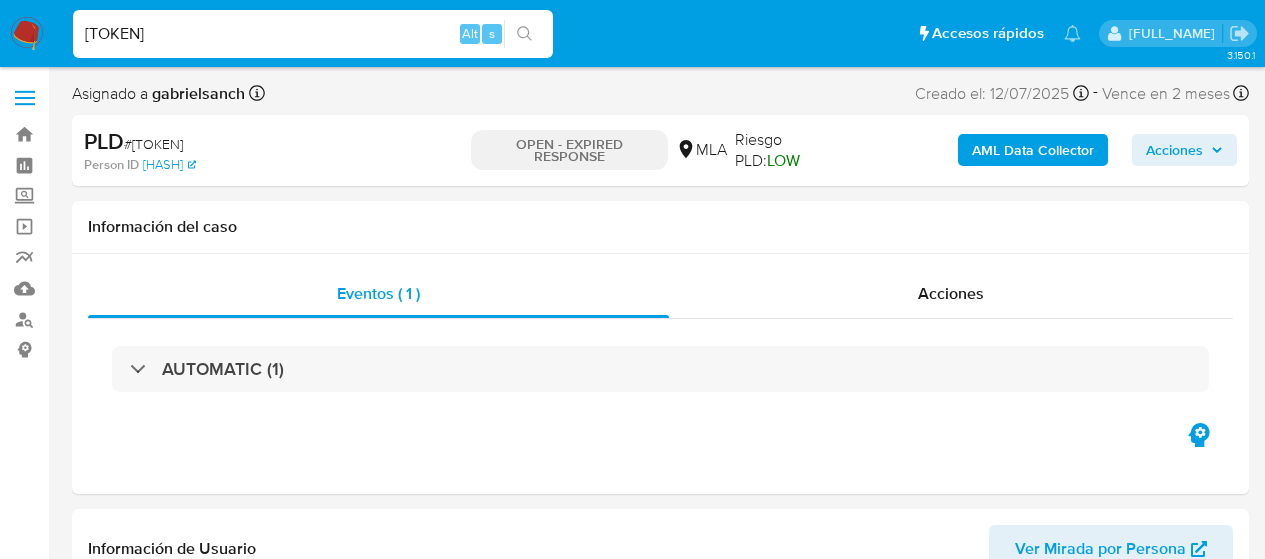 select on "10" 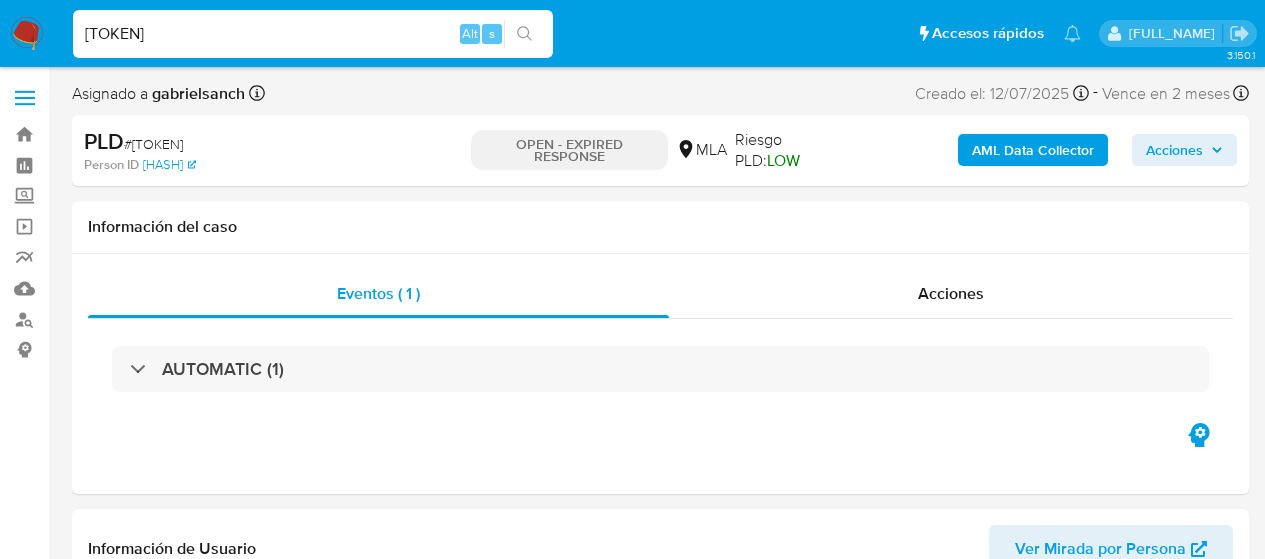 scroll, scrollTop: 0, scrollLeft: 0, axis: both 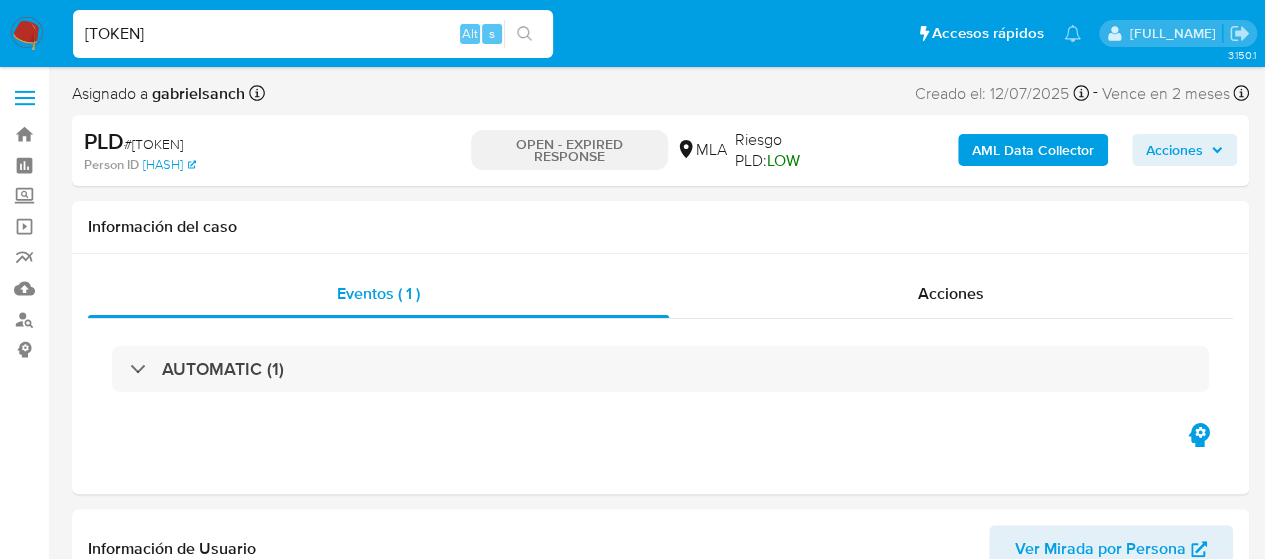 click on "[TOKEN]" at bounding box center (313, 34) 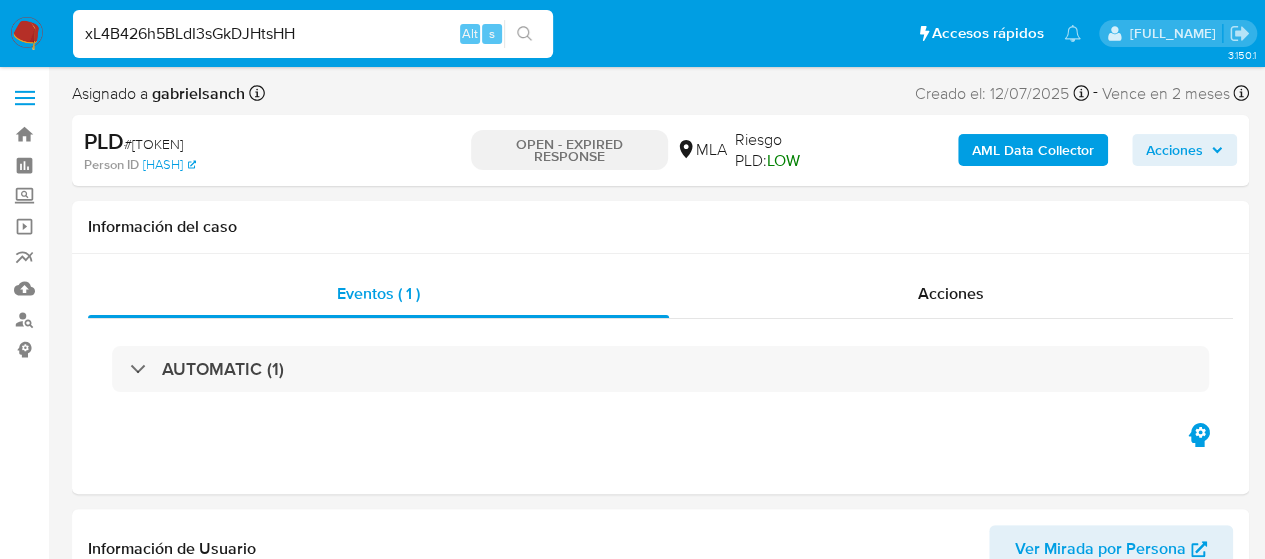type on "xL4B426h5BLdI3sGkDJHtsHH" 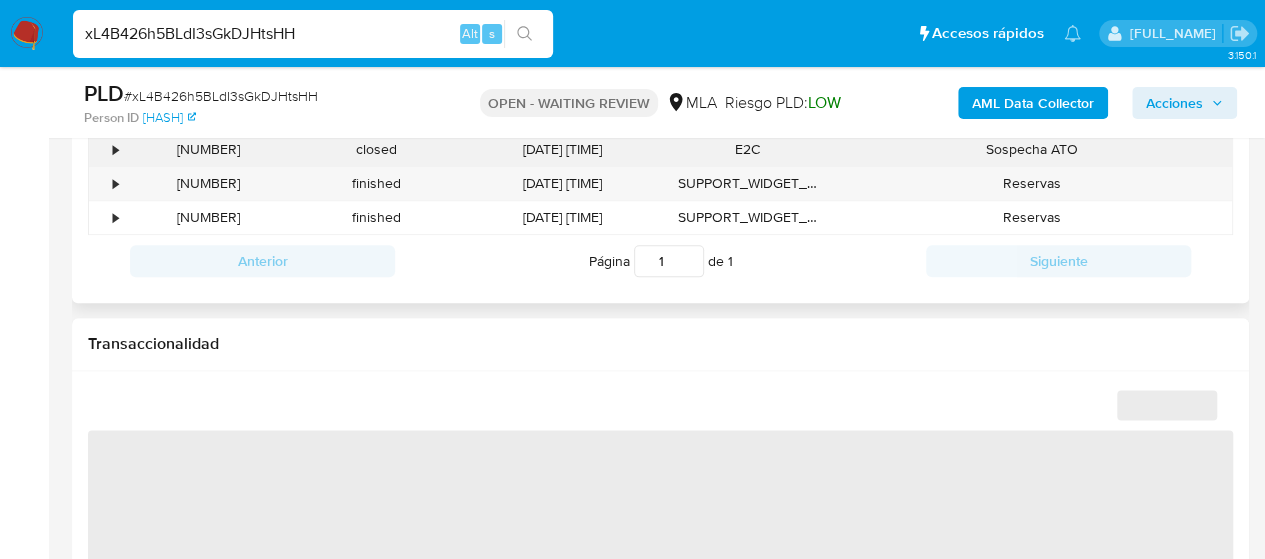 scroll, scrollTop: 1000, scrollLeft: 0, axis: vertical 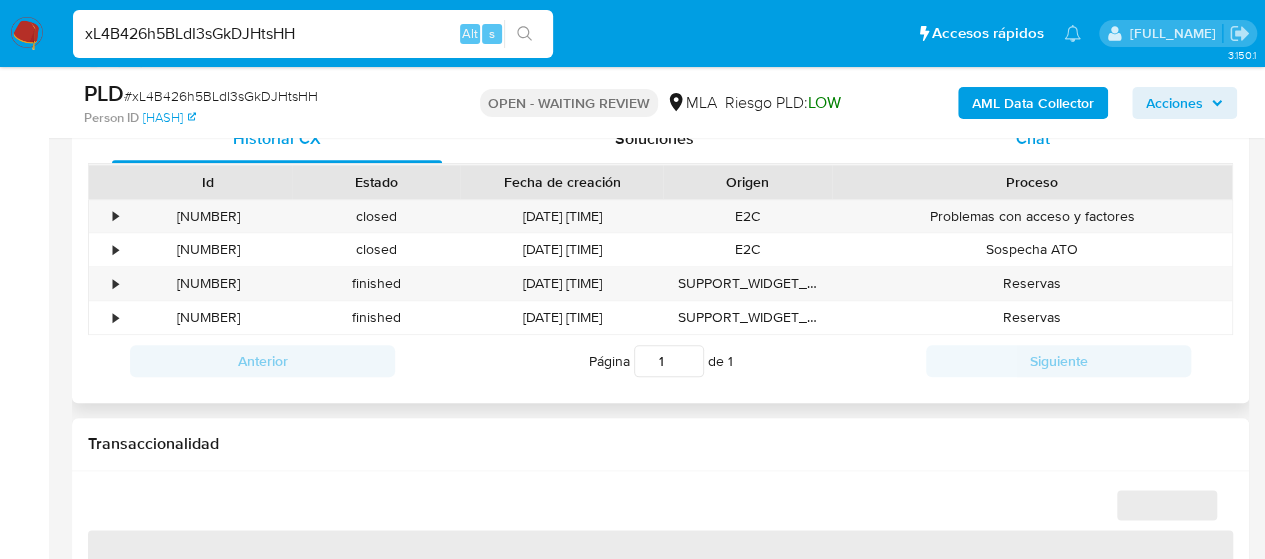 click on "Chat" at bounding box center [1033, 138] 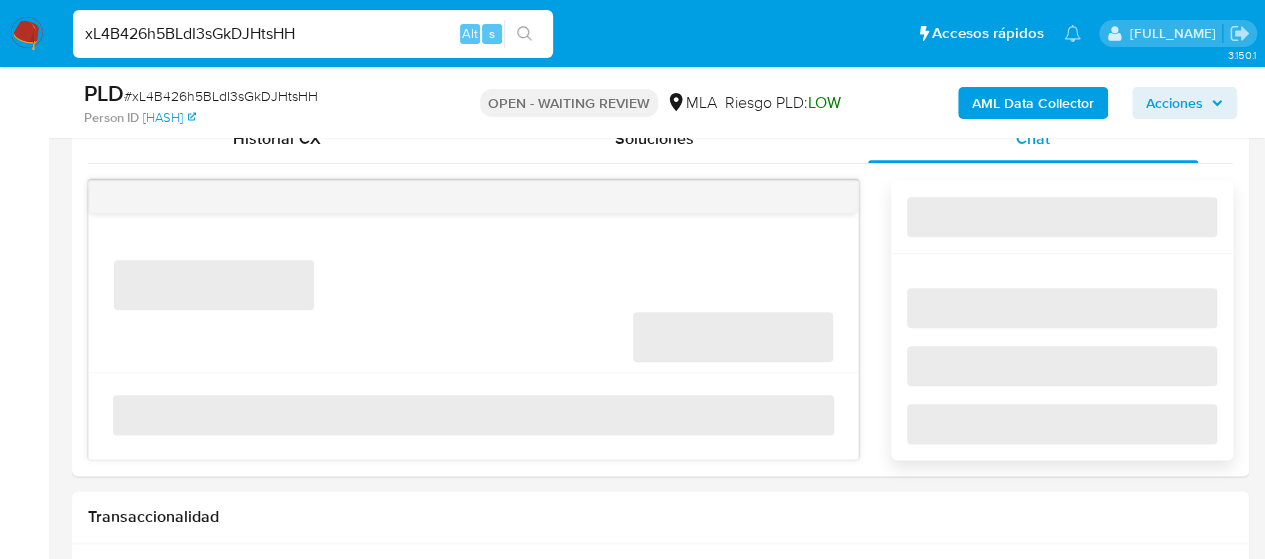 select on "10" 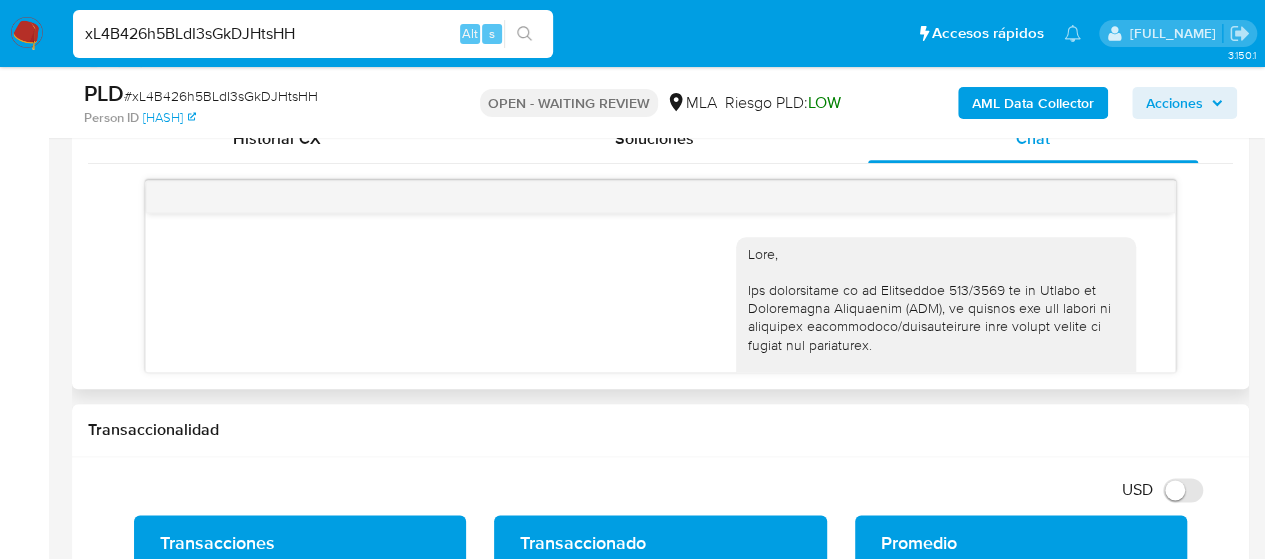 scroll, scrollTop: 2483, scrollLeft: 0, axis: vertical 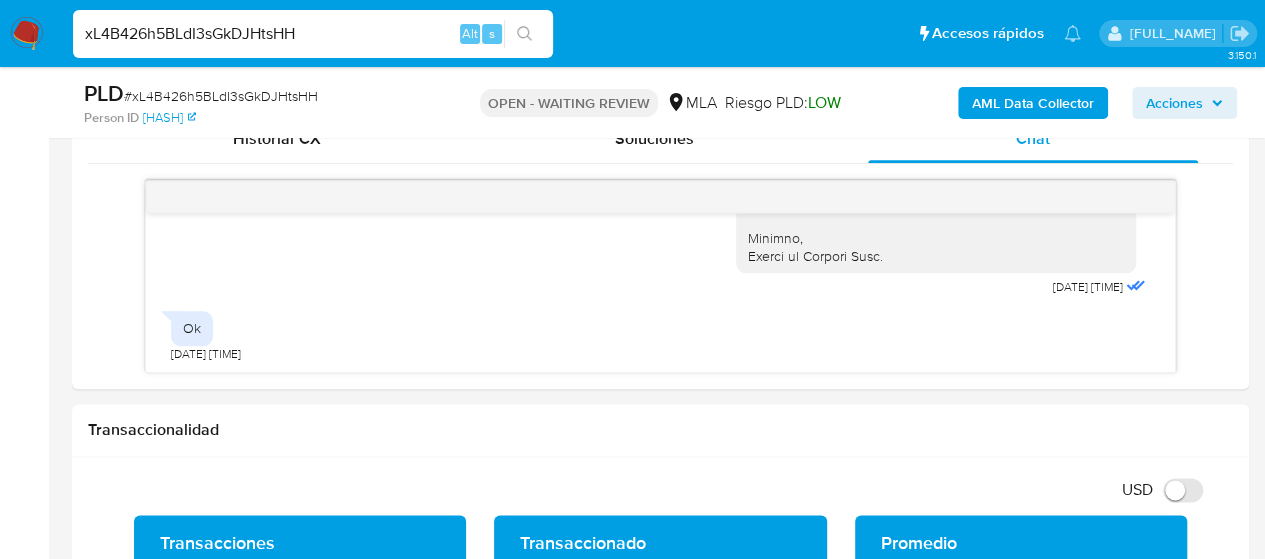 click on "xL4B426h5BLdI3sGkDJHtsHH Alt s" at bounding box center (313, 34) 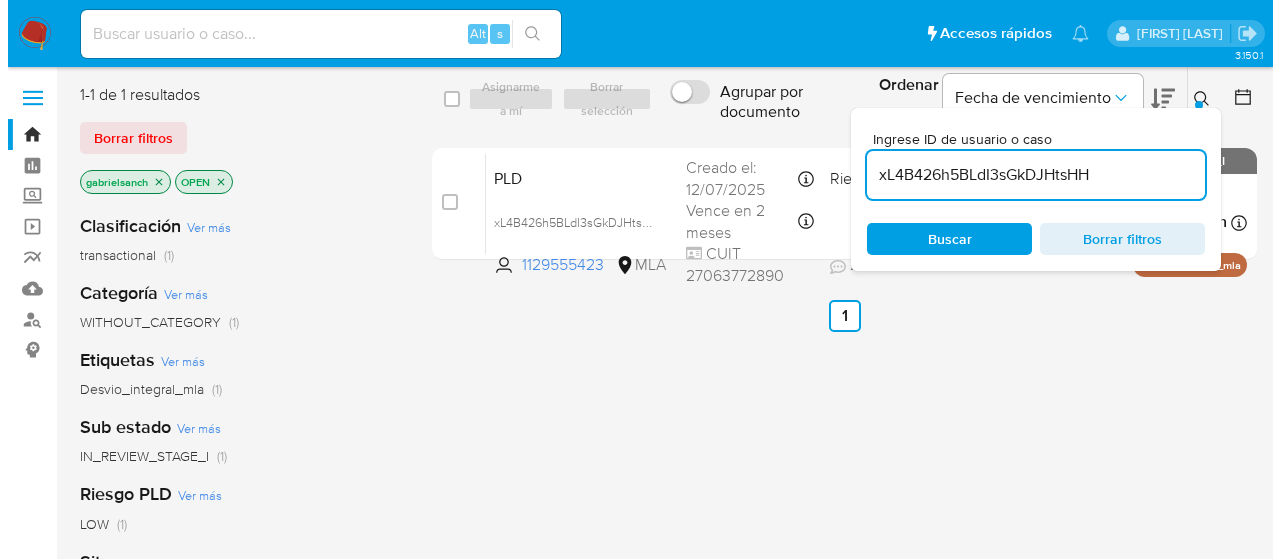 scroll, scrollTop: 0, scrollLeft: 0, axis: both 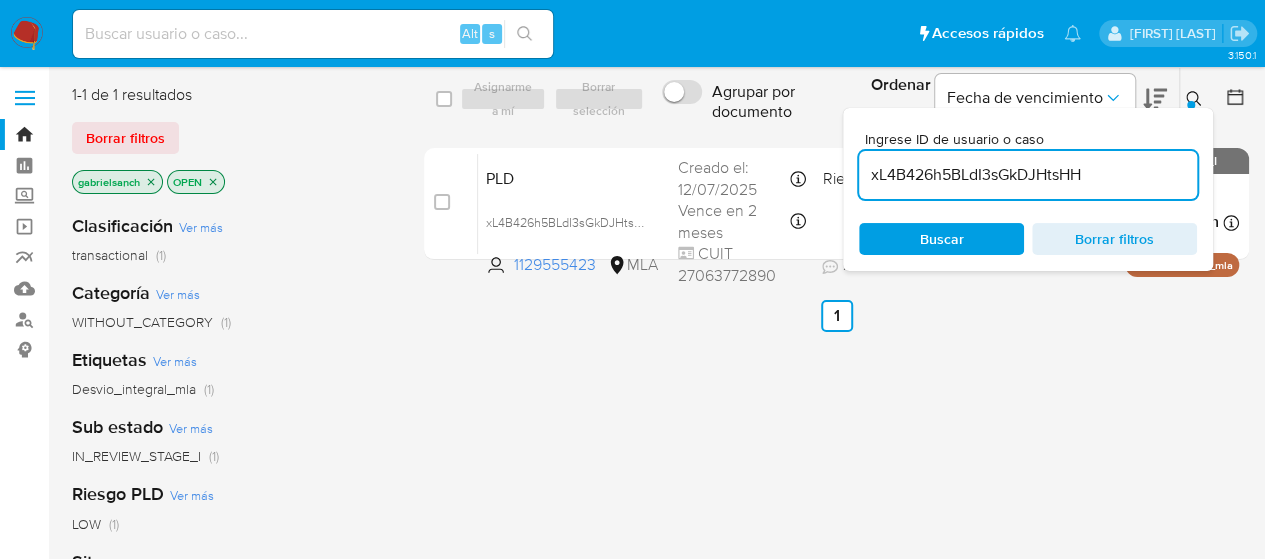 click on "xL4B426h5BLdI3sGkDJHtsHH" at bounding box center [1028, 175] 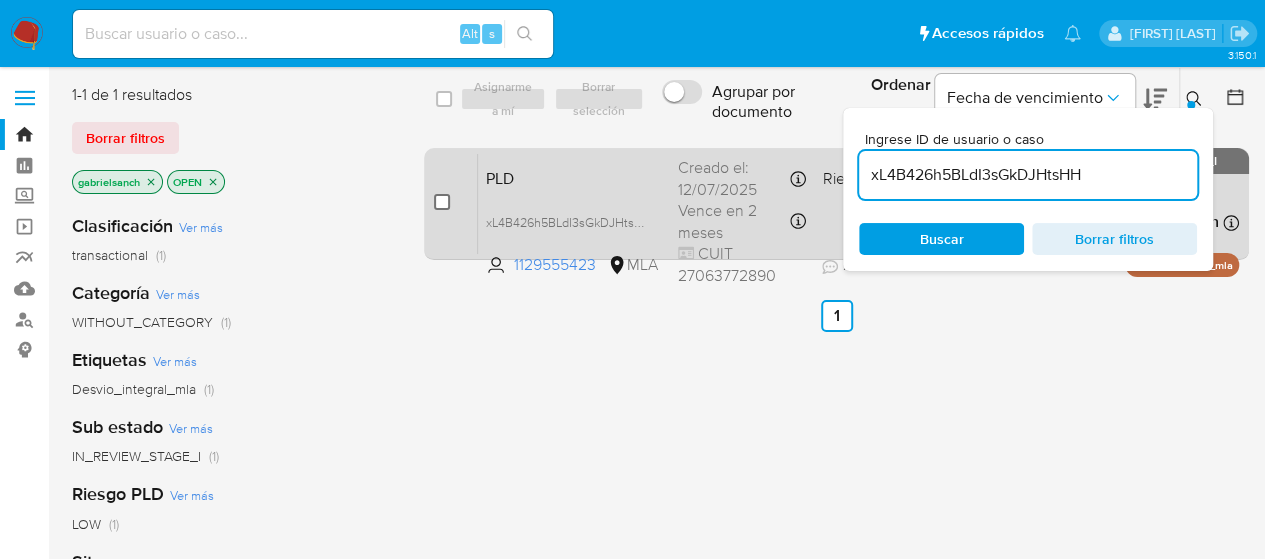click at bounding box center (442, 202) 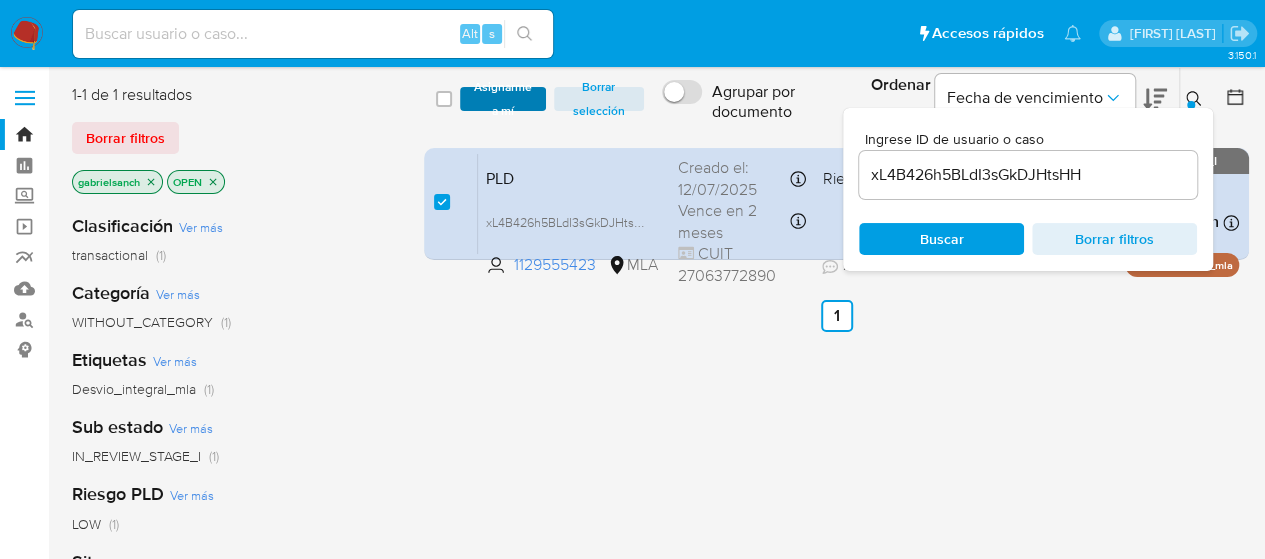 click on "Asignarme a mí" at bounding box center [503, 99] 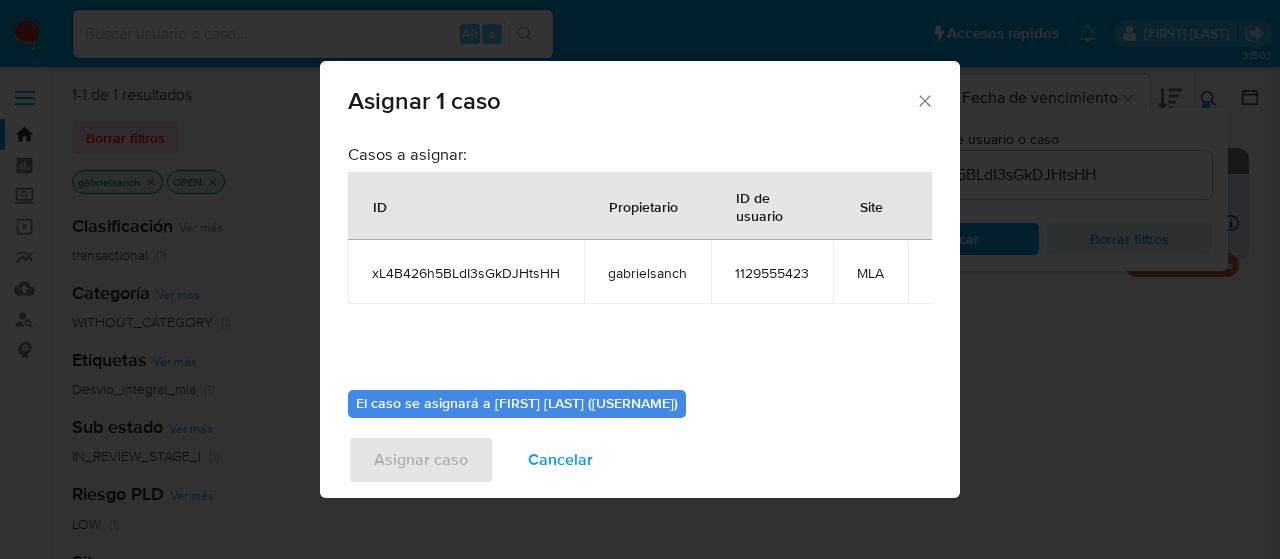 scroll, scrollTop: 102, scrollLeft: 0, axis: vertical 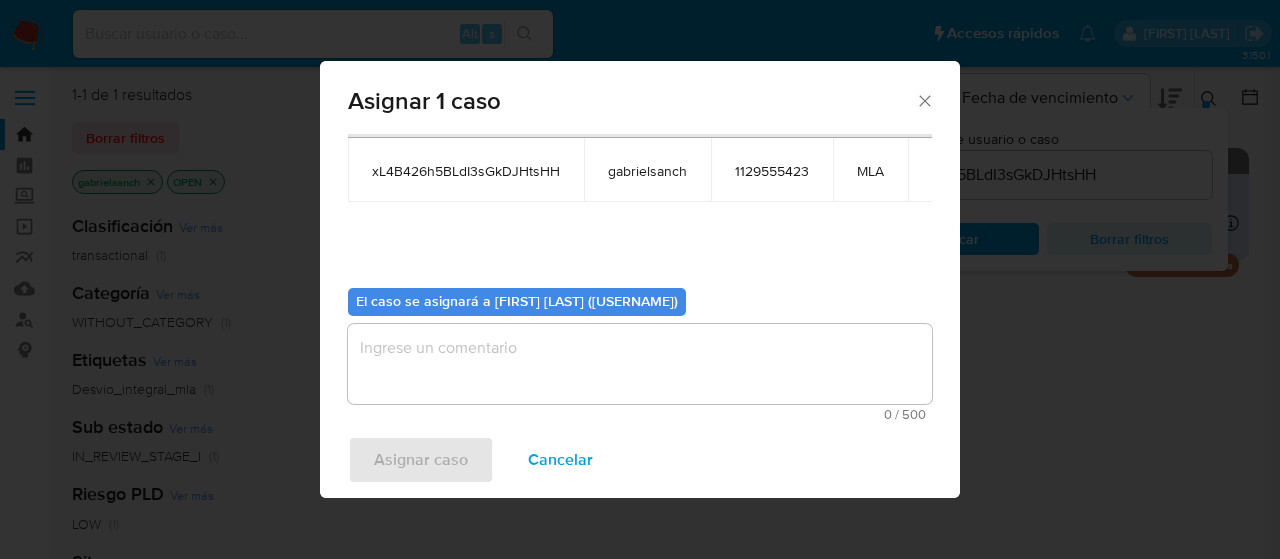 click at bounding box center (640, 364) 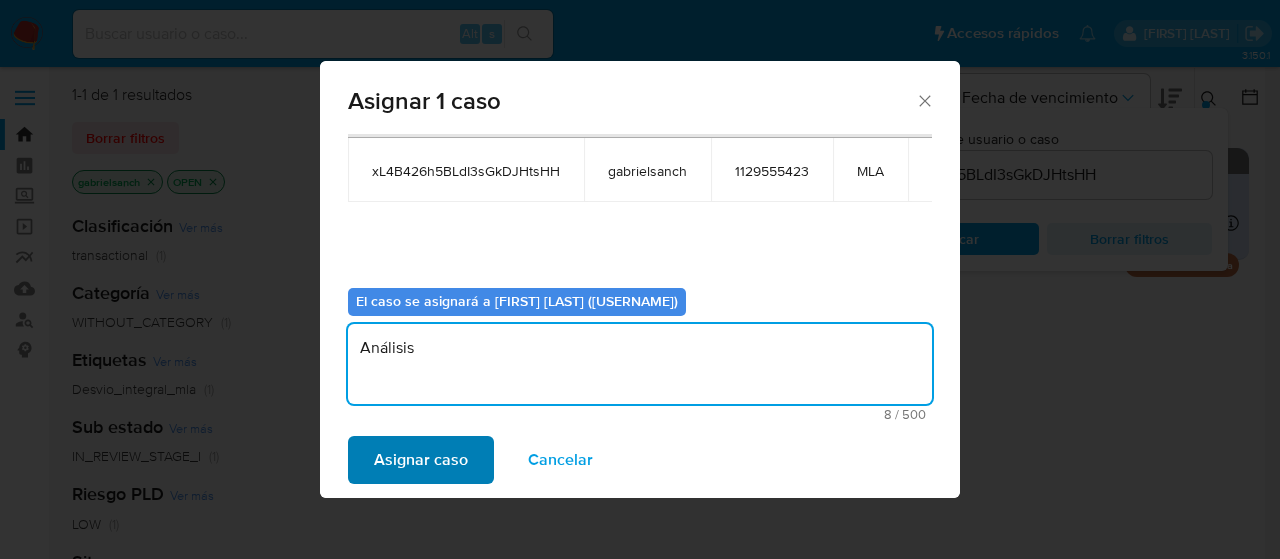 type on "Análisis" 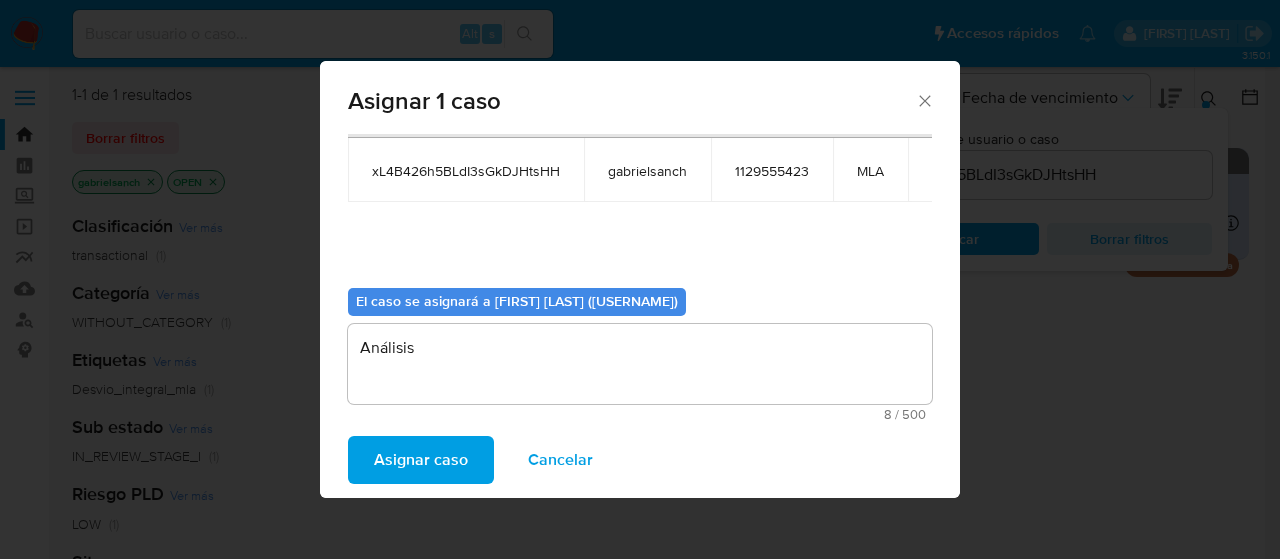 click on "Asignar caso" at bounding box center (421, 460) 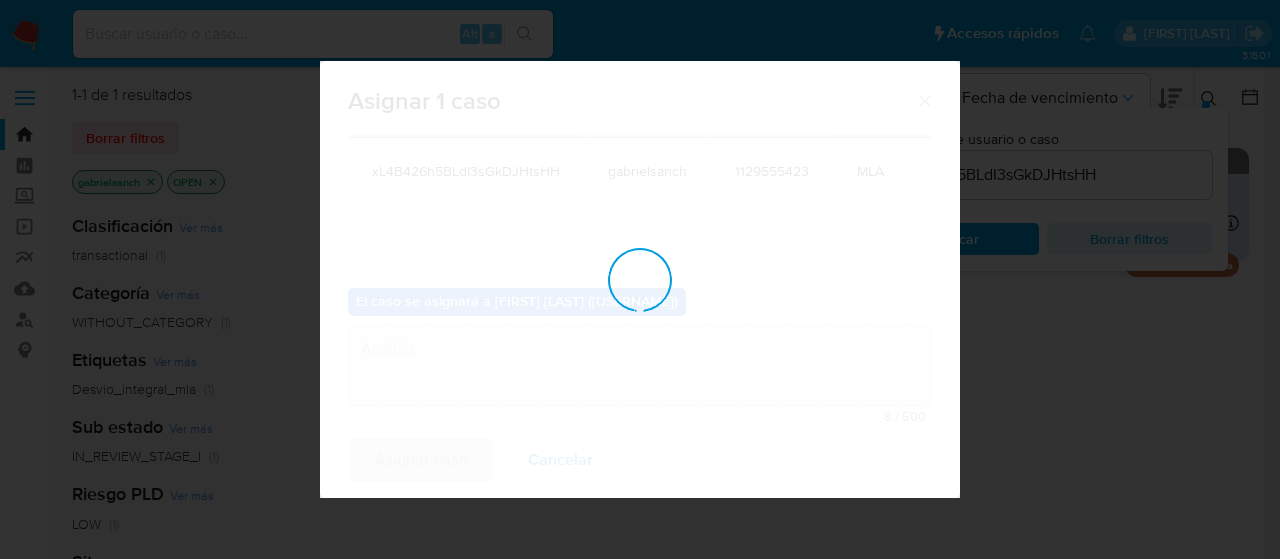 type 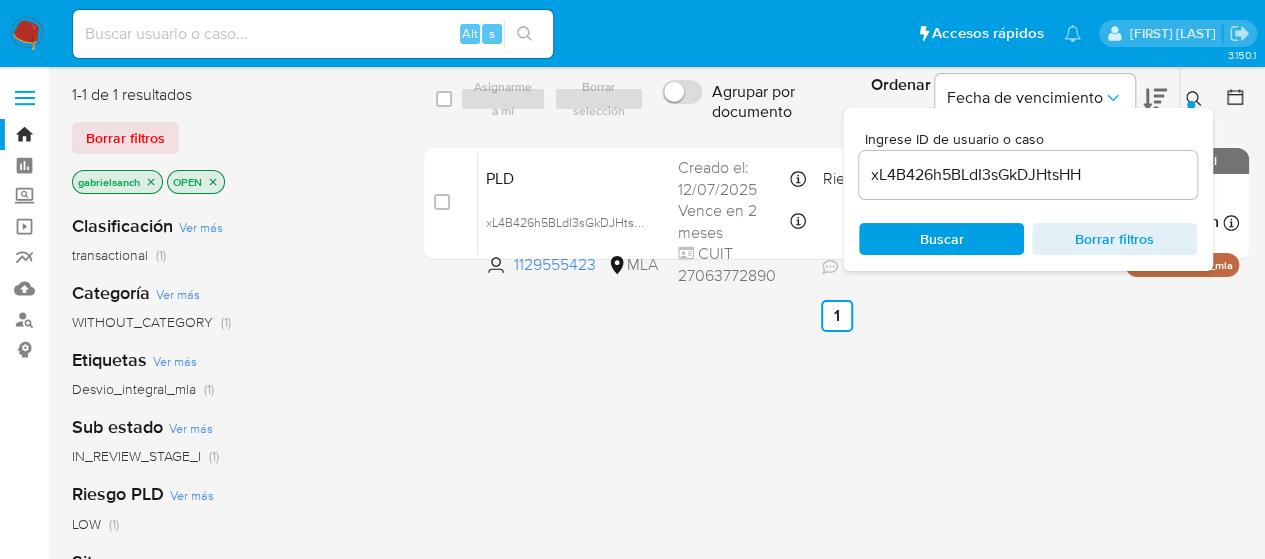 click on "xL4B426h5BLdI3sGkDJHtsHH" at bounding box center [1028, 175] 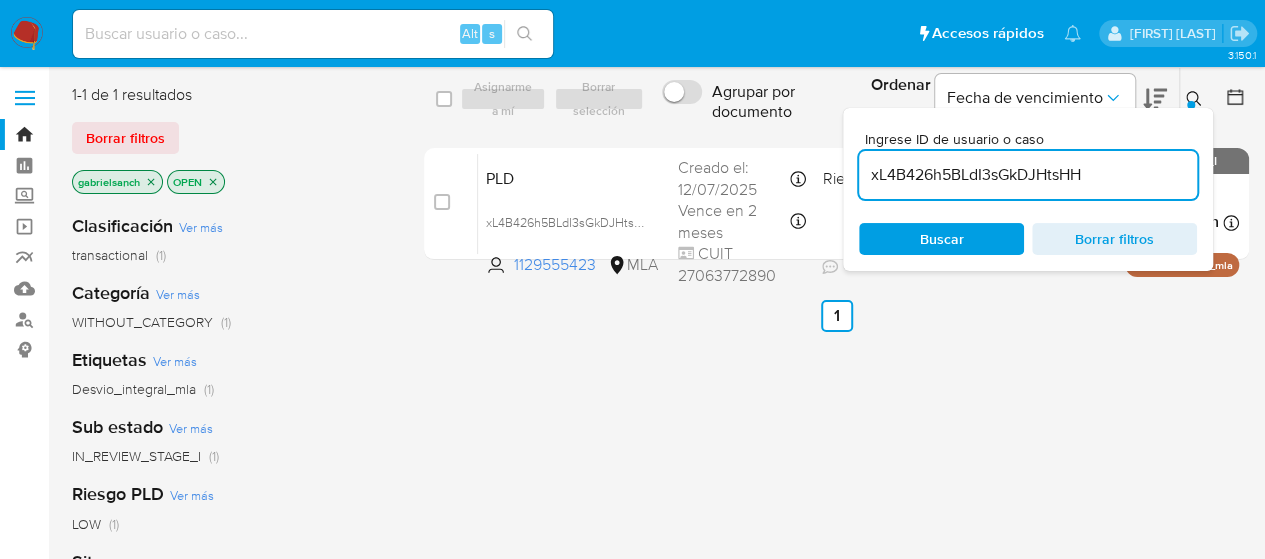 click on "xL4B426h5BLdI3sGkDJHtsHH" at bounding box center [1028, 175] 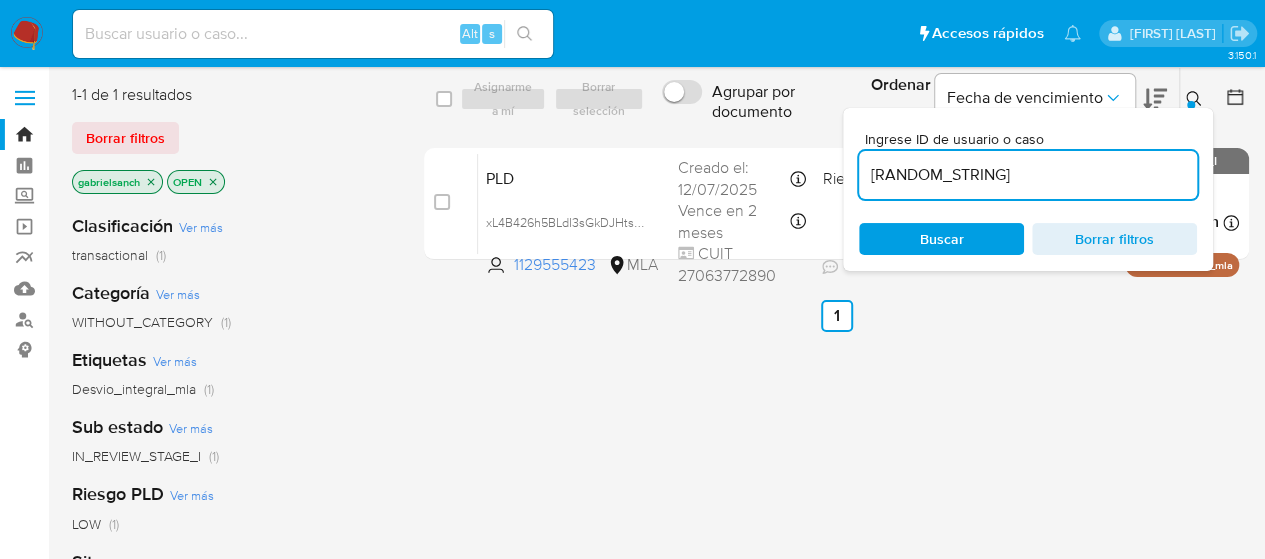 type on "[TOKEN]" 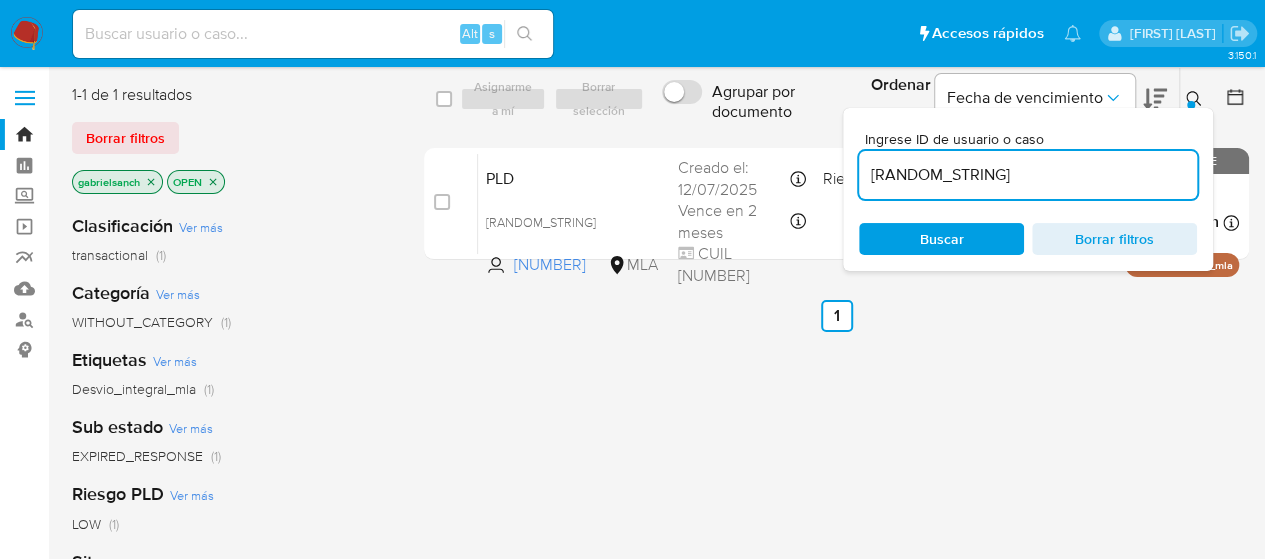 click at bounding box center (442, 202) 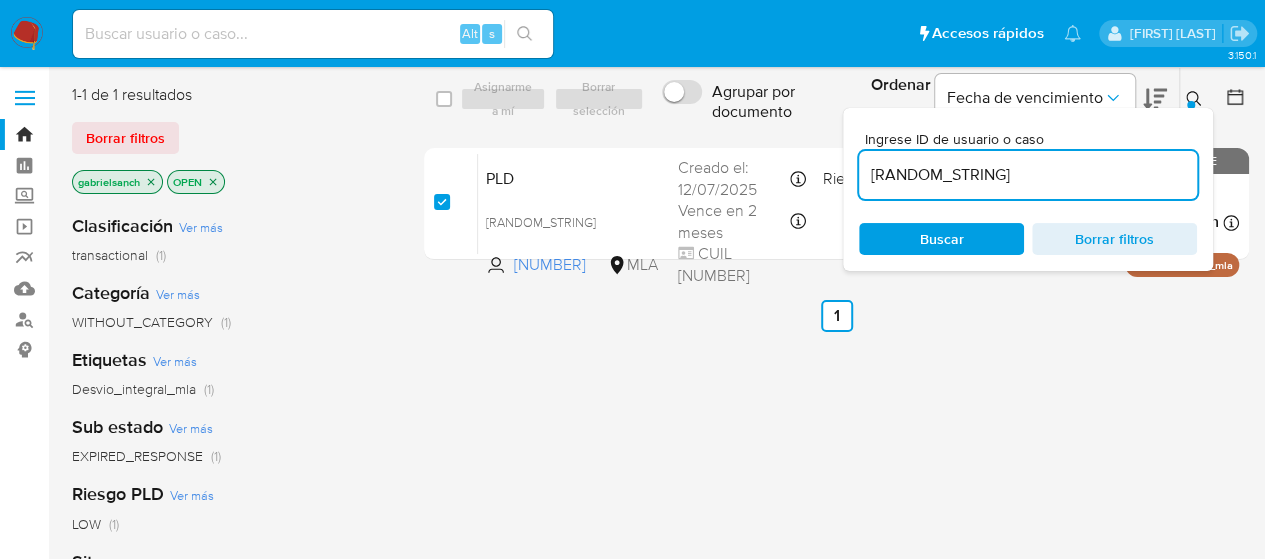 checkbox on "true" 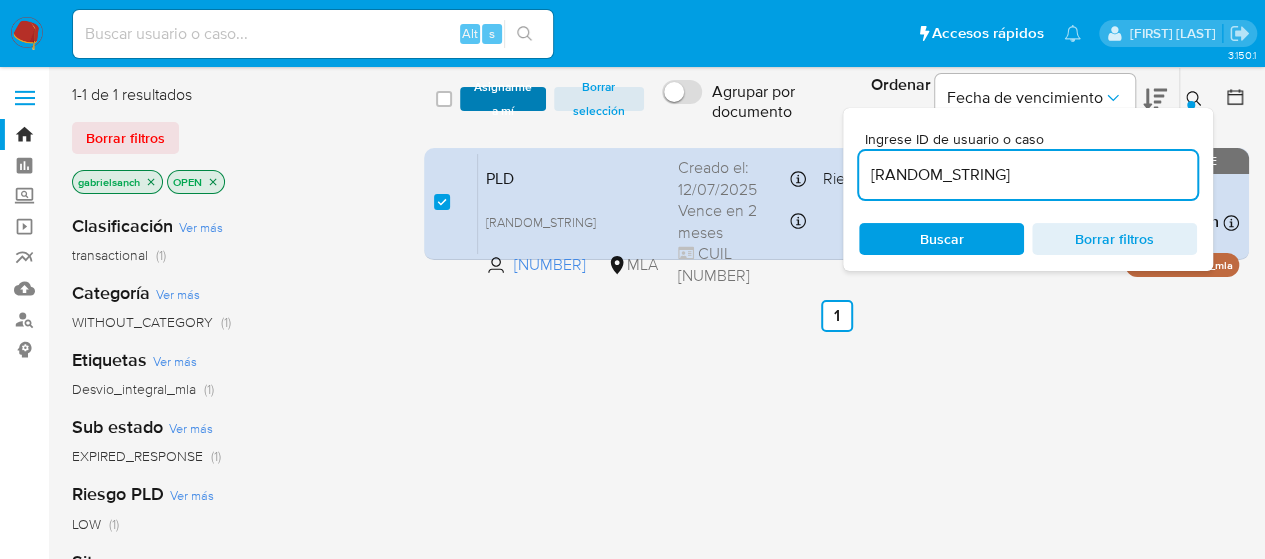 click on "Asignarme a mí" at bounding box center (503, 99) 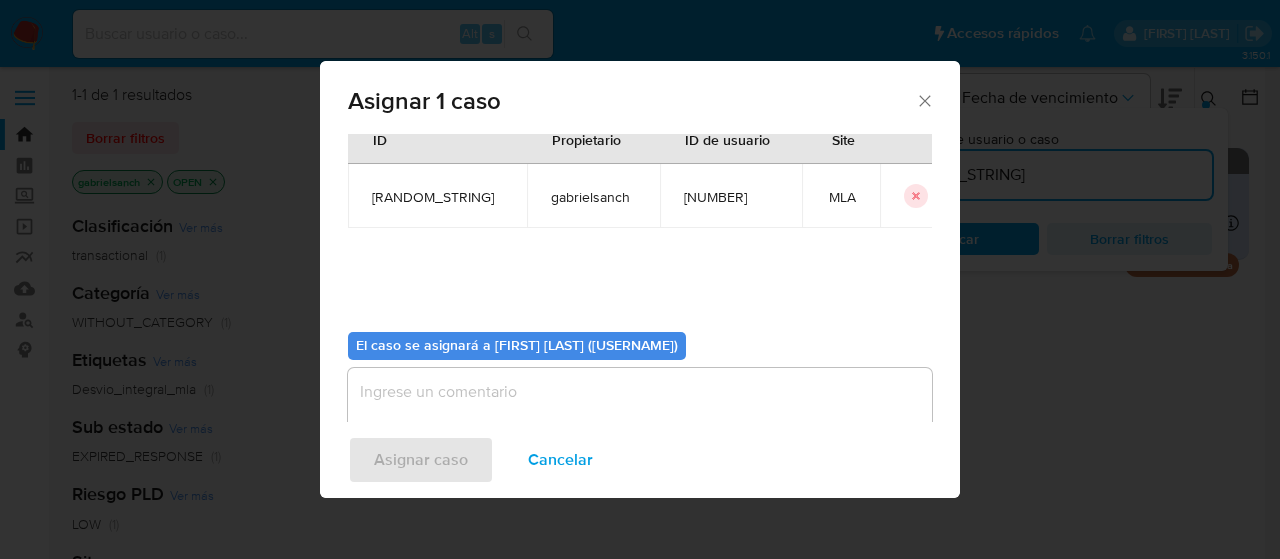 scroll, scrollTop: 102, scrollLeft: 0, axis: vertical 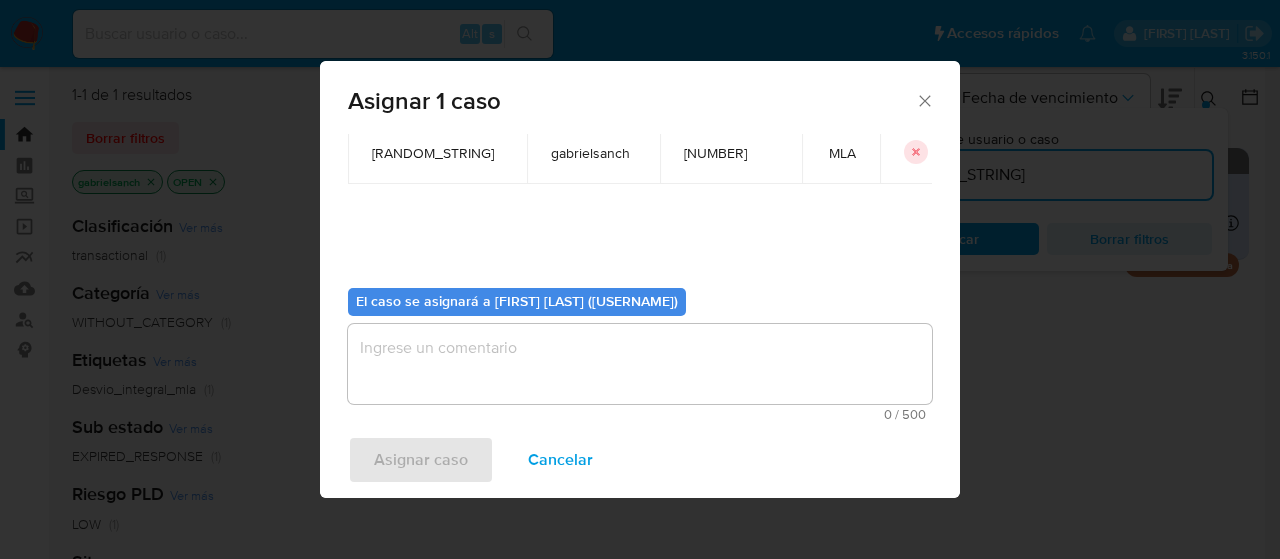 click at bounding box center (640, 364) 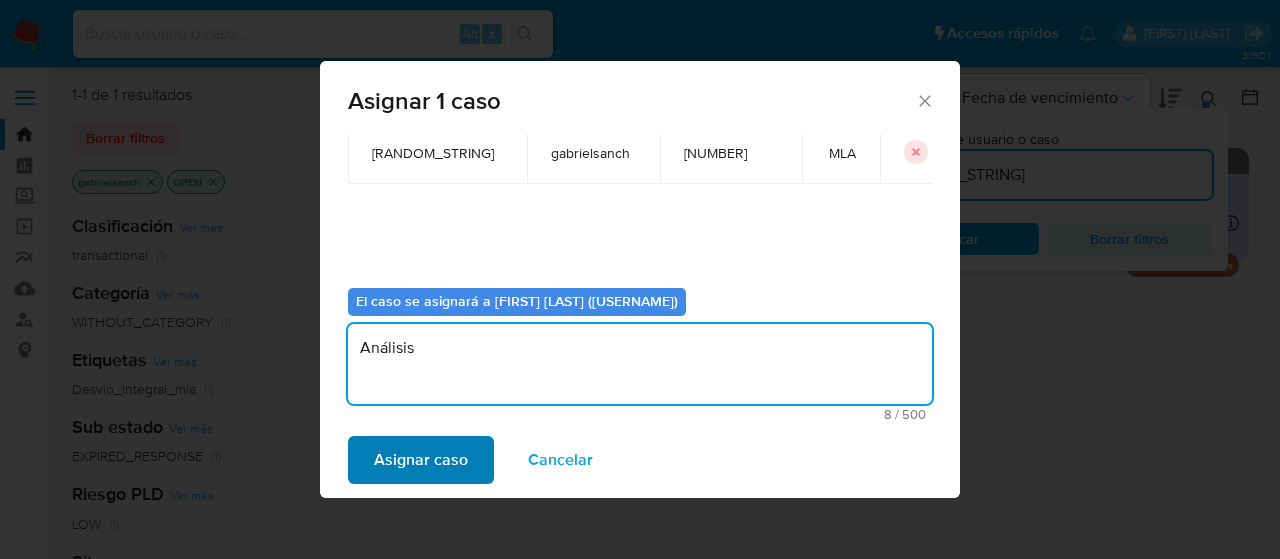type on "Análisis" 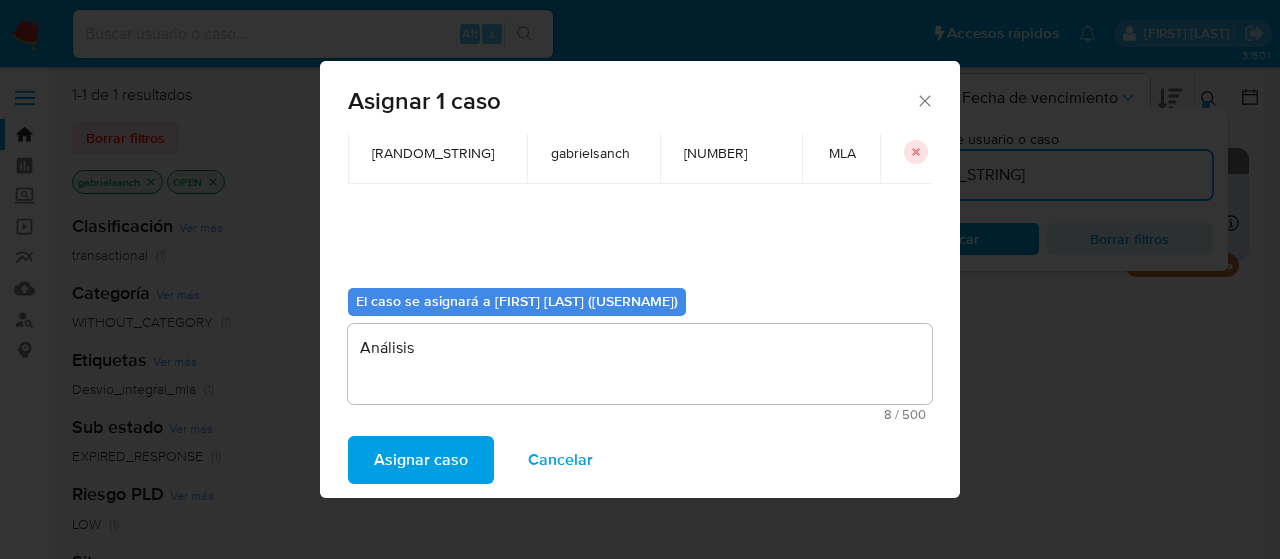 click on "Asignar caso" at bounding box center [421, 460] 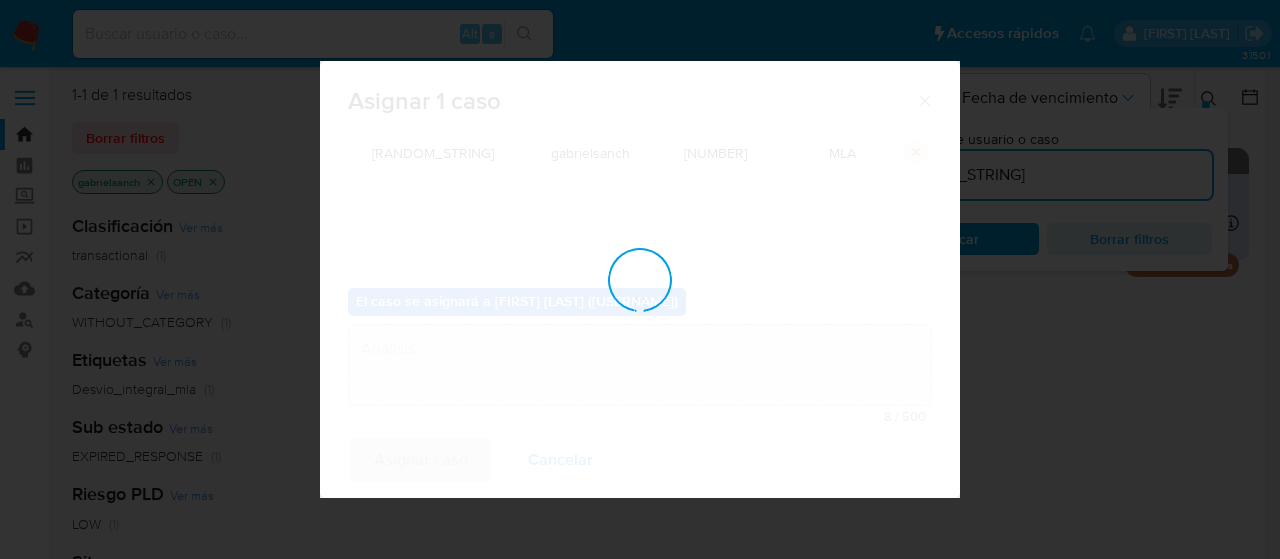 type 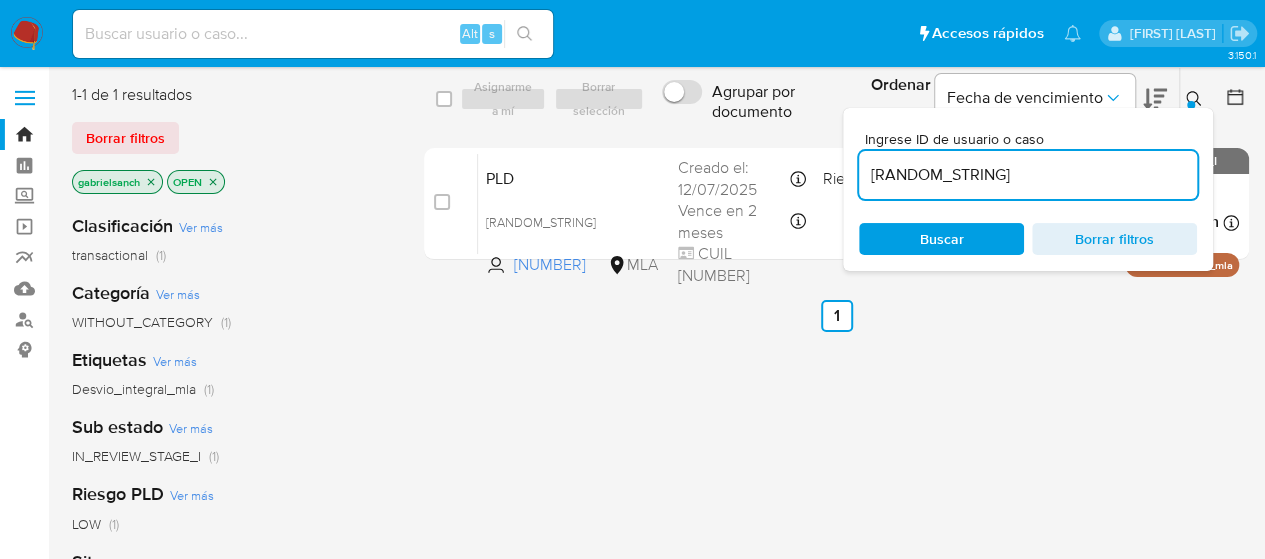 click on "t5T4ecNAiPwtm3IzOG0tmftw" at bounding box center [1028, 175] 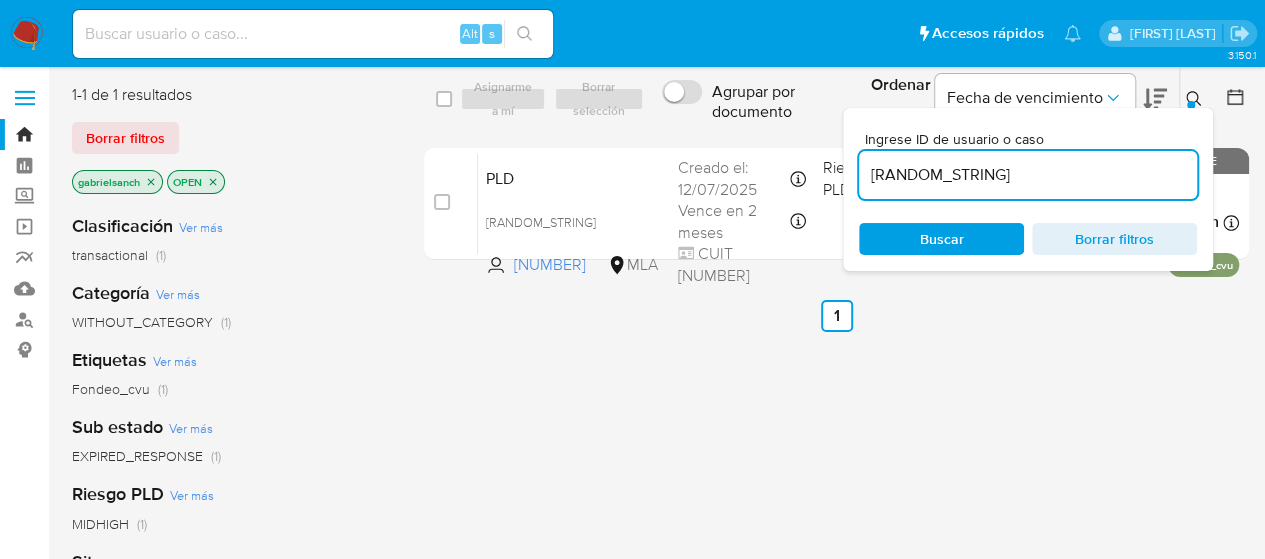 click at bounding box center [442, 202] 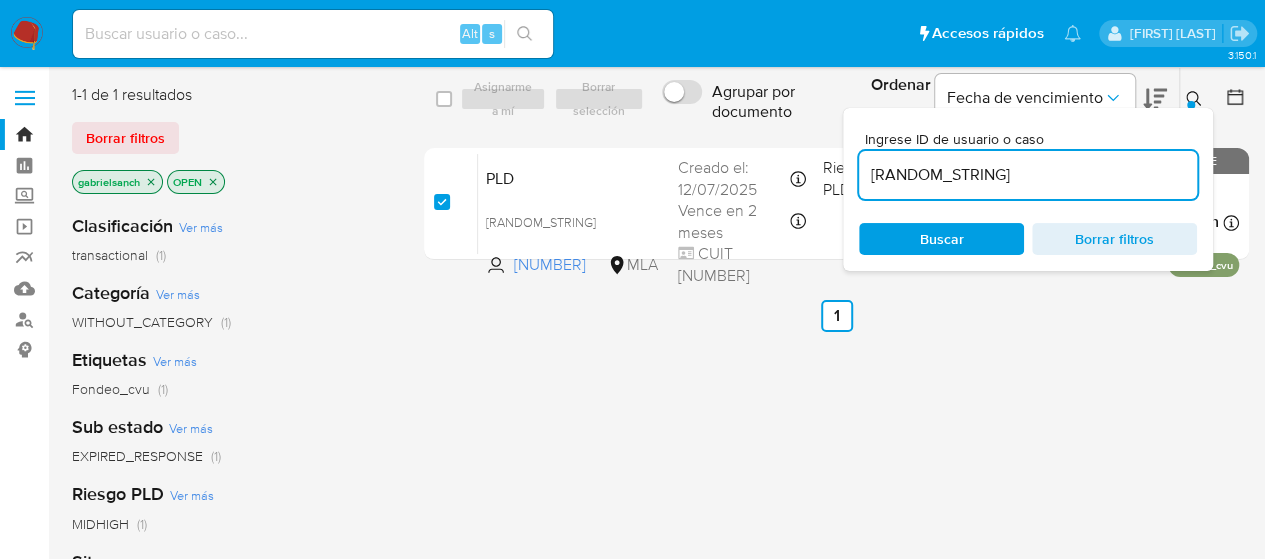 checkbox on "true" 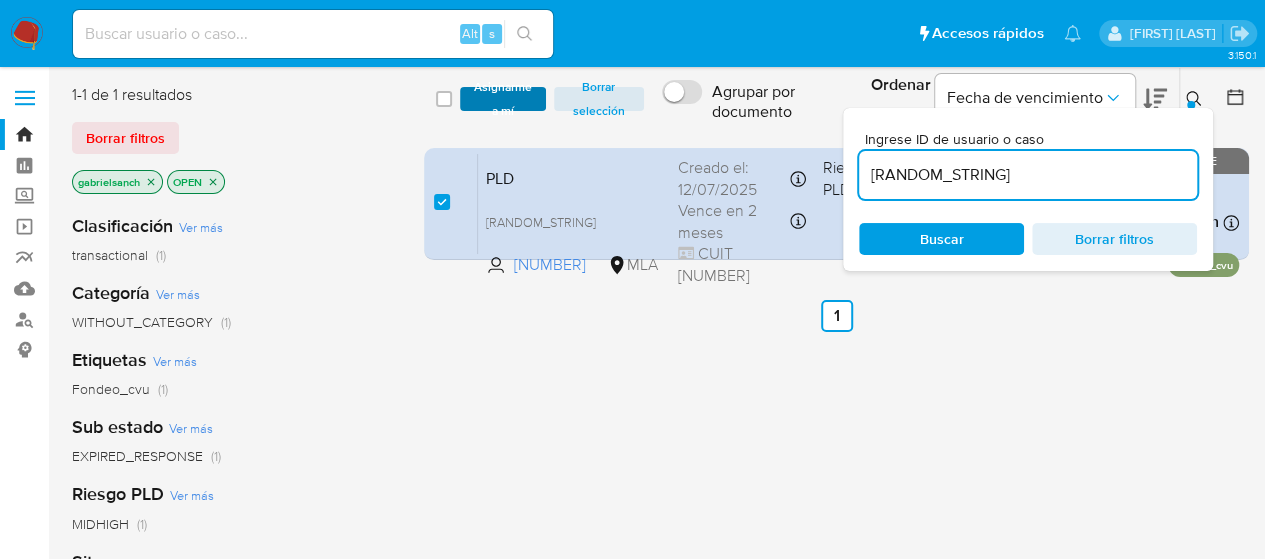 click on "Asignarme a mí" at bounding box center (503, 99) 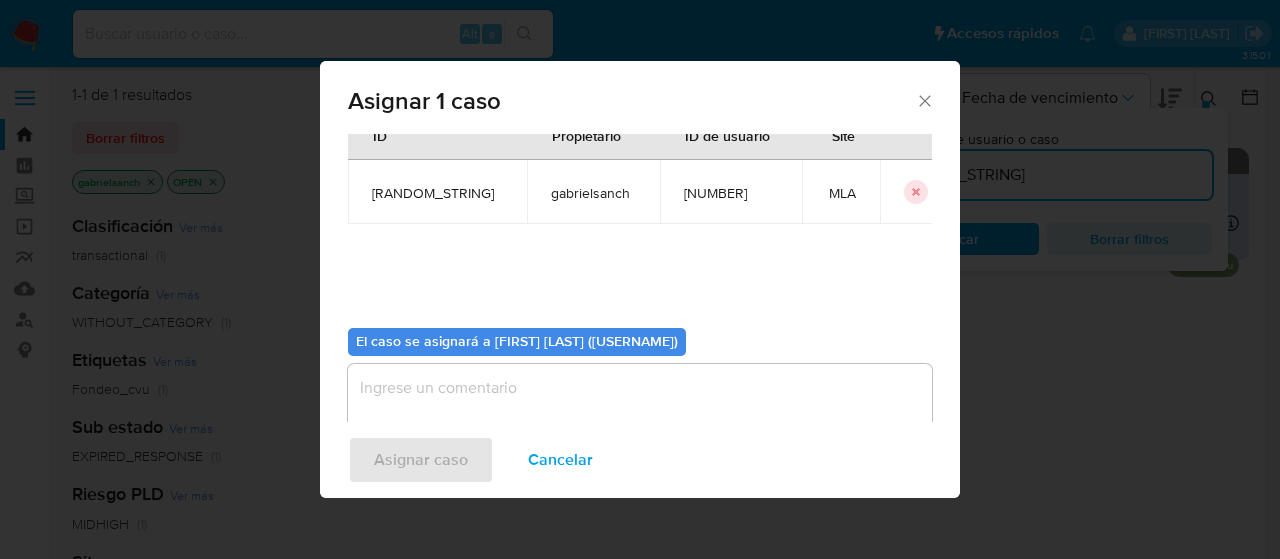 scroll, scrollTop: 102, scrollLeft: 0, axis: vertical 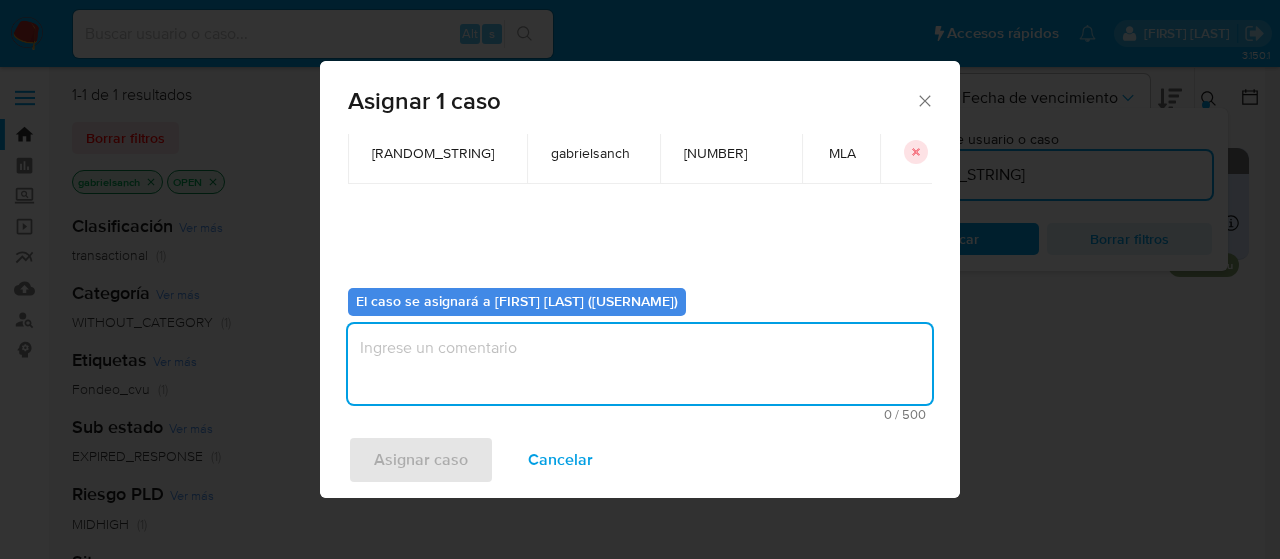 click at bounding box center (640, 364) 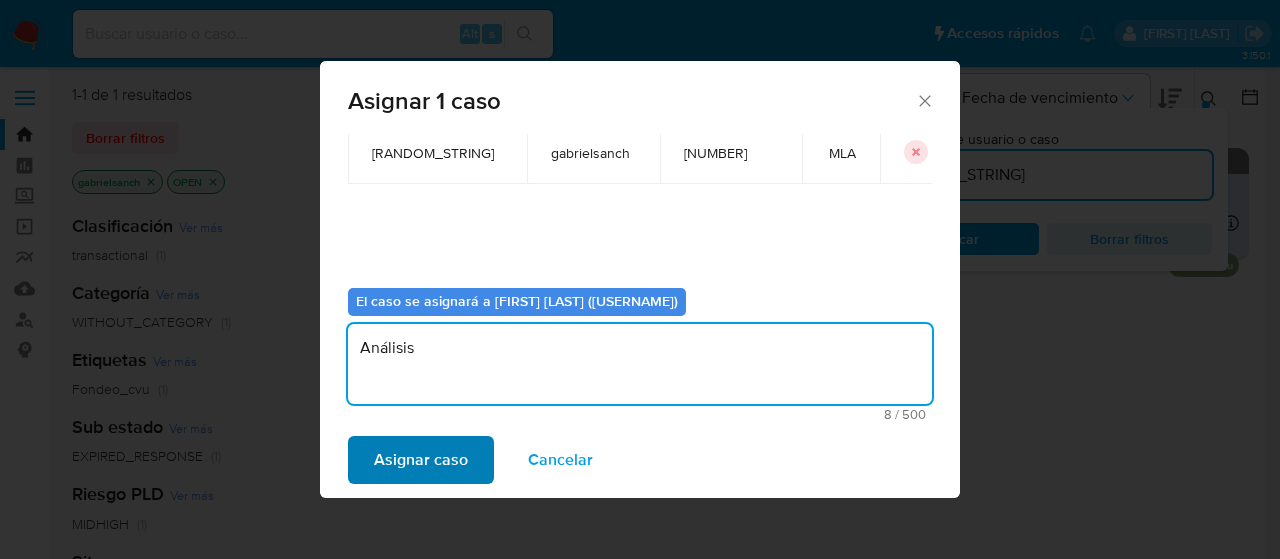 type on "Análisis" 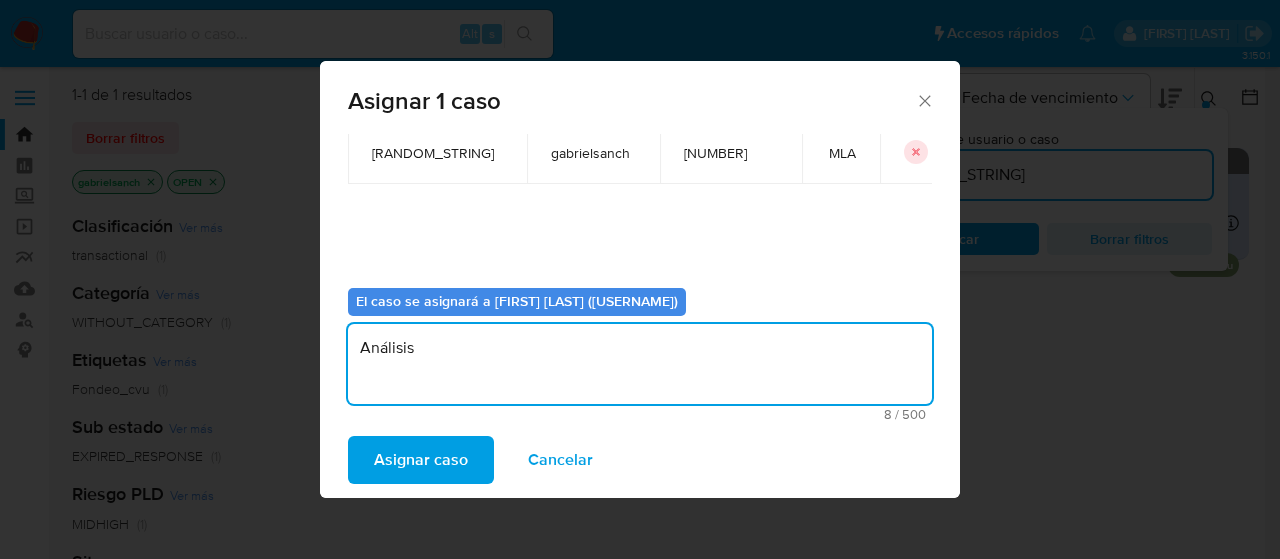 click on "Asignar caso" at bounding box center [421, 460] 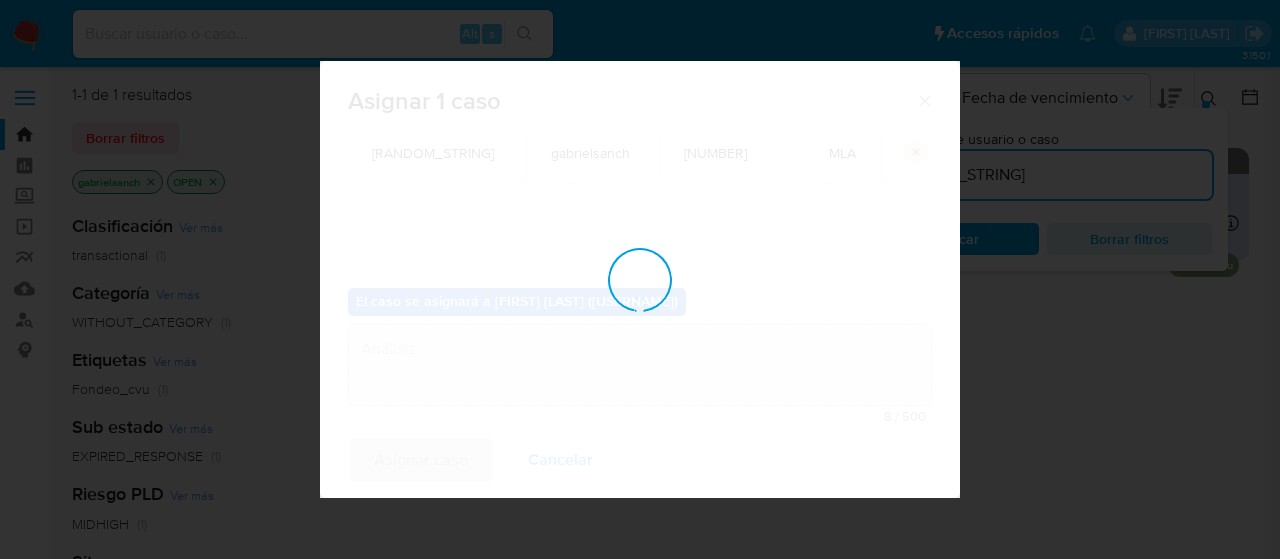 type 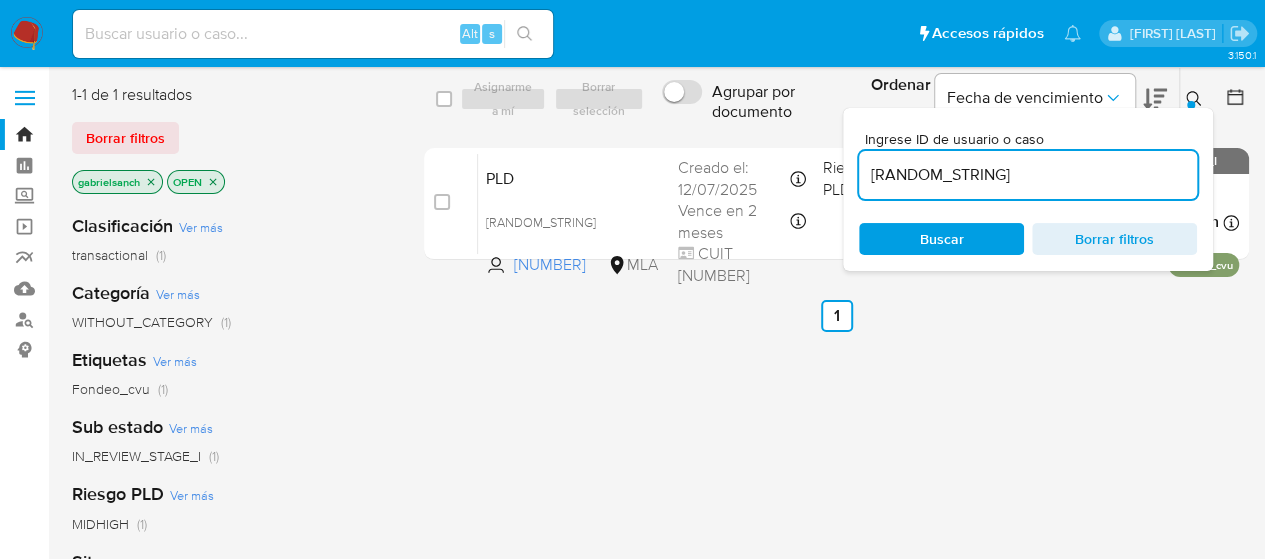 click on "9lCQeNcjHMecl4My4L9xCZlY" at bounding box center [1028, 175] 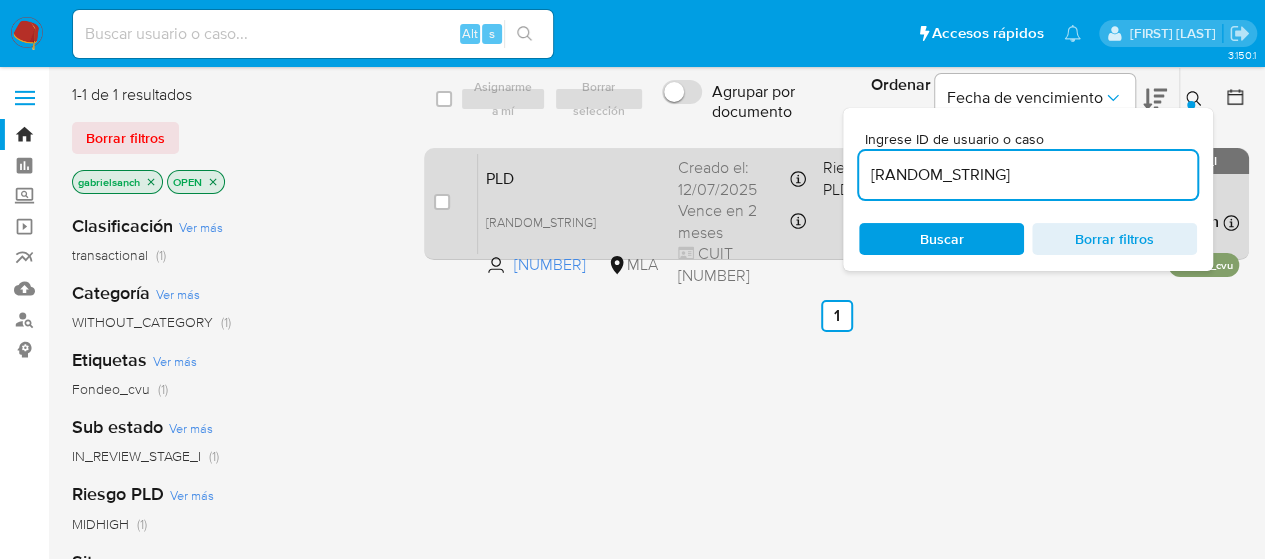 type on "b7W0MuvqR2UFiMLqjnhzh3yw" 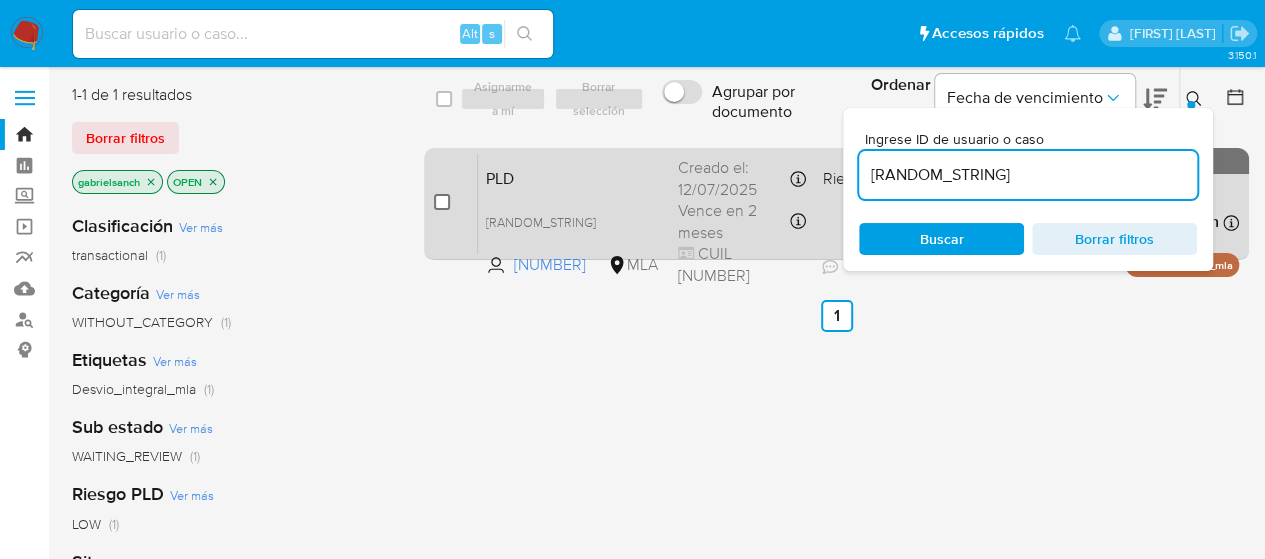 click at bounding box center [442, 202] 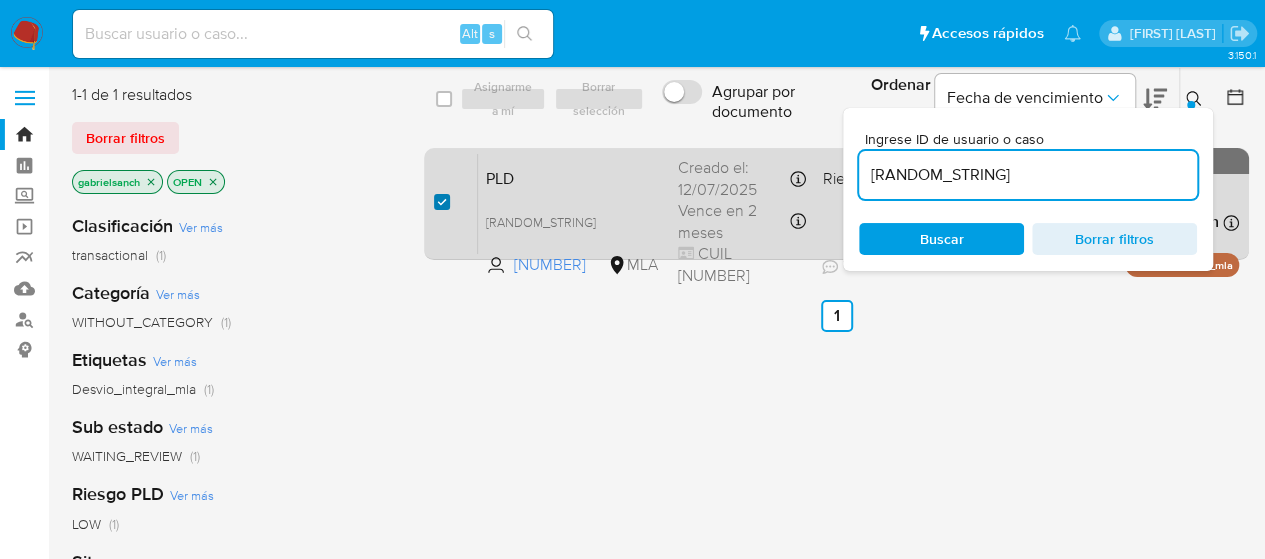 checkbox on "true" 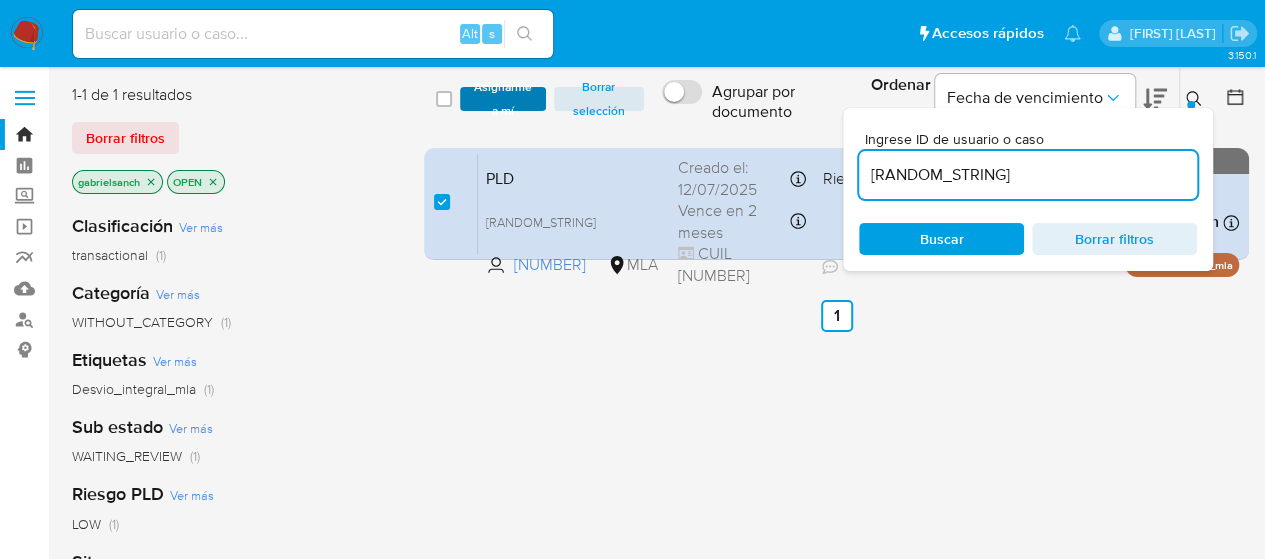click on "Asignarme a mí" at bounding box center [503, 99] 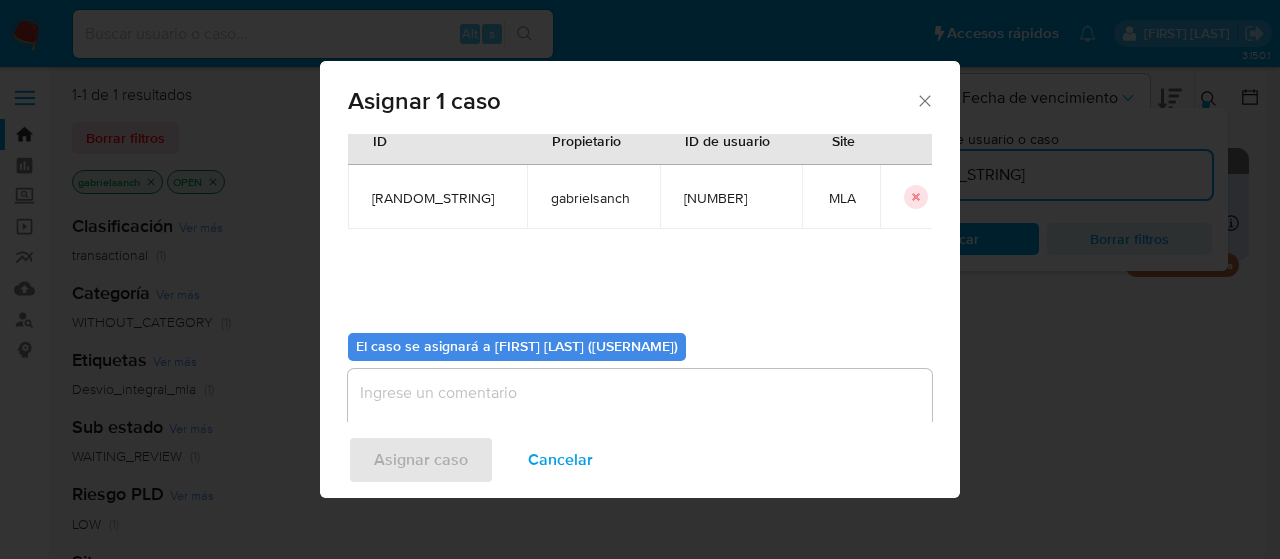 scroll, scrollTop: 102, scrollLeft: 0, axis: vertical 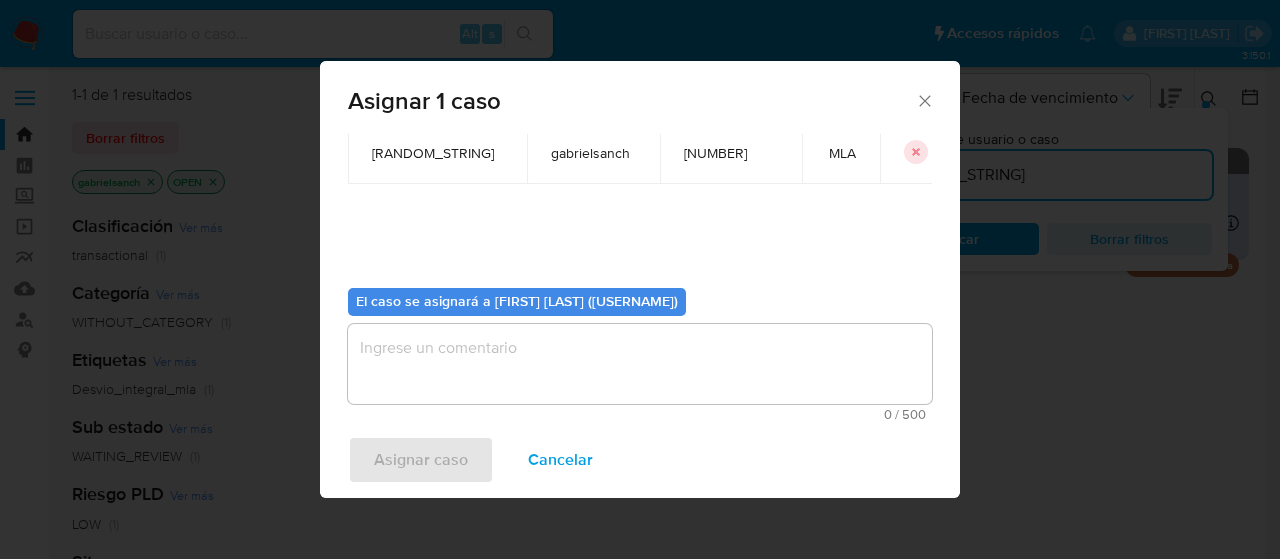 click at bounding box center [640, 364] 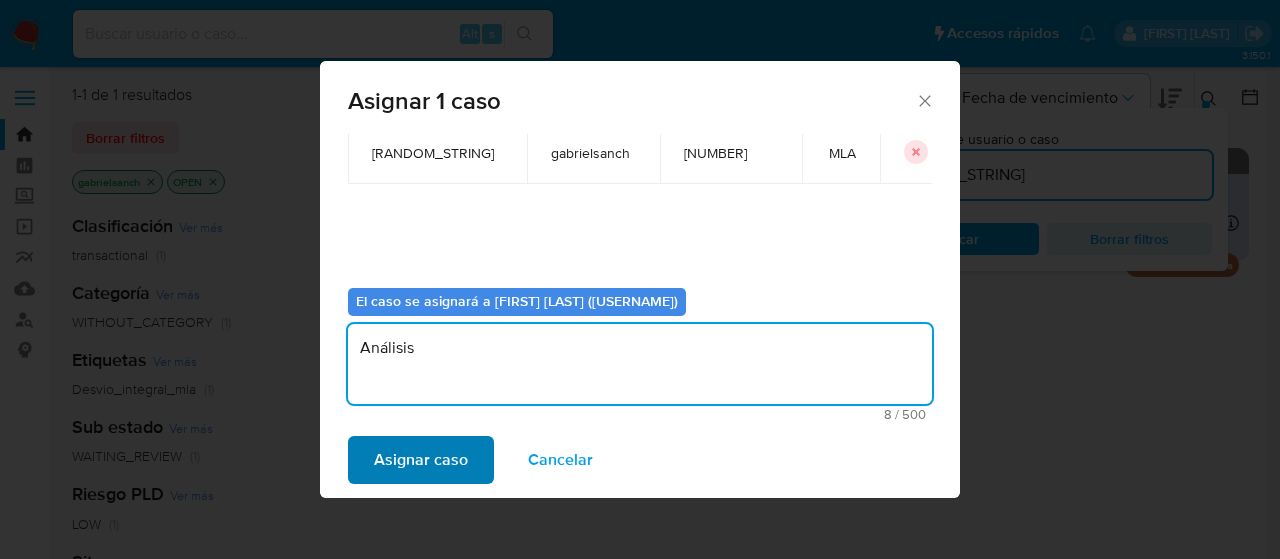 type on "Análisis" 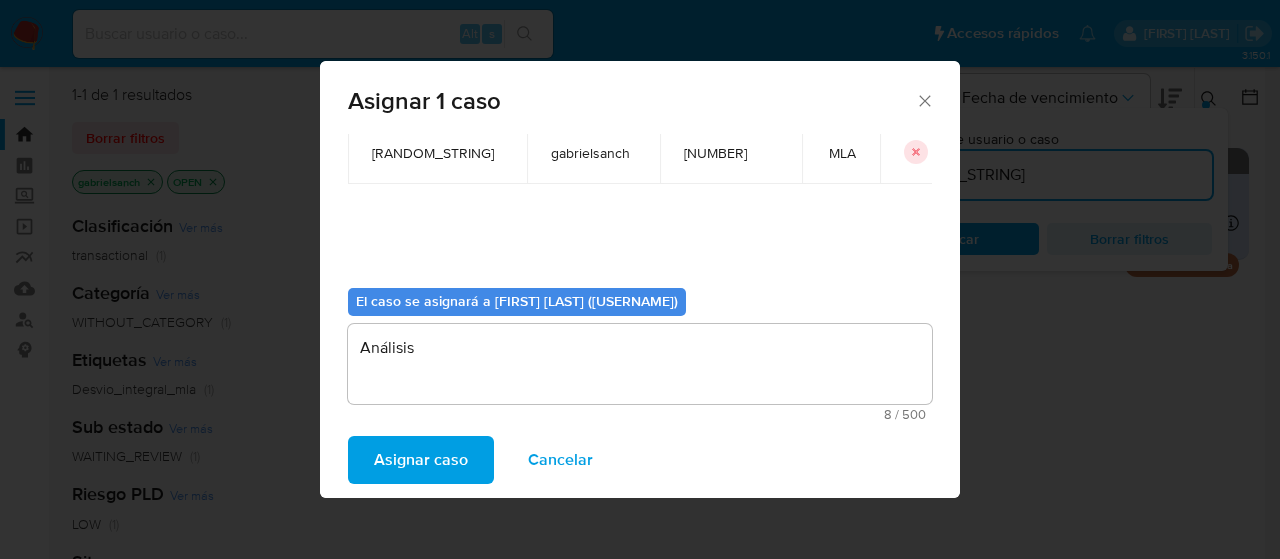 click on "Asignar caso" at bounding box center [421, 460] 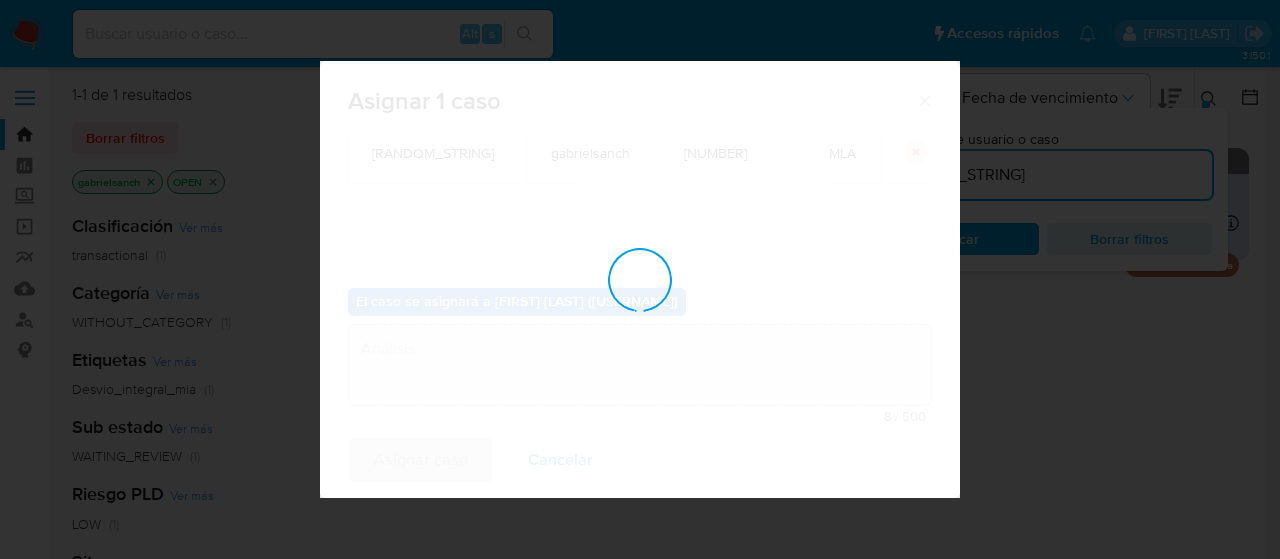 type 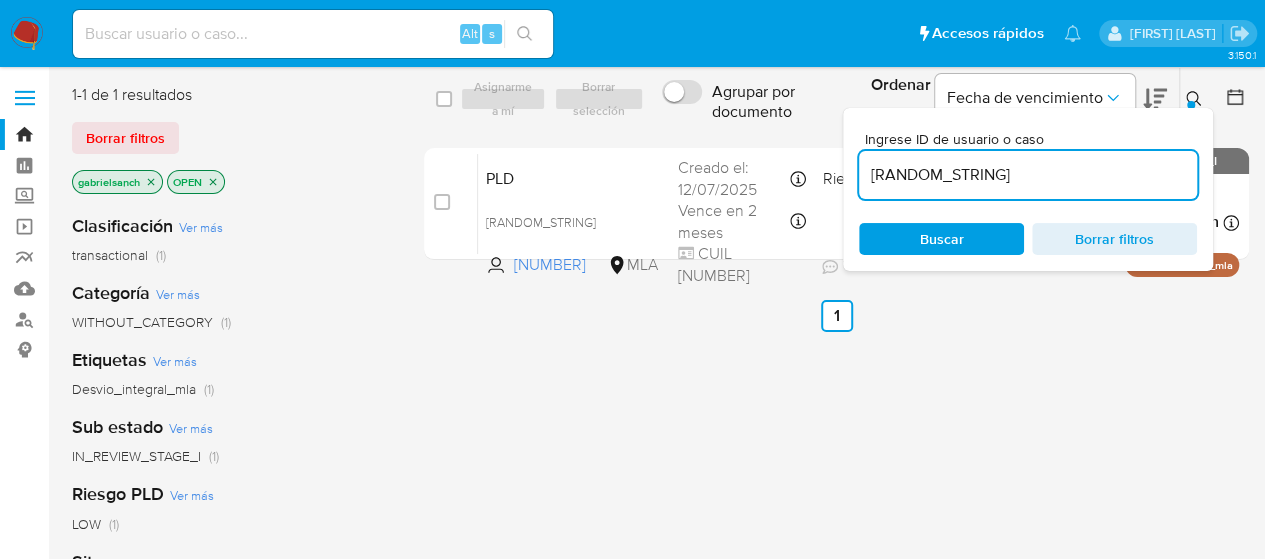 click on "b7W0MuvqR2UFiMLqjnhzh3yw" at bounding box center (1028, 175) 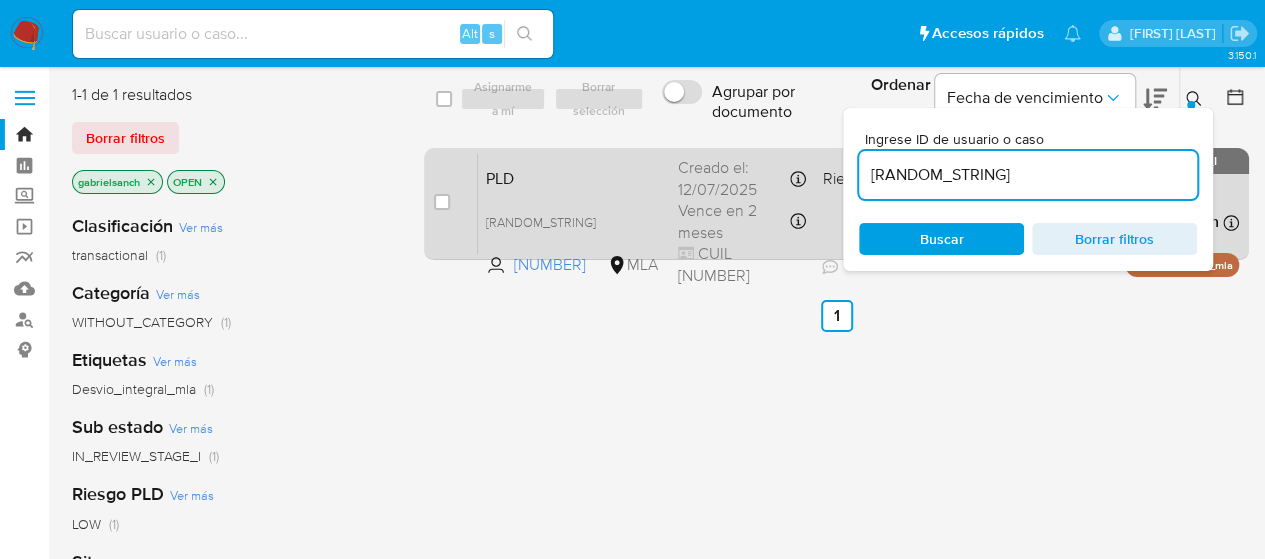 type on "B8YxjglTmLgNAudQRCwMVgCF" 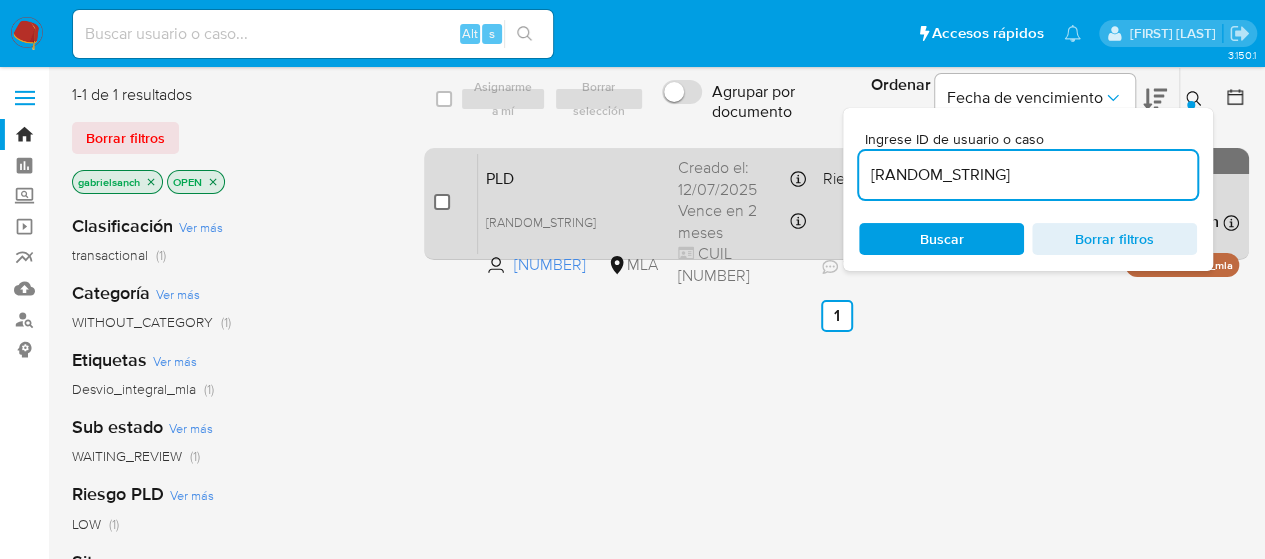 click at bounding box center [442, 202] 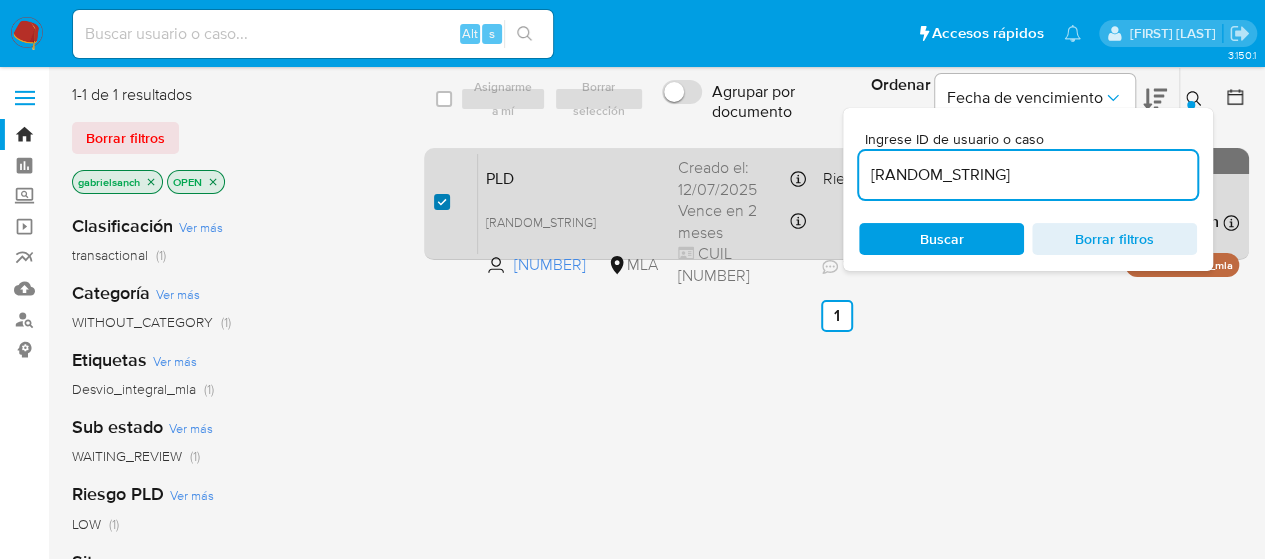 checkbox on "true" 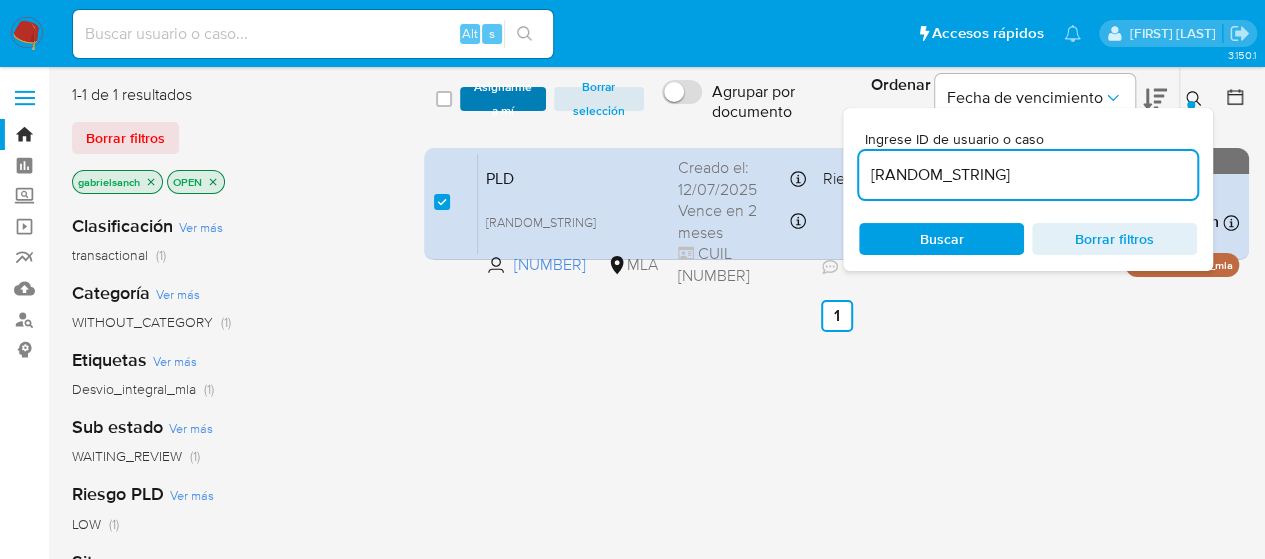 click on "Asignarme a mí" at bounding box center (503, 99) 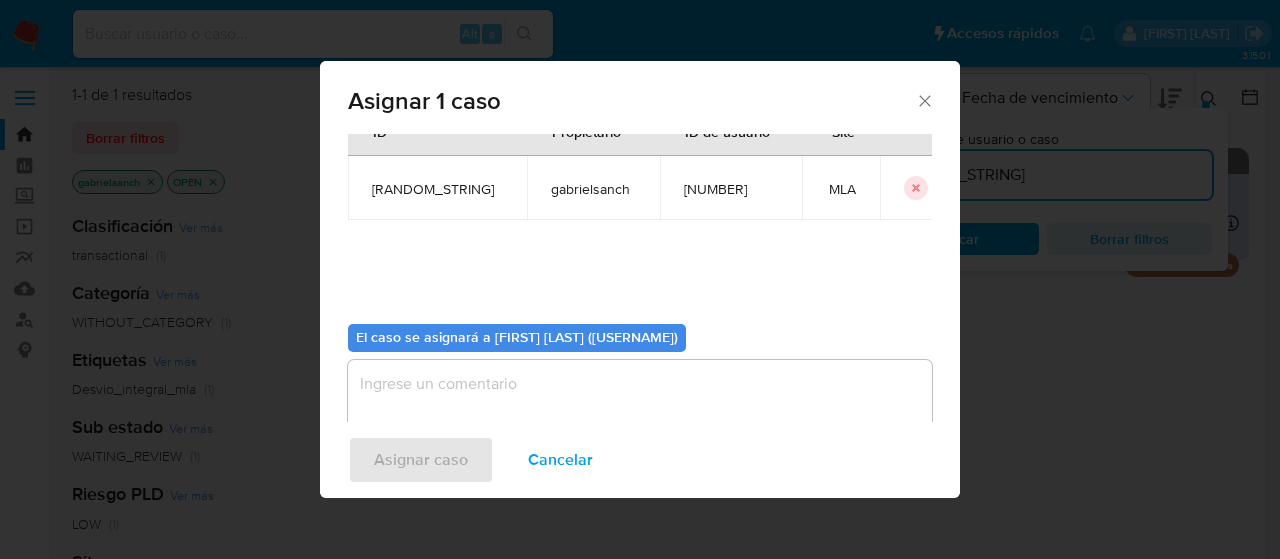 scroll, scrollTop: 102, scrollLeft: 0, axis: vertical 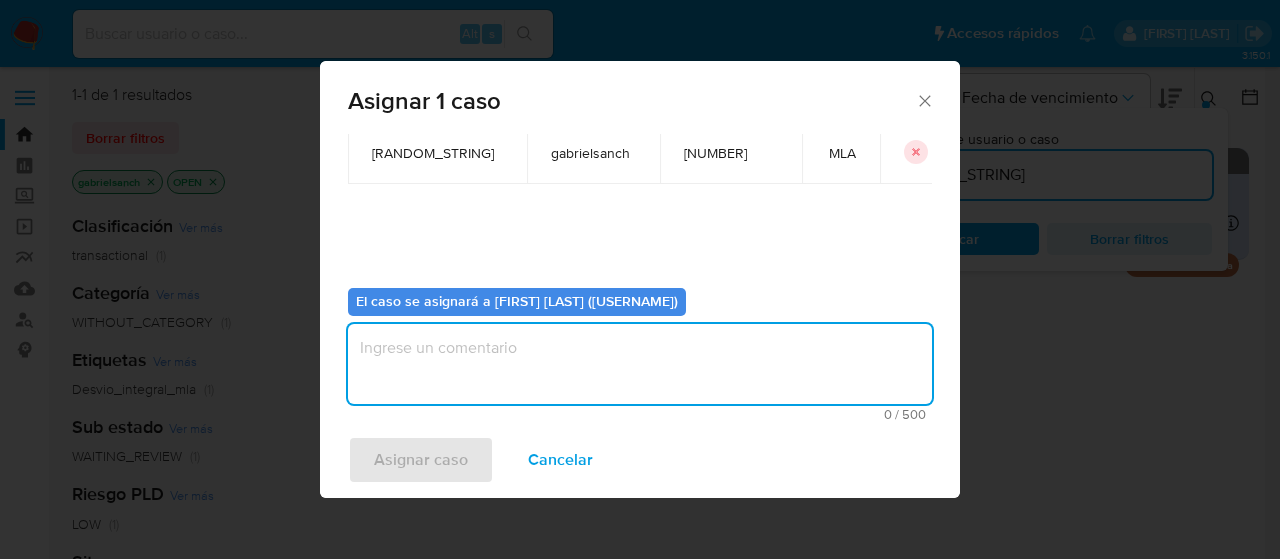 click at bounding box center [640, 364] 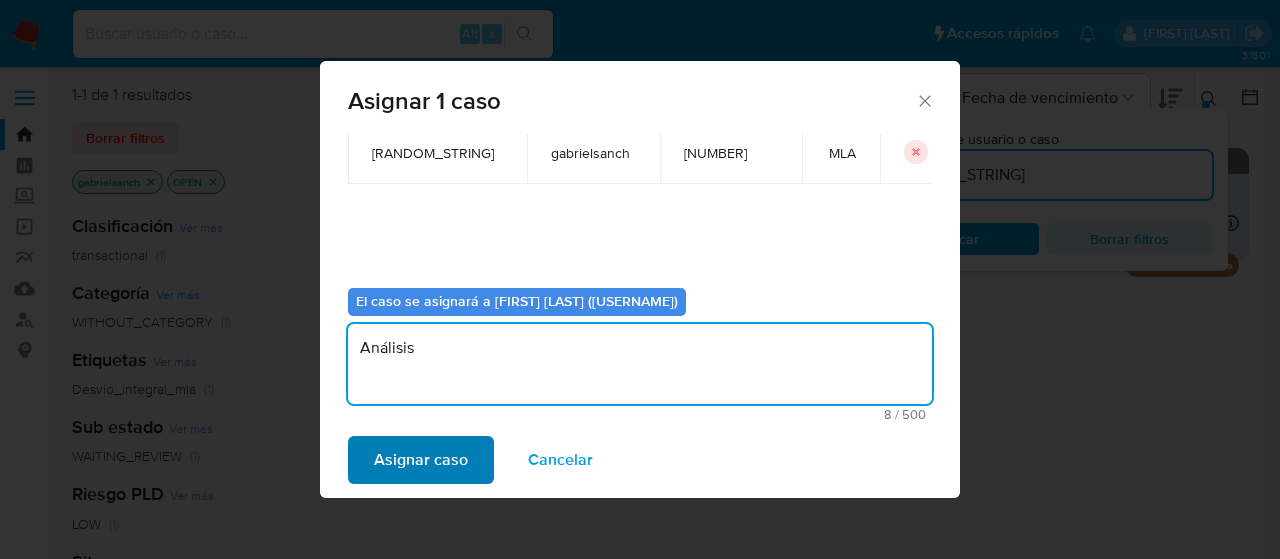 type on "Análisis" 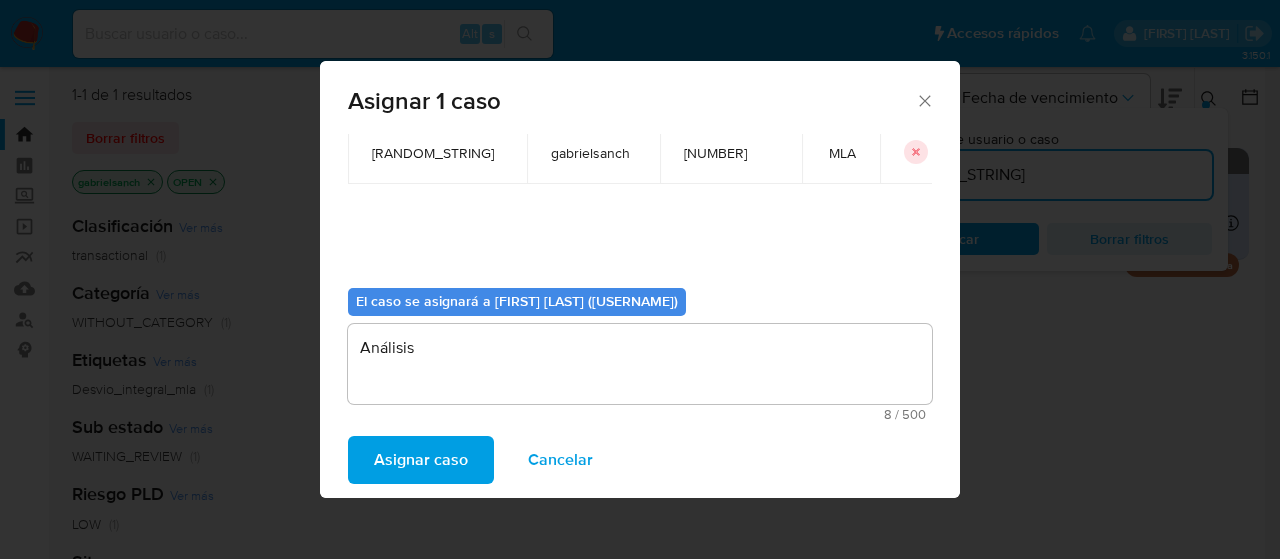 click on "Asignar caso" at bounding box center [421, 460] 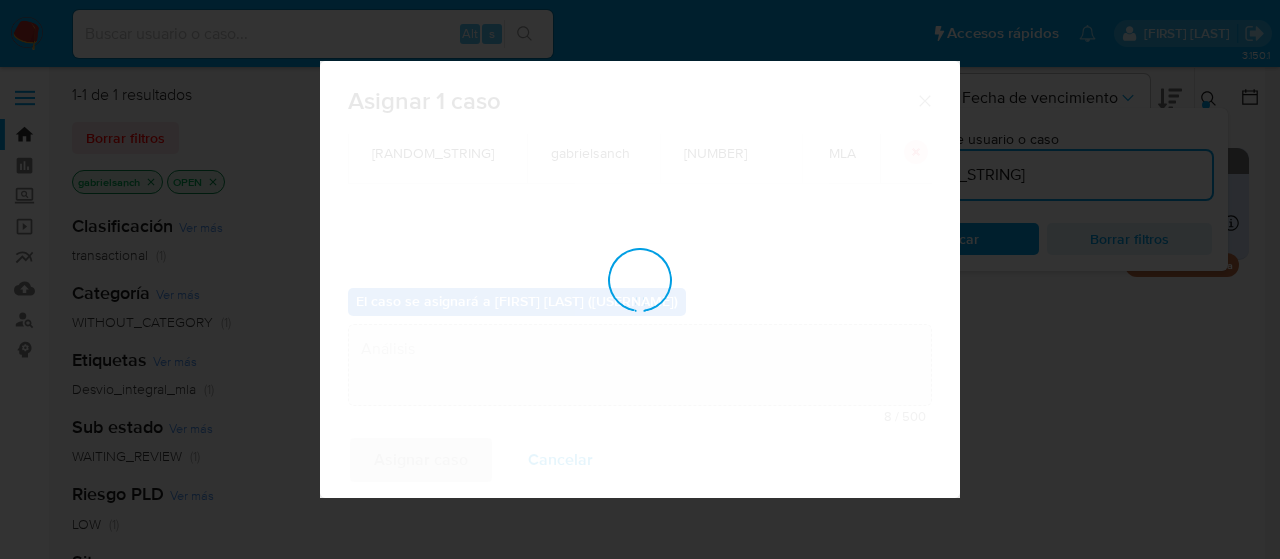 type 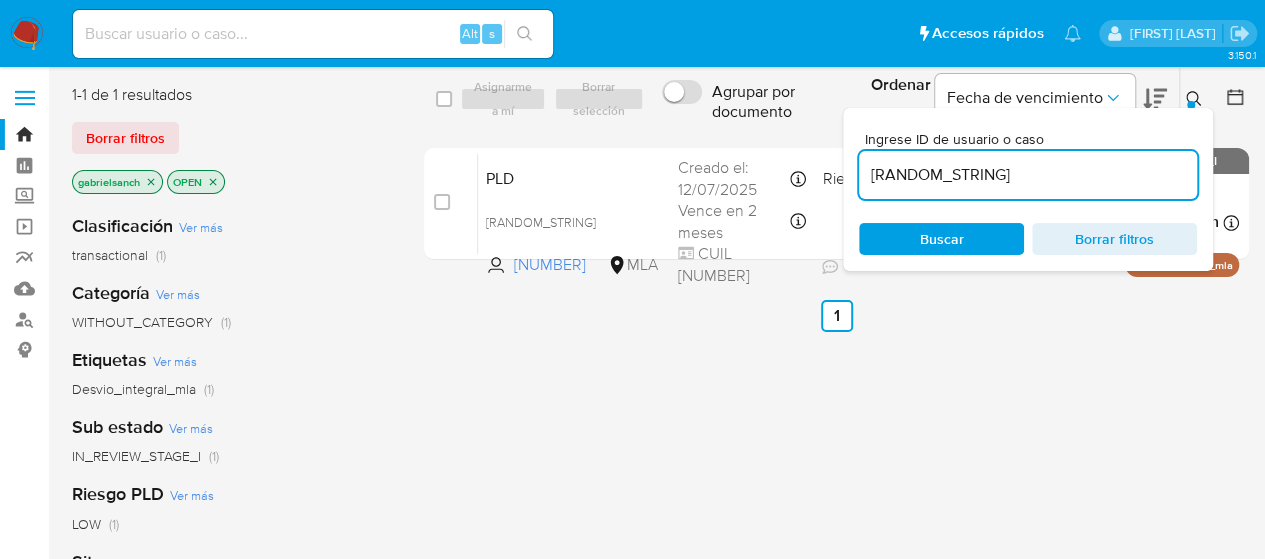 click on "B8YxjglTmLgNAudQRCwMVgCF" at bounding box center [1028, 175] 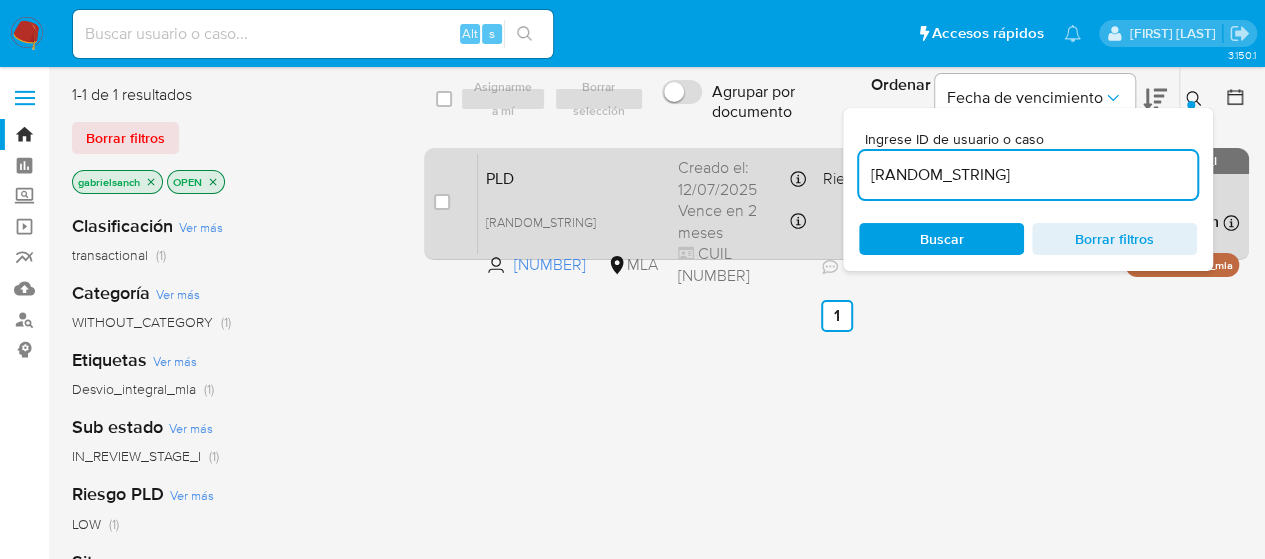 type on "tzqAqSI4wnlxDxsp5klnz2mf" 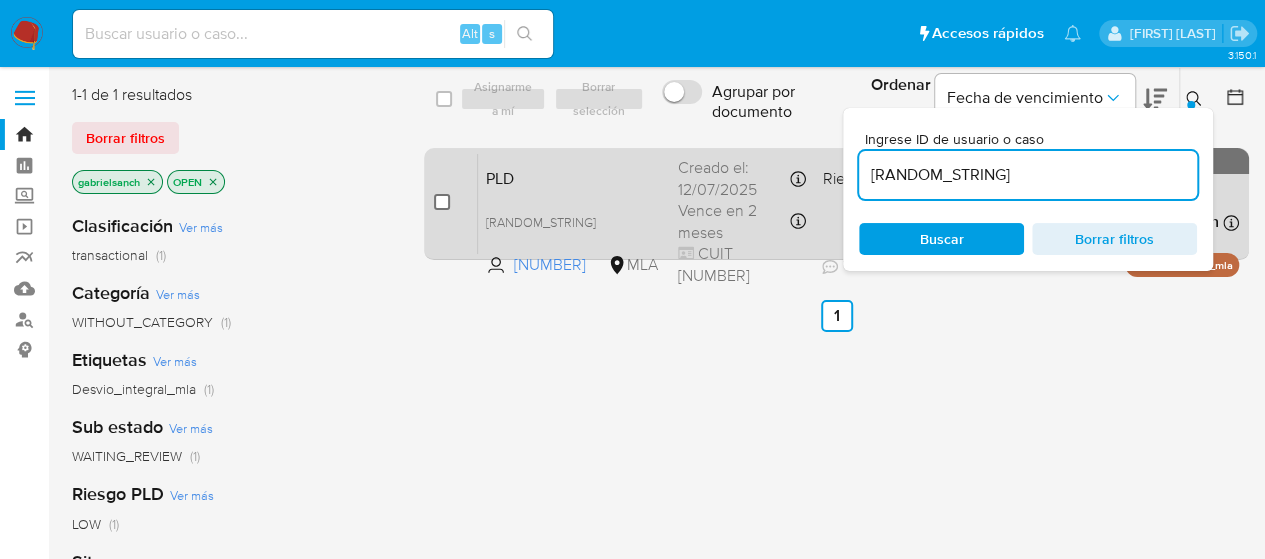 click at bounding box center (442, 202) 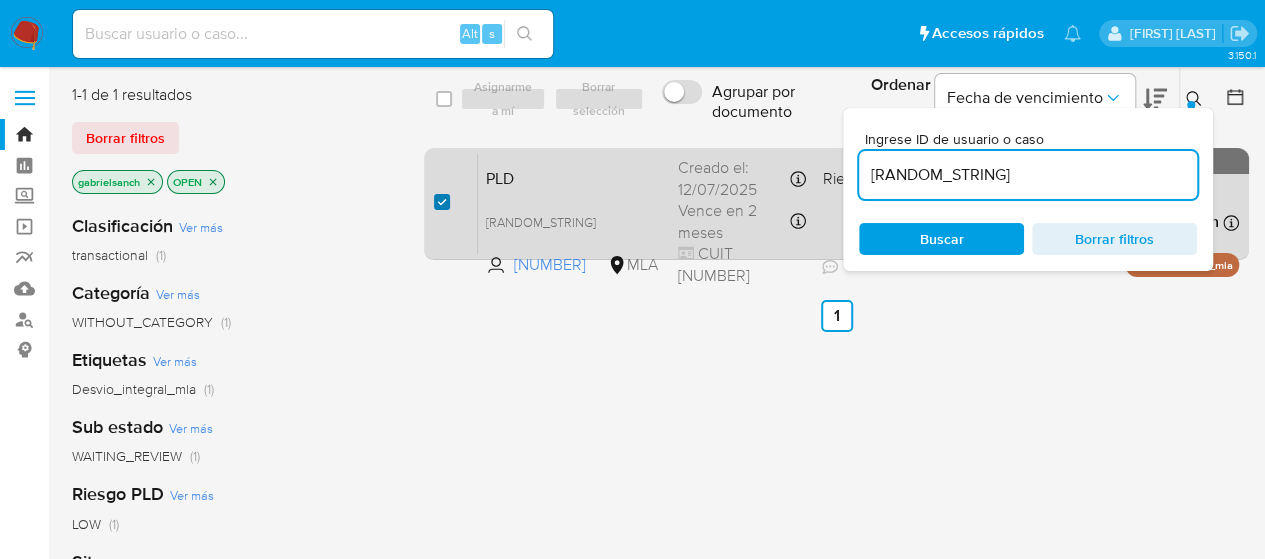 checkbox on "true" 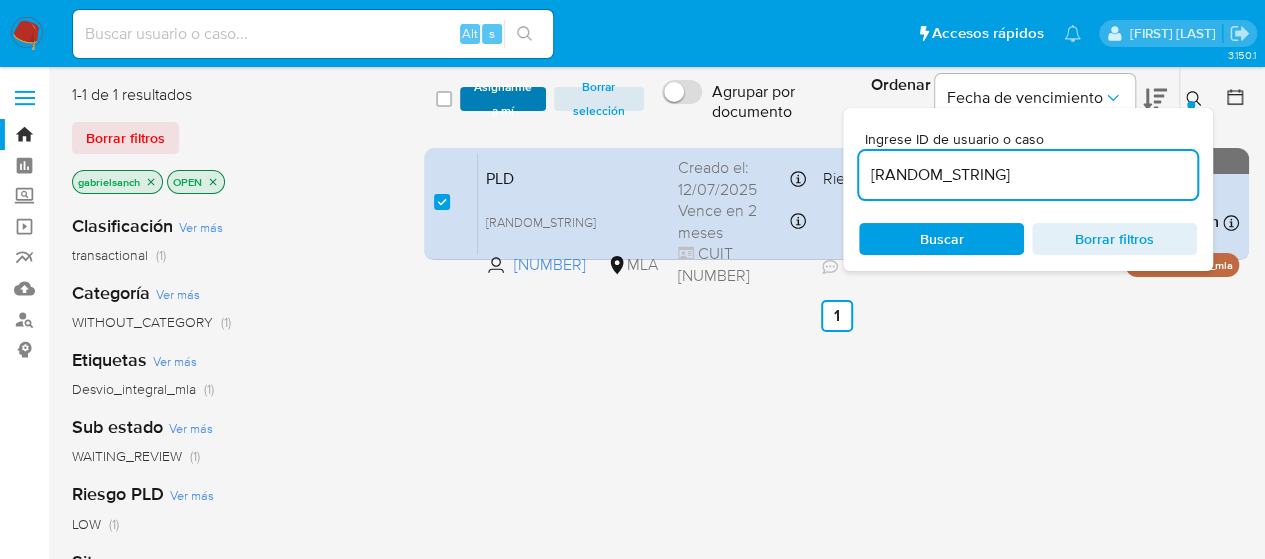 click on "Asignarme a mí" at bounding box center (503, 99) 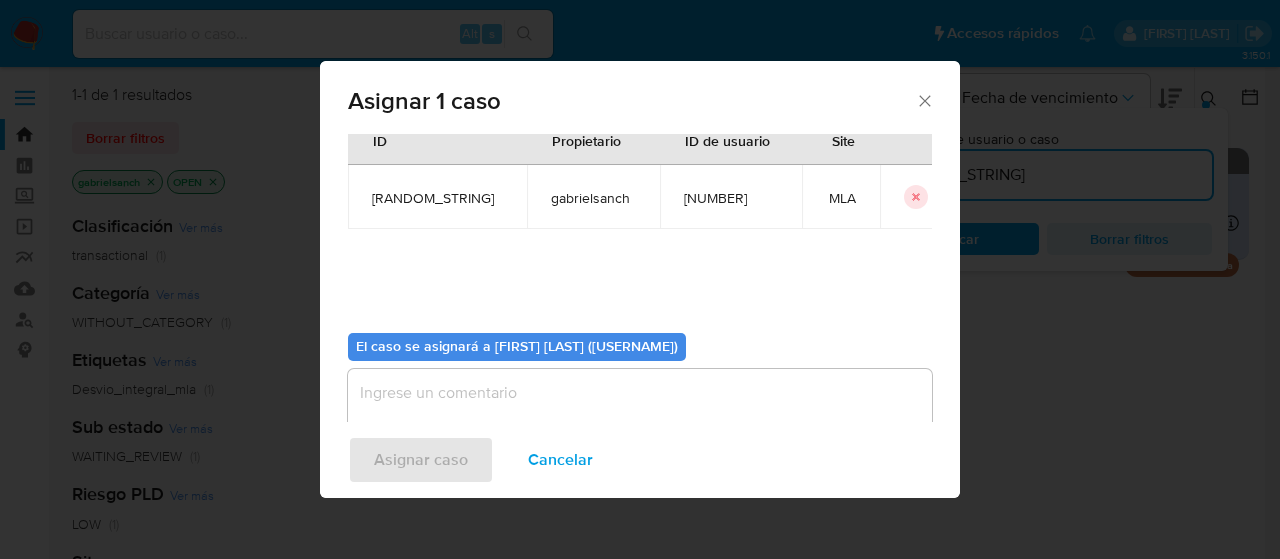 scroll, scrollTop: 102, scrollLeft: 0, axis: vertical 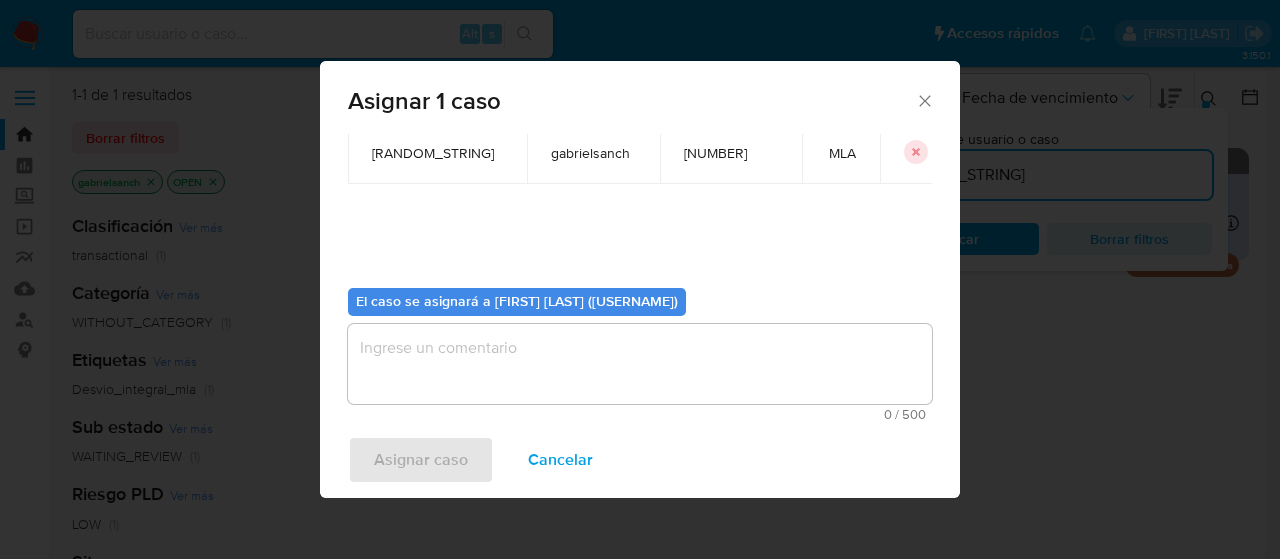 click at bounding box center (640, 364) 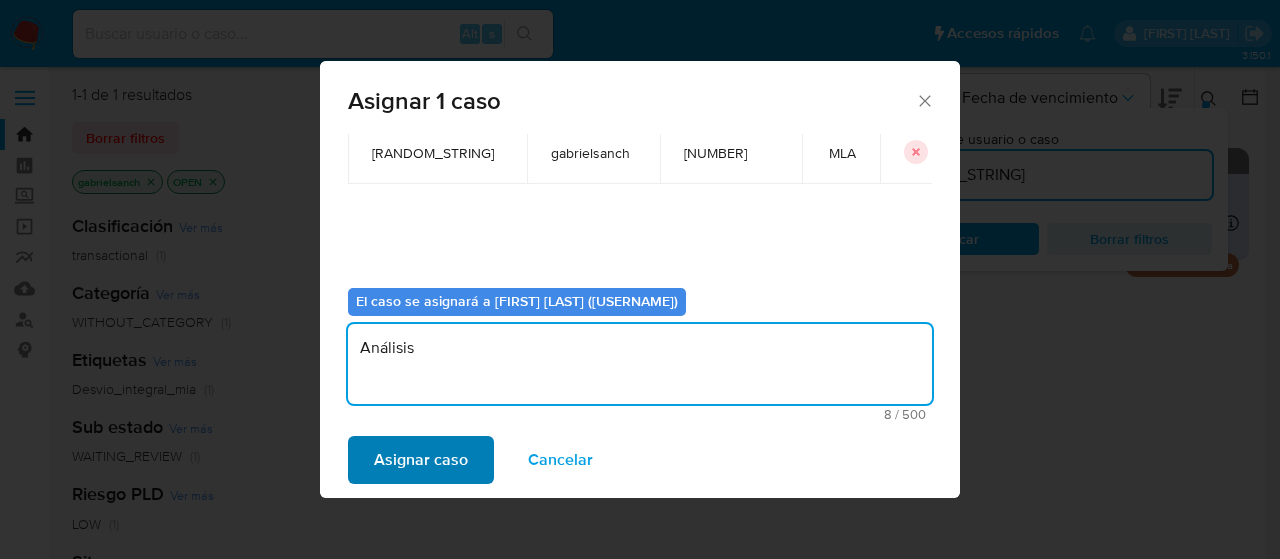 type on "Análisis" 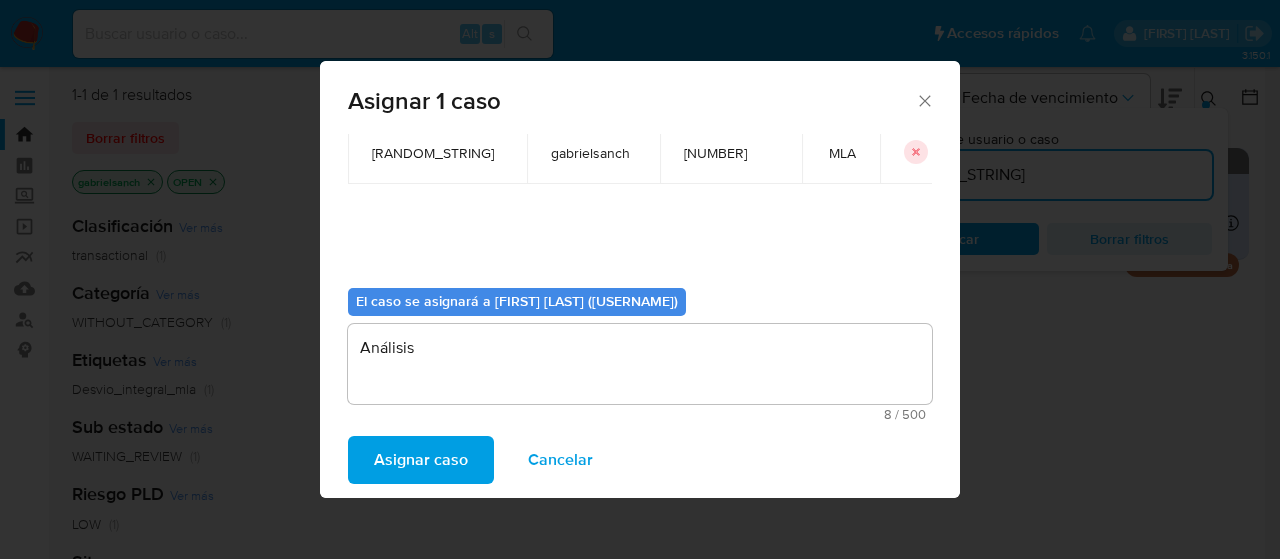 click on "Asignar caso" at bounding box center (421, 460) 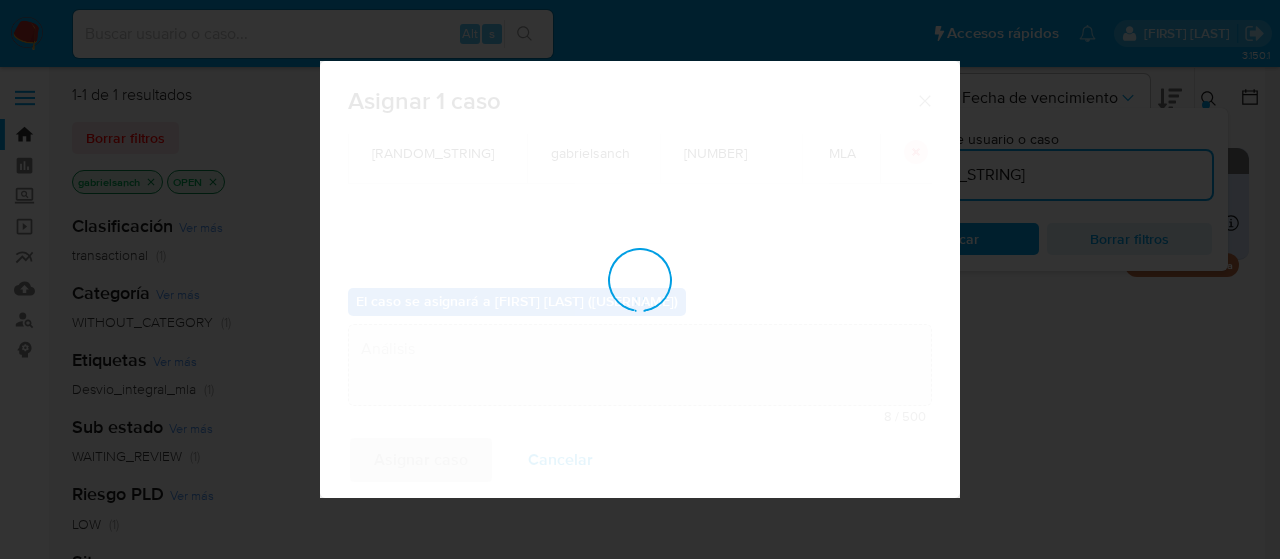 type 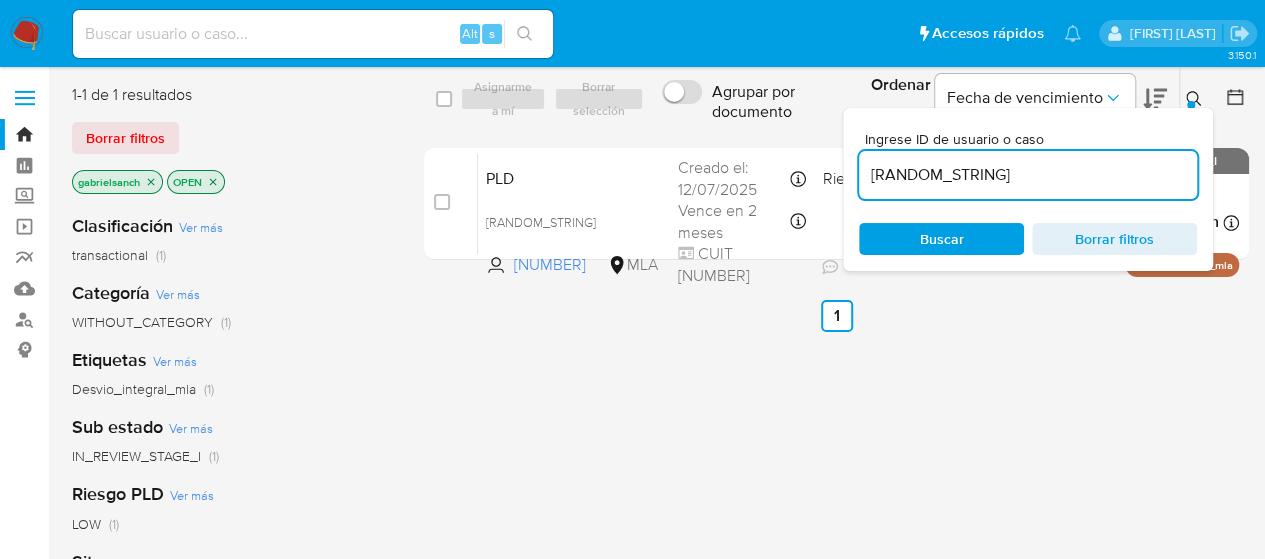 click on "tzqAqSI4wnlxDxsp5klnz2mf" at bounding box center (1028, 175) 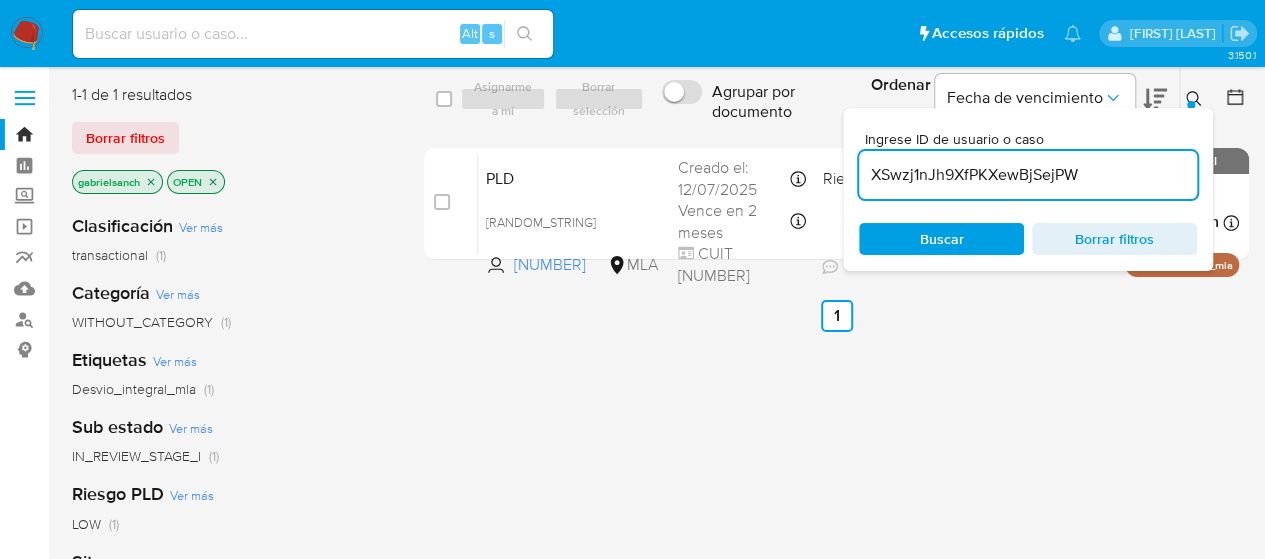 type on "XSwzj1nJh9XfPKXewBjSejPW" 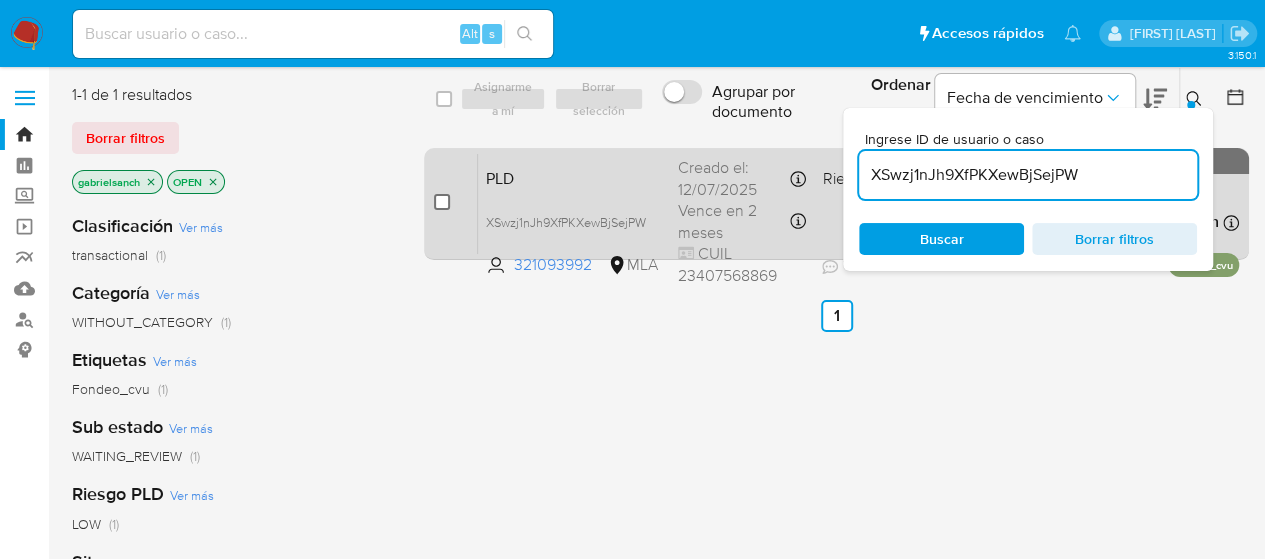 click at bounding box center (442, 202) 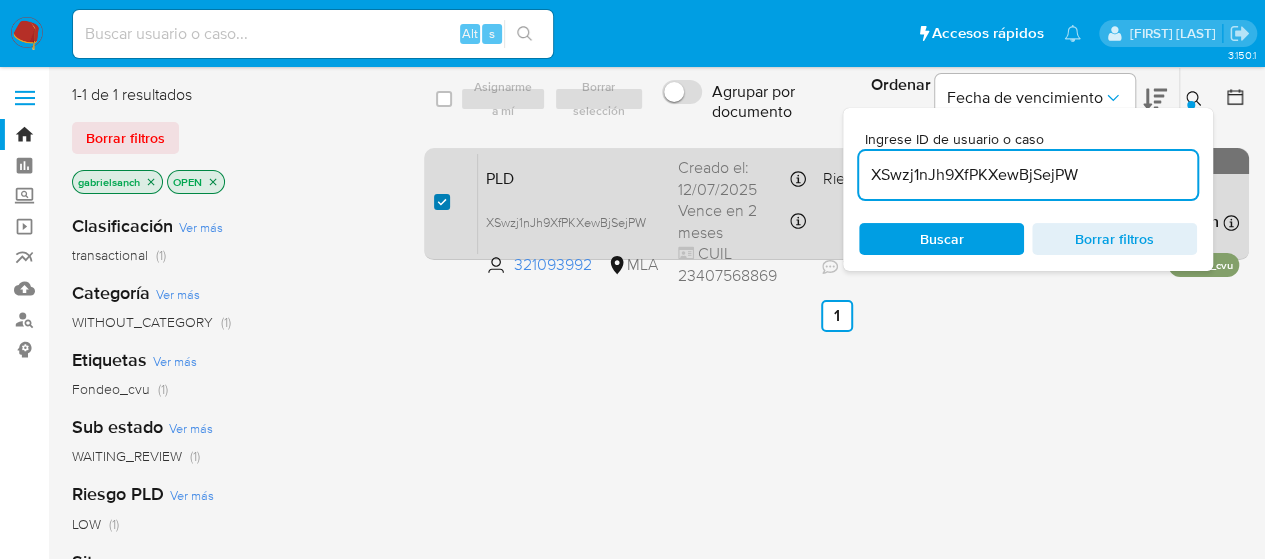 checkbox on "true" 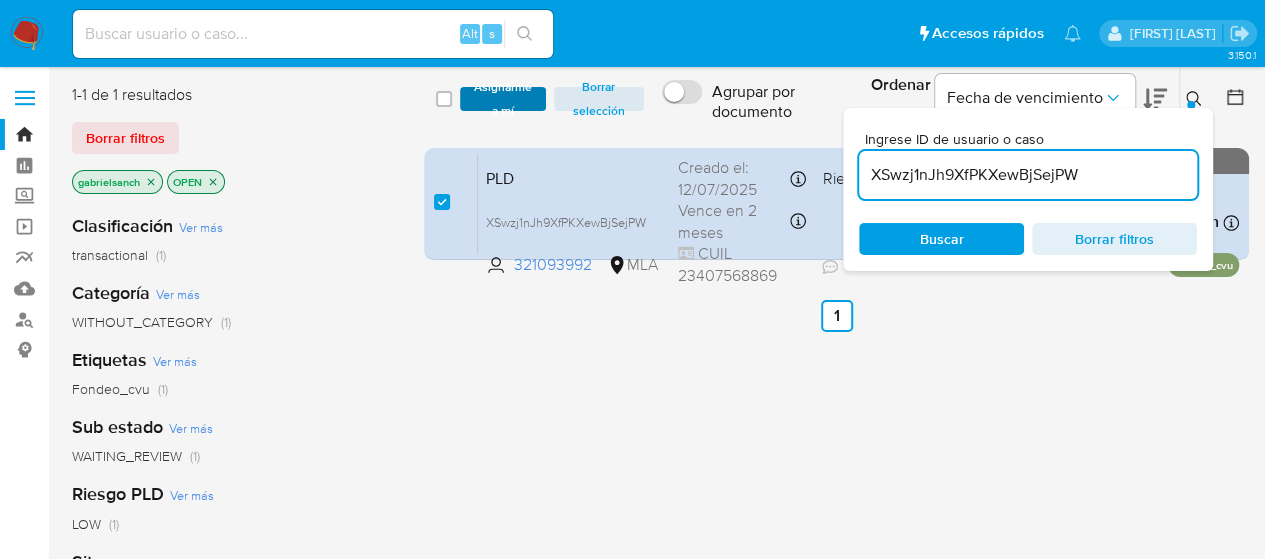 click on "Asignarme a mí" at bounding box center (503, 99) 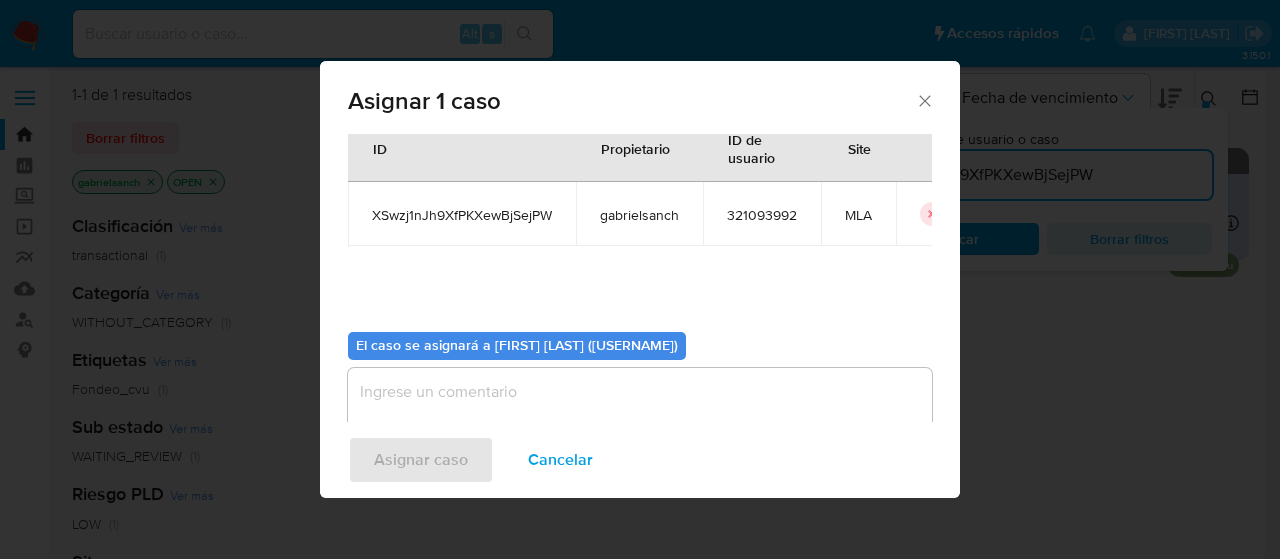 scroll, scrollTop: 102, scrollLeft: 0, axis: vertical 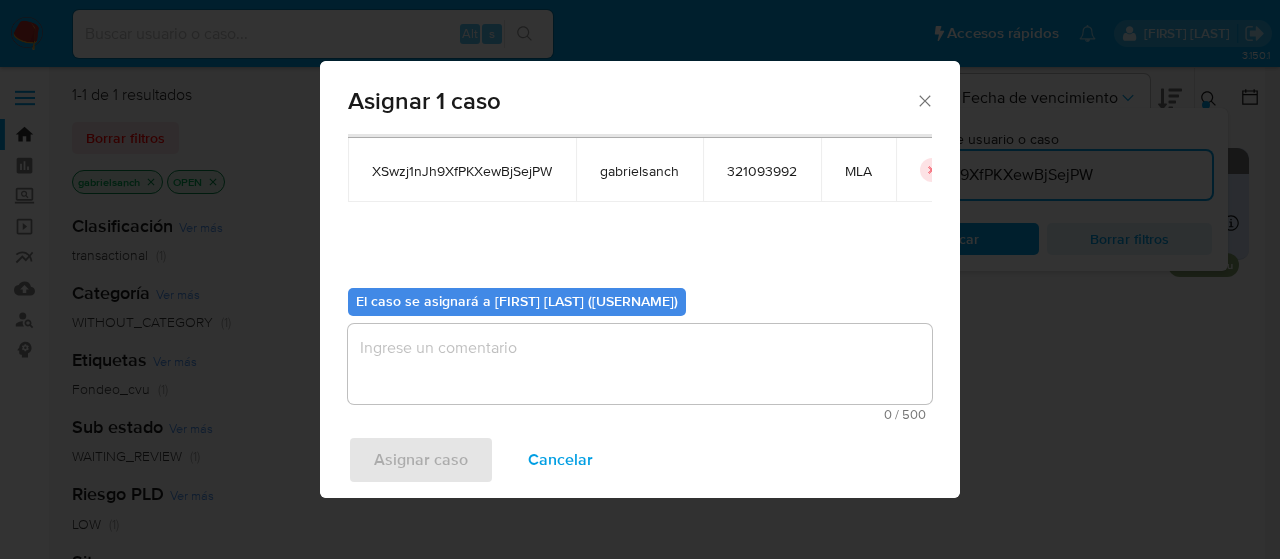 click at bounding box center [640, 364] 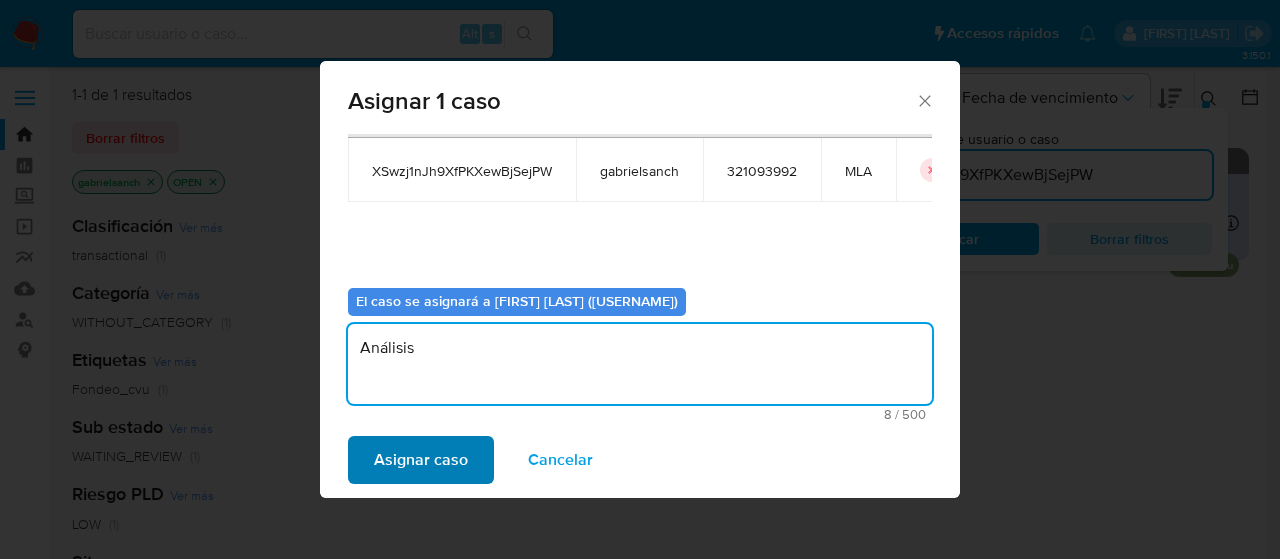 type on "Análisis" 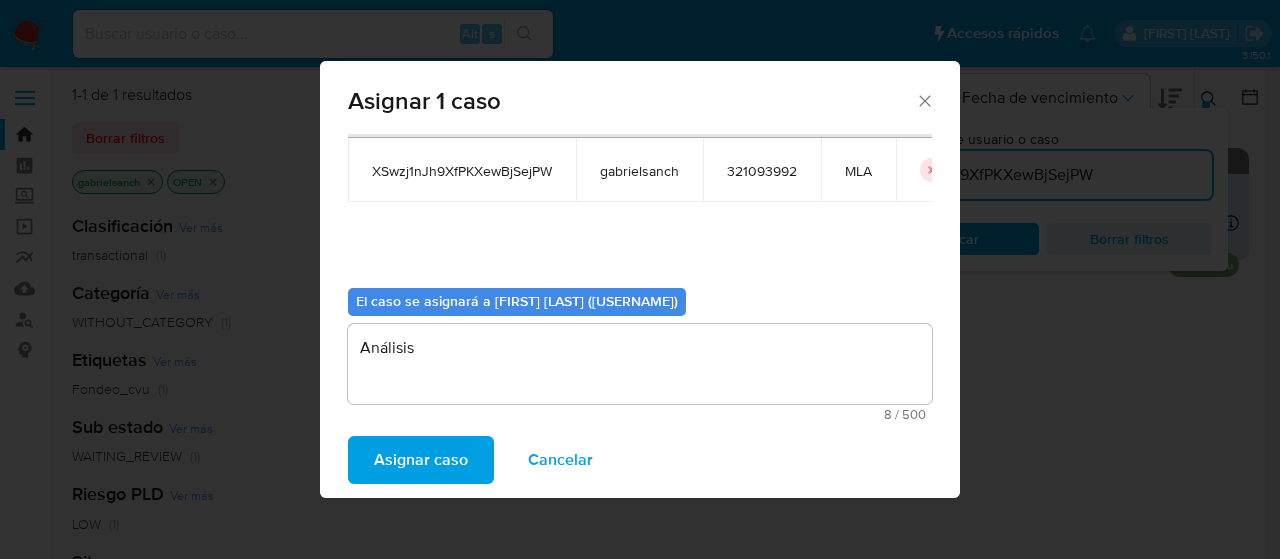 click on "Asignar caso" at bounding box center [421, 460] 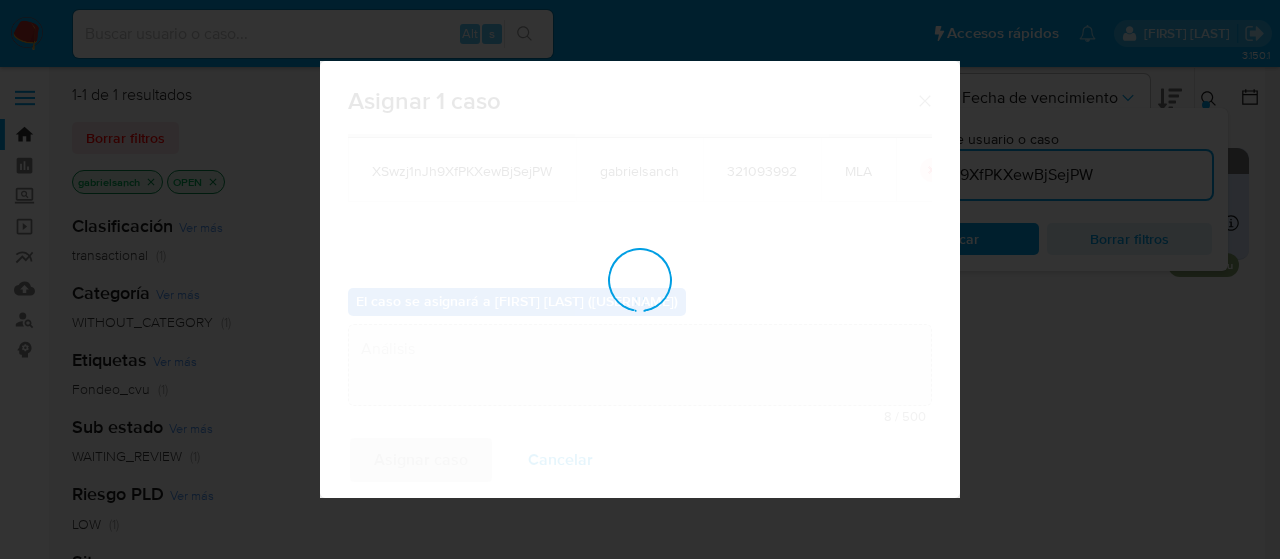type 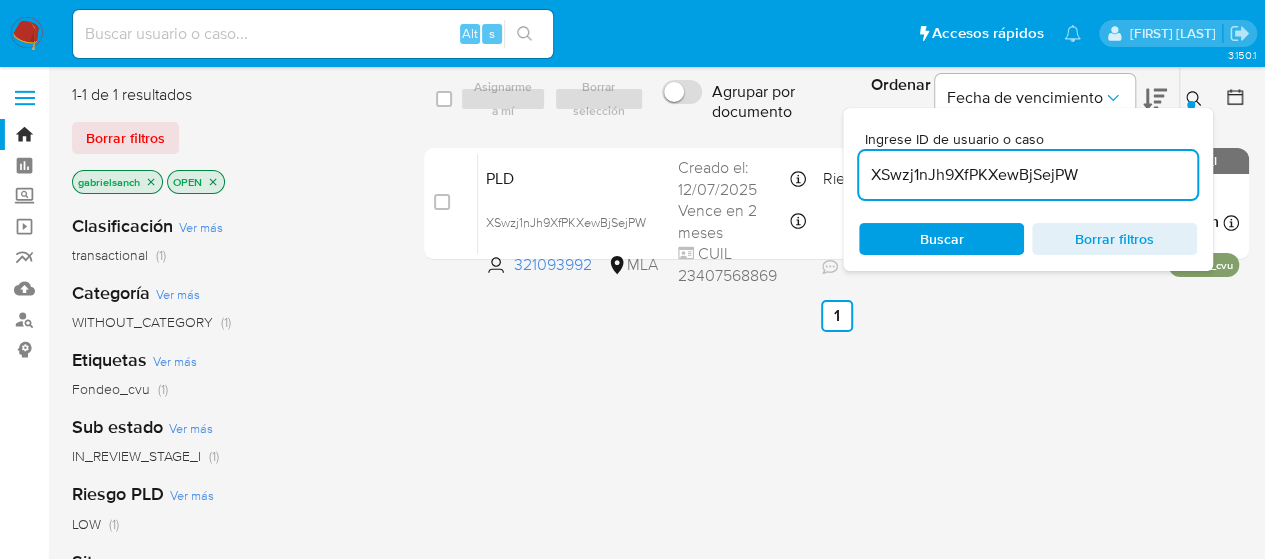 click on "XSwzj1nJh9XfPKXewBjSejPW" at bounding box center (1028, 175) 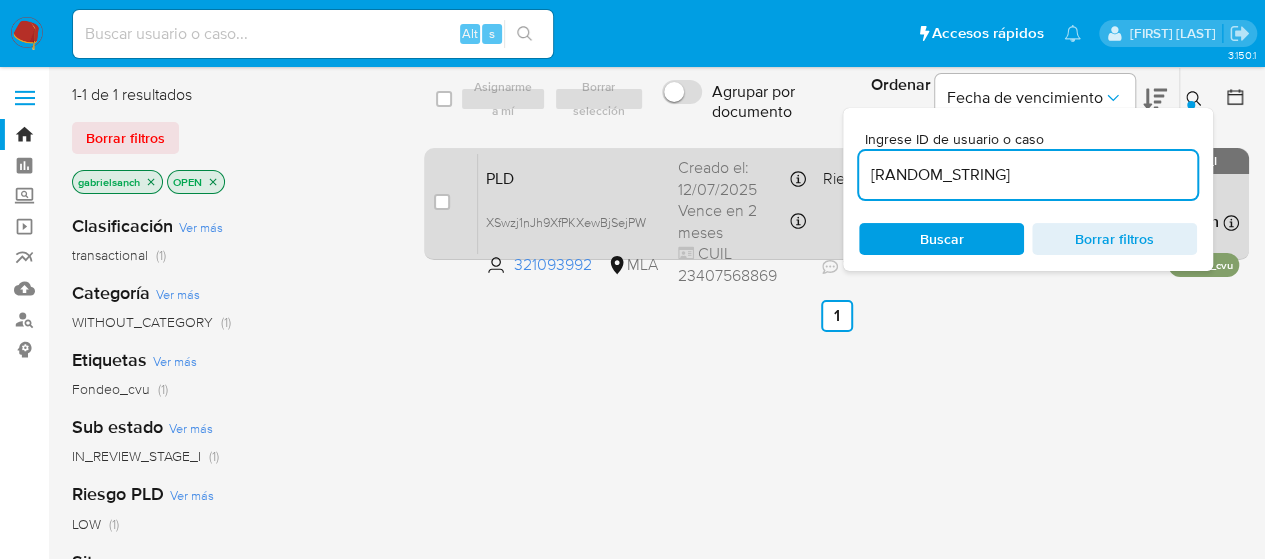 type on "mTn3BYTeagwOa7nUBaxmxVTH" 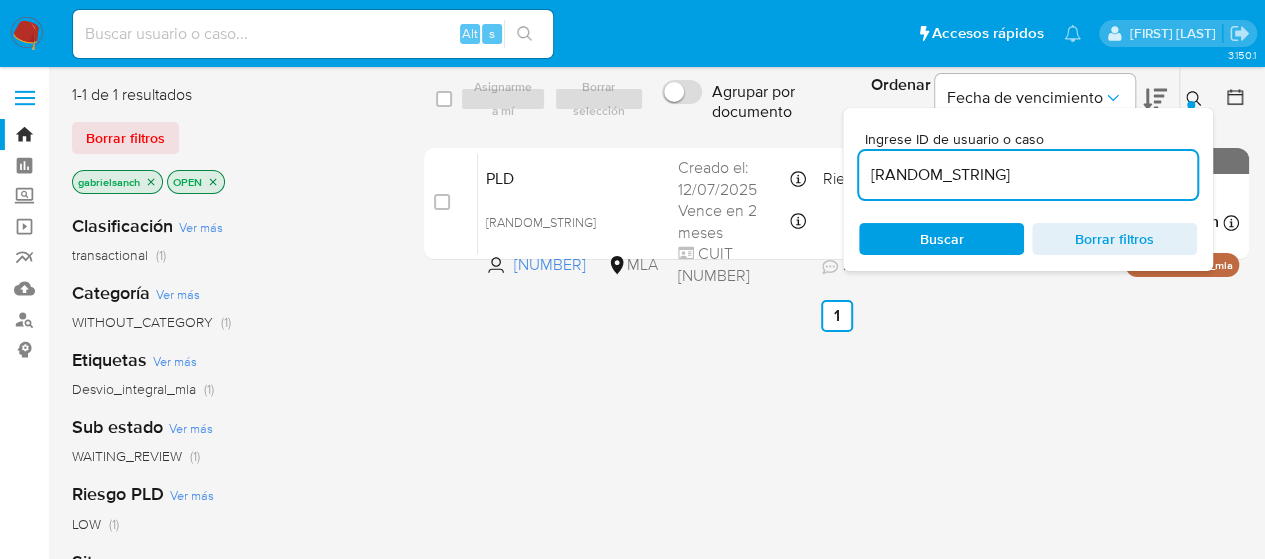 click at bounding box center [442, 202] 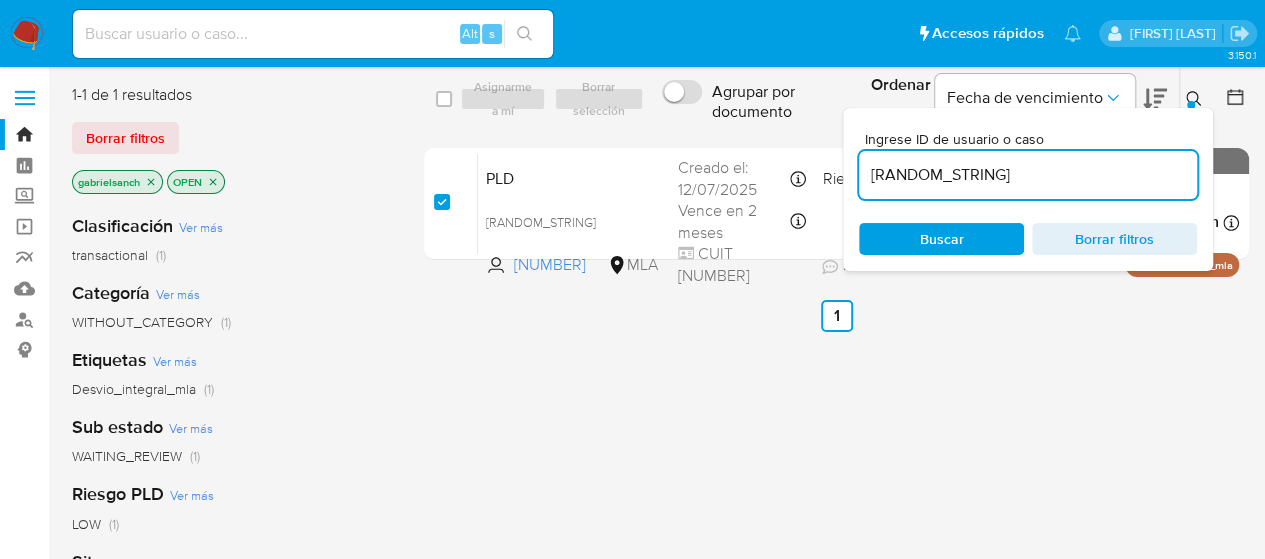 checkbox on "true" 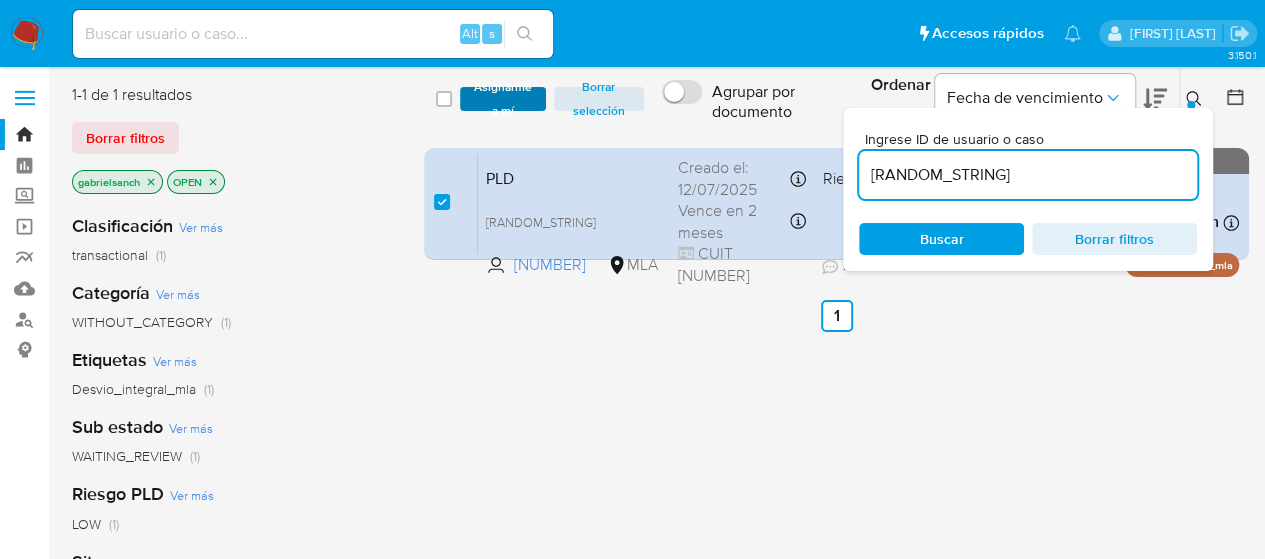 click on "Asignarme a mí" at bounding box center (503, 99) 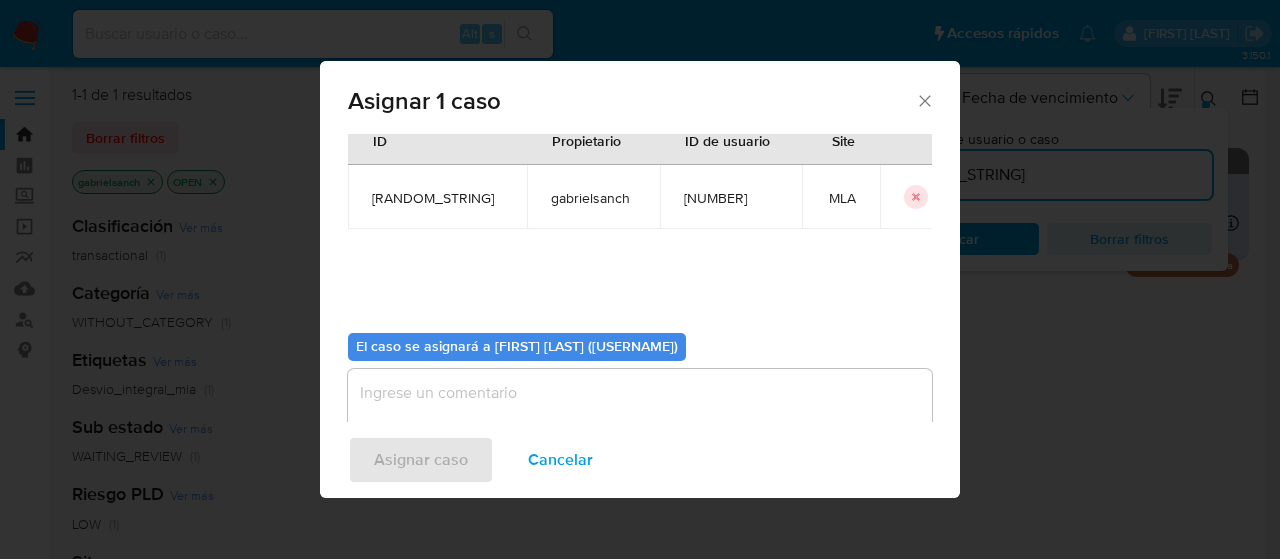 scroll, scrollTop: 102, scrollLeft: 0, axis: vertical 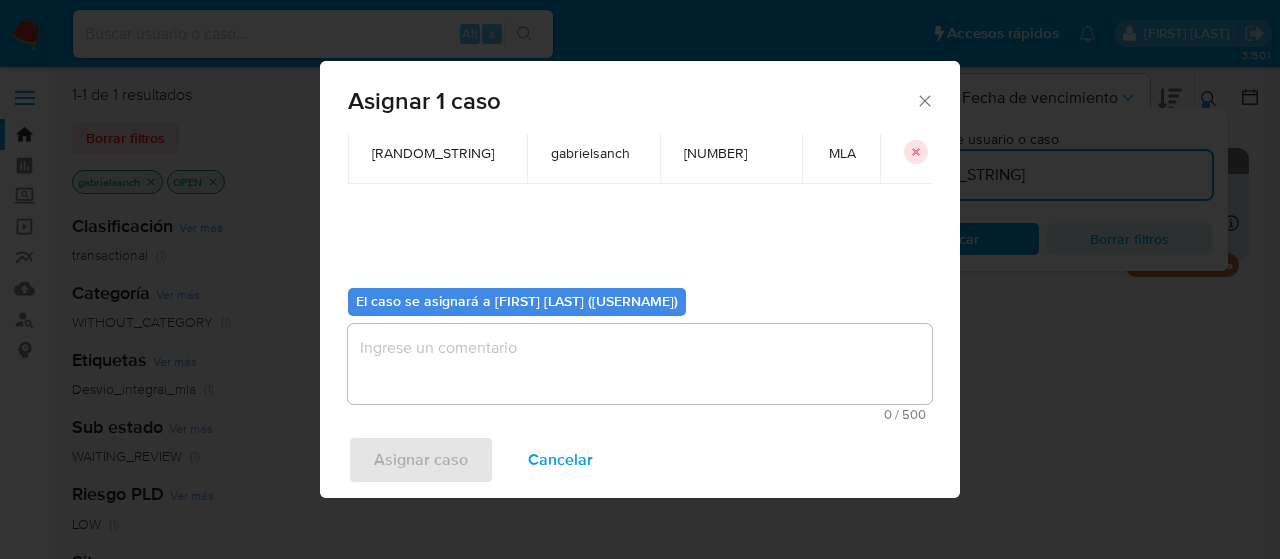 click at bounding box center (640, 364) 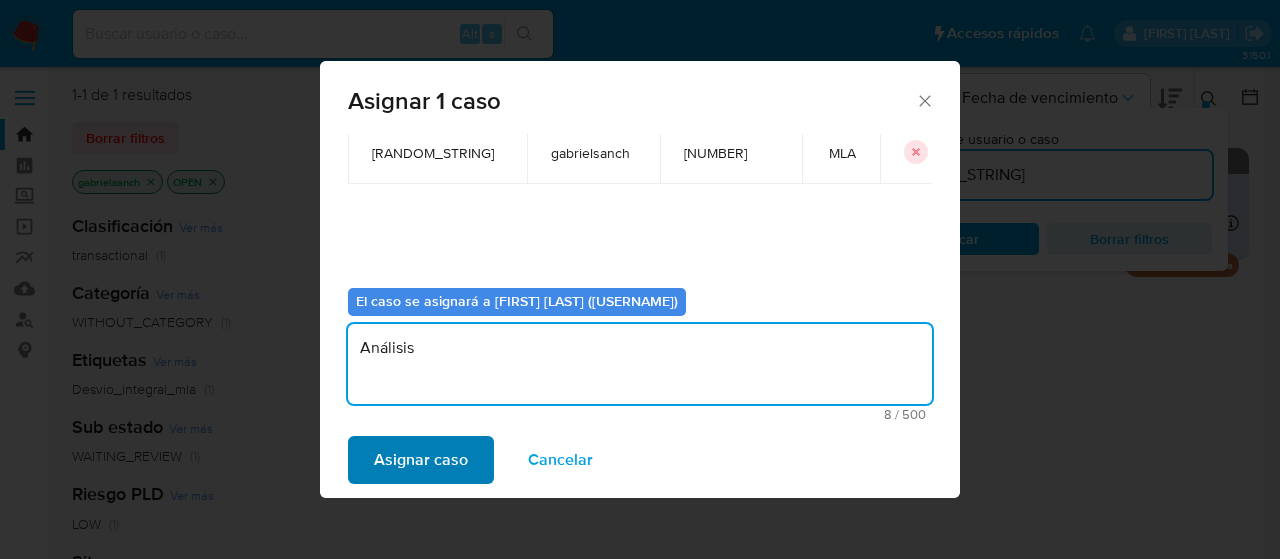 type on "Análisis" 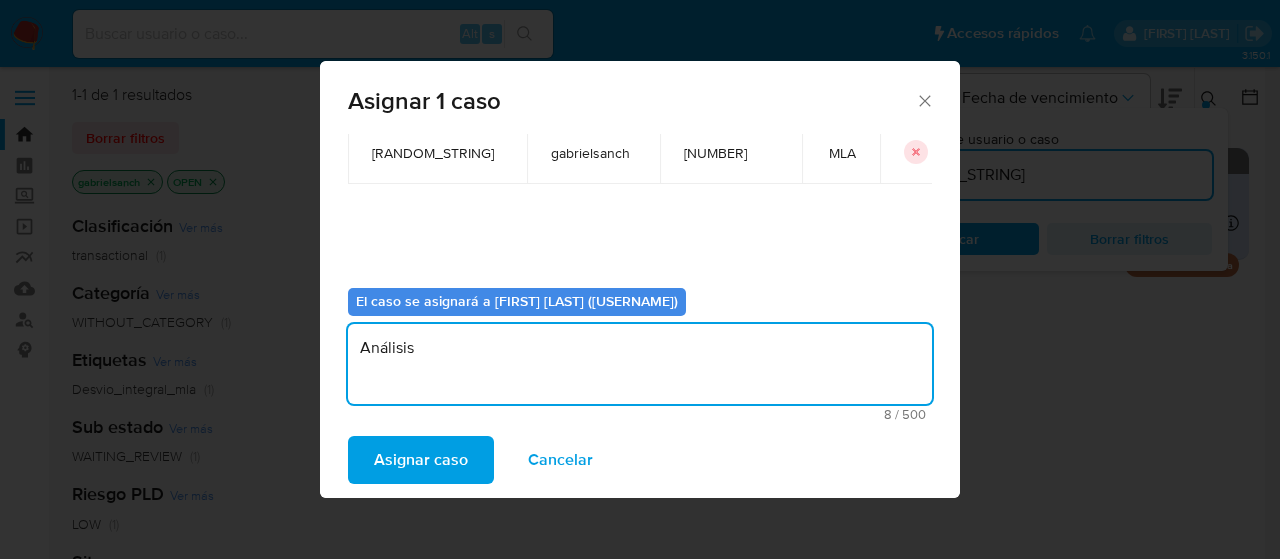 click on "Asignar caso" at bounding box center [421, 460] 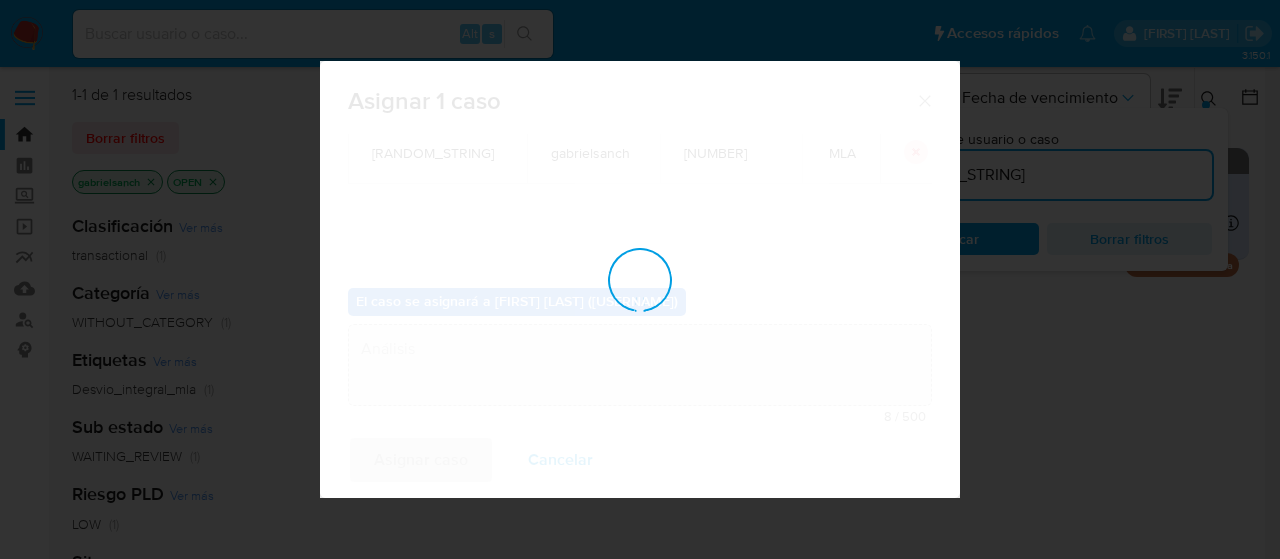 type 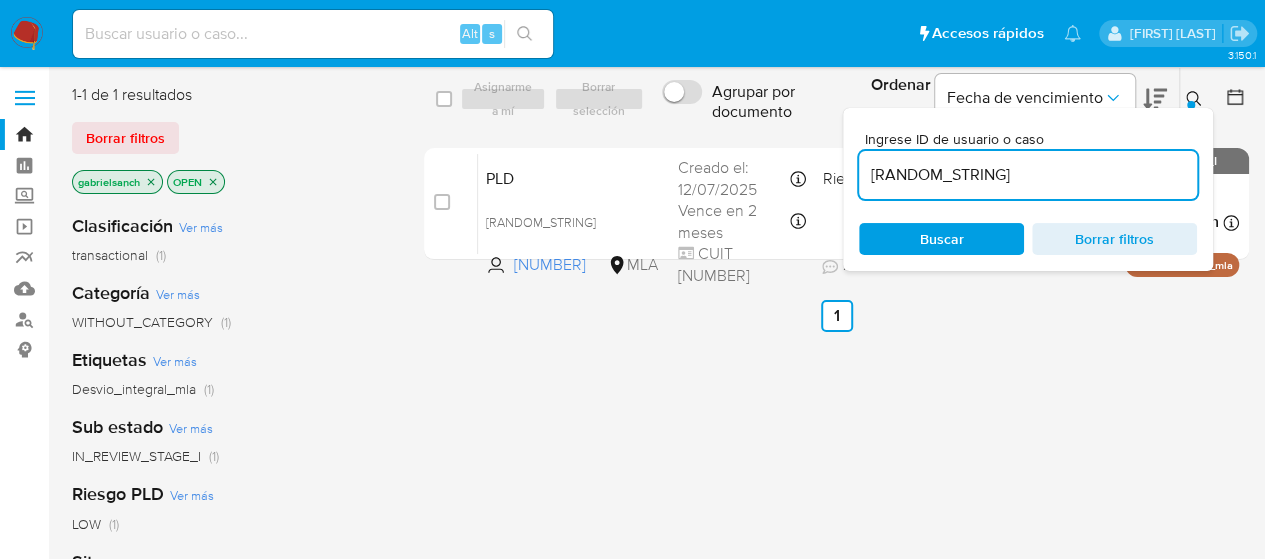 click on "mTn3BYTeagwOa7nUBaxmxVTH" at bounding box center [1028, 175] 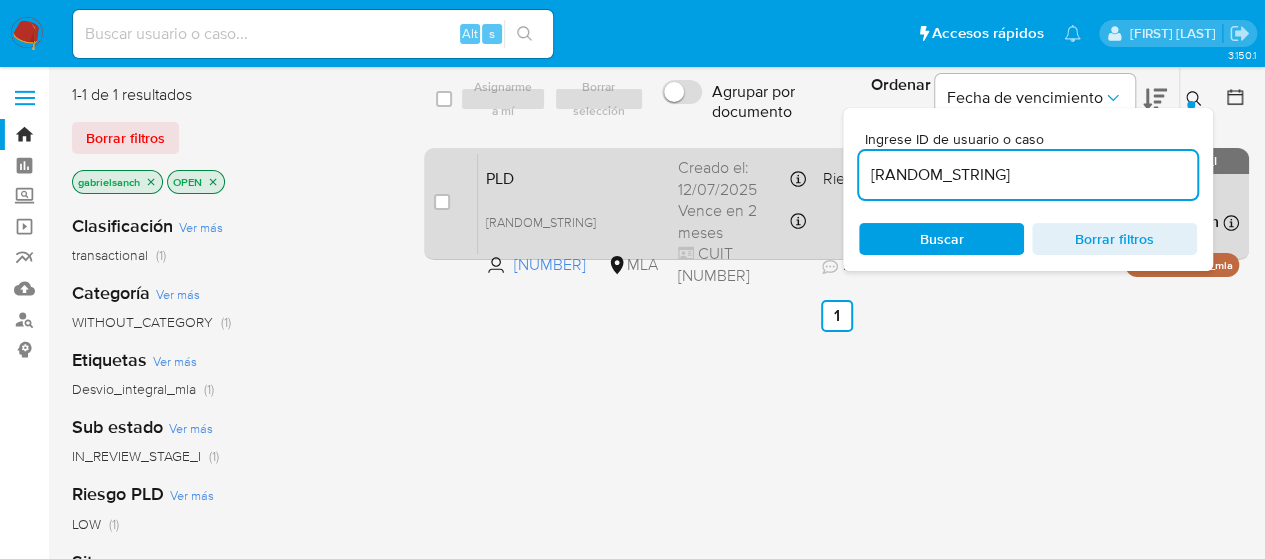 type on "rhG6WRveyzKaE4XrOzNQzbvV" 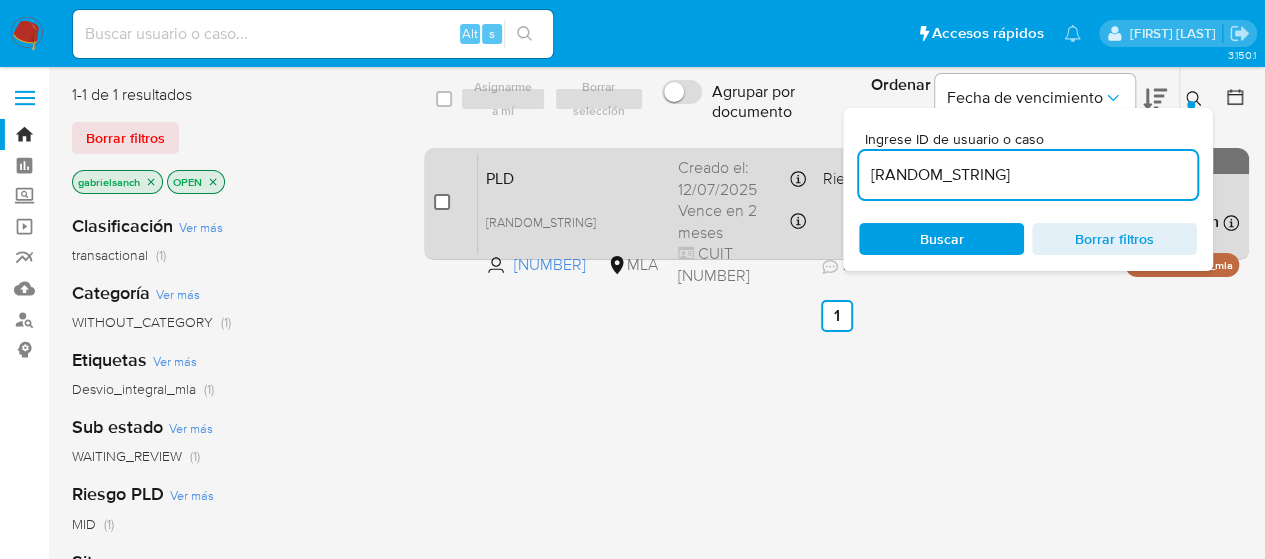 click at bounding box center [442, 202] 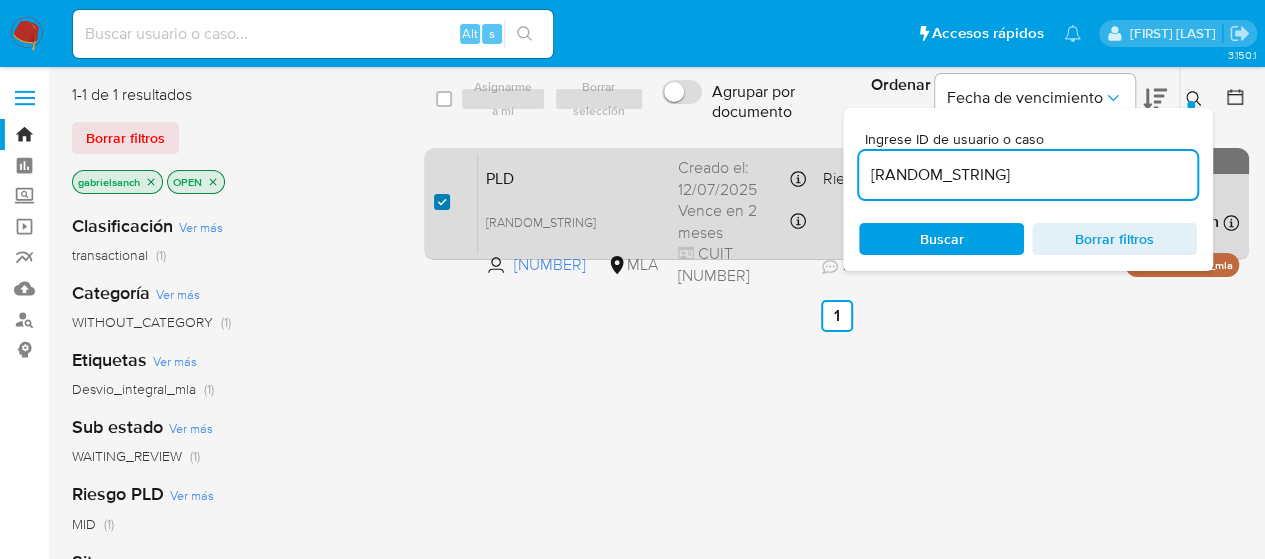 checkbox on "true" 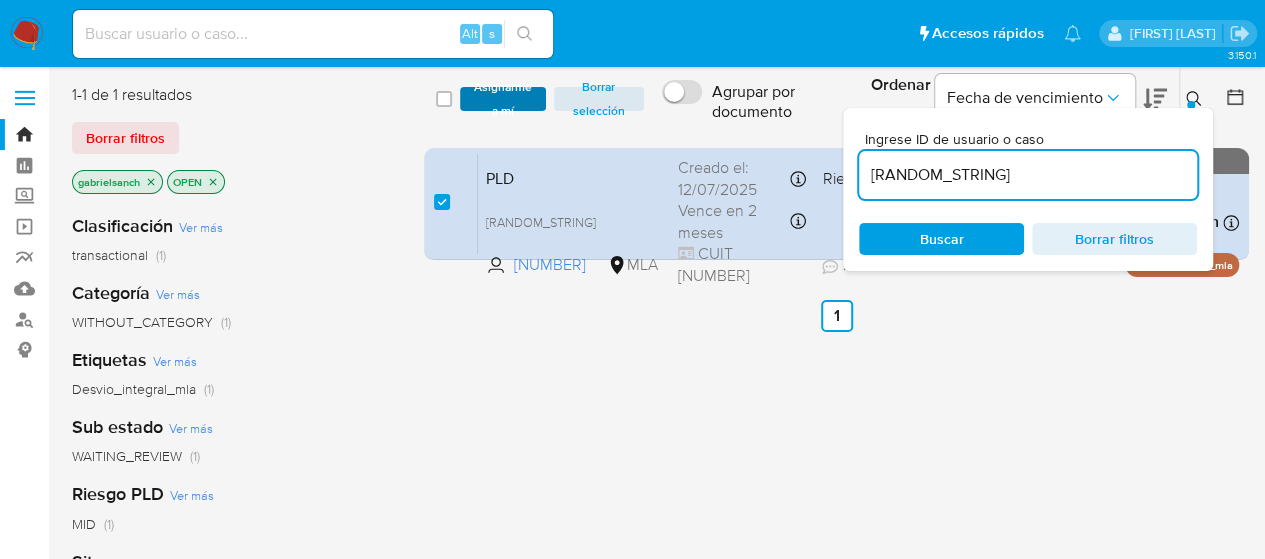 click on "Asignarme a mí" at bounding box center (503, 99) 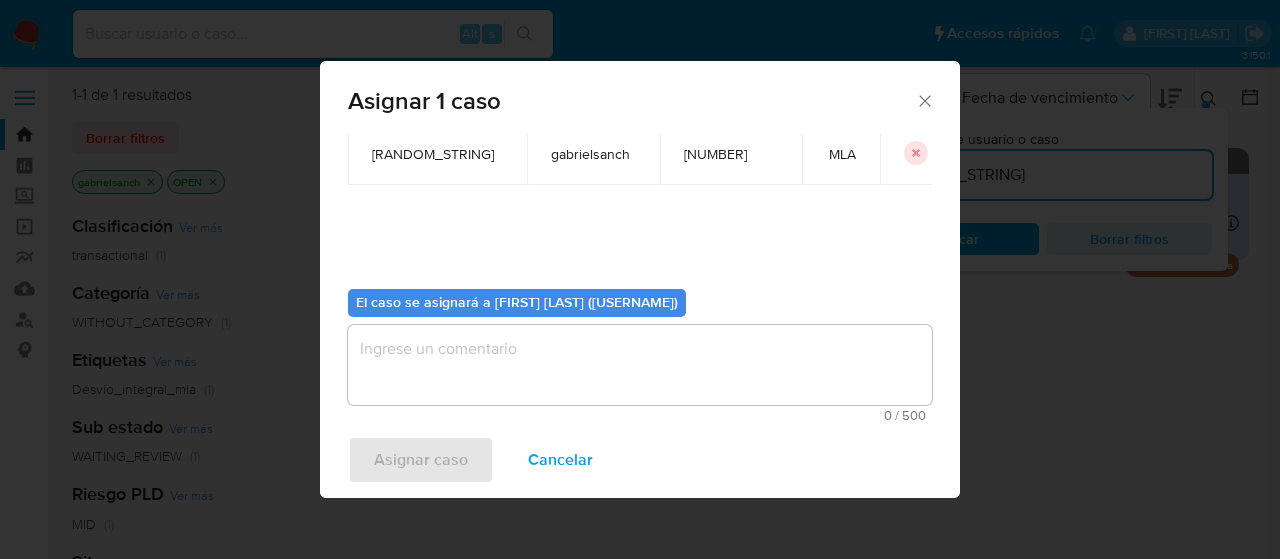 scroll, scrollTop: 102, scrollLeft: 0, axis: vertical 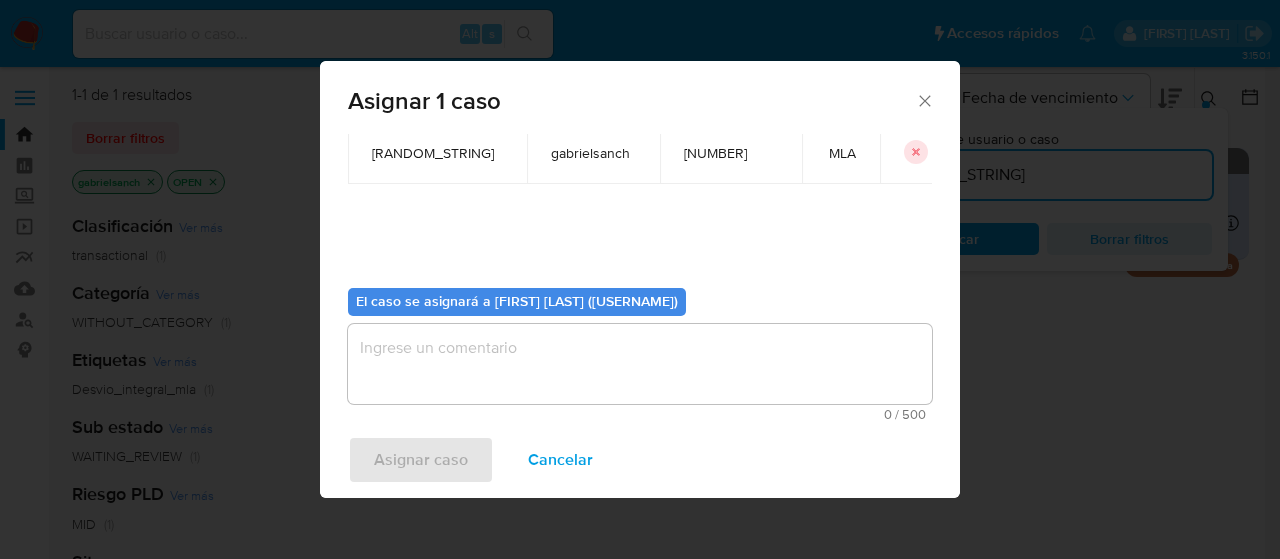 click at bounding box center (640, 364) 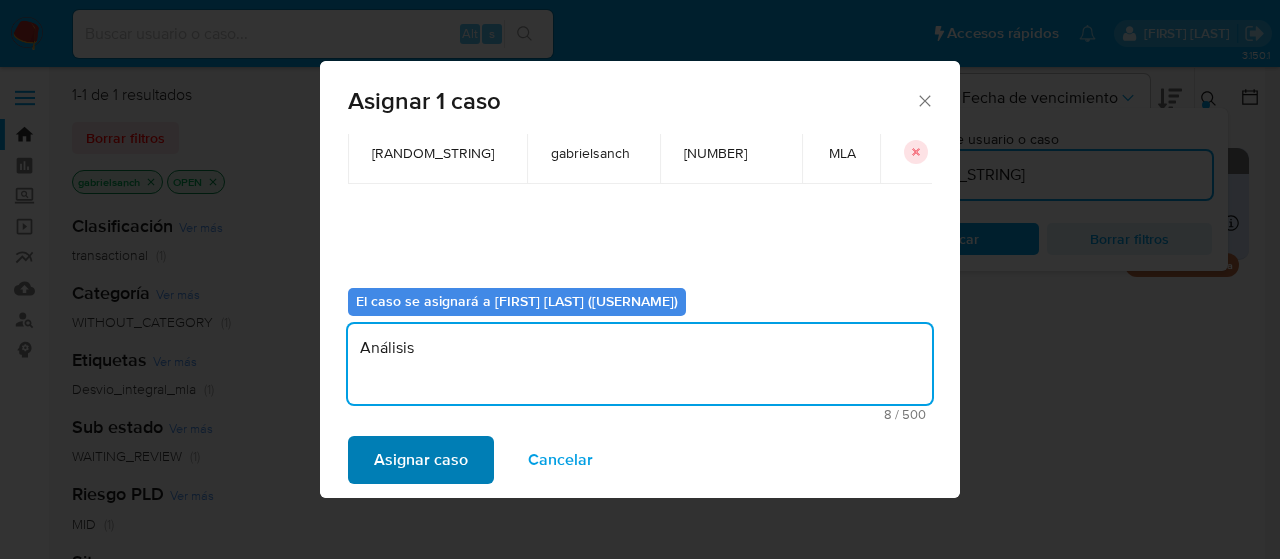 type on "Análisis" 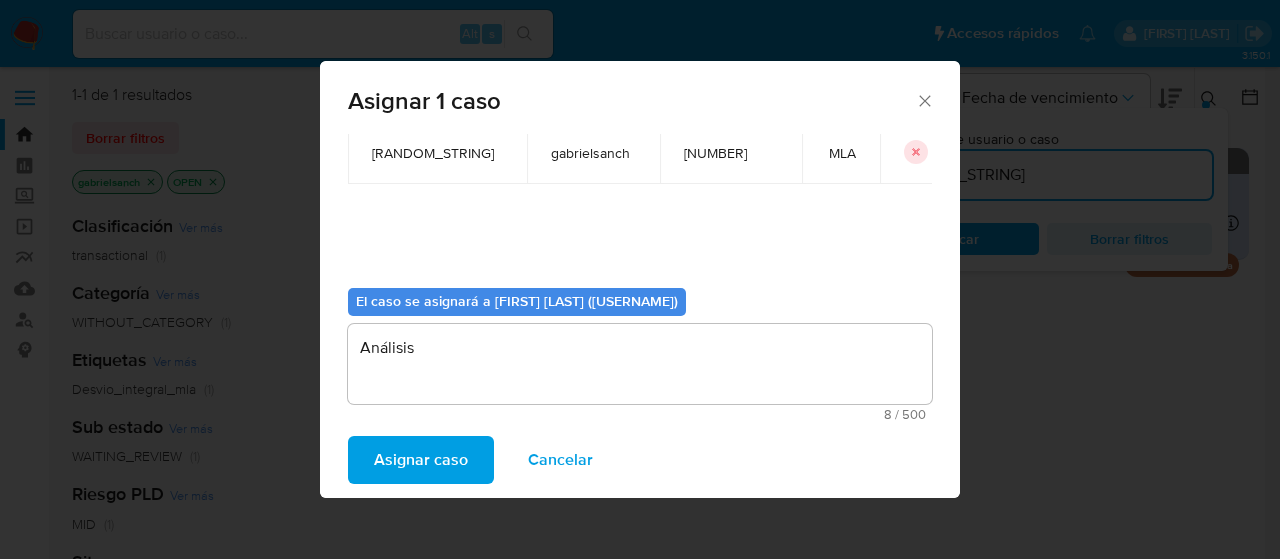 click on "Asignar caso" at bounding box center [421, 460] 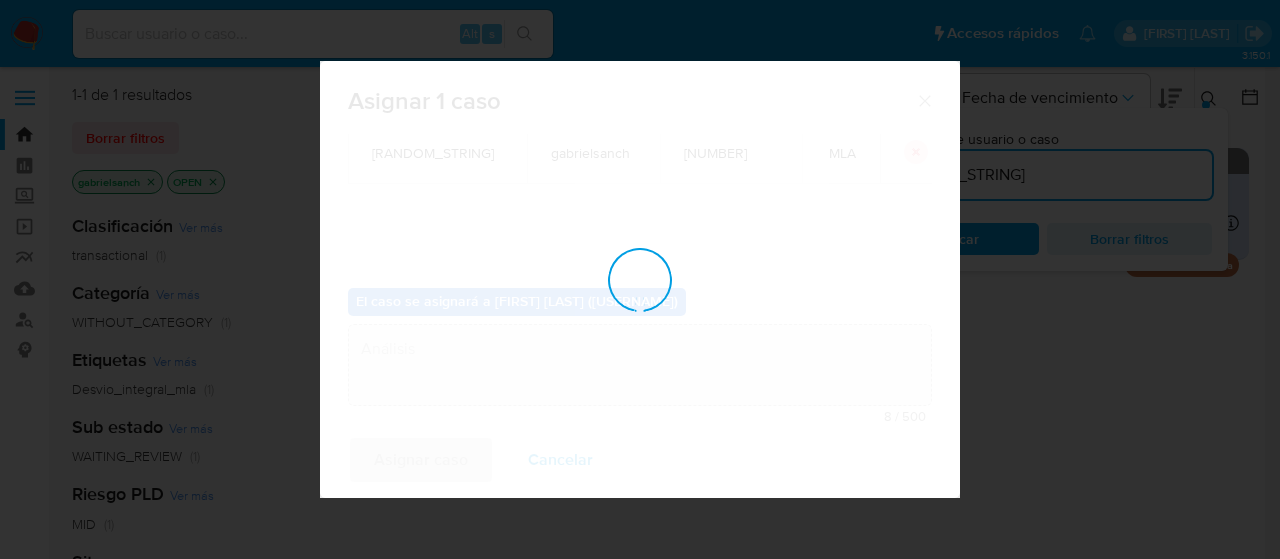 type 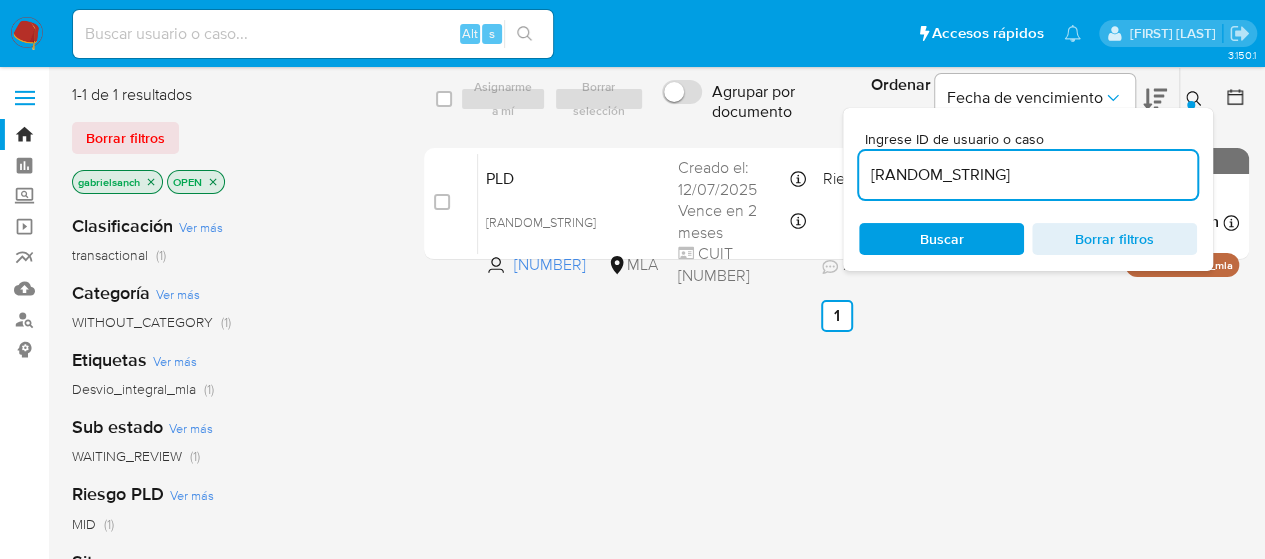 click on "rhG6WRveyzKaE4XrOzNQzbvV" at bounding box center (1028, 175) 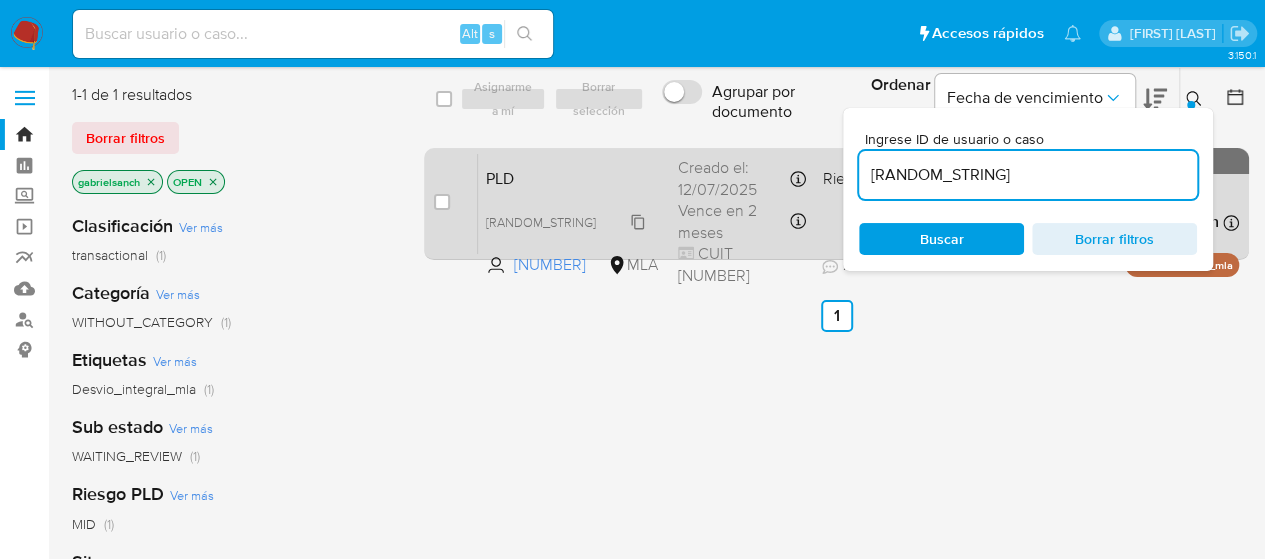 type on "IM9ceABVGmaPh1uUW3SPZ4Vl" 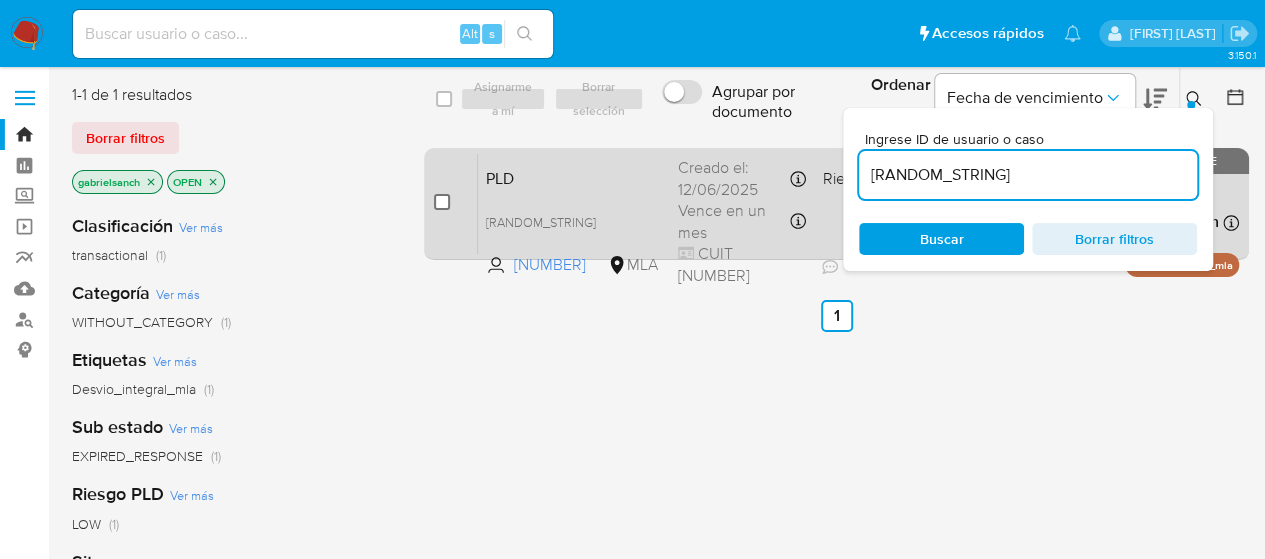 click at bounding box center [442, 202] 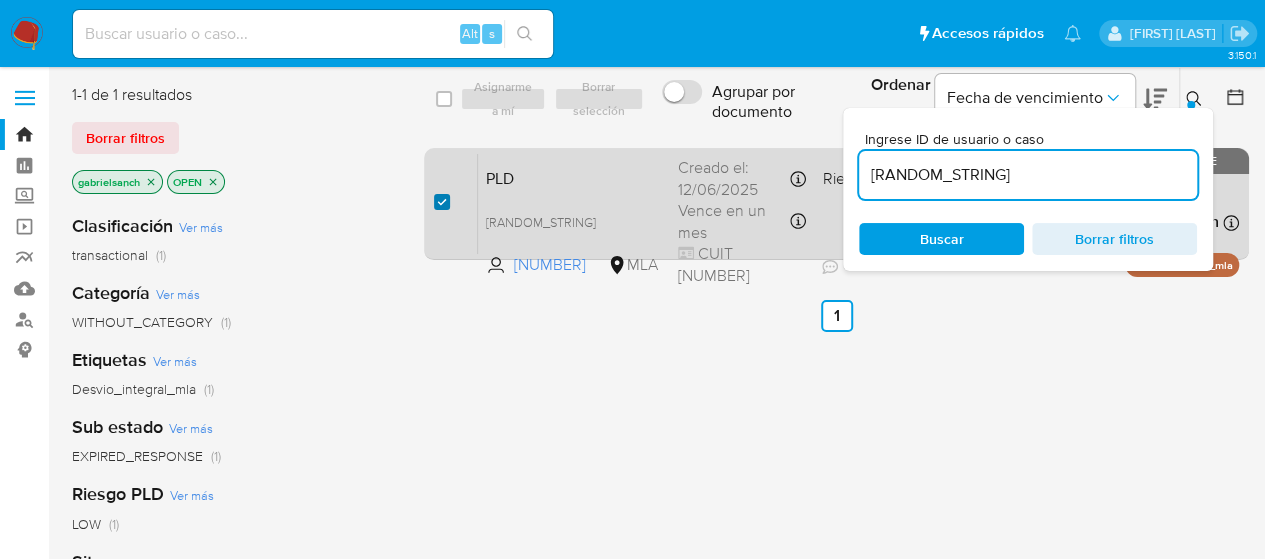 checkbox on "true" 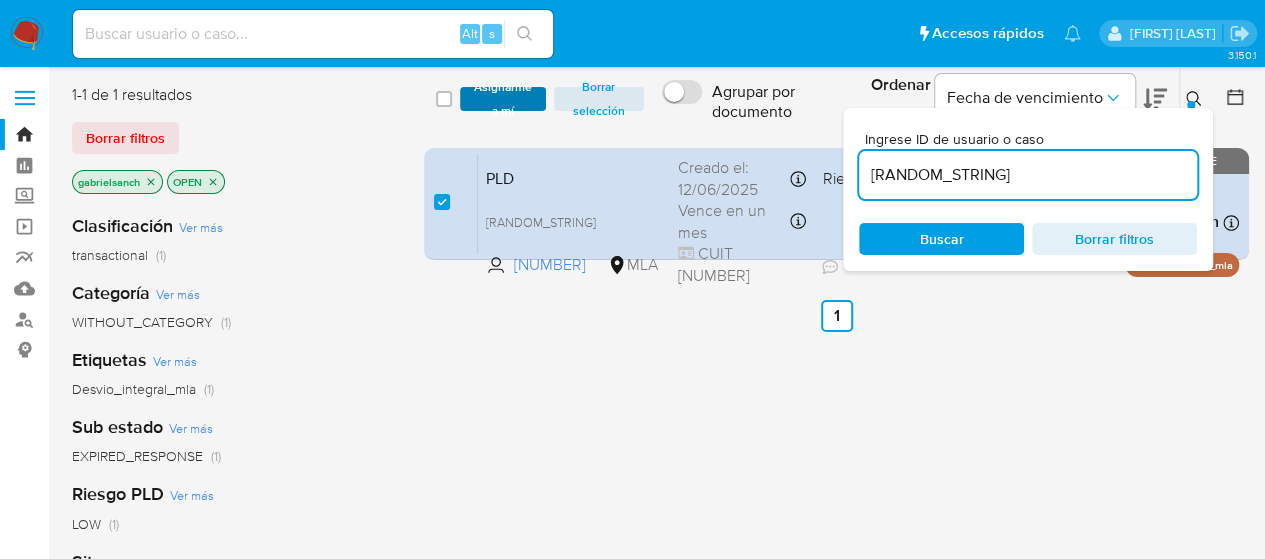 click on "Asignarme a mí" at bounding box center (503, 99) 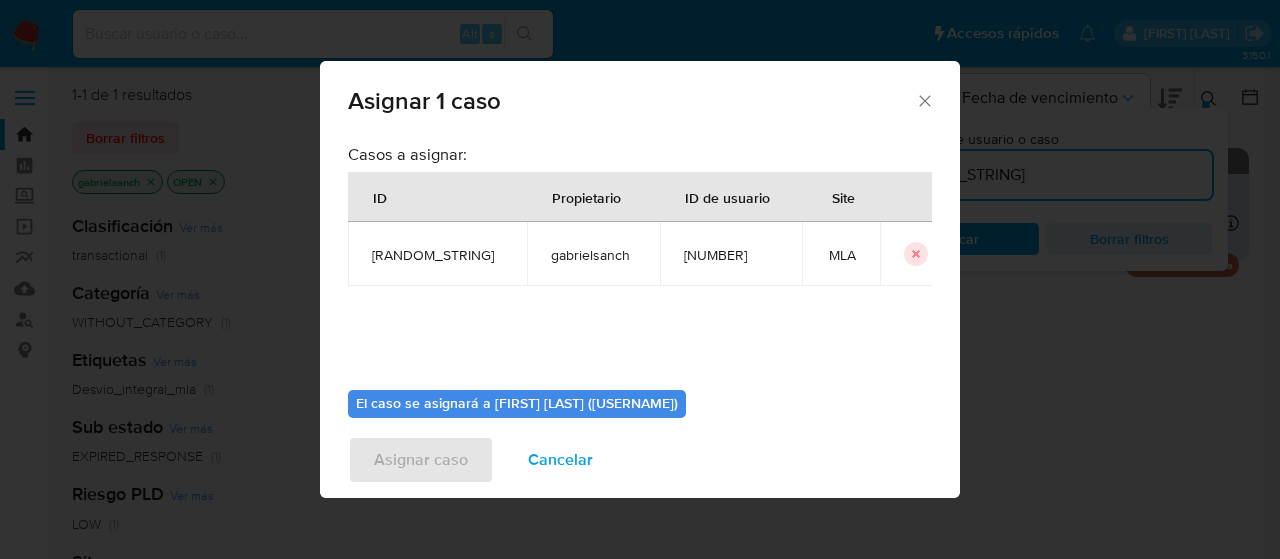 scroll, scrollTop: 102, scrollLeft: 0, axis: vertical 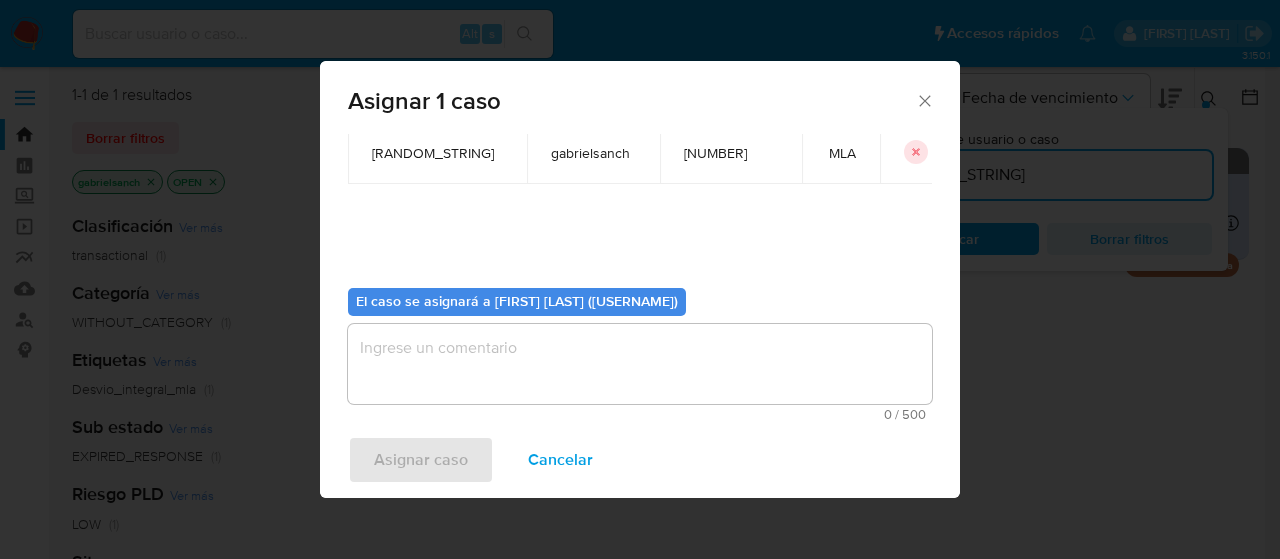 click at bounding box center [640, 364] 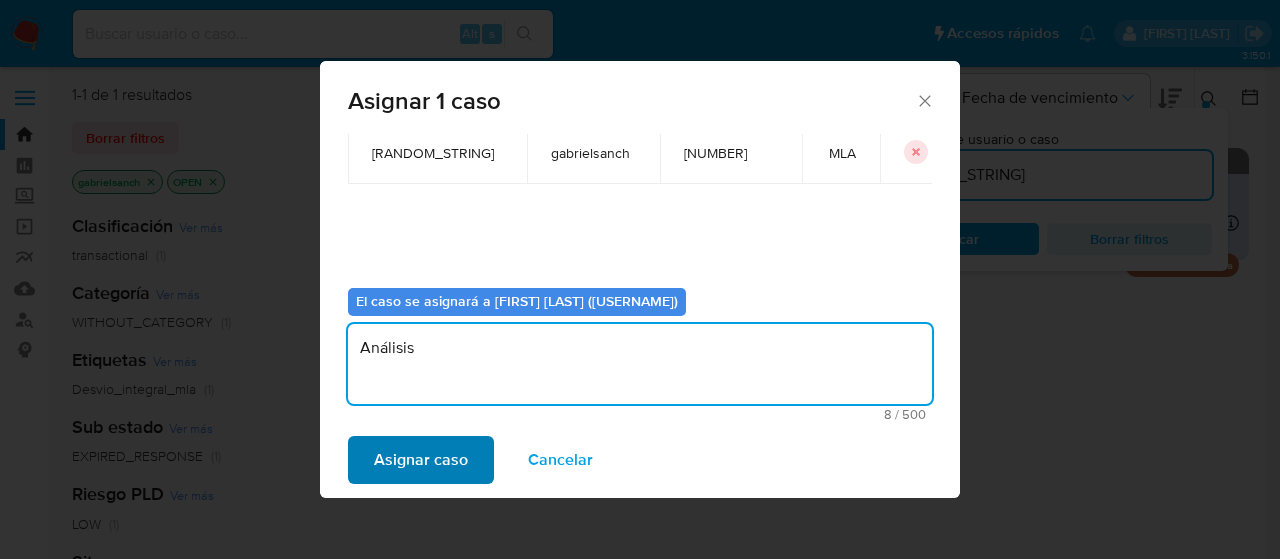 type on "Análisis" 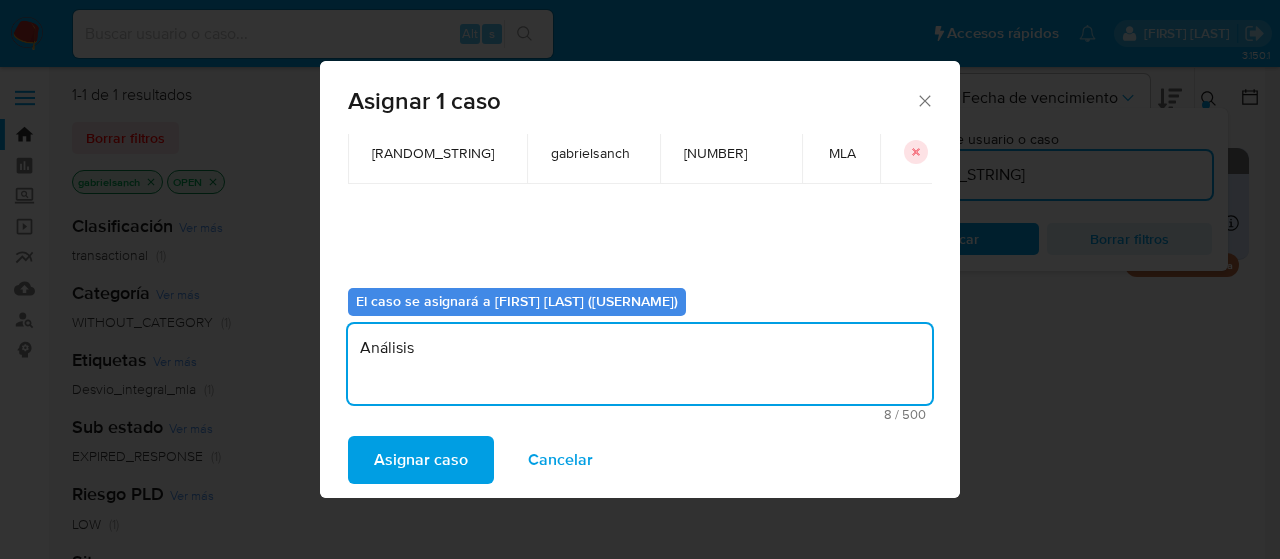 click on "Asignar caso" at bounding box center [421, 460] 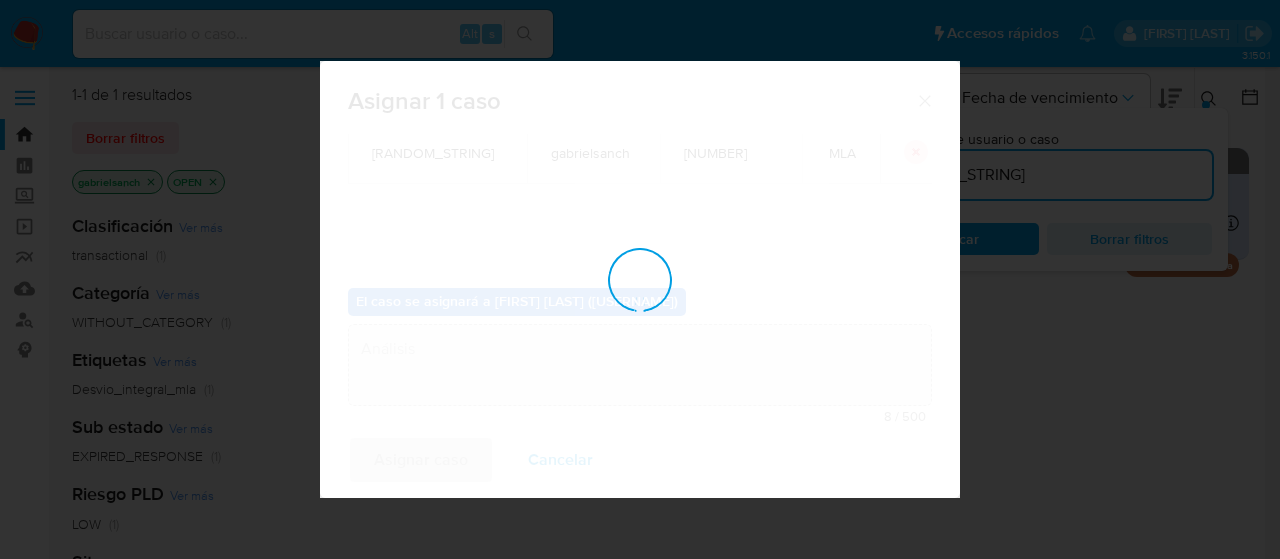 type 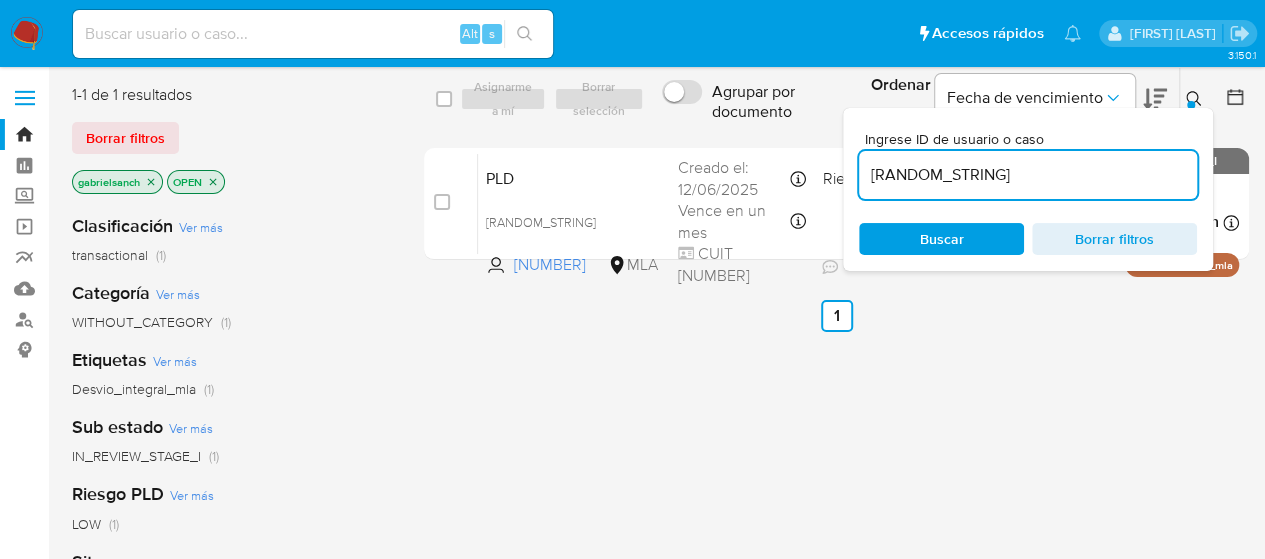 click on "IM9ceABVGmaPh1uUW3SPZ4Vl" at bounding box center (1028, 175) 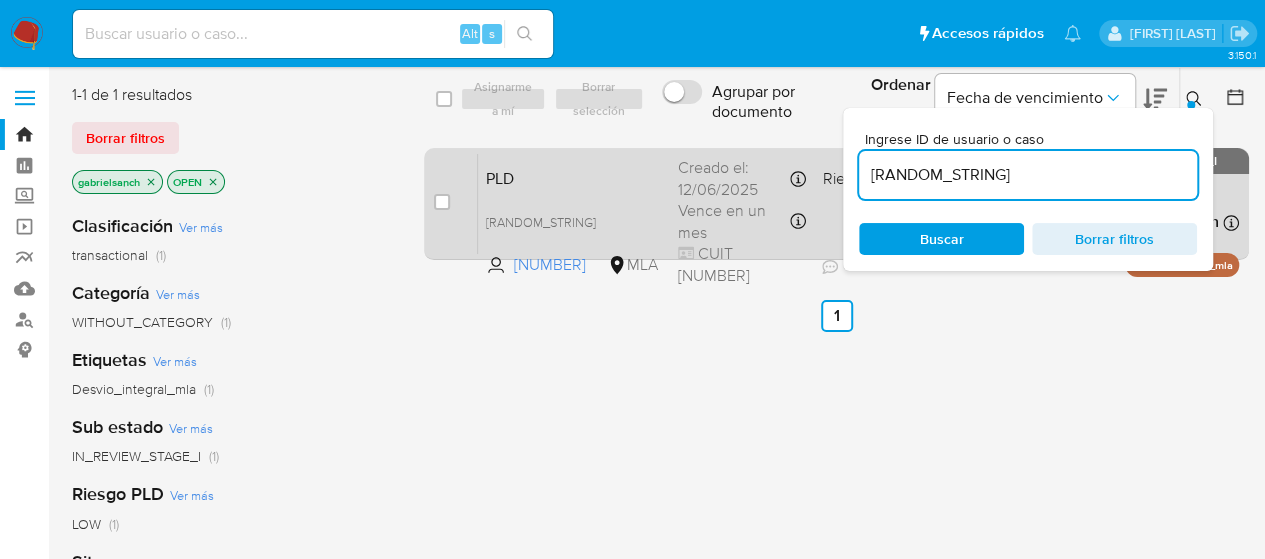 type on "mmxy9fqEqQCmKTk2OqmjBNLL" 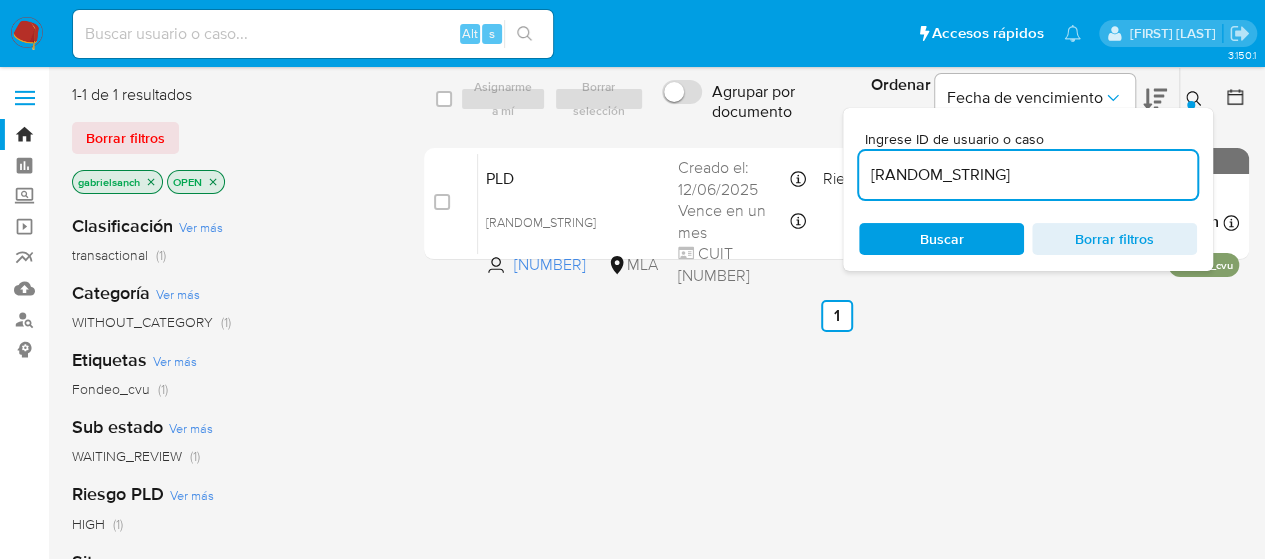 click at bounding box center (442, 202) 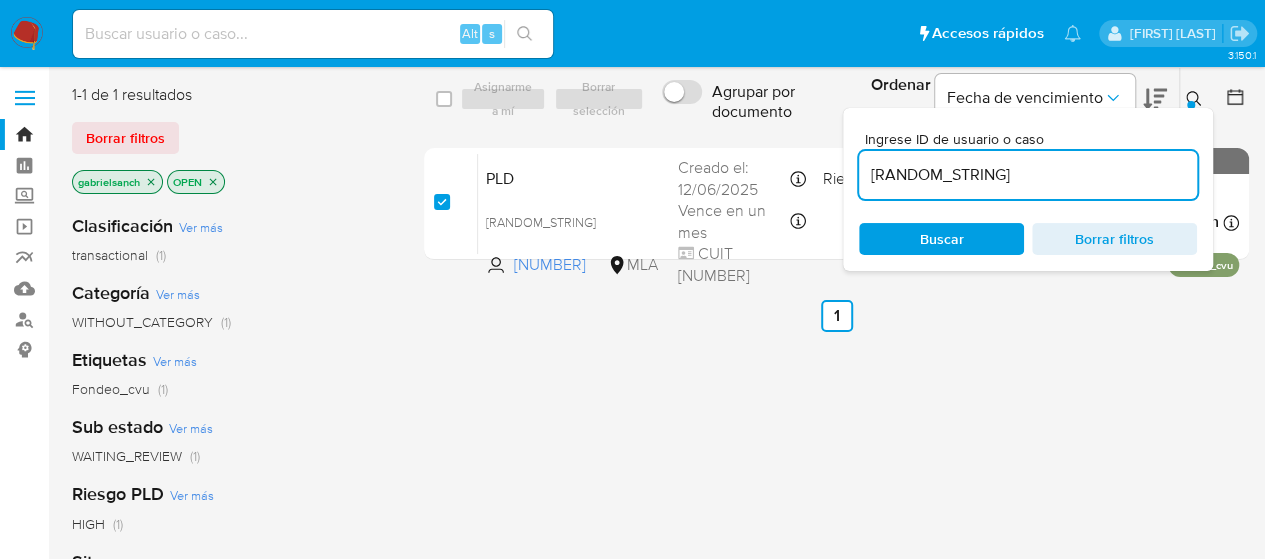 checkbox on "true" 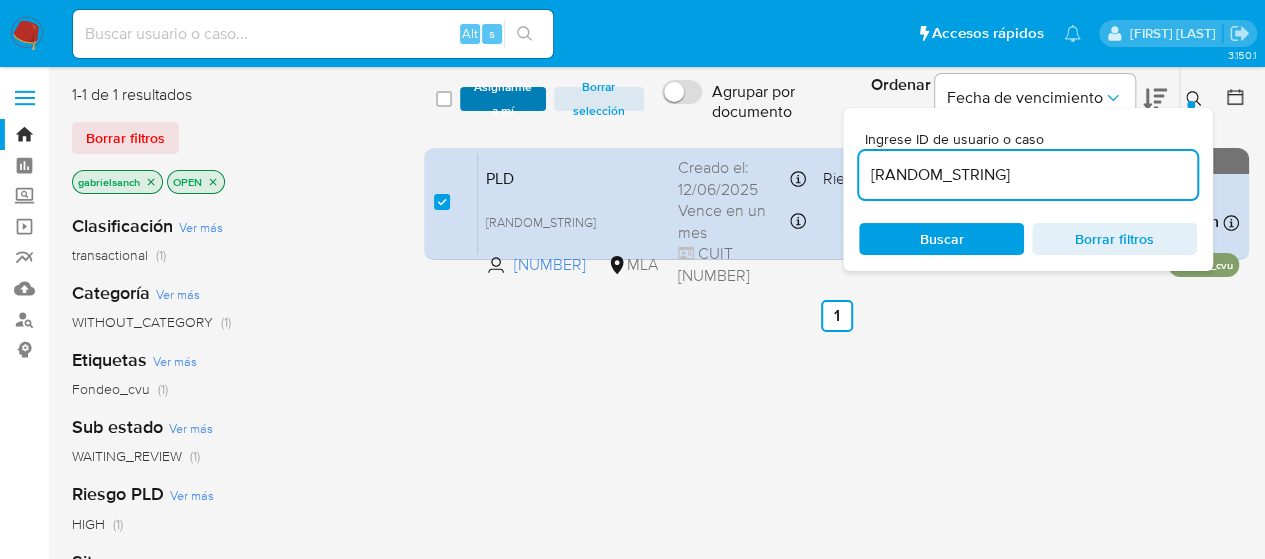 click on "Asignarme a mí" at bounding box center [503, 99] 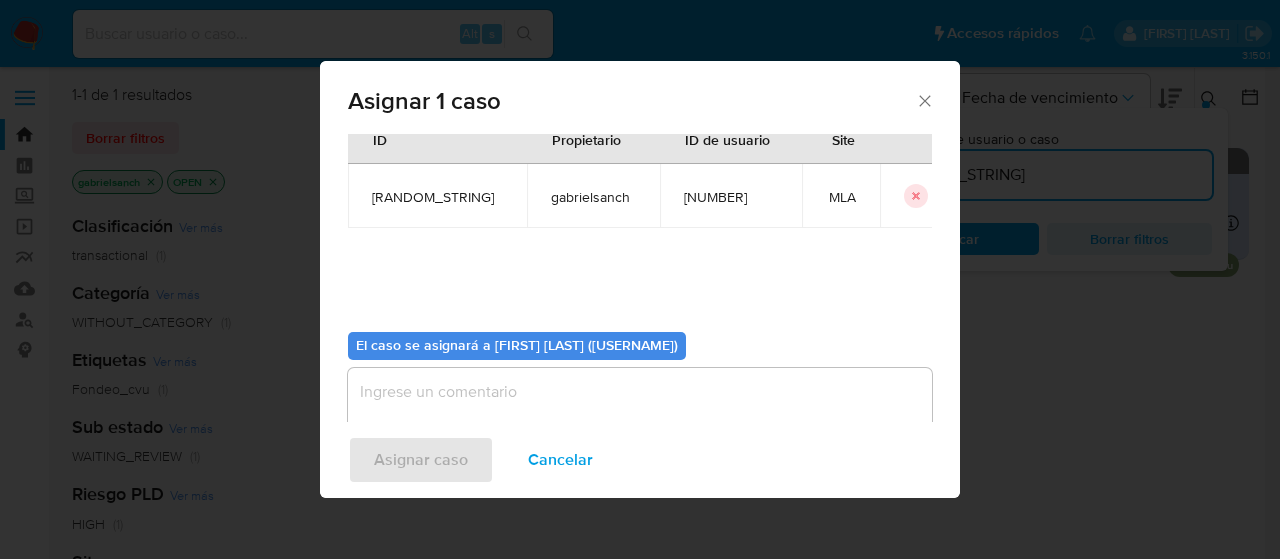 scroll, scrollTop: 102, scrollLeft: 0, axis: vertical 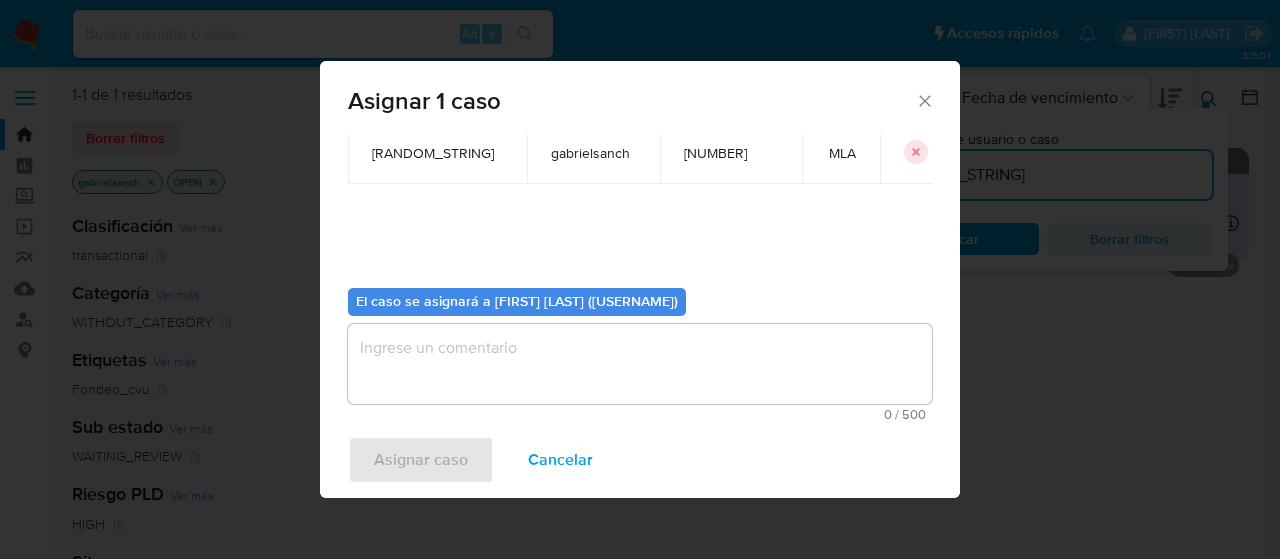 click at bounding box center [640, 364] 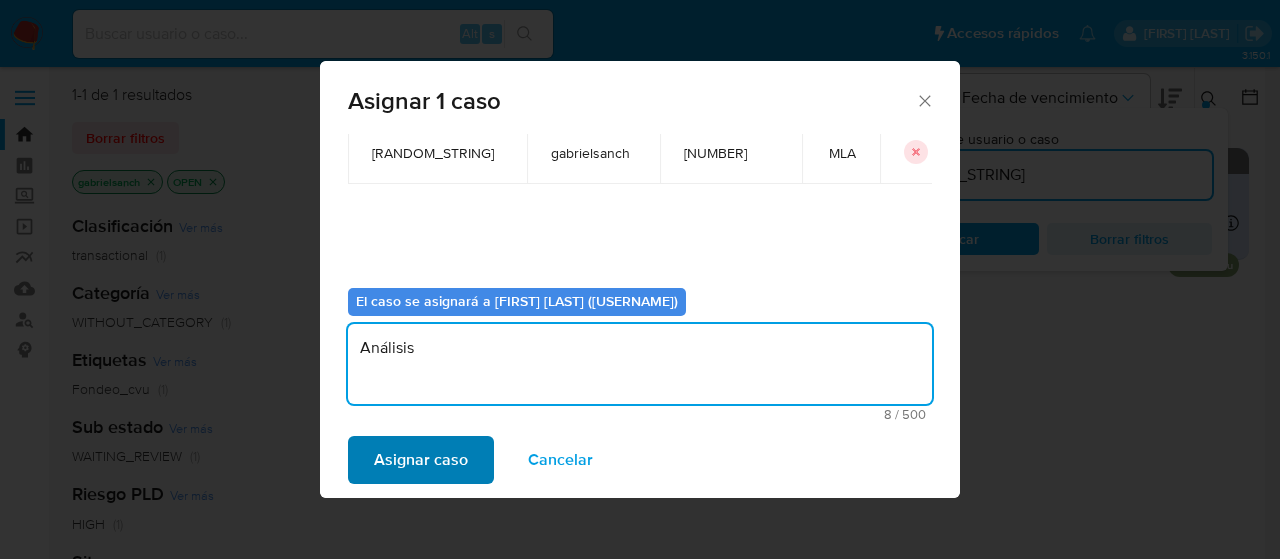type on "Análisis" 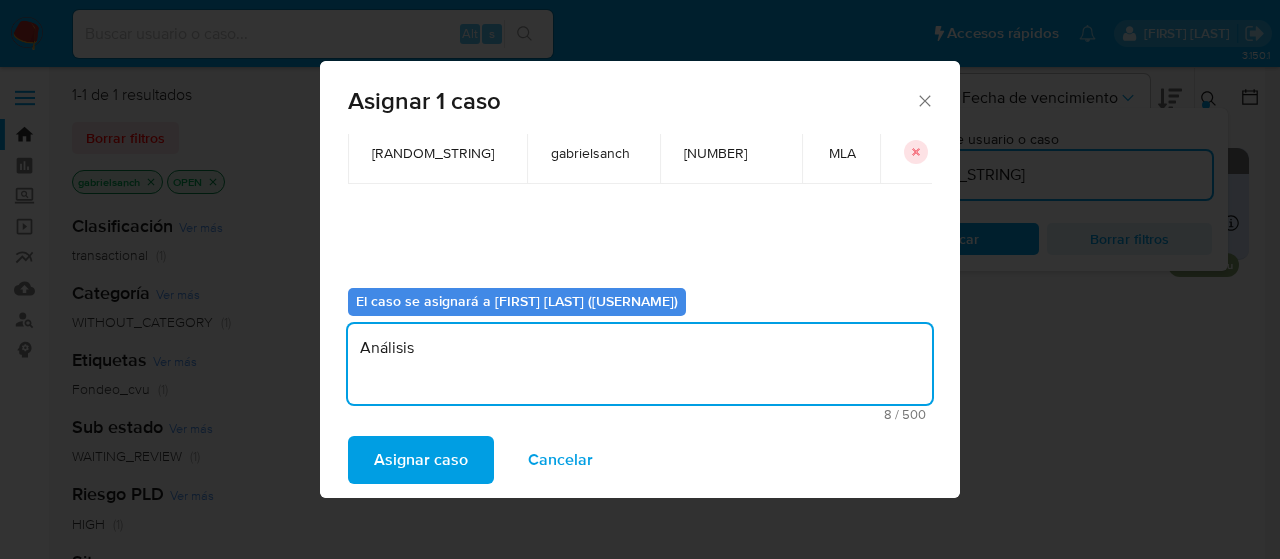 click on "Asignar caso" at bounding box center (421, 460) 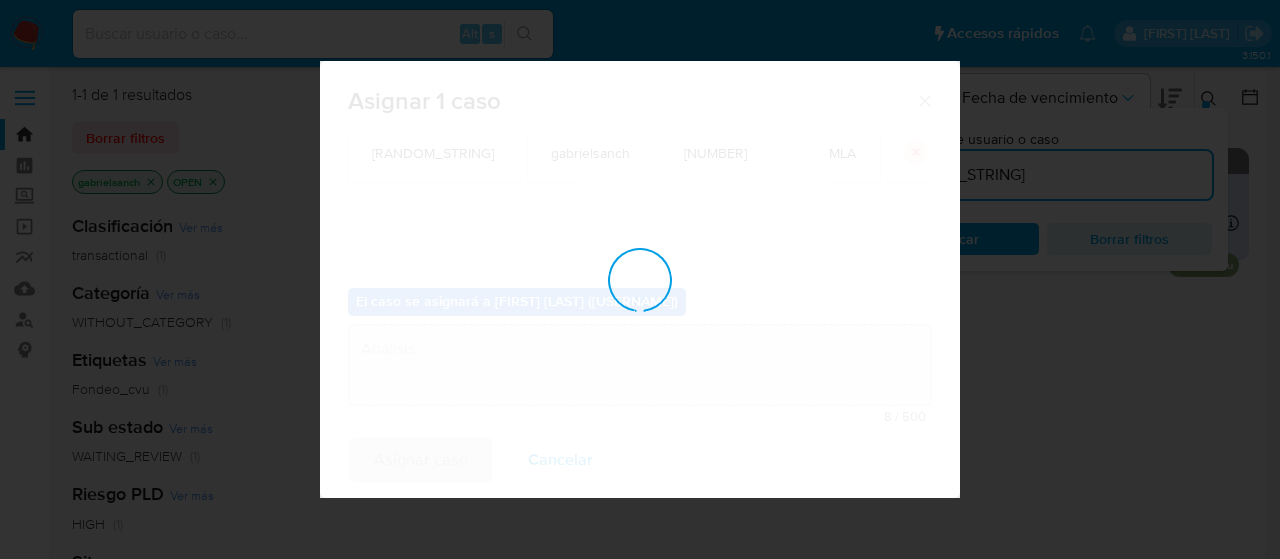type 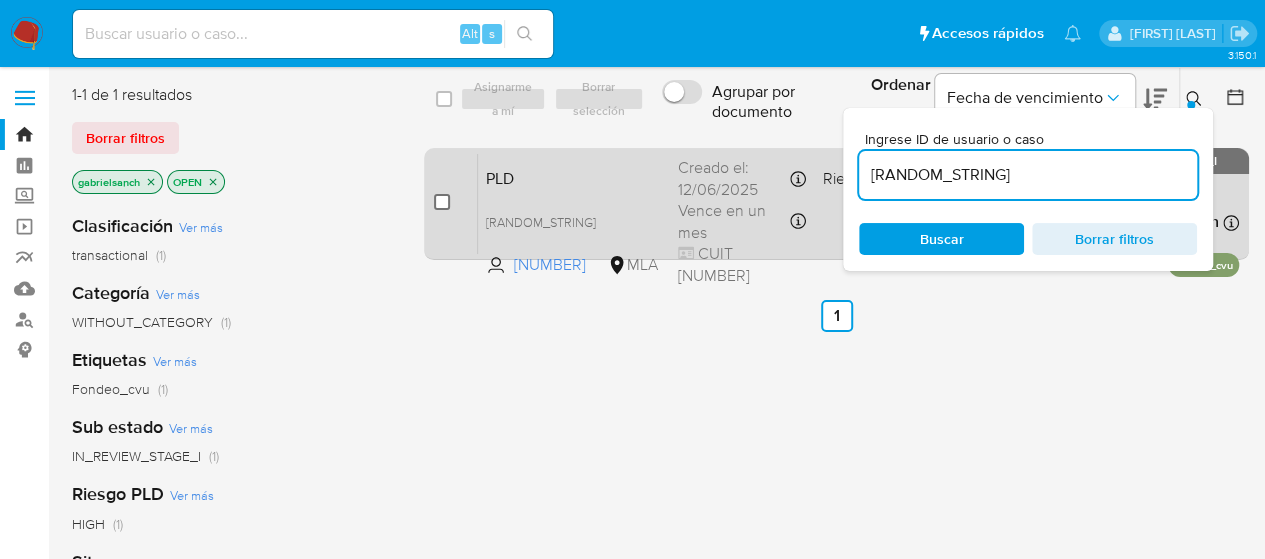 click at bounding box center [442, 202] 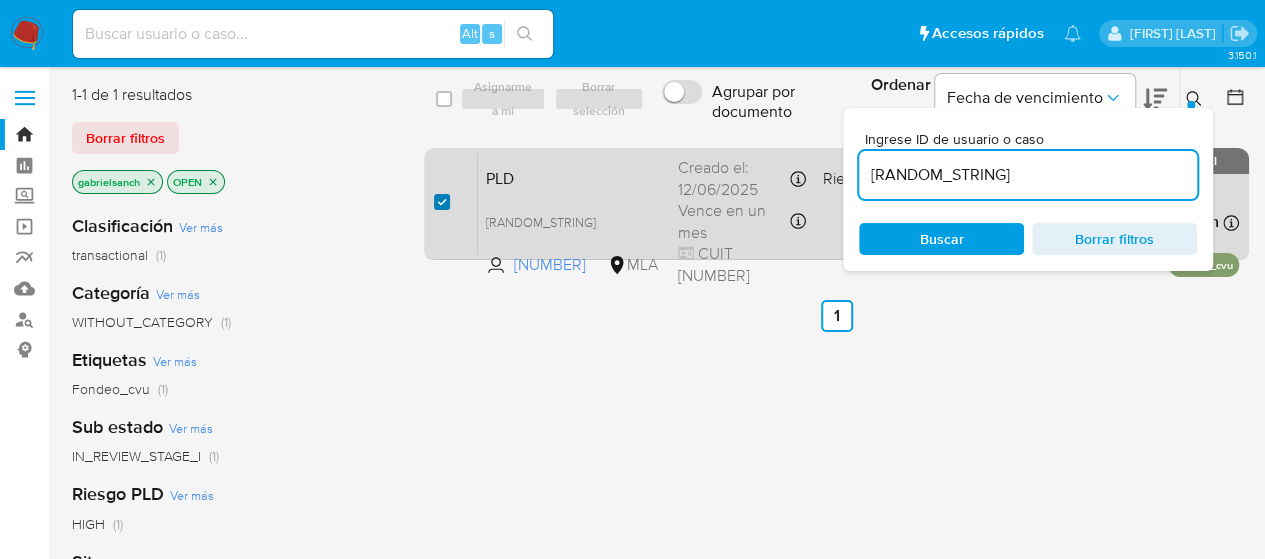 checkbox on "true" 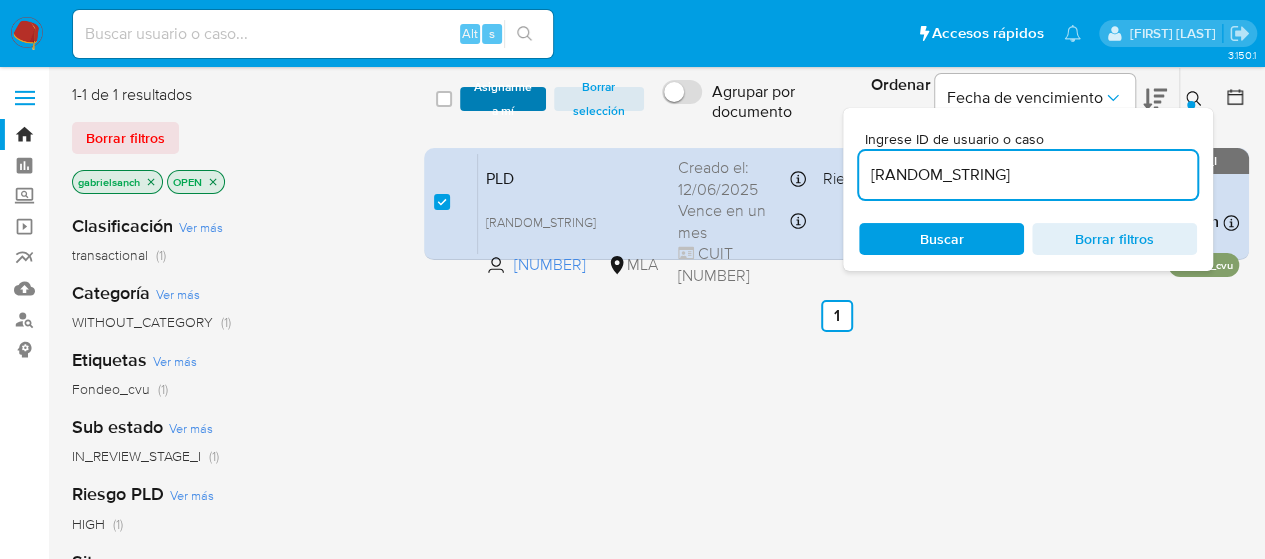 click on "Asignarme a mí" at bounding box center [503, 99] 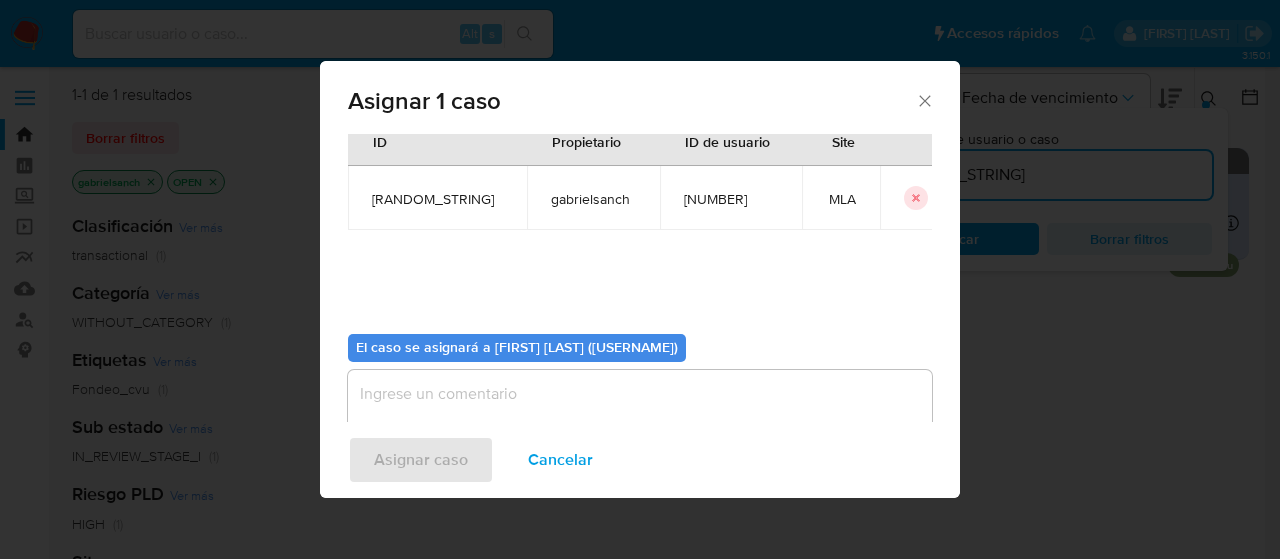 scroll, scrollTop: 102, scrollLeft: 0, axis: vertical 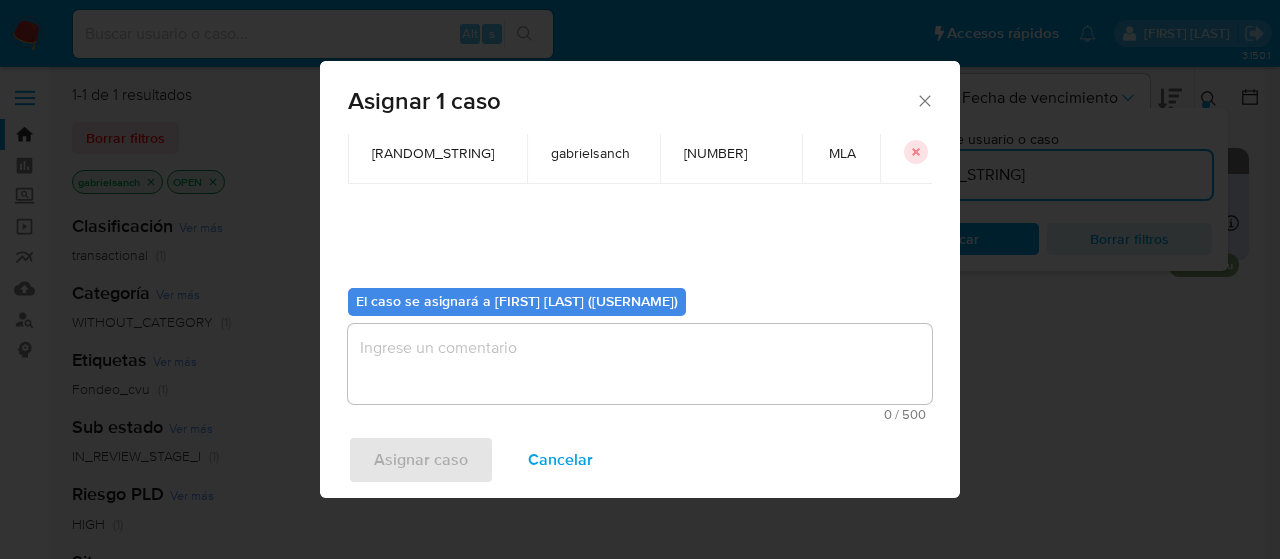 click at bounding box center [640, 364] 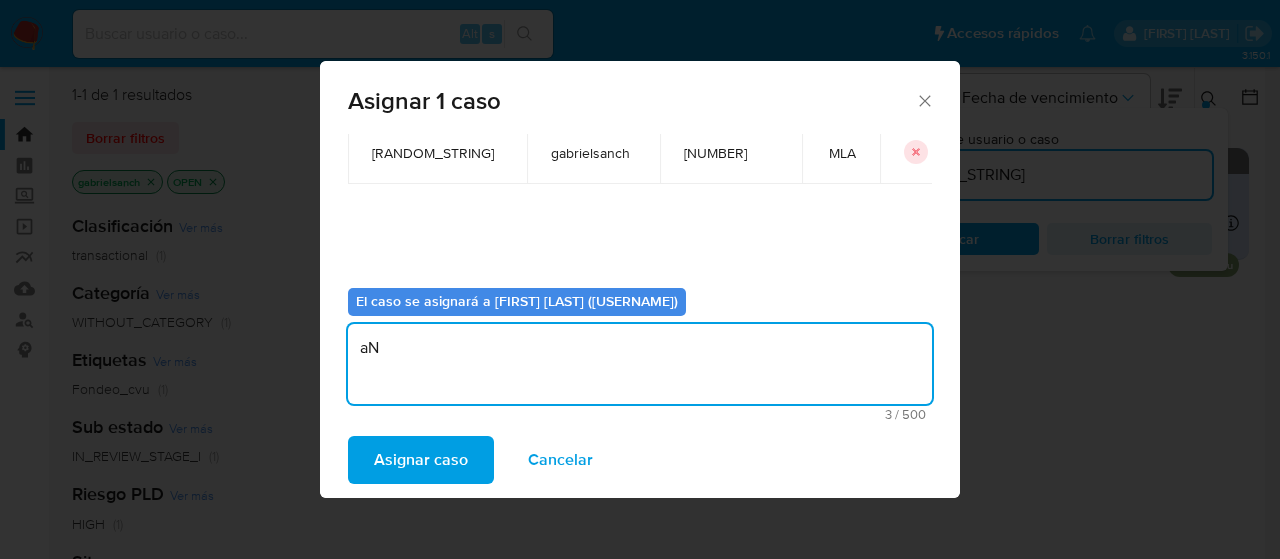type on "a" 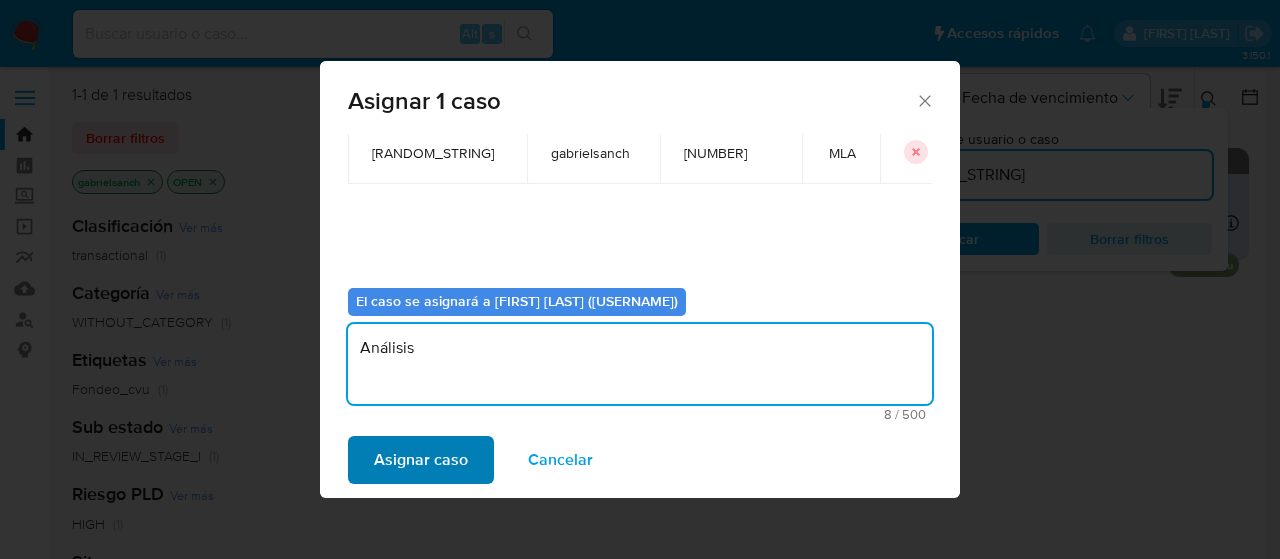 type on "Análisis" 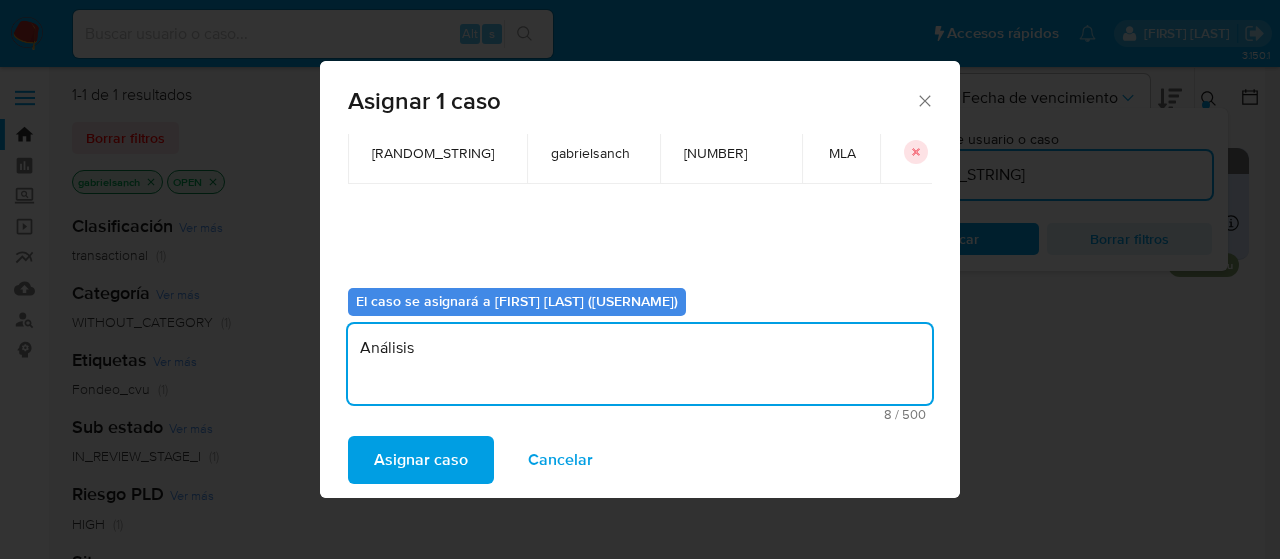 click on "Asignar caso" at bounding box center [421, 460] 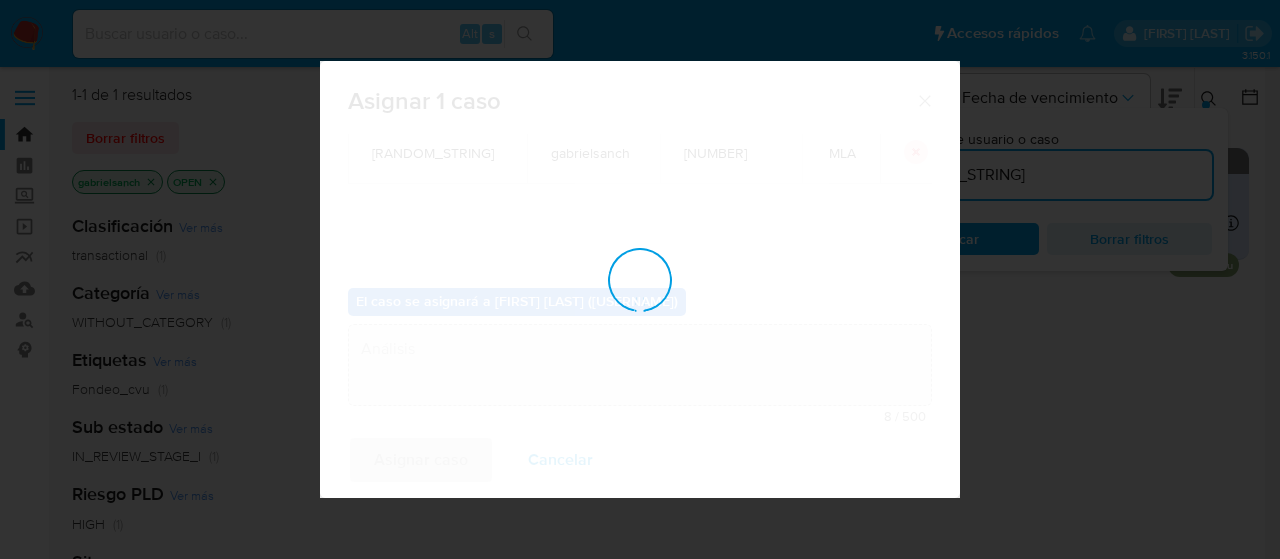type 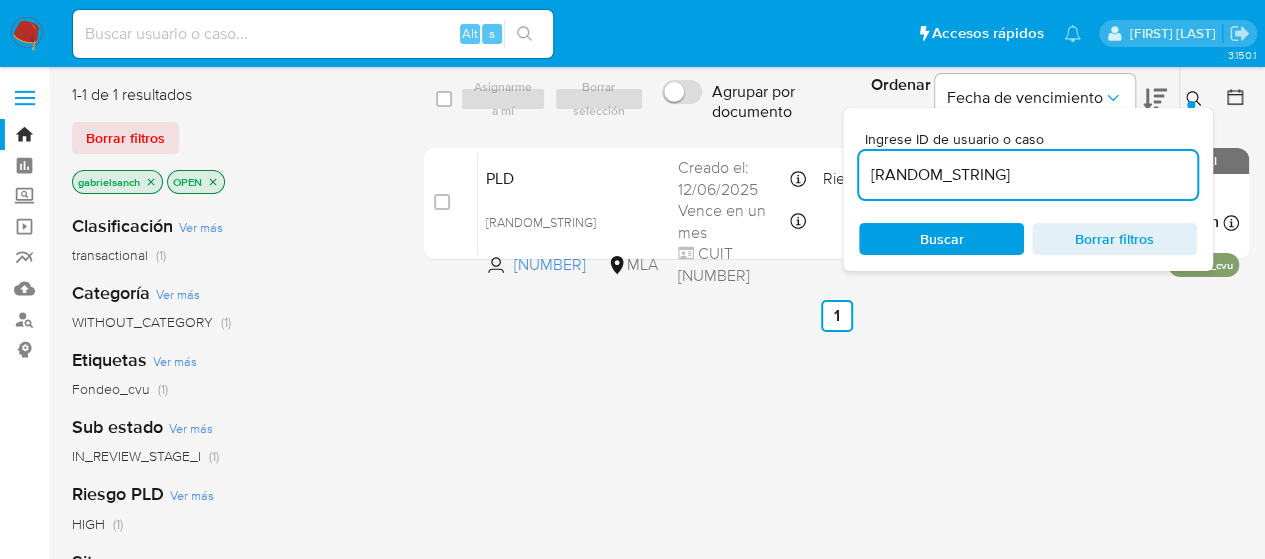 click on "mmxy9fqEqQCmKTk2OqmjBNLL" at bounding box center [1028, 175] 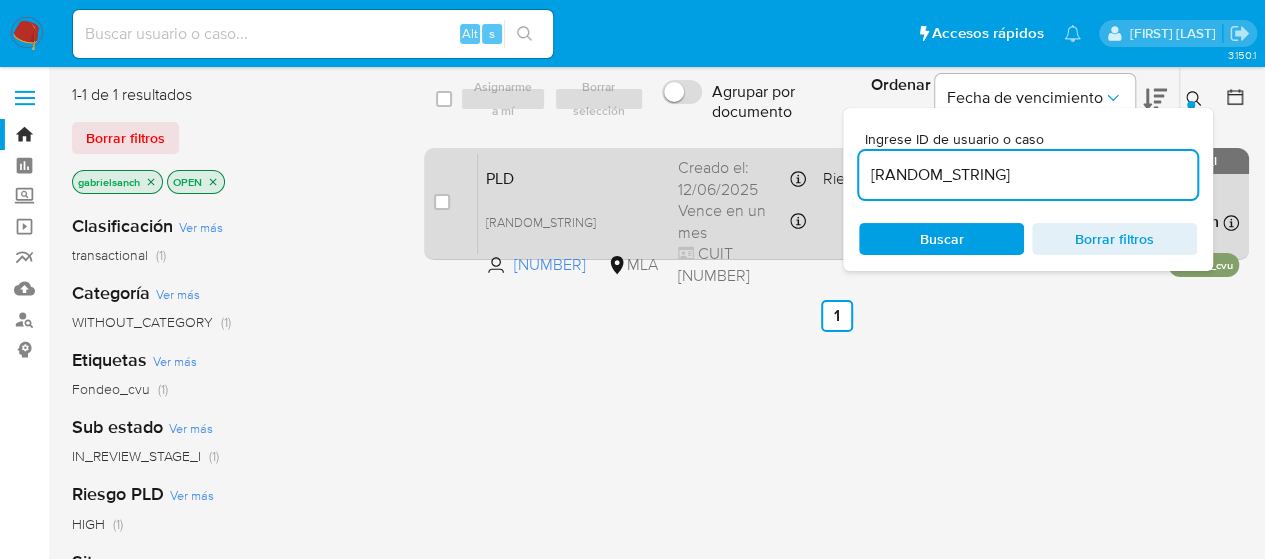 paste on "4dNjn6mk0YXzS4P6ToWlOU95" 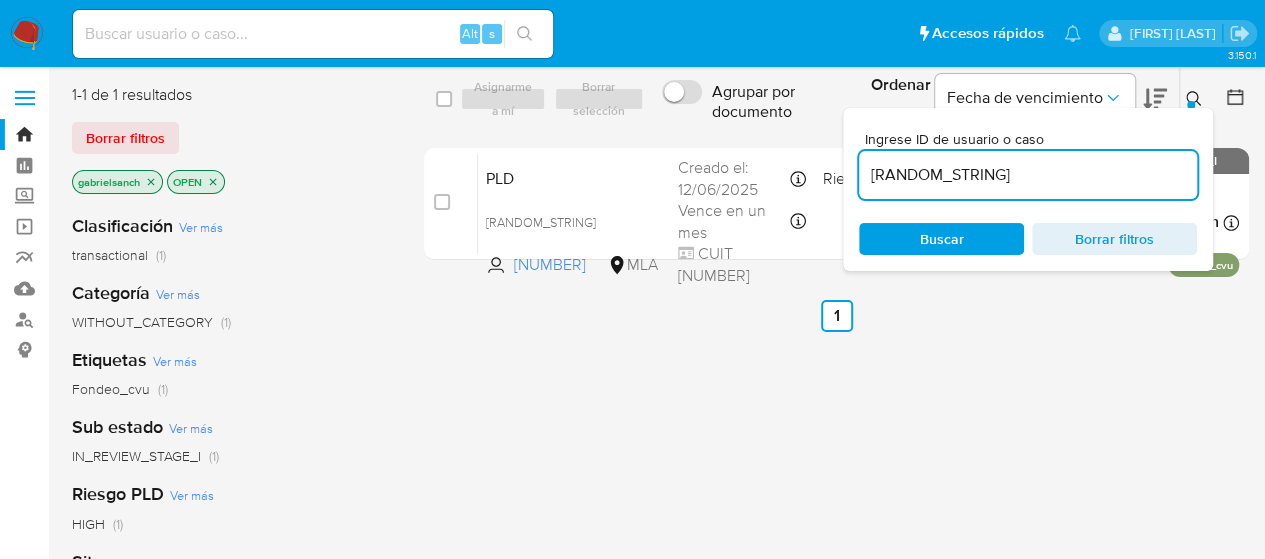 type on "4dNjn6mk0YXzS4P6ToWlOU95" 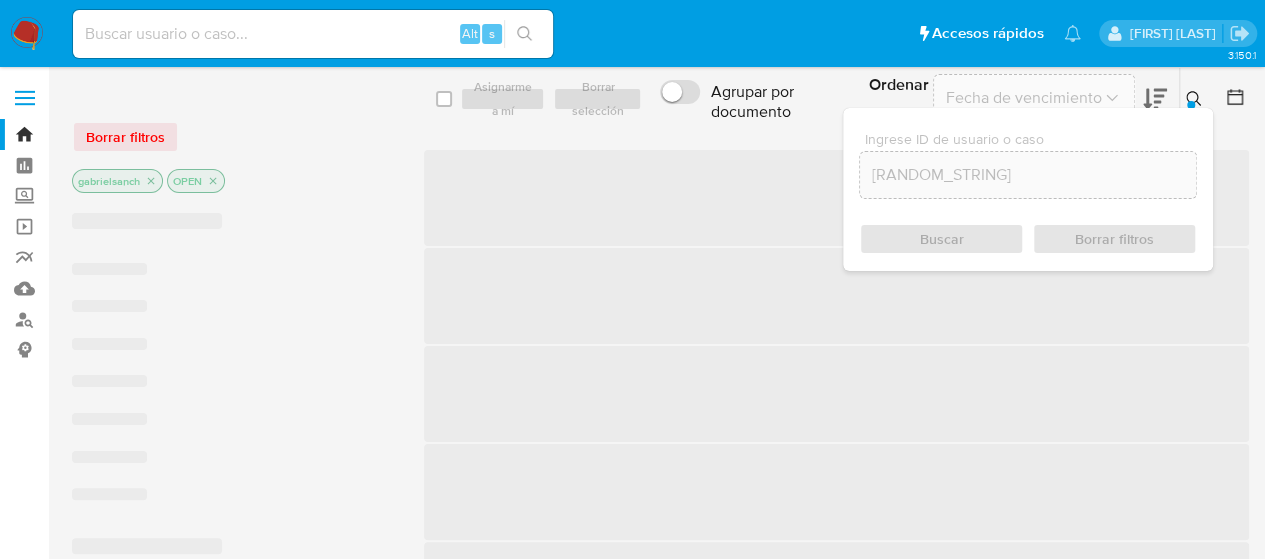 click on "‌" at bounding box center [836, 198] 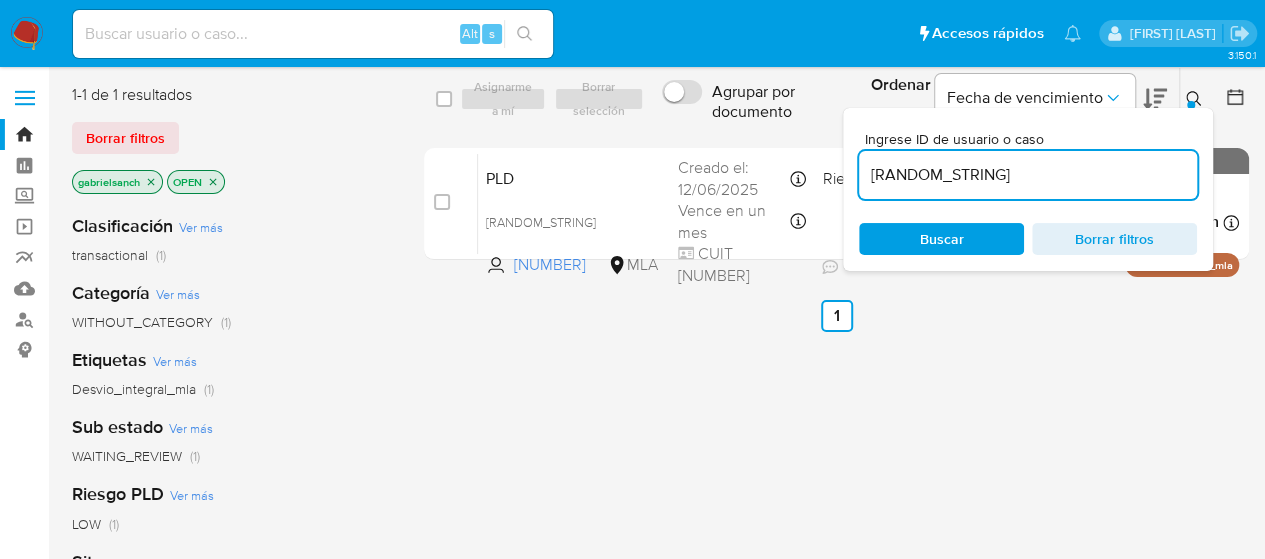 click at bounding box center [442, 202] 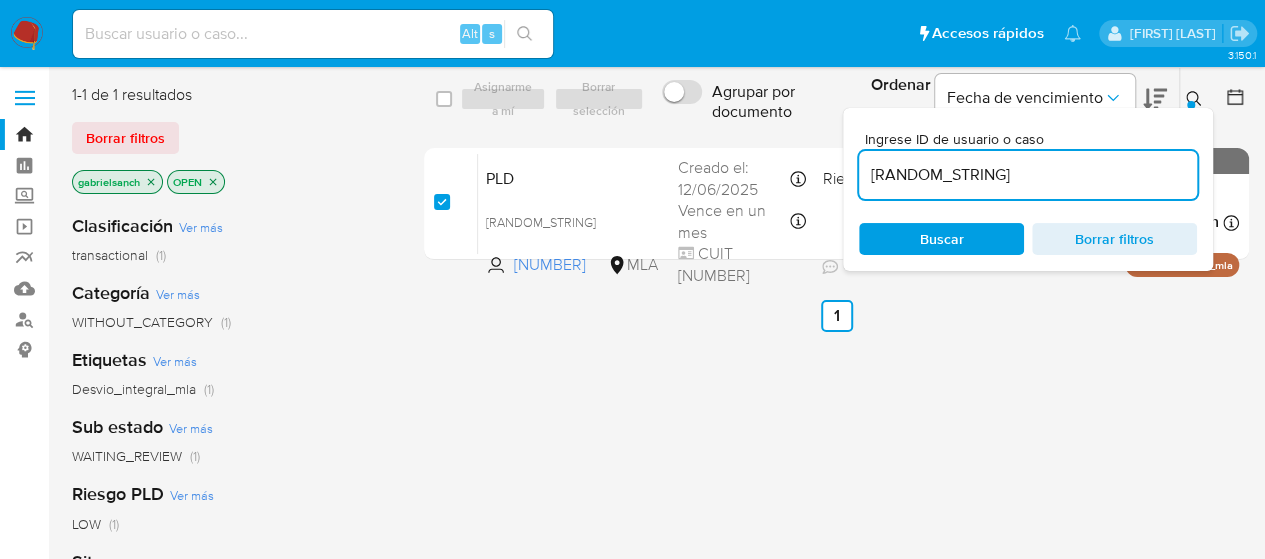 checkbox on "true" 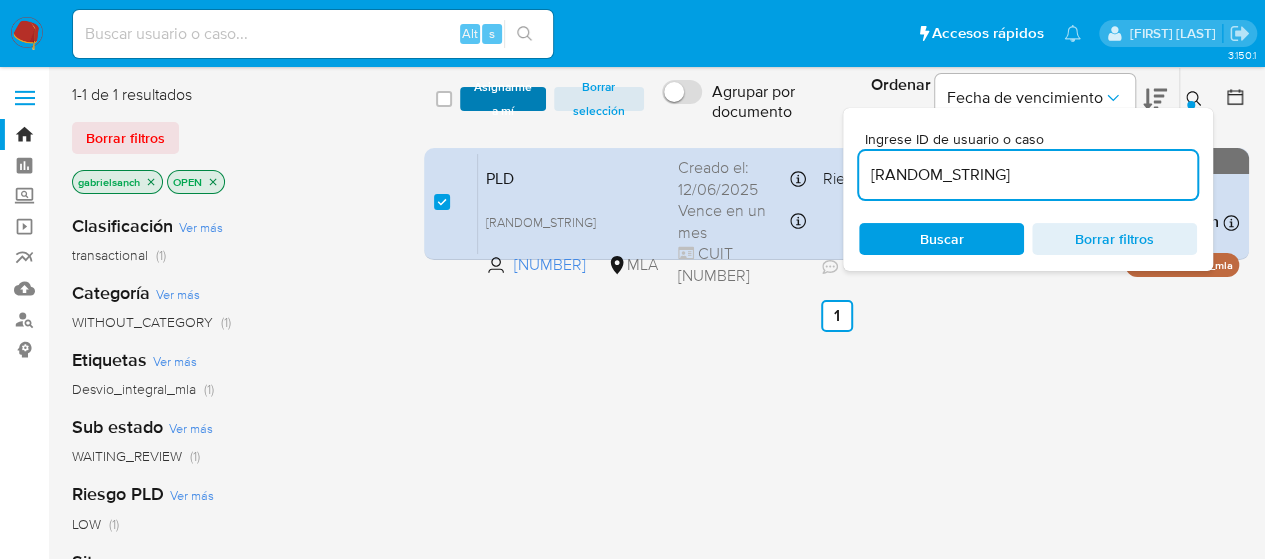 click on "Asignarme a mí" at bounding box center [503, 99] 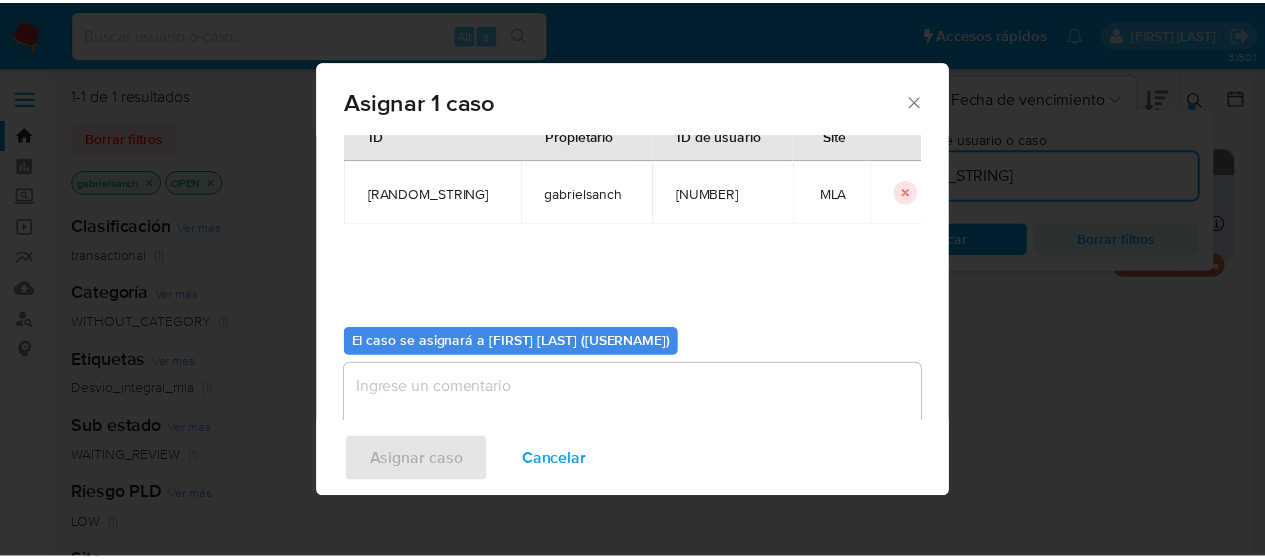 scroll, scrollTop: 102, scrollLeft: 0, axis: vertical 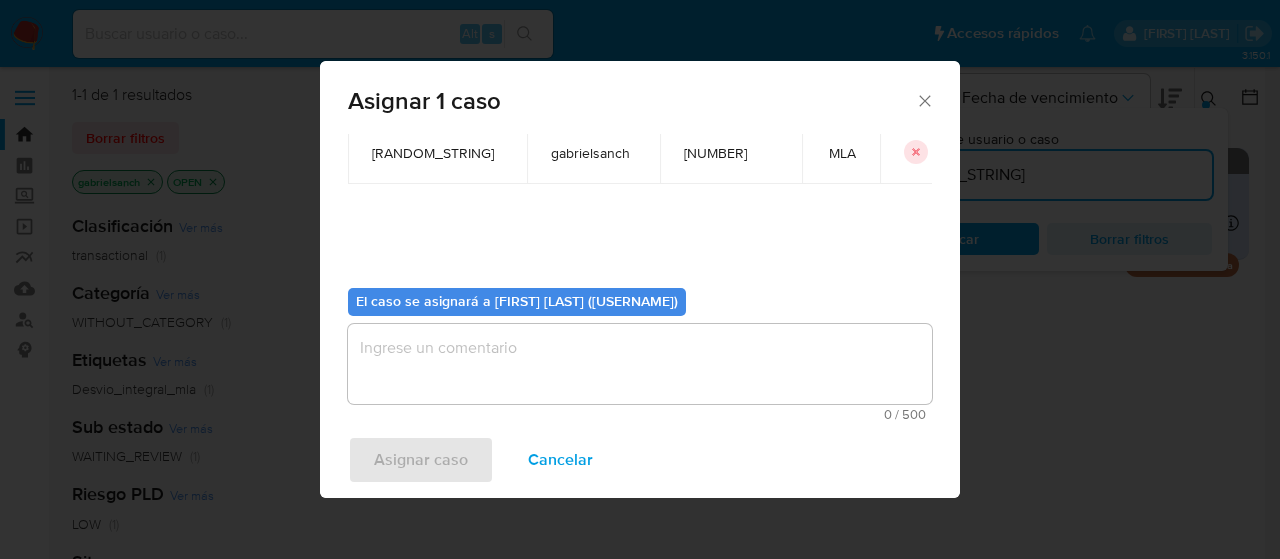 click at bounding box center (640, 364) 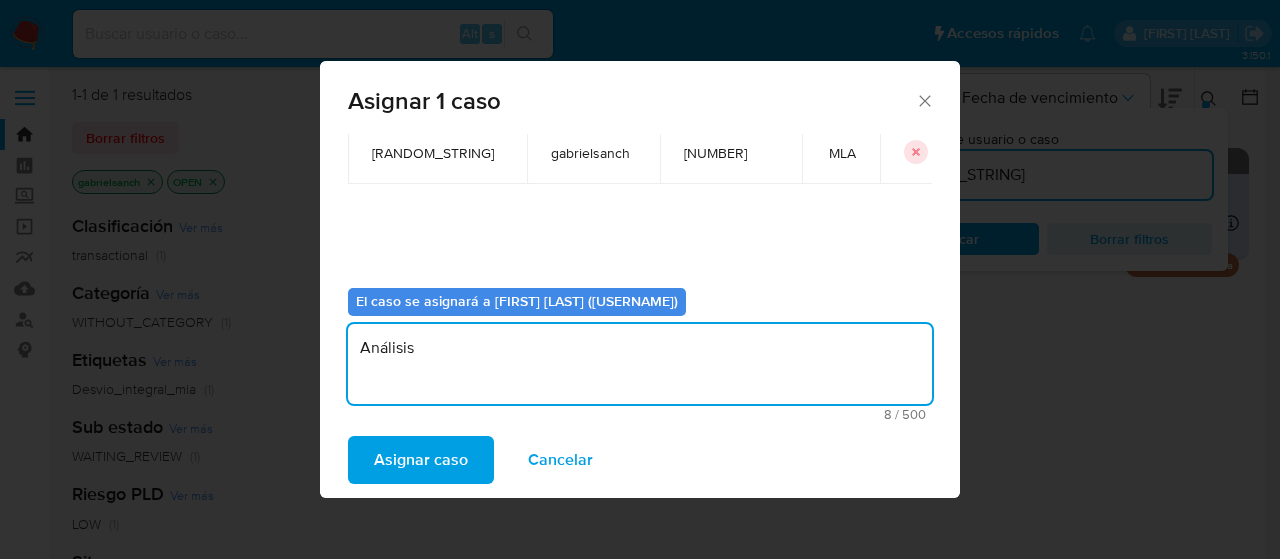 type on "Análisis" 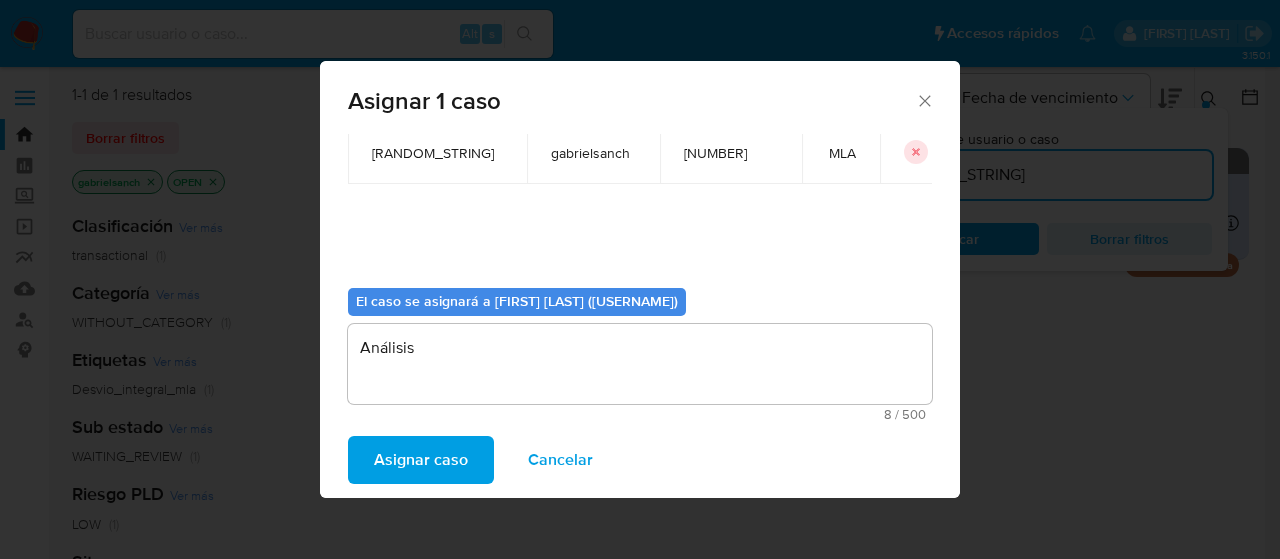 click on "Asignar caso" at bounding box center (421, 460) 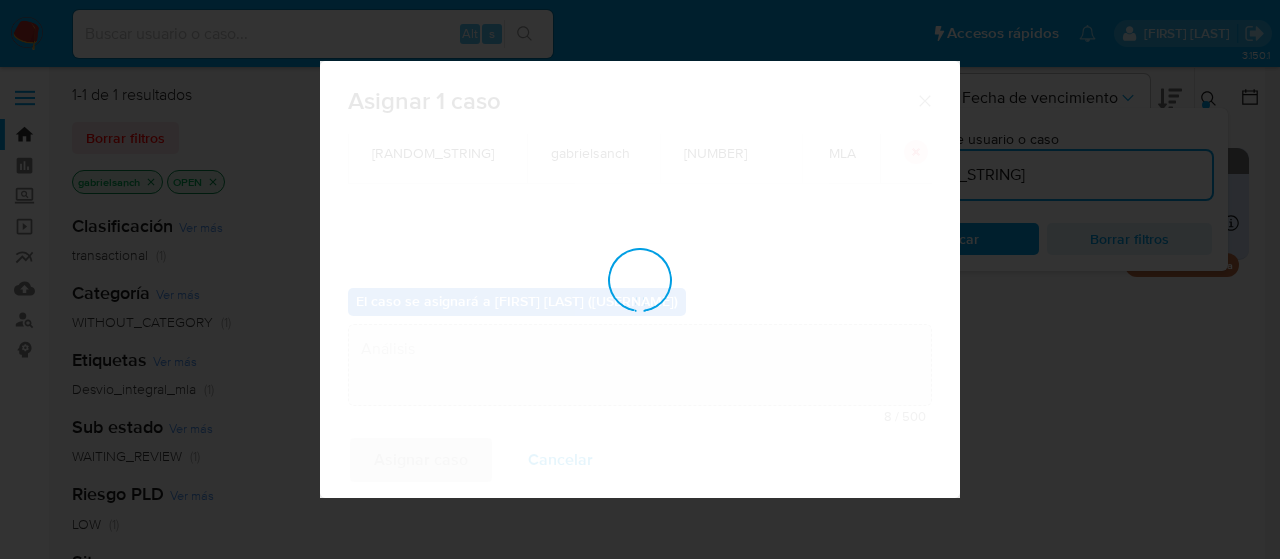 type 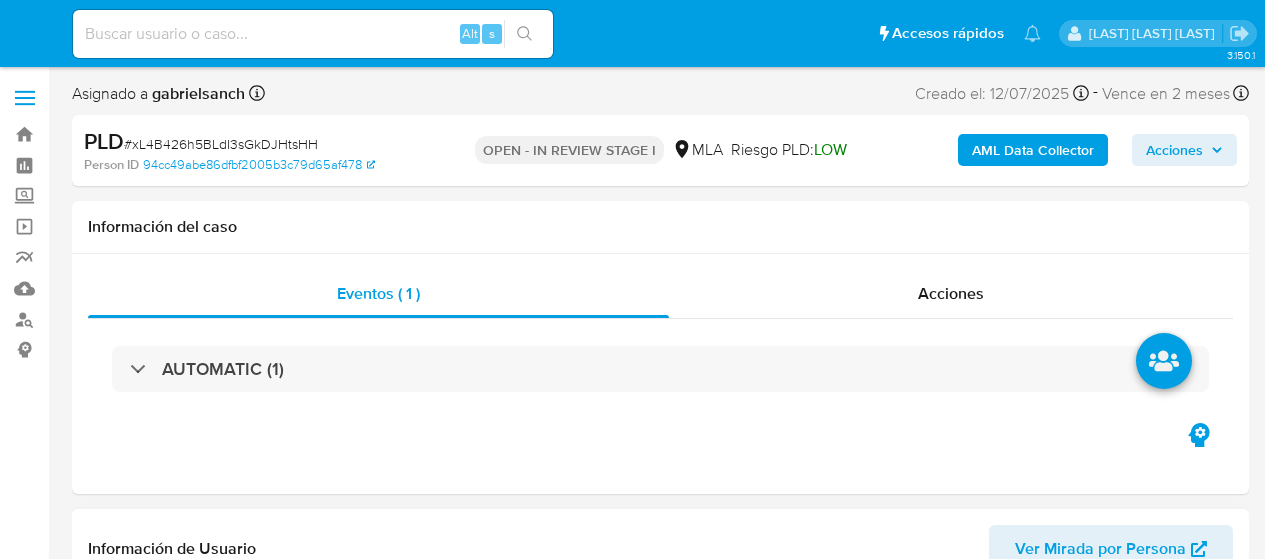 scroll, scrollTop: 0, scrollLeft: 0, axis: both 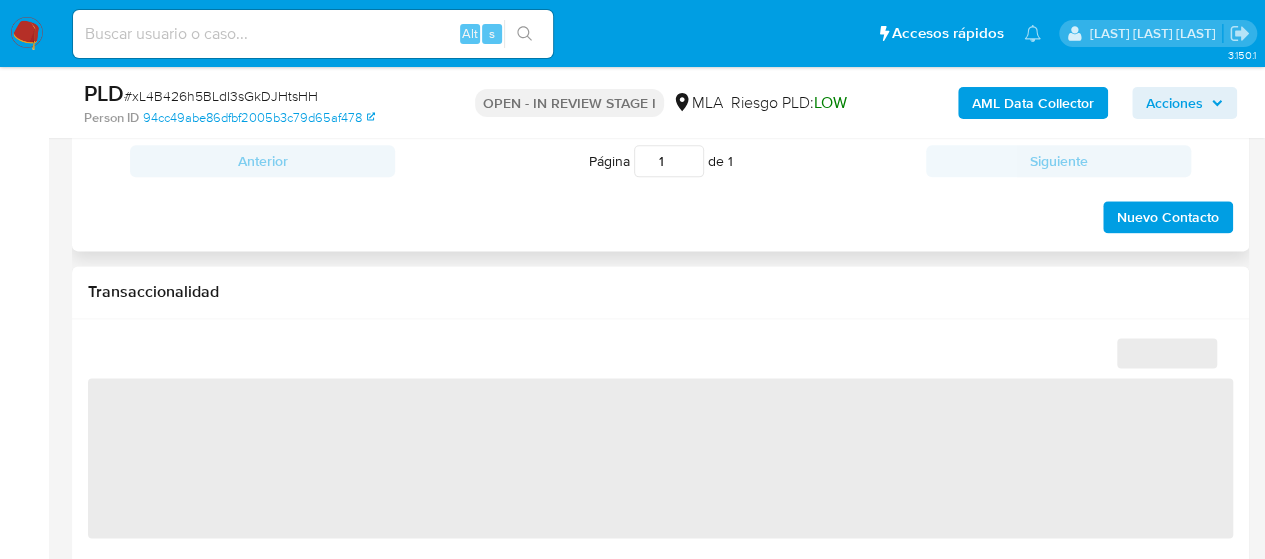 select on "10" 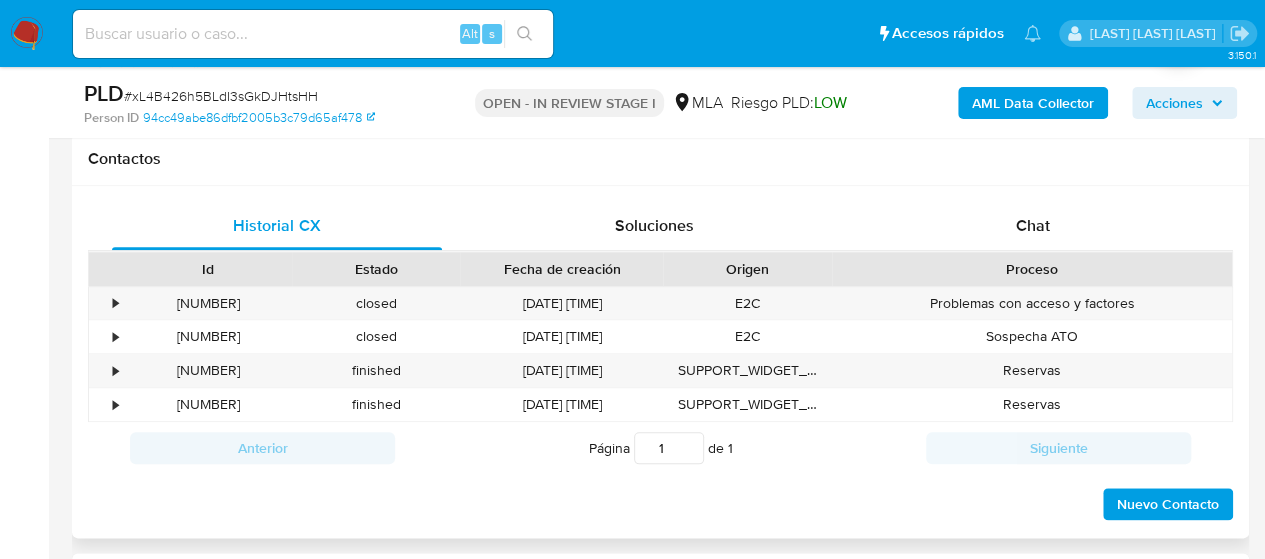 scroll, scrollTop: 900, scrollLeft: 0, axis: vertical 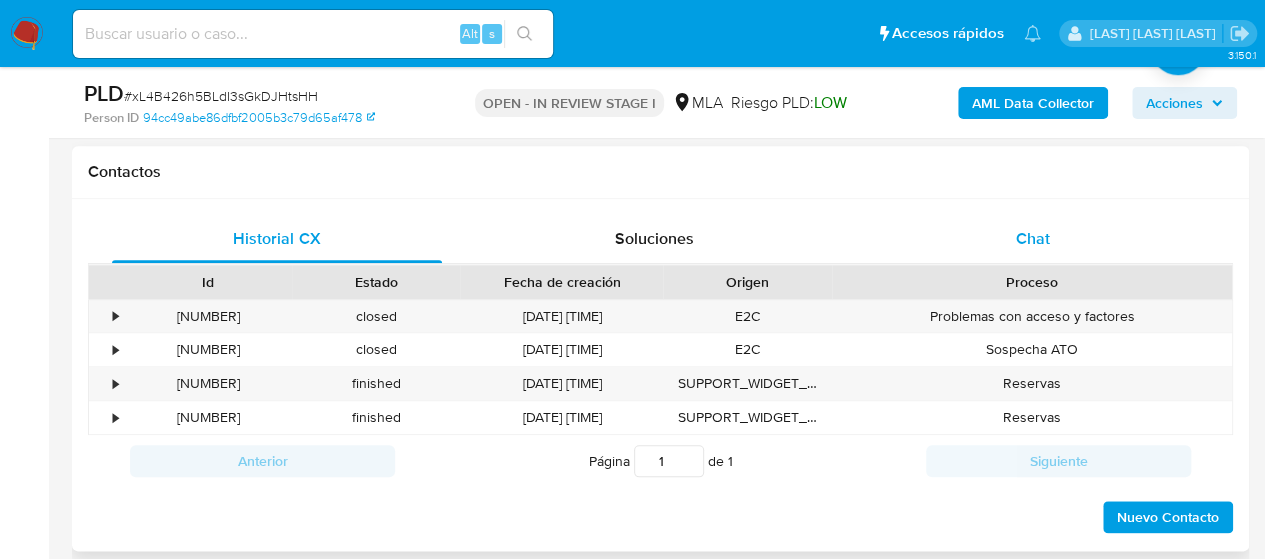 click on "Chat" at bounding box center [1033, 239] 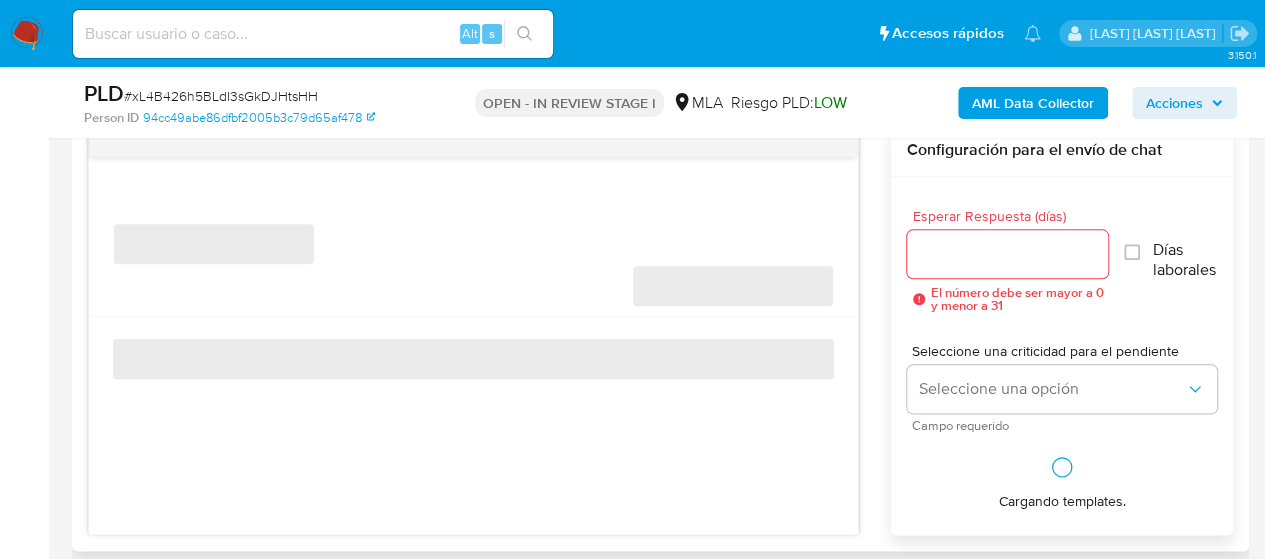 scroll, scrollTop: 1100, scrollLeft: 0, axis: vertical 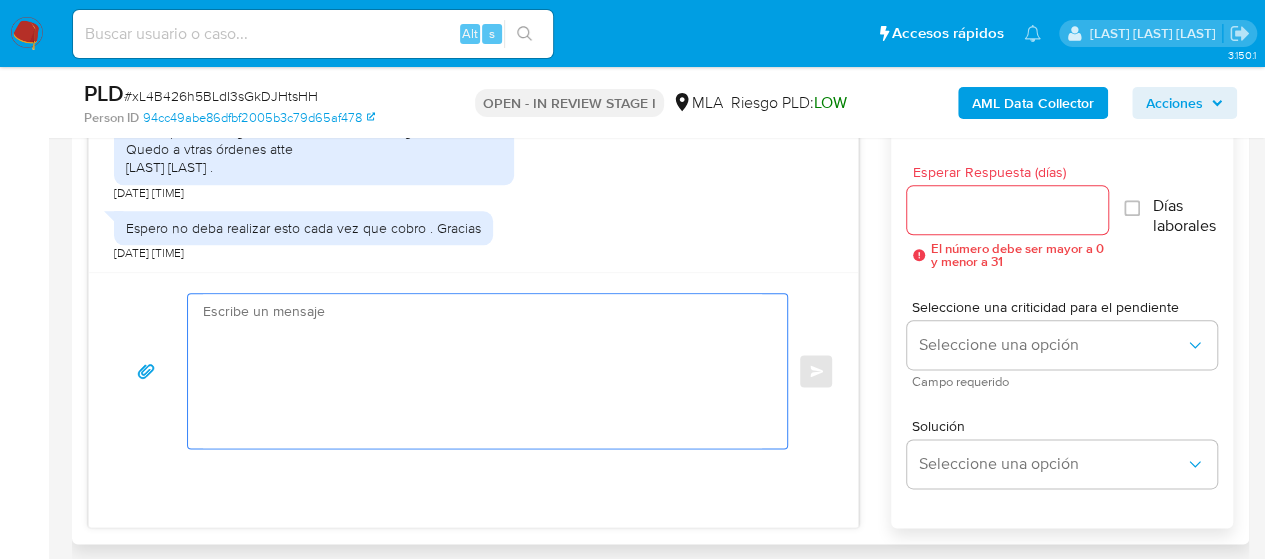 click at bounding box center [482, 371] 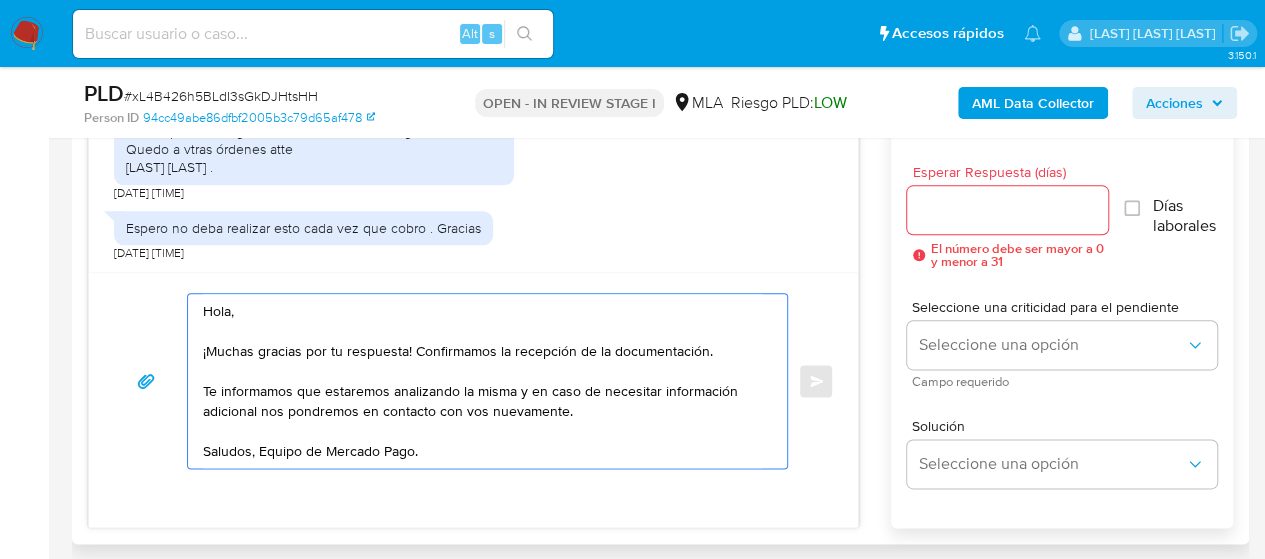 type on "Hola,
¡Muchas gracias por tu respuesta! Confirmamos la recepción de la documentación.
Te informamos que estaremos analizando la misma y en caso de necesitar información adicional nos pondremos en contacto con vos nuevamente.
Saludos, Equipo de Mercado Pago." 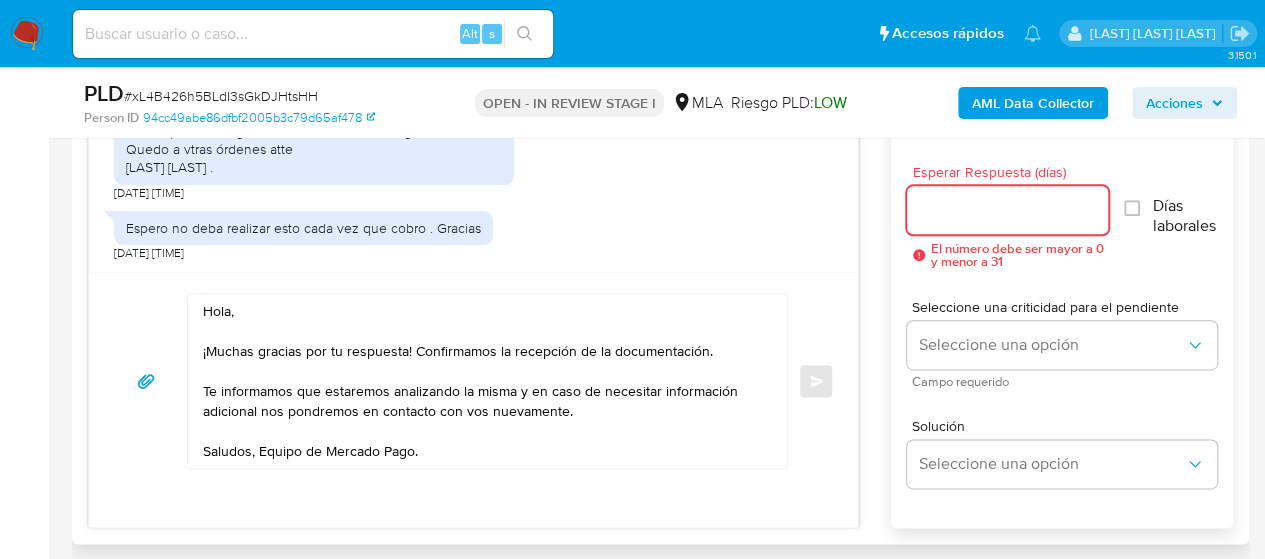 click on "Esperar Respuesta (días)" at bounding box center (1008, 210) 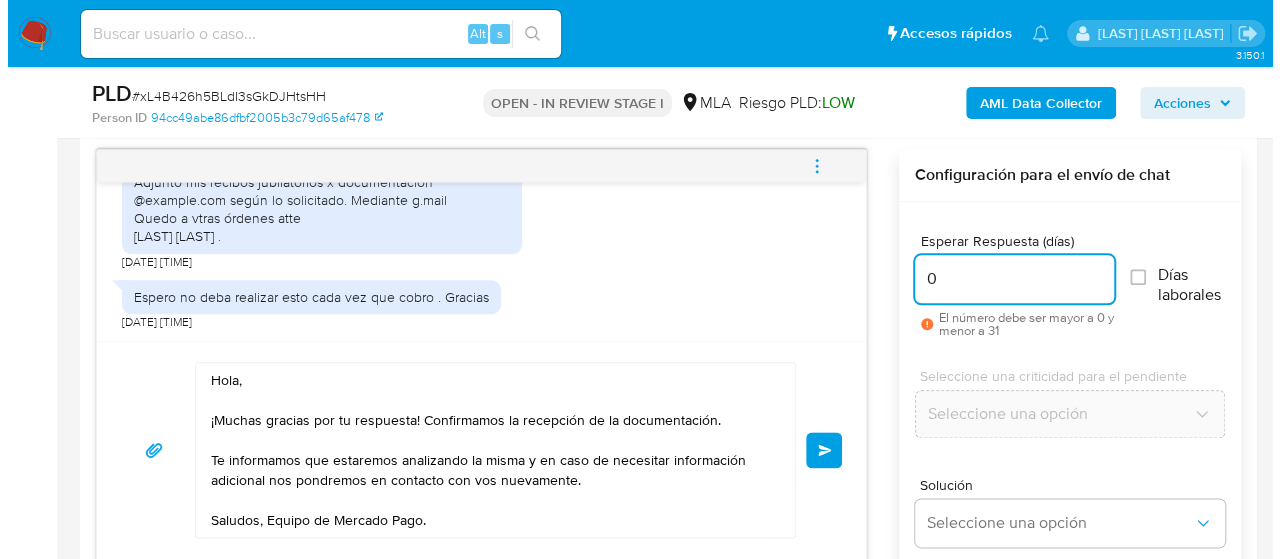 scroll, scrollTop: 1000, scrollLeft: 0, axis: vertical 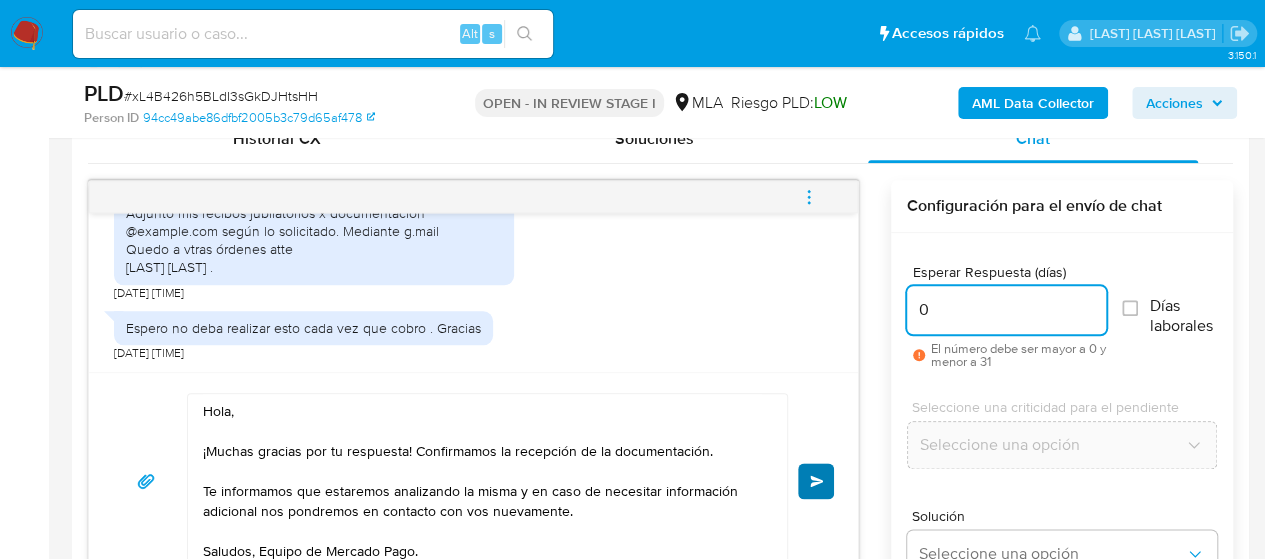 type on "0" 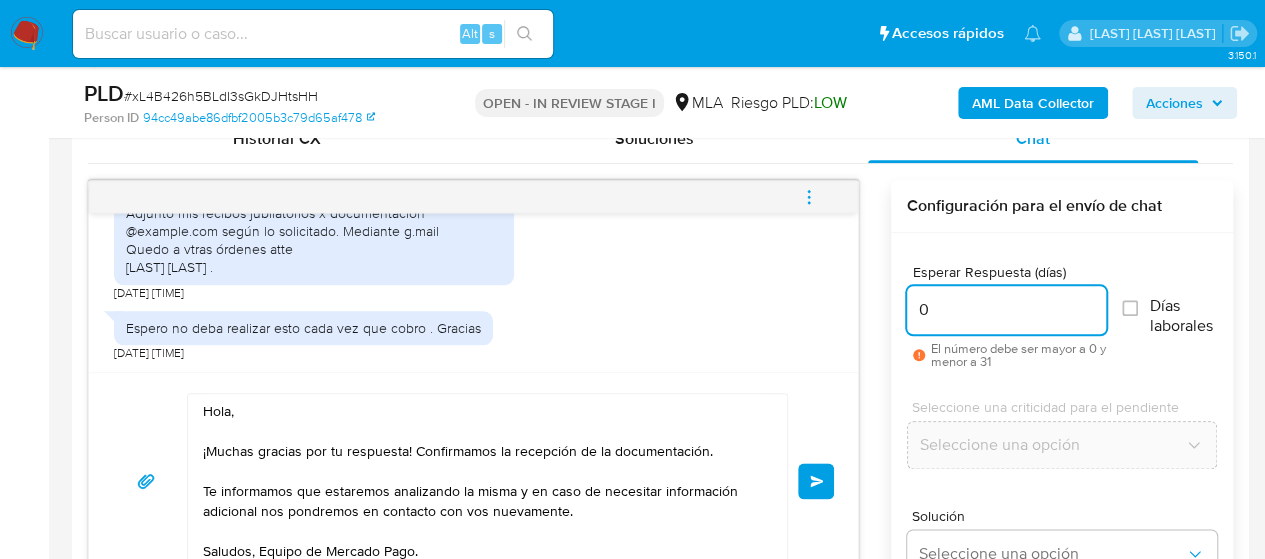 click on "Enviar" at bounding box center [816, 481] 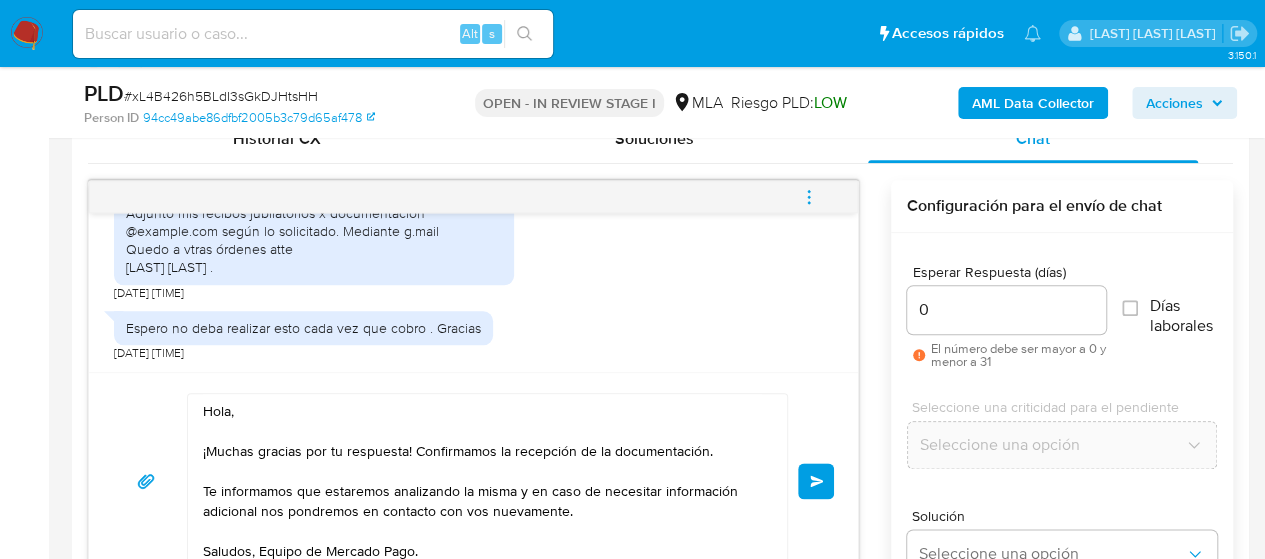 click at bounding box center (809, 197) 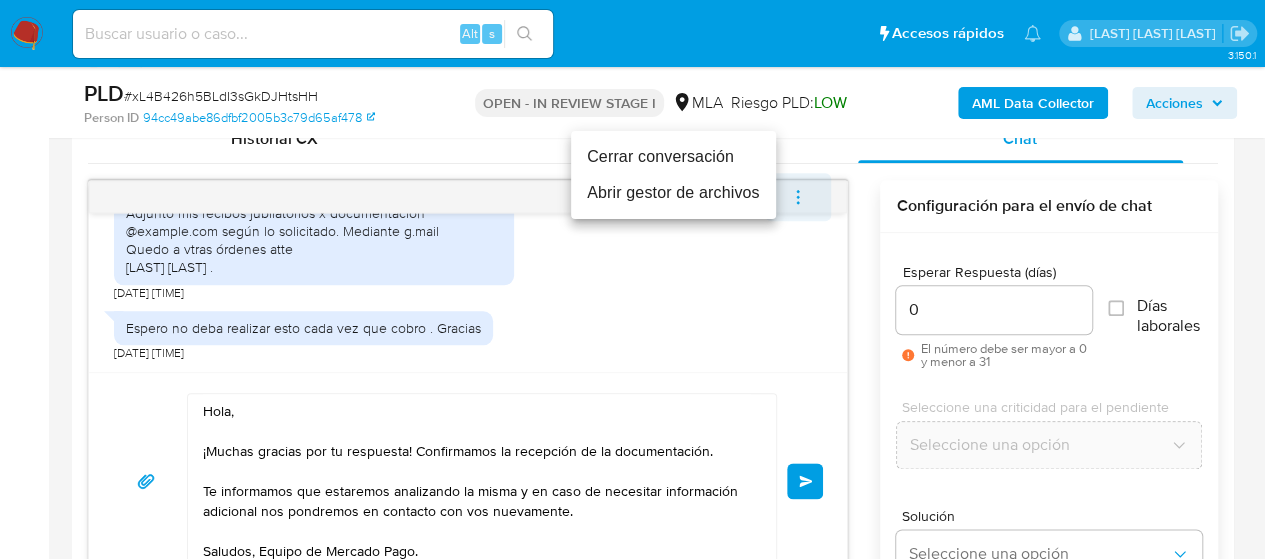 type 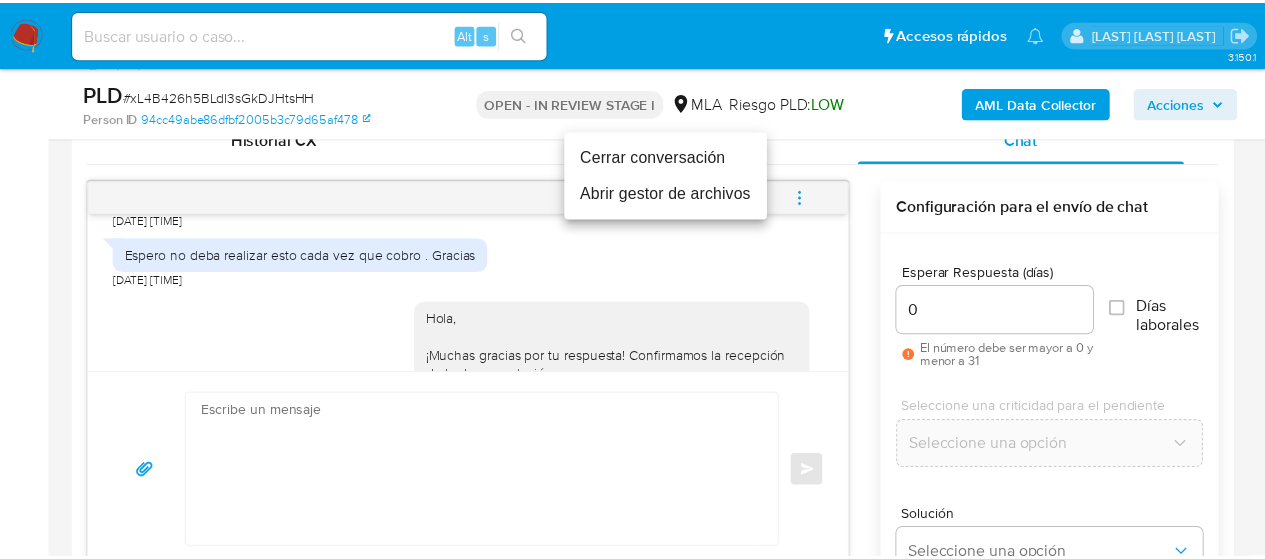 scroll, scrollTop: 2898, scrollLeft: 0, axis: vertical 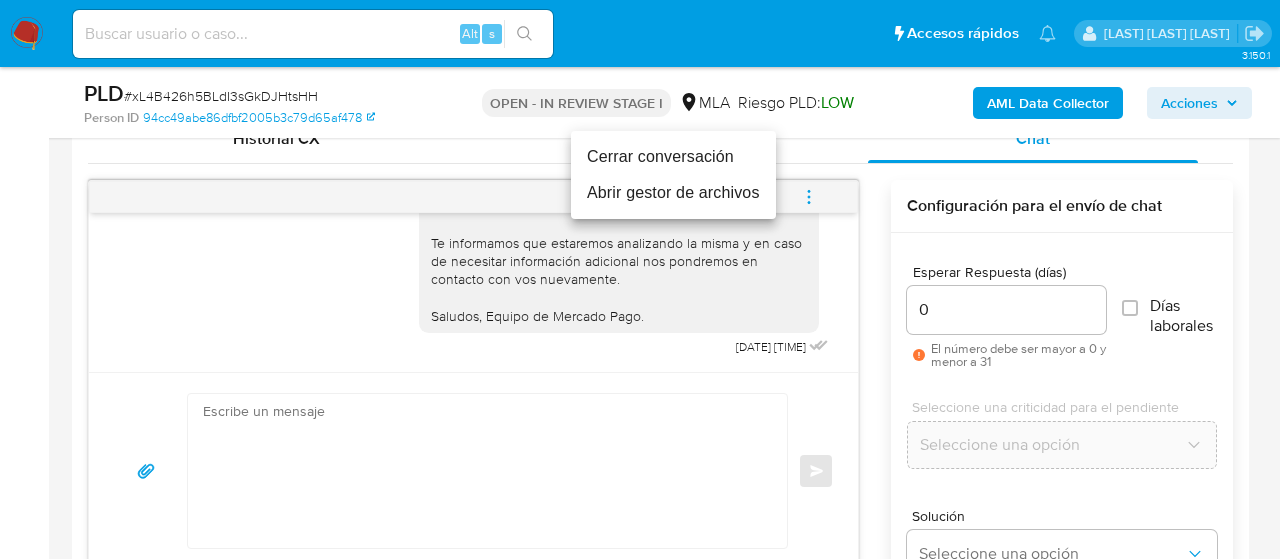 click on "Cerrar conversación" at bounding box center [673, 157] 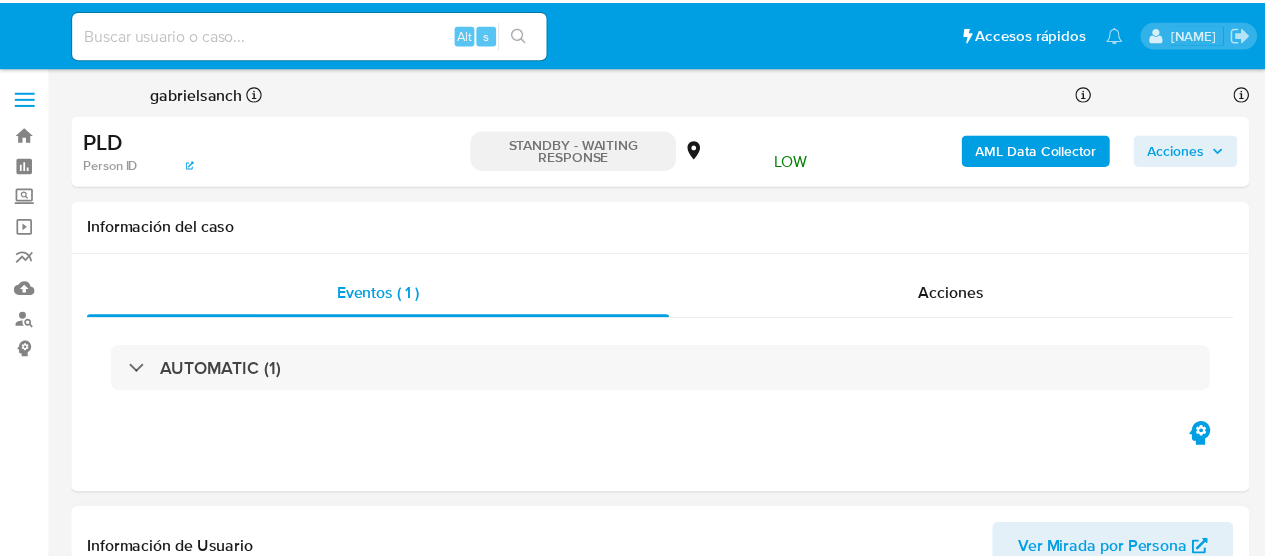 scroll, scrollTop: 0, scrollLeft: 0, axis: both 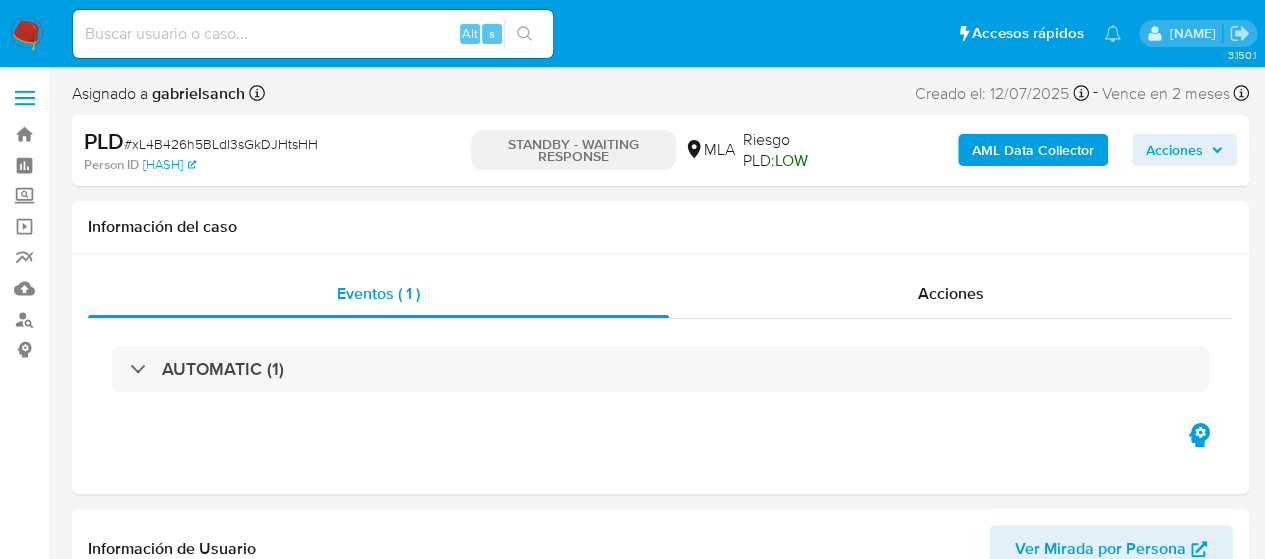 select on "10" 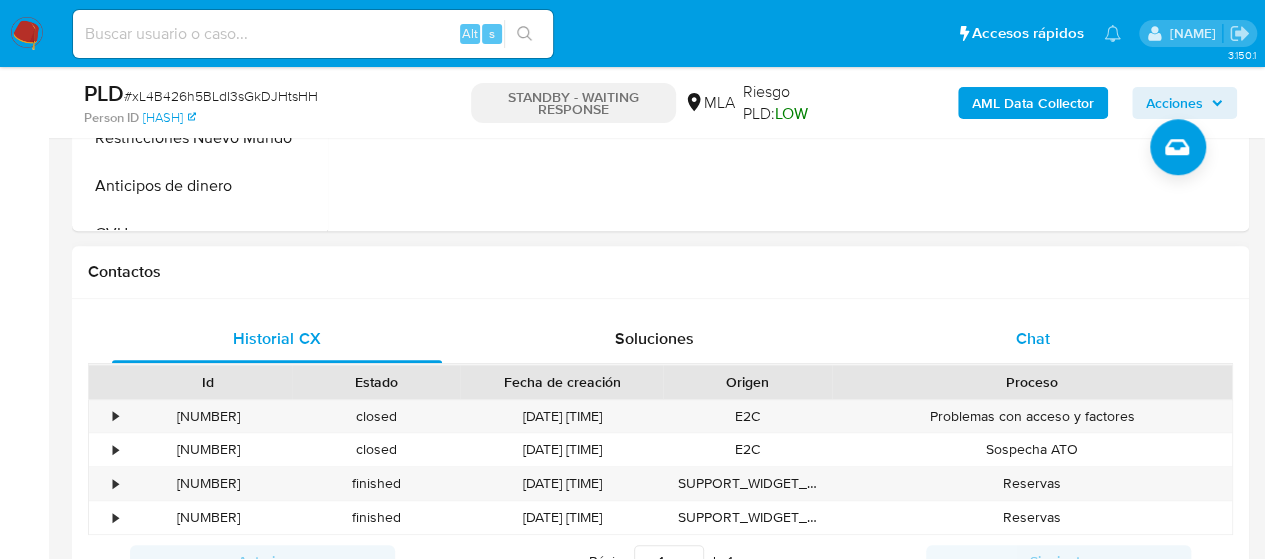 click on "Chat" at bounding box center (1033, 338) 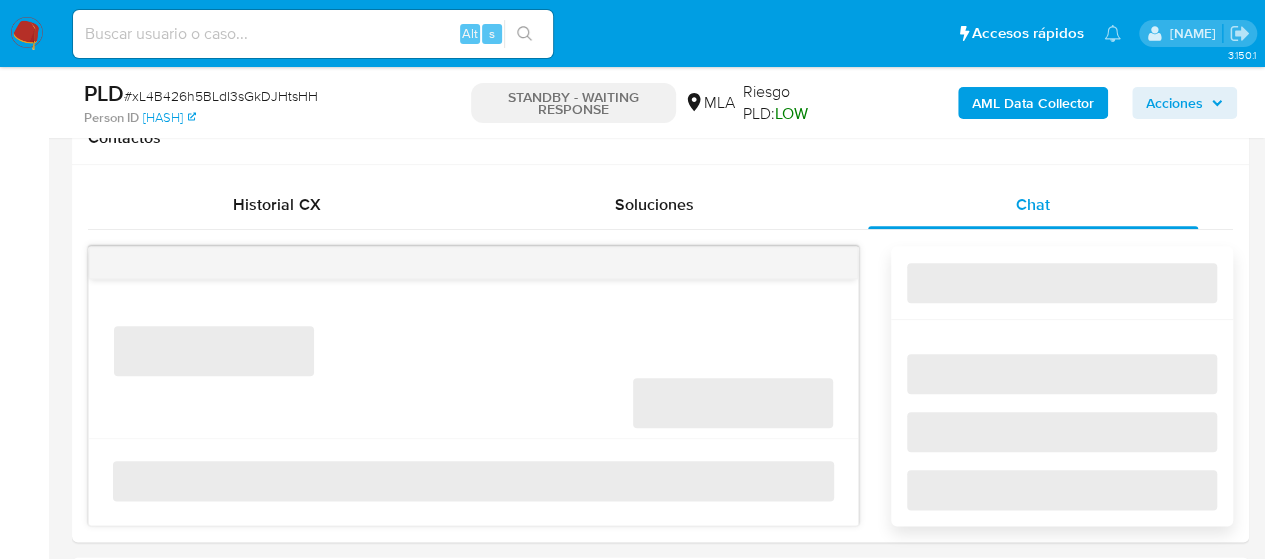 scroll, scrollTop: 1000, scrollLeft: 0, axis: vertical 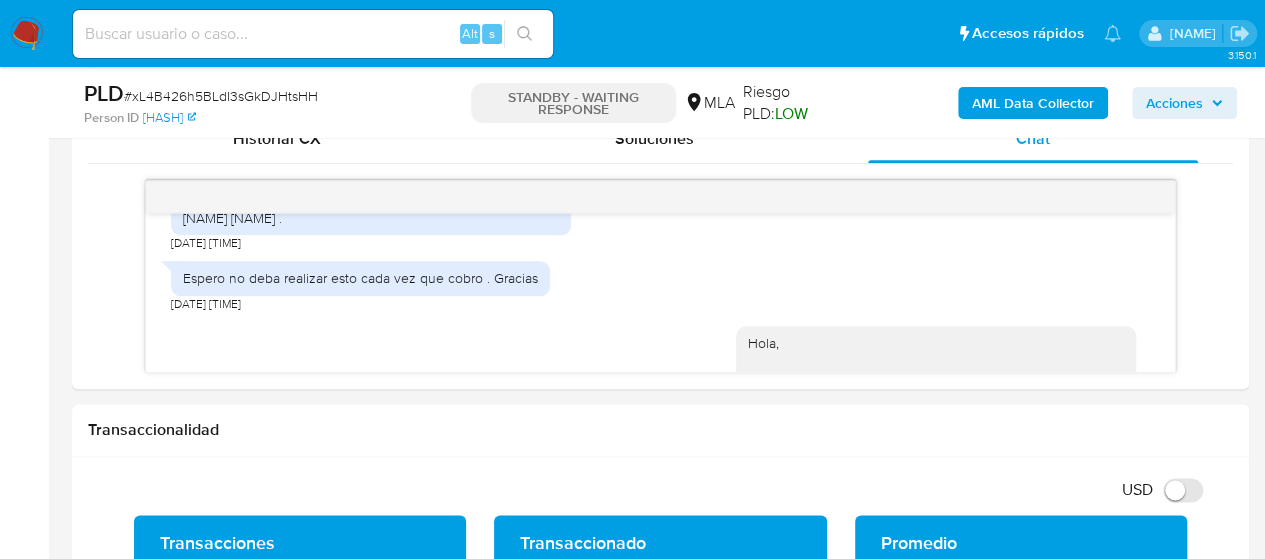 click on "Alt s" at bounding box center [313, 34] 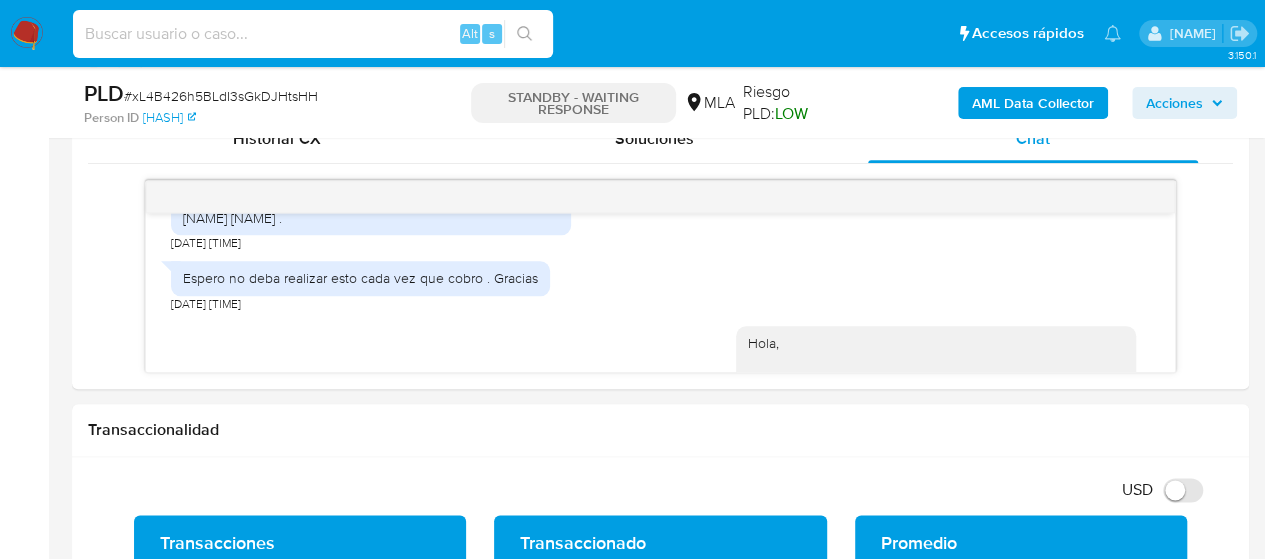paste on "JCFsRUogo2e7g2bUeu8utMux" 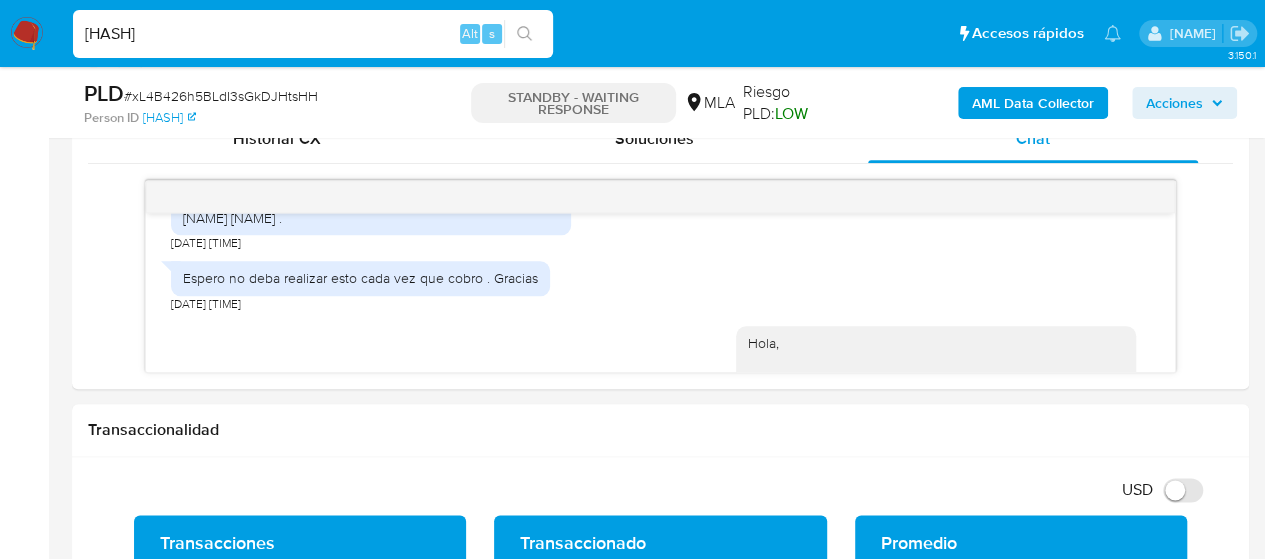 type on "JCFsRUogo2e7g2bUeu8utMux" 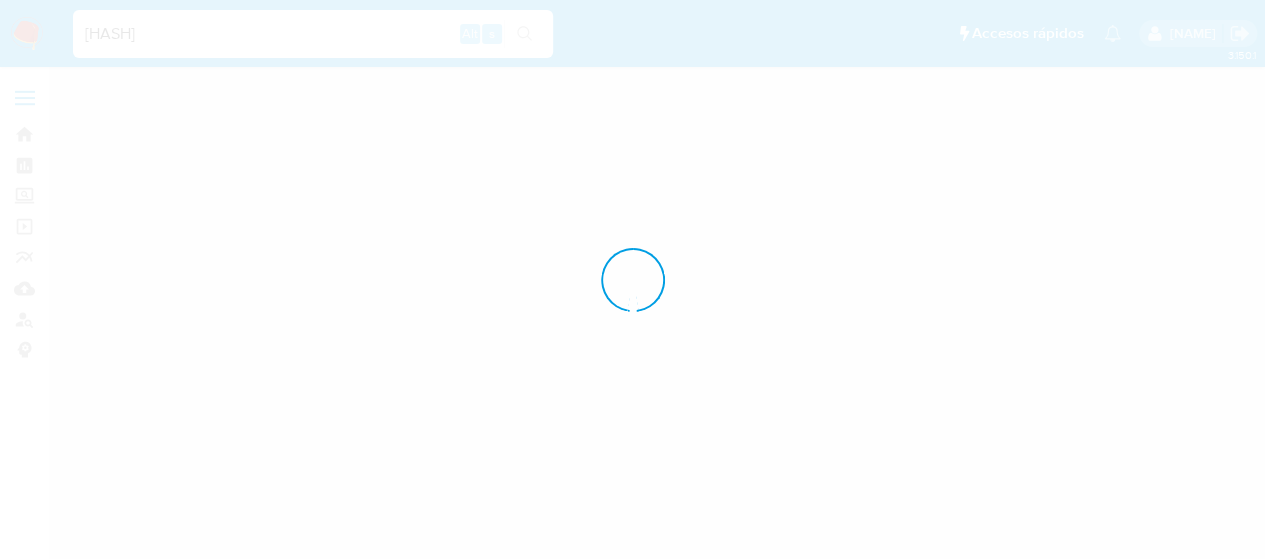 scroll, scrollTop: 0, scrollLeft: 0, axis: both 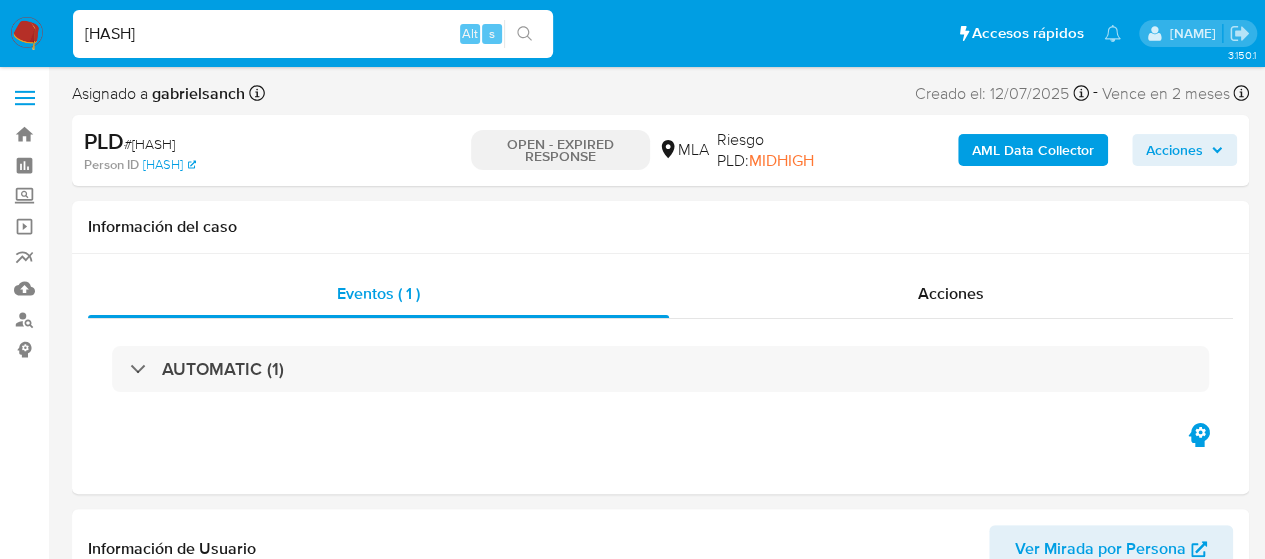 select on "10" 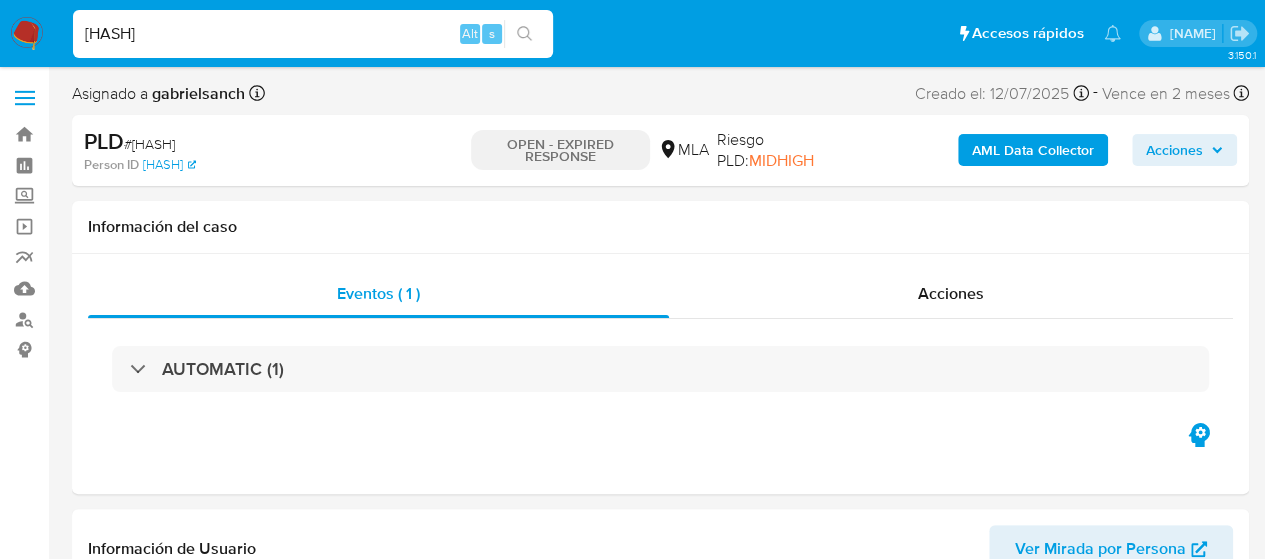 click on "JCFsRUogo2e7g2bUeu8utMux" at bounding box center [313, 34] 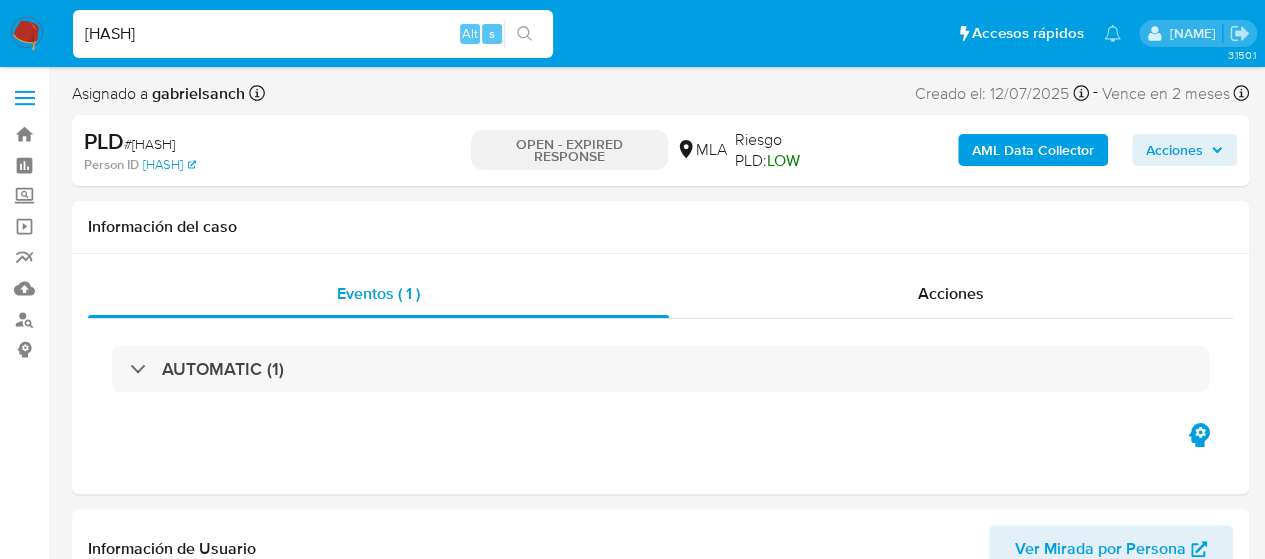 select on "10" 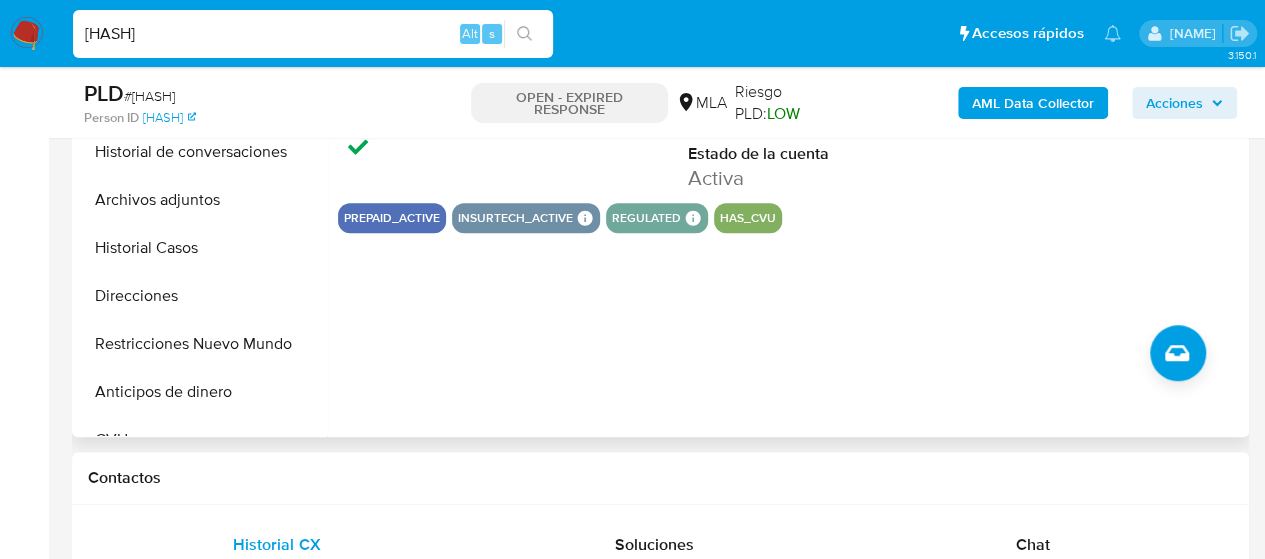 scroll, scrollTop: 500, scrollLeft: 0, axis: vertical 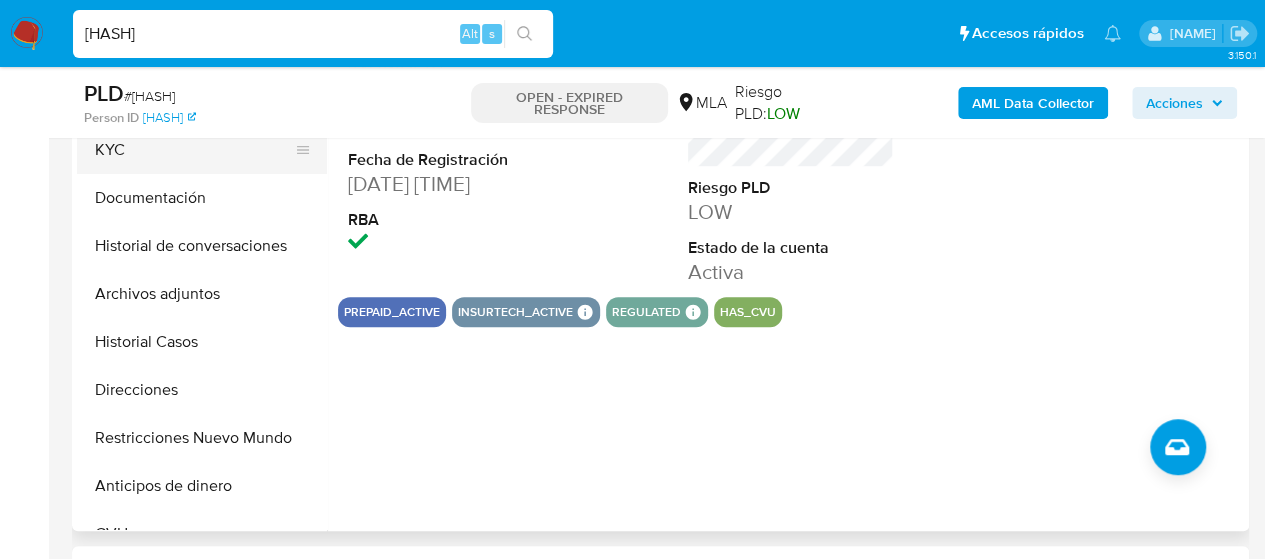 click on "KYC" at bounding box center [194, 150] 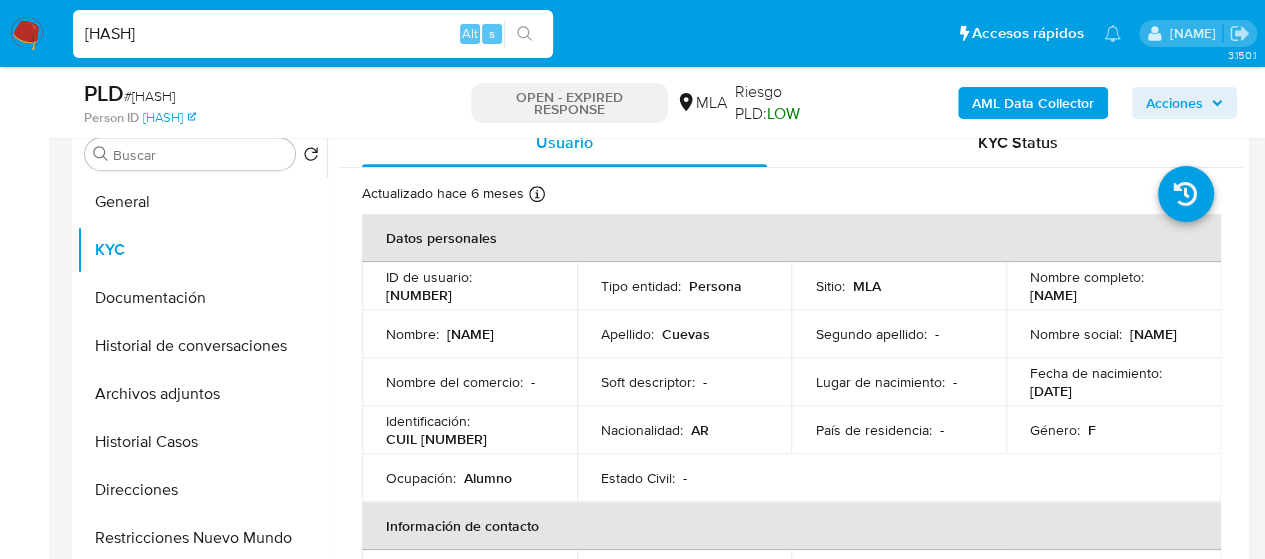 scroll, scrollTop: 500, scrollLeft: 0, axis: vertical 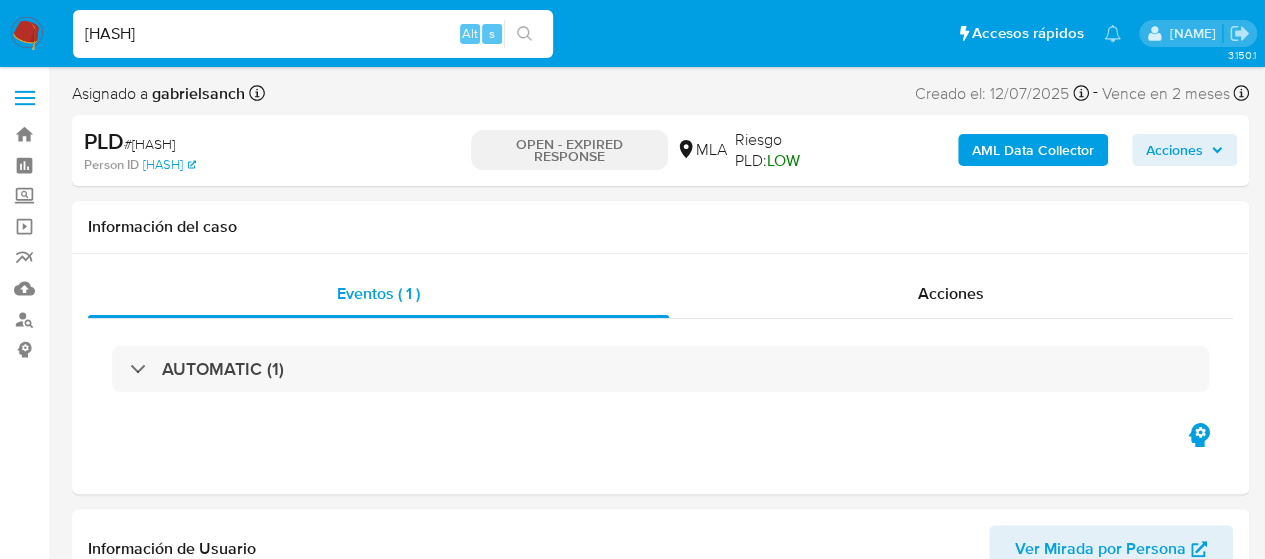 click on "t5T4ecNAiPwtm3IzOG0tmftw" at bounding box center (313, 34) 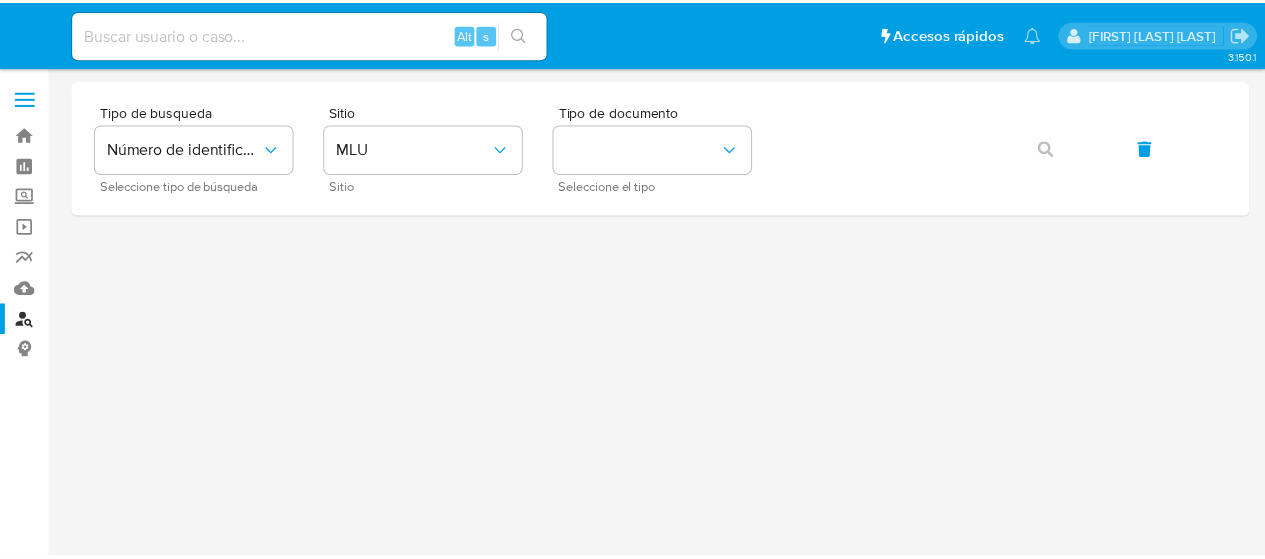 scroll, scrollTop: 0, scrollLeft: 0, axis: both 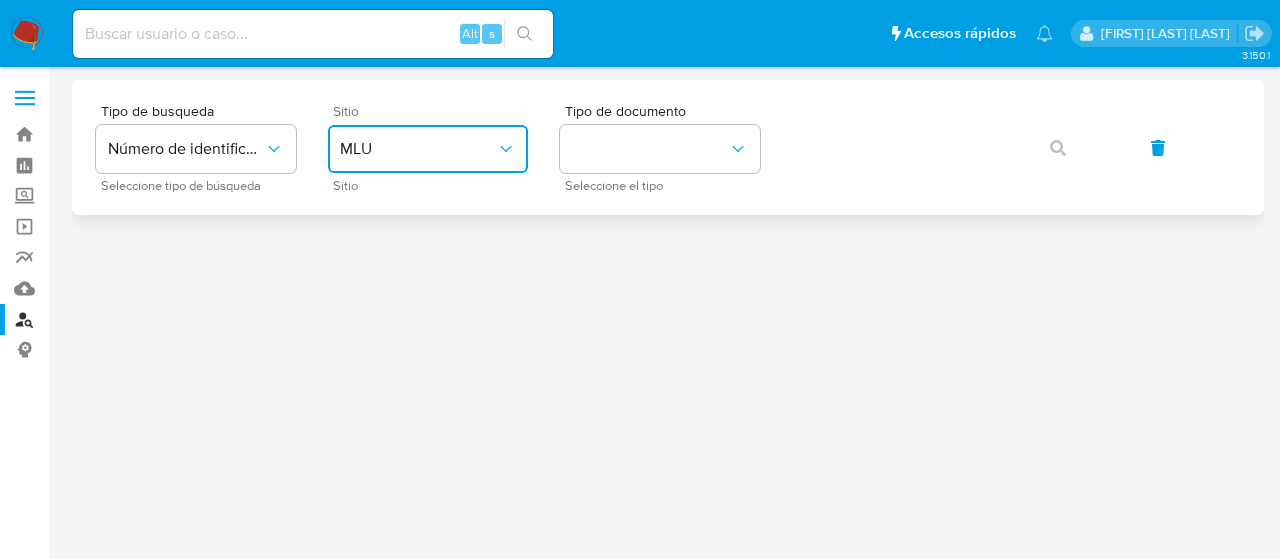 click on "MLU" at bounding box center [428, 149] 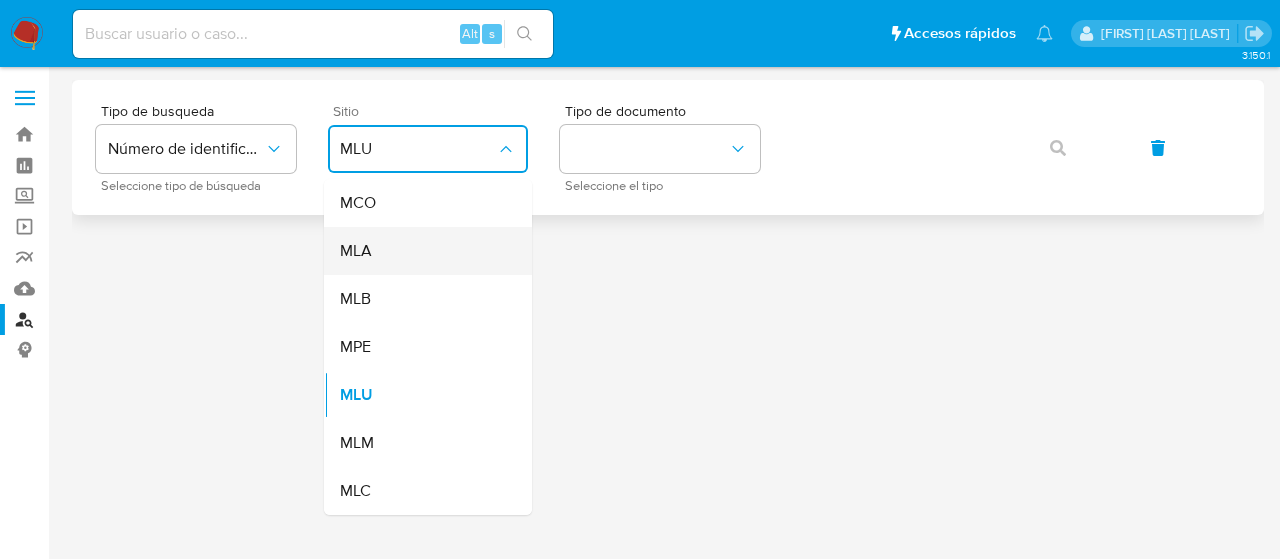 click on "MLA" at bounding box center (422, 251) 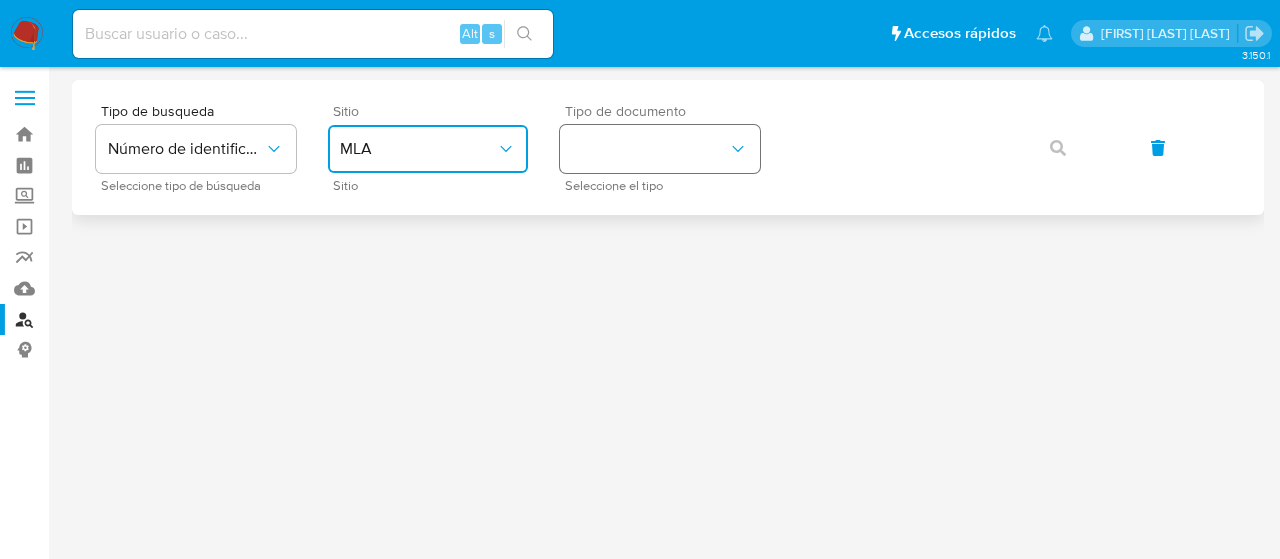 click at bounding box center (660, 149) 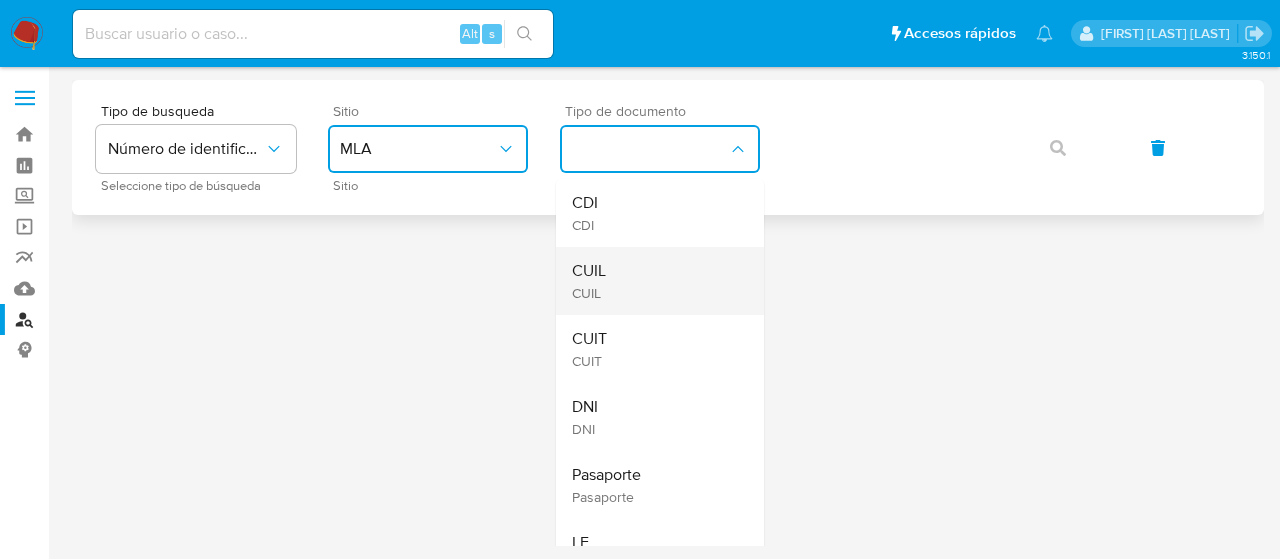 click on "CUIL CUIL" at bounding box center [654, 281] 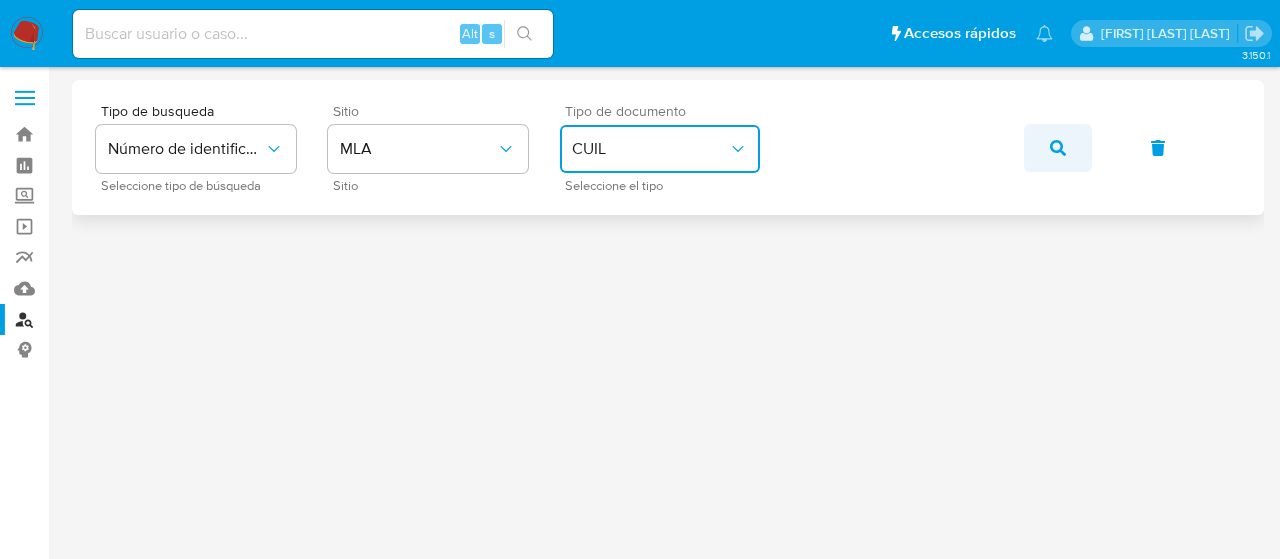 click at bounding box center (1058, 148) 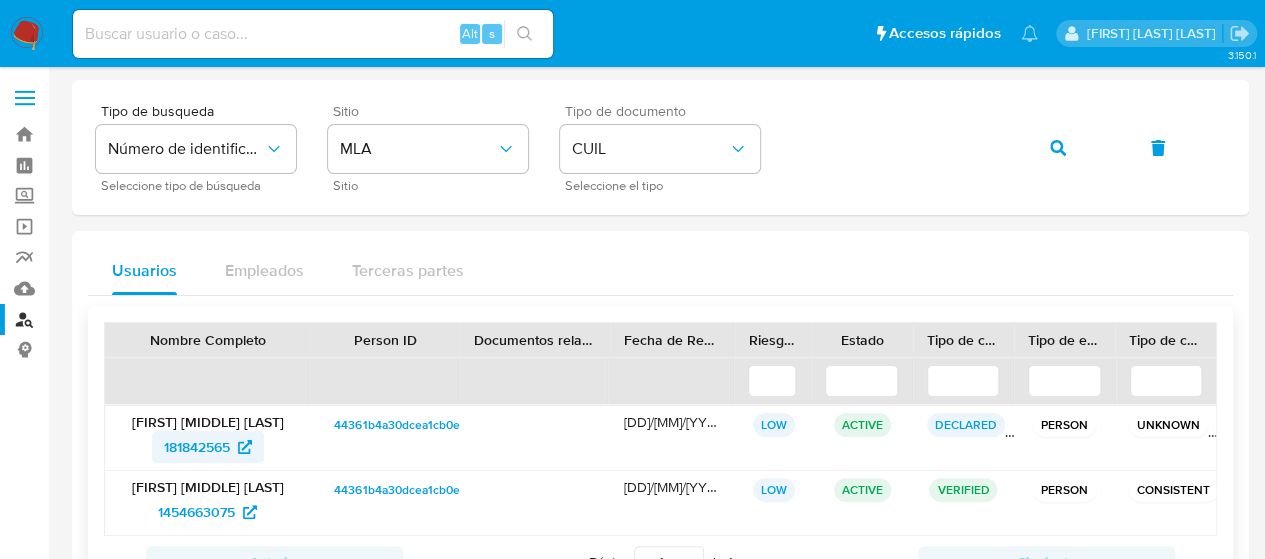 click on "181842565" at bounding box center [197, 447] 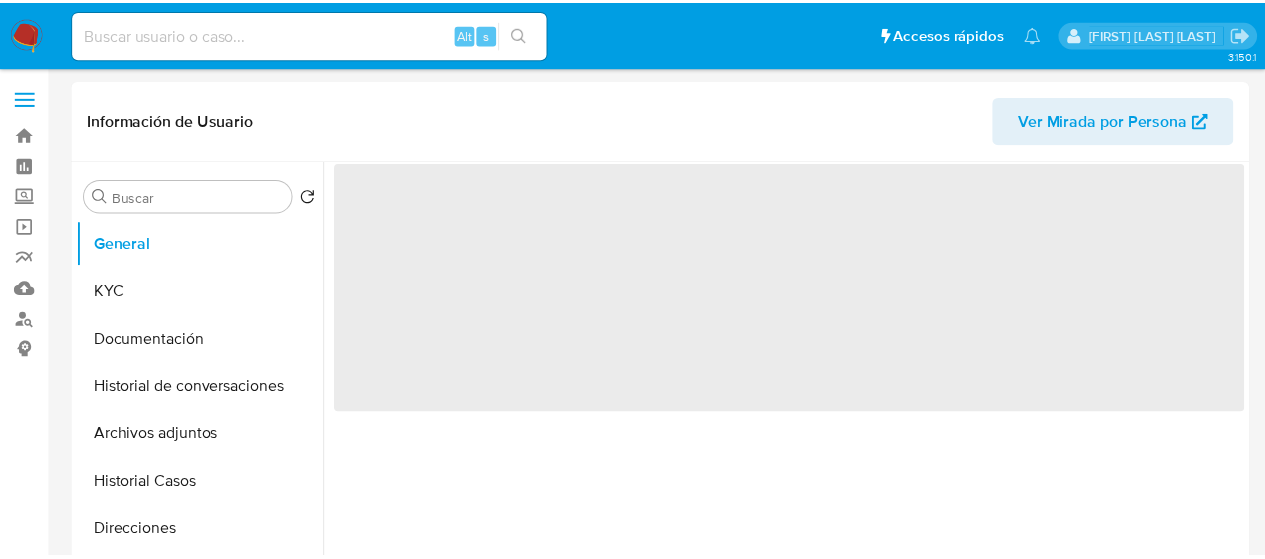 scroll, scrollTop: 0, scrollLeft: 0, axis: both 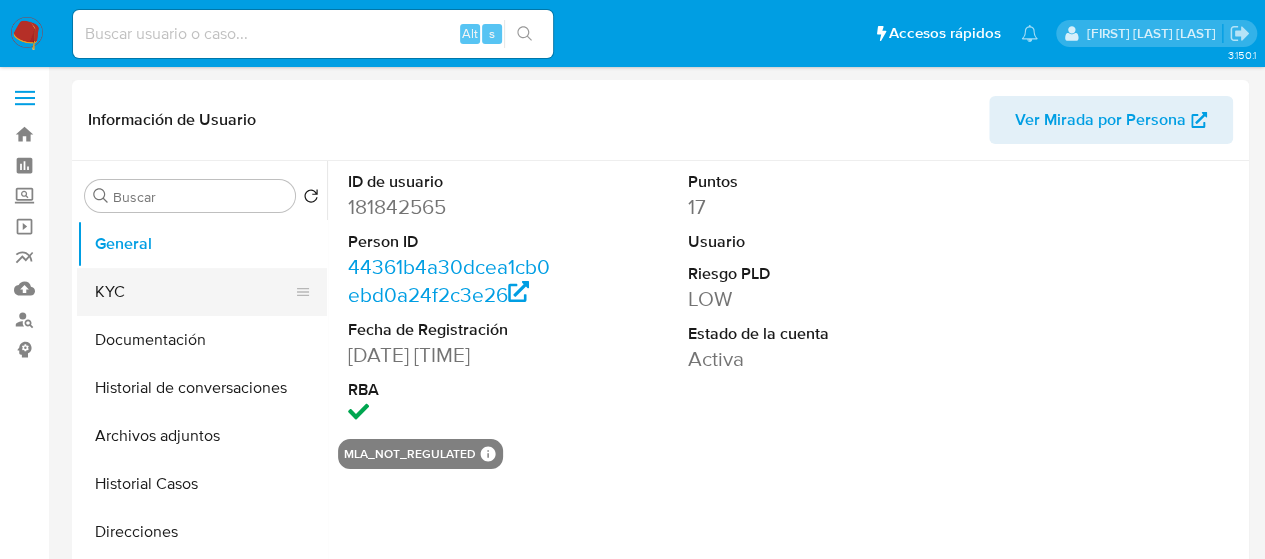 click on "KYC" at bounding box center [194, 292] 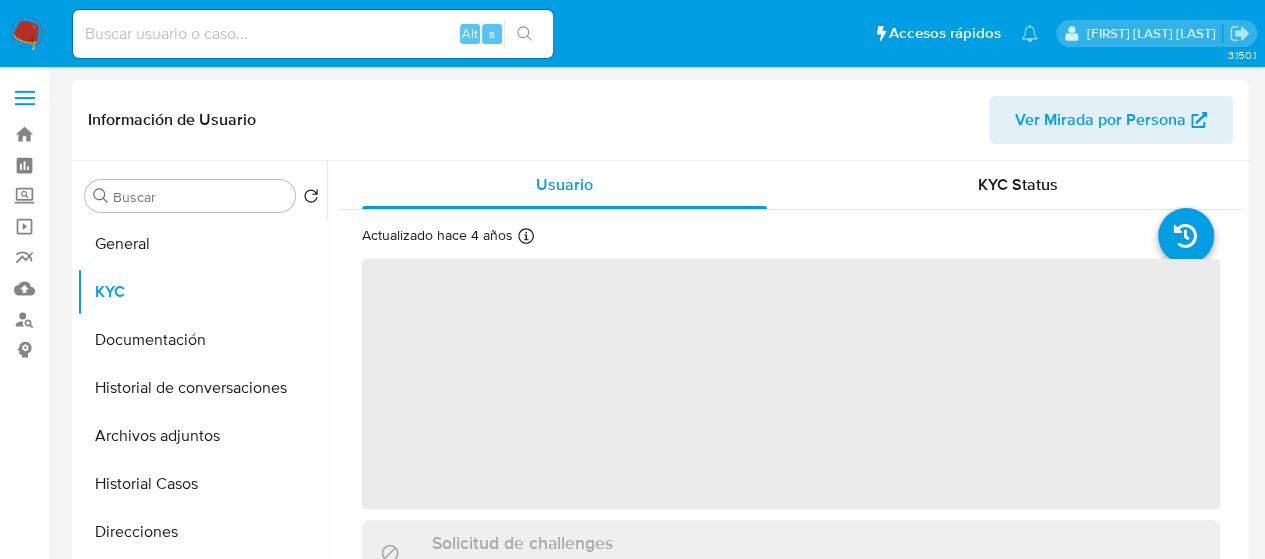 select on "10" 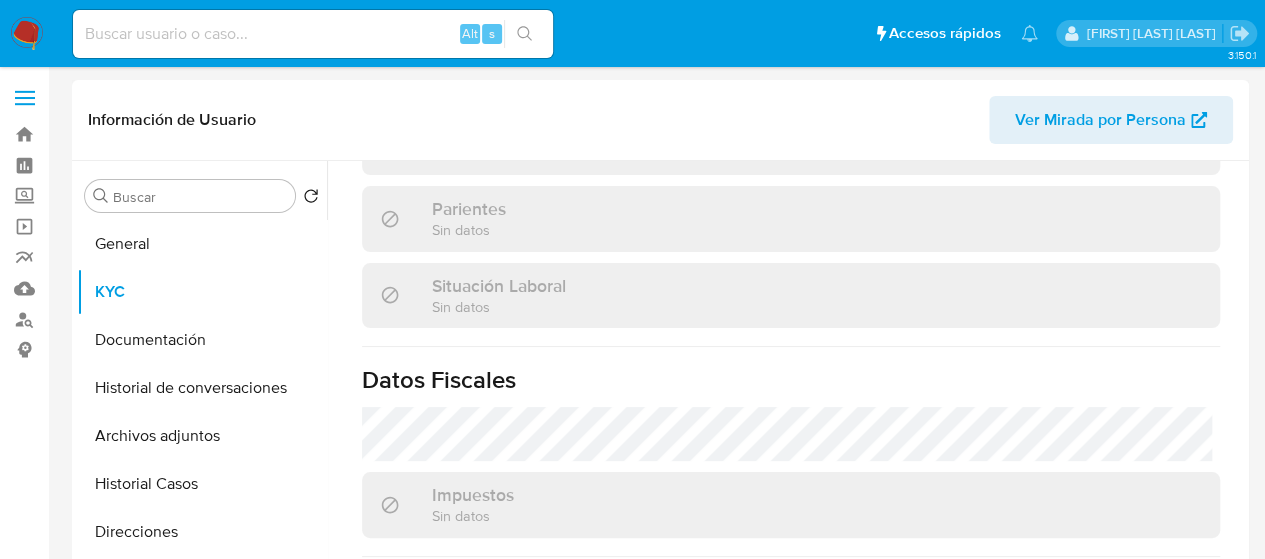 scroll, scrollTop: 1008, scrollLeft: 0, axis: vertical 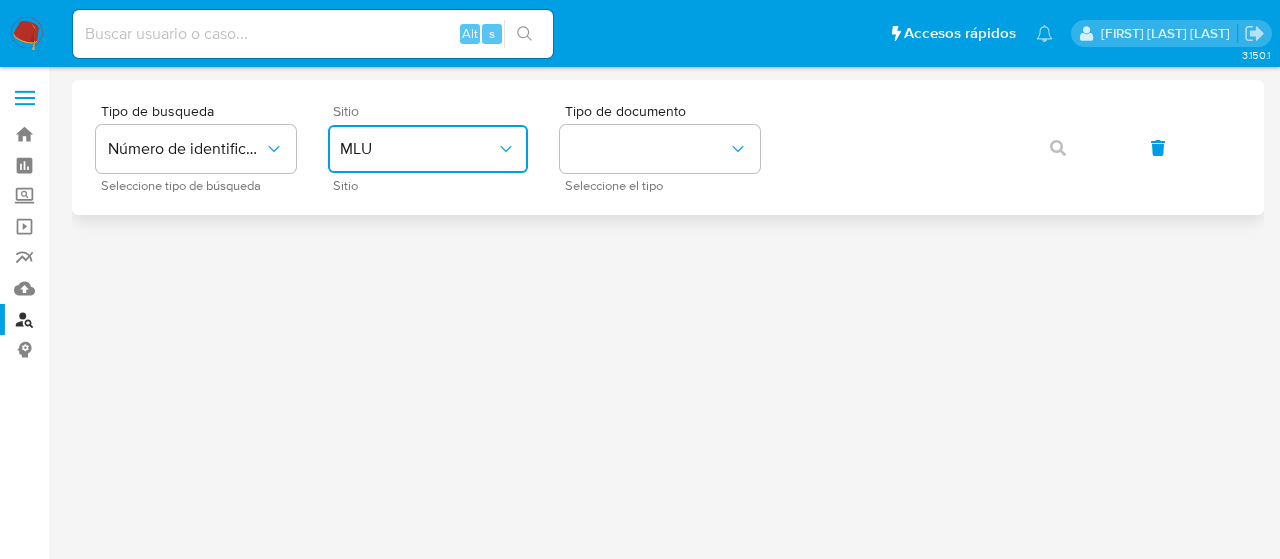 click on "MLU" at bounding box center (428, 149) 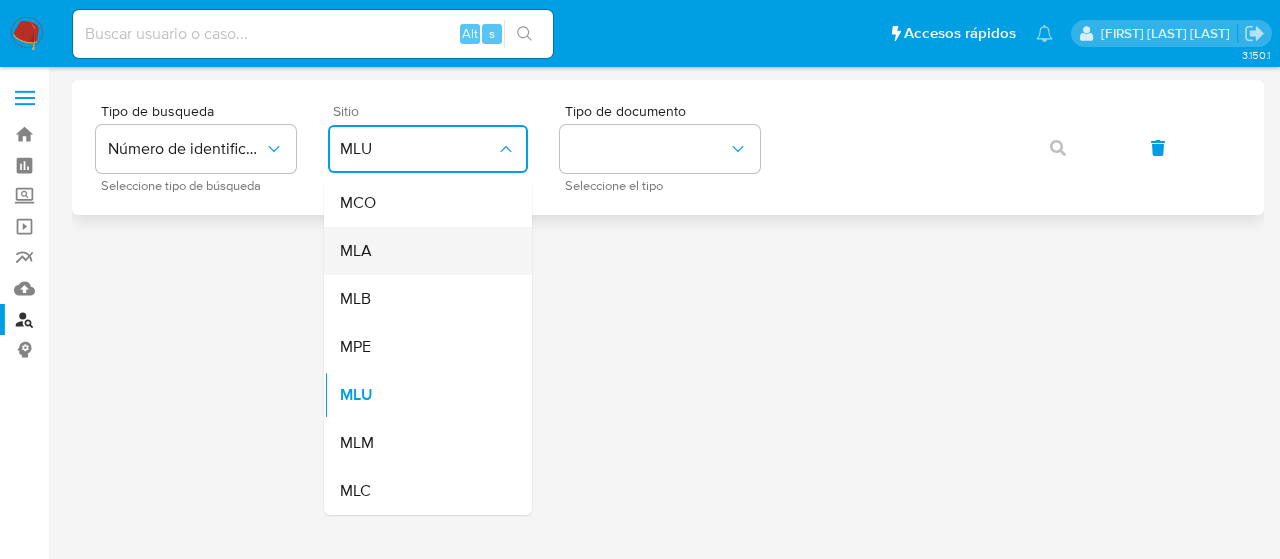 click on "MLA" at bounding box center (422, 251) 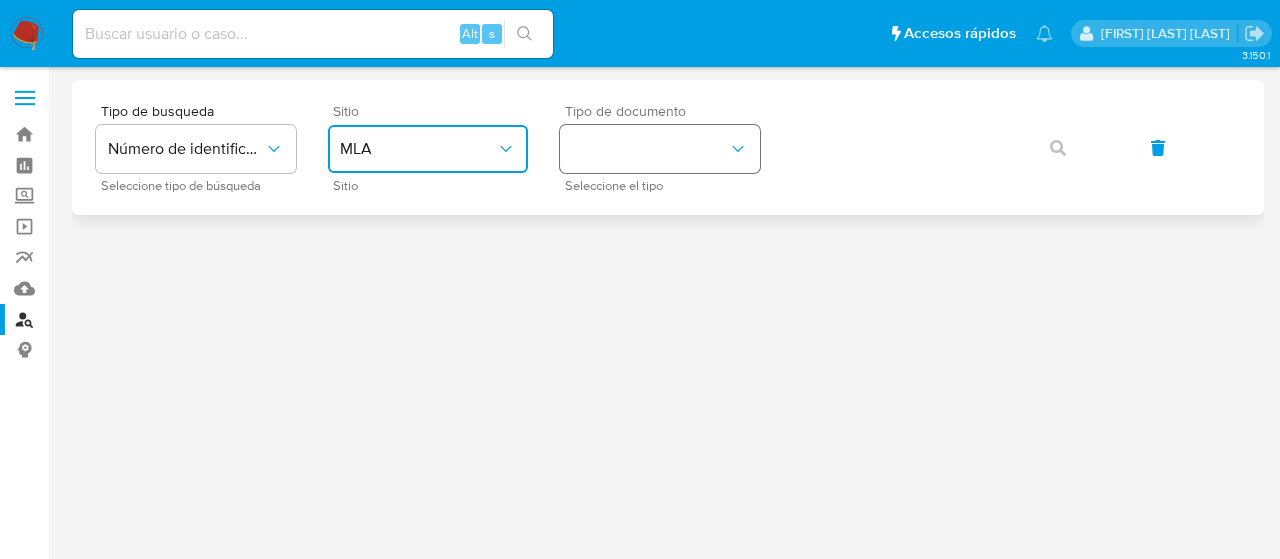 click at bounding box center (660, 149) 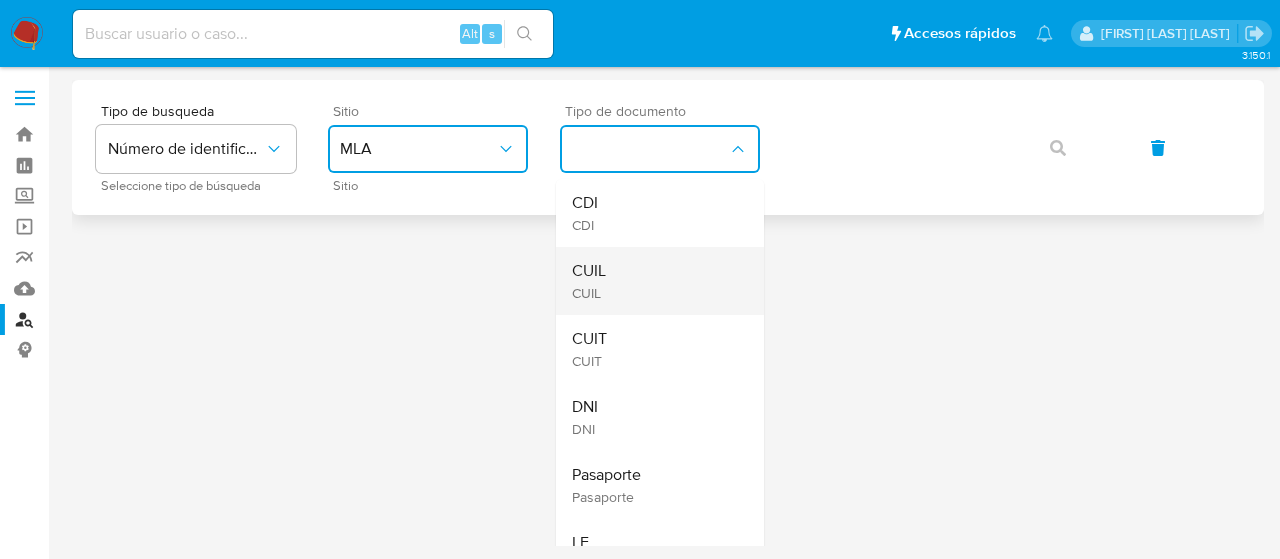 click on "CUIL CUIL" at bounding box center (654, 281) 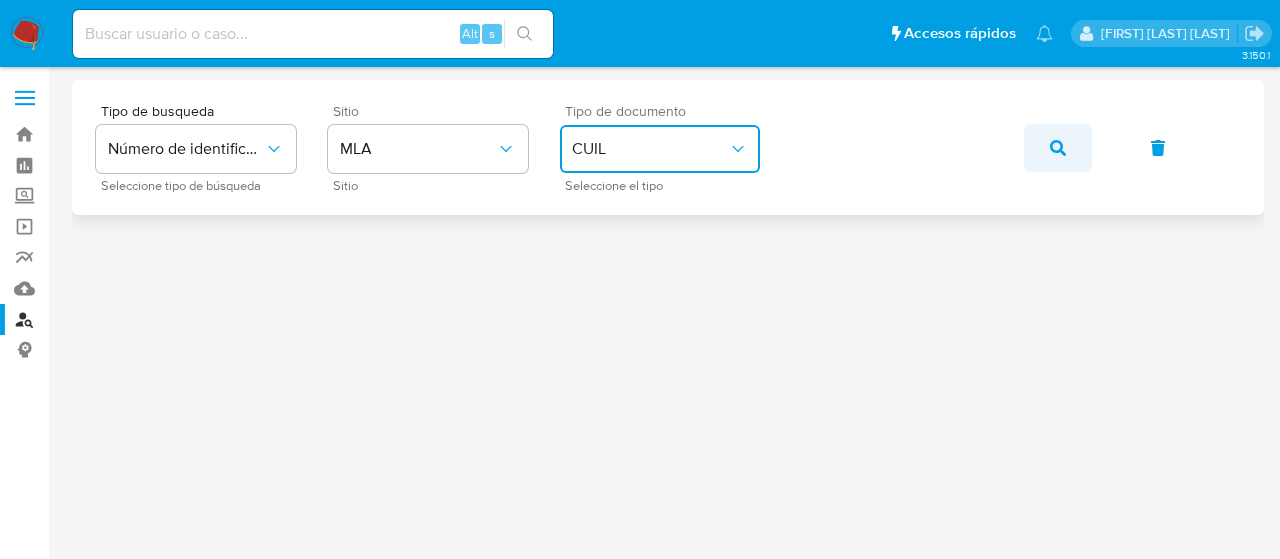 click at bounding box center (1058, 148) 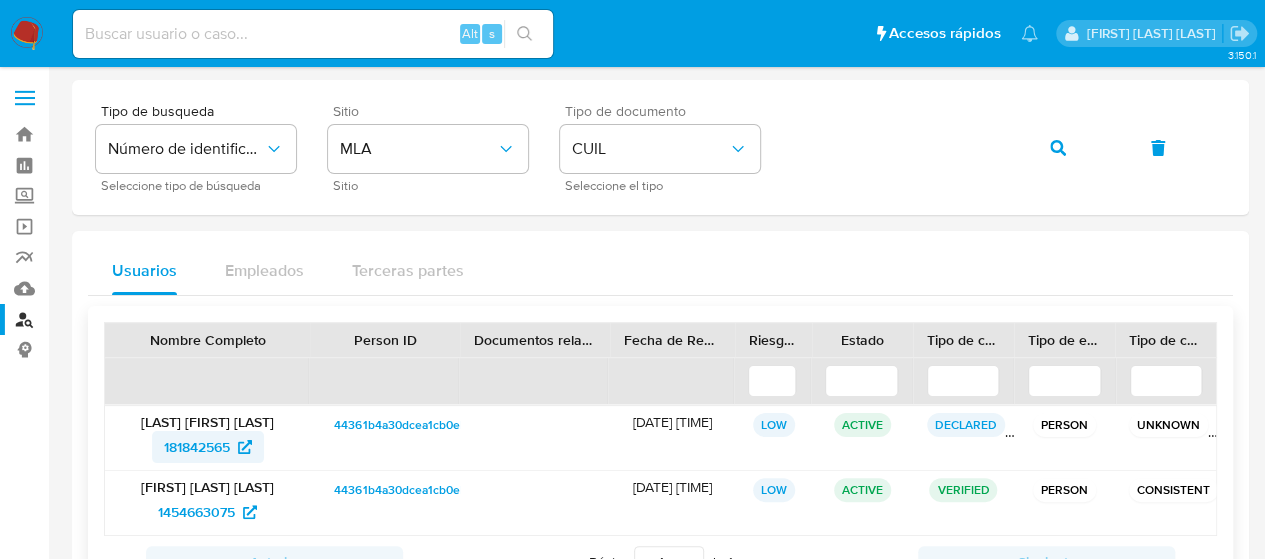 click on "181842565" at bounding box center (208, 447) 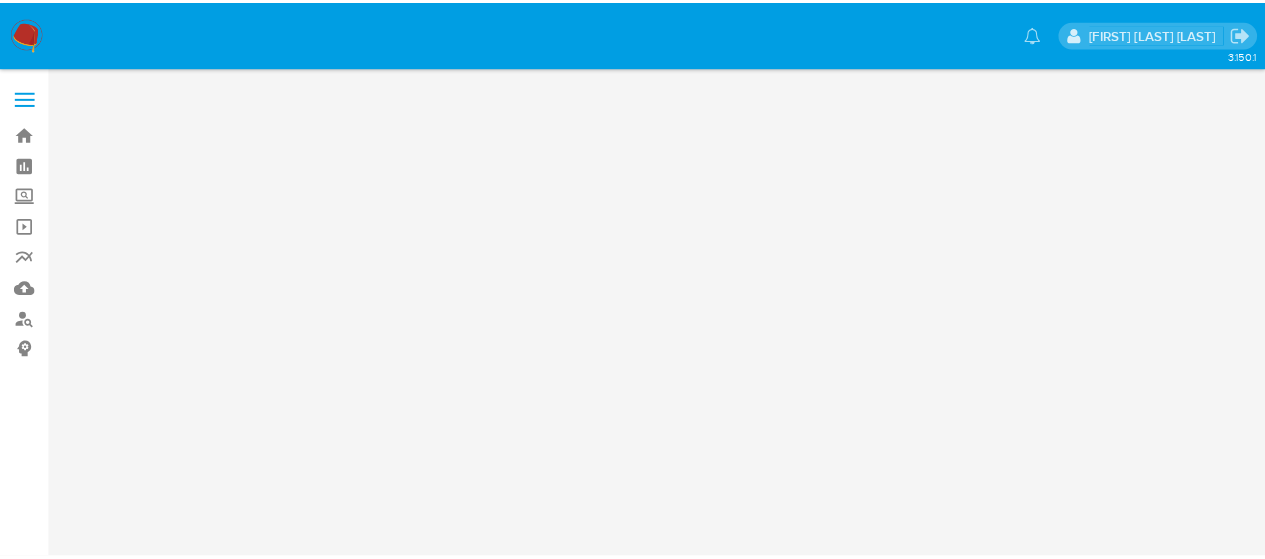 scroll, scrollTop: 0, scrollLeft: 0, axis: both 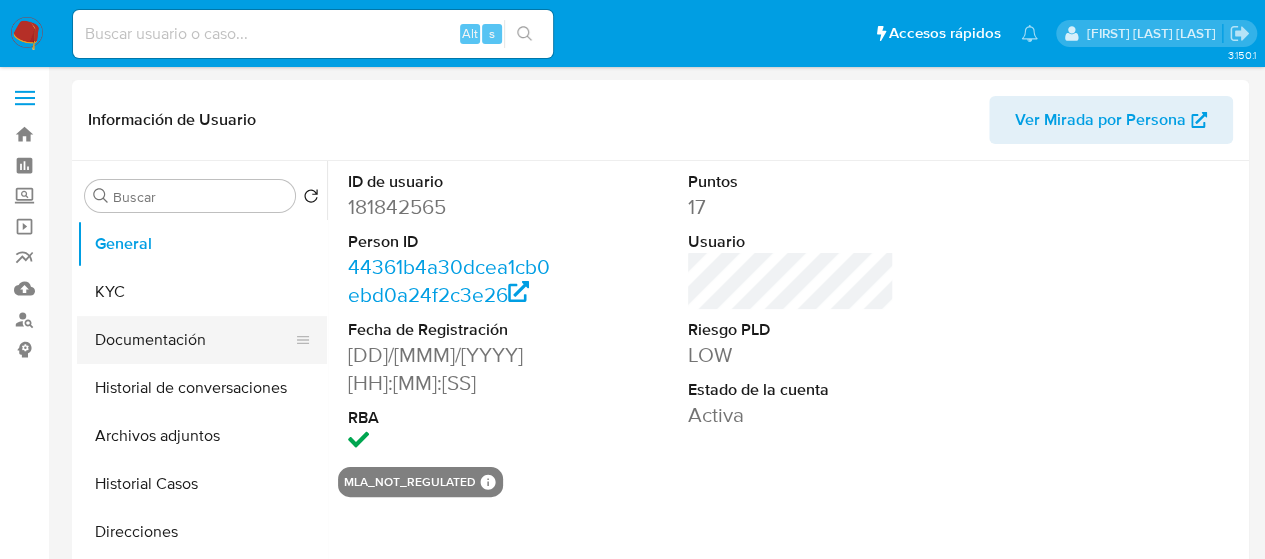 select on "10" 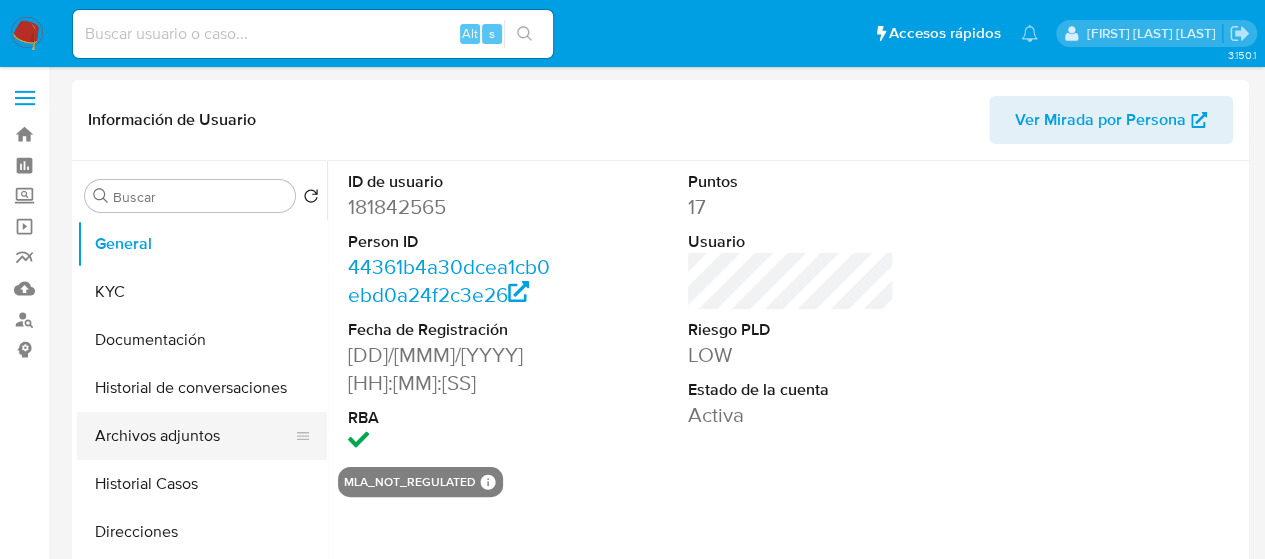 scroll, scrollTop: 100, scrollLeft: 0, axis: vertical 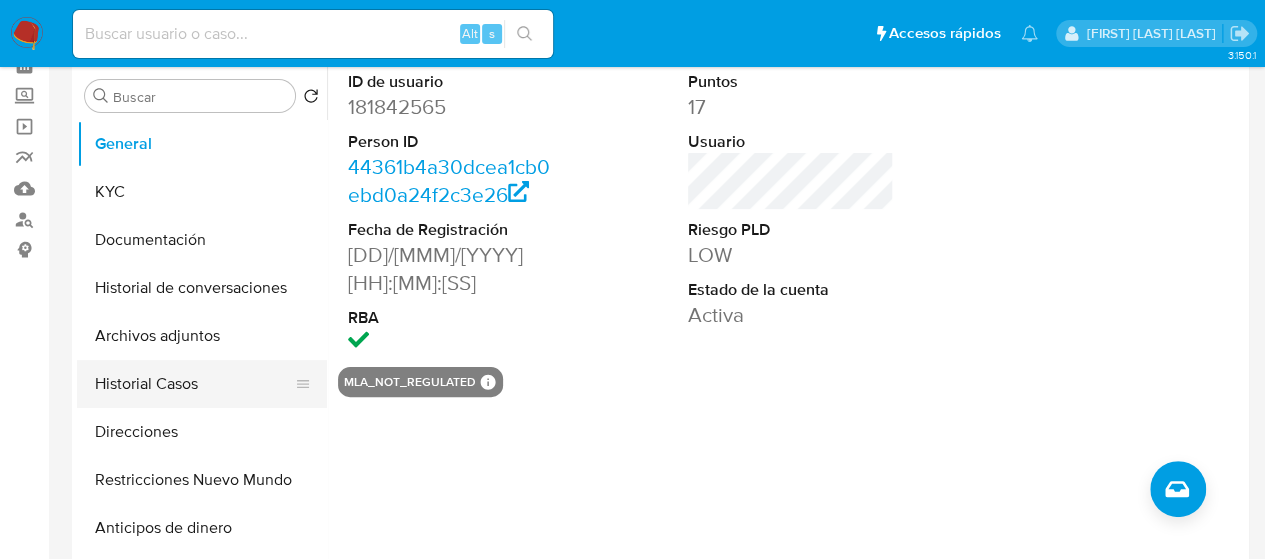 click on "Historial Casos" at bounding box center [194, 384] 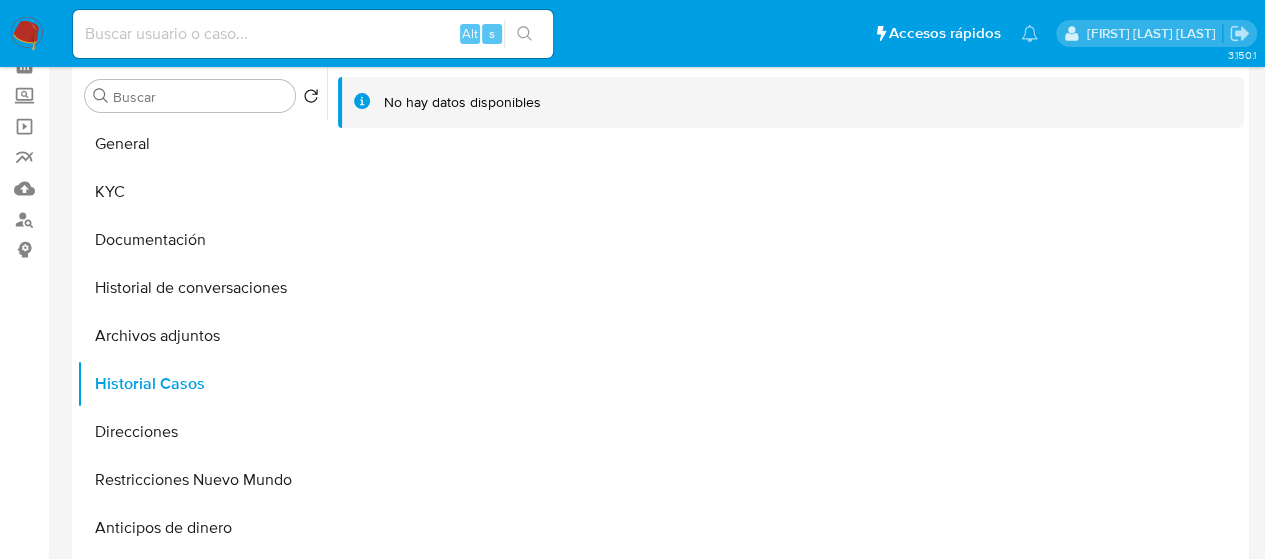 scroll, scrollTop: 0, scrollLeft: 0, axis: both 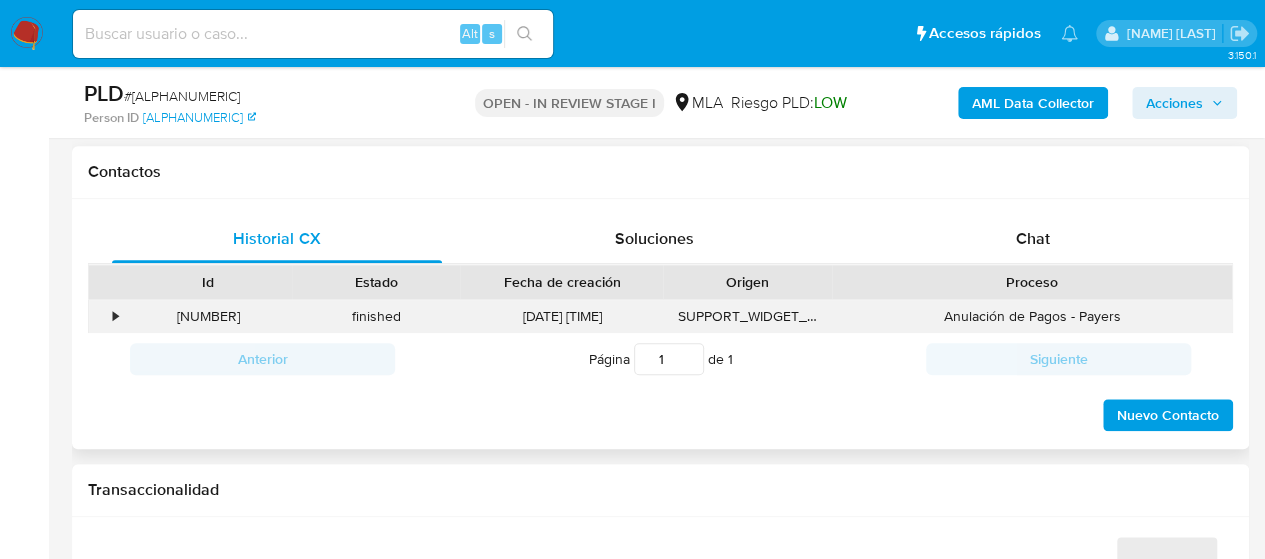 click on "Anulación de Pagos - Payers" at bounding box center [1032, 316] 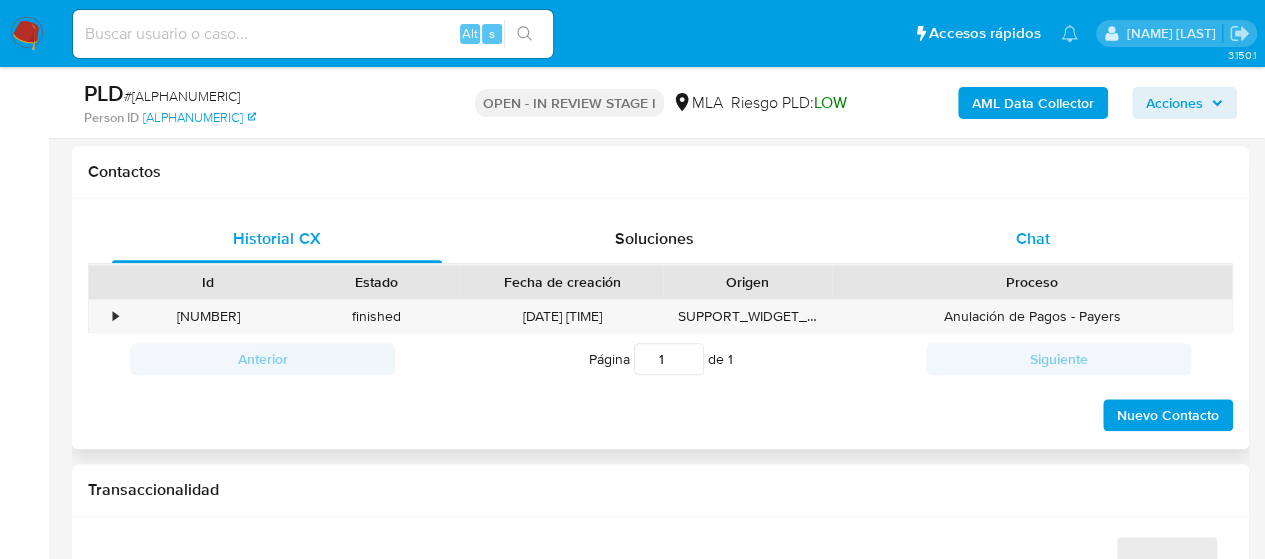 click on "Chat" at bounding box center [1033, 239] 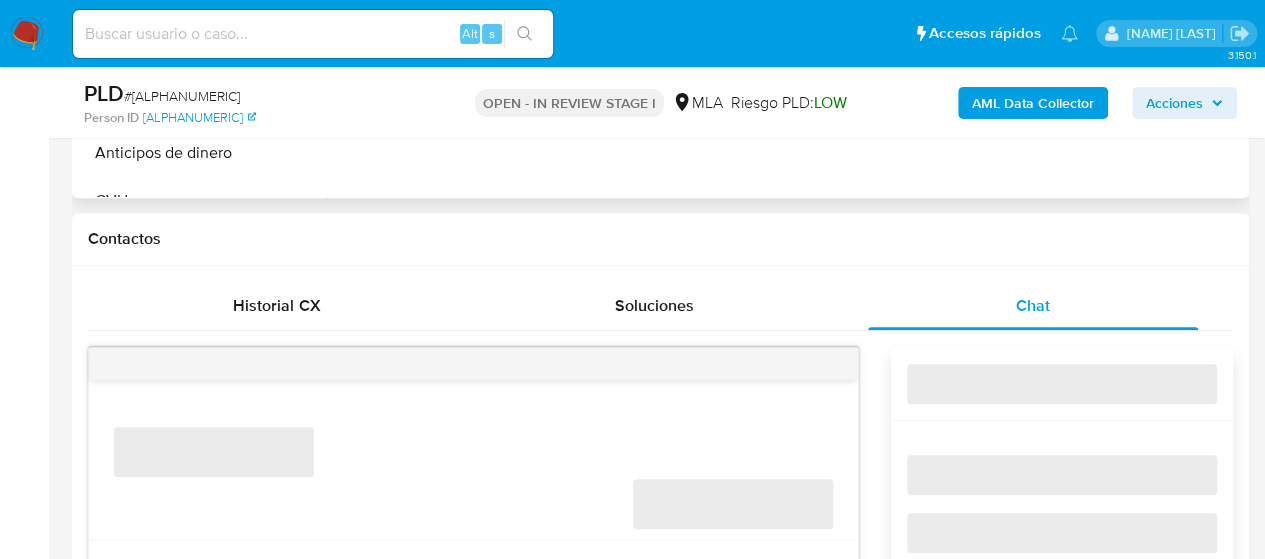 scroll, scrollTop: 500, scrollLeft: 0, axis: vertical 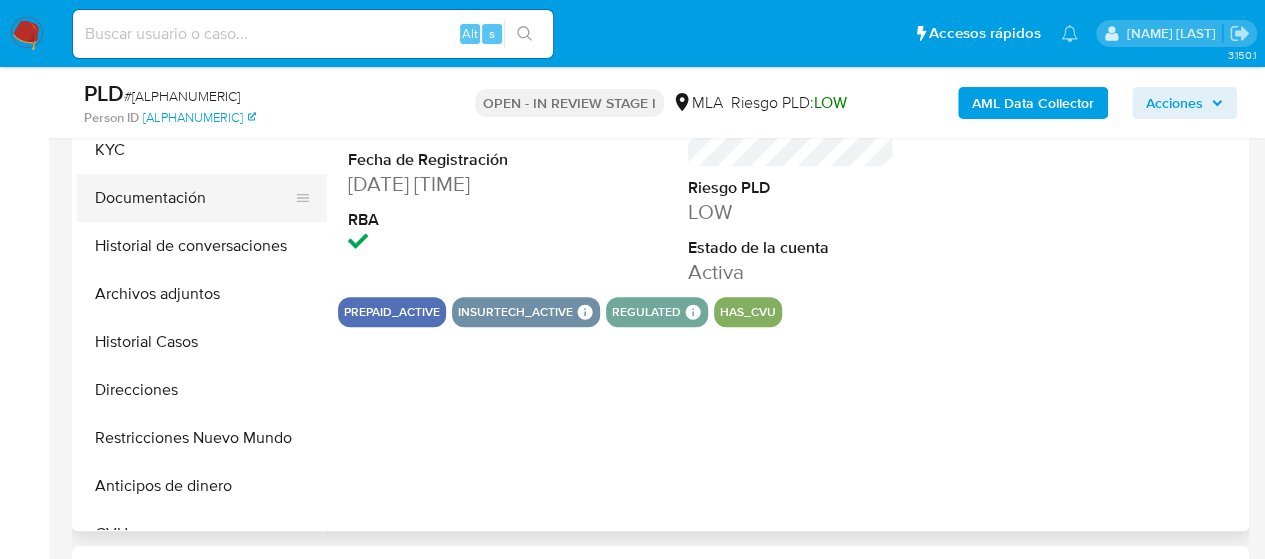 click on "Documentación" at bounding box center [194, 198] 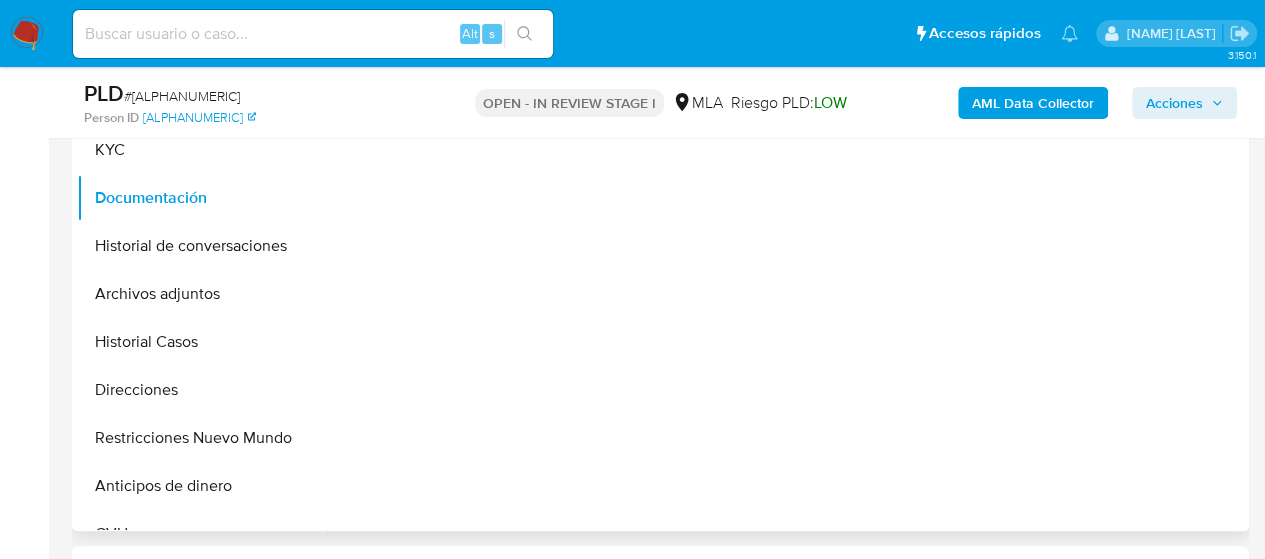 select on "10" 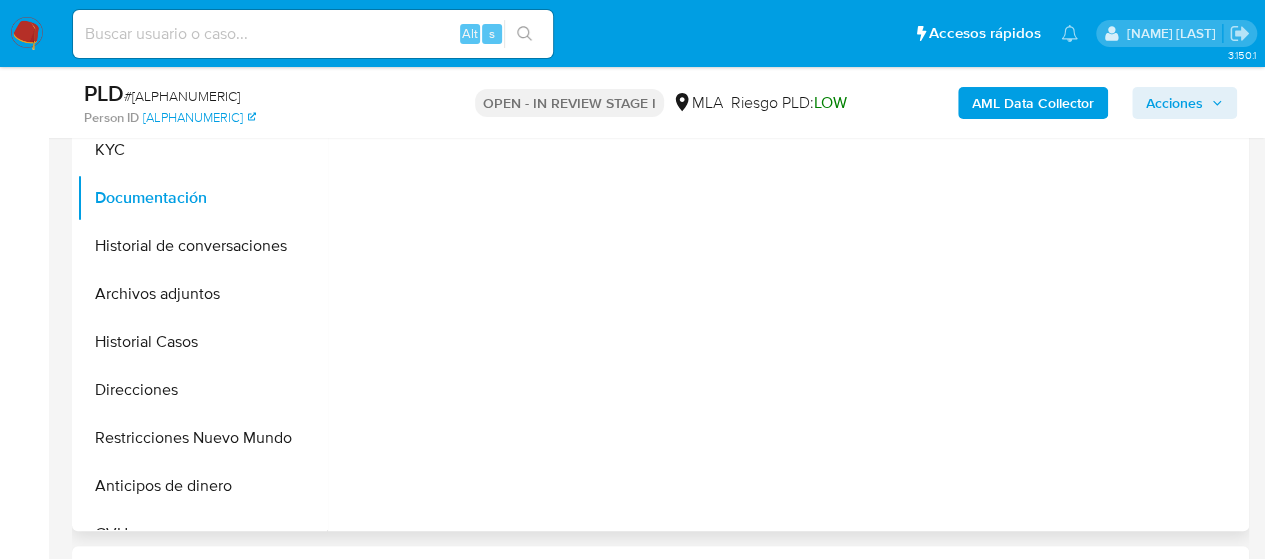 scroll, scrollTop: 400, scrollLeft: 0, axis: vertical 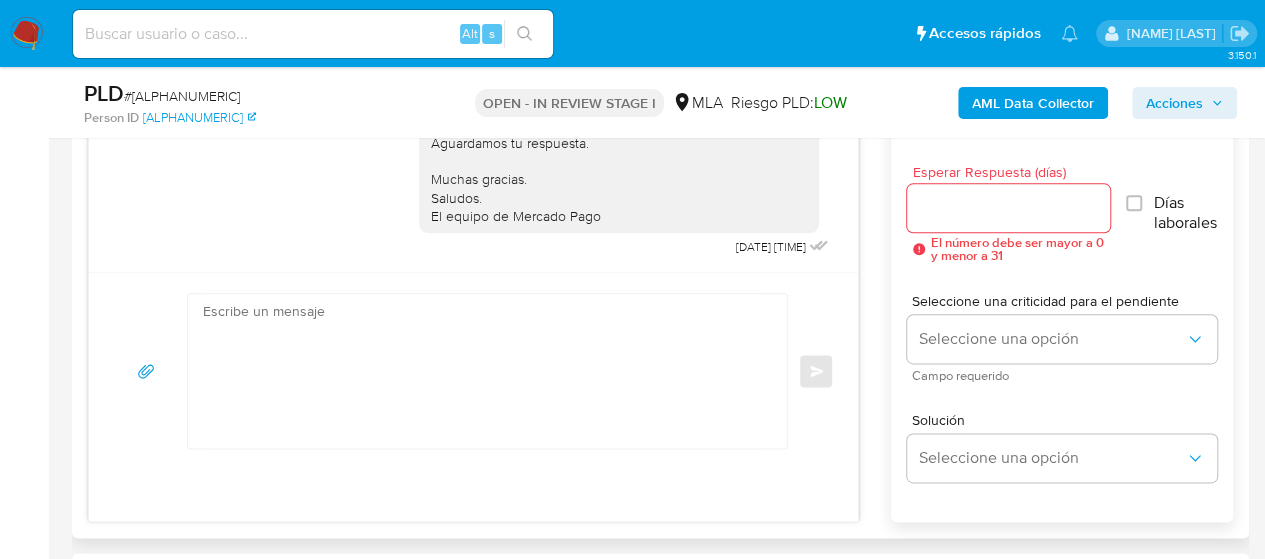 click at bounding box center [482, 371] 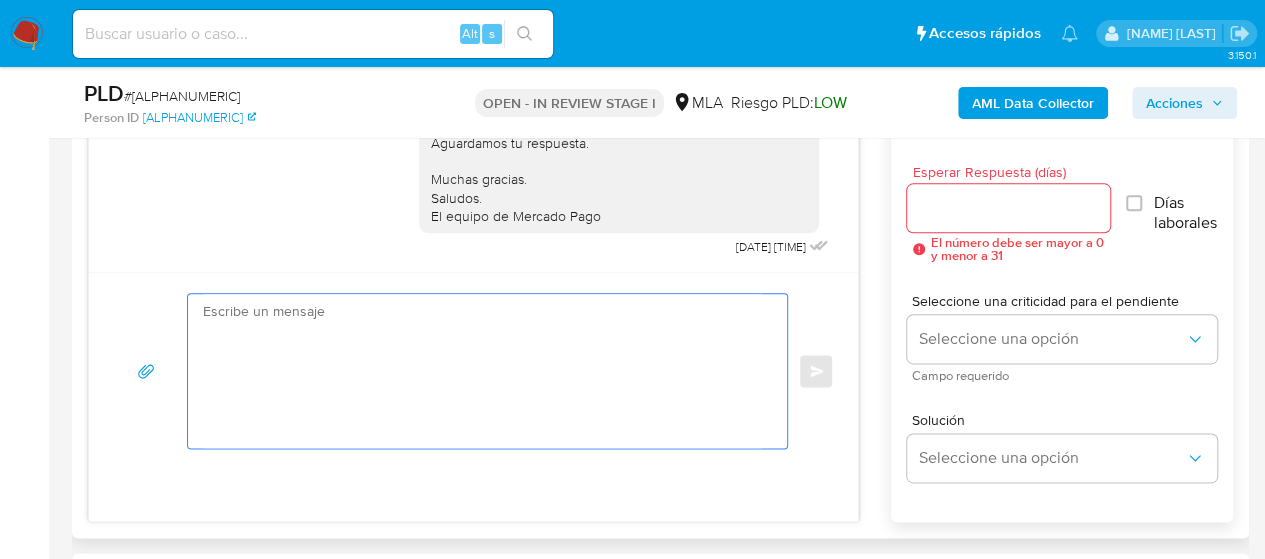paste on "Hola,
En función de las operaciones registradas en tu cuenta de Mercado Pago, necesitamos que nos brindes la siguiente información y/o documentación:
1. Descripción de la actividad:
- Detalla la actividad que realizas a través de tu cuenta. De corresponder a una actividad comercial, indicar el nombre, domicilio y/o sitio web del comercio.
2. De acuerdo a la actividad que realices en tu cuenta, adjunta la siguiente documentación. A modo de ejemplo, puedes enviar uno de estos comprobantes:
- Últimos 3 recibos de sueldo/jubilación.
- Últimas 6 Declaraciones Juradas de Ingresos Brutos (donde se visualice la base imponible).
- Resumen de Comprobantes Electrónicos emitidos de los períodos 2024 y 2025 Si tienes dudas, consulta el instructivo para descargar el Resumen de Comprobantes Electrónicos aquí.
- Certificación contable de ingresos (último año), firmada por un contador y legalizada ante el Consejo Profesional de Ciencias Económicas.
Tené en cuenta que, además de los ejemplos mencionados, podés adjunt..." 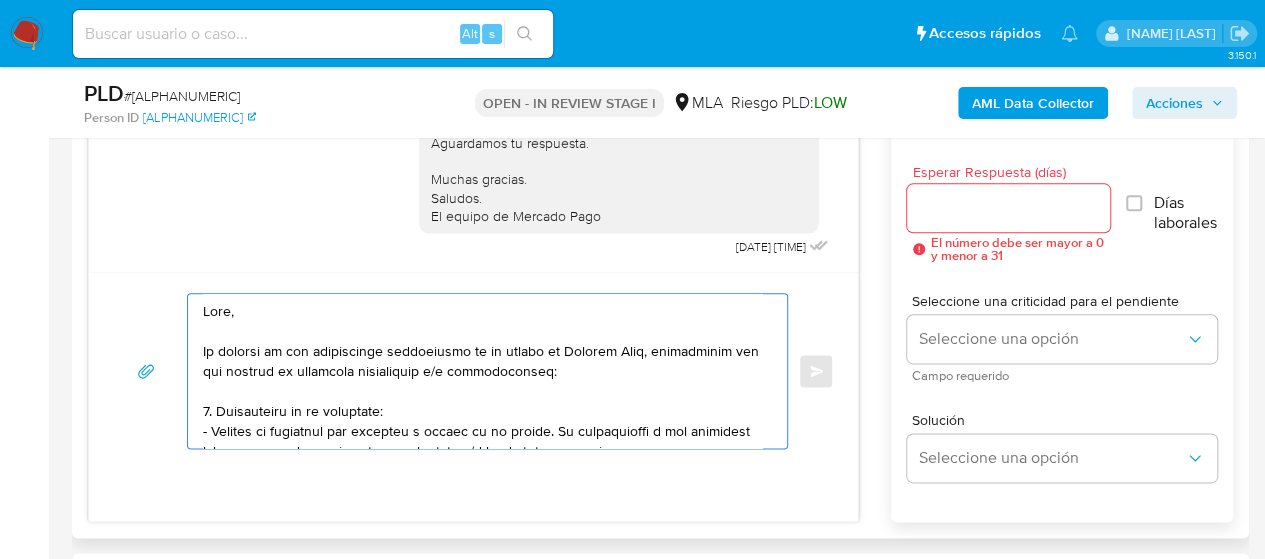 scroll, scrollTop: 727, scrollLeft: 0, axis: vertical 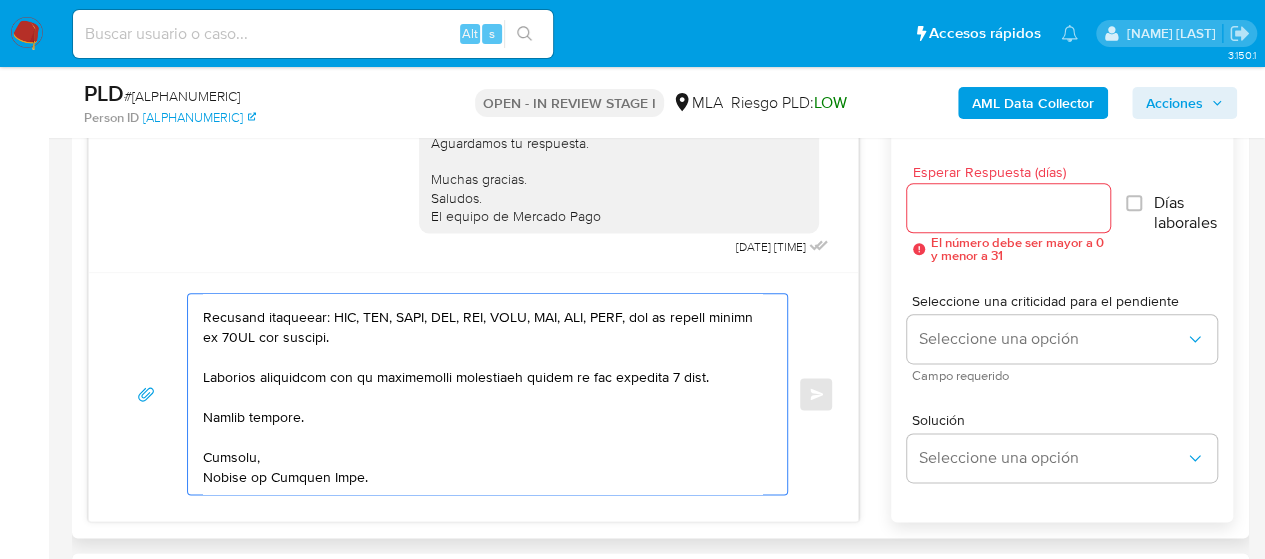 type on "Hola,
En función de las operaciones registradas en tu cuenta de Mercado Pago, necesitamos que nos brindes la siguiente información y/o documentación:
1. Descripción de la actividad:
- Detalla la actividad que realizas a través de tu cuenta. De corresponder a una actividad comercial, indicar el nombre, domicilio y/o sitio web del comercio.
2. De acuerdo a la actividad que realices en tu cuenta, adjunta la siguiente documentación. A modo de ejemplo, puedes enviar uno de estos comprobantes:
- Últimos 3 recibos de sueldo/jubilación.
- Últimas 6 Declaraciones Juradas de Ingresos Brutos (donde se visualice la base imponible).
- Resumen de Comprobantes Electrónicos emitidos de los períodos 2024 y 2025 Si tienes dudas, consulta el instructivo para descargar el Resumen de Comprobantes Electrónicos aquí.
- Certificación contable de ingresos (último año), firmada por un contador y legalizada ante el Consejo Profesional de Ciencias Económicas.
Tené en cuenta que, además de los ejemplos mencionados, podés adjunt..." 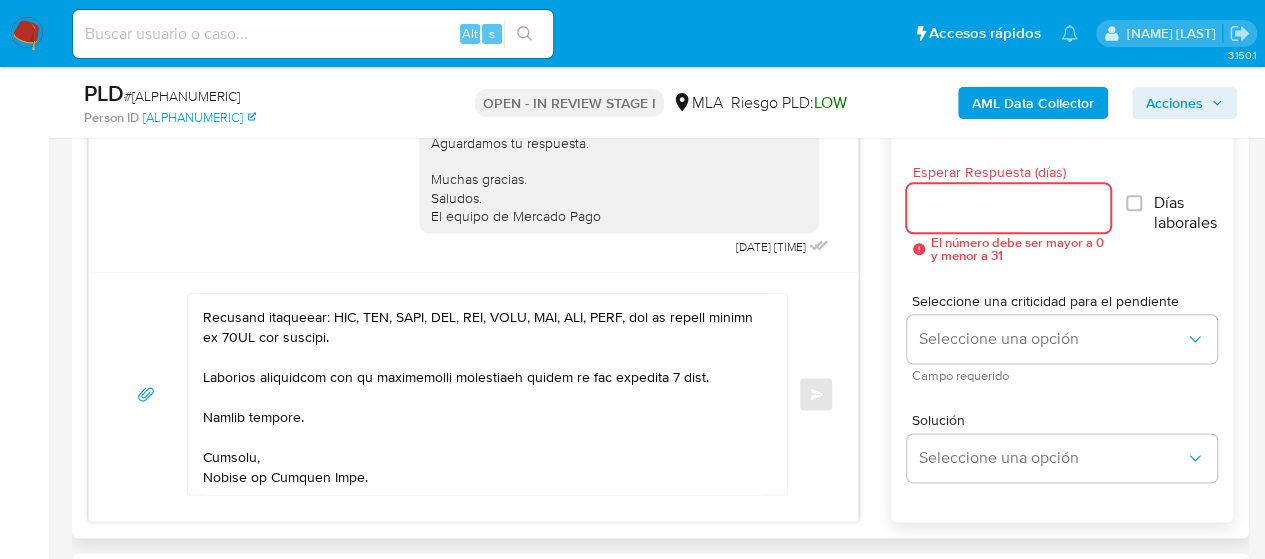 click on "Esperar Respuesta (días)" at bounding box center [1008, 208] 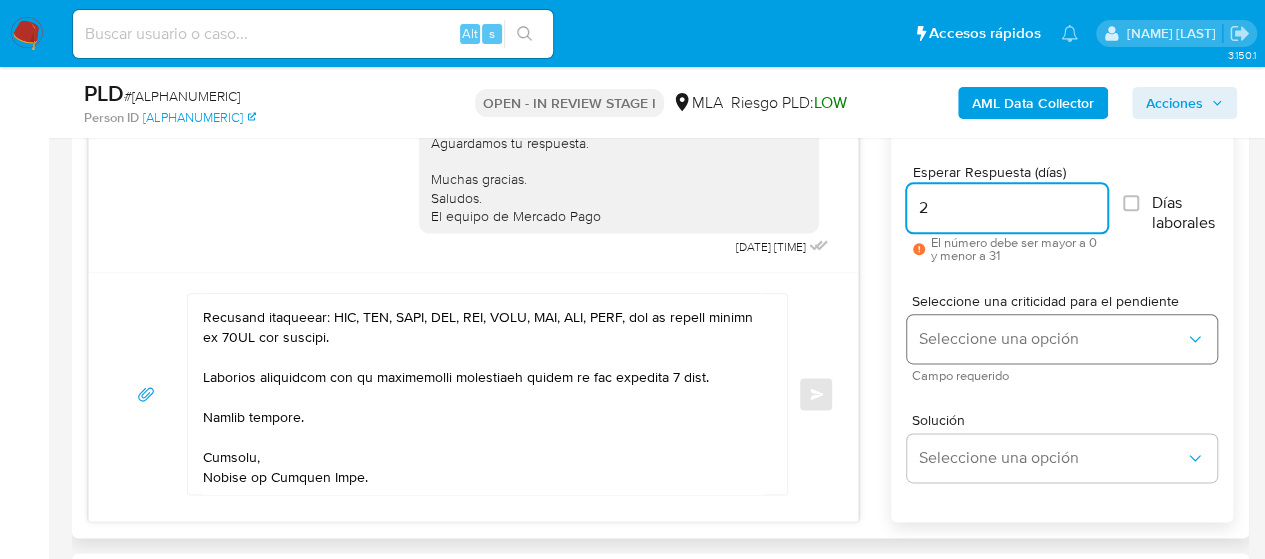 type on "2" 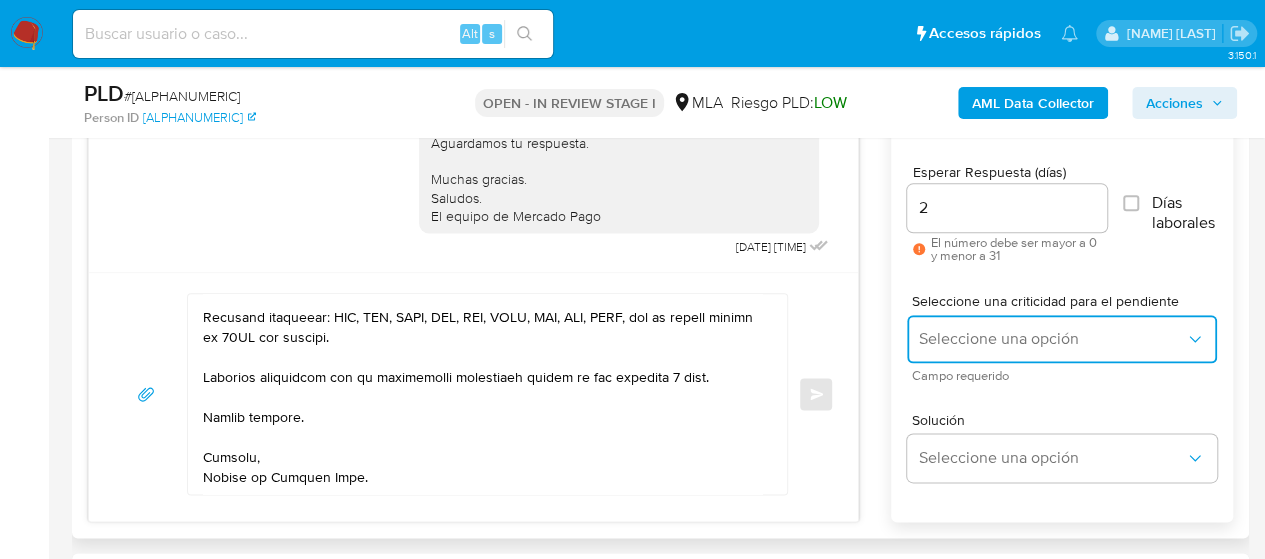 click on "Seleccione una opción" at bounding box center (1062, 339) 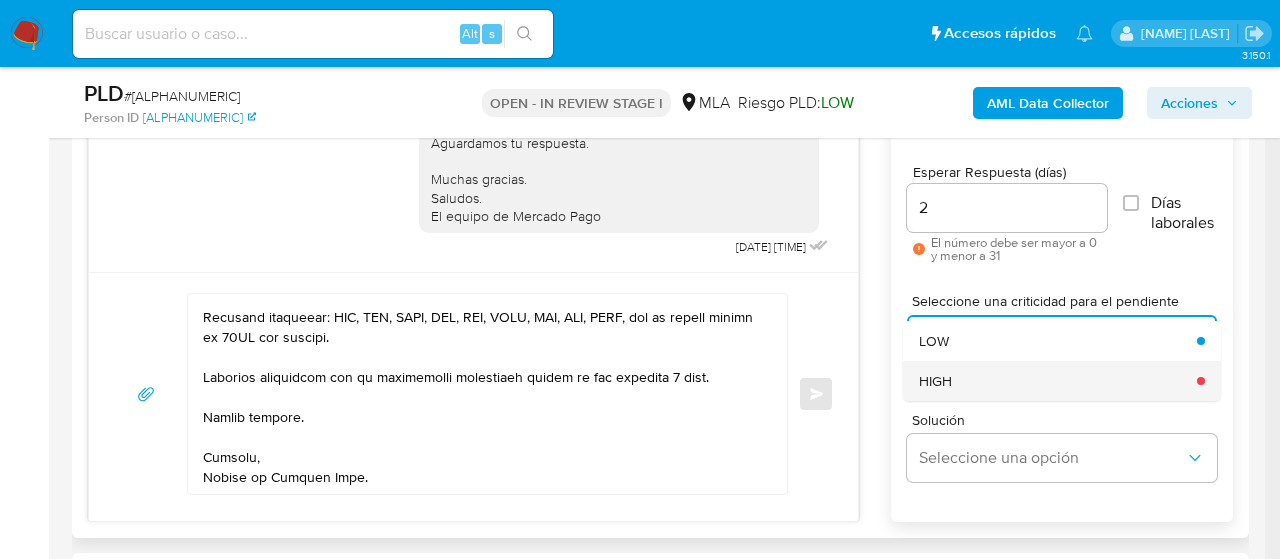 click on "HIGH" at bounding box center (1052, 381) 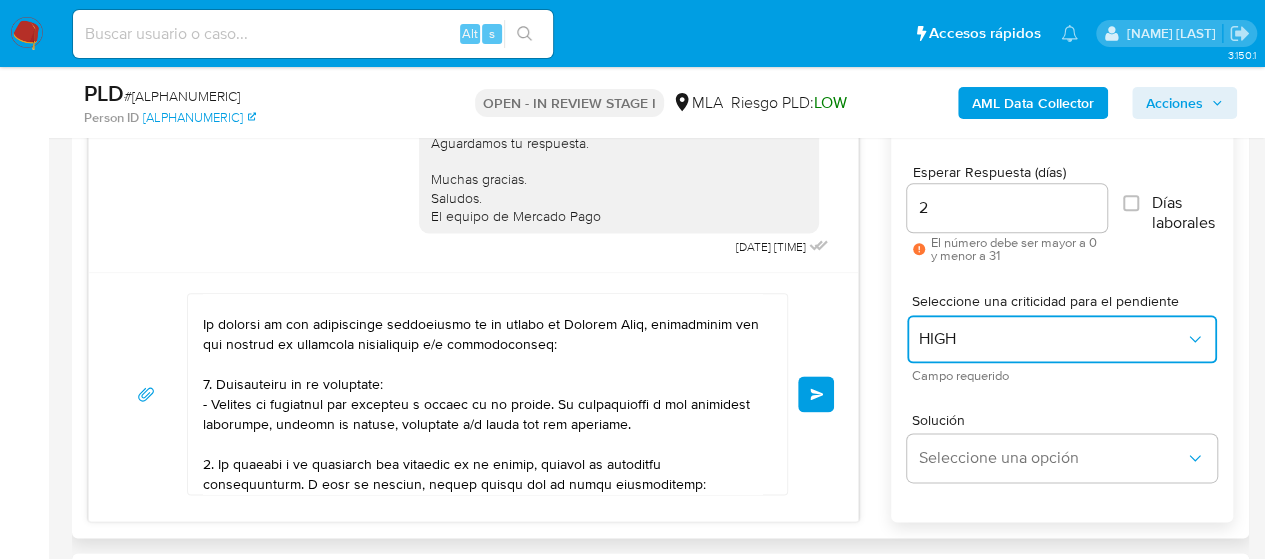 scroll, scrollTop: 0, scrollLeft: 0, axis: both 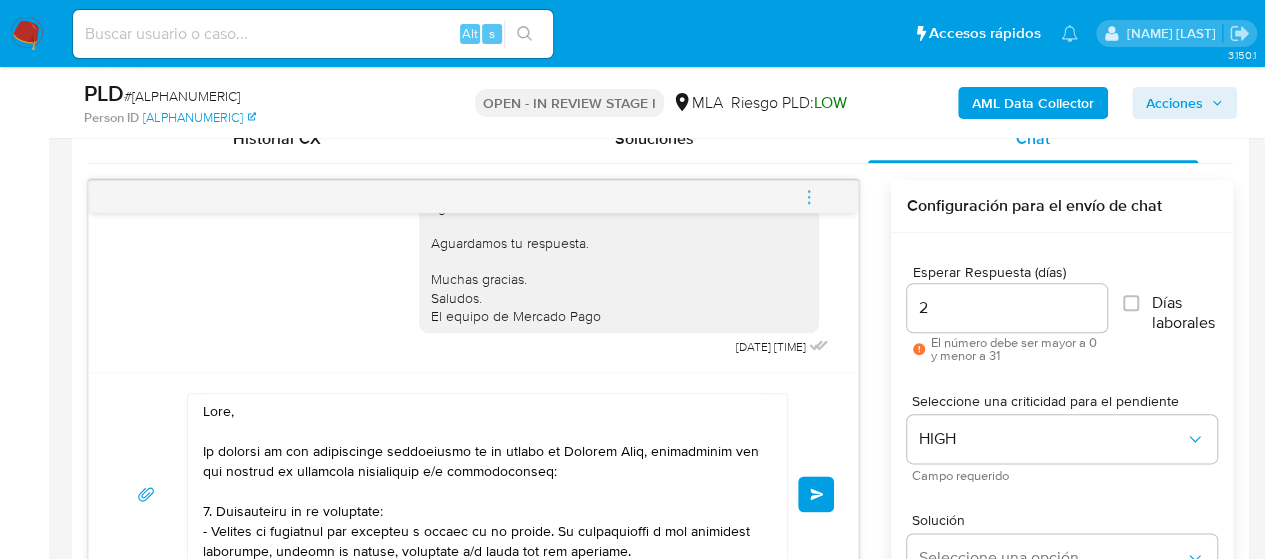 click on "Enviar" at bounding box center [817, 494] 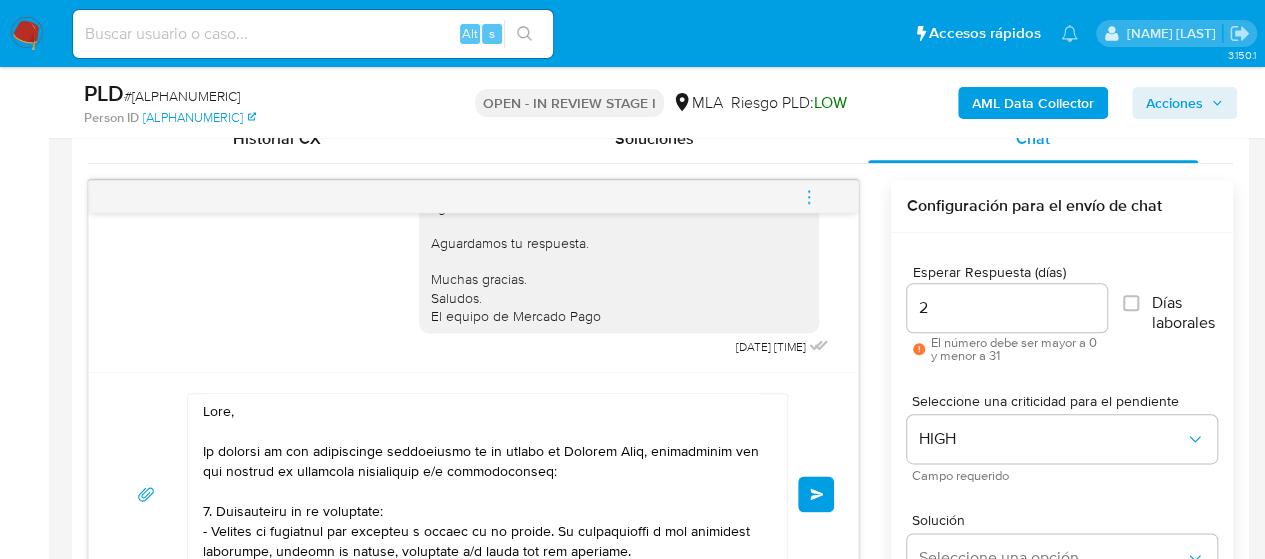type 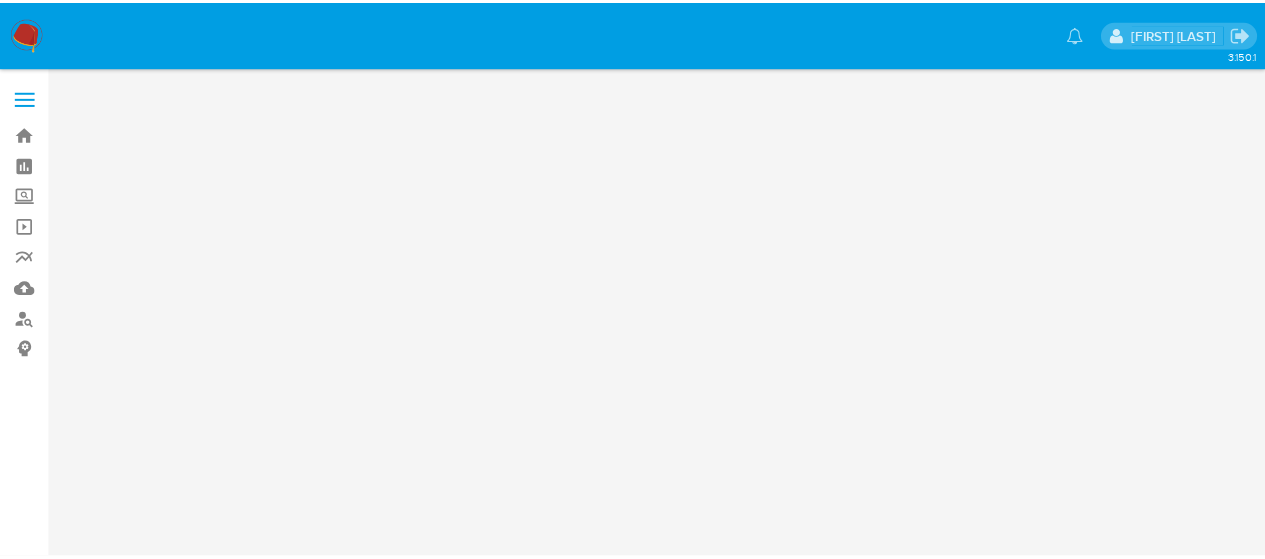 scroll, scrollTop: 0, scrollLeft: 0, axis: both 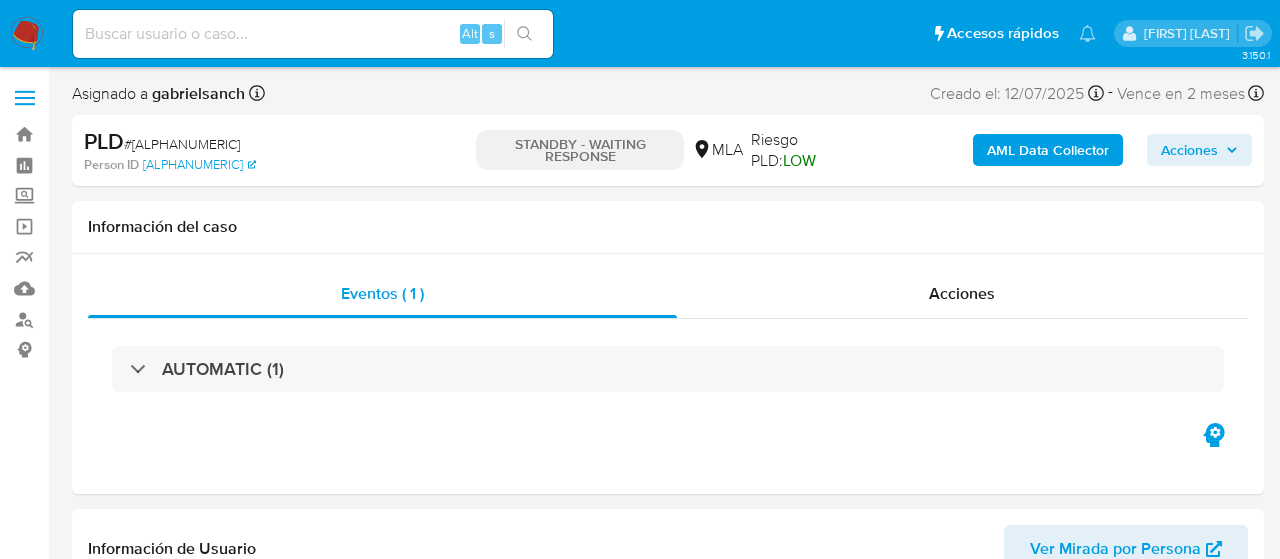 select on "10" 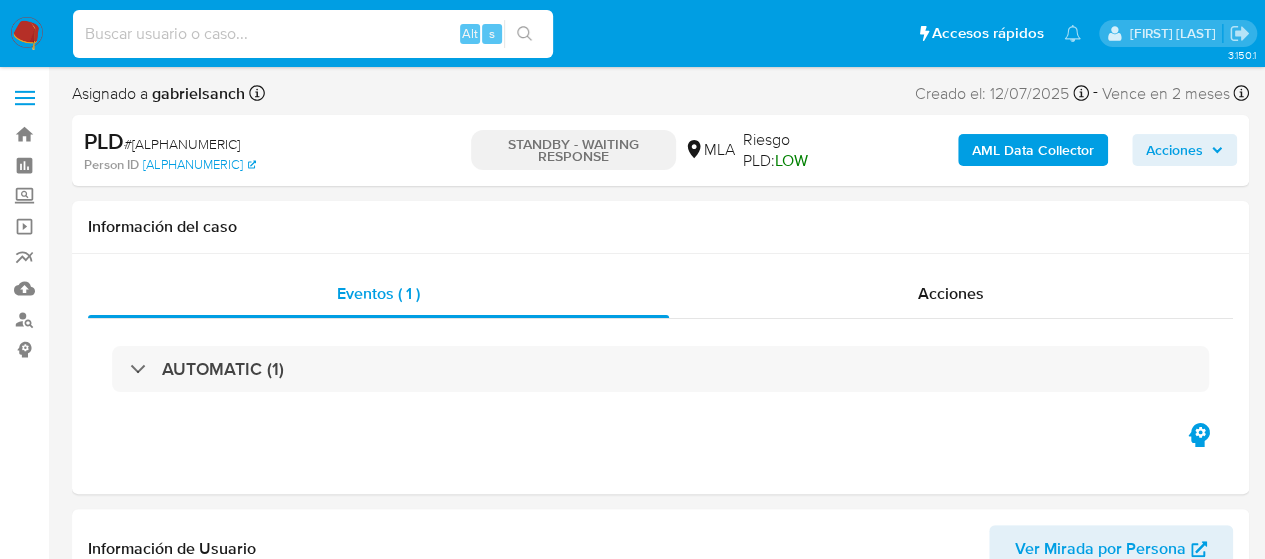 click at bounding box center (313, 34) 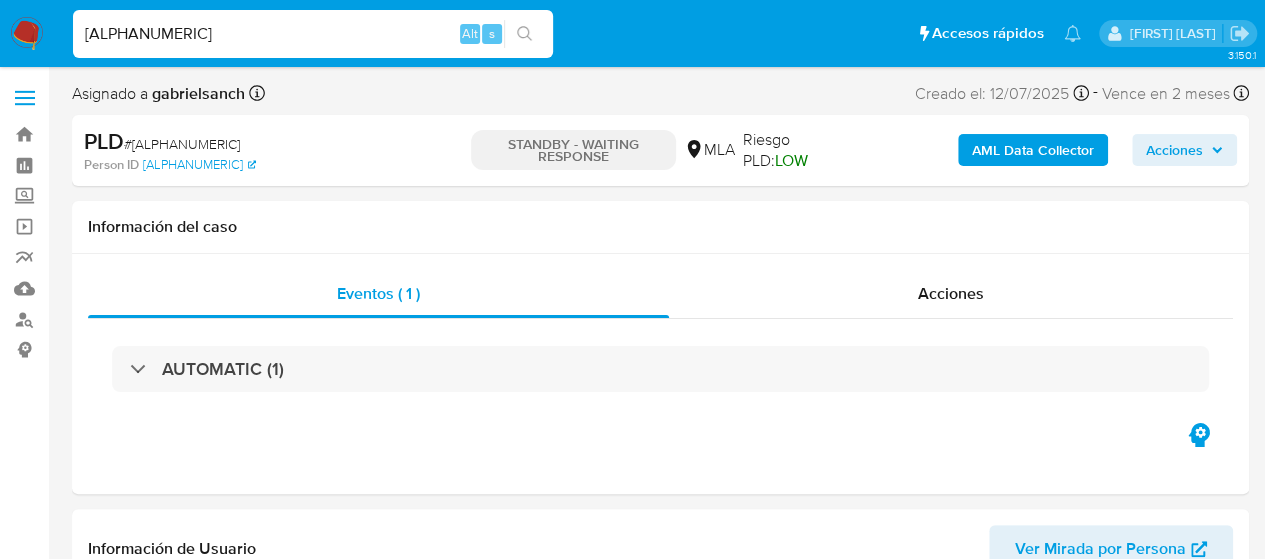 type on "[ALPHANUMERIC]" 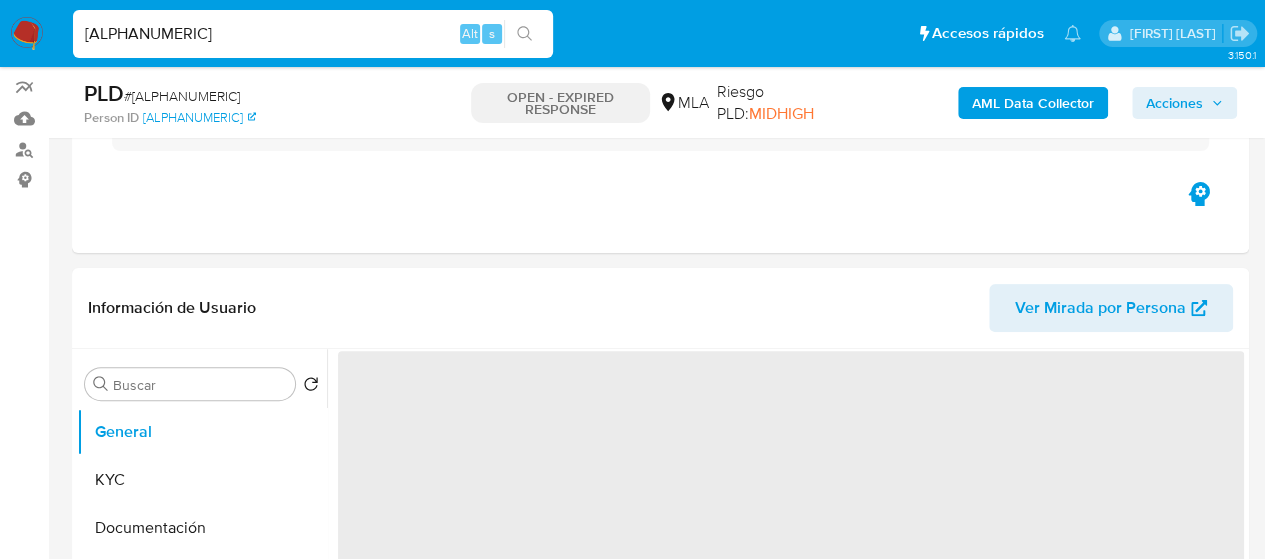 scroll, scrollTop: 200, scrollLeft: 0, axis: vertical 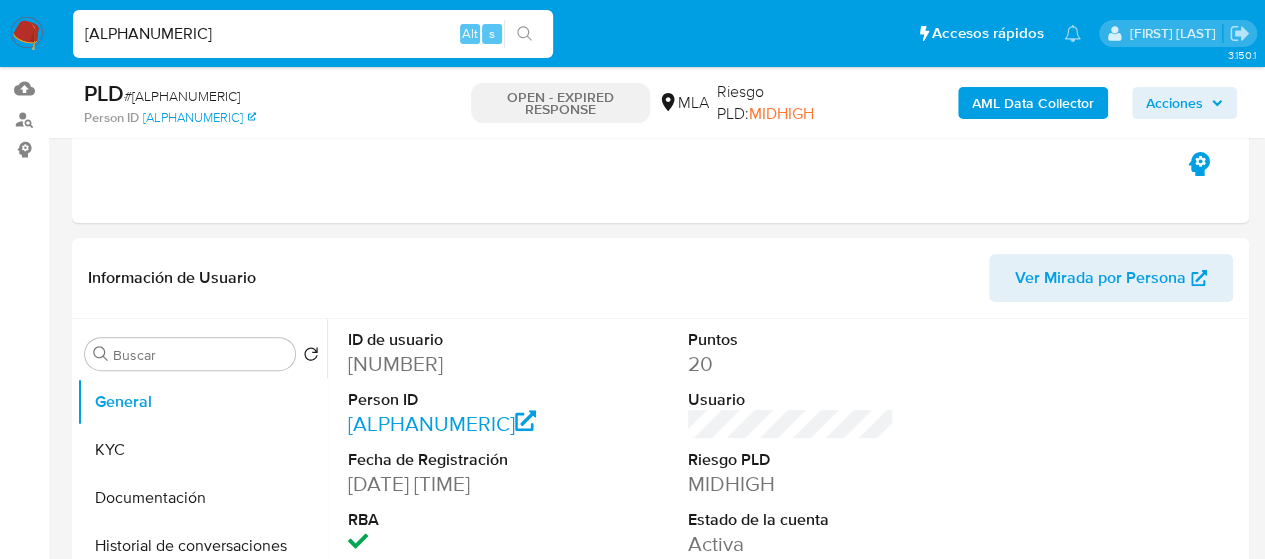 select on "10" 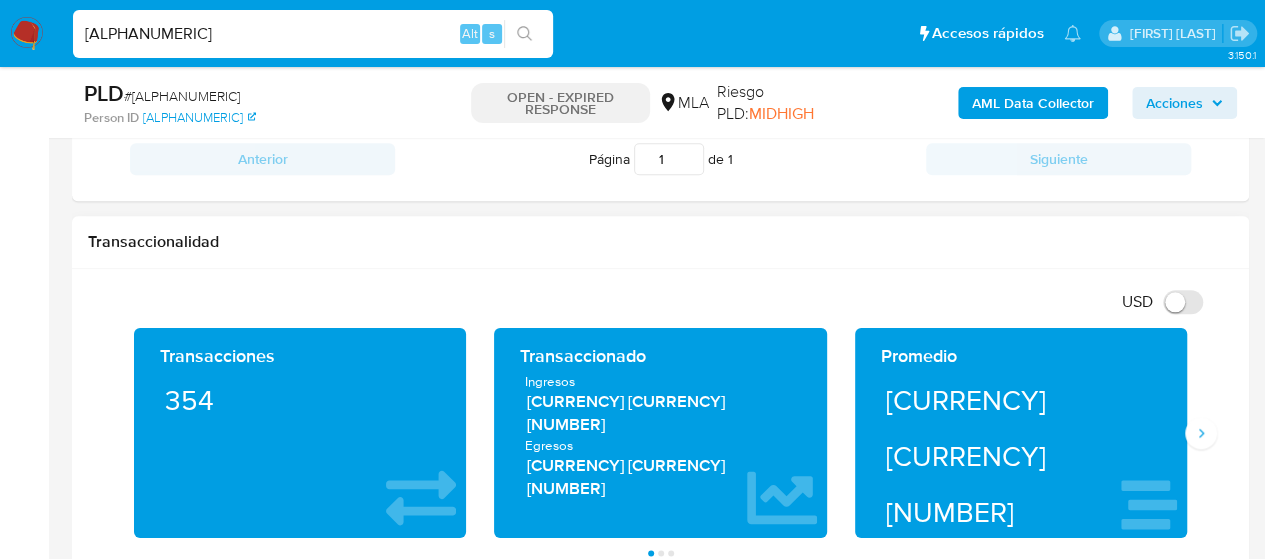 scroll, scrollTop: 1200, scrollLeft: 0, axis: vertical 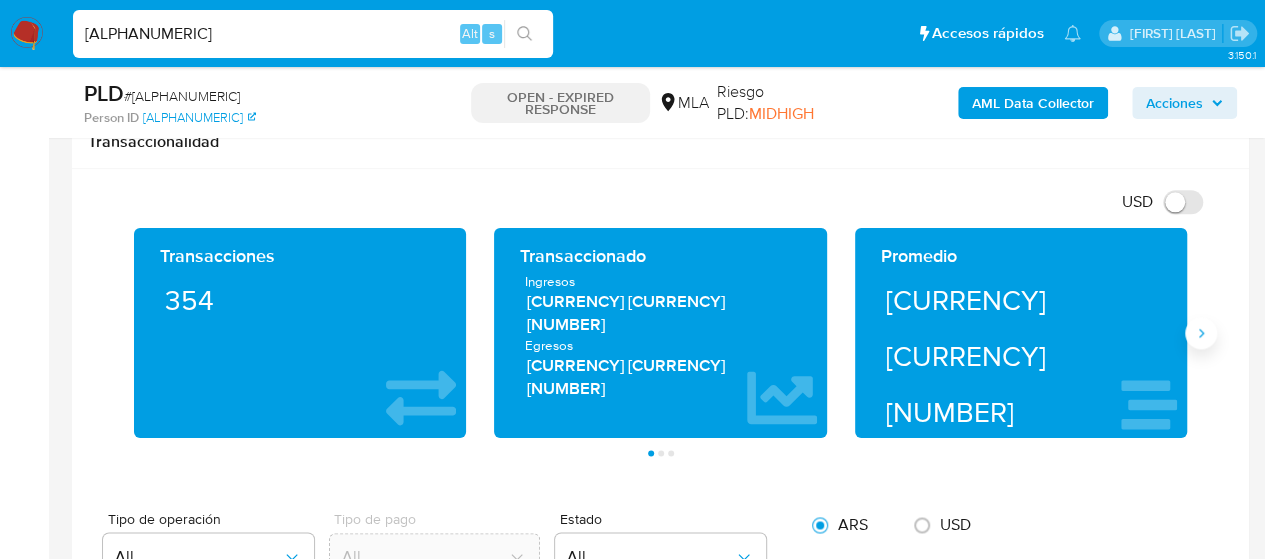 click 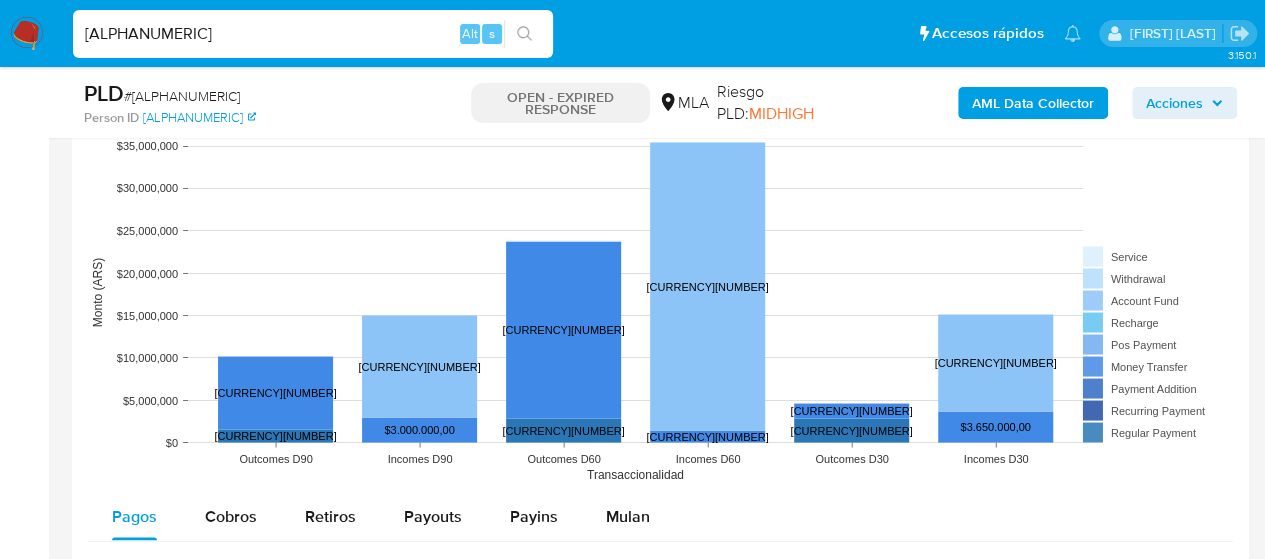 scroll, scrollTop: 1700, scrollLeft: 0, axis: vertical 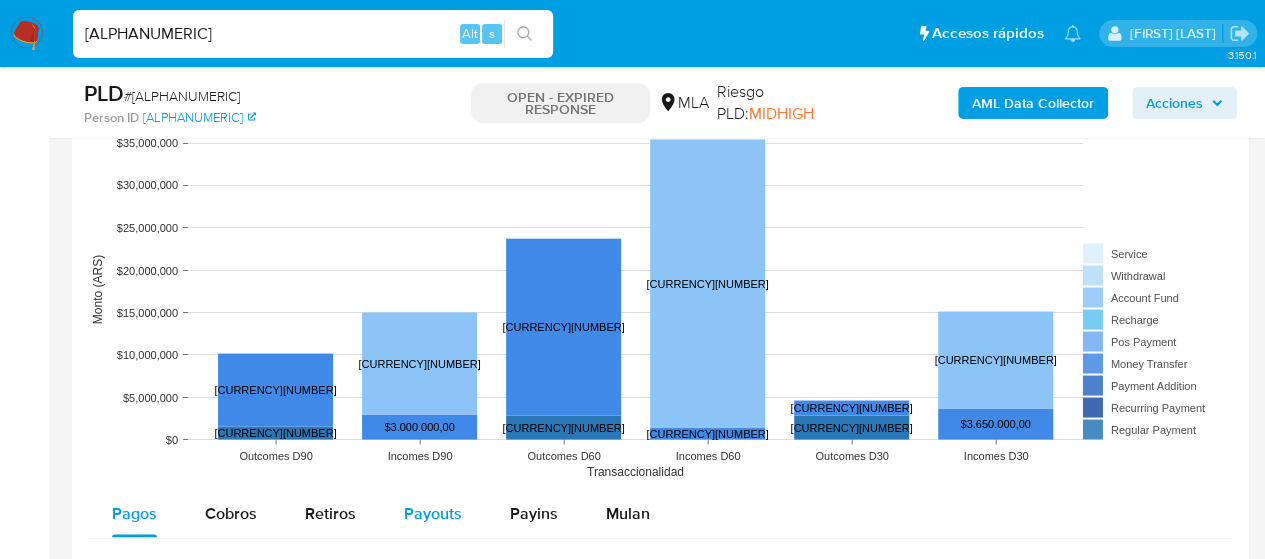 click on "Payouts" at bounding box center [433, 513] 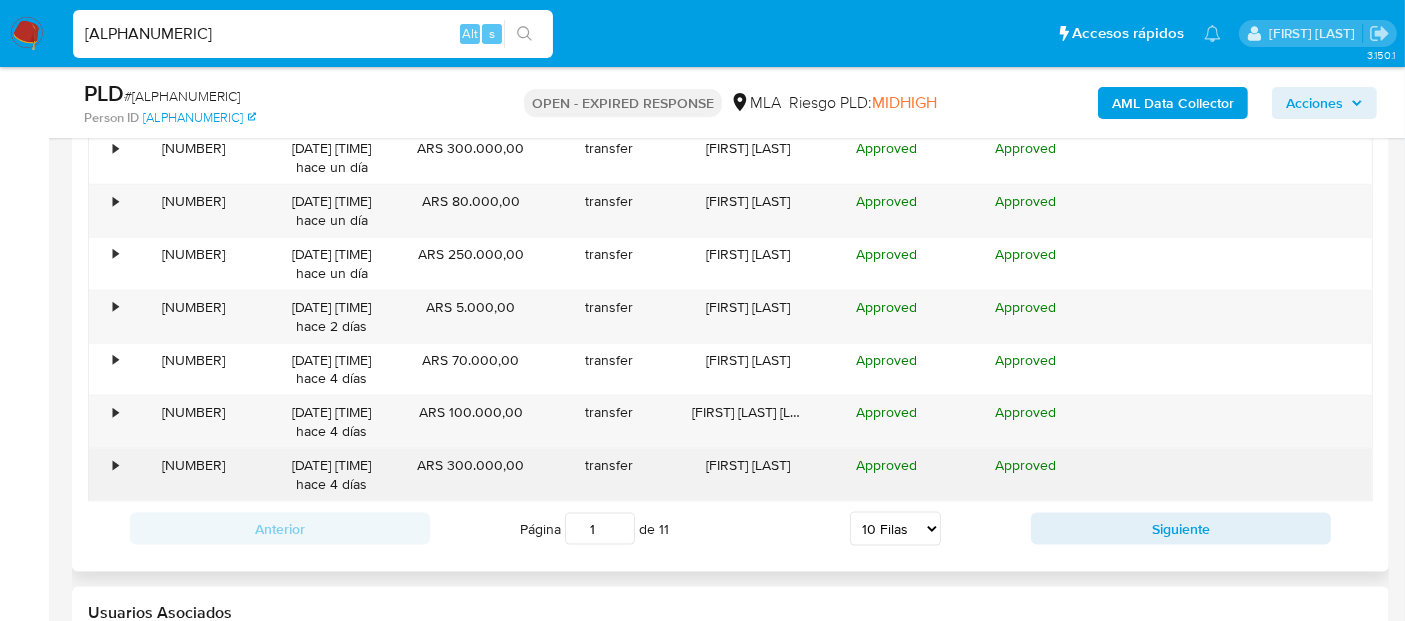 scroll, scrollTop: 2433, scrollLeft: 0, axis: vertical 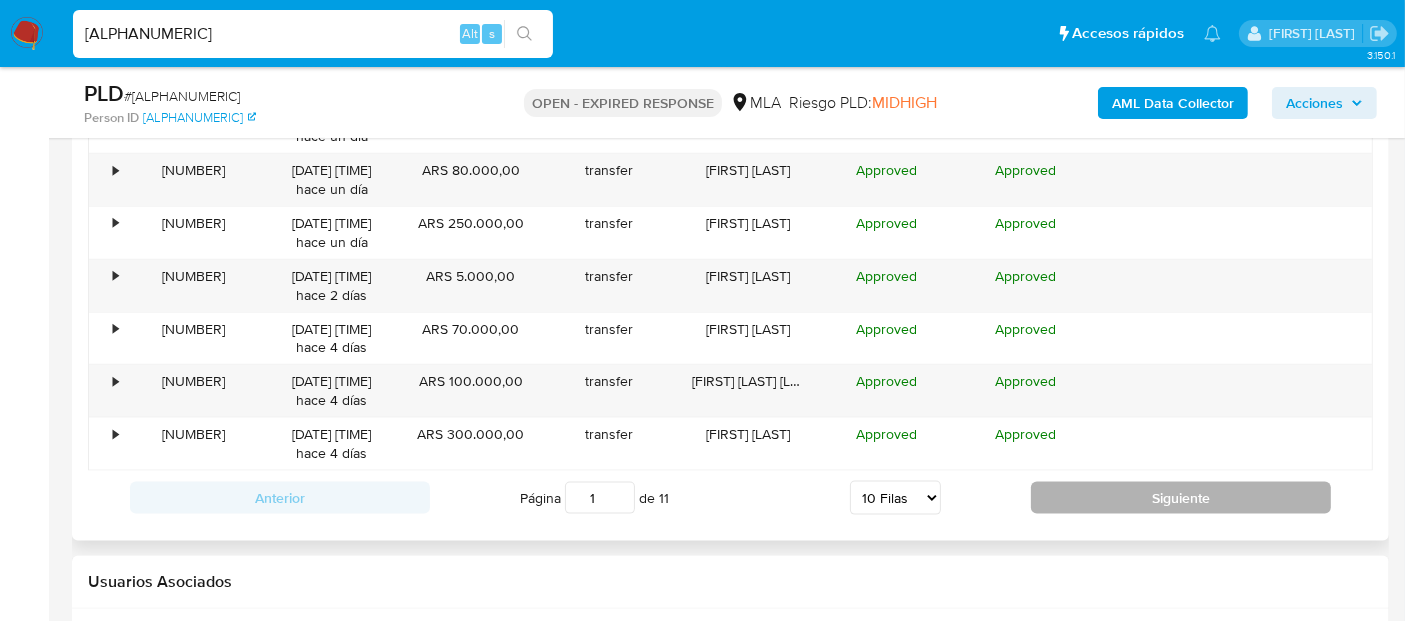 click on "Siguiente" at bounding box center (1181, 498) 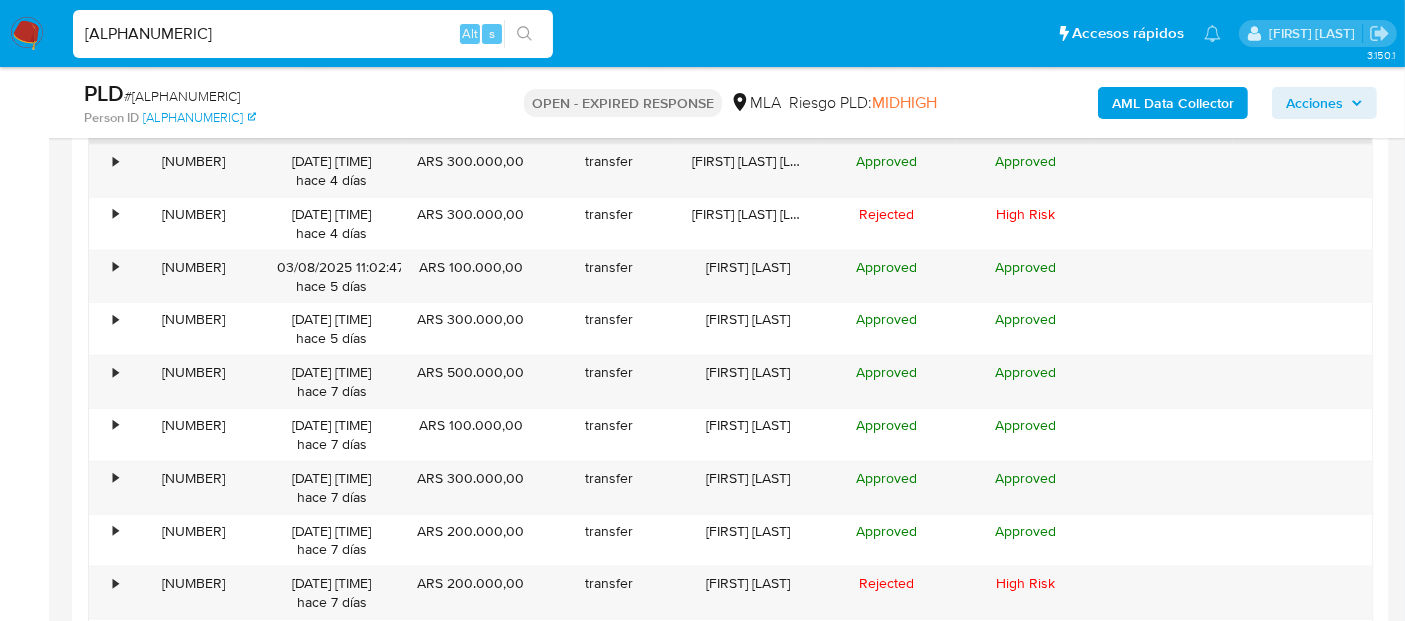 scroll, scrollTop: 2211, scrollLeft: 0, axis: vertical 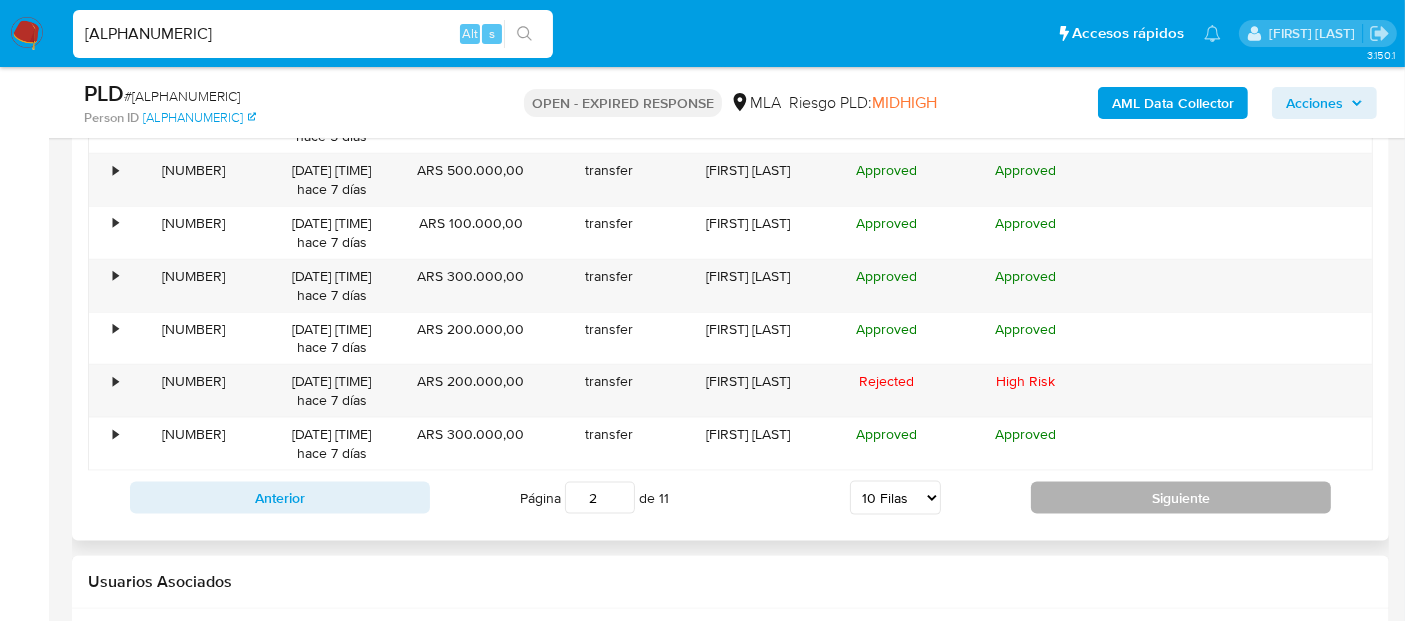 click on "Siguiente" at bounding box center (1181, 498) 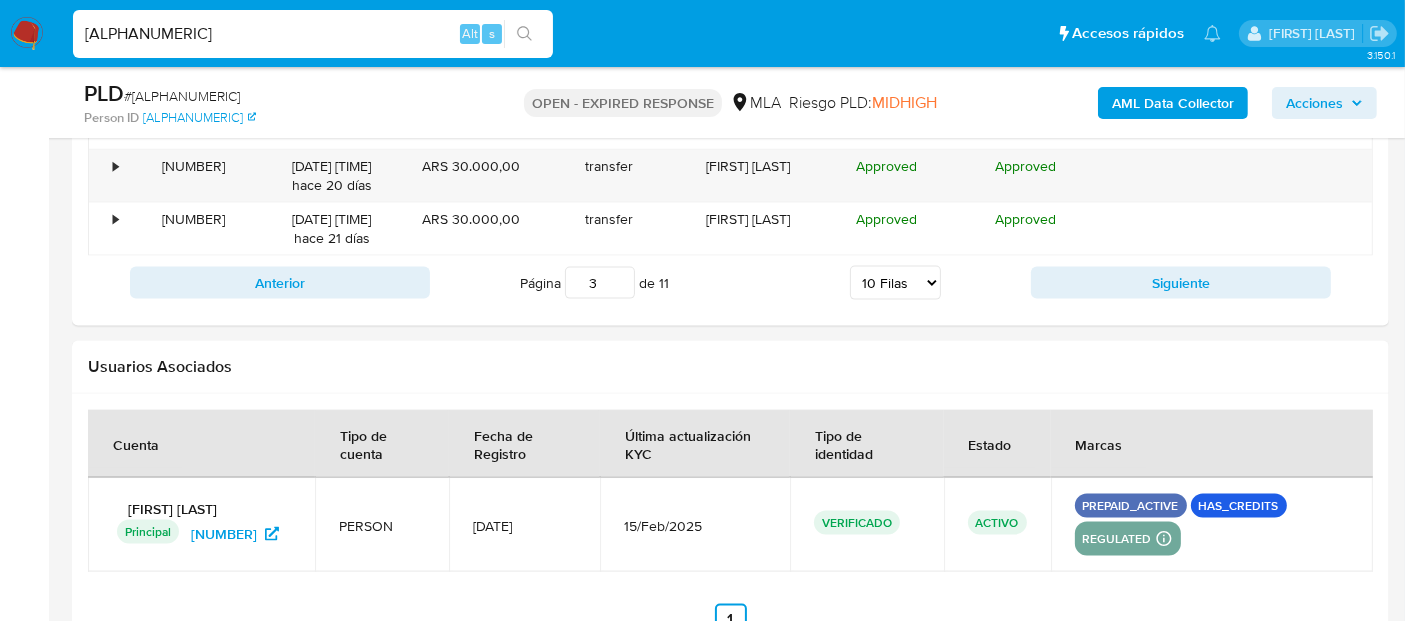scroll, scrollTop: 2433, scrollLeft: 0, axis: vertical 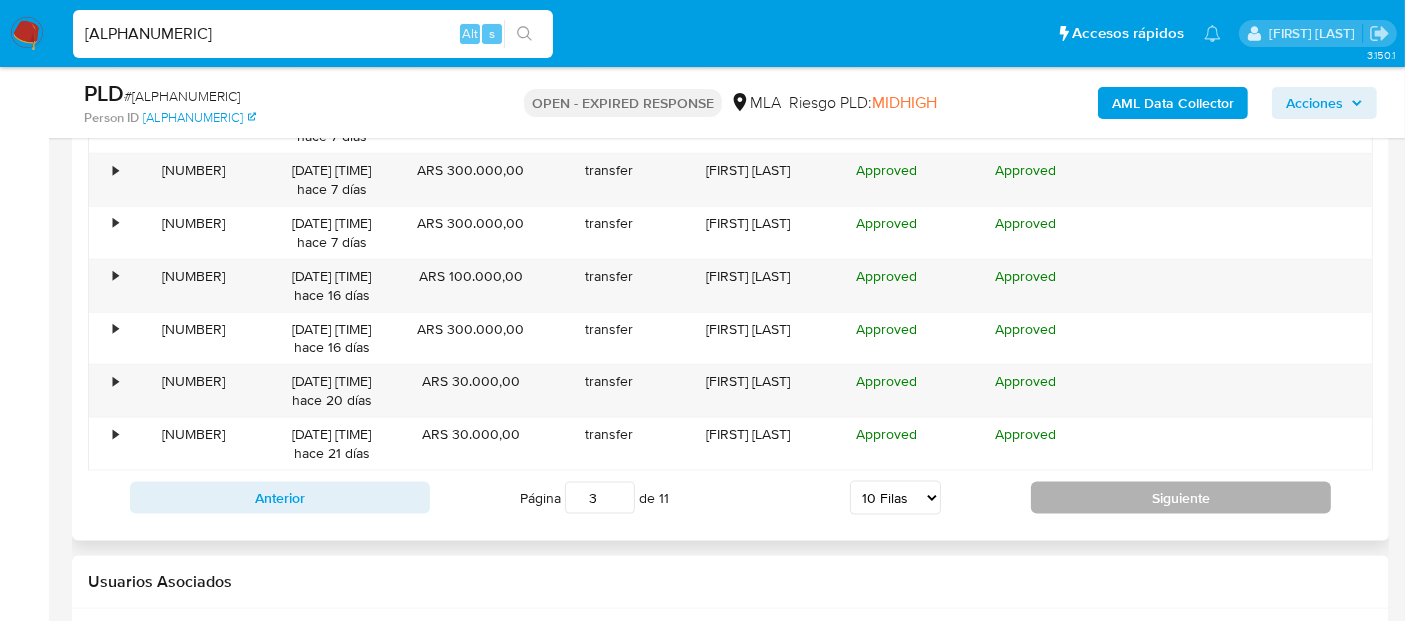 click on "Siguiente" at bounding box center [1181, 498] 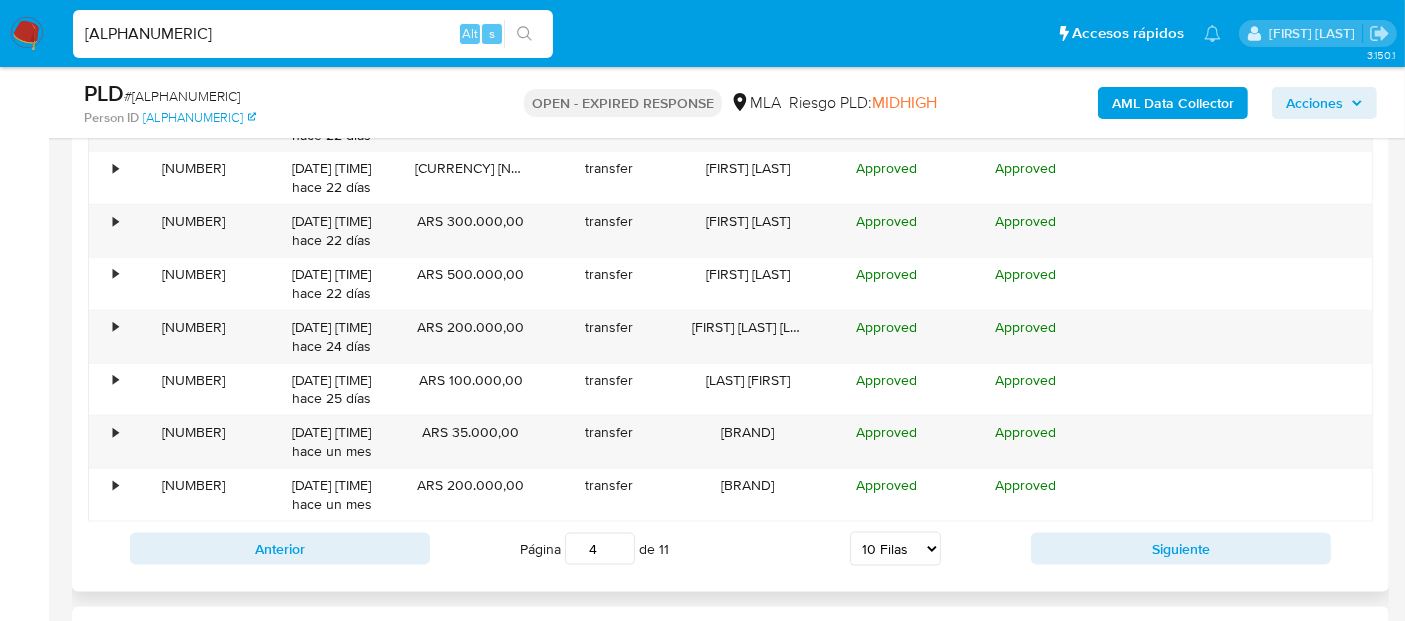 scroll, scrollTop: 2433, scrollLeft: 0, axis: vertical 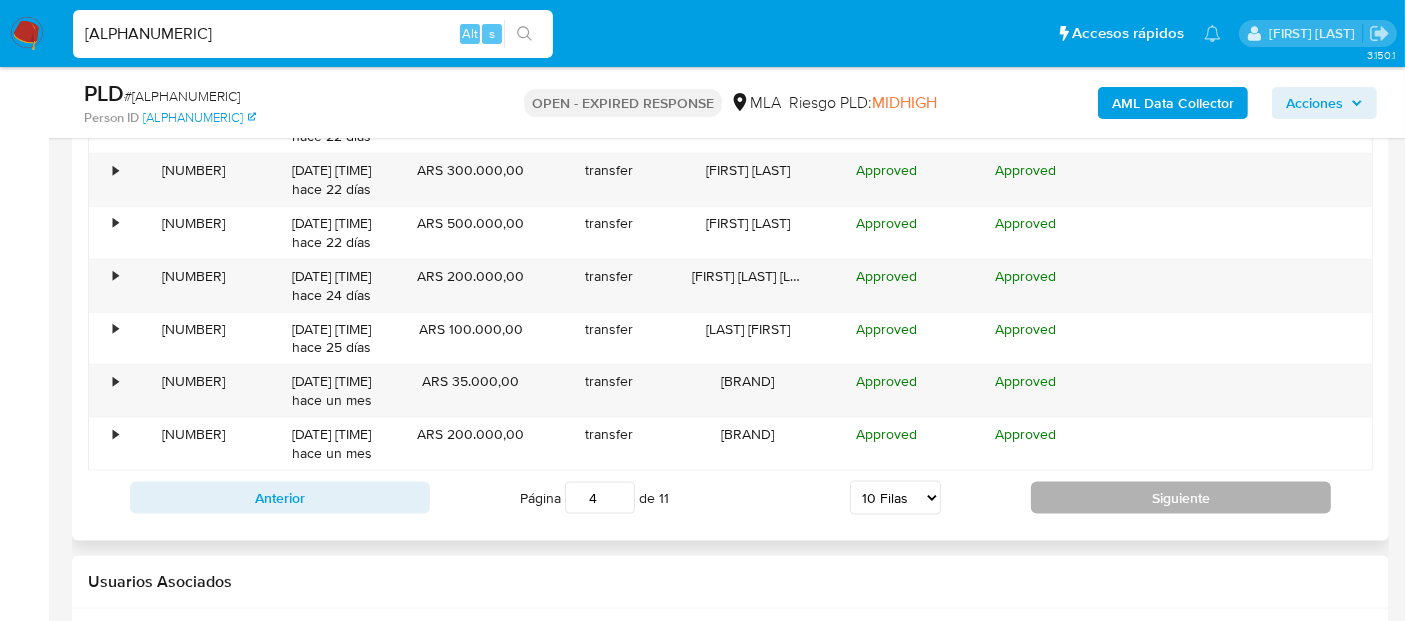 click on "Siguiente" at bounding box center (1181, 498) 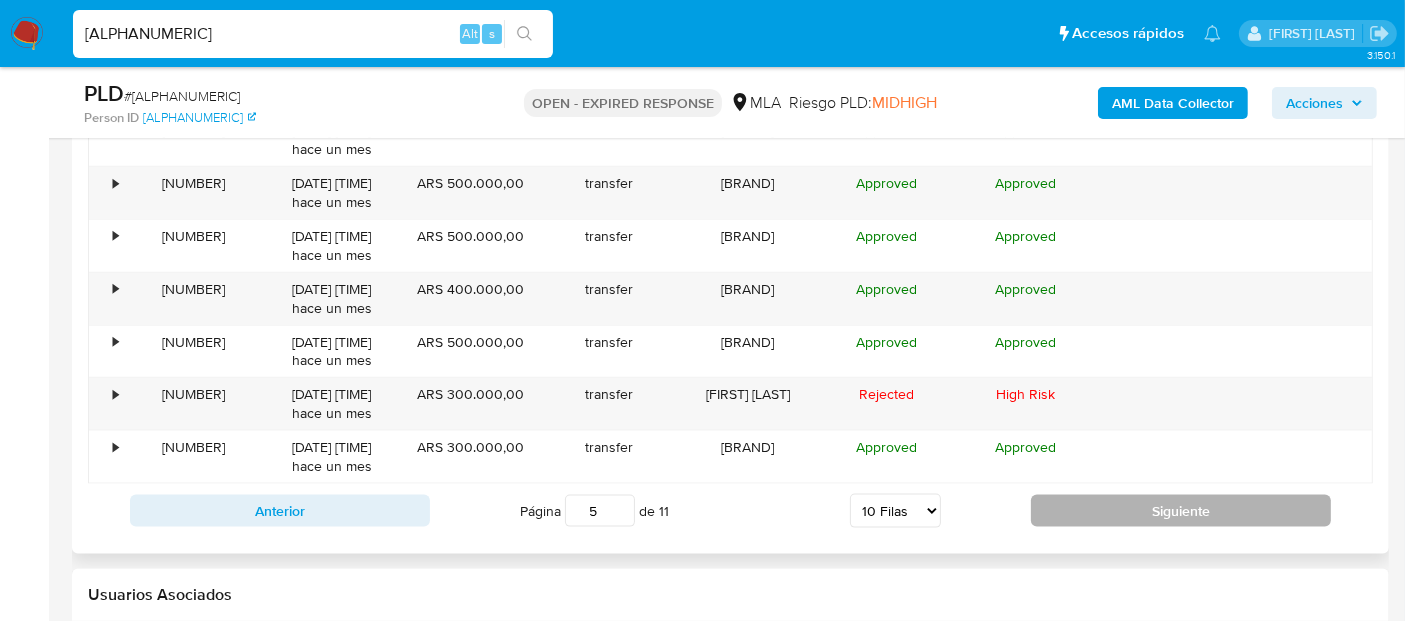 scroll, scrollTop: 2433, scrollLeft: 0, axis: vertical 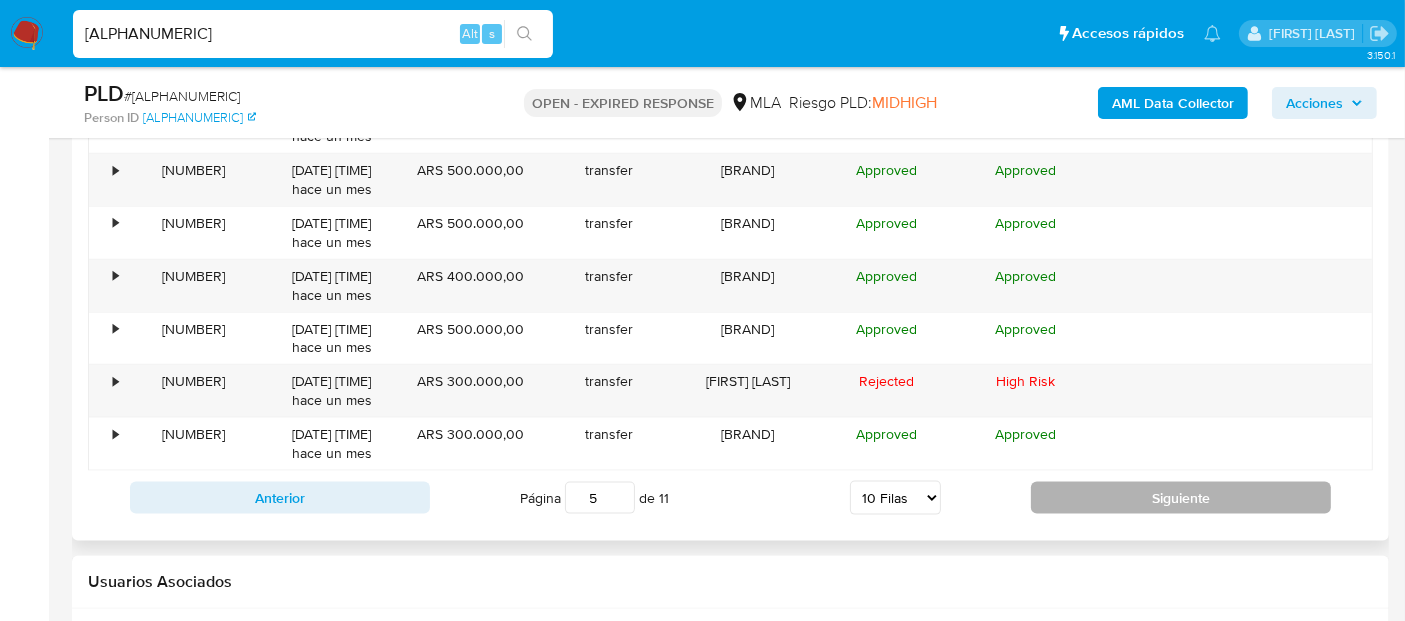 click on "Siguiente" at bounding box center [1181, 498] 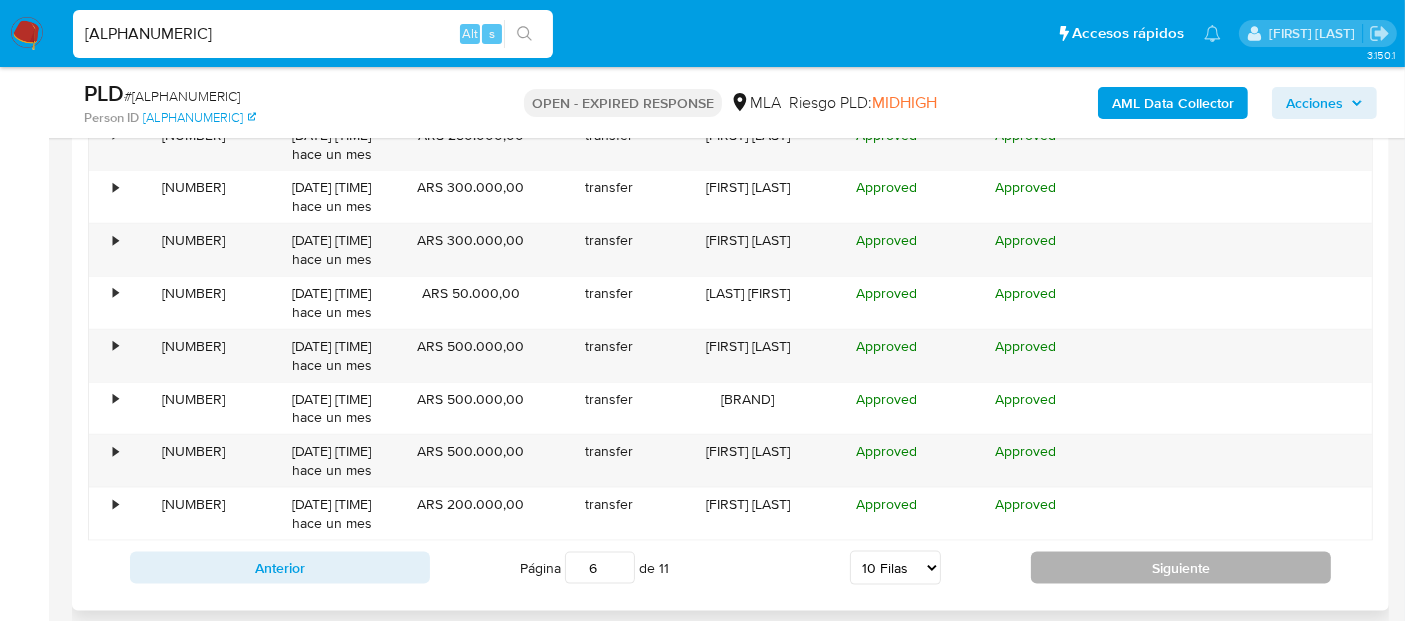 scroll, scrollTop: 2433, scrollLeft: 0, axis: vertical 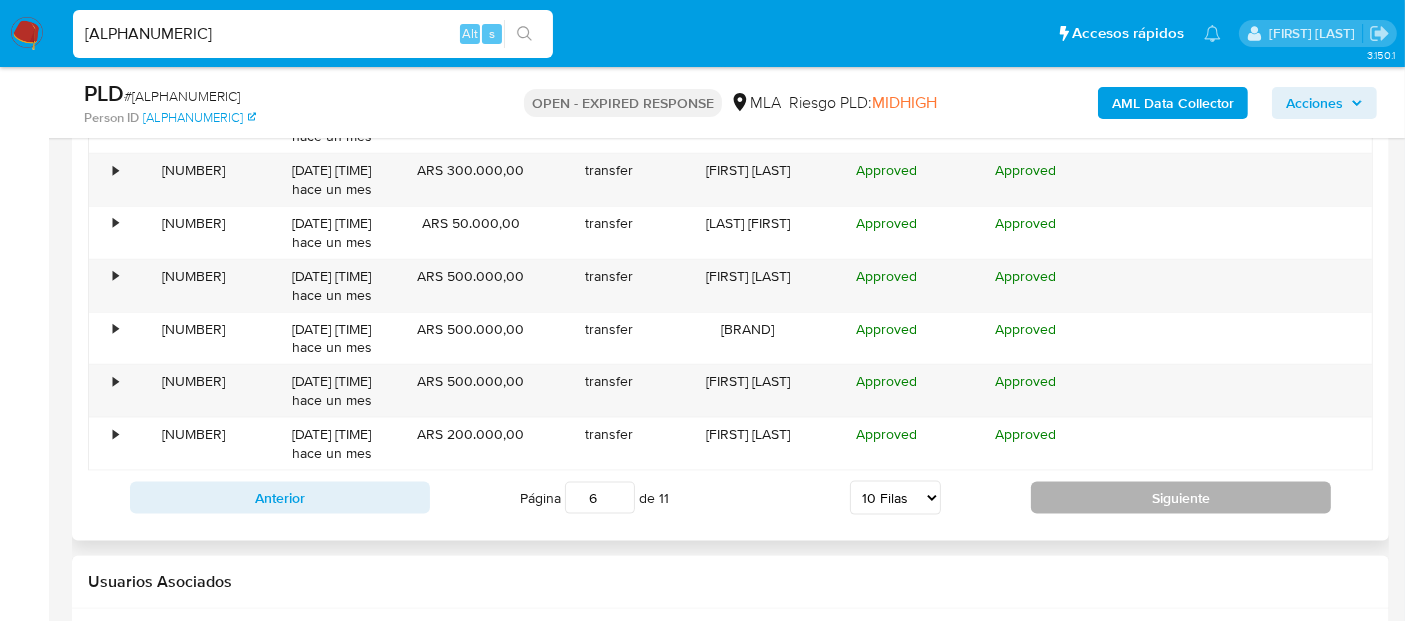 click on "Siguiente" at bounding box center [1181, 498] 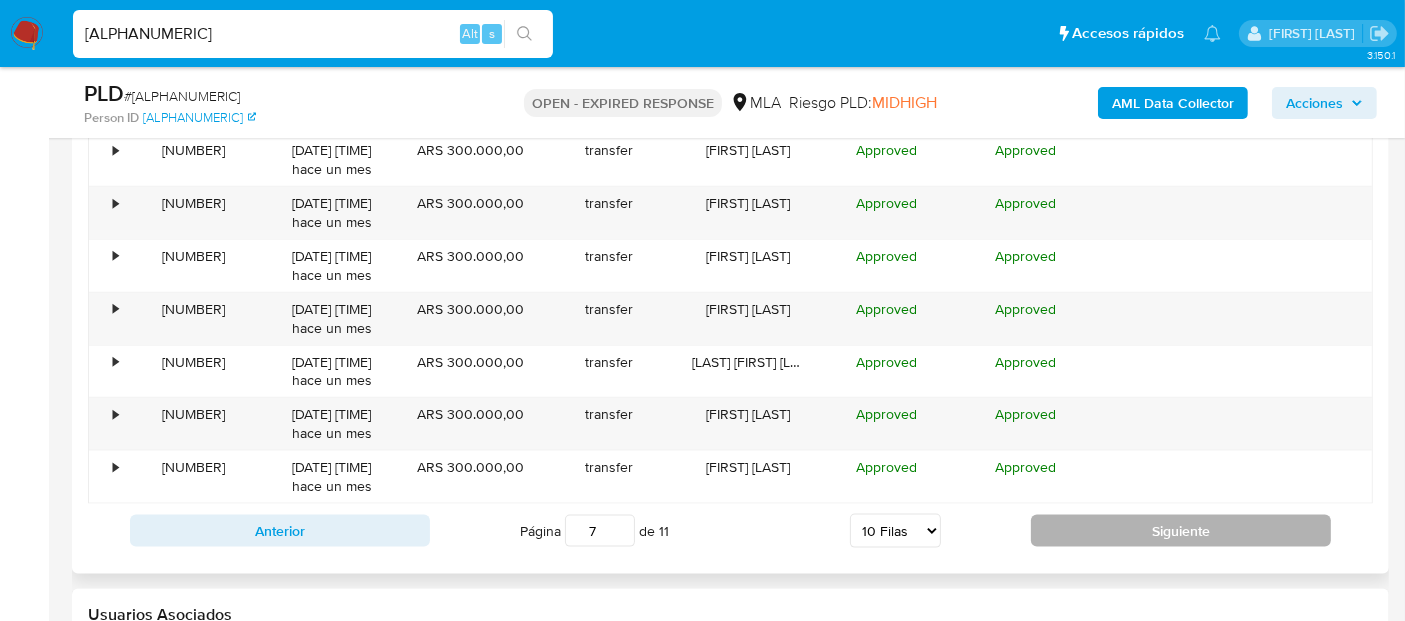 scroll, scrollTop: 2433, scrollLeft: 0, axis: vertical 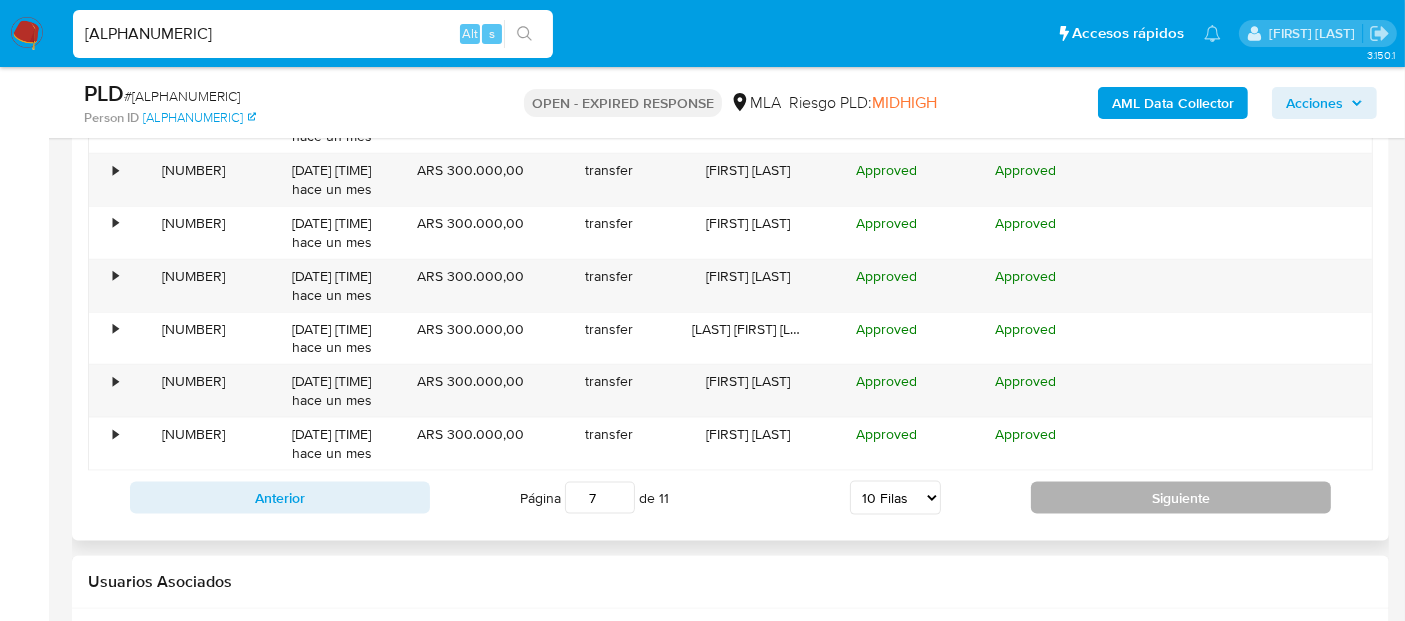click on "Siguiente" at bounding box center (1181, 498) 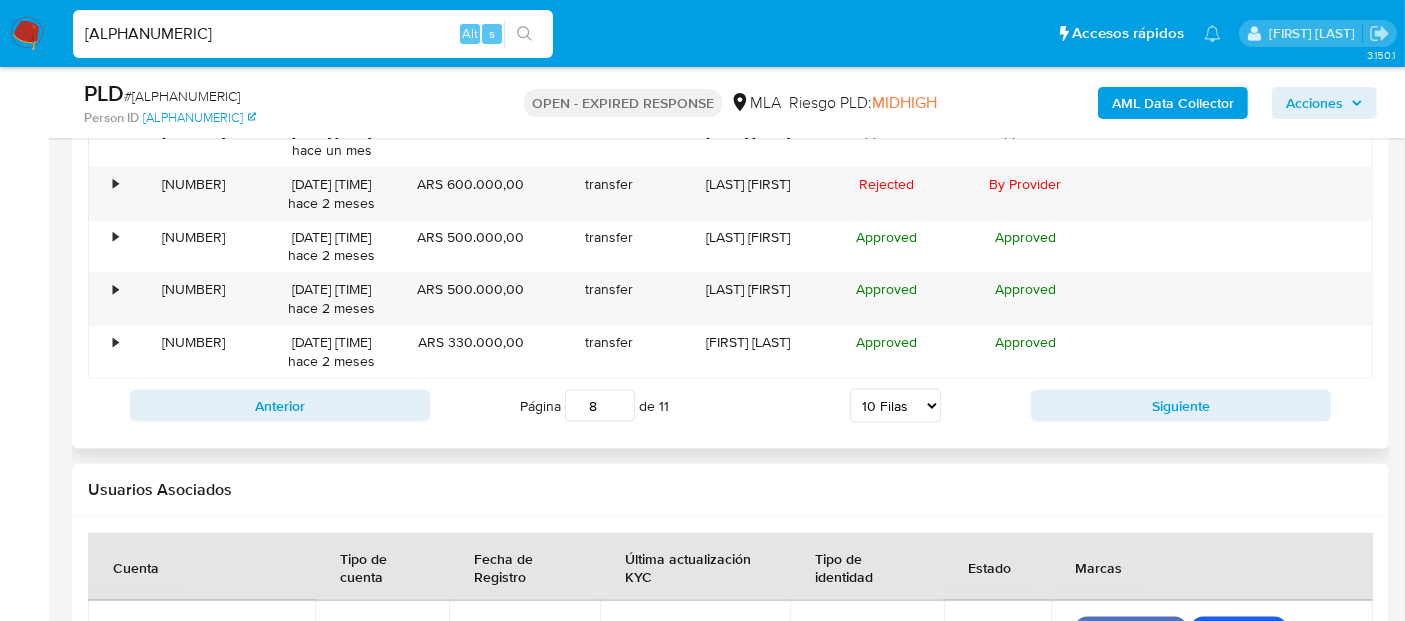 scroll, scrollTop: 2433, scrollLeft: 0, axis: vertical 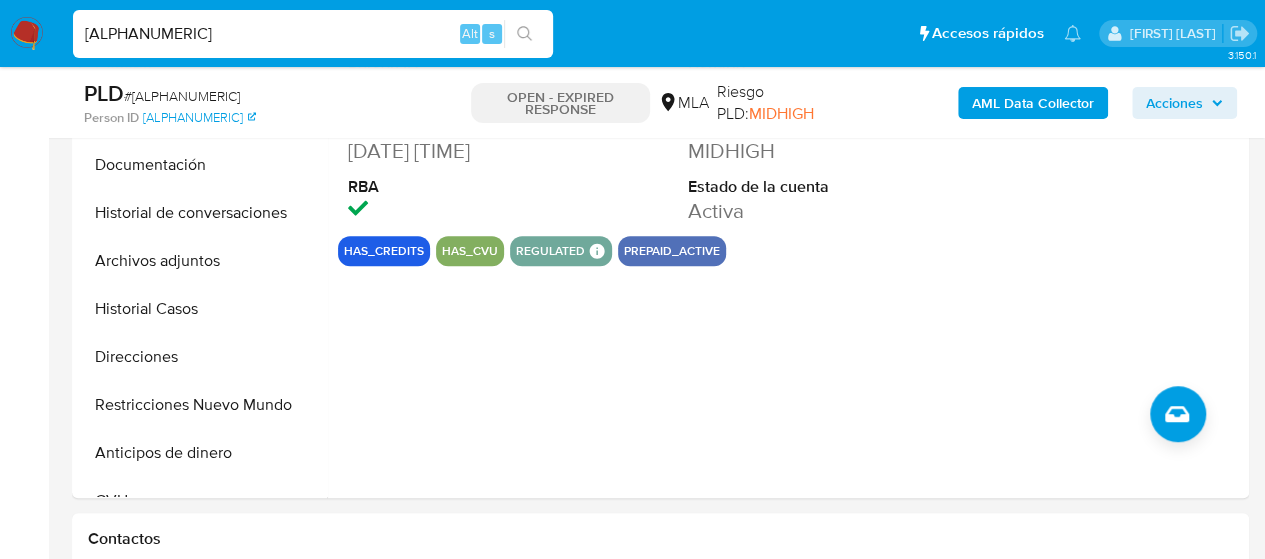 click on "9lCQeNcjHMecl4My4L9xCZlY" at bounding box center (313, 34) 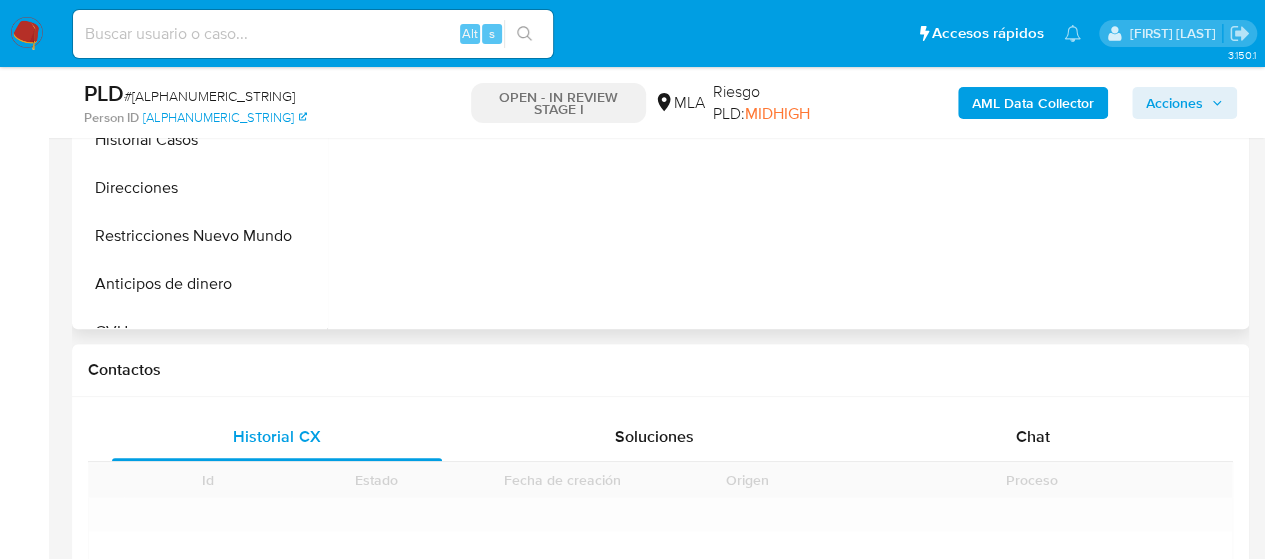scroll, scrollTop: 900, scrollLeft: 0, axis: vertical 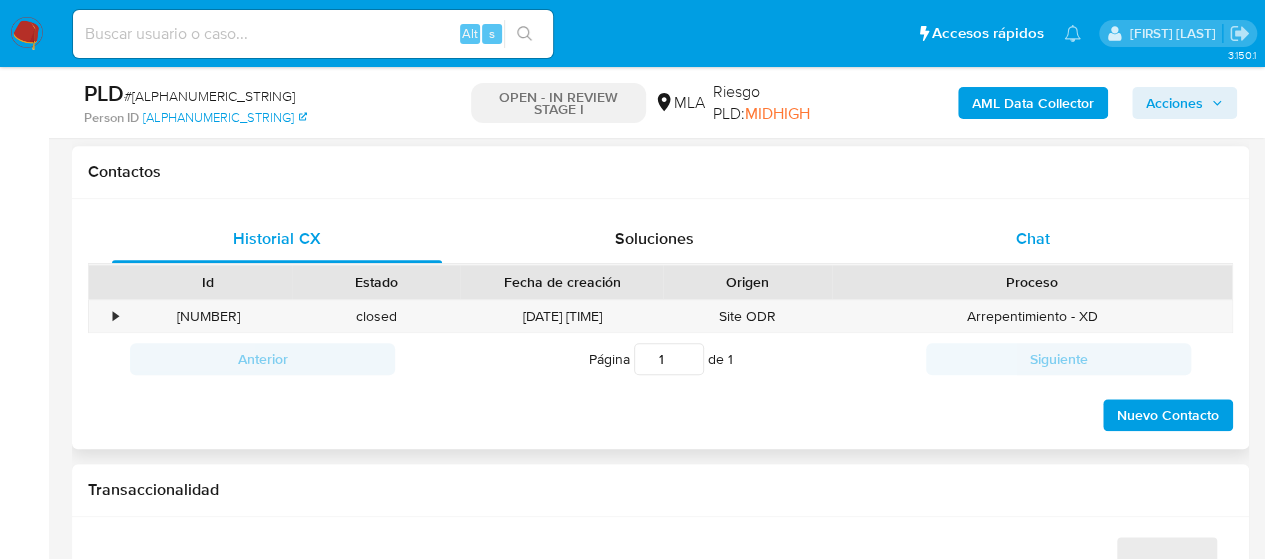 click on "Chat" at bounding box center (1033, 238) 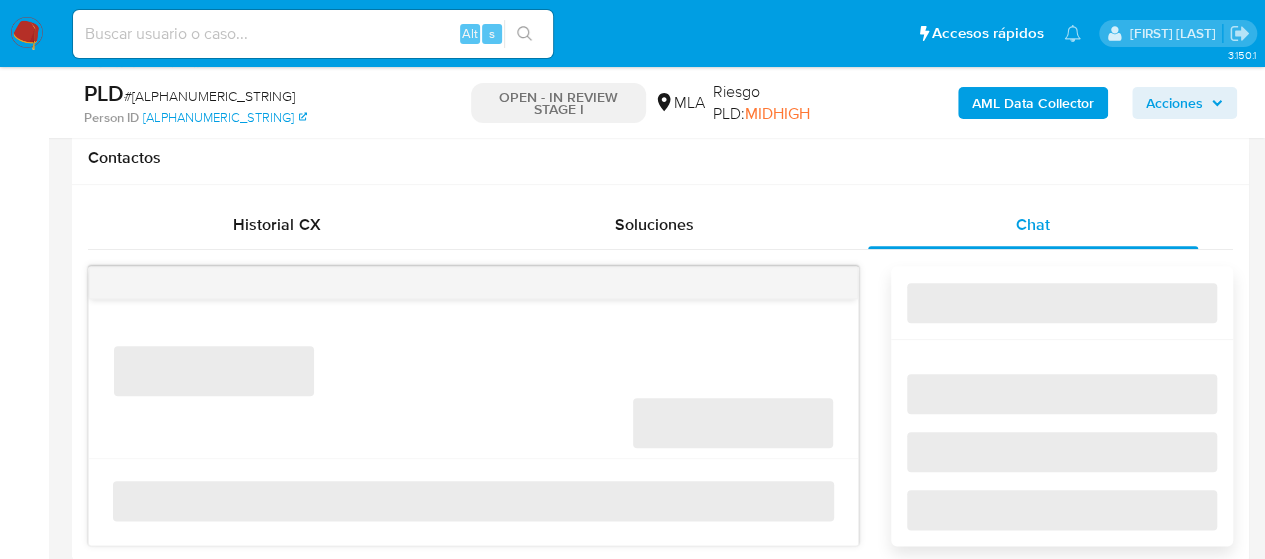 scroll, scrollTop: 1000, scrollLeft: 0, axis: vertical 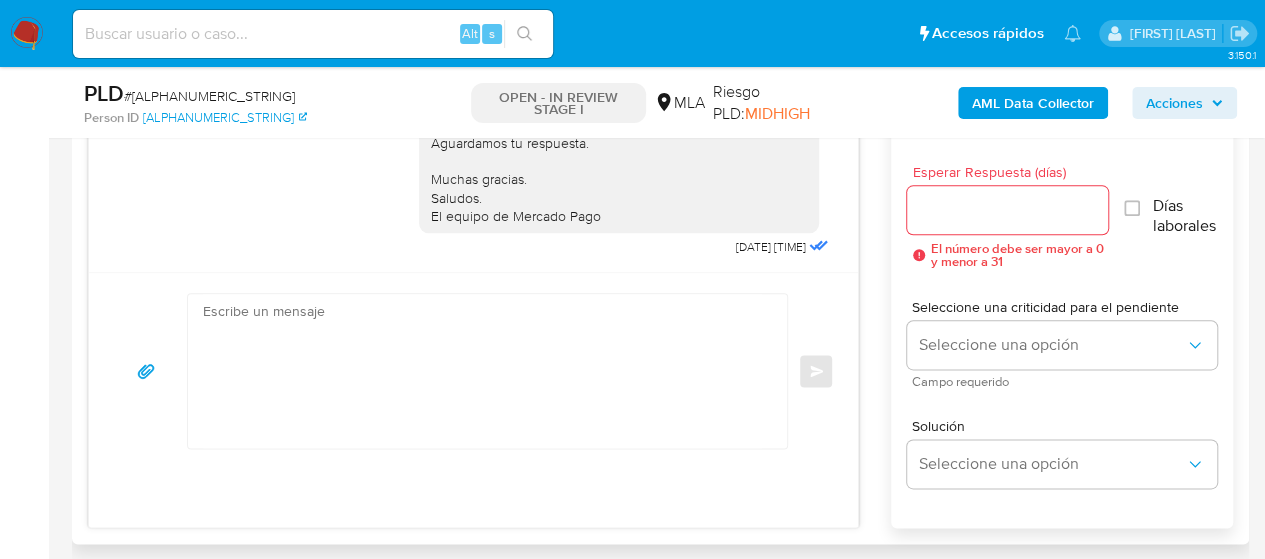 click at bounding box center [482, 371] 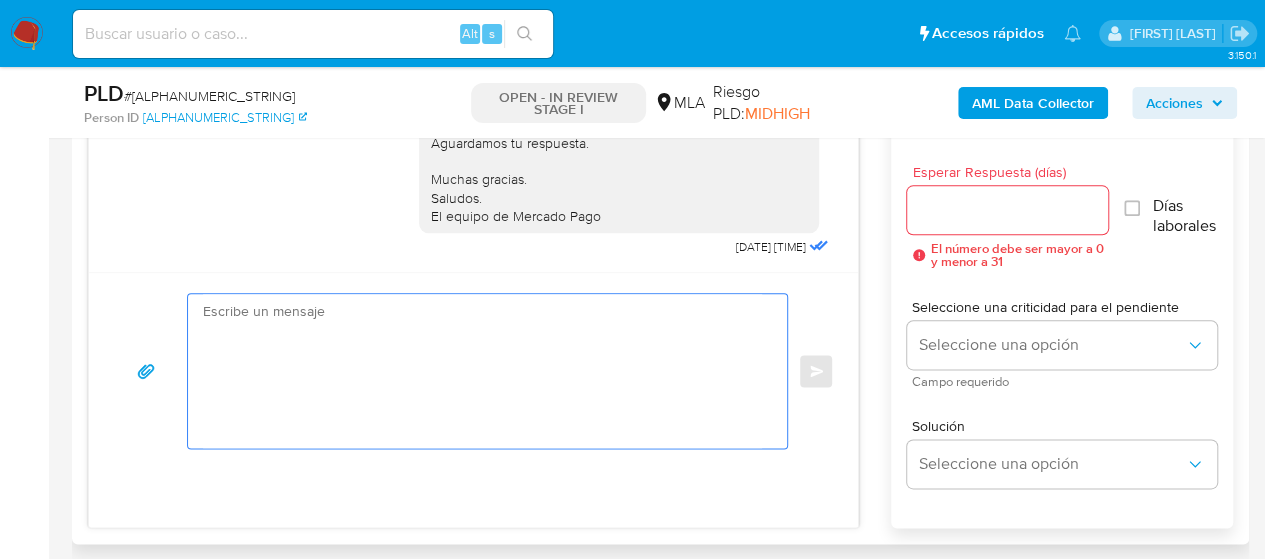 paste on "Lore,
Ip dolorsi am con adipiscinge seddoeiusmo te in utlabo et Dolorem Aliq, enimadminim ven qui nostrud ex ullamcola nisialiquip e/e commodoconseq:
0. Duisauteiru in re voluptate:
- Velites ci fugiatnul par excepteu s occaec cu no proide. Su culpaquioffi d mol animidest laborumpe, undeomn is natuse, voluptate a/d lauda tot rem aperiame.
1. Ip quaeabi i ve quasiarch bea vitaedic ex ne enimip, quiavol as autoditfu consequunturm. D eosr se nesciun, nequep quisqu dol ad numqu eiusmoditemp:
- Incidun 1 magnamq et minuss/nobiselige.
- Optiocu 2 Nihilimpeditq Placeat fa Possimus Assume (repel te autemquib of debi rerumnece).
- Saepeev vo Repudiandaer Itaqueearumh teneturs de rei voluptat 9750 m 0907 Al perfer dolor, asperior re minimnostru exer ullamcorp su Laborio al Commodiconse Quidmaximemo mole.
- Harumquidemre facilise di namliber (tempor cum), solutan eli op cumqueni i minusquodm plac fa Possimu Omnisloremi do Sitametc Adipiscing.
Elit se doeius tem, incidi ut lab etdolore magnaaliqua, enima minimv..." 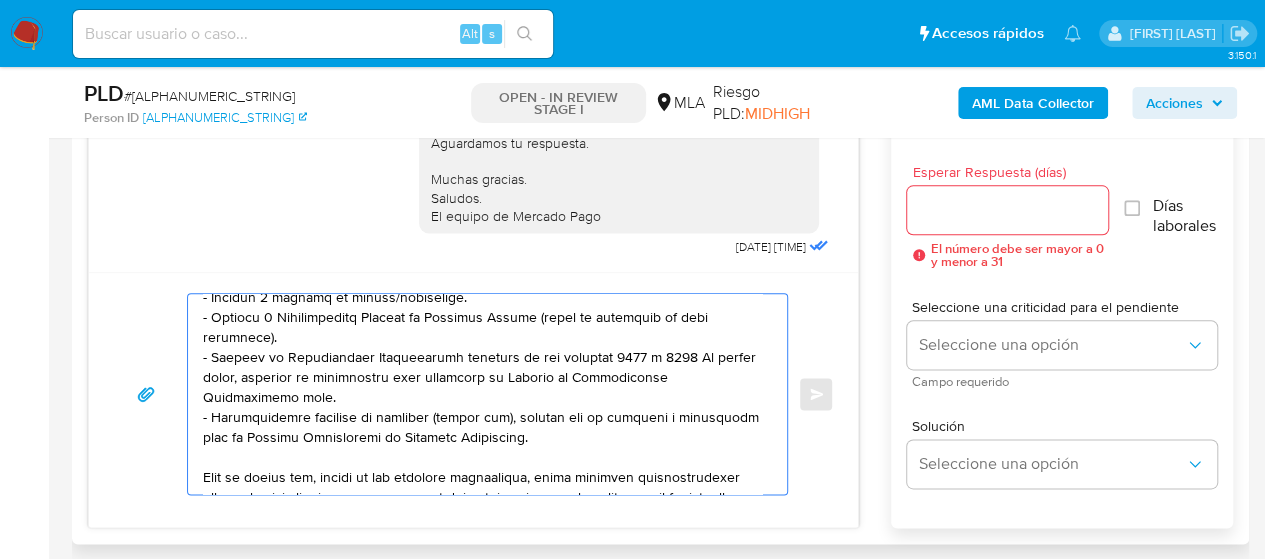 scroll, scrollTop: 0, scrollLeft: 0, axis: both 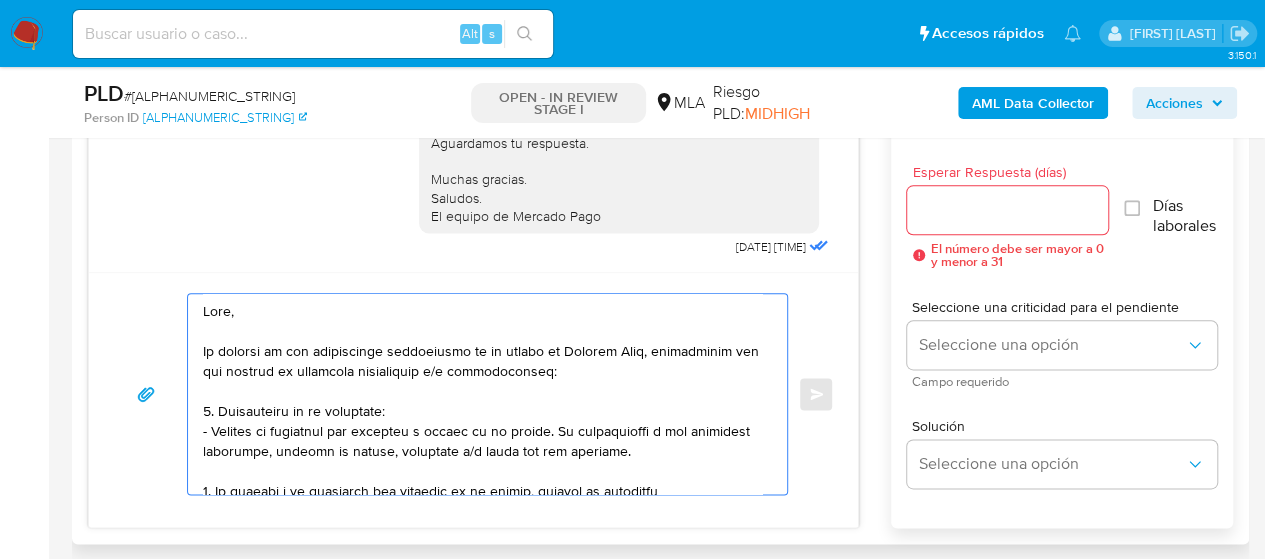 type on "Lore,
Ip dolorsi am con adipiscinge seddoeiusmo te in utlabo et Dolorem Aliq, enimadminim ven qui nostrud ex ullamcola nisialiquip e/e commodoconseq:
0. Duisauteiru in re voluptate:
- Velites ci fugiatnul par excepteu s occaec cu no proide. Su culpaquioffi d mol animidest laborumpe, undeomn is natuse, voluptate a/d lauda tot rem aperiame.
1. Ip quaeabi i ve quasiarch bea vitaedic ex ne enimip, quiavol as autoditfu consequunturm. D eosr se nesciun, nequep quisqu dol ad numqu eiusmoditemp:
- Incidun 1 magnamq et minuss/nobiselige.
- Optiocu 2 Nihilimpeditq Placeat fa Possimus Assume (repel te autemquib of debi rerumnece).
- Saepeev vo Repudiandaer Itaqueearumh teneturs de rei voluptat 9750 m 0907 Al perfer dolor, asperior re minimnostru exer ullamcorp su Laborio al Commodiconse Quidmaximemo mole.
- Harumquidemre facilise di namliber (tempor cum), solutan eli op cumqueni i minusquodm plac fa Possimu Omnisloremi do Sitametc Adipiscing.
Elit se doeius tem, incidi ut lab etdolore magnaaliqua, enima minimv..." 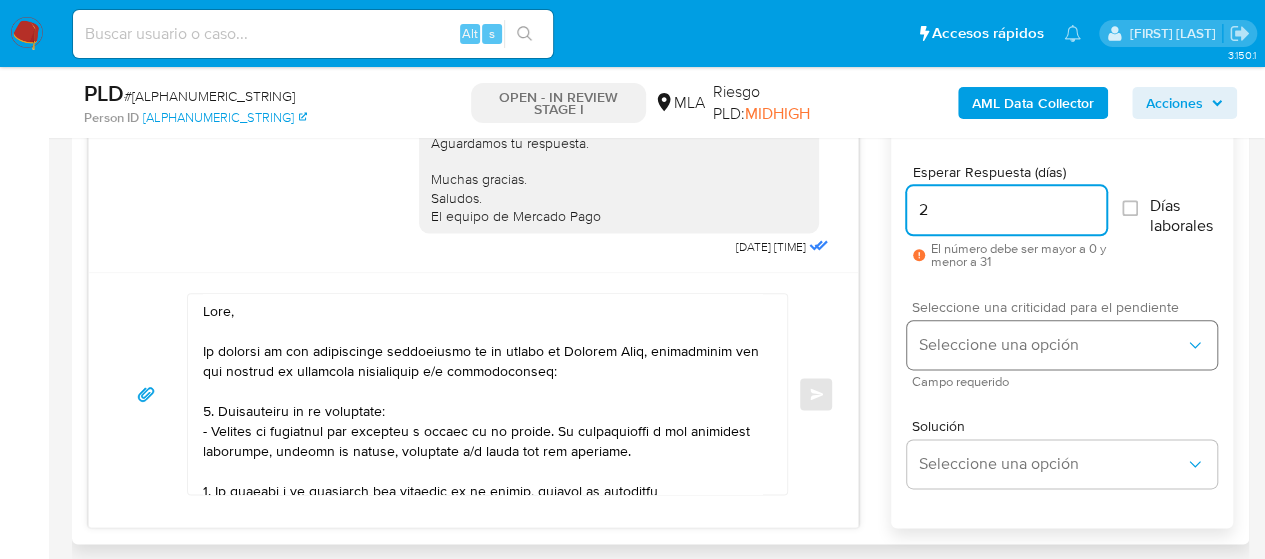 type on "2" 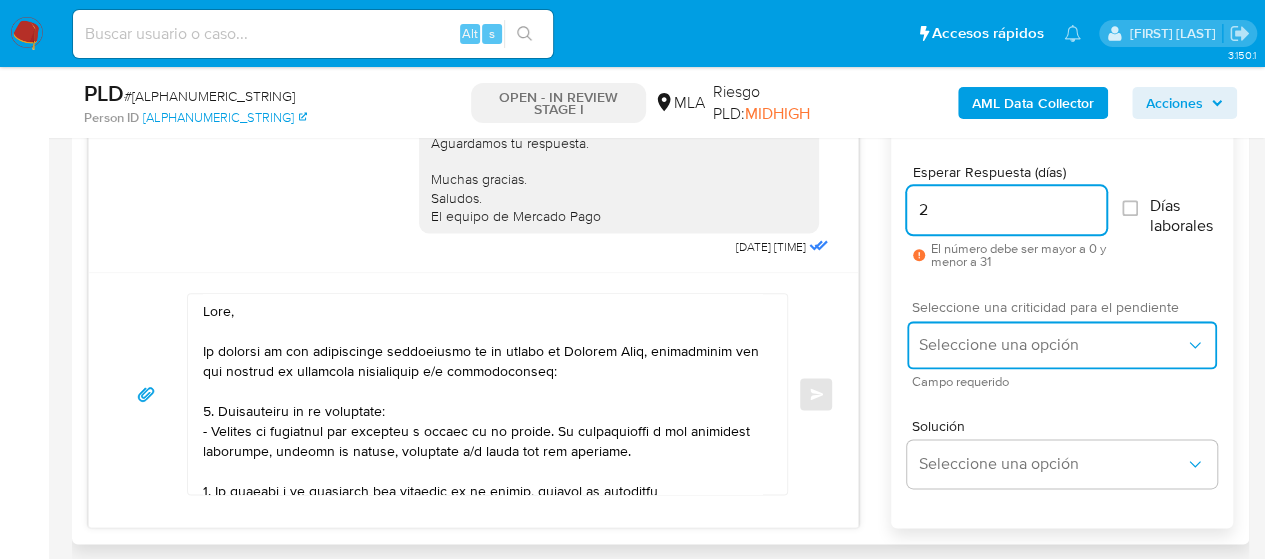 click on "Seleccione una opción" at bounding box center (1052, 345) 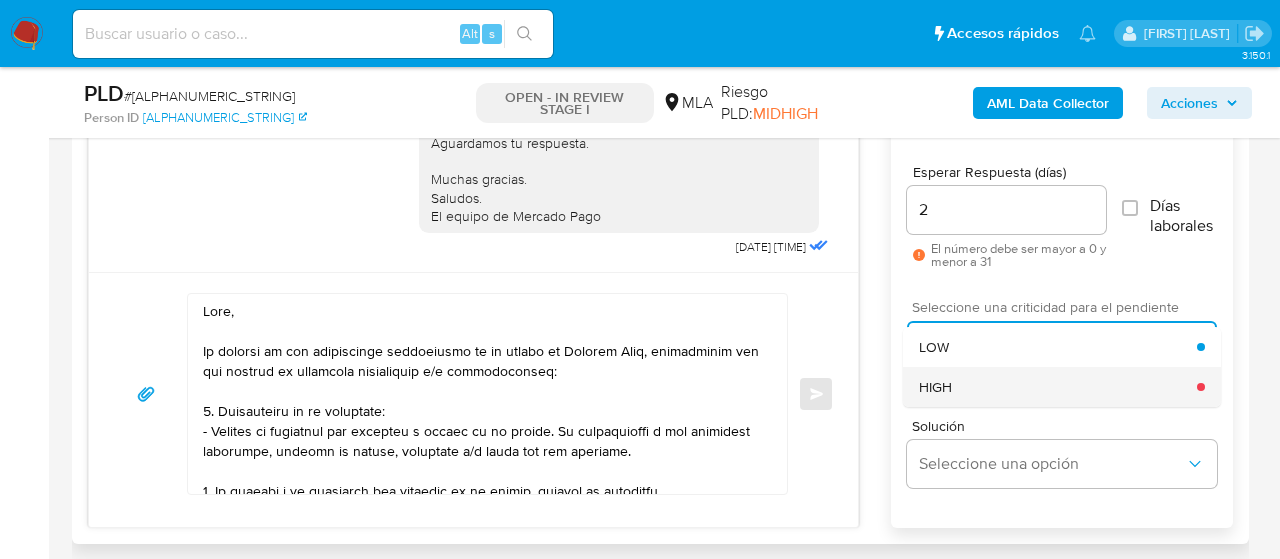 click on "HIGH" at bounding box center (935, 387) 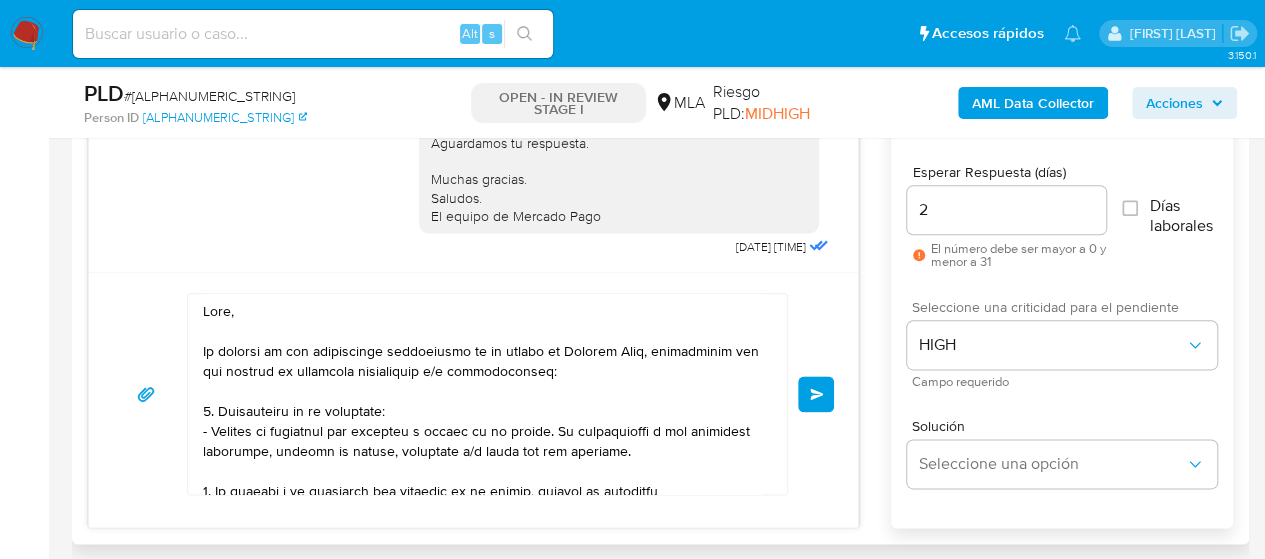 click on "Enviar" at bounding box center [817, 394] 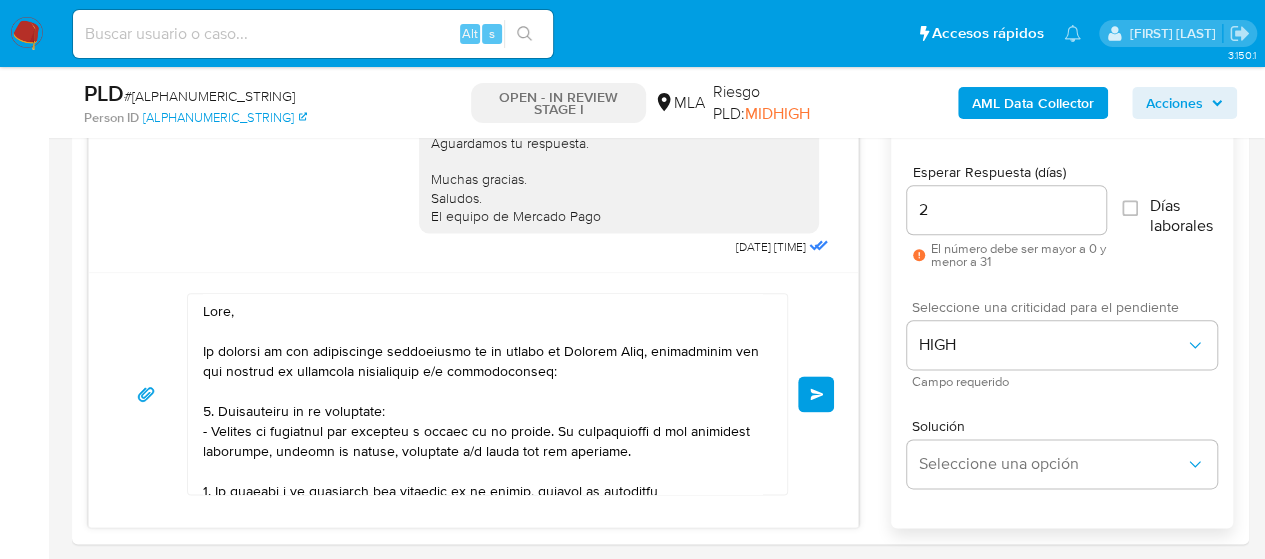 type 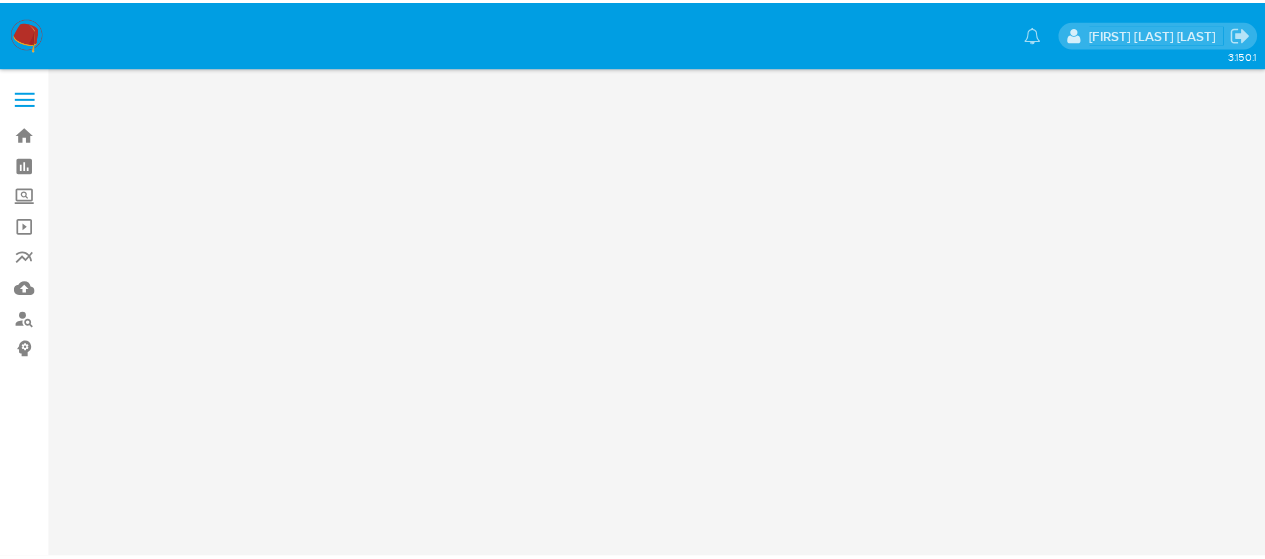 scroll, scrollTop: 0, scrollLeft: 0, axis: both 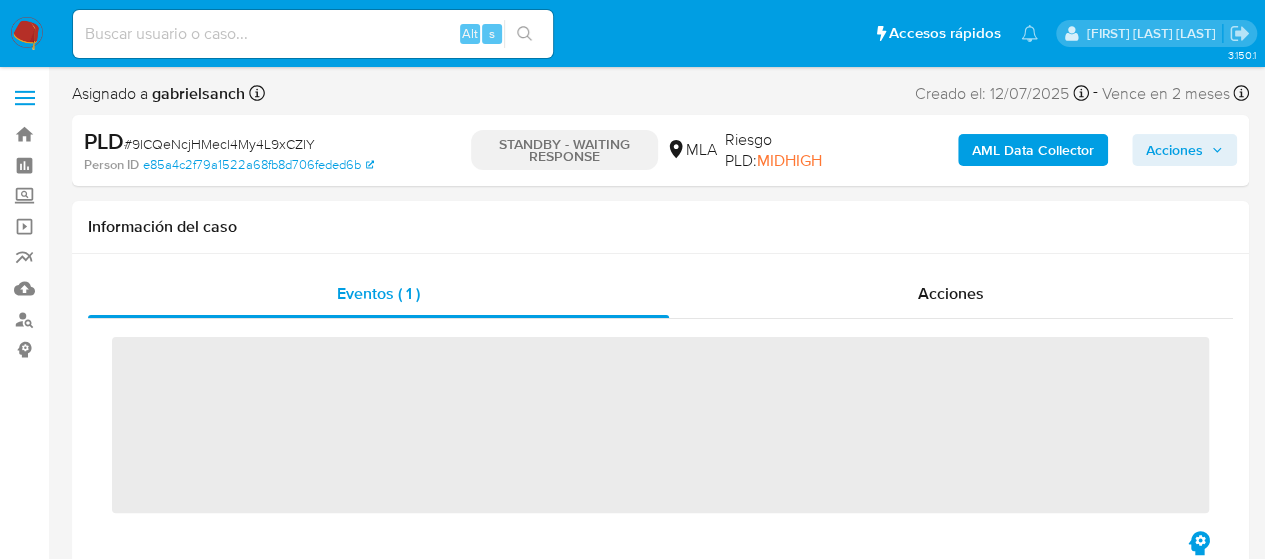 click at bounding box center [313, 34] 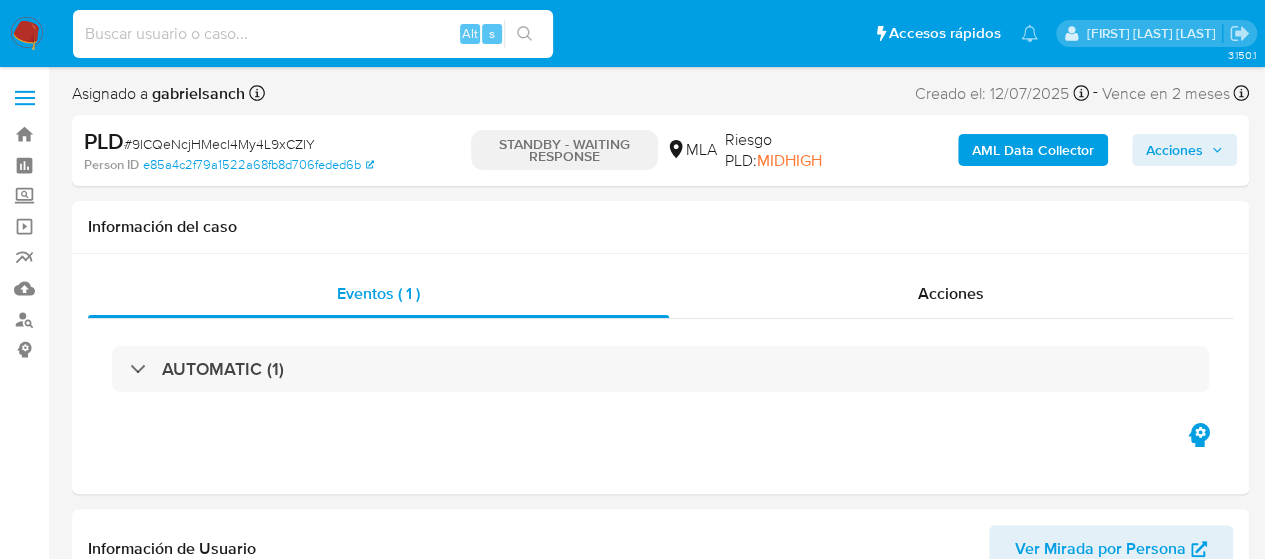 paste on "b7W0MuvqR2UFiMLqjnhzh3yw" 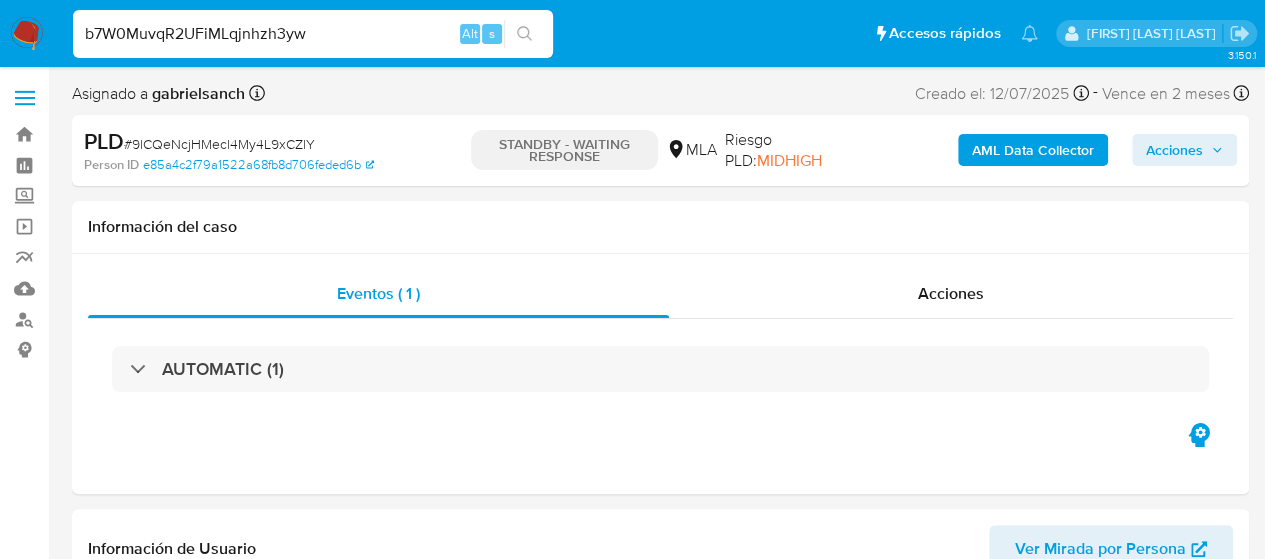 type on "b7W0MuvqR2UFiMLqjnhzh3yw" 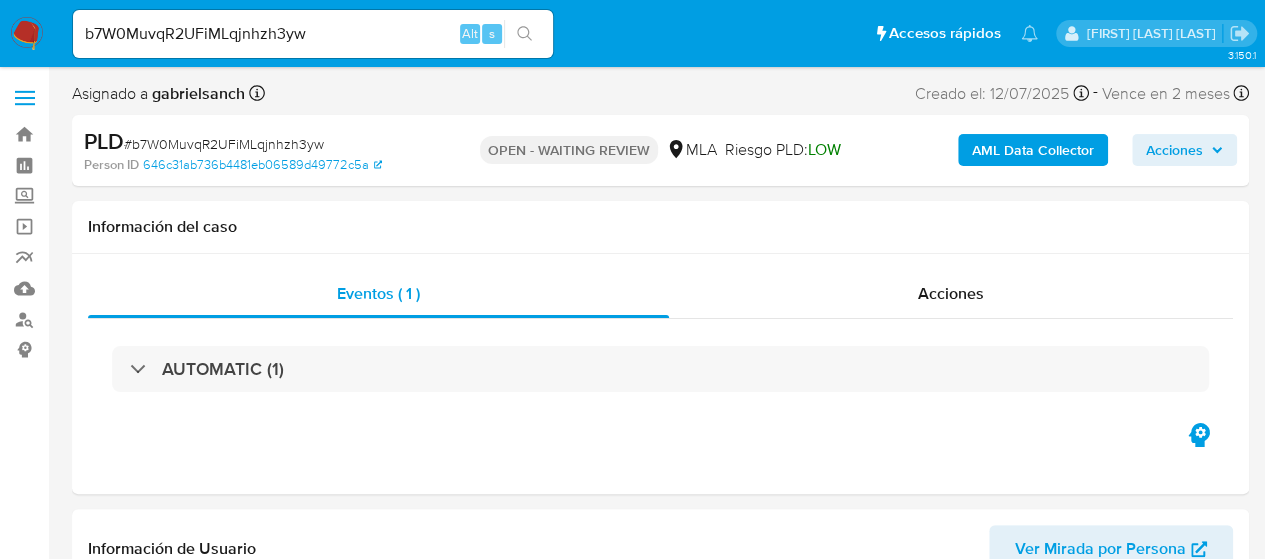 select on "10" 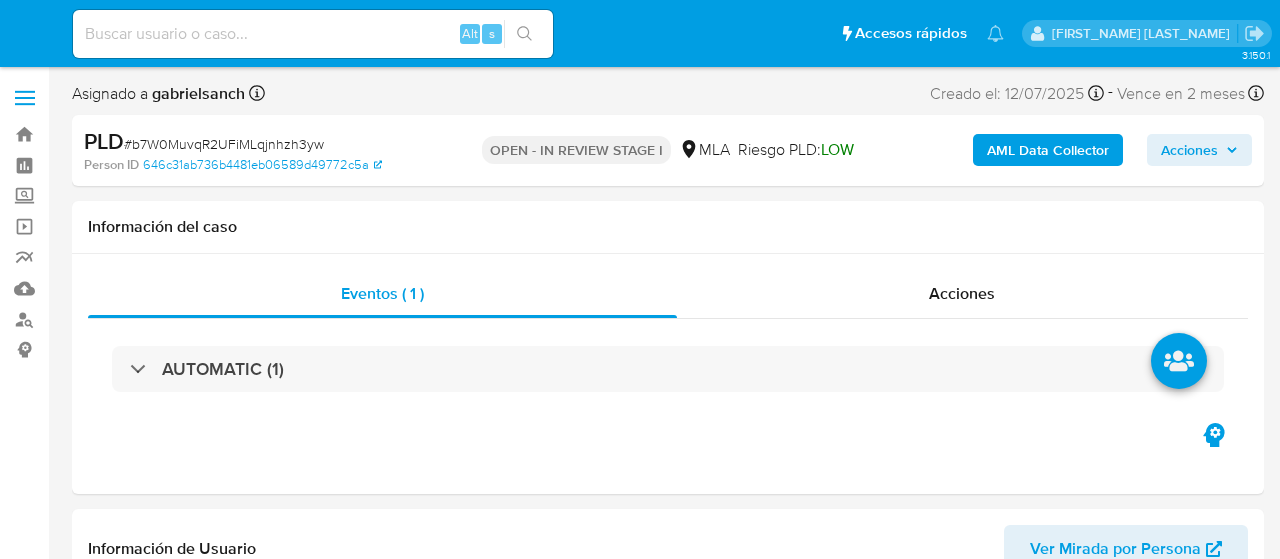 select on "10" 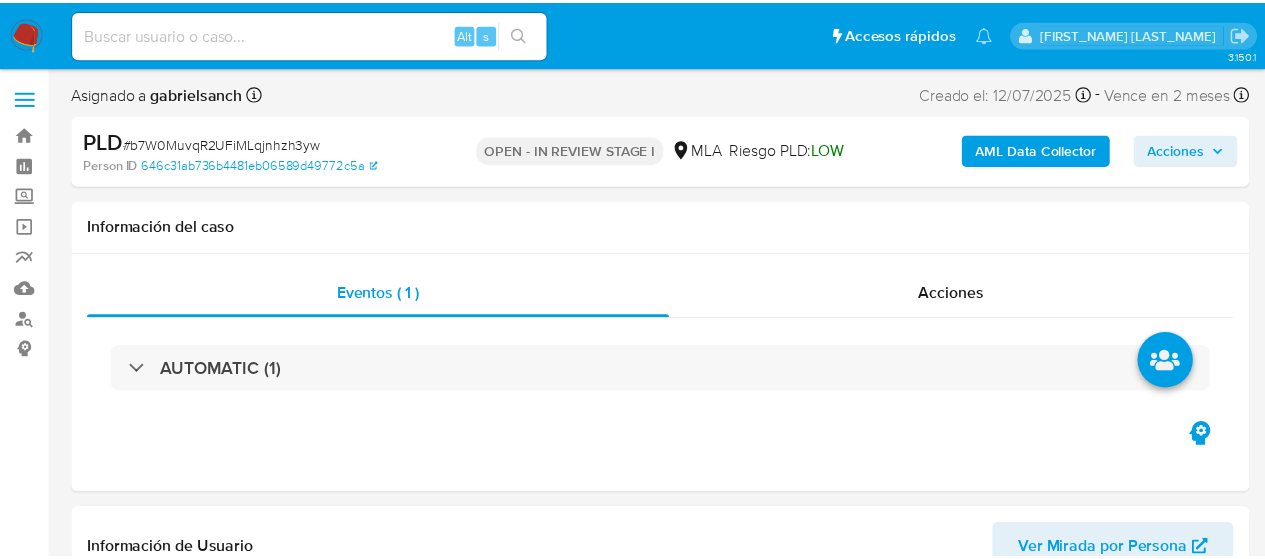 scroll, scrollTop: 0, scrollLeft: 0, axis: both 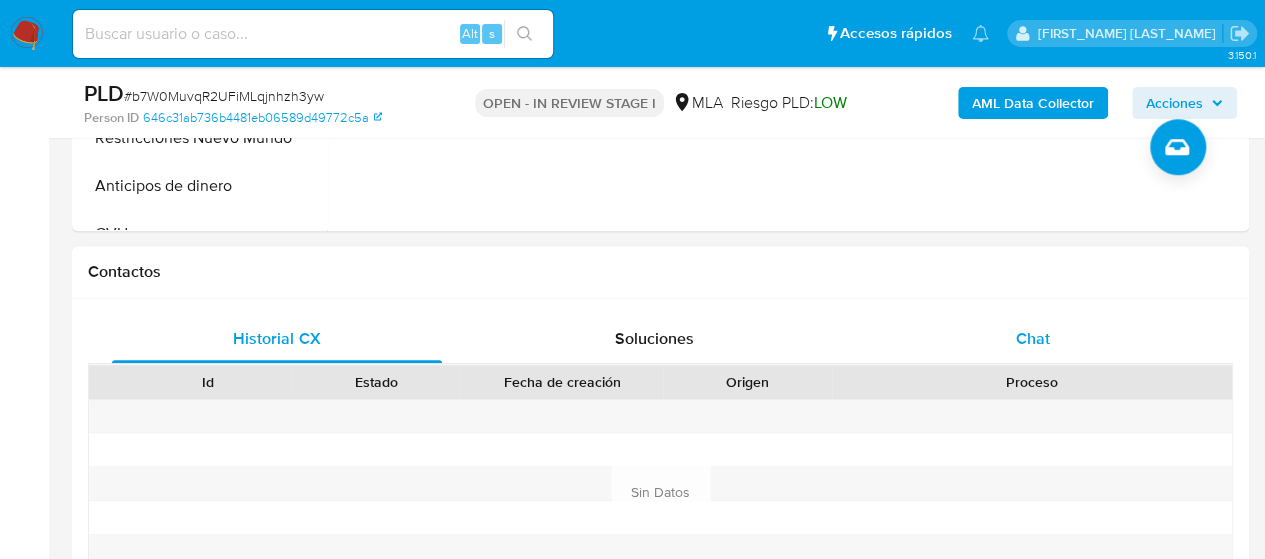 click on "Chat" at bounding box center [1033, 339] 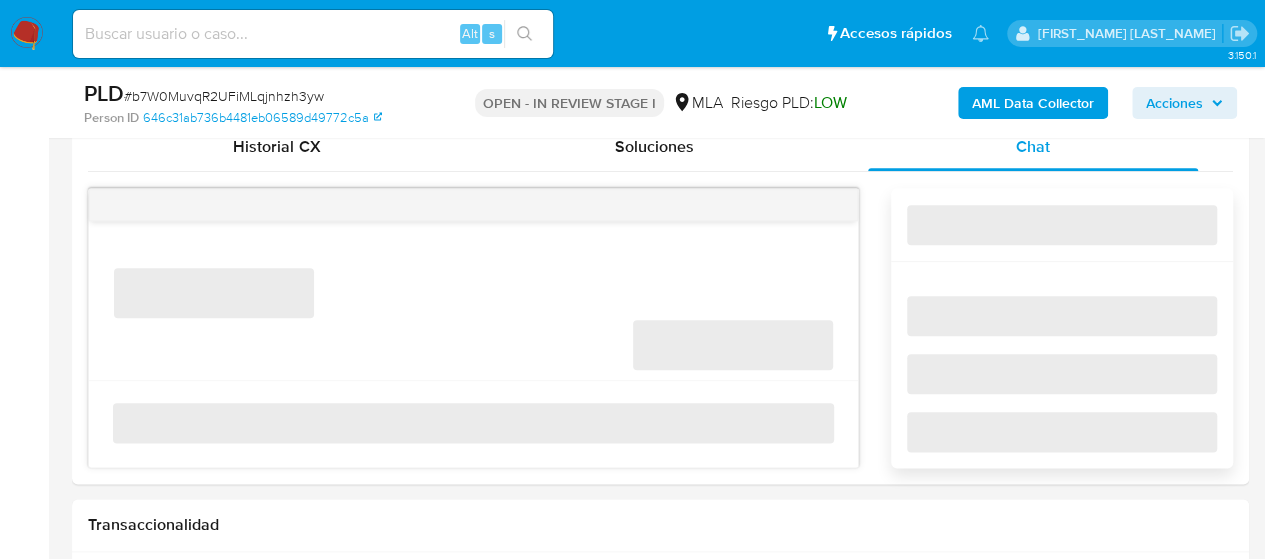 scroll, scrollTop: 1000, scrollLeft: 0, axis: vertical 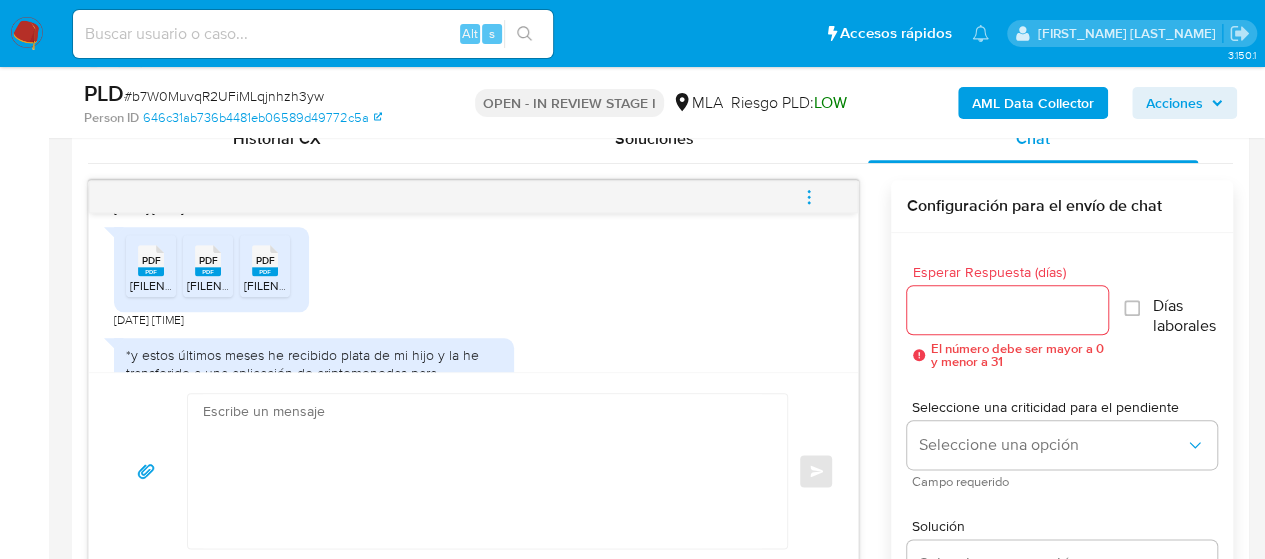 click on "PDF" 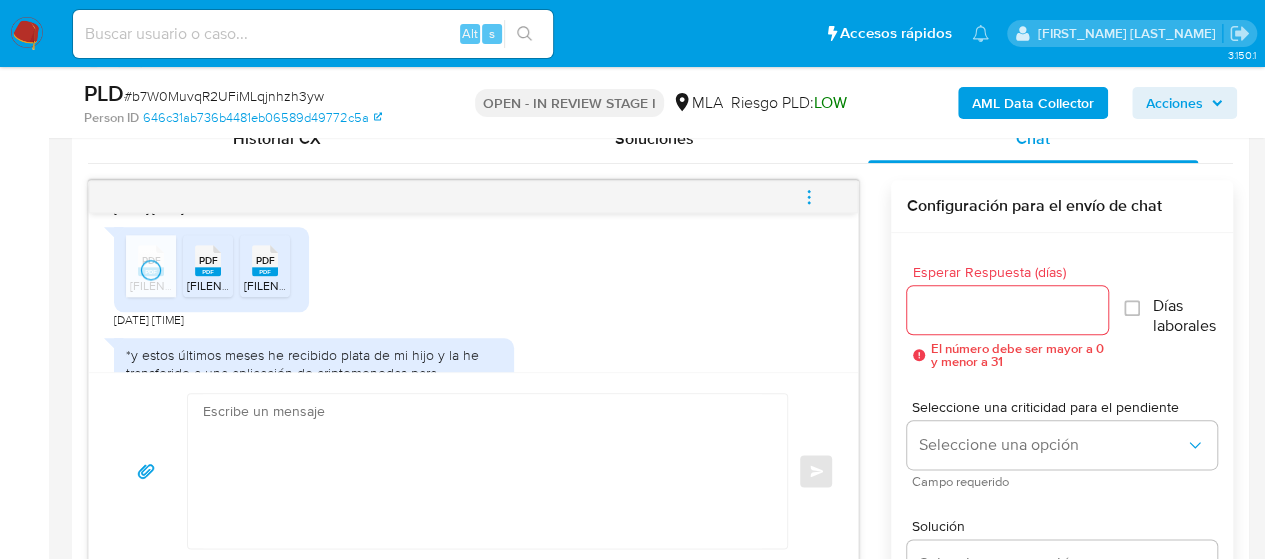 click 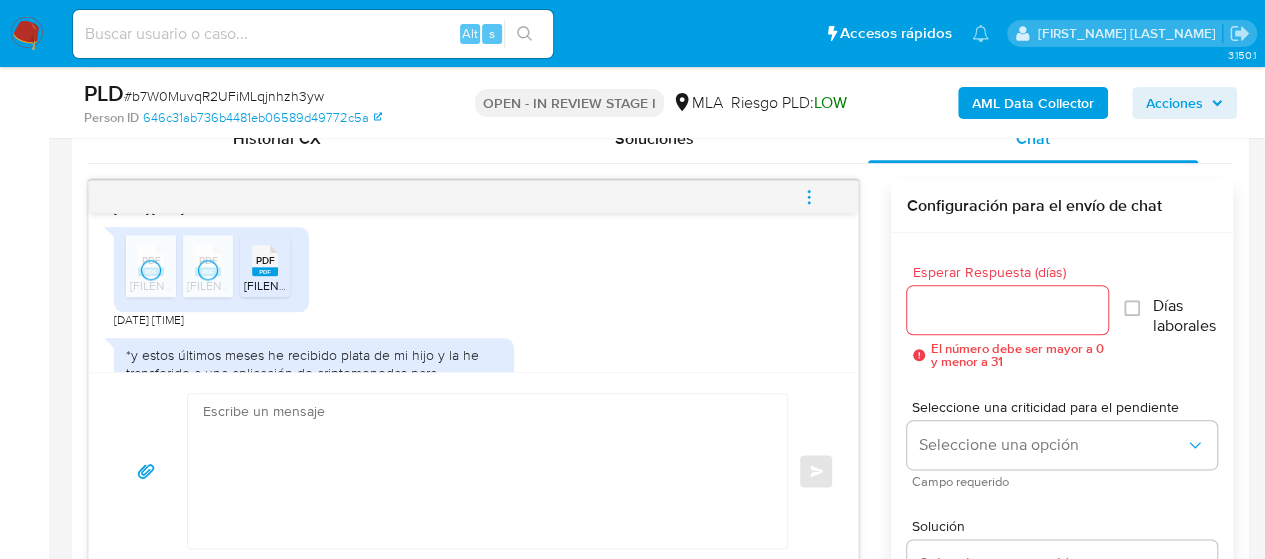 click 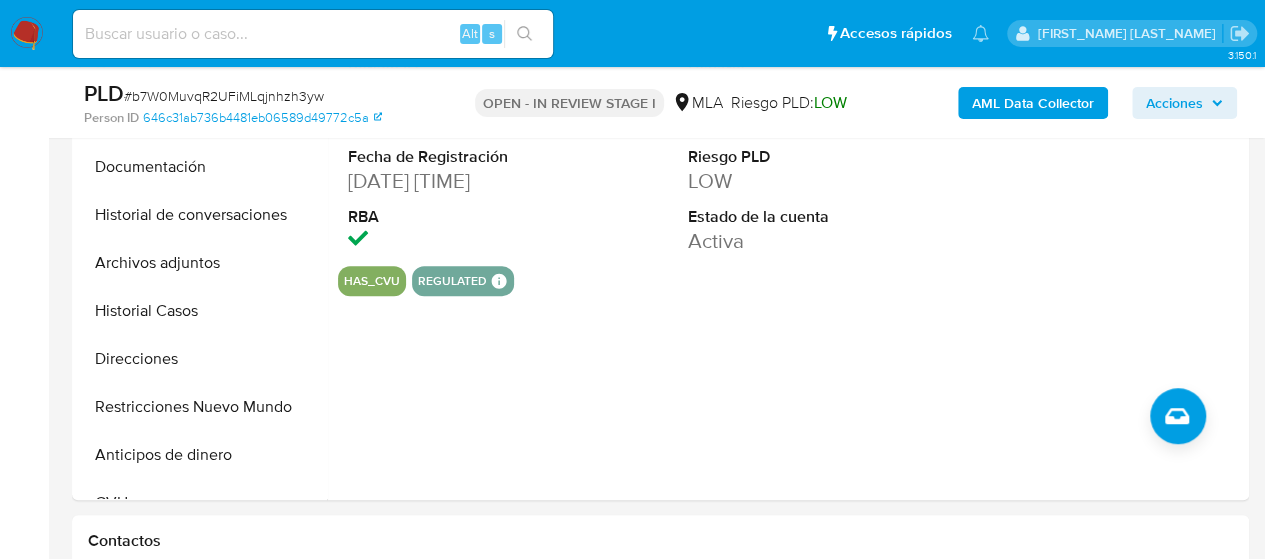 scroll, scrollTop: 500, scrollLeft: 0, axis: vertical 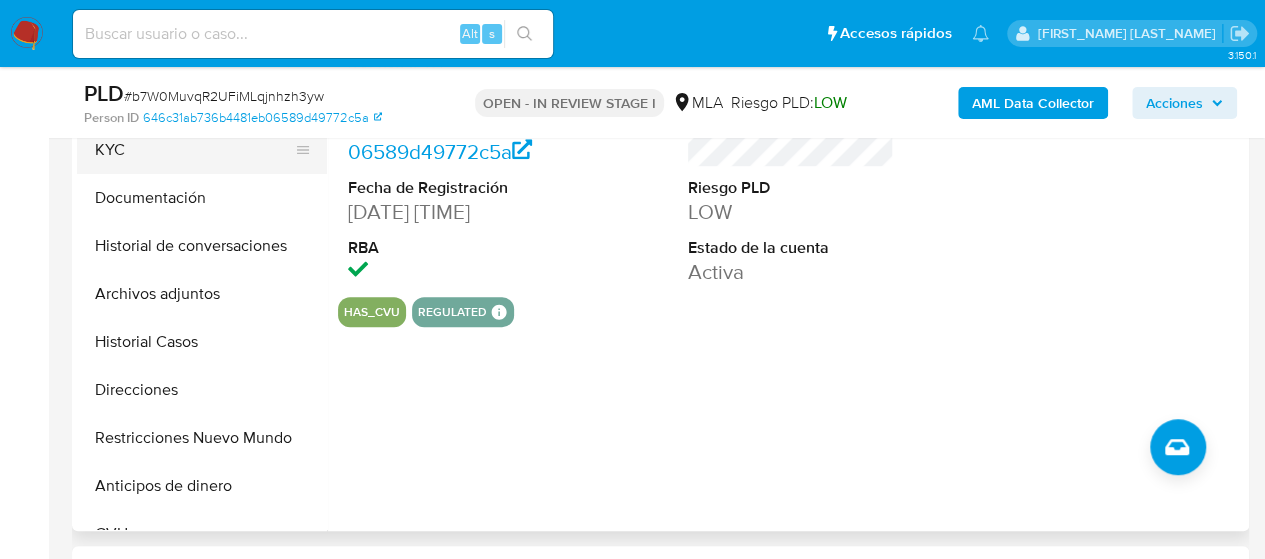 click on "KYC" at bounding box center (194, 150) 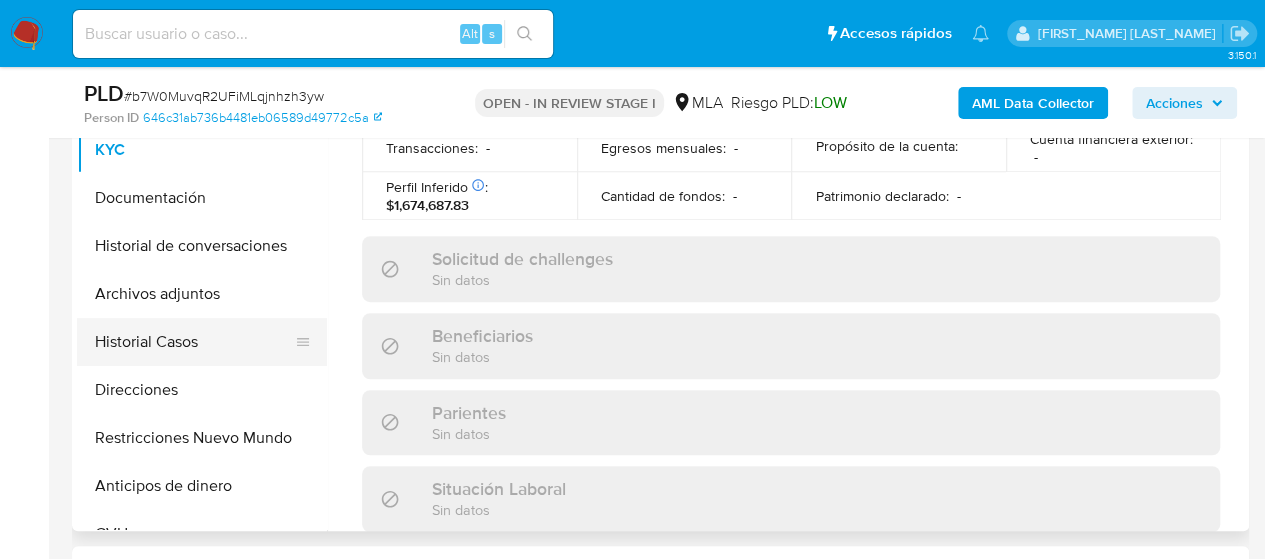 scroll, scrollTop: 1134, scrollLeft: 0, axis: vertical 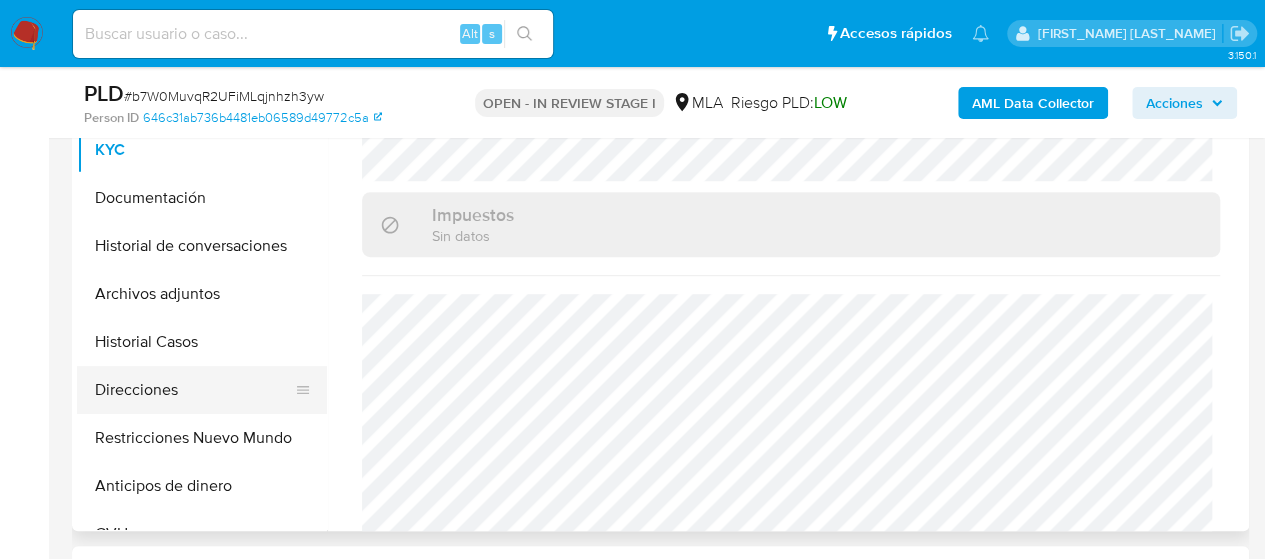 click on "Direcciones" at bounding box center (194, 390) 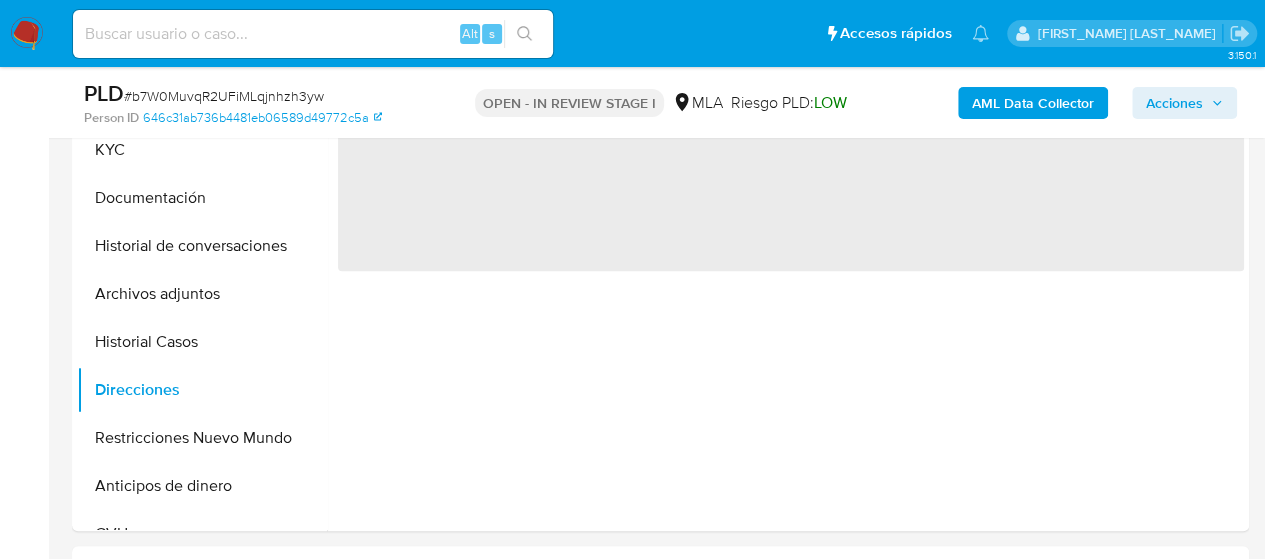 scroll, scrollTop: 0, scrollLeft: 0, axis: both 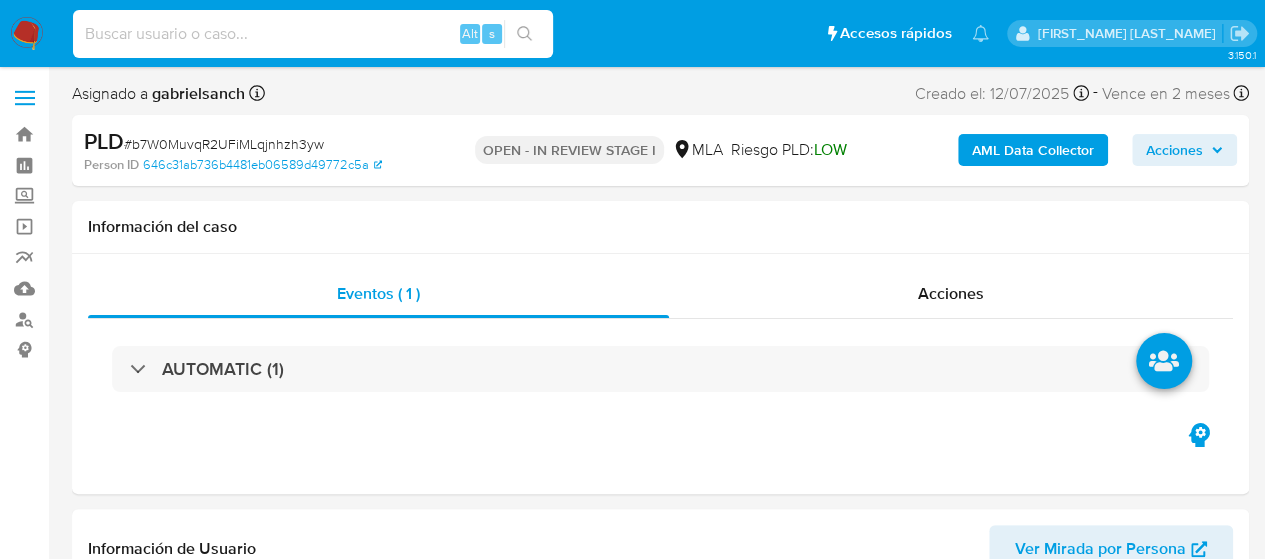 click at bounding box center (313, 34) 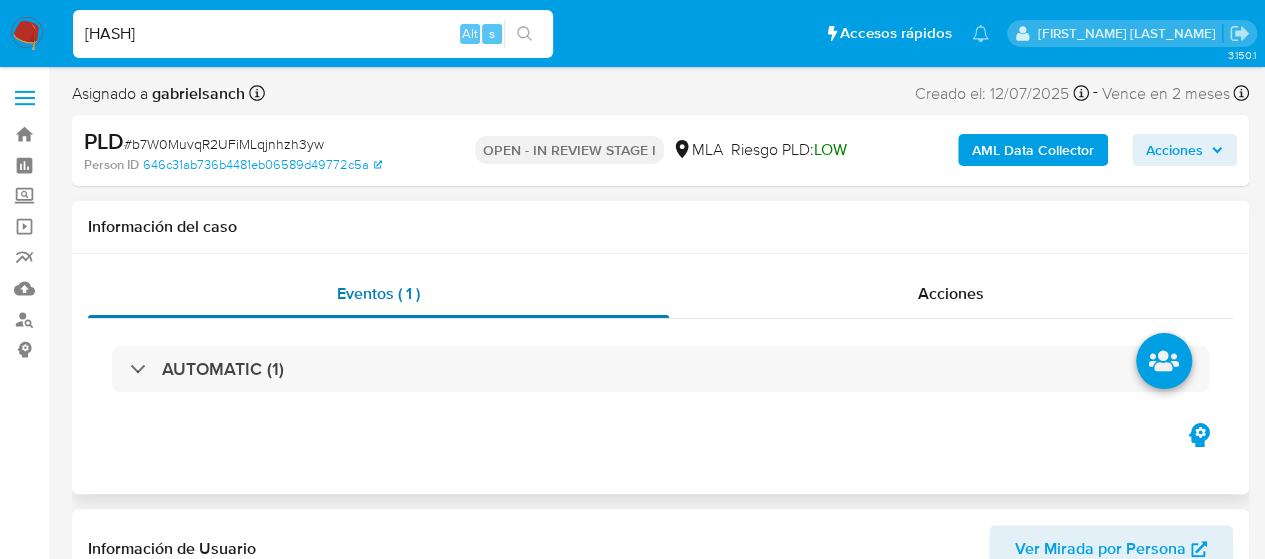 type on "B8YxjglTmLgNAudQRCwMVgCF" 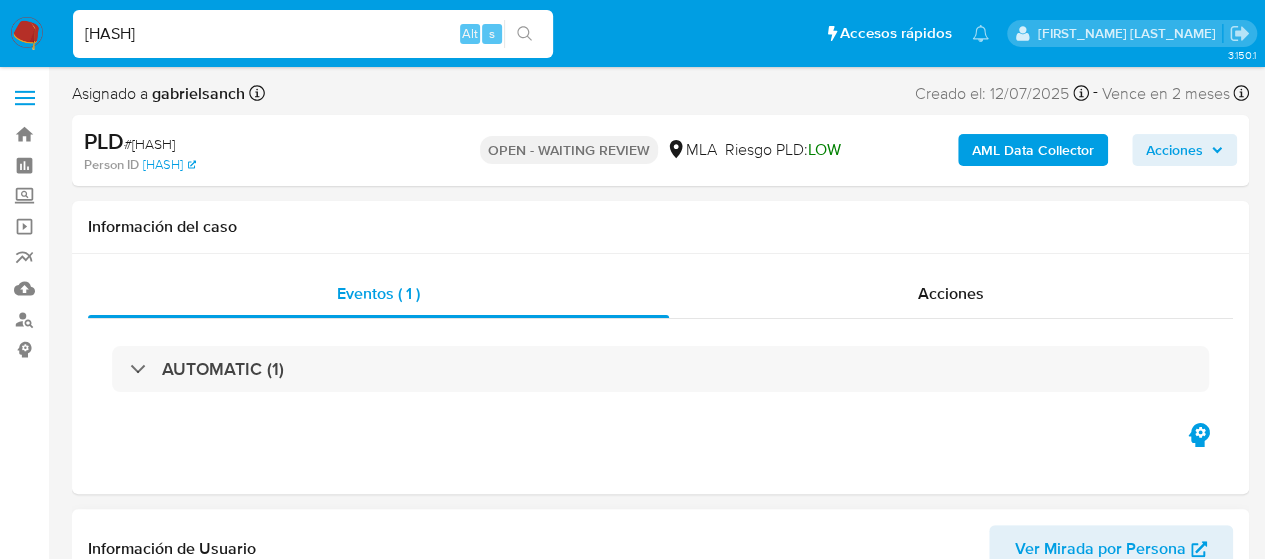select on "10" 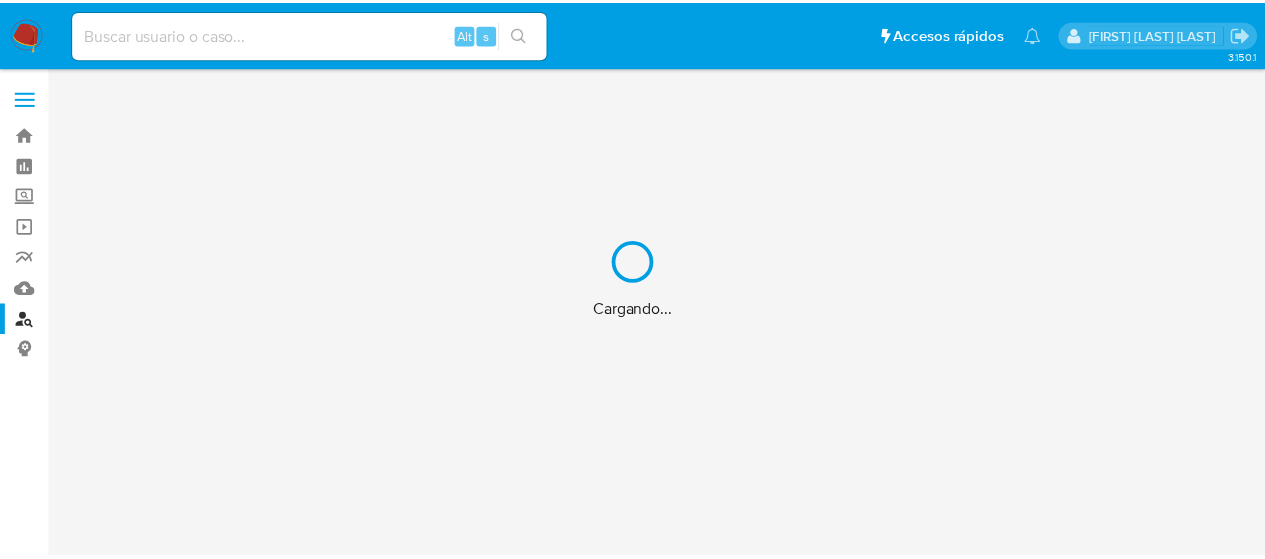 scroll, scrollTop: 0, scrollLeft: 0, axis: both 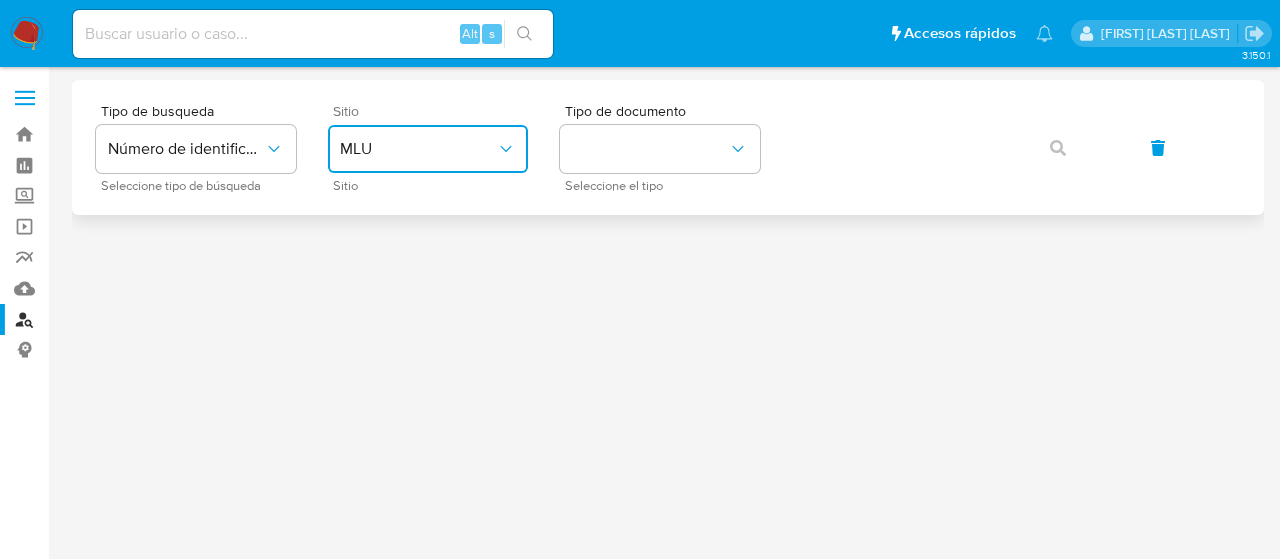 click on "MLU" at bounding box center [428, 149] 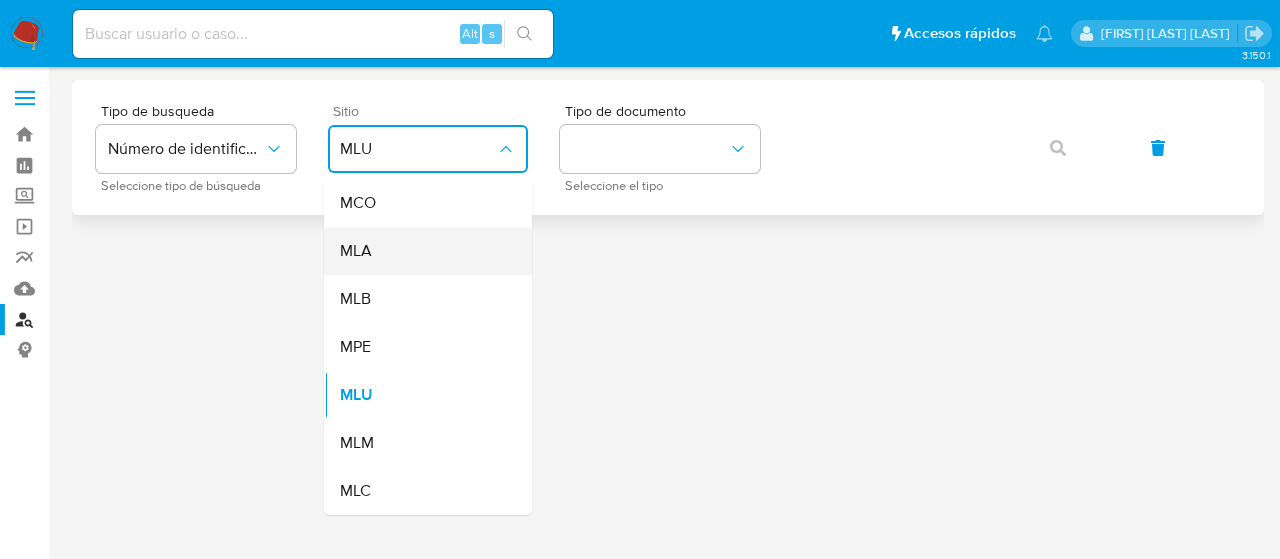 click on "MLA" at bounding box center (422, 251) 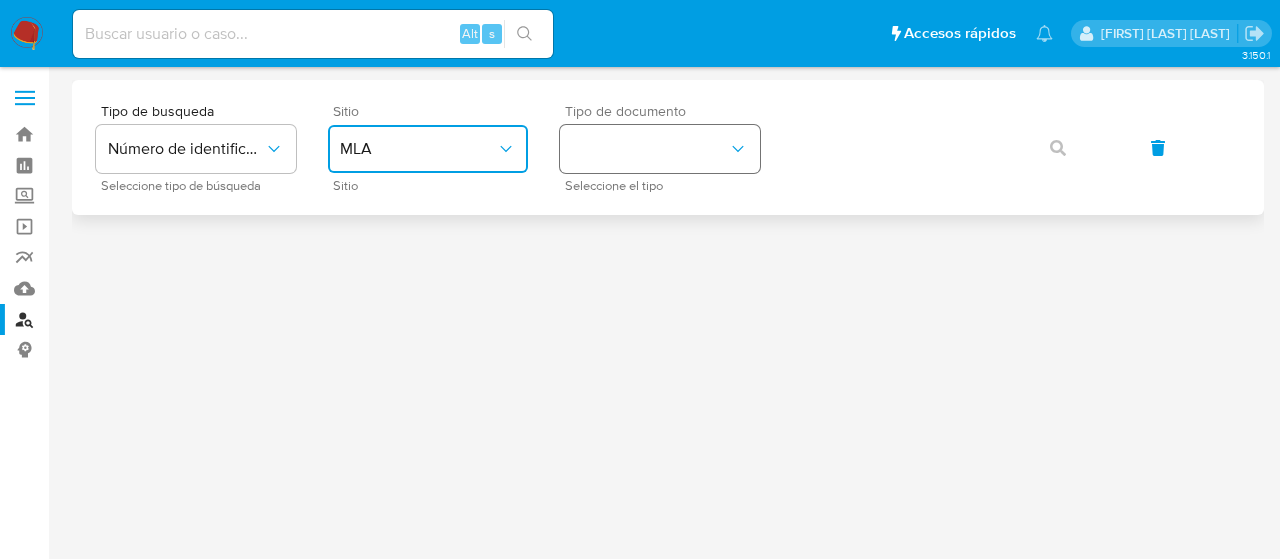 click at bounding box center [660, 149] 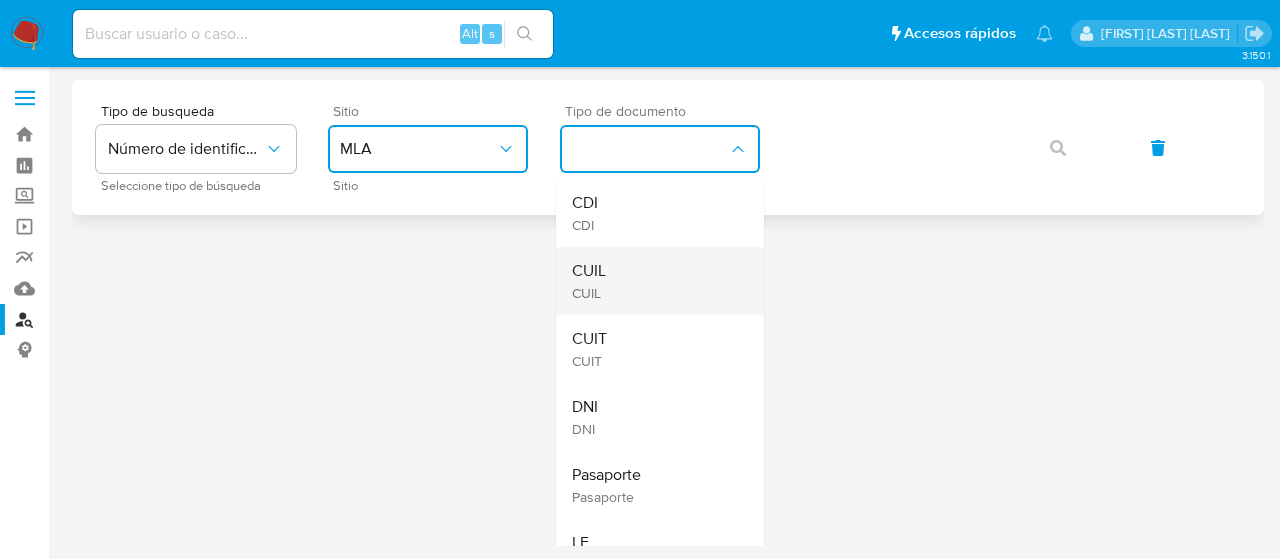 click on "CUIL CUIL" at bounding box center (654, 281) 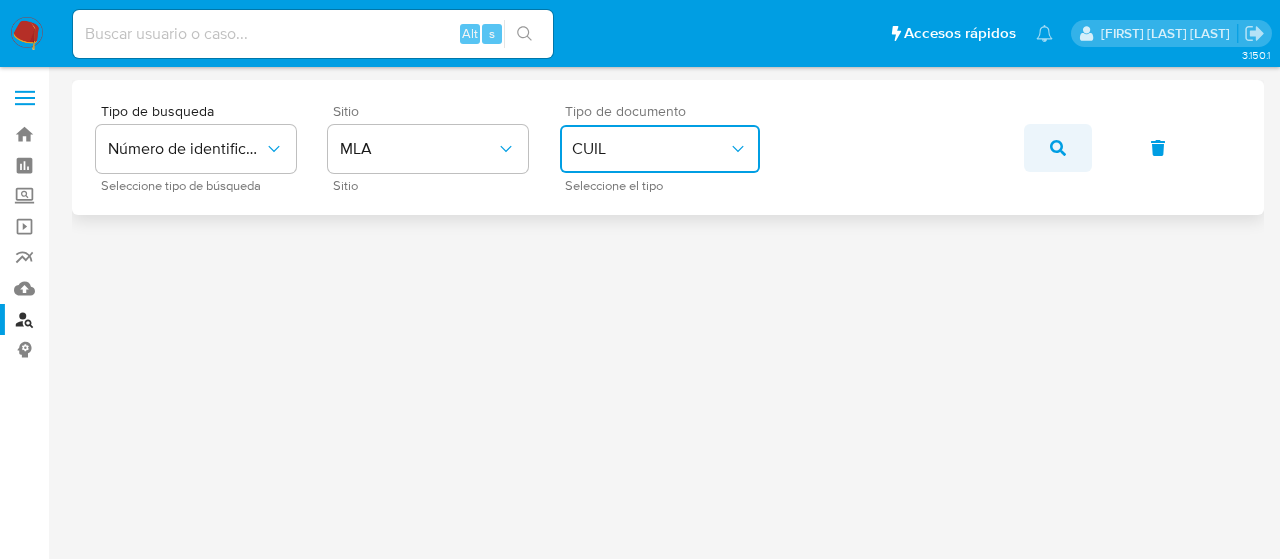 click at bounding box center (1058, 148) 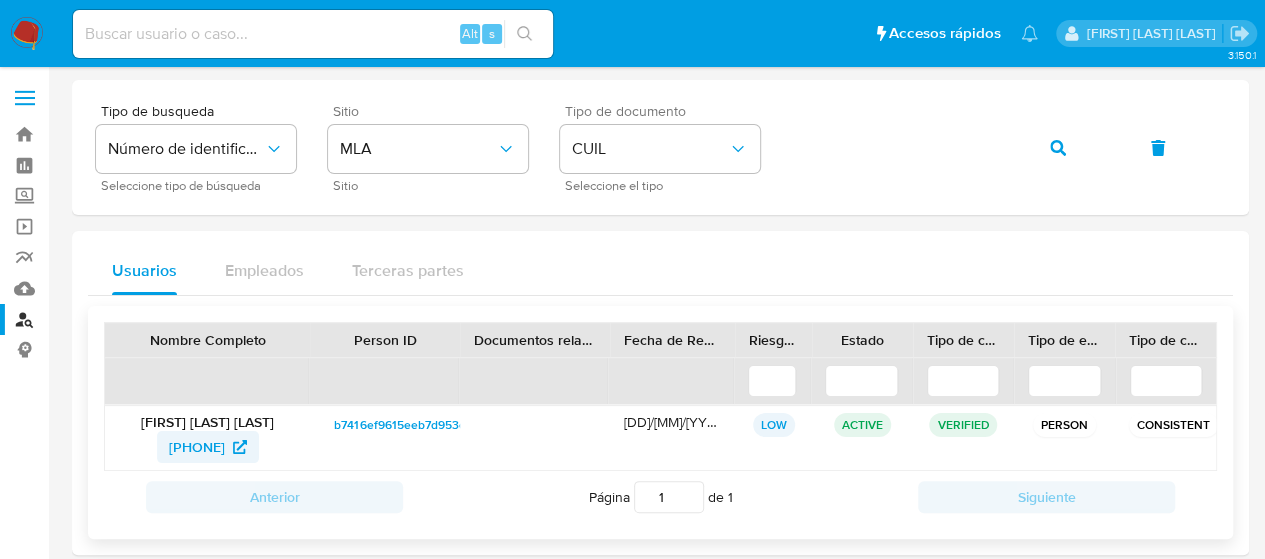 click on "223179870" at bounding box center [197, 447] 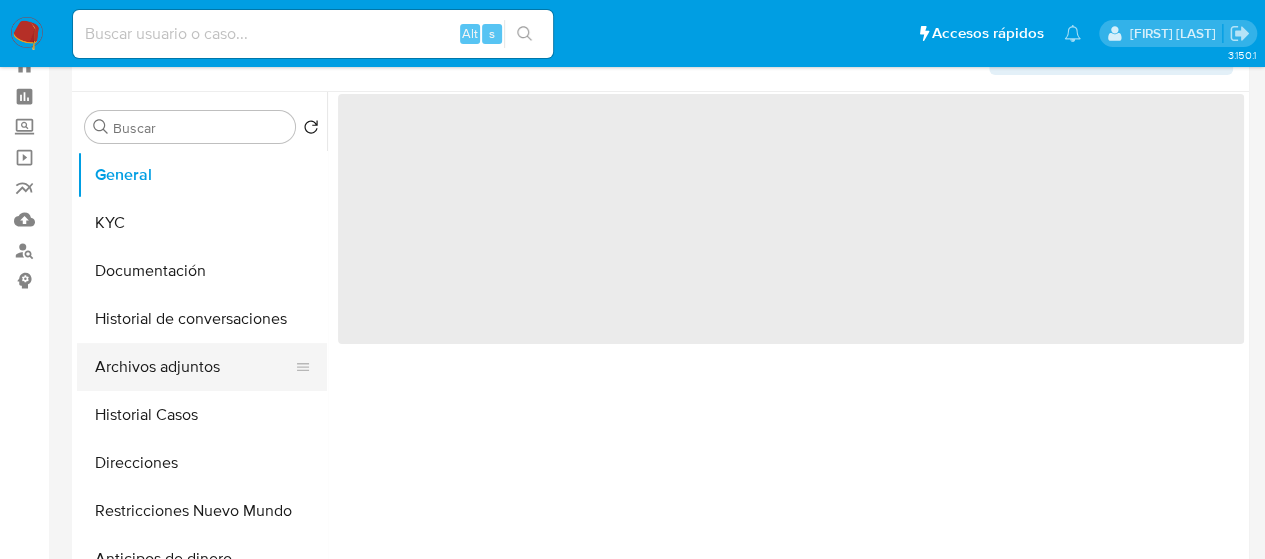 scroll, scrollTop: 100, scrollLeft: 0, axis: vertical 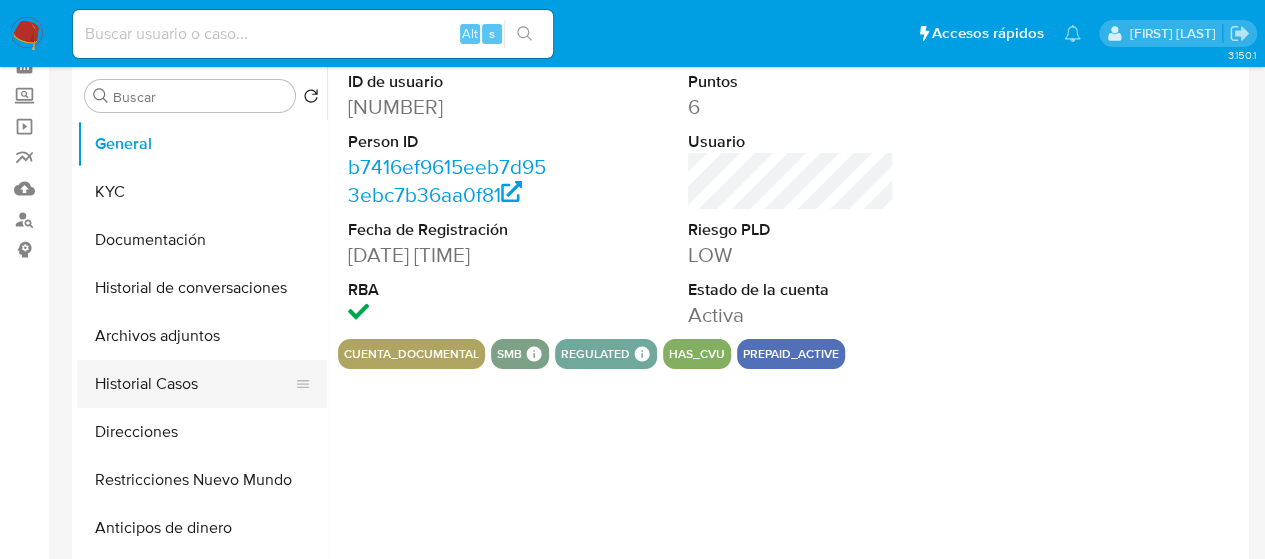 click on "Historial Casos" at bounding box center (194, 384) 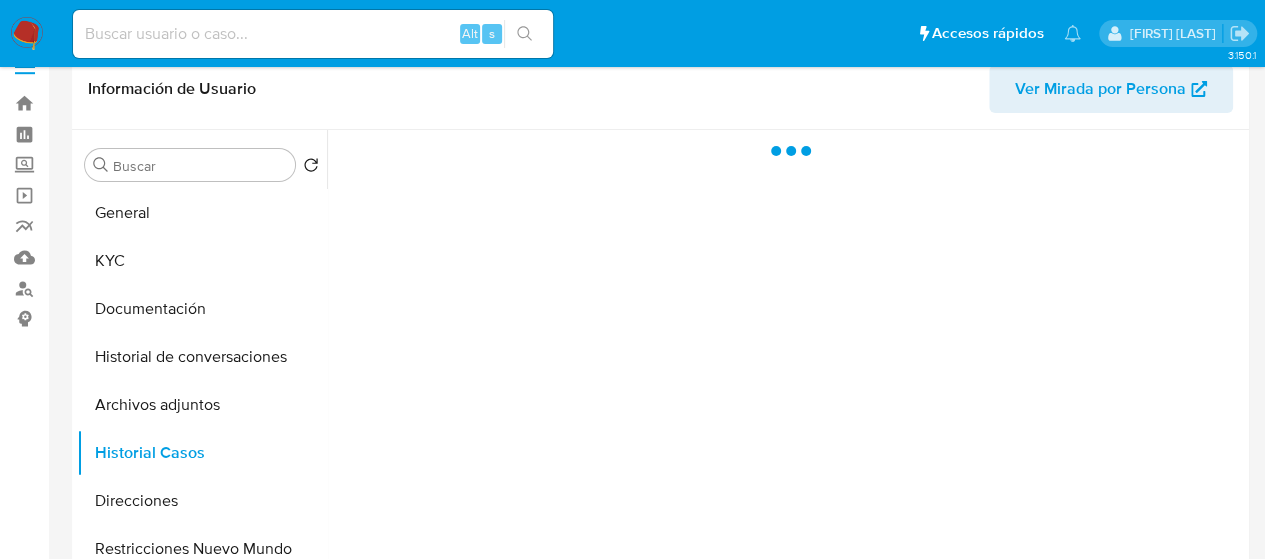 scroll, scrollTop: 0, scrollLeft: 0, axis: both 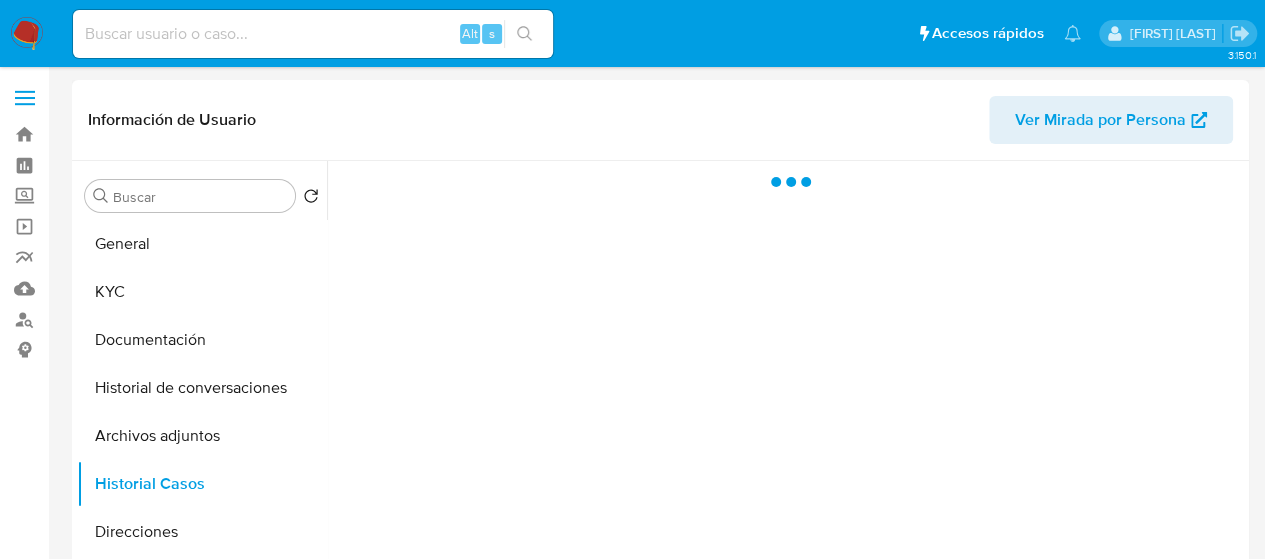select on "10" 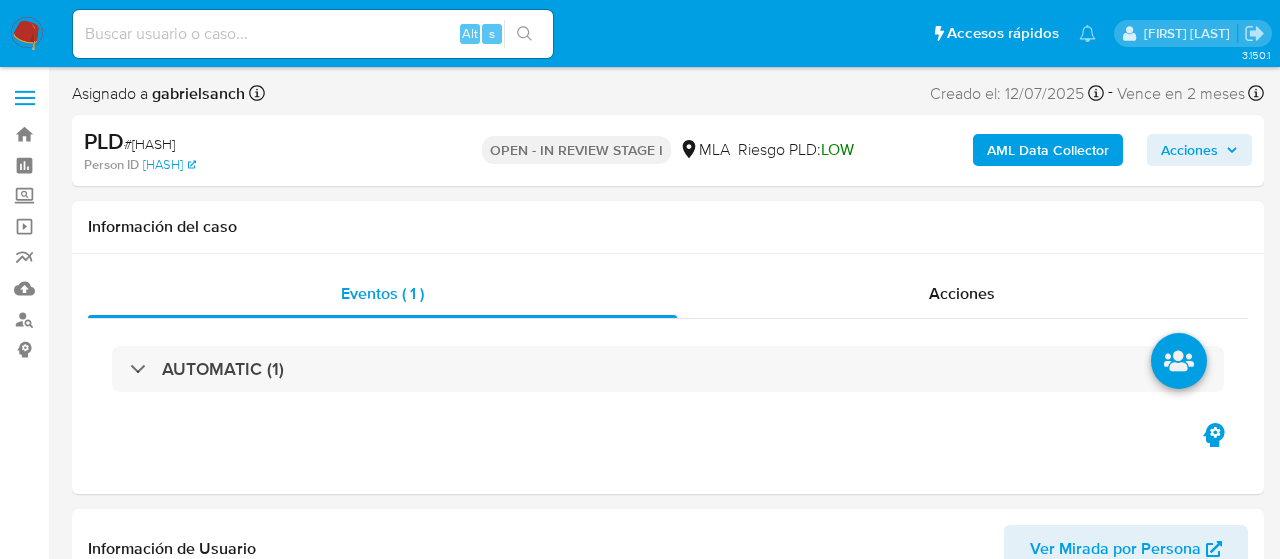 select on "10" 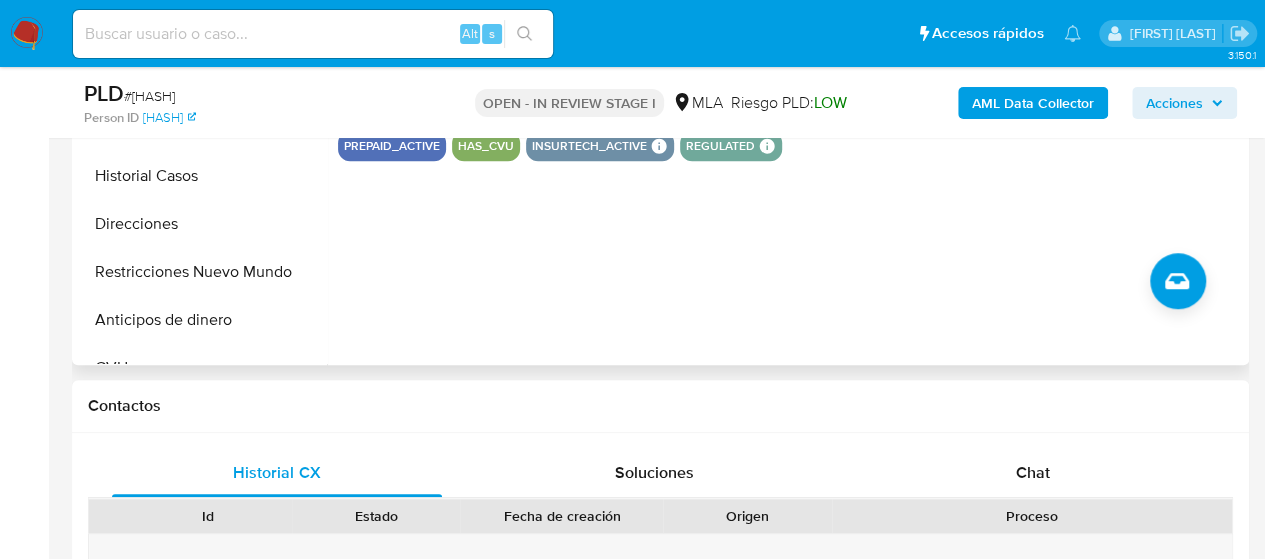 scroll, scrollTop: 900, scrollLeft: 0, axis: vertical 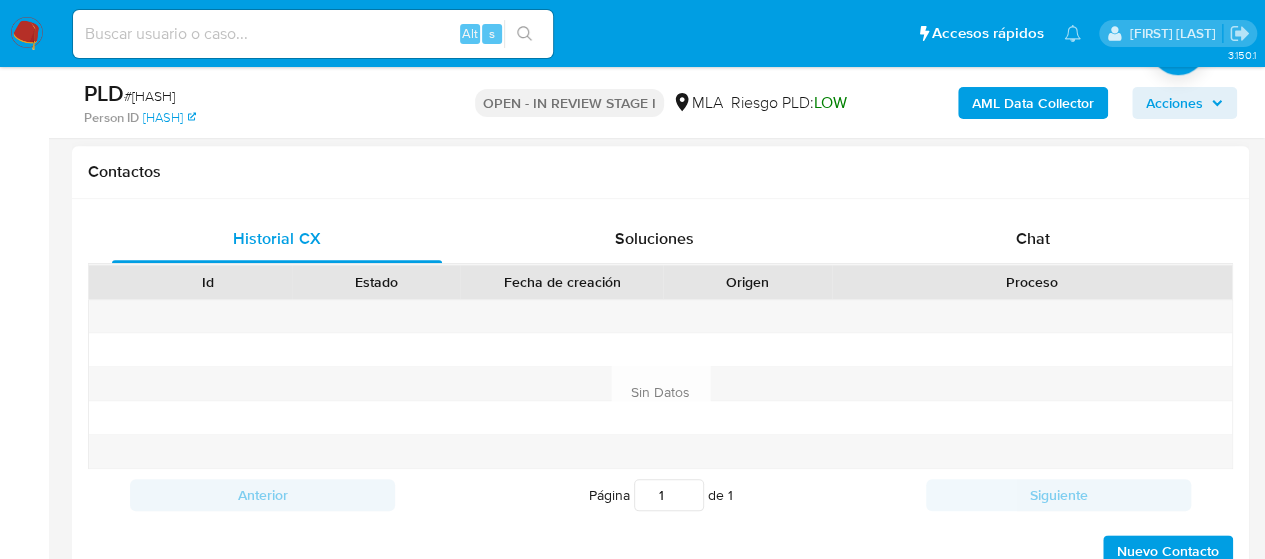 click on "Historial CX Soluciones Chat Id Estado Fecha de creación Origen Proceso                                                             Anterior Página   1   de   1 Siguiente Sin Datos Cargando... Nuevo Contacto" at bounding box center (660, 392) 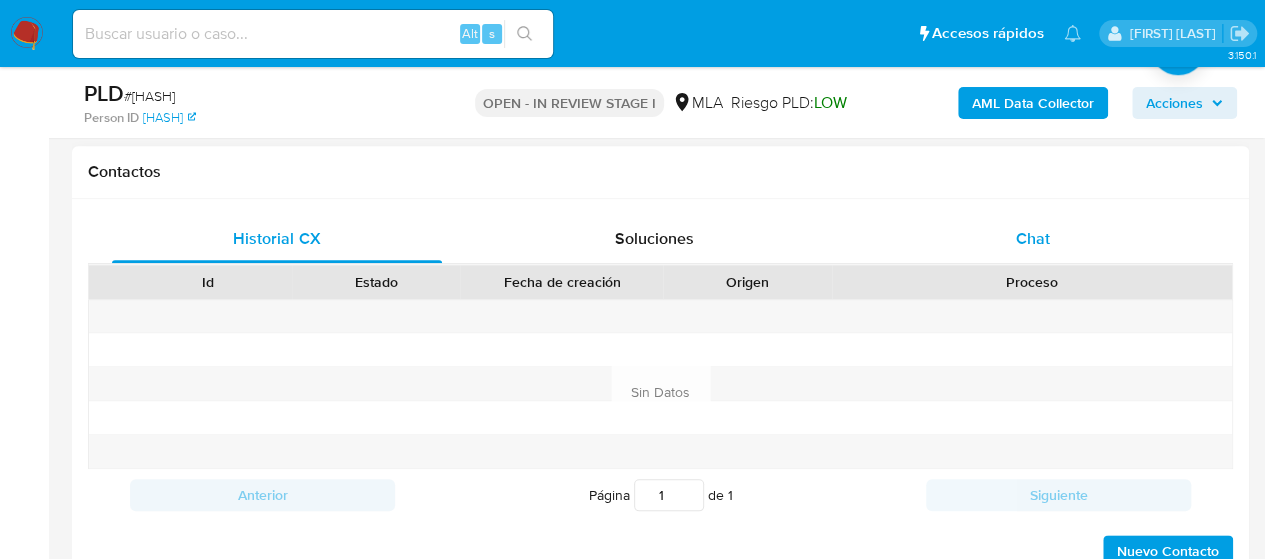 click on "Chat" at bounding box center [1033, 238] 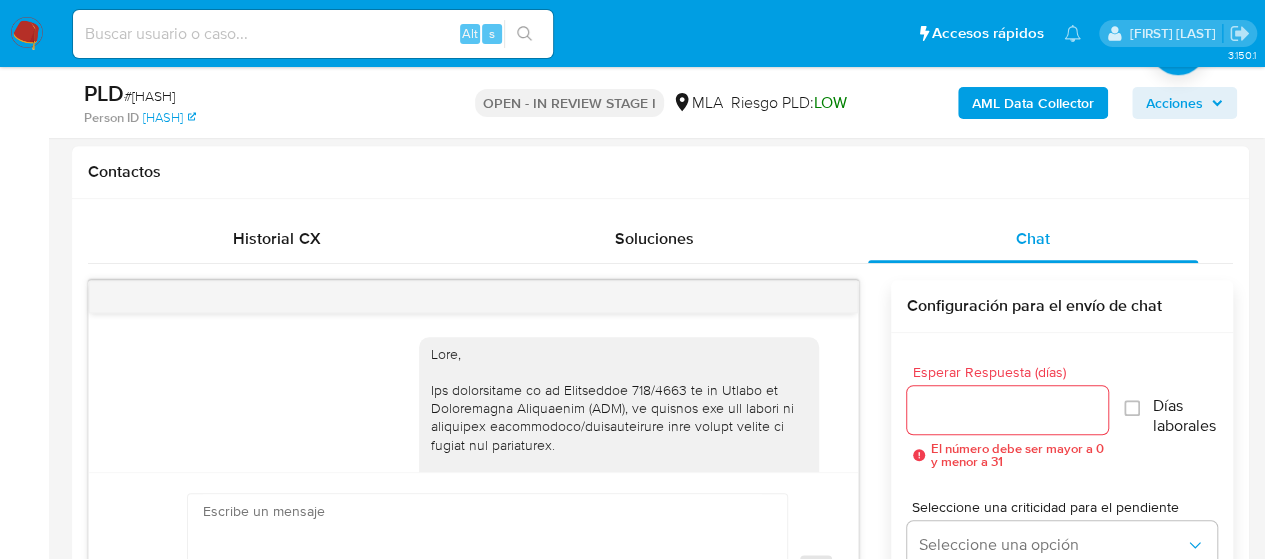 scroll, scrollTop: 1122, scrollLeft: 0, axis: vertical 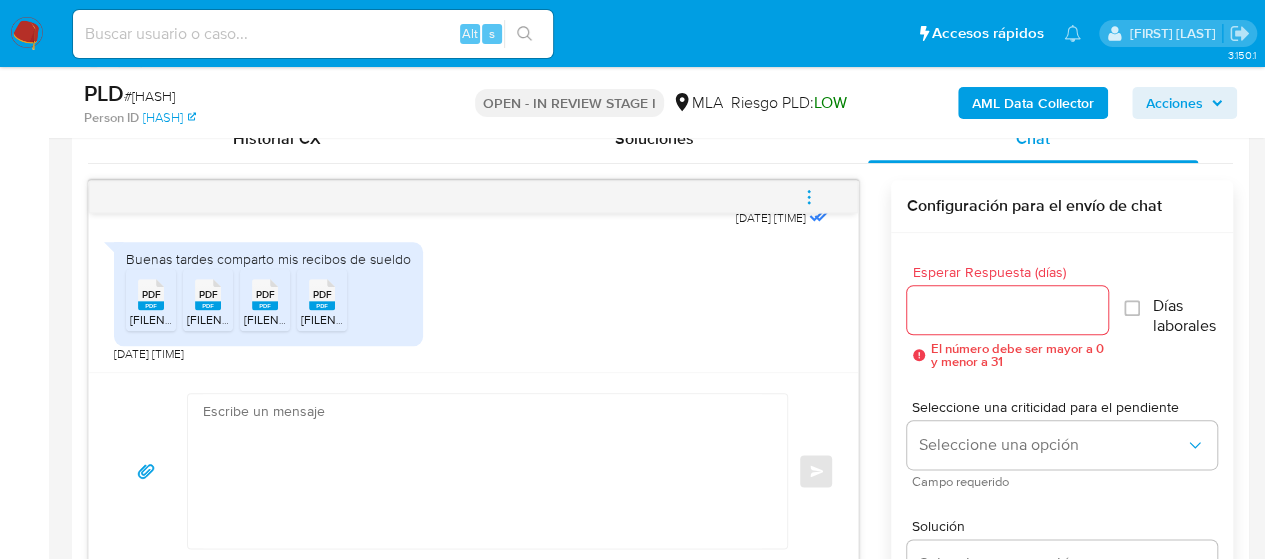 click on "[FILENAME]" at bounding box center (161, 319) 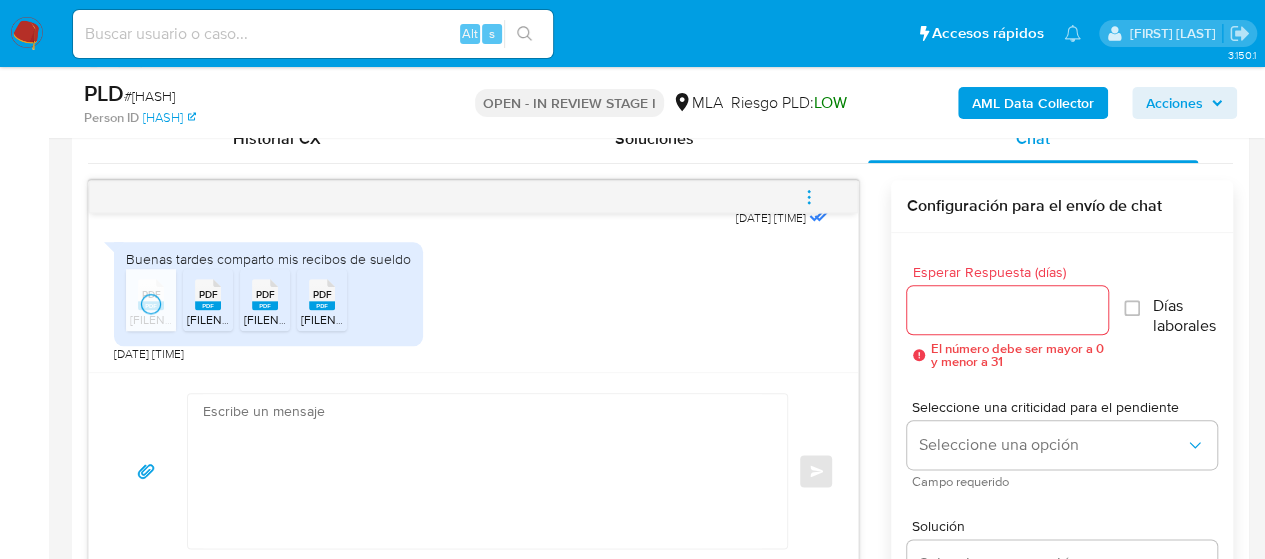 click 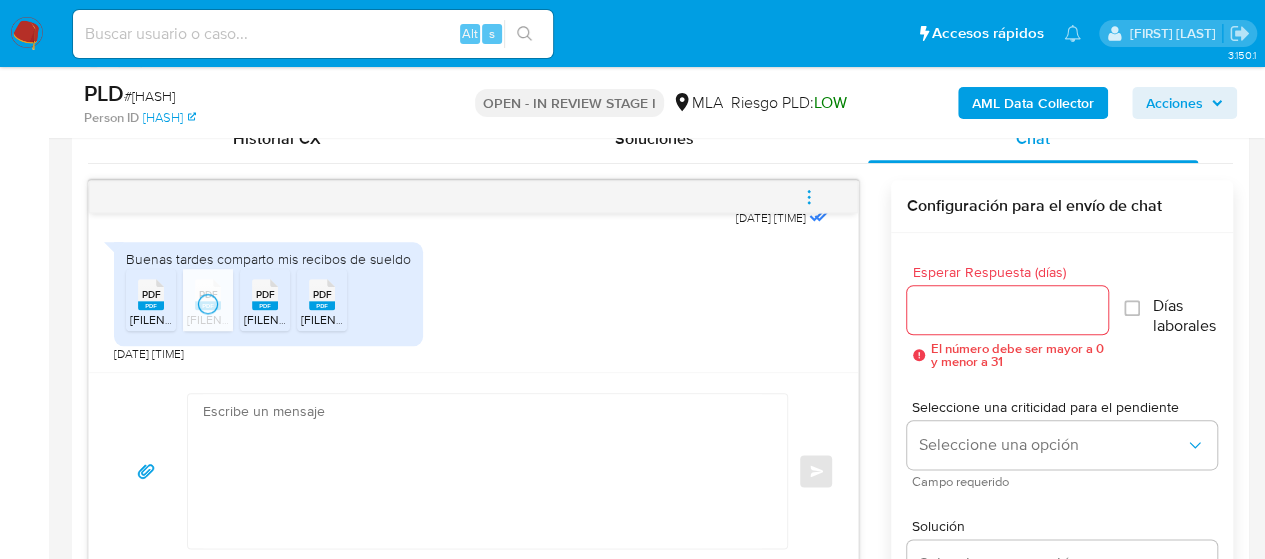 drag, startPoint x: 270, startPoint y: 305, endPoint x: 299, endPoint y: 311, distance: 29.614185 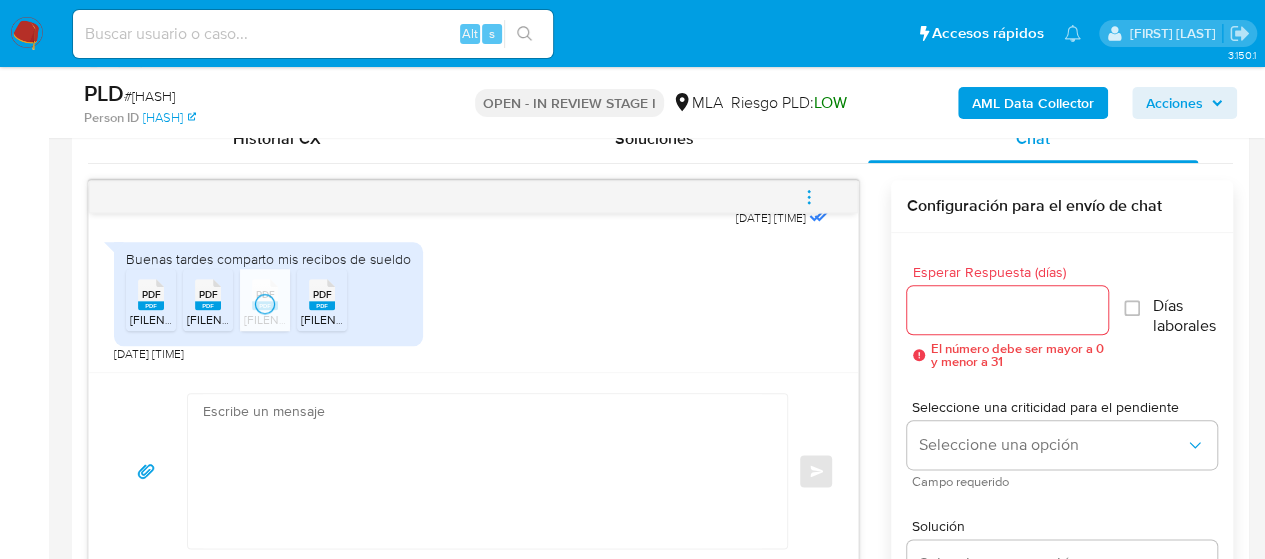click on "PDF" at bounding box center (322, 294) 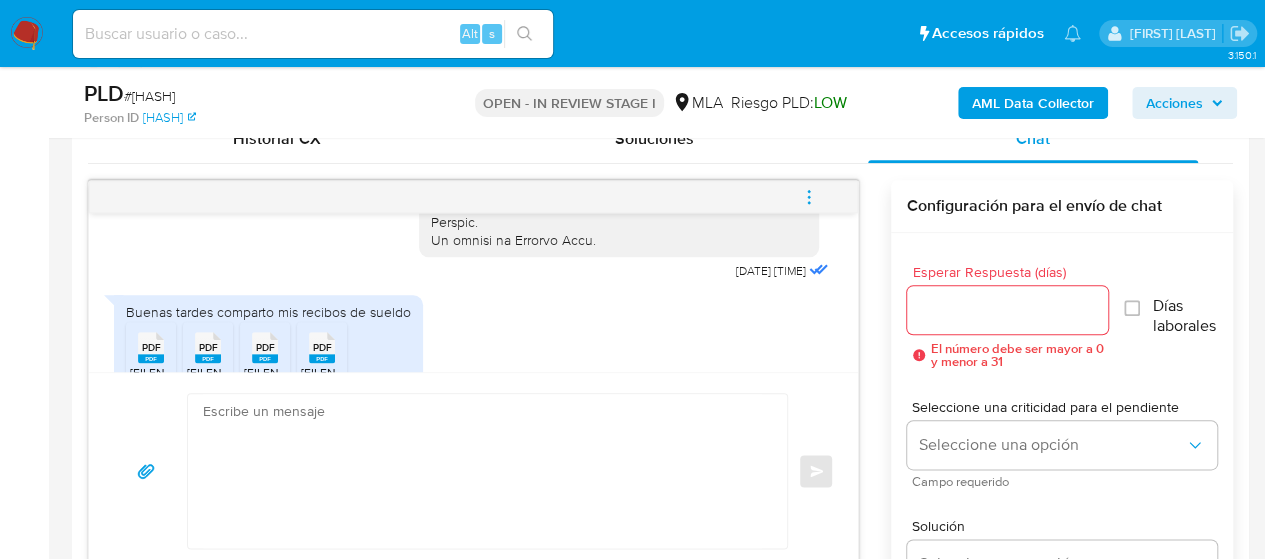 scroll, scrollTop: 1122, scrollLeft: 0, axis: vertical 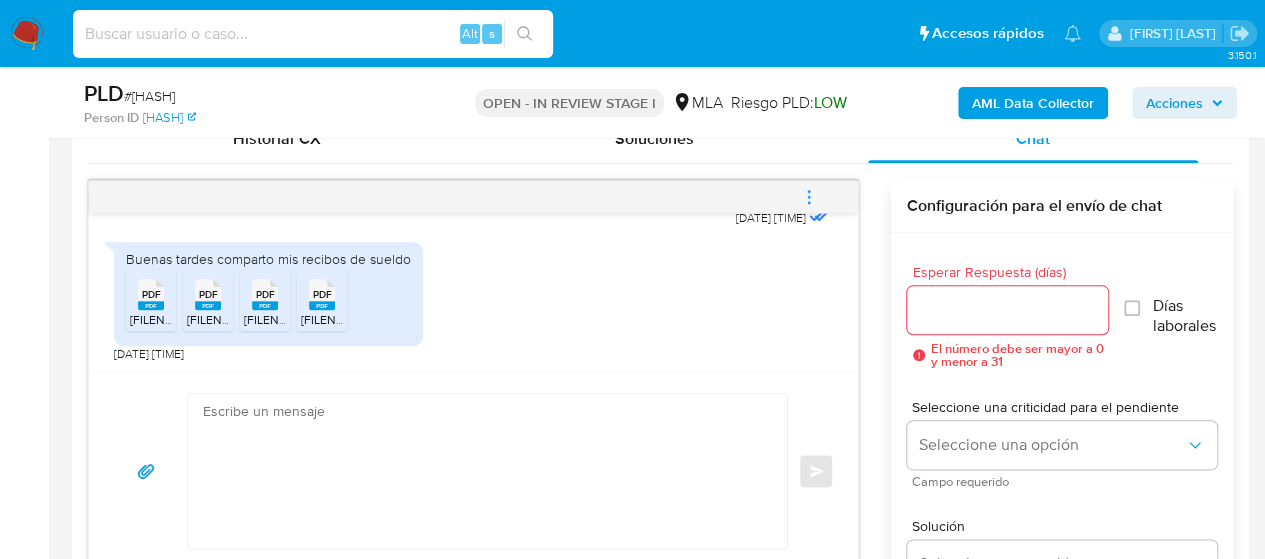 click at bounding box center [313, 34] 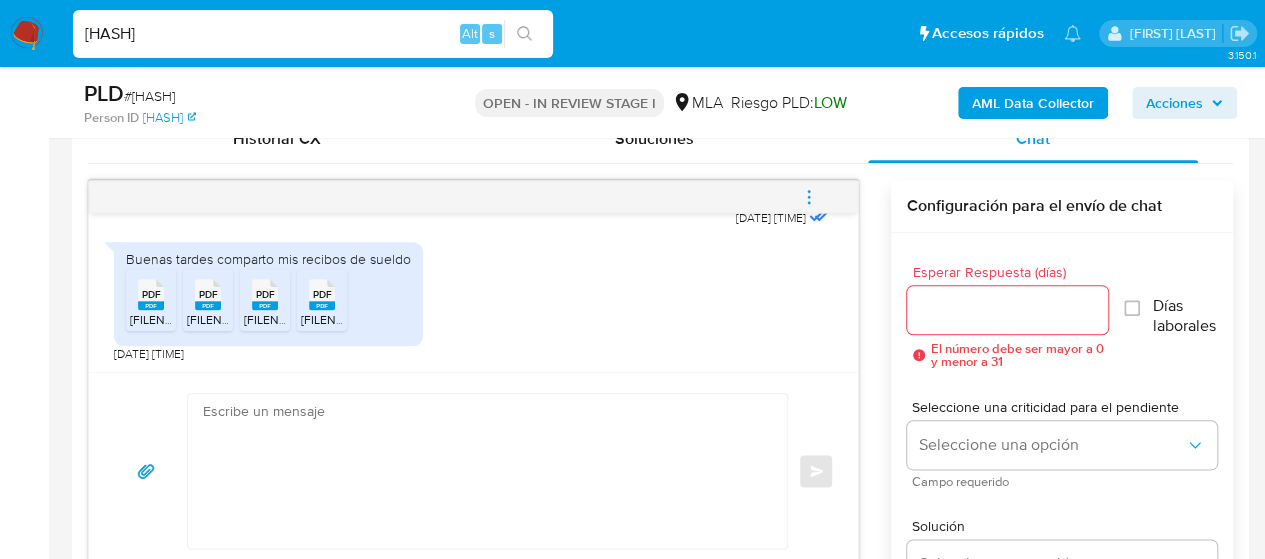type on "[HASH]" 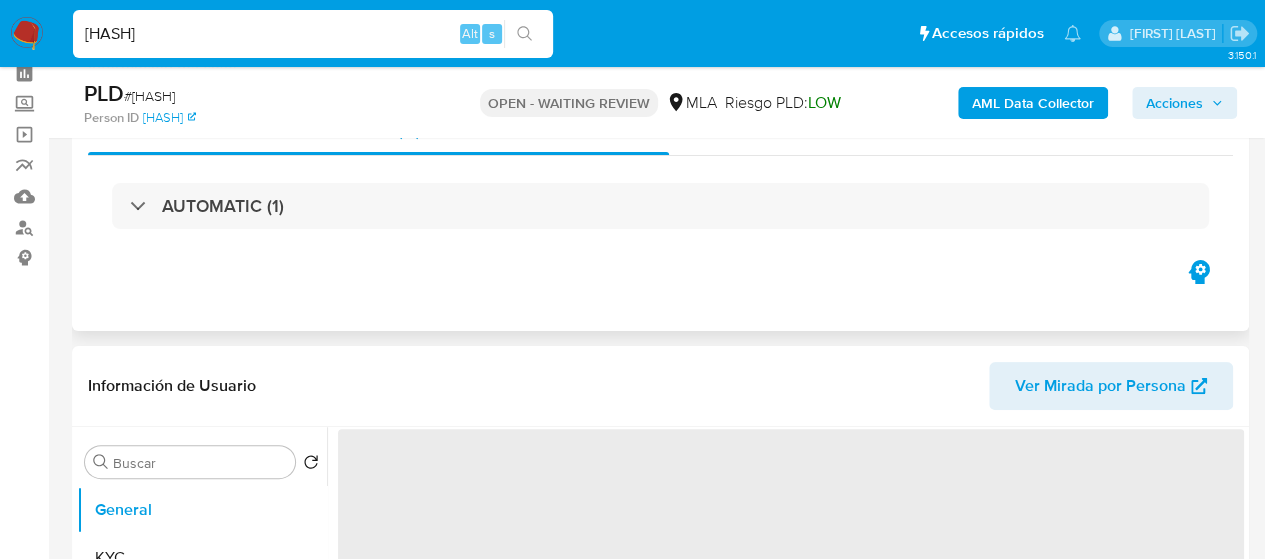scroll, scrollTop: 100, scrollLeft: 0, axis: vertical 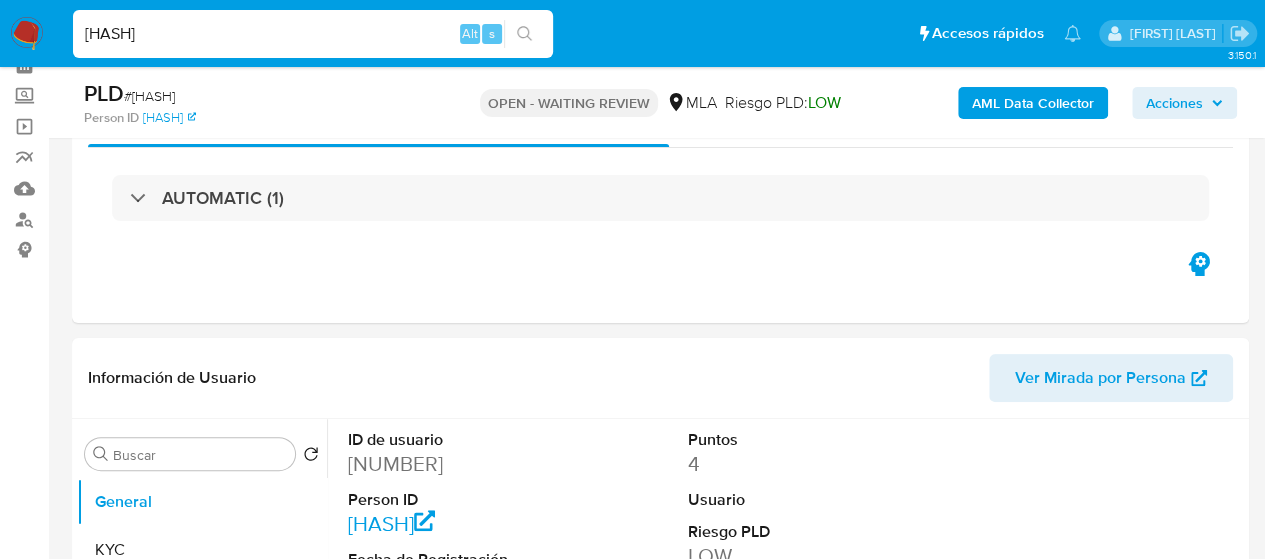 select on "10" 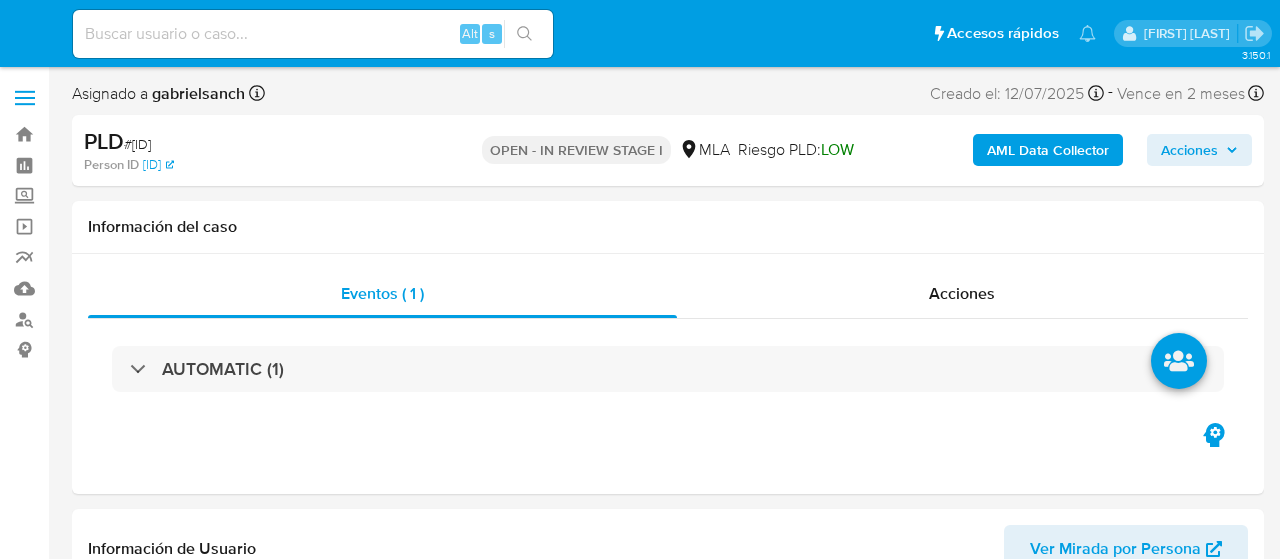 select on "10" 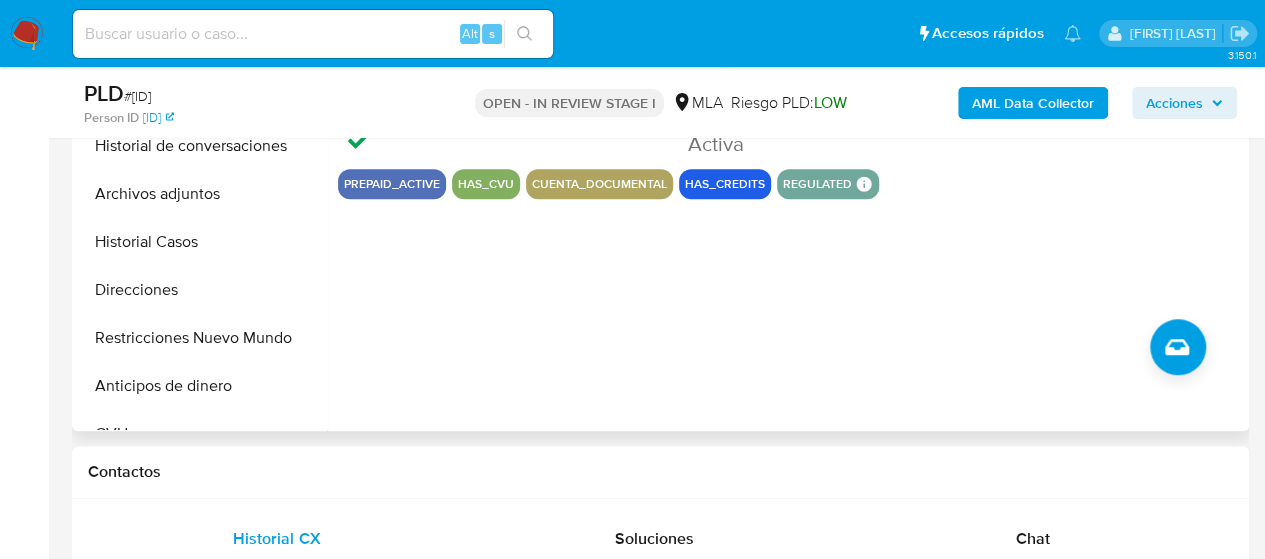 scroll, scrollTop: 800, scrollLeft: 0, axis: vertical 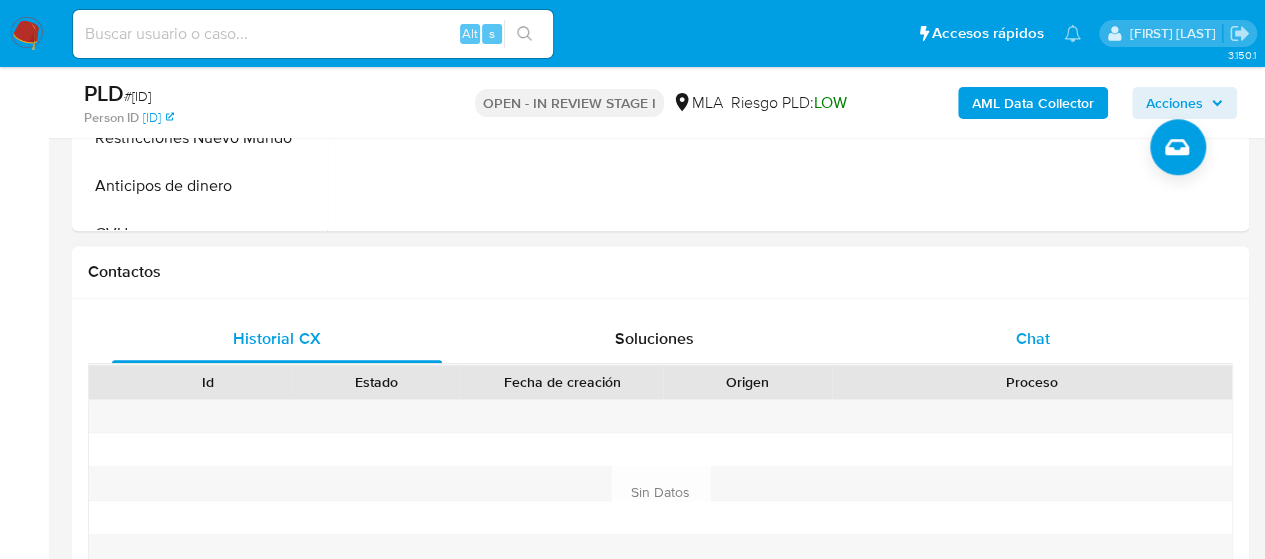 click on "Chat" at bounding box center [1033, 338] 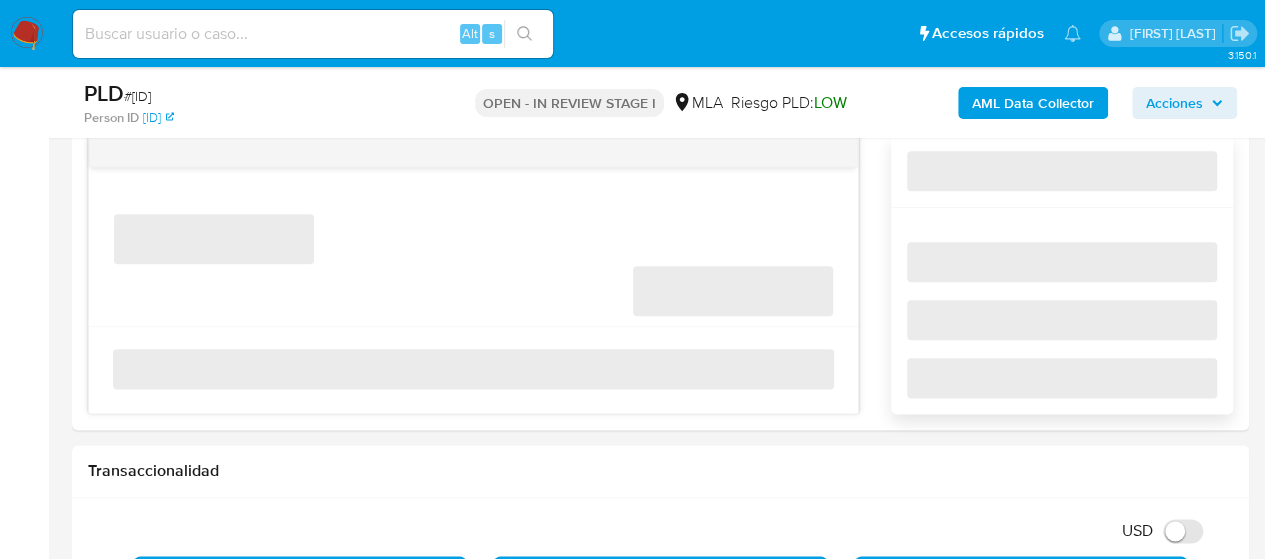 scroll, scrollTop: 1000, scrollLeft: 0, axis: vertical 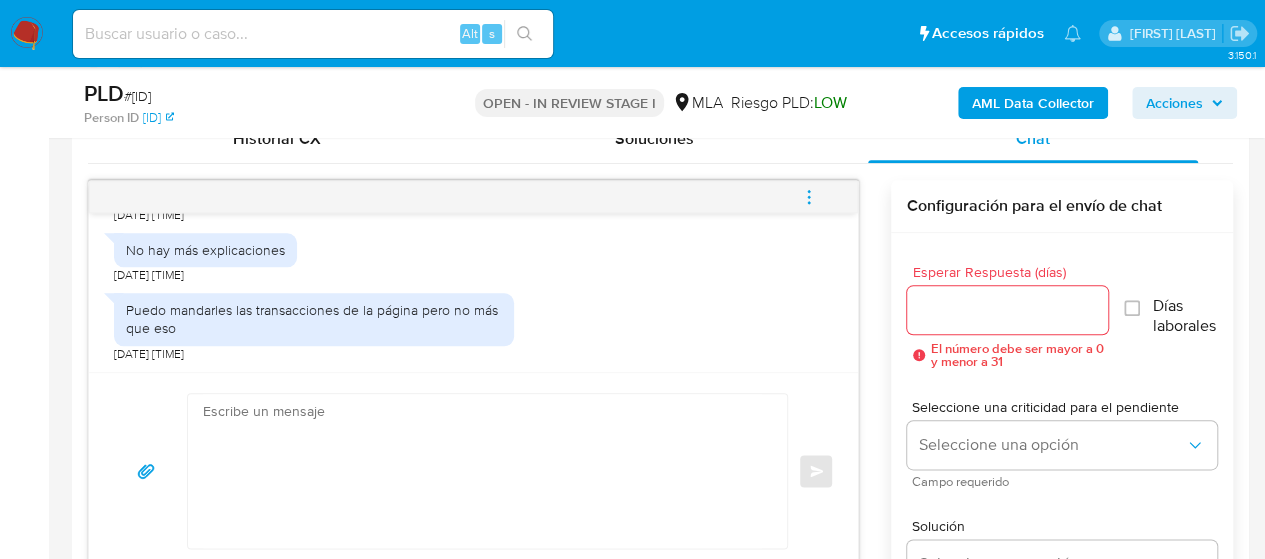 click on "Puedo mandarles las transacciones de la página pero no más que eso [DATE] [TIME]" at bounding box center (473, 322) 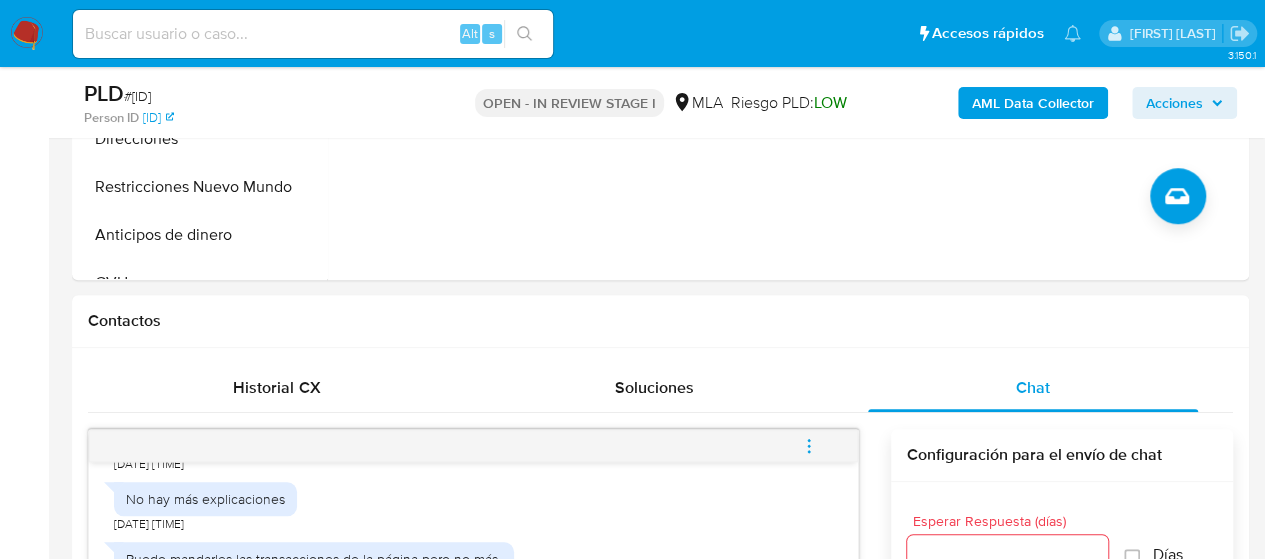 scroll, scrollTop: 500, scrollLeft: 0, axis: vertical 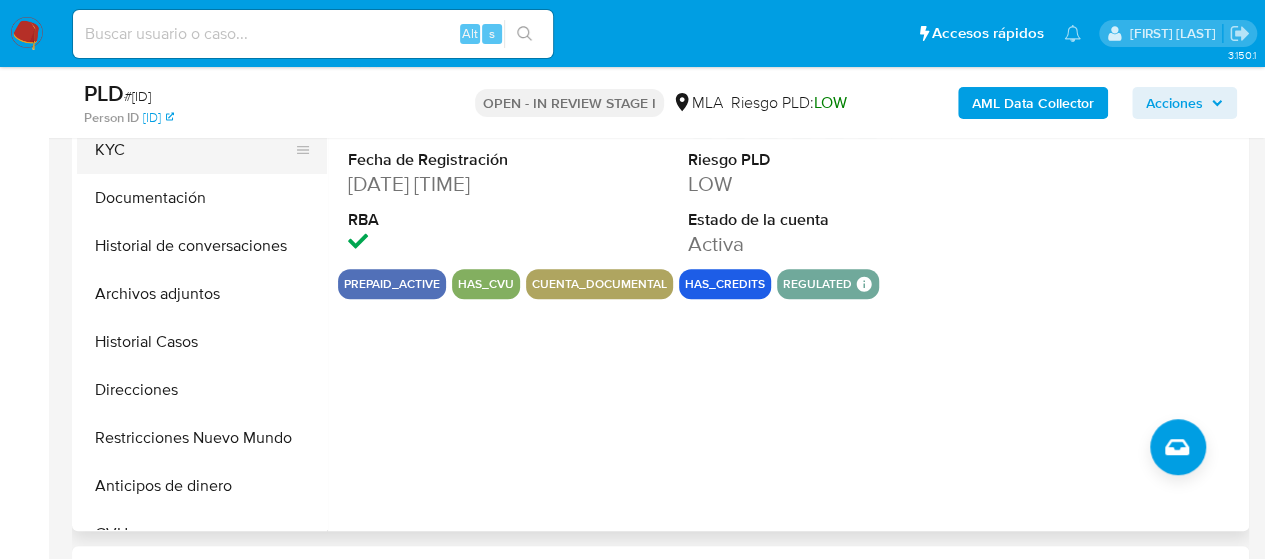 click on "KYC" at bounding box center [194, 150] 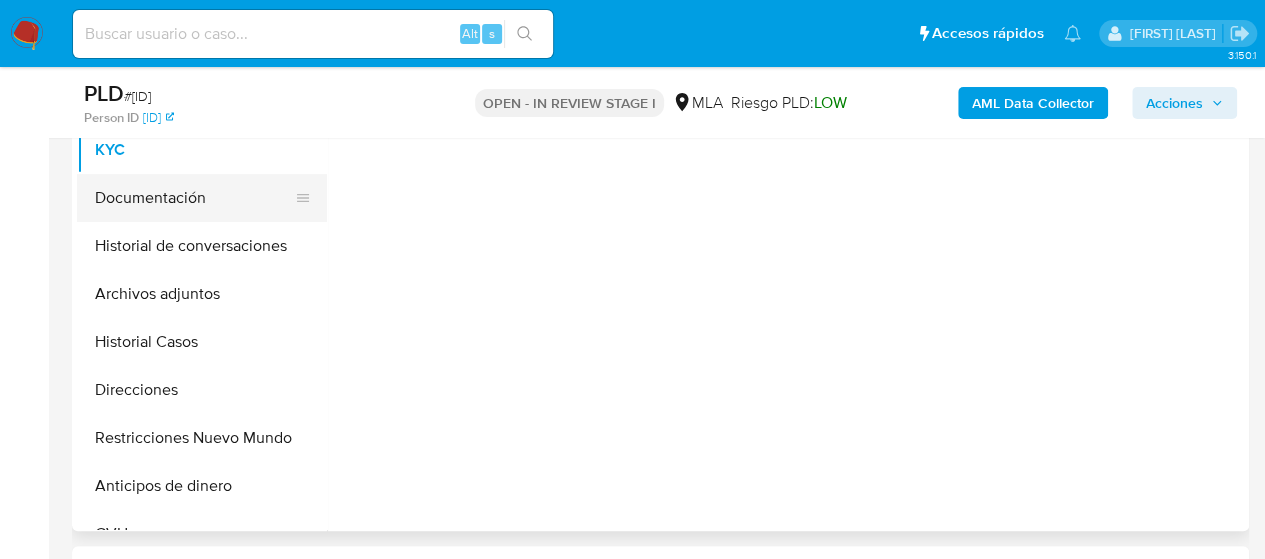 click on "Documentación" at bounding box center [194, 198] 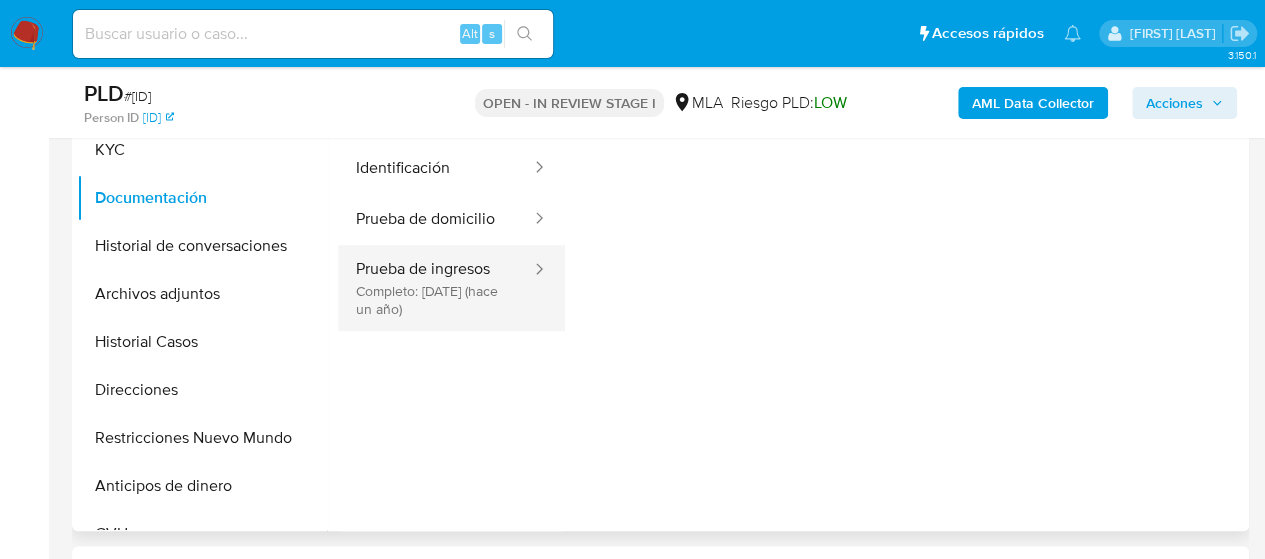 click on "Prueba de ingresos Completo: 10/03/2024 (hace un año)" at bounding box center (435, 288) 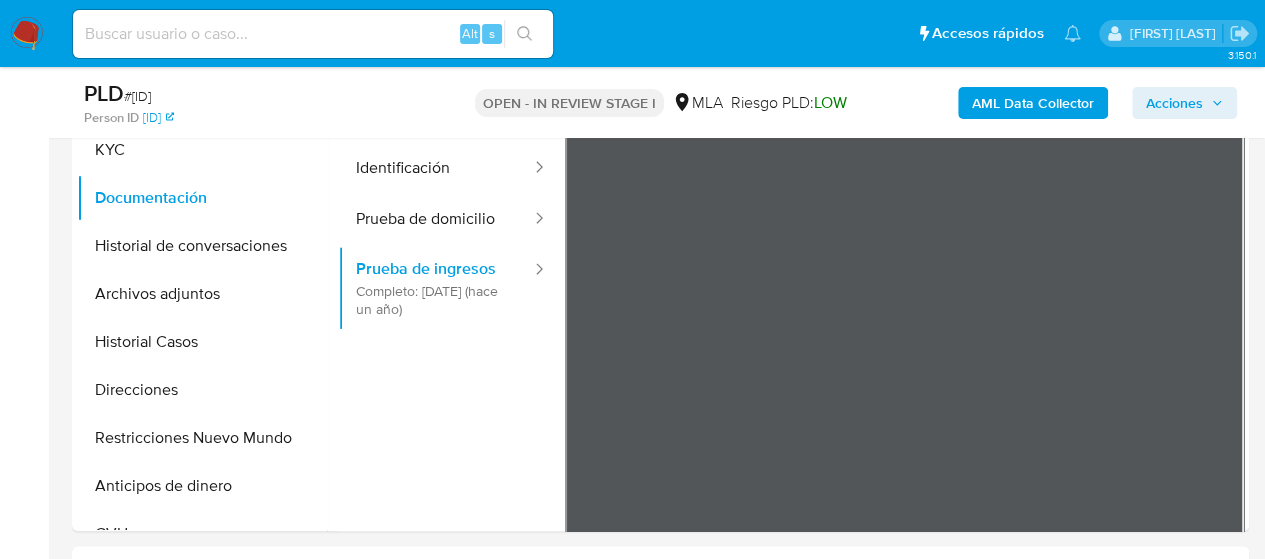 click on "Pausado Ver notificaciones Alt s Accesos rápidos   Presiona las siguientes teclas para acceder a algunas de las funciones Buscar caso o usuario Alt s Volver al home Alt h Agregar un comentario Alt c Ir a la resolucion de un caso Alt r Agregar un archivo adjunto Alt a Solicitar KYC challenge Alt 3 Agregar restricción Alt 4 Eliminar restricción Alt 5 Gabriela Sanchez Quinonez Bandeja Tablero Screening Búsqueda en Listas Watchlist Herramientas Operaciones masivas Reportes Mulan Buscador de personas Consolidado 3.150.1 Asignado a   gabrielsanch   Asignado el: 17/07/2025 16:33:13 Creado el: 12/07/2025   Creado el: 12/07/2025 03:20:01 - Vence en 2 meses   Vence el 10/10/2025 03:20:01 PLD # tzqAqSI4wnlxDxsp5klnz2mf Person ID 9da9972313e24b0724739f1224134875 OPEN - IN REVIEW STAGE I  MLA Riesgo PLD:  LOW AML Data Collector Acciones Información del caso Eventos ( 1 ) Acciones AUTOMATIC (1) Información de Usuario Ver Mirada por Persona Buscar   Volver al orden por defecto General KYC Documentación Direcciones Id" at bounding box center (632, 1632) 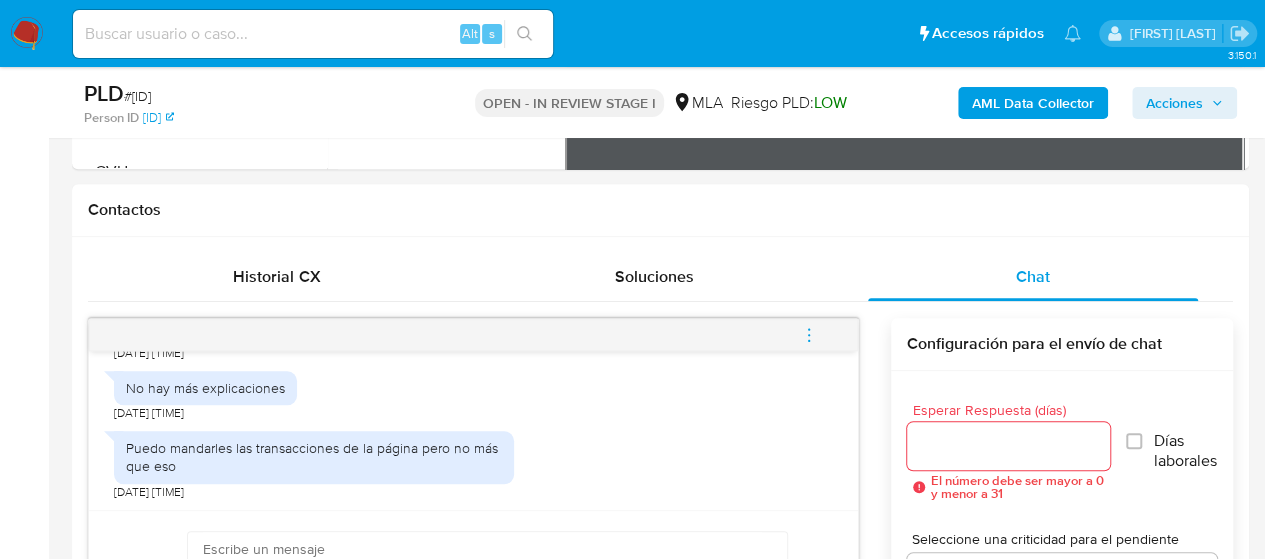 scroll, scrollTop: 1100, scrollLeft: 0, axis: vertical 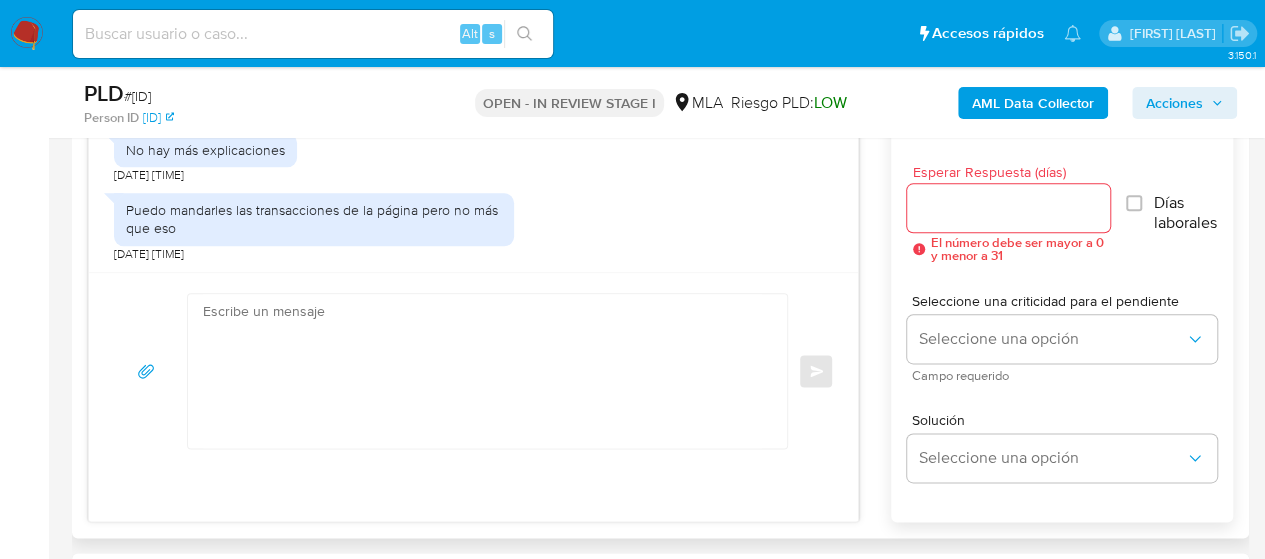 click at bounding box center [482, 371] 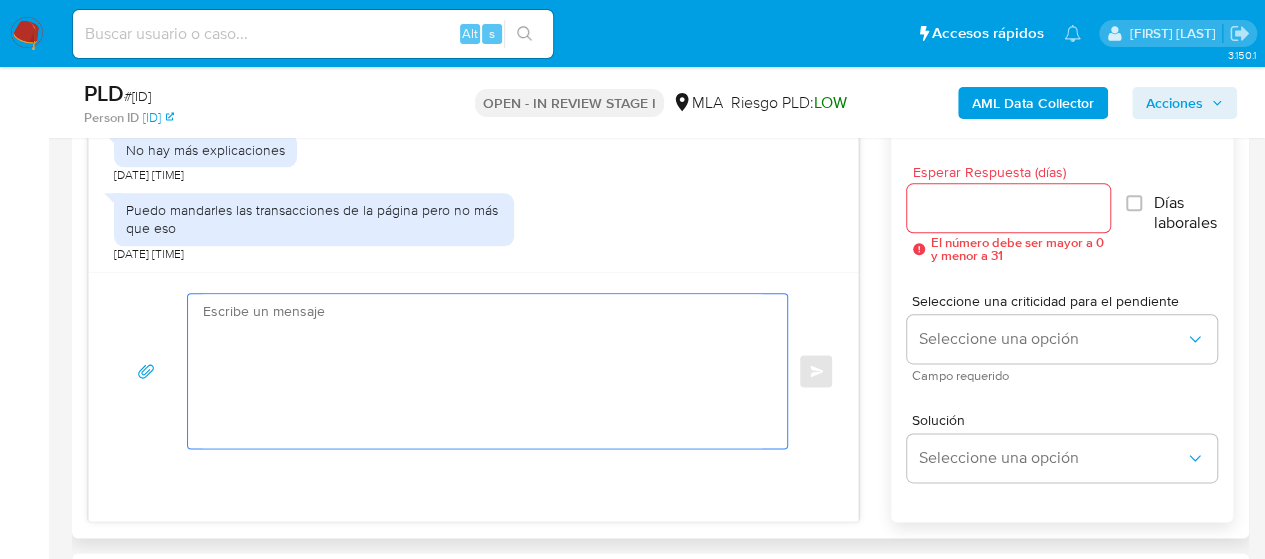 paste on "Hola,
En función de las operaciones registradas en tu cuenta de Mercado Pago, necesitamos que nos brindes la siguiente información y/o documentación:
1. De acuerdo a la actividad que realices en tu cuenta, adjunta la siguiente documentación. A modo de ejemplo, puedes enviar uno de estos comprobantes:
- Últimos 3 recibos de sueldo/jubilación.
- Últimas 6 Declaraciones Juradas de Ingresos Brutos (donde se visualice la base imponible).
- Resumen de Comprobantes Electrónicos emitidos de los períodos 2024 y 2025 Si tienes dudas, consulta el instructivo para descargar el Resumen de Comprobantes Electrónicos aquí.
- Certificación contable de ingresos (último año), firmada por un contador y legalizada ante el Consejo Profesional de Ciencias Económicas.
Tené en cuenta que, además de los ejemplos mencionados, podés adjuntar voluntariamente cualquier otra documentación adicional que consideres útil para respaldar los movimientos sobre los que te consultamos.
2. Proporciona el vínculo con las siguientes contrap..." 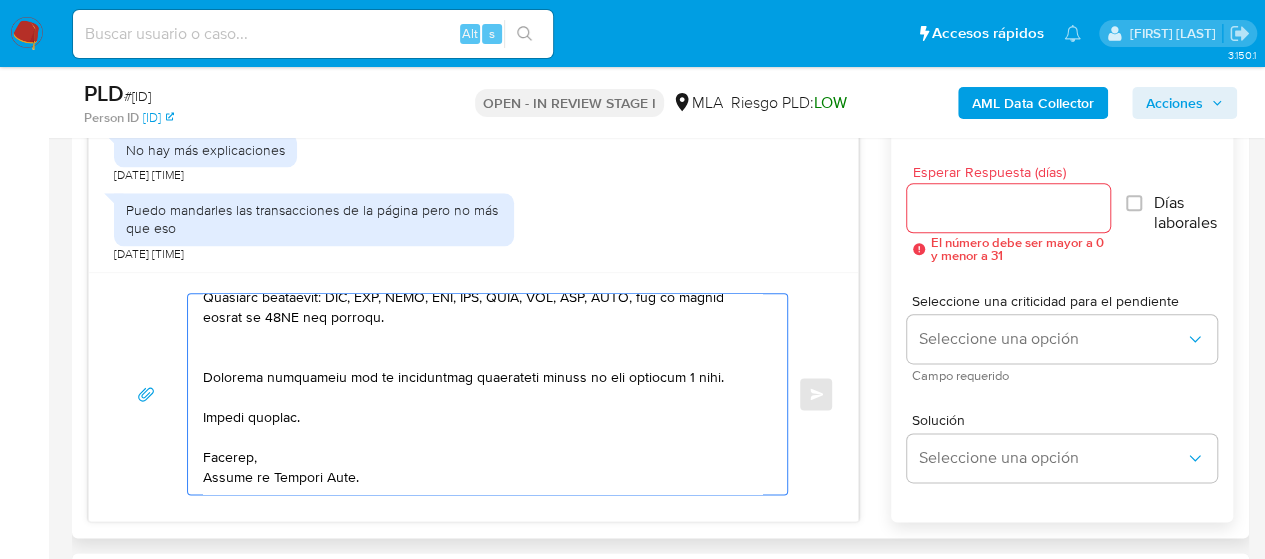 scroll, scrollTop: 634, scrollLeft: 0, axis: vertical 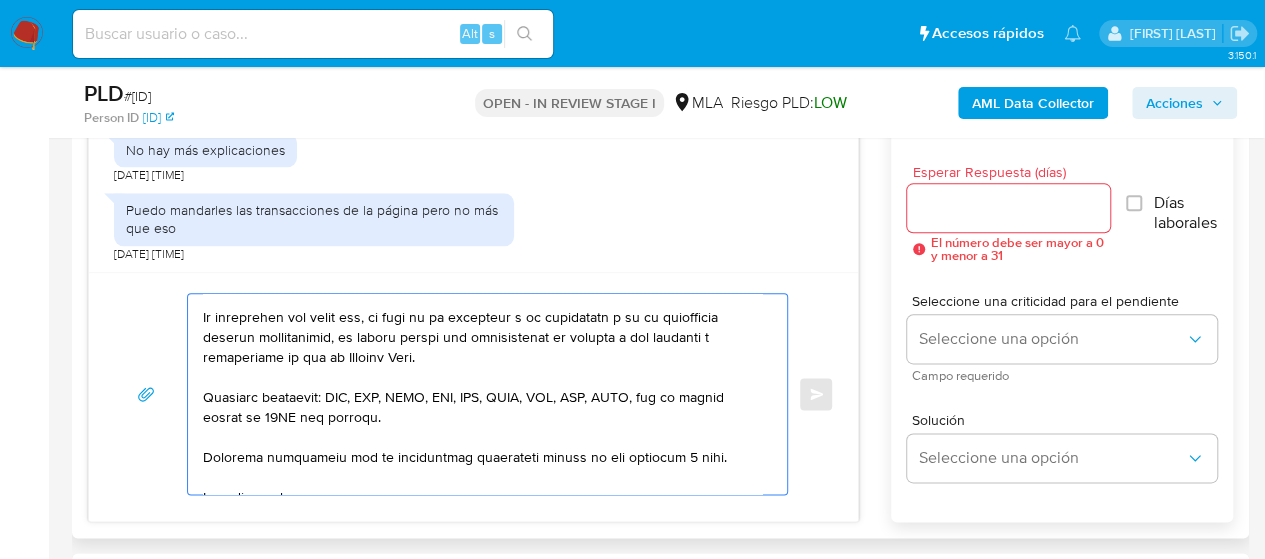 click at bounding box center (482, 394) 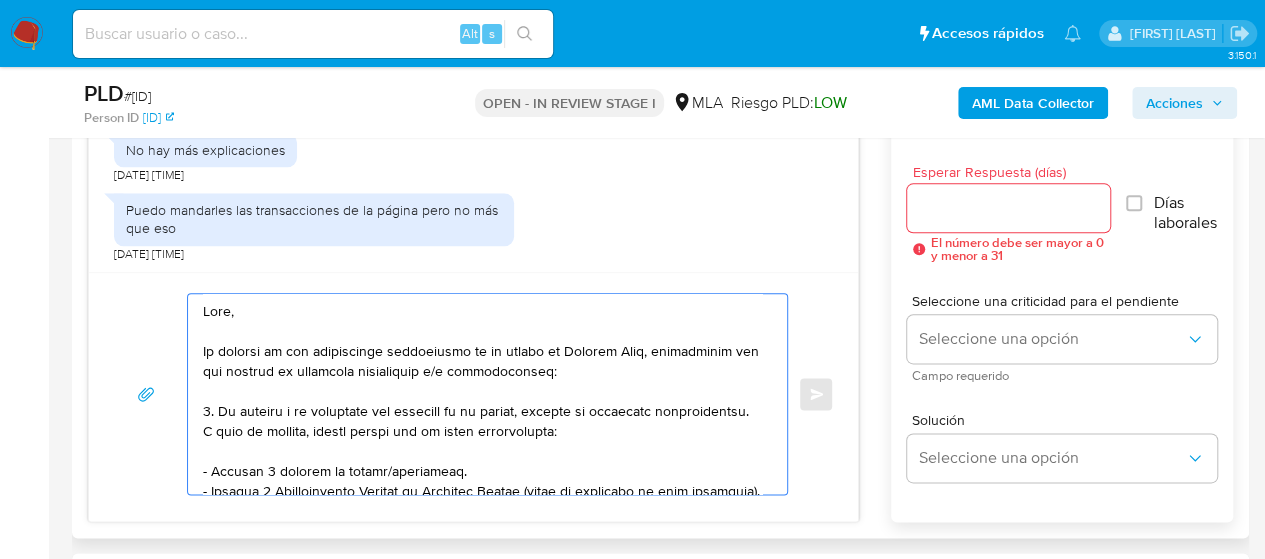 scroll, scrollTop: 0, scrollLeft: 0, axis: both 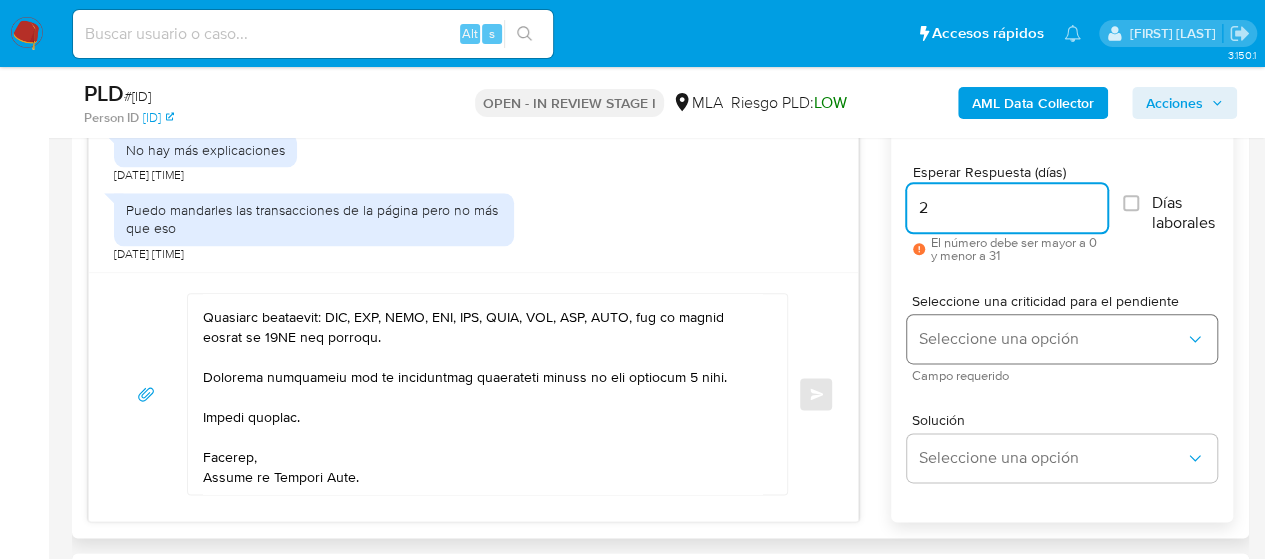 type on "2" 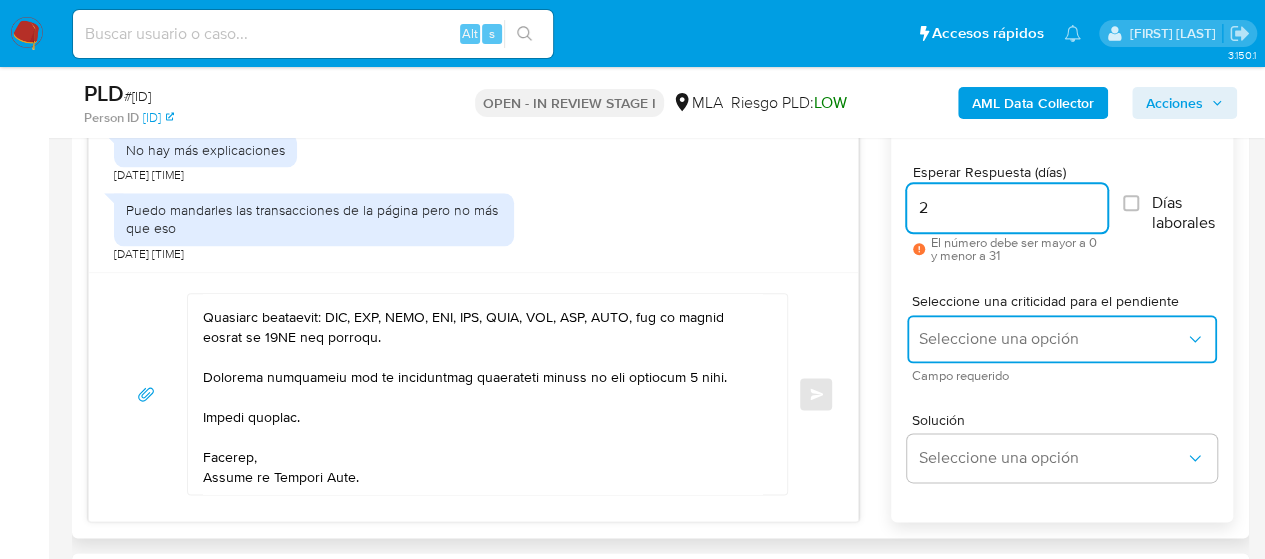 click on "Seleccione una opción" at bounding box center [1052, 339] 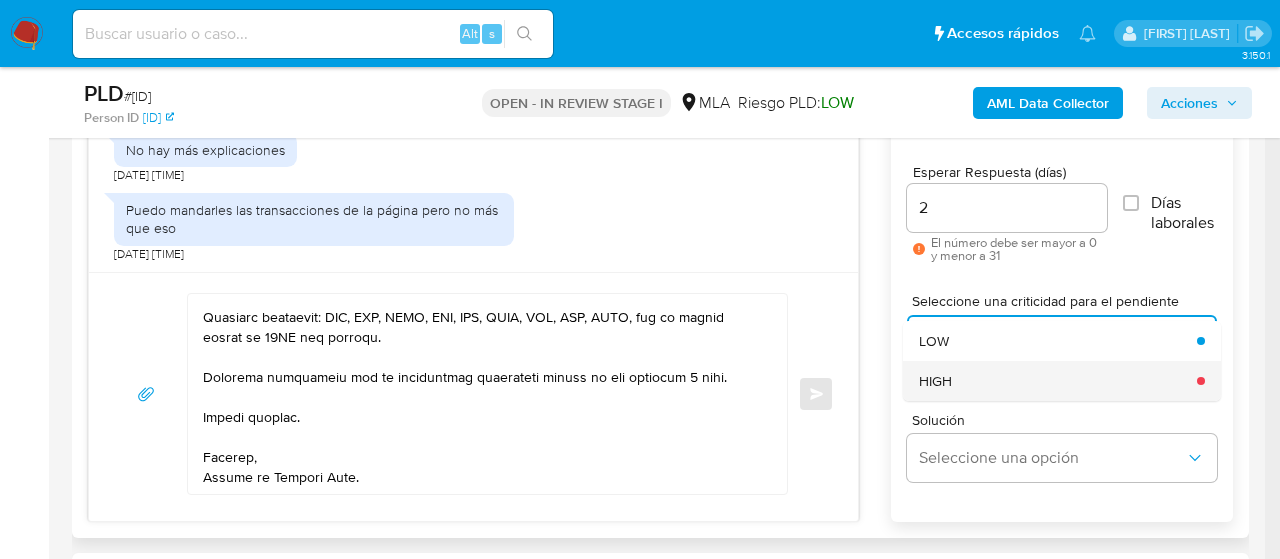 click on "HIGH" at bounding box center [1052, 381] 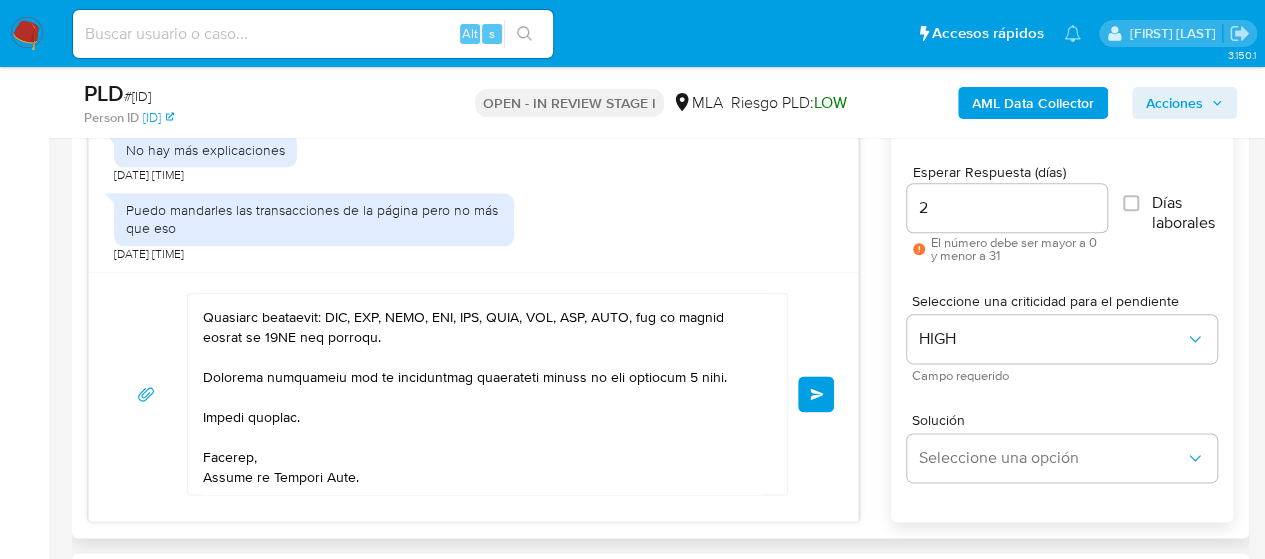 click on "Enviar" at bounding box center [817, 394] 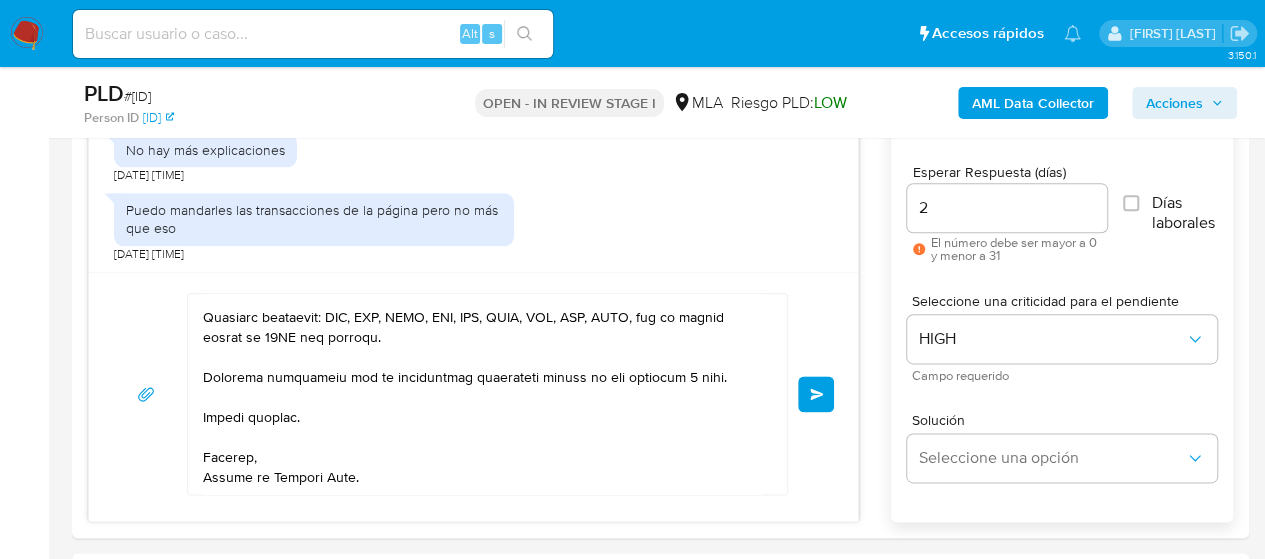 type 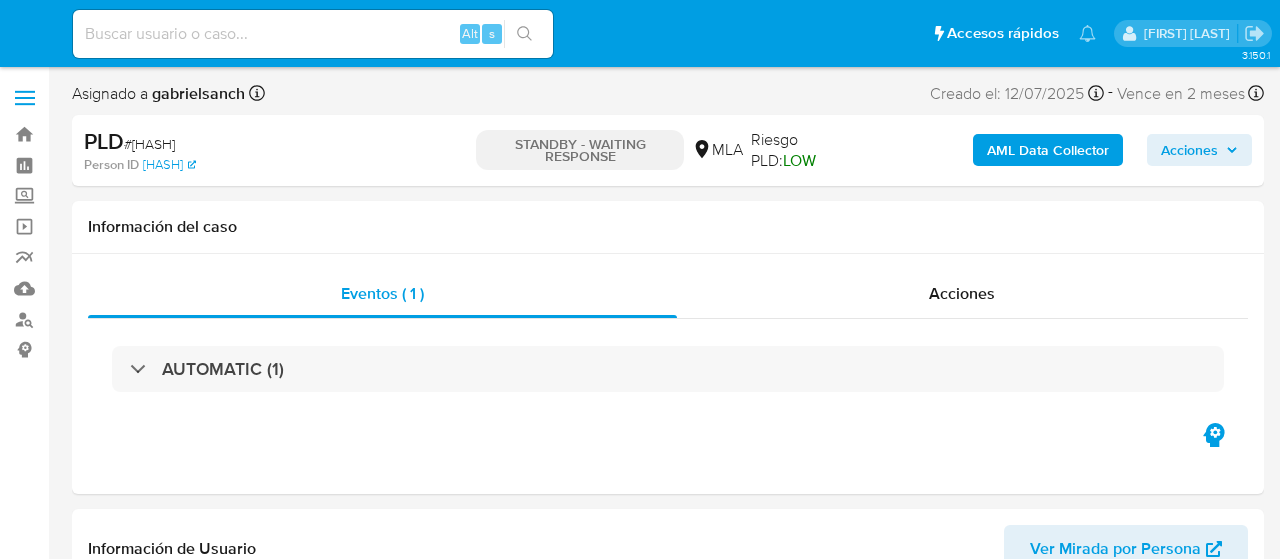 select on "10" 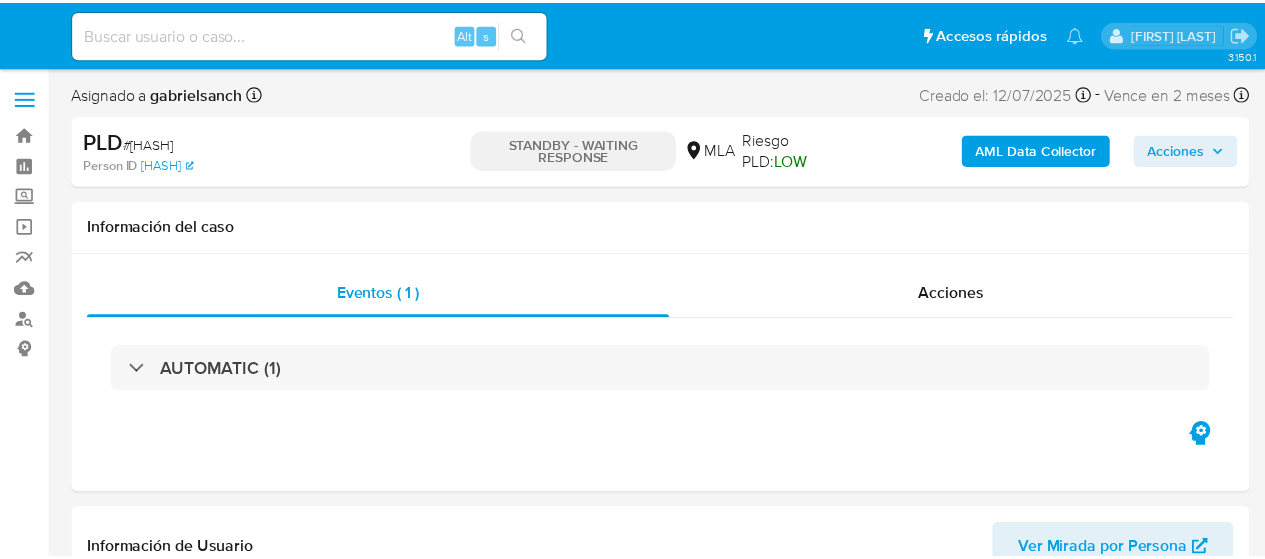 scroll, scrollTop: 0, scrollLeft: 0, axis: both 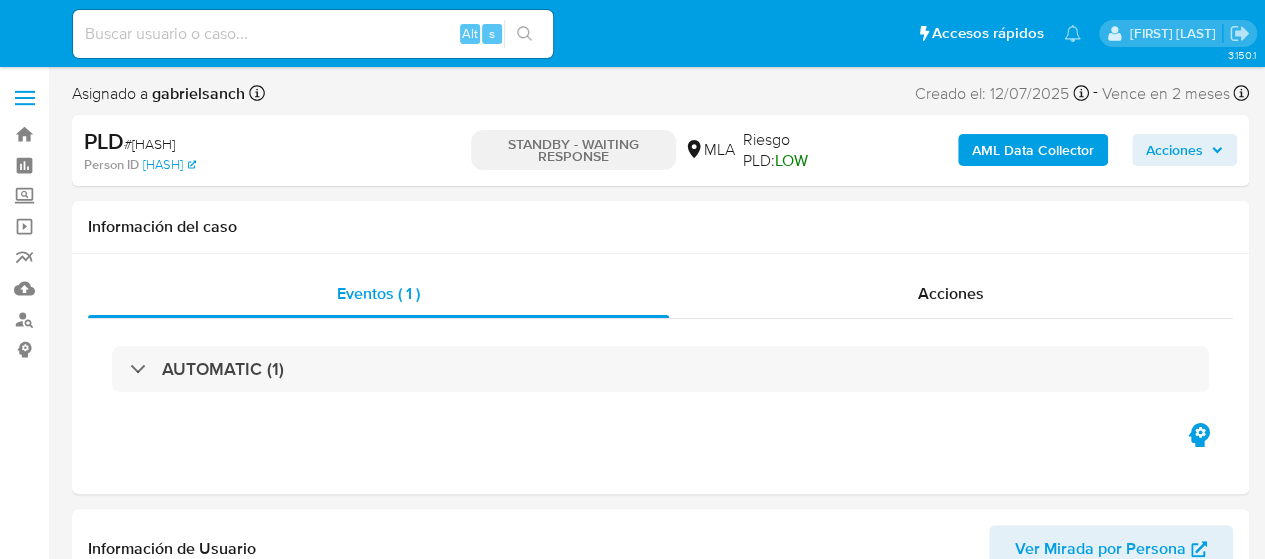 click at bounding box center (313, 34) 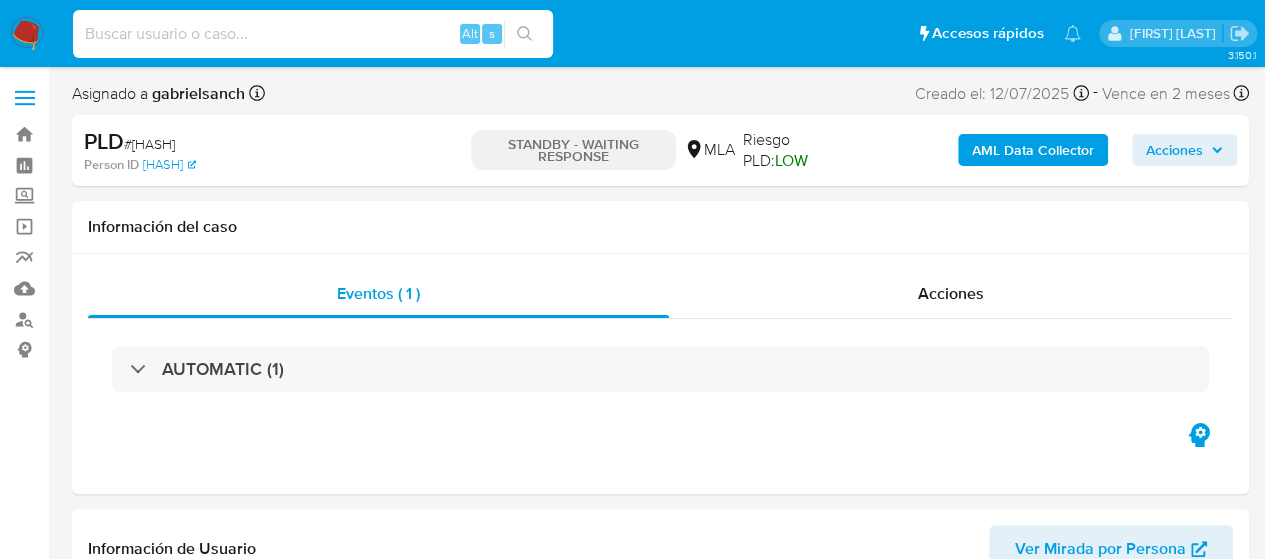 paste on "XSwzj1nJh9XfPKXewBjSejPW" 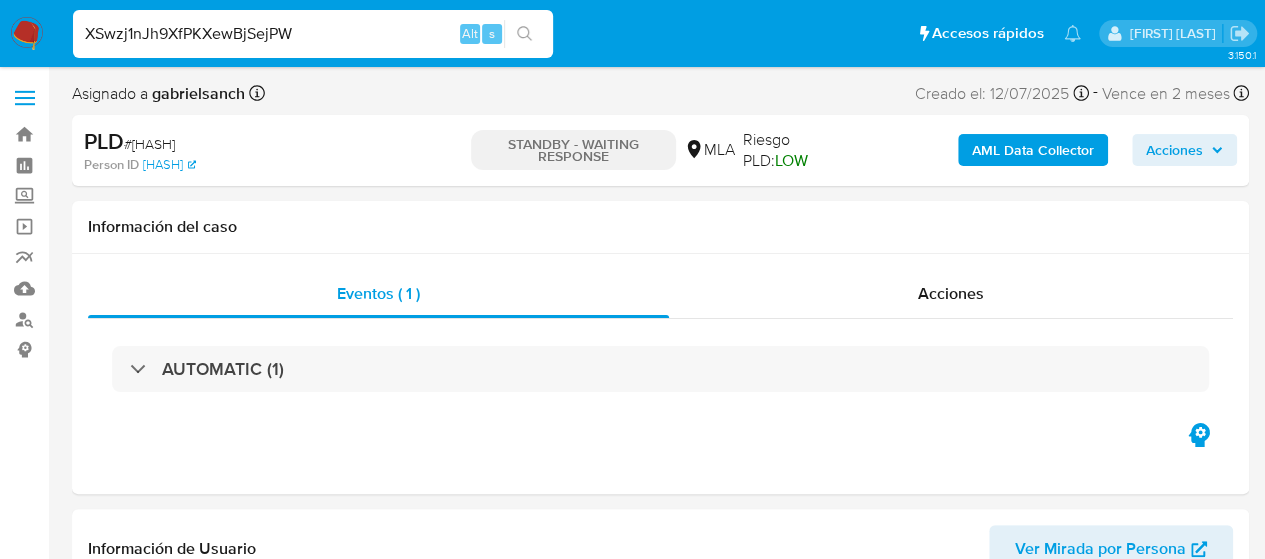 type on "XSwzj1nJh9XfPKXewBjSejPW" 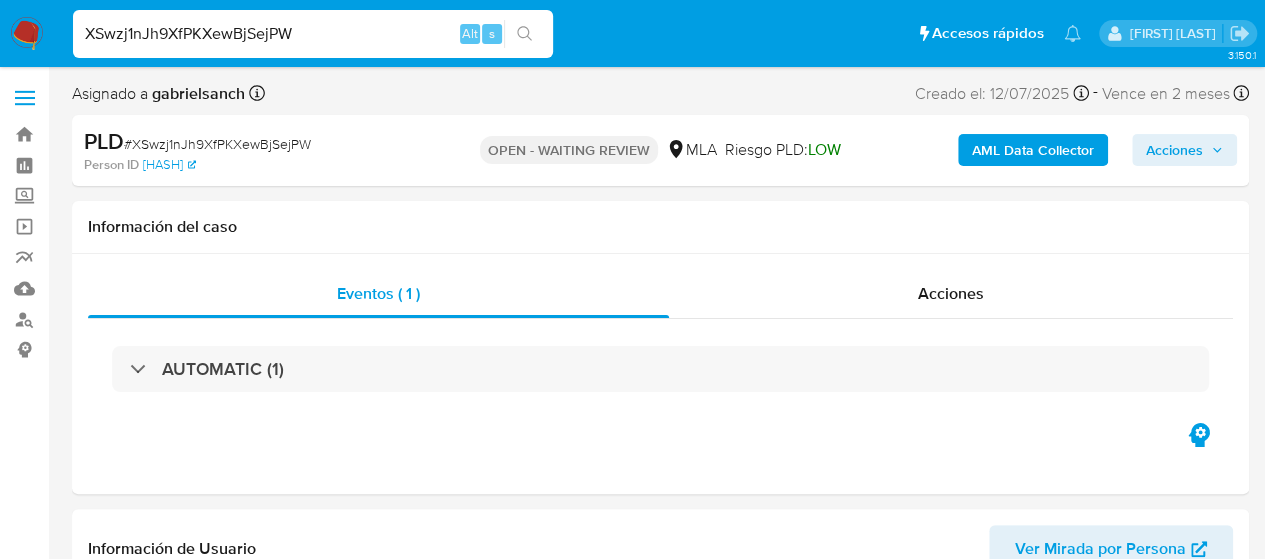 select on "10" 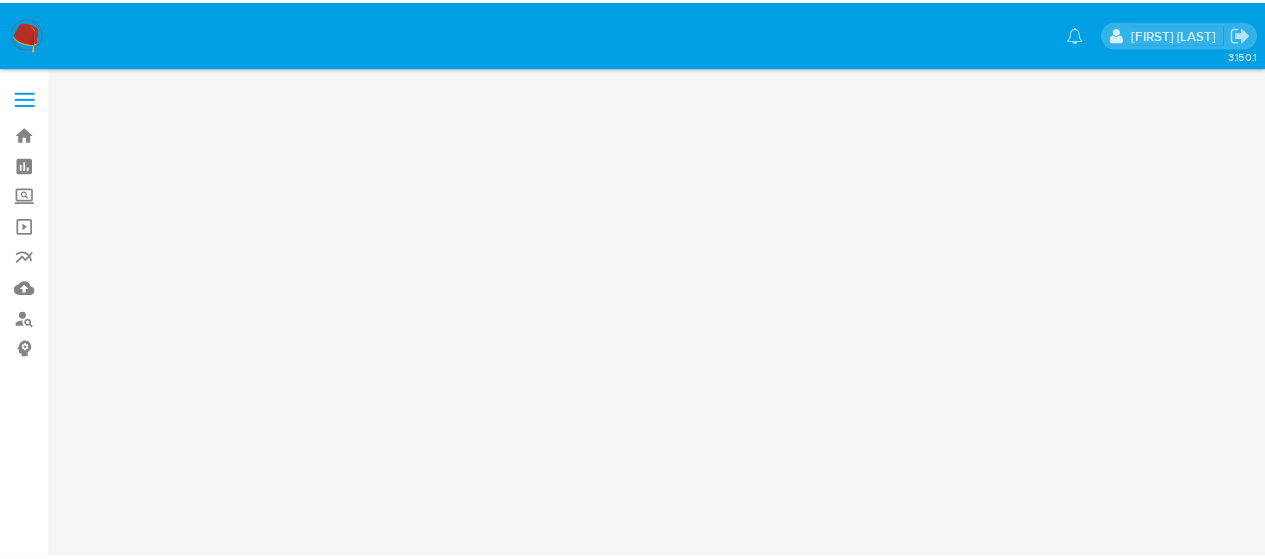 scroll, scrollTop: 0, scrollLeft: 0, axis: both 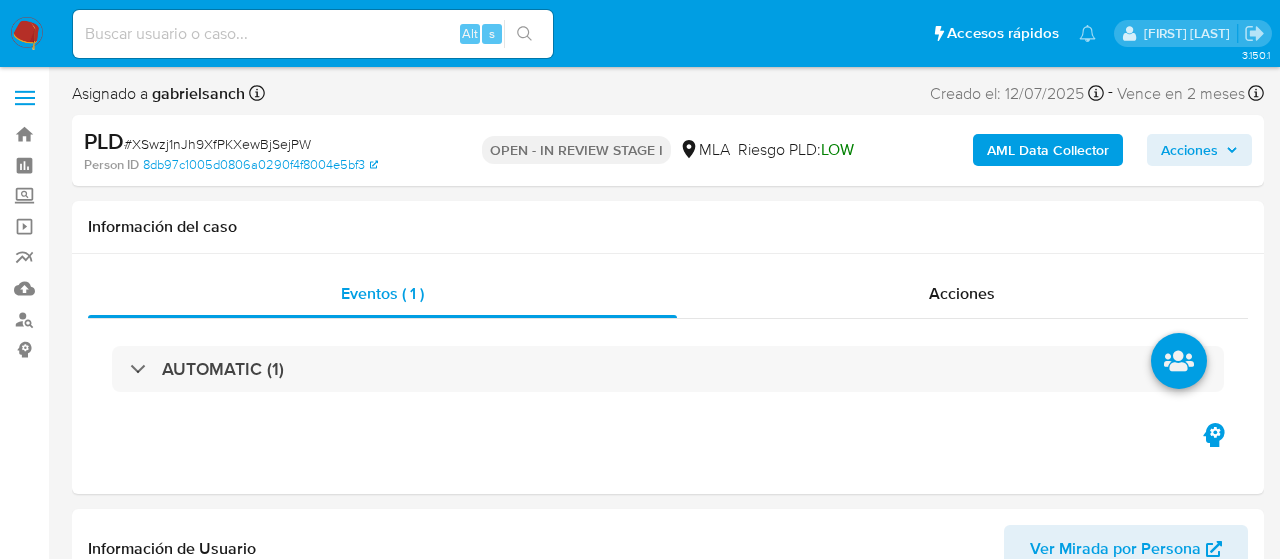 select on "10" 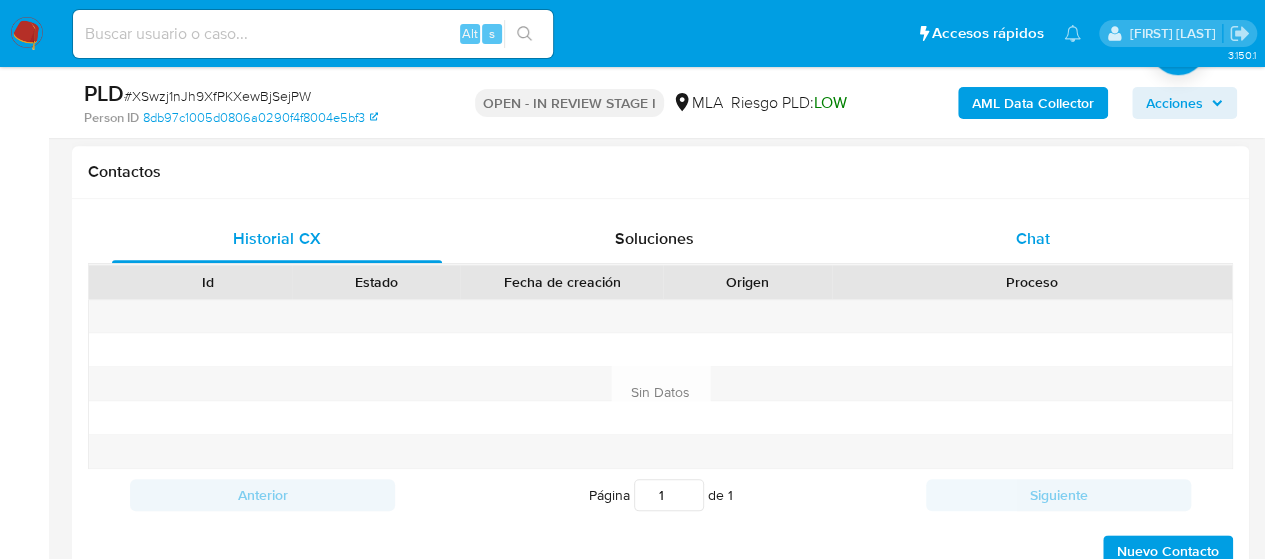 click on "Chat" at bounding box center [1033, 238] 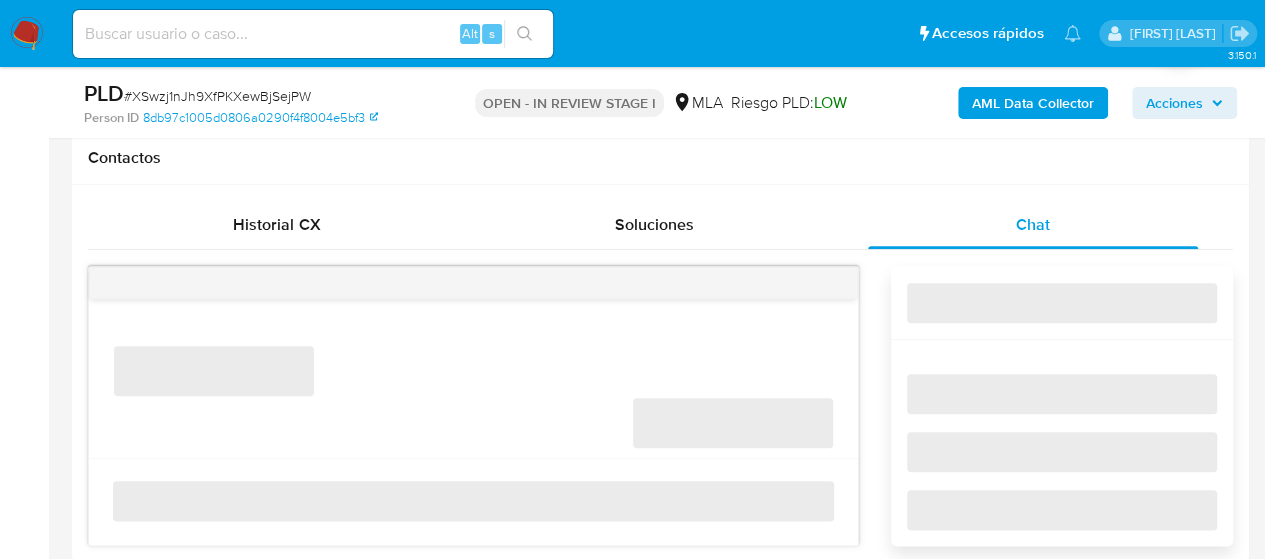 scroll, scrollTop: 1000, scrollLeft: 0, axis: vertical 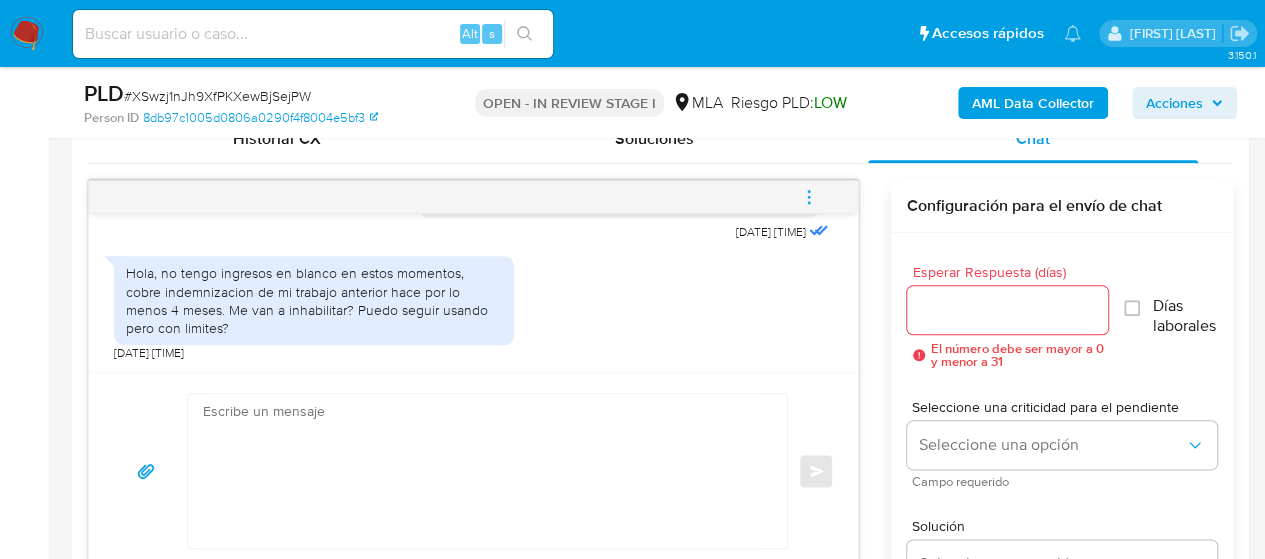 click at bounding box center (482, 471) 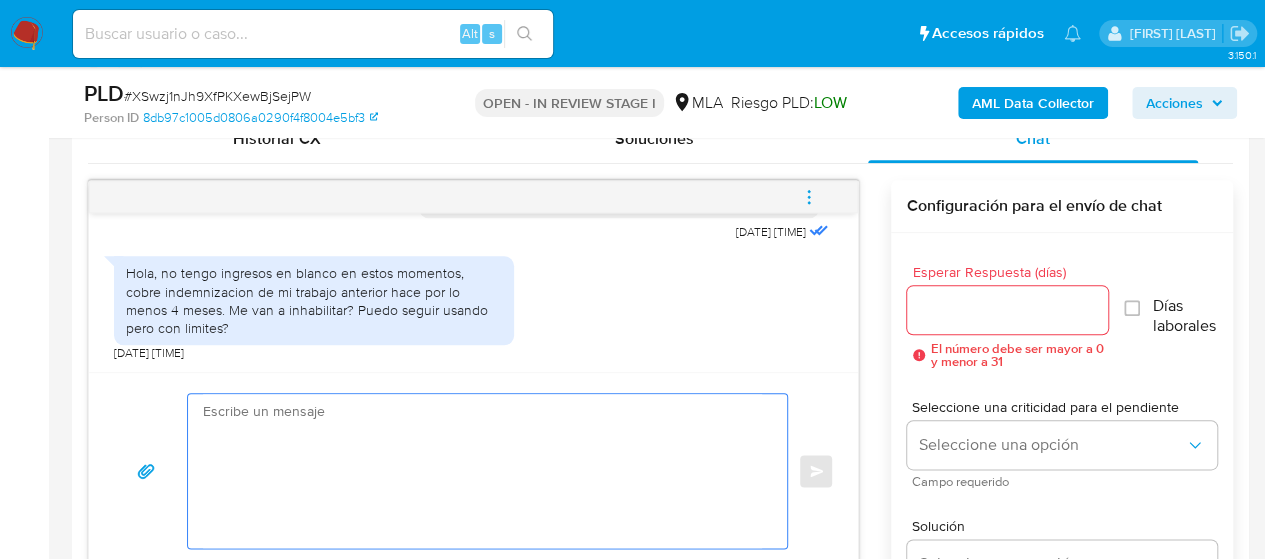paste on "Hola, muchas gracias por tu respuesta.
En este caso, necesitamos que nos brindes documentación que respalde la indemnización cobrada.
Además, te pedimos que nos indiques el vínculo con las siguientes contrapartes con las que operaste, el motivo de las transacciones y documentación de respaldo:
- Sabrina Castañon - CUIT 27420545520
- Netzjaj Srl - CUIL 30717965554
- Bucoro Patricia I - CUIT 27172866404
Es importante que sepas que, en caso de no responder a lo solicitado o si lo presentado resulta insuficiente, tu cuenta podría ser inhabilitada de acuerdo a los términos y condiciones de uso de Mercado Pago.
Formatos admitidos: PDF, JPG, JPEG, TXT, DOC, DOCX, XLS, PNG, XLSX, con un tamaño máximo de 25MB por archivo.
Quedamos aguardando por la información solicitada dentro de los próximos 2 días.
Muchas gracias.
Saludos,
Equipo de Mercado Pago." 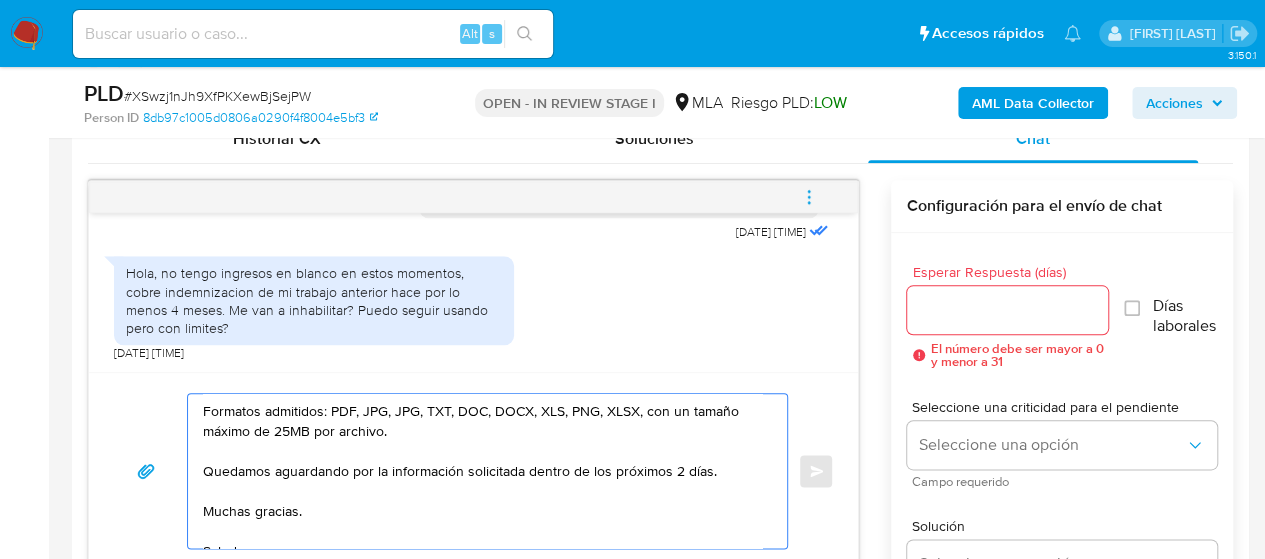 scroll, scrollTop: 1032, scrollLeft: 0, axis: vertical 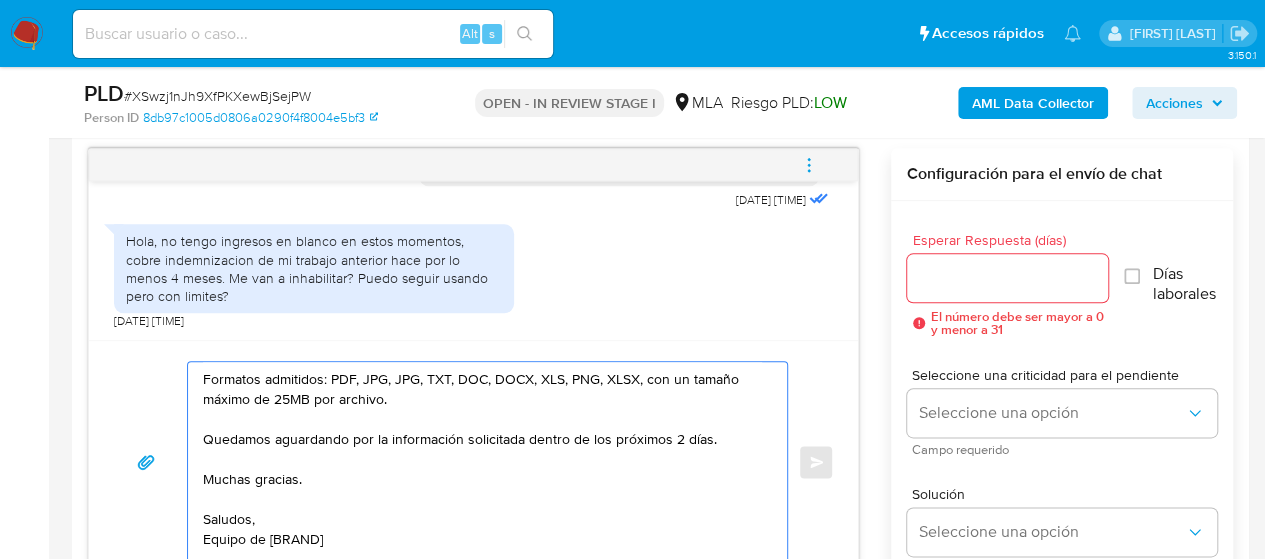 click on "Hola, muchas gracias por tu respuesta.
En este caso, necesitamos que nos brindes documentación que respalde la indemnización cobrada.
Además, te pedimos que nos indiques el vínculo con las siguientes contrapartes con las que operaste, el motivo de las transacciones y documentación de respaldo:
- Sabrina Castañon - CUIT 27420545520
- Netzjaj Srl - CUIL 30717965554
- Bucoro Patricia I - CUIT 27172866404
Es importante que sepas que, en caso de no responder a lo solicitado o si lo presentado resulta insuficiente, tu cuenta podría ser inhabilitada de acuerdo a los términos y condiciones de uso de Mercado Pago.
Formatos admitidos: PDF, JPG, JPEG, TXT, DOC, DOCX, XLS, PNG, XLSX, con un tamaño máximo de 25MB por archivo.
Quedamos aguardando por la información solicitada dentro de los próximos 2 días.
Muchas gracias.
Saludos,
Equipo de Mercado Pago." at bounding box center (482, 462) 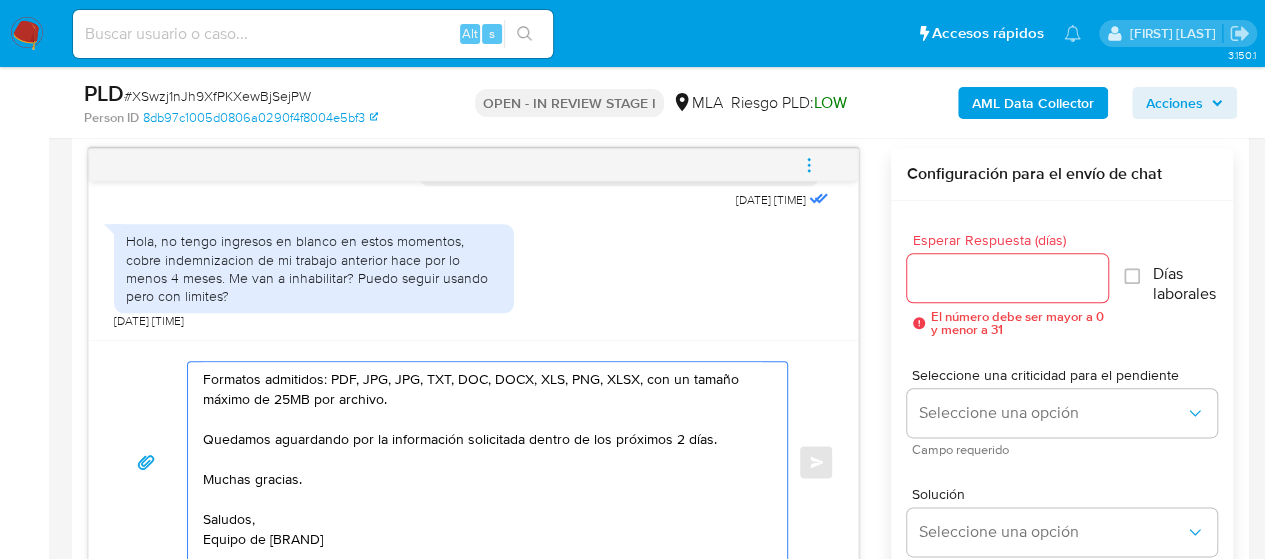 scroll, scrollTop: 0, scrollLeft: 0, axis: both 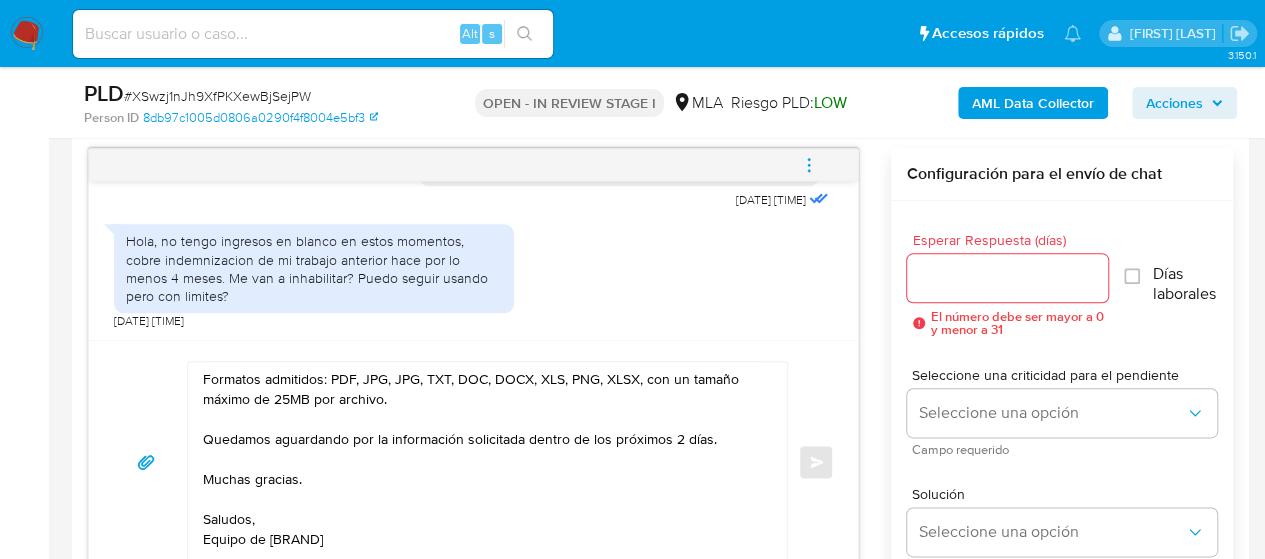 click at bounding box center (1008, 278) 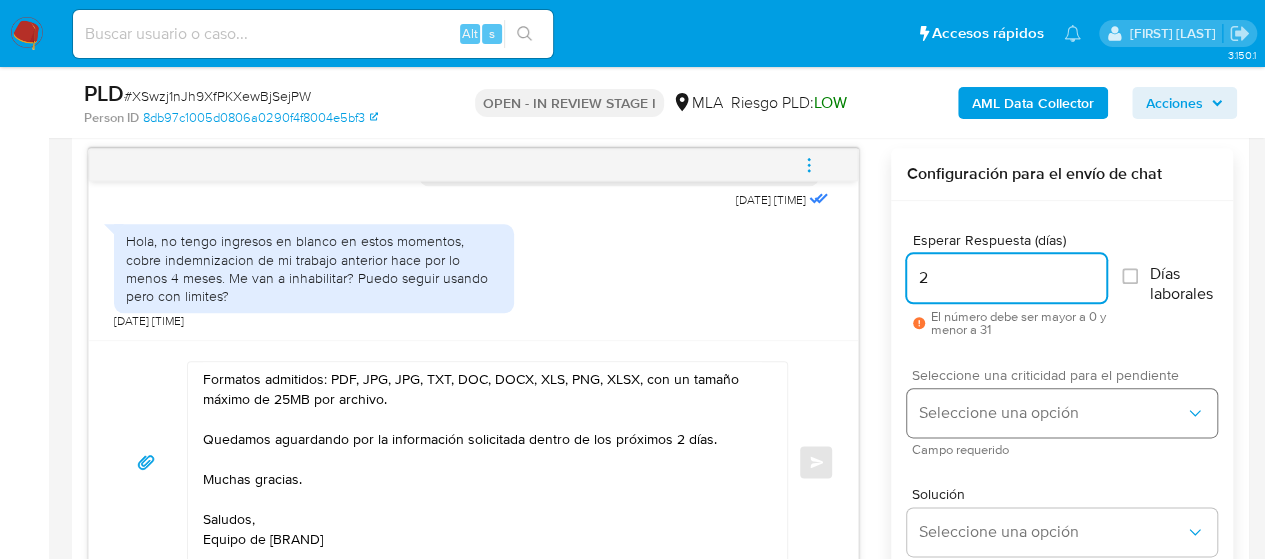 type on "2" 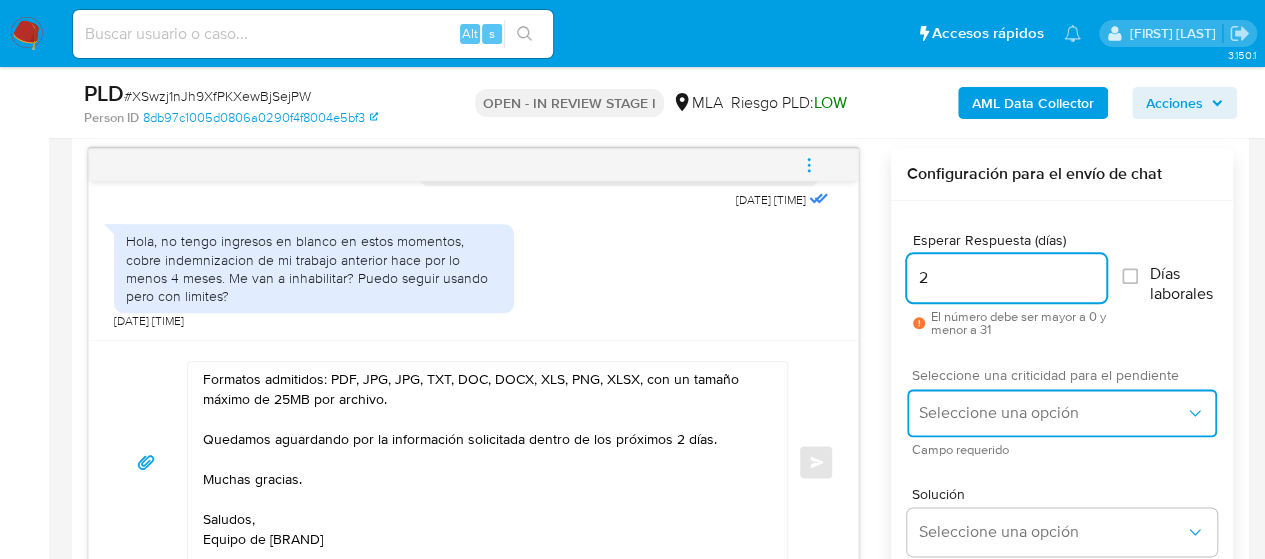 click on "Seleccione una opción" at bounding box center (1052, 413) 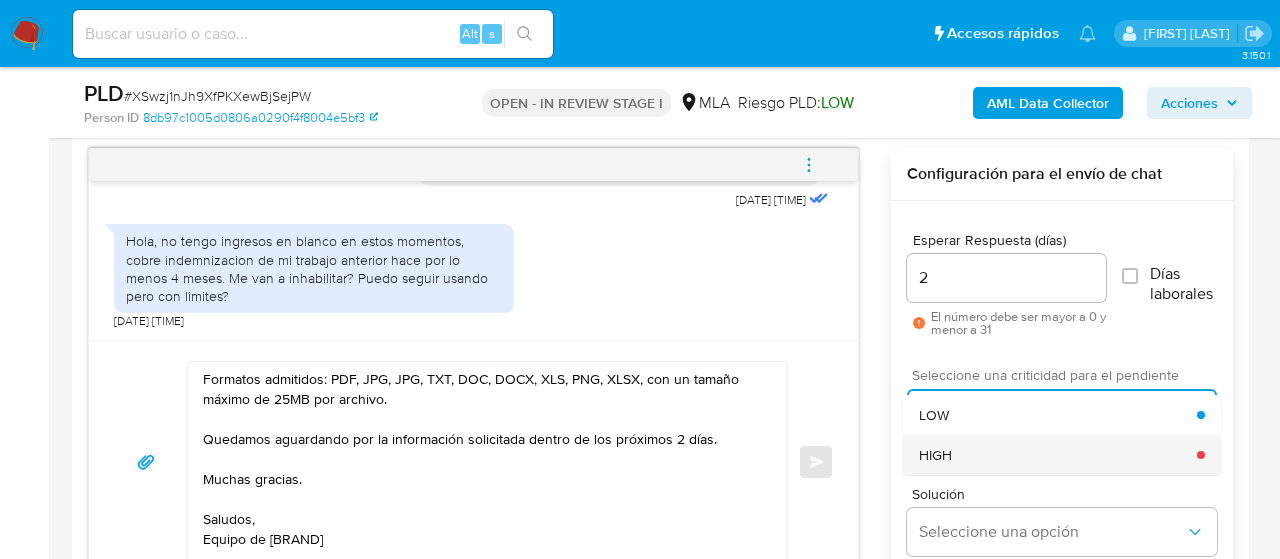 click on "HIGH" at bounding box center [1058, 455] 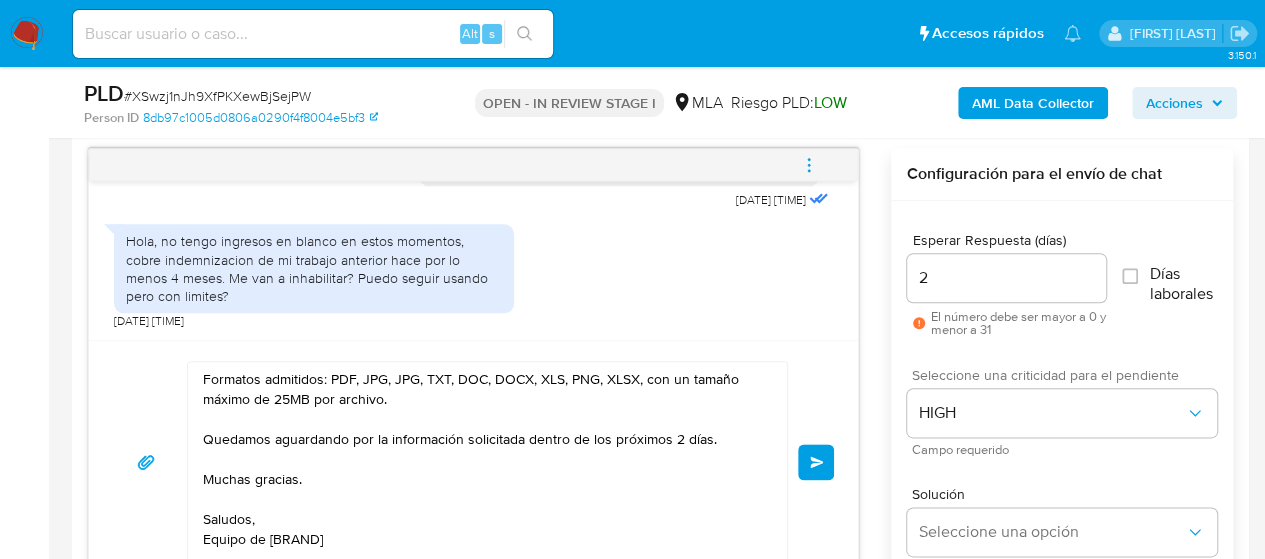 click on "Enviar" at bounding box center [816, 462] 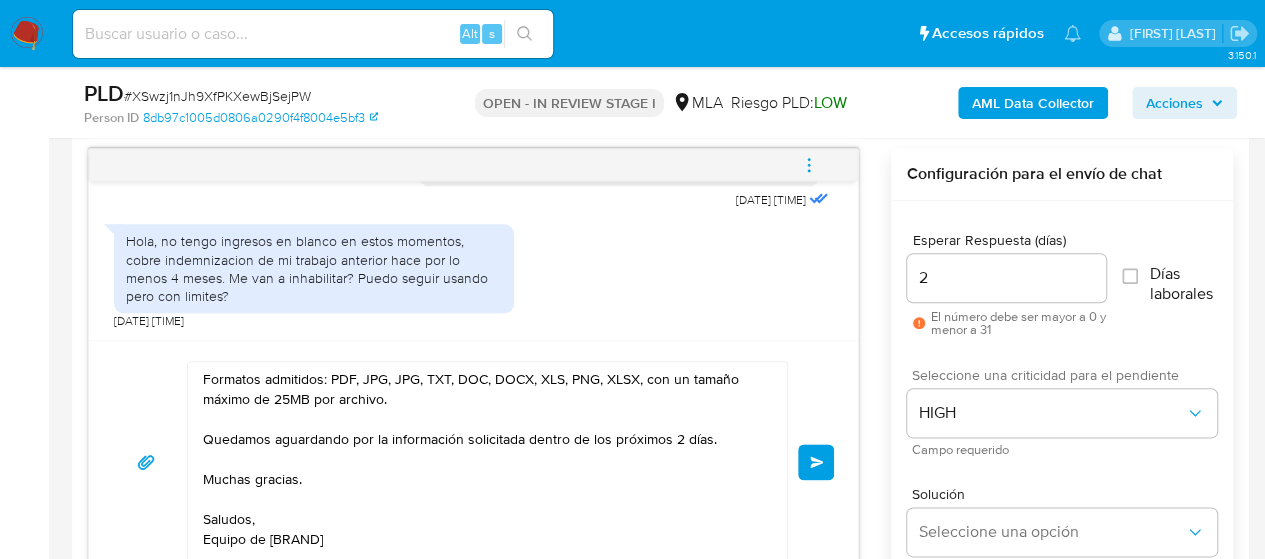 type 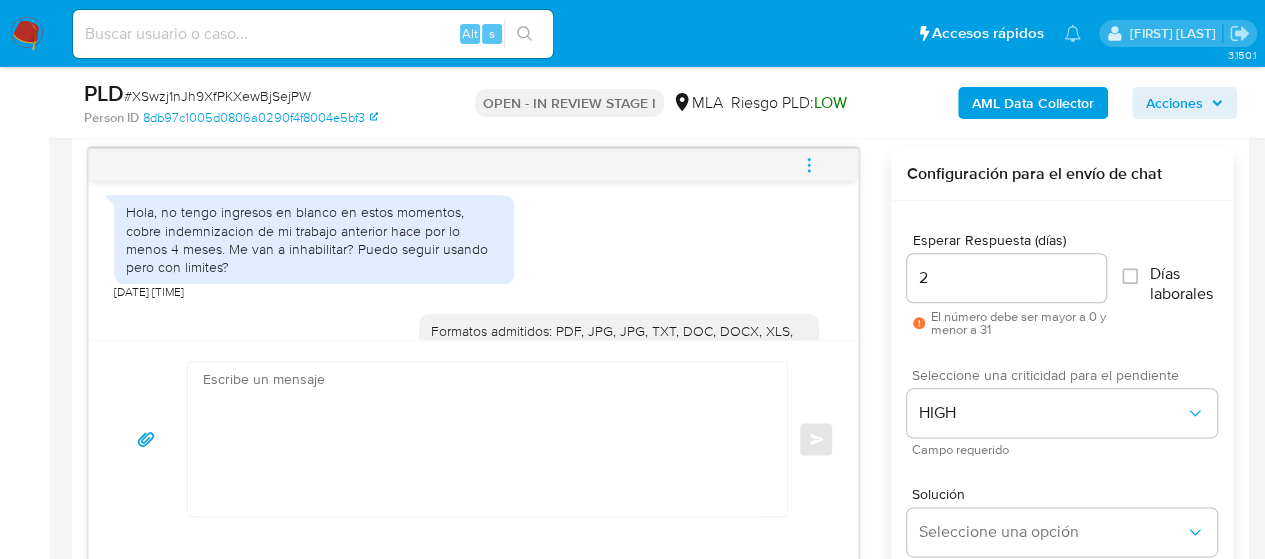 scroll, scrollTop: 1675, scrollLeft: 0, axis: vertical 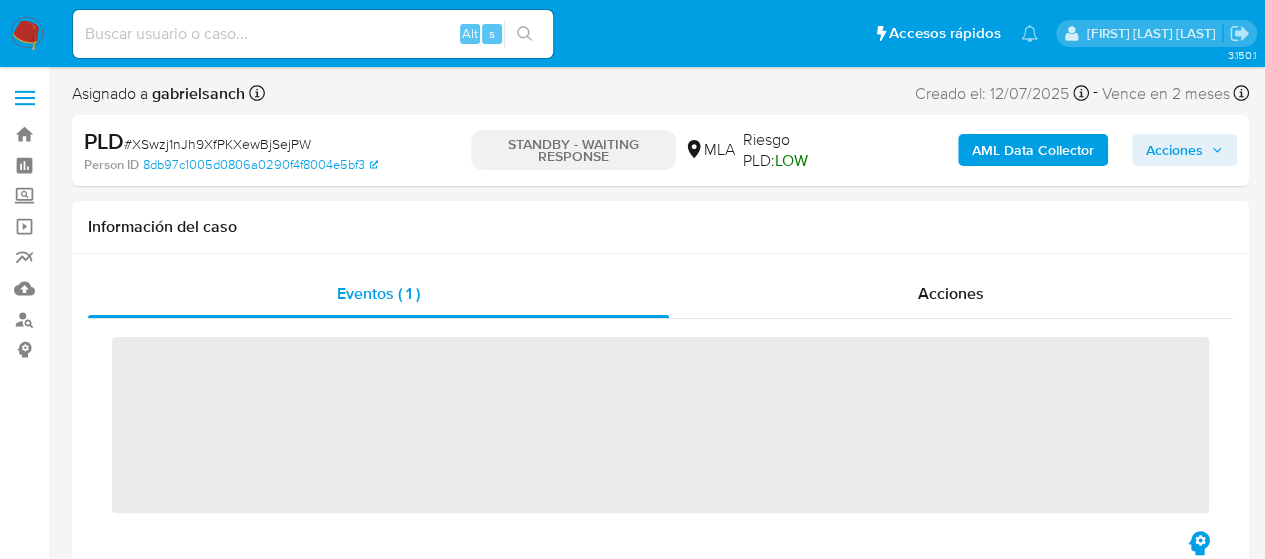 click on "Alt s" at bounding box center (313, 34) 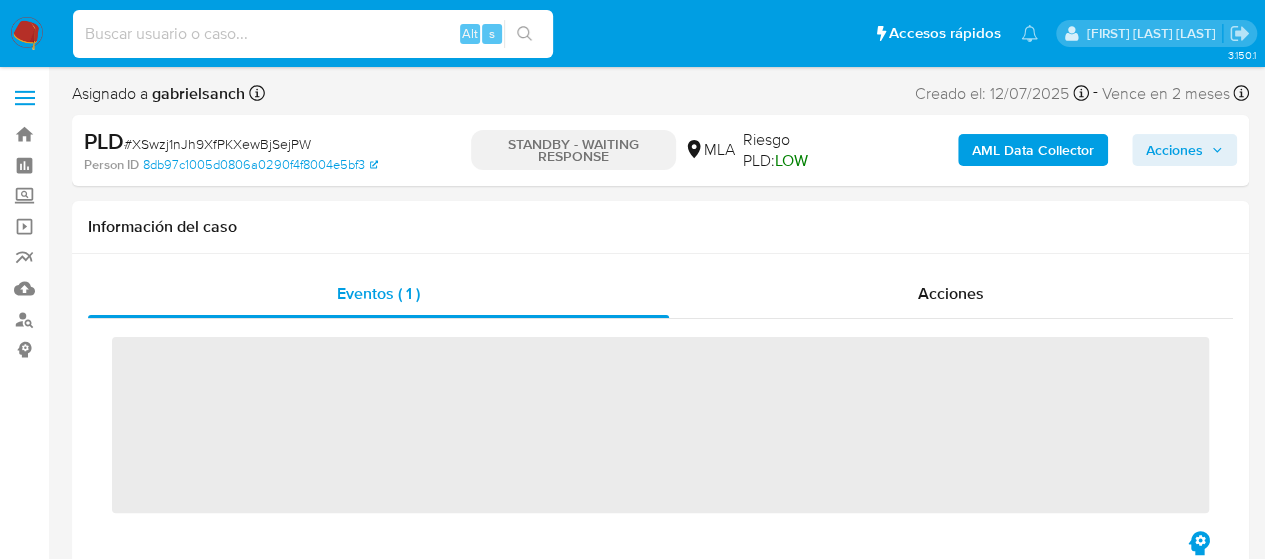 paste on "mTn3BYTeagwOa7nUBaxmxVTH" 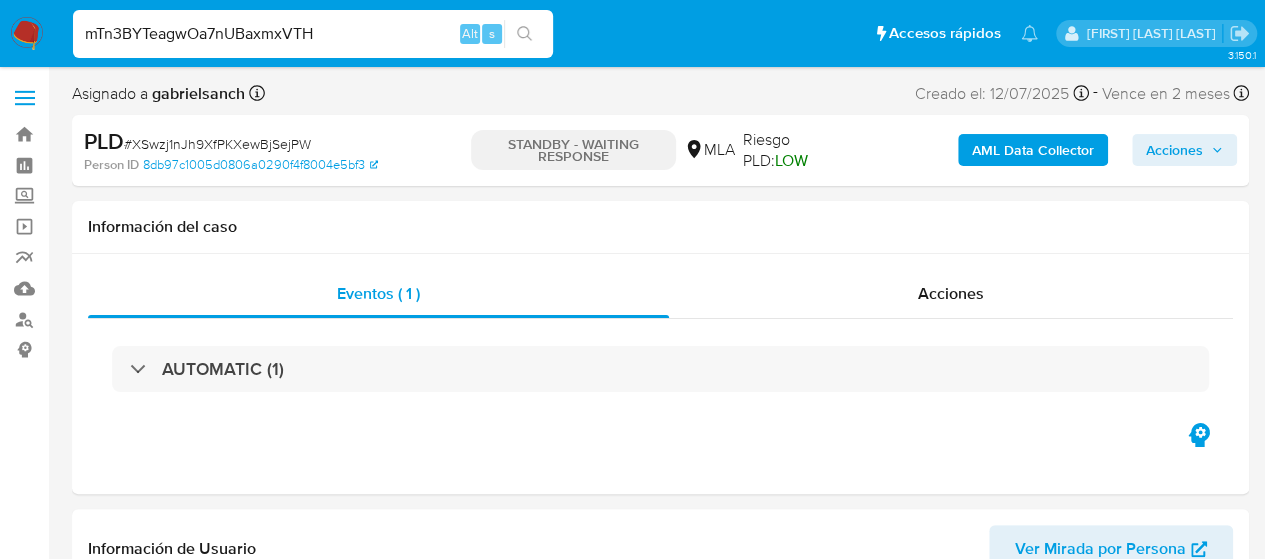 type on "mTn3BYTeagwOa7nUBaxmxVTH" 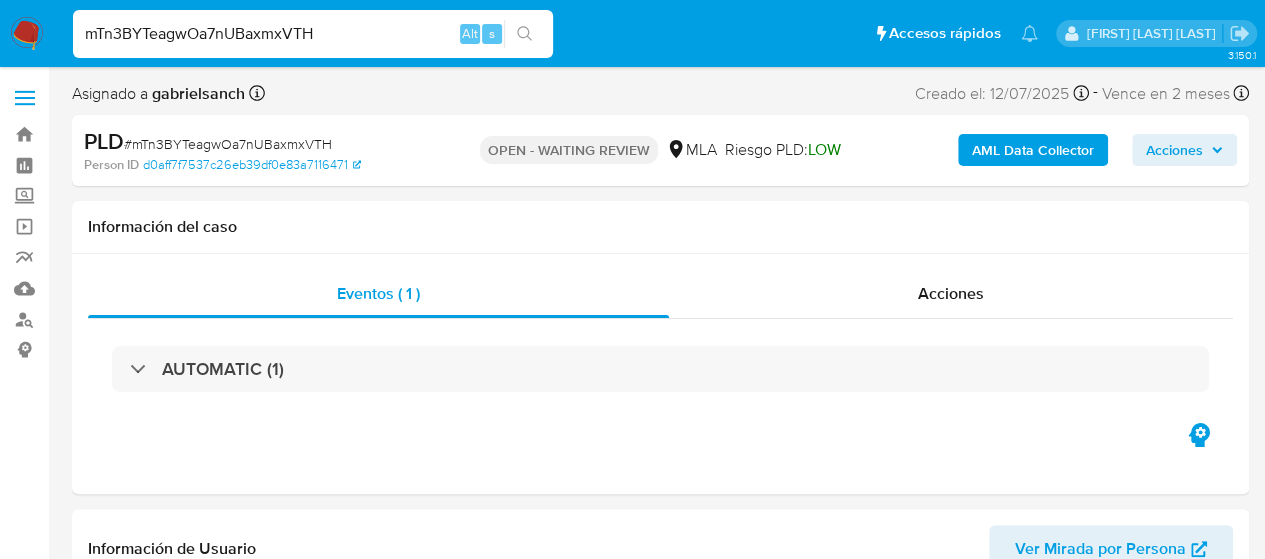 select on "10" 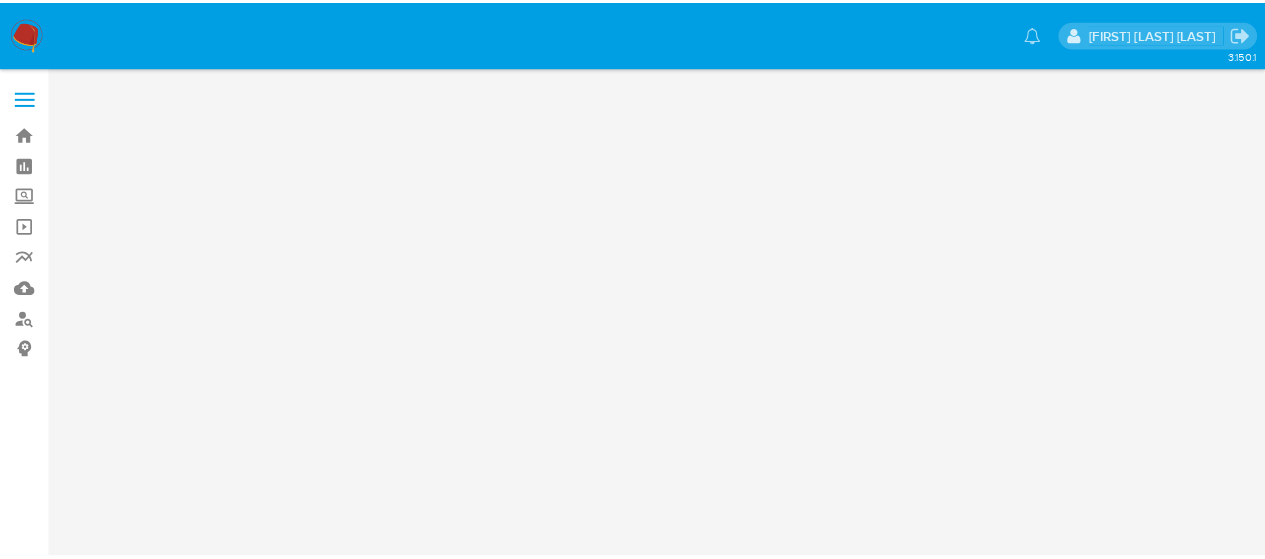 scroll, scrollTop: 0, scrollLeft: 0, axis: both 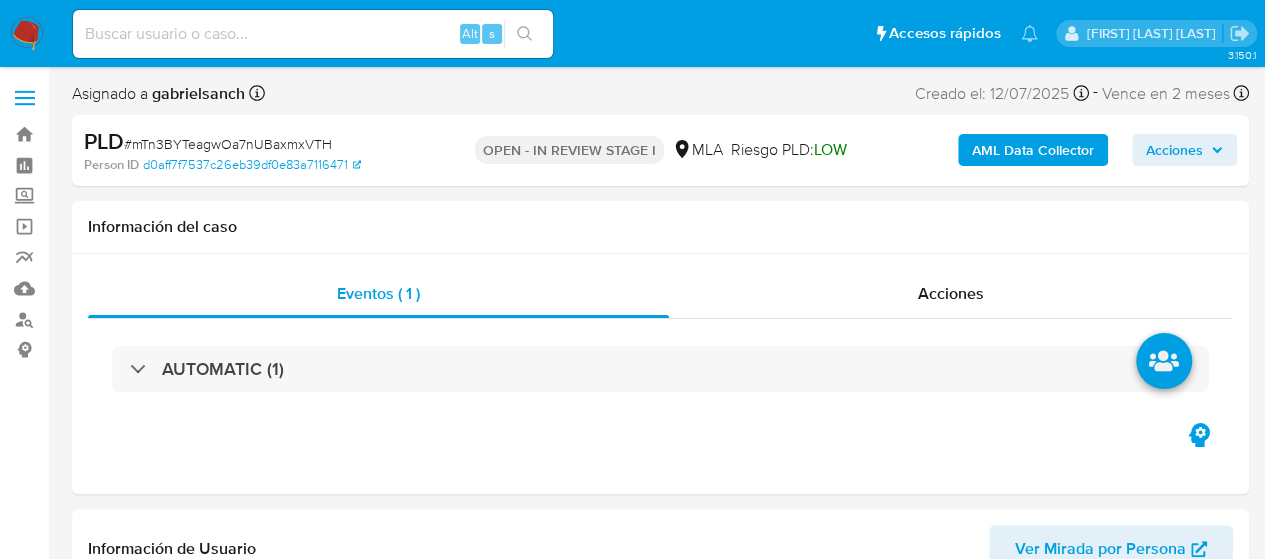select on "10" 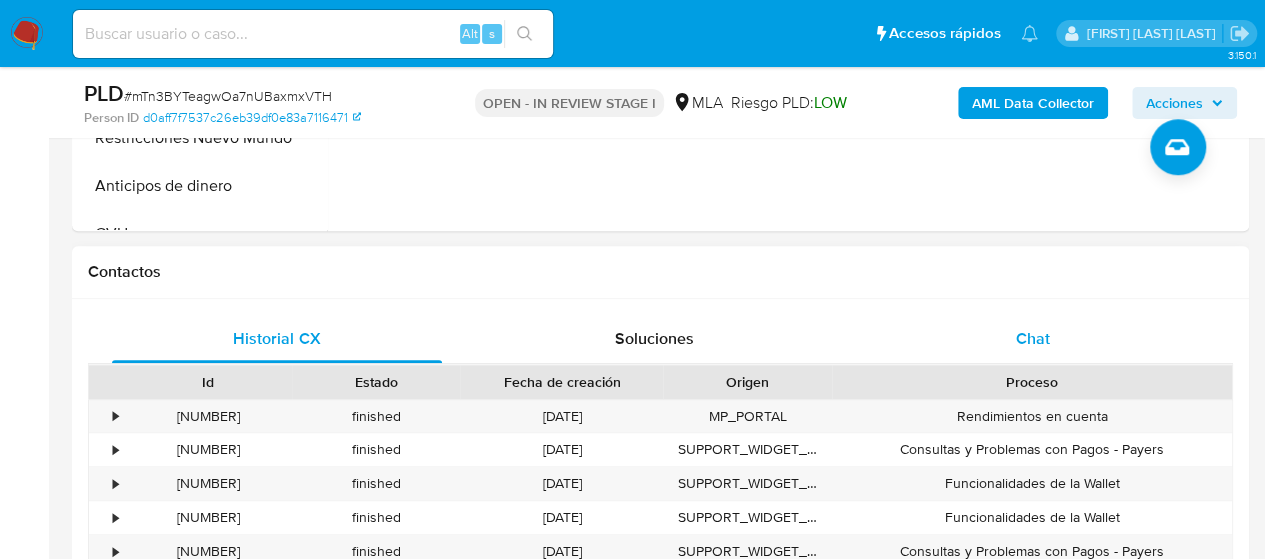 click on "Chat" at bounding box center [1033, 339] 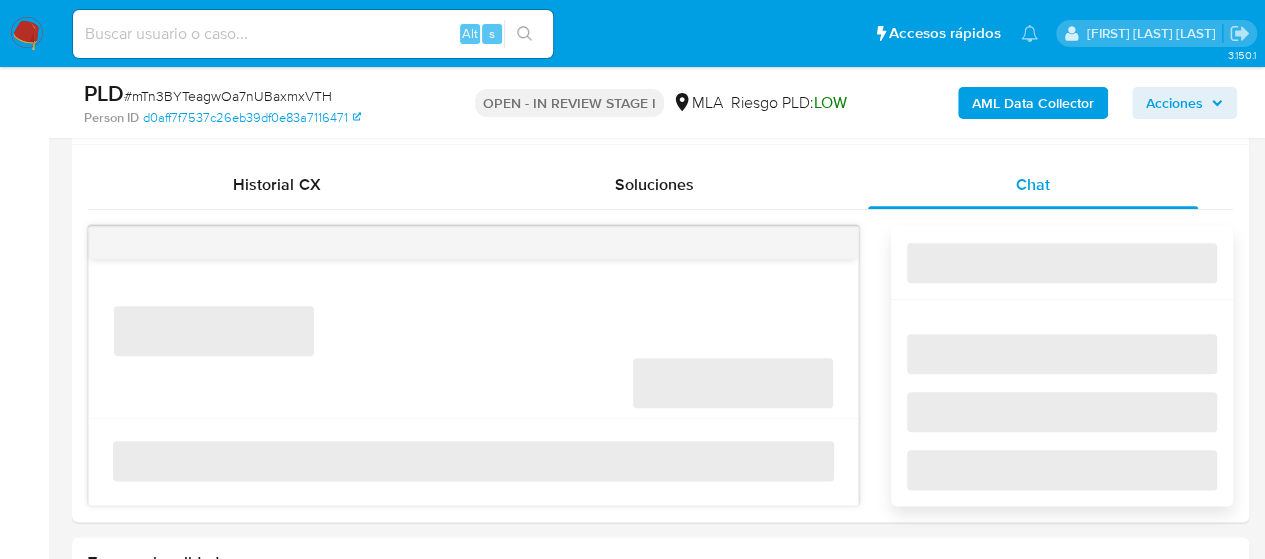 scroll, scrollTop: 1000, scrollLeft: 0, axis: vertical 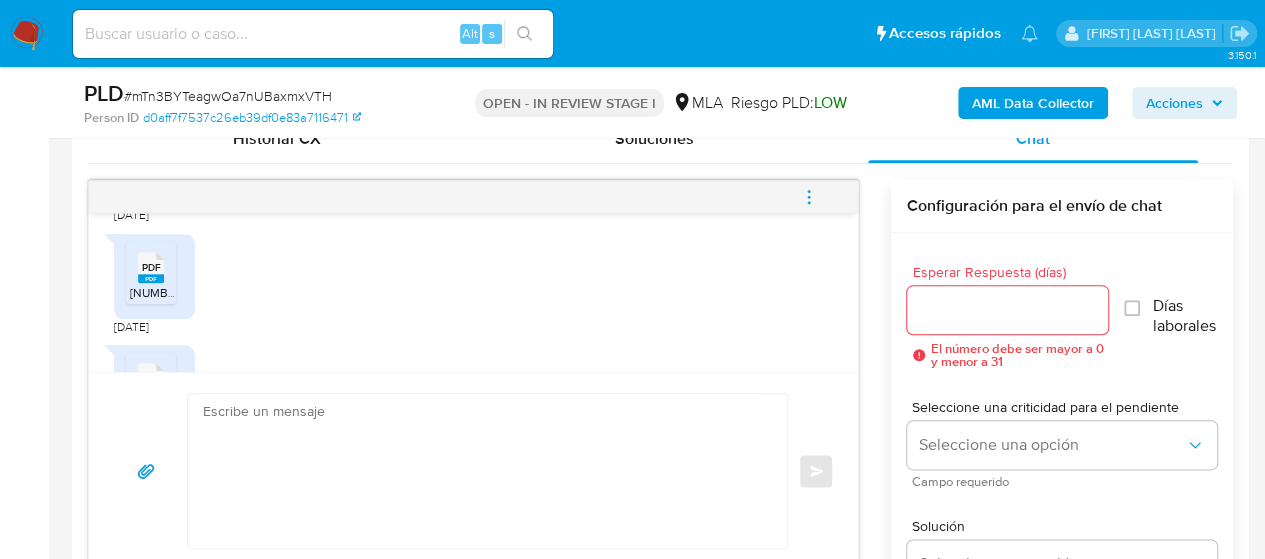 click on "PDF" 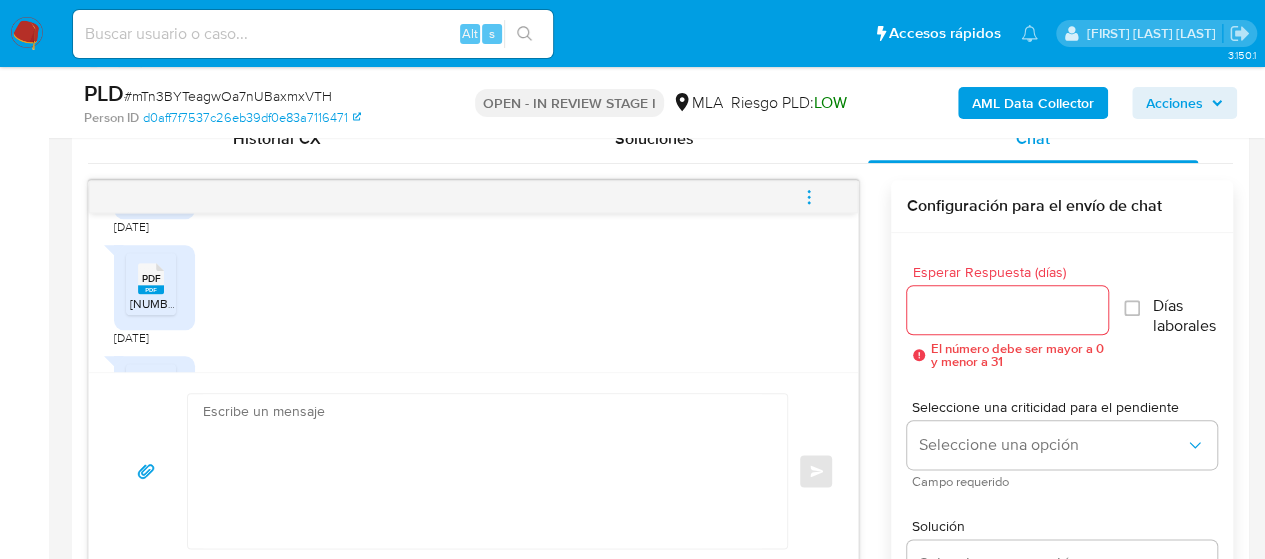 click on "PDF" at bounding box center [151, 278] 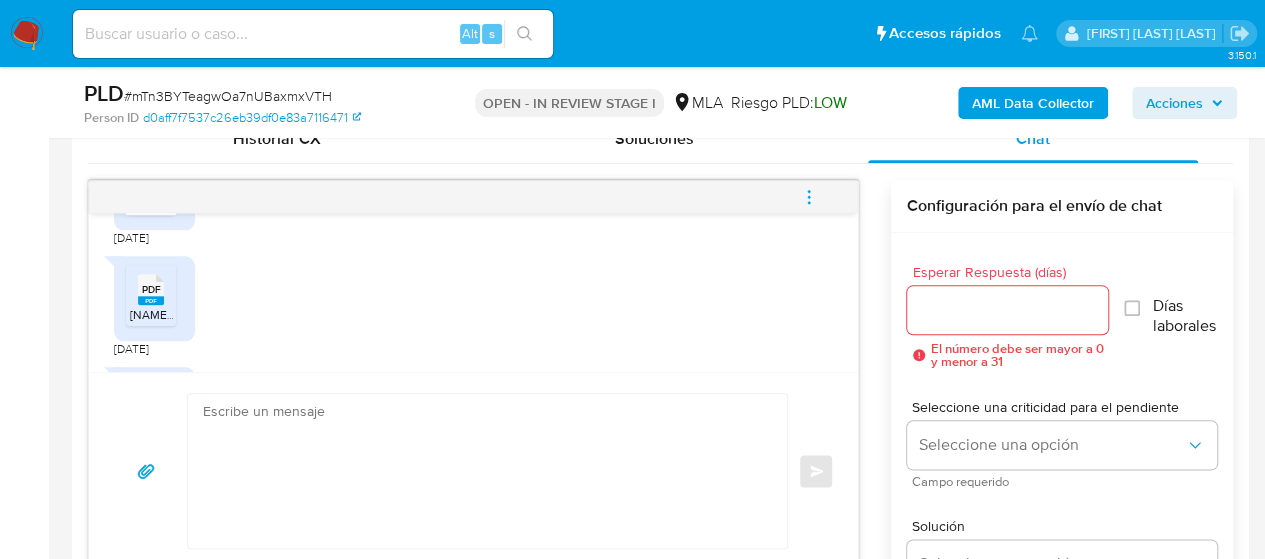 click on "PDF" at bounding box center [151, 289] 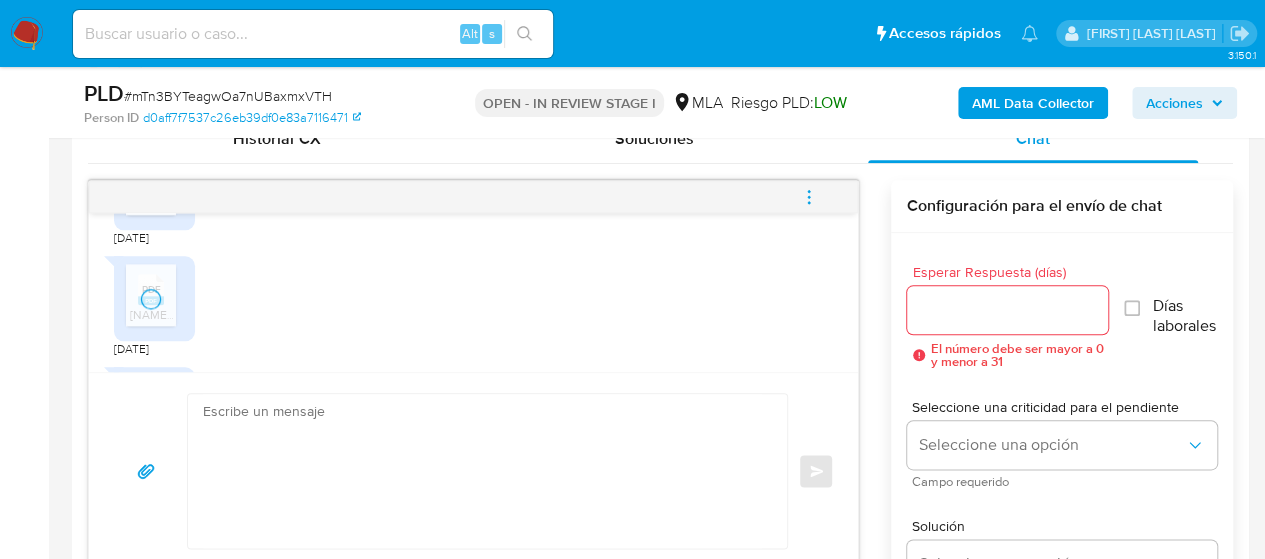scroll, scrollTop: 1527, scrollLeft: 0, axis: vertical 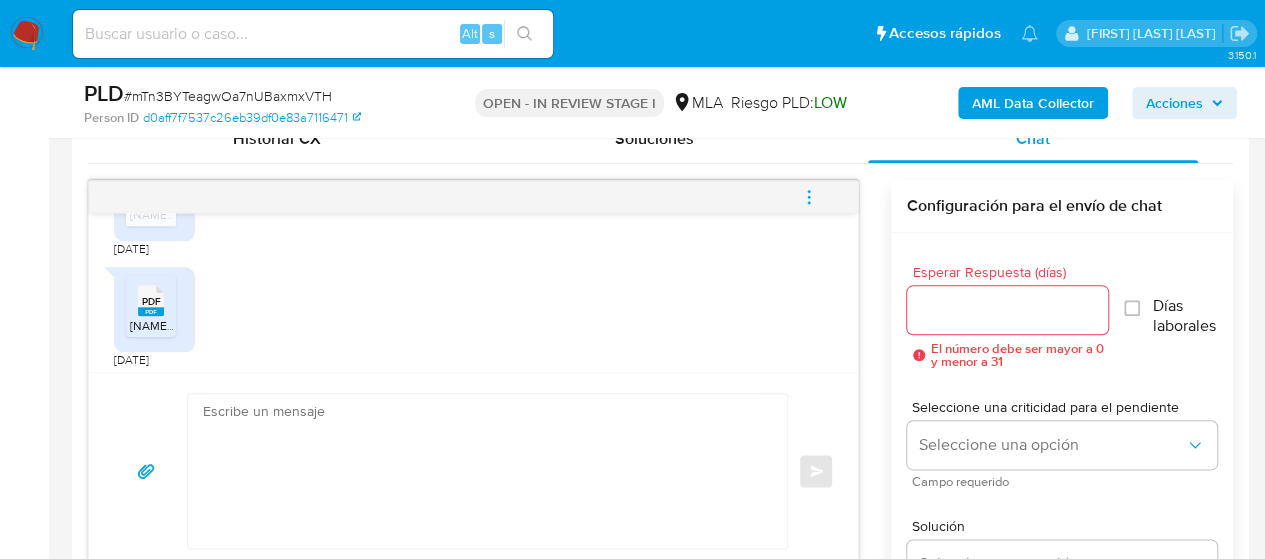 click on "PDF" at bounding box center (151, 301) 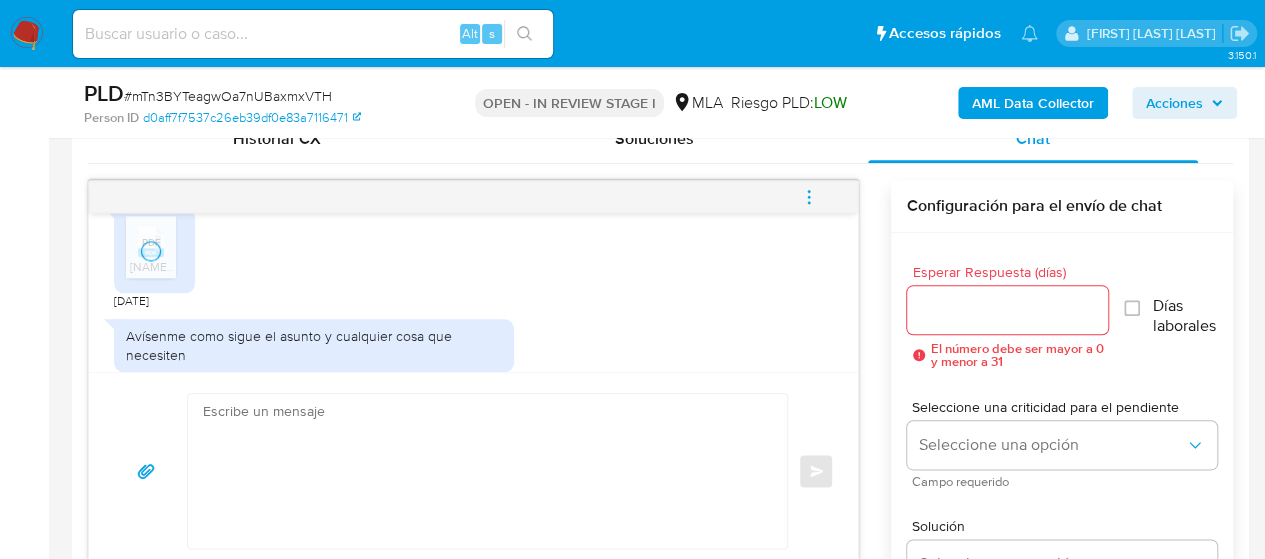 scroll, scrollTop: 1627, scrollLeft: 0, axis: vertical 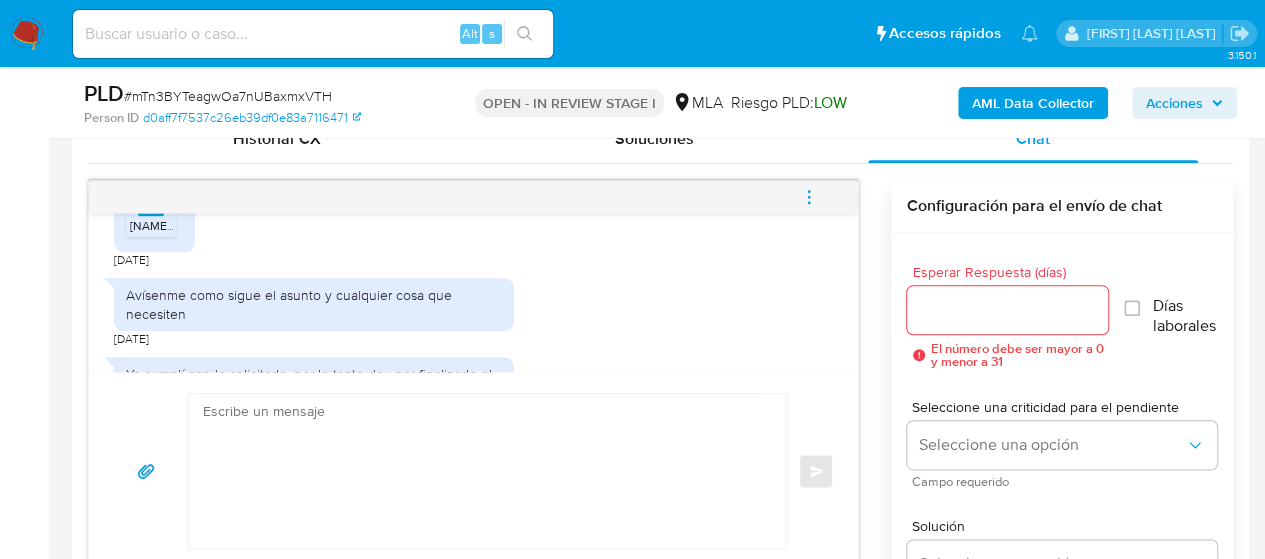 click at bounding box center [482, 471] 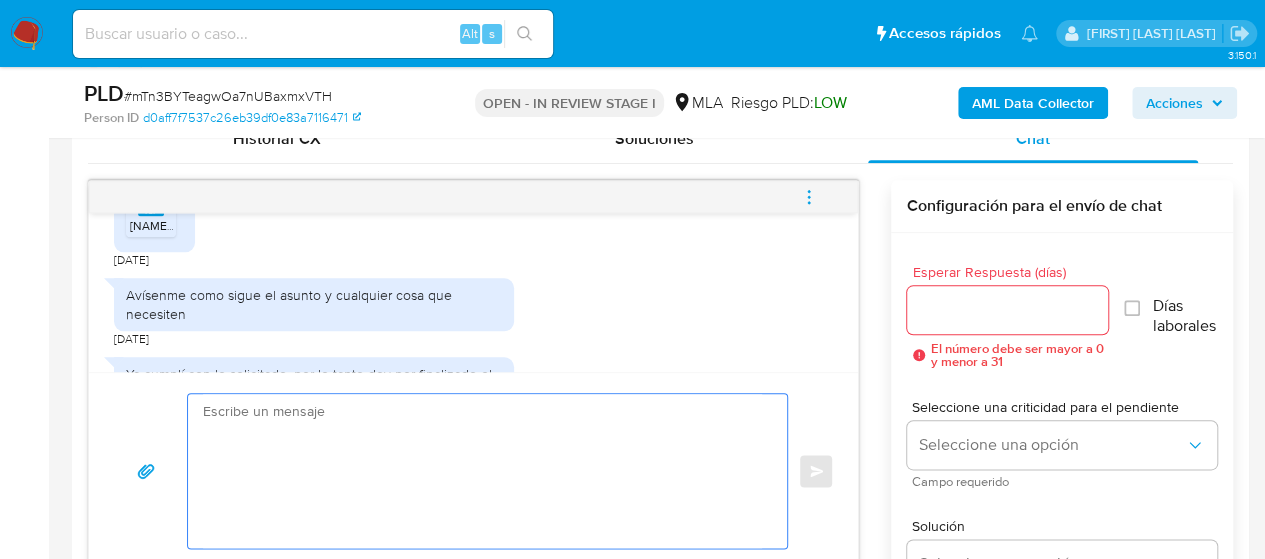 paste on "Hola,
¡Muchas gracias por tu respuesta! Confirmamos la recepción de la documentación.
Te informamos que estaremos analizando la misma y en caso de necesitar información adicional nos pondremos en contacto con vos nuevamente.
Saludos, Equipo de Mercado Pago." 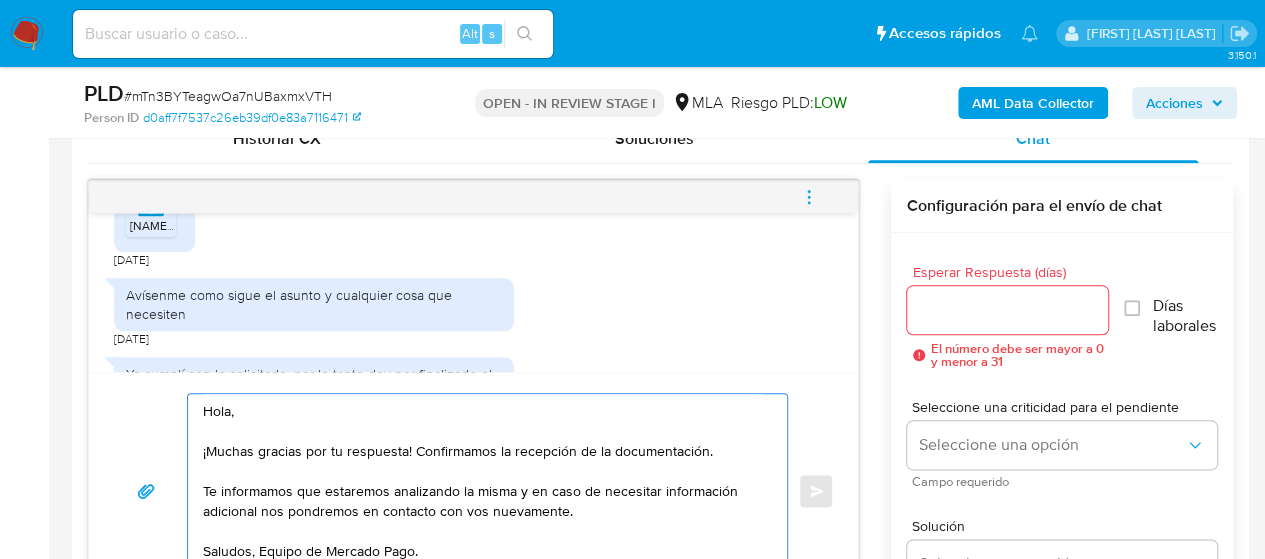 scroll, scrollTop: 1019, scrollLeft: 0, axis: vertical 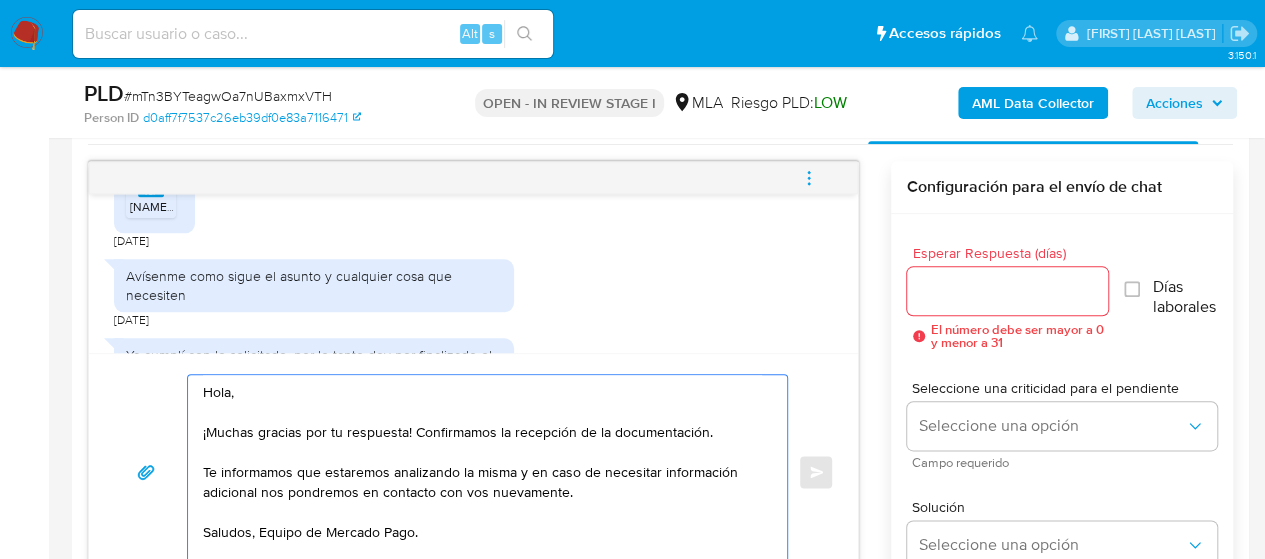 type on "Hola,
¡Muchas gracias por tu respuesta! Confirmamos la recepción de la documentación.
Te informamos que estaremos analizando la misma y en caso de necesitar información adicional nos pondremos en contacto con vos nuevamente.
Saludos, Equipo de Mercado Pago." 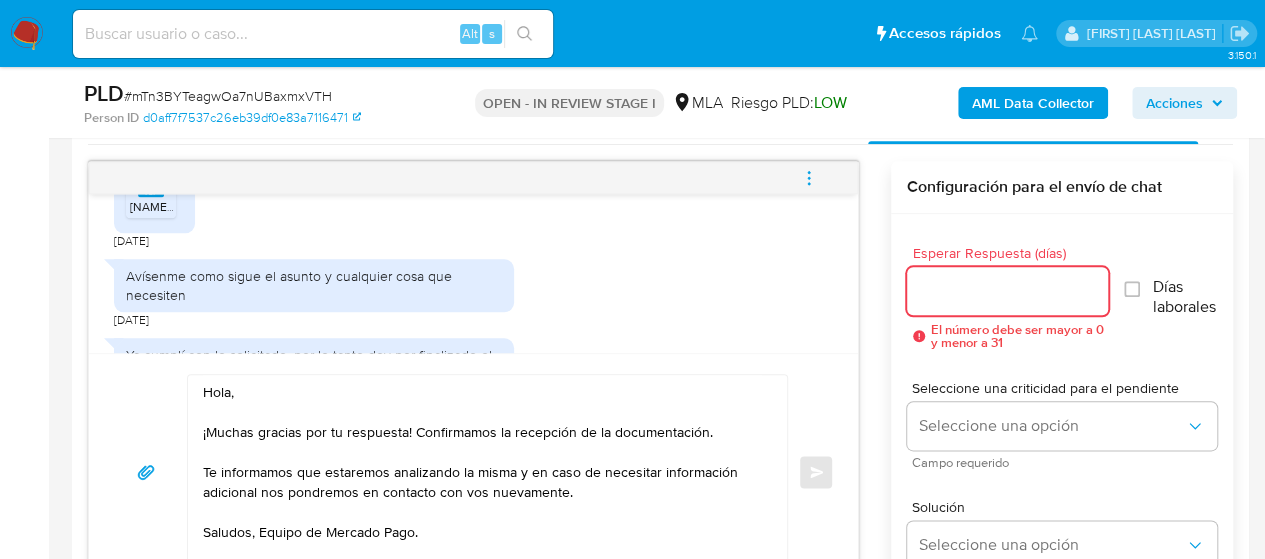 drag, startPoint x: 963, startPoint y: 296, endPoint x: 888, endPoint y: 337, distance: 85.47514 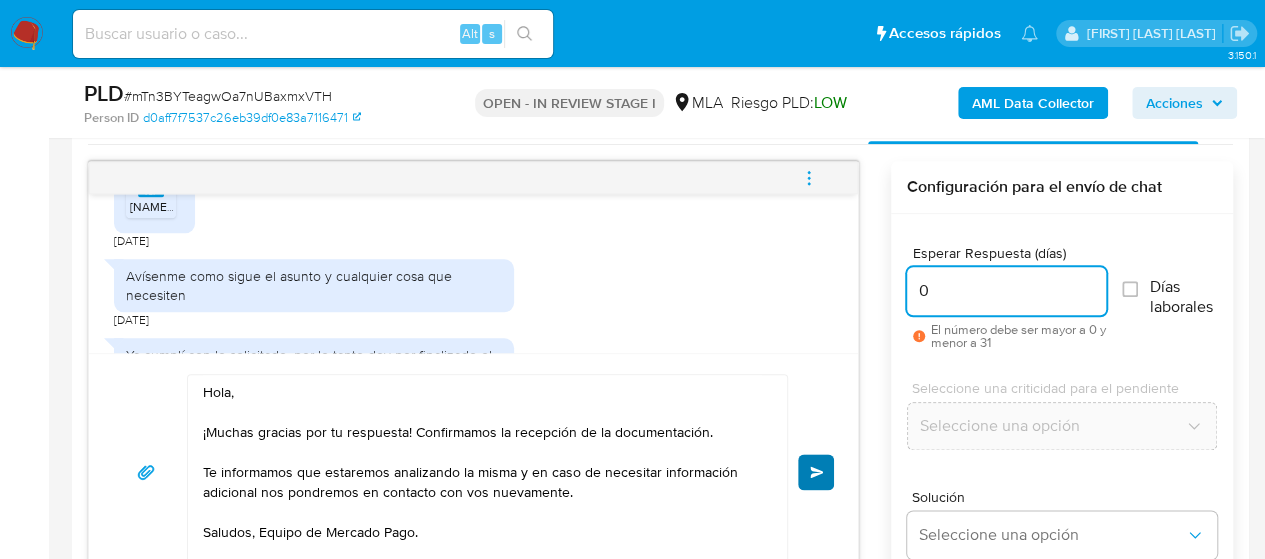 type on "0" 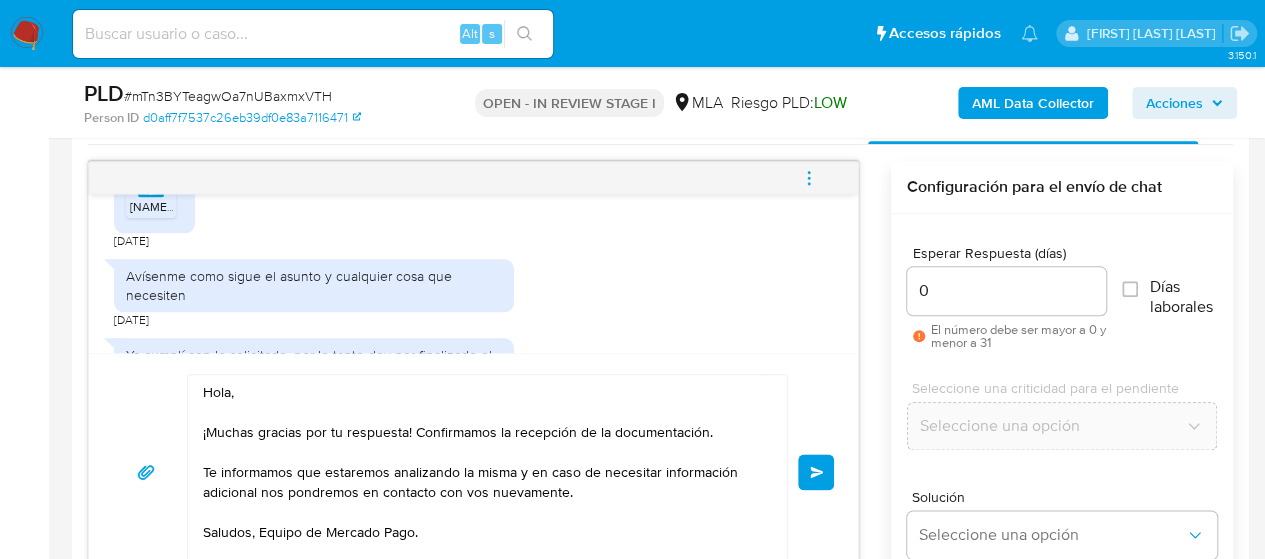 click on "Enviar" at bounding box center (816, 472) 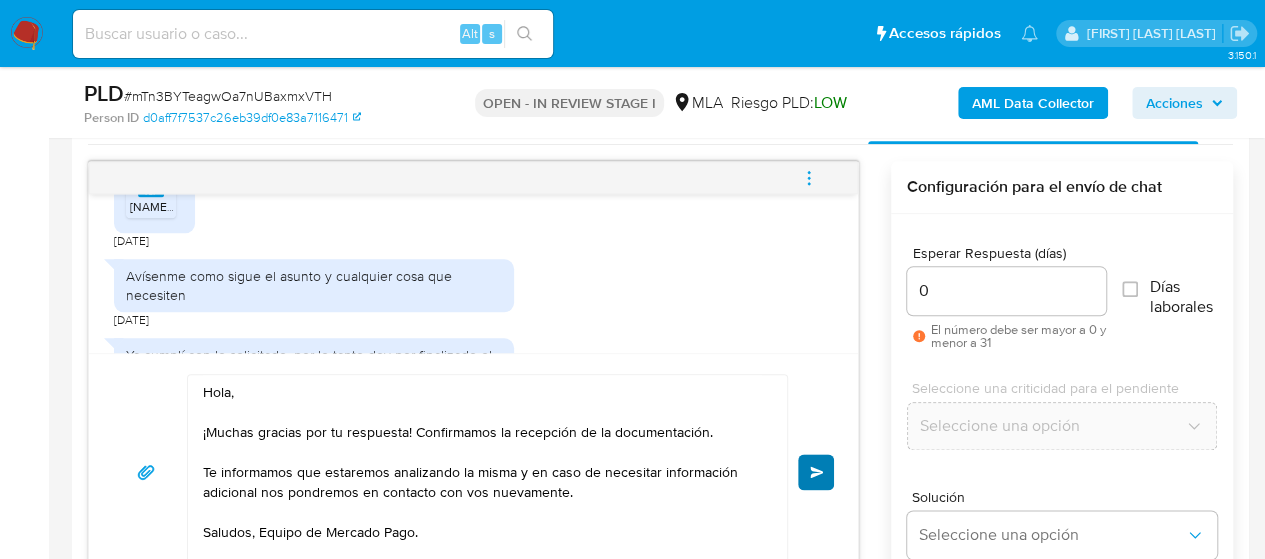 type 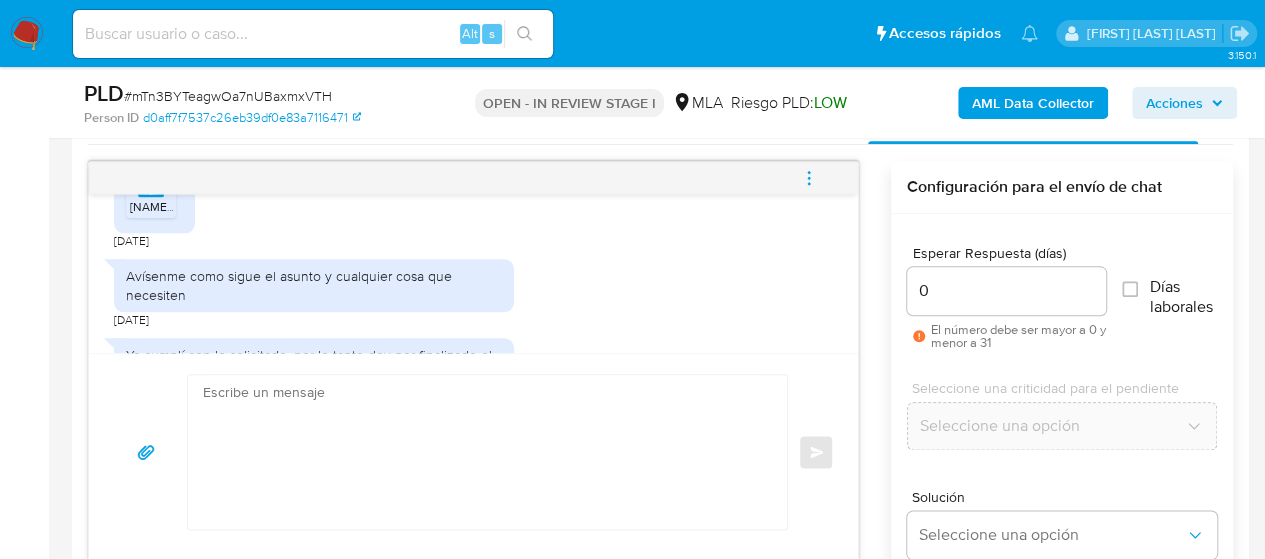 scroll, scrollTop: 1968, scrollLeft: 0, axis: vertical 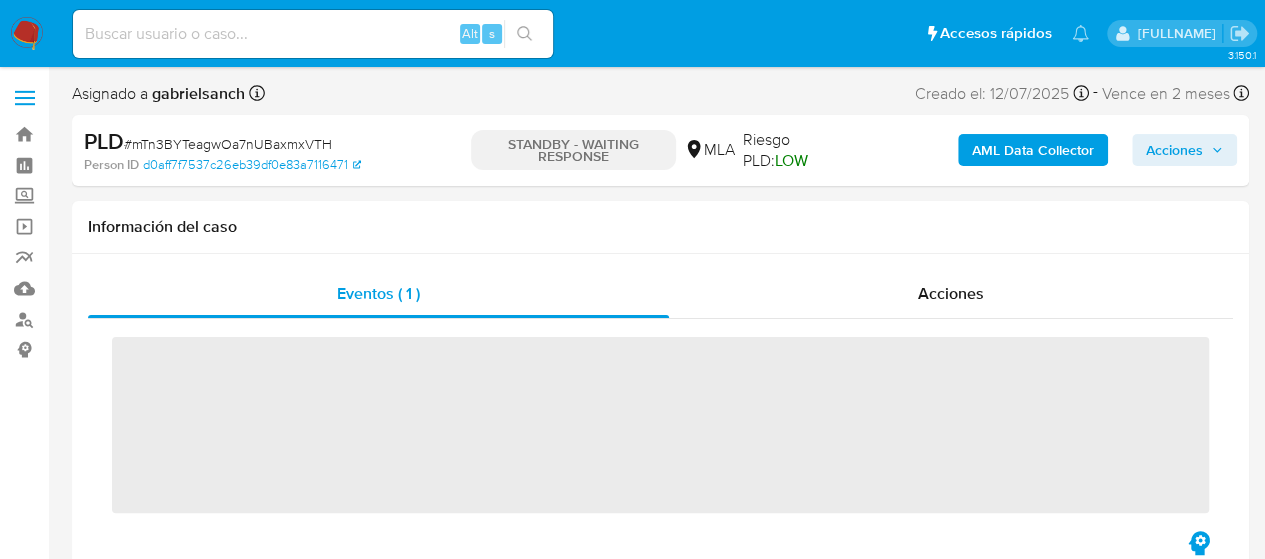 click at bounding box center [313, 34] 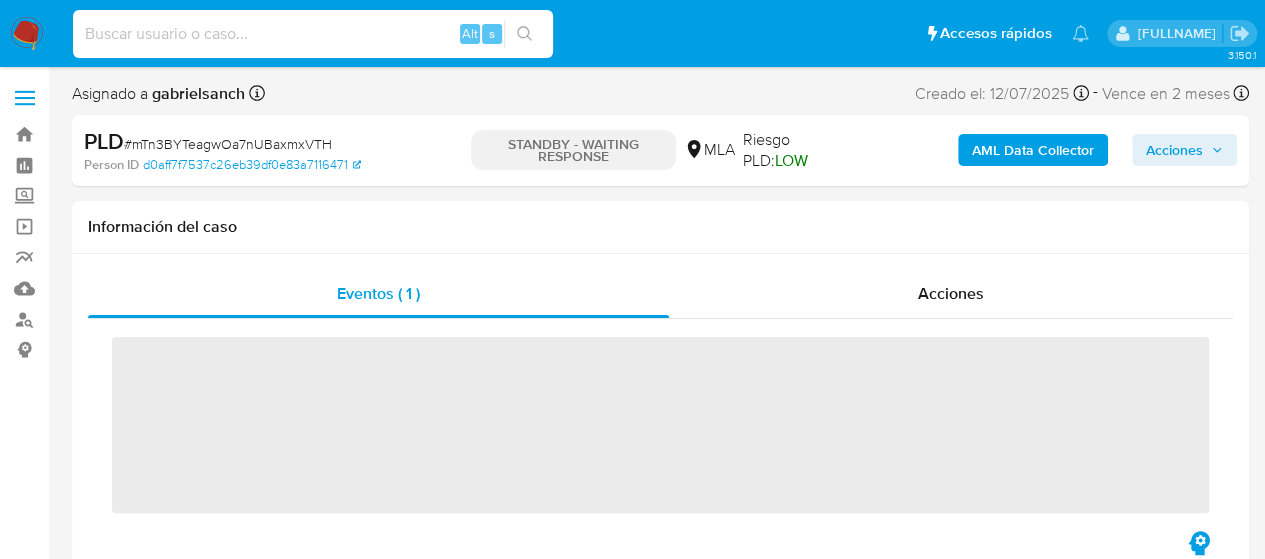 paste on "[ALPHANUMERIC]" 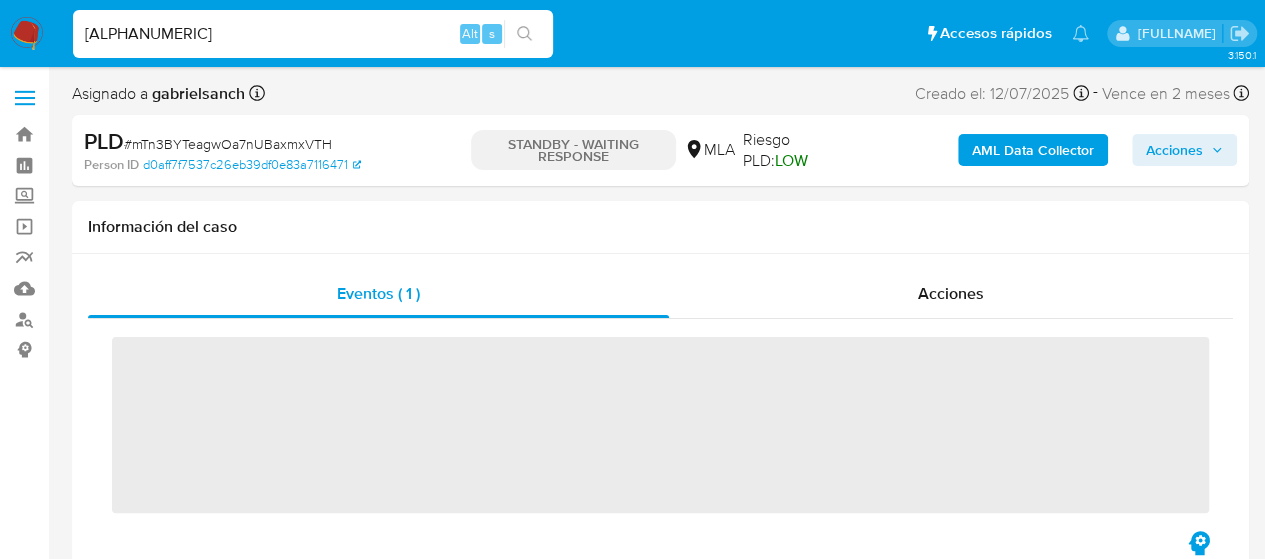 type on "[ALPHANUMERIC]" 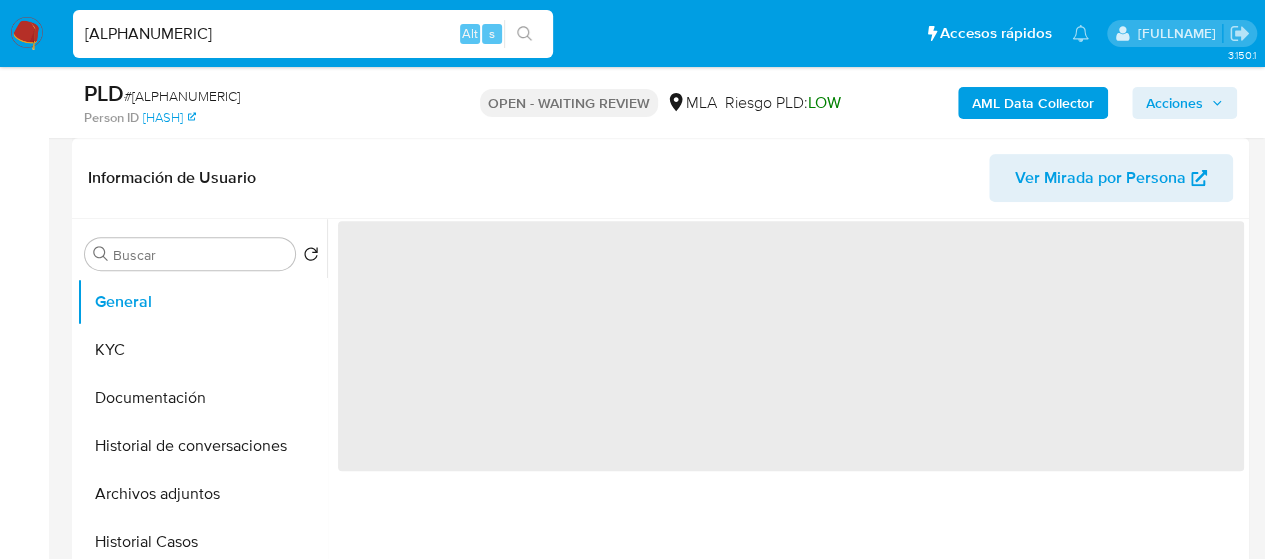 scroll, scrollTop: 500, scrollLeft: 0, axis: vertical 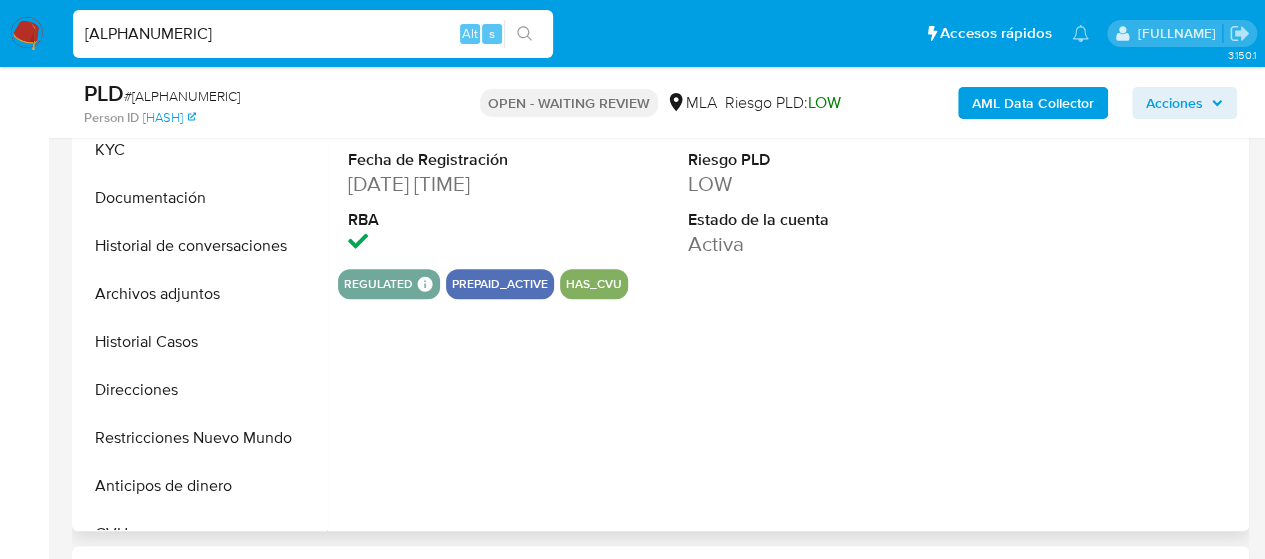 click on "Historial Casos" at bounding box center (202, 342) 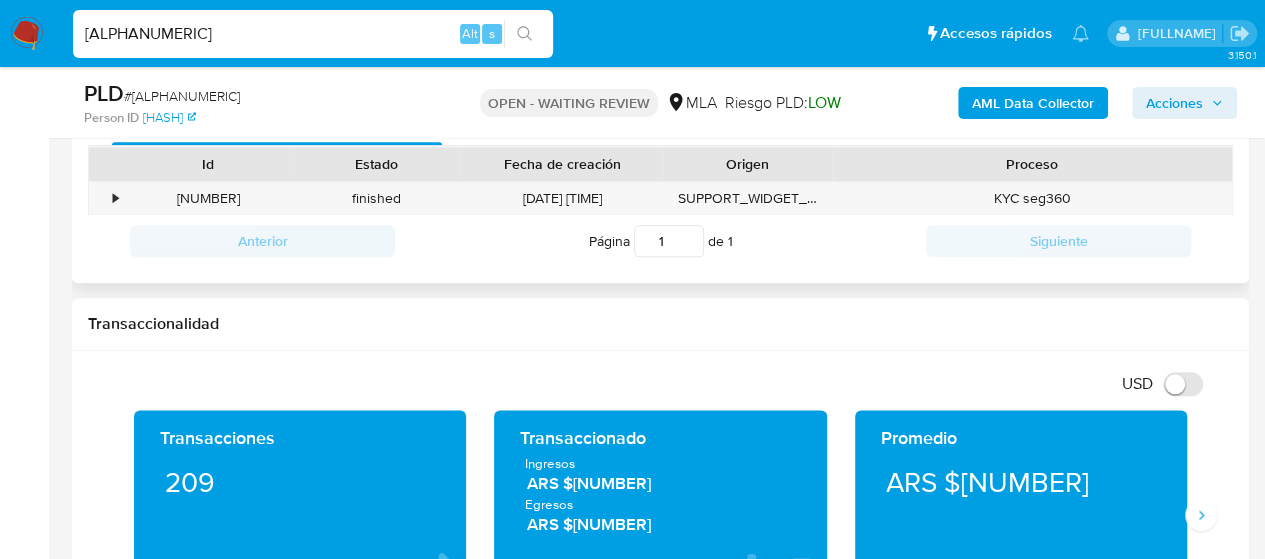 scroll, scrollTop: 900, scrollLeft: 0, axis: vertical 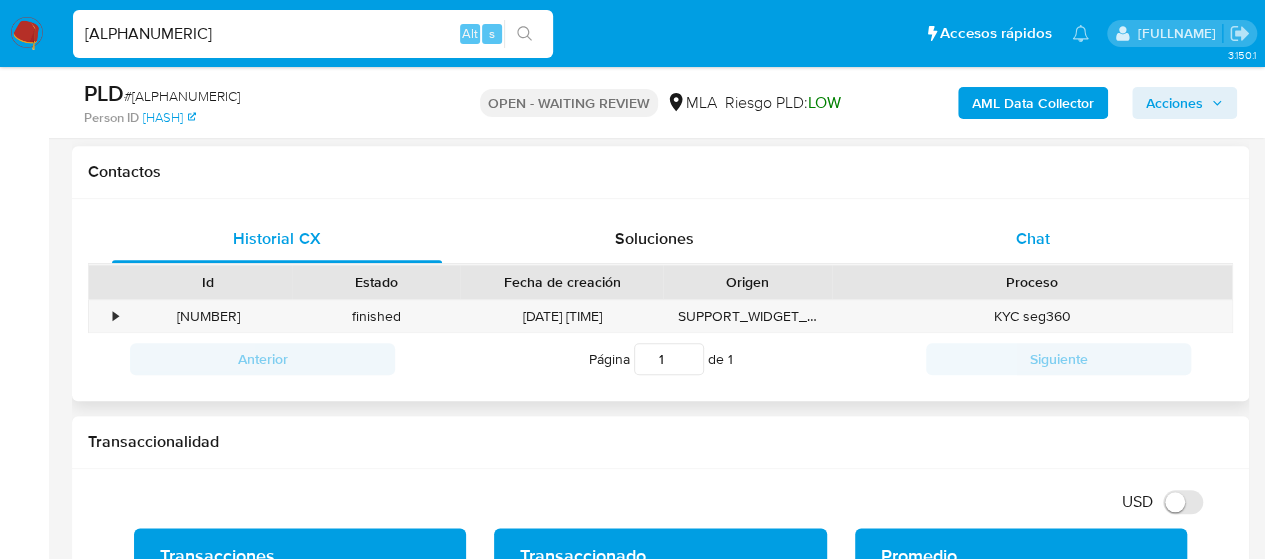 click on "Chat" at bounding box center [1033, 238] 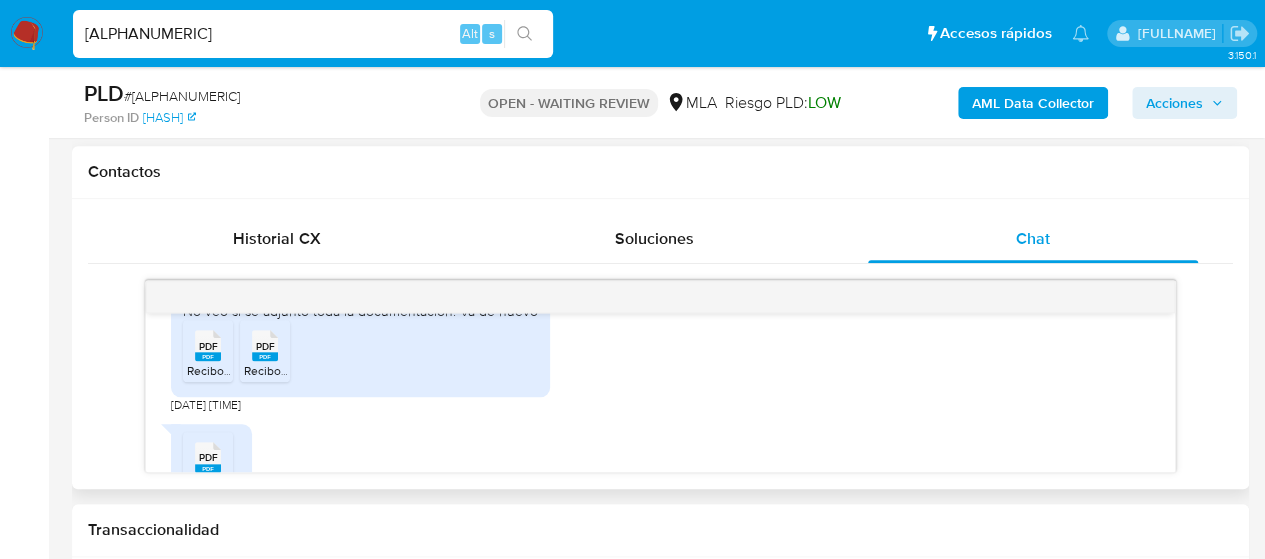 scroll, scrollTop: 1490, scrollLeft: 0, axis: vertical 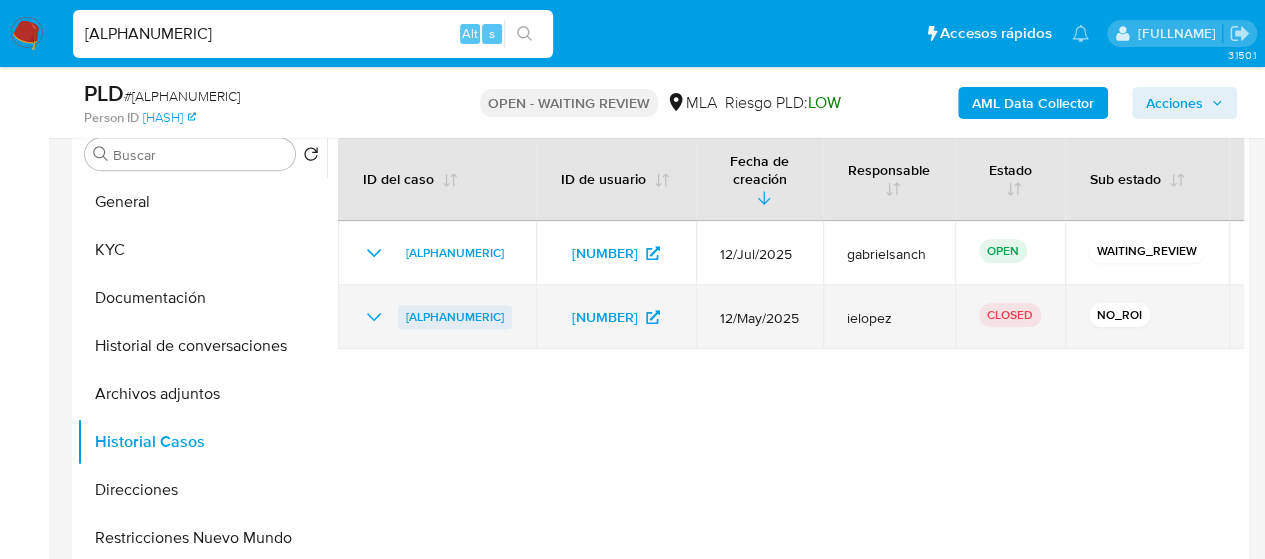 click on "[ALPHANUMERIC]" at bounding box center [455, 317] 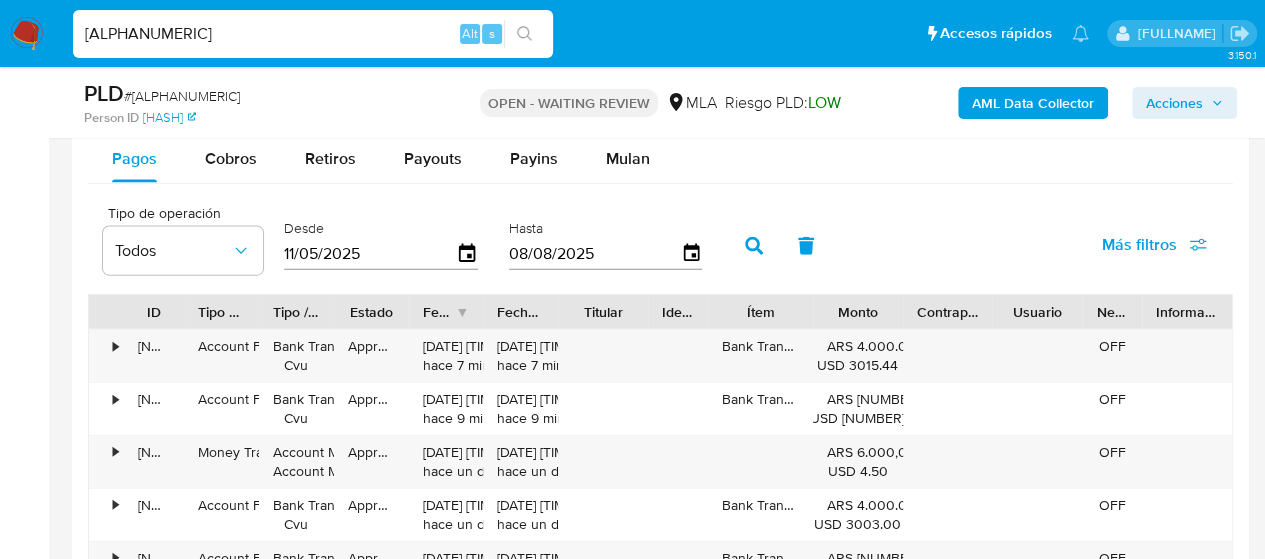 scroll, scrollTop: 2100, scrollLeft: 0, axis: vertical 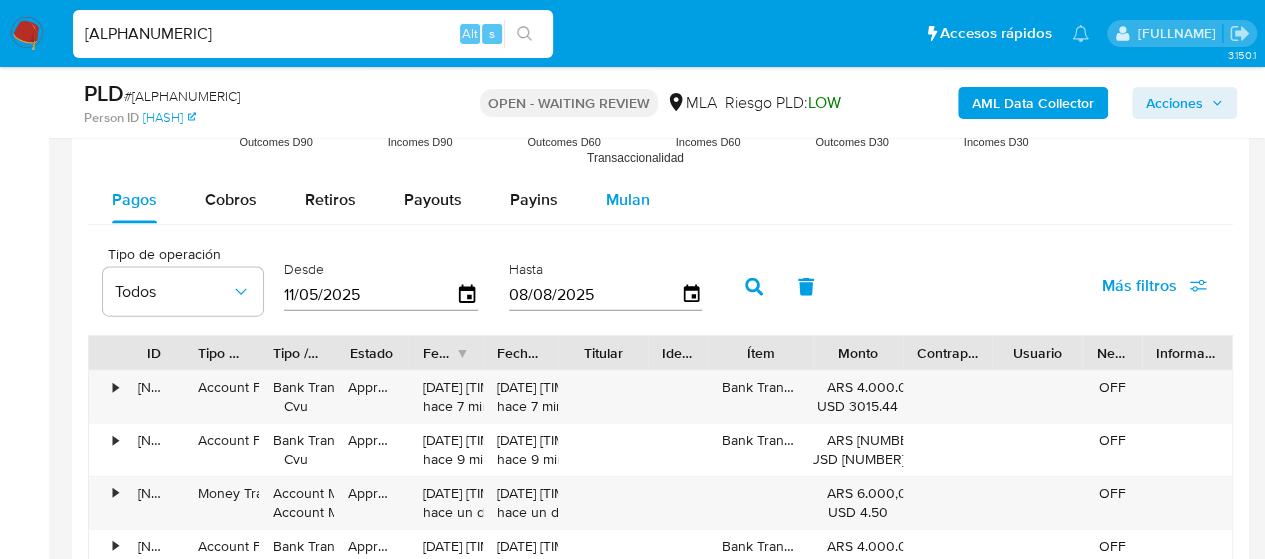 click on "Mulan" at bounding box center [628, 199] 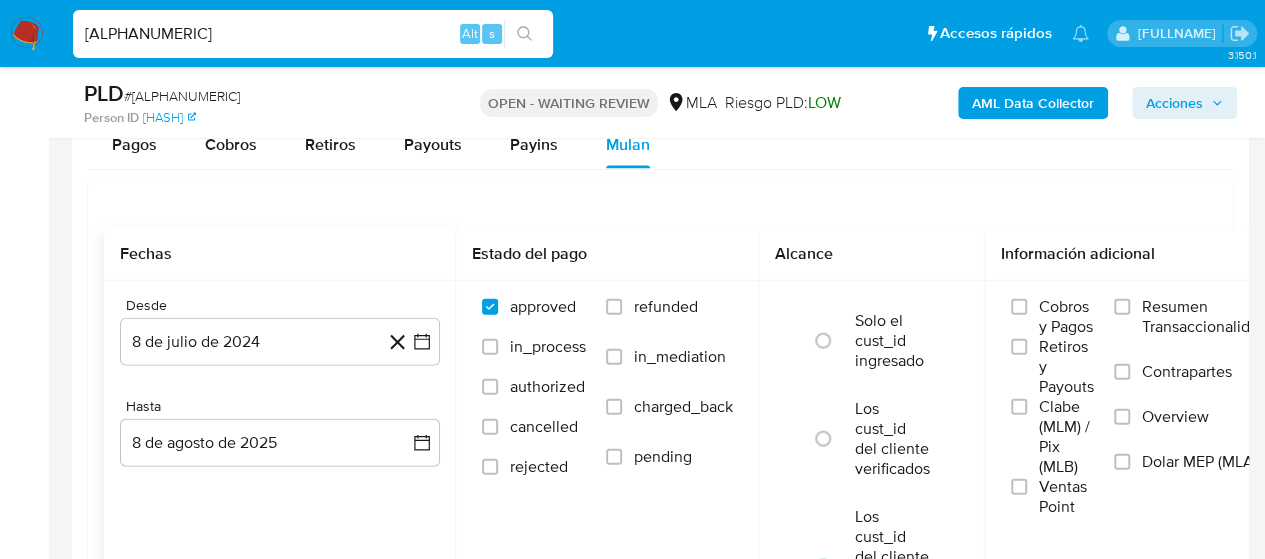 scroll, scrollTop: 2200, scrollLeft: 0, axis: vertical 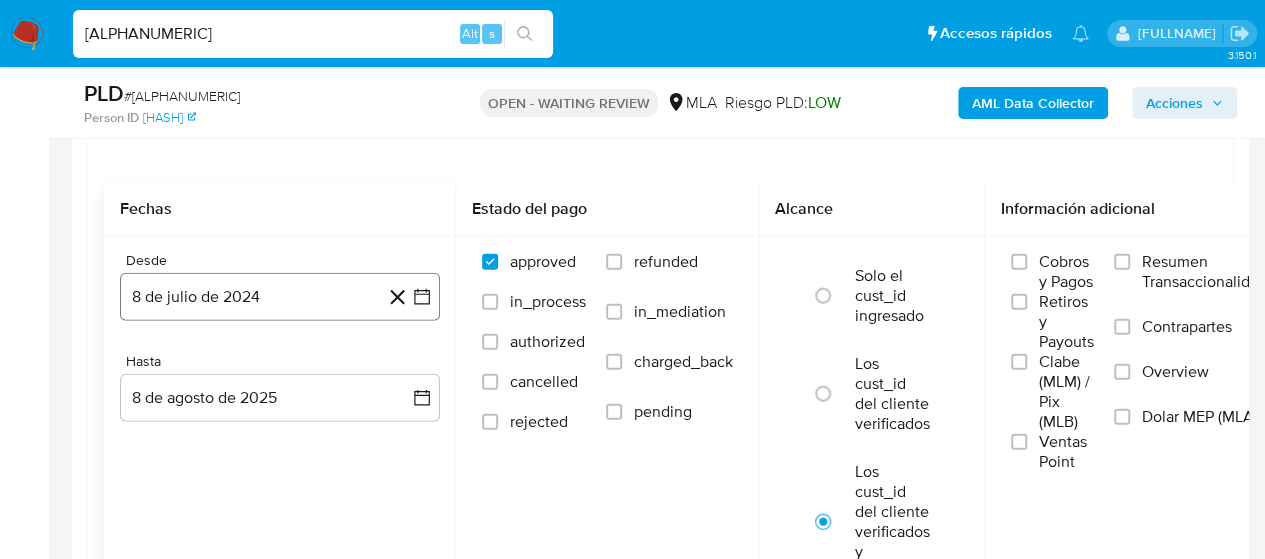 click on "8 de julio de 2024" at bounding box center [280, 297] 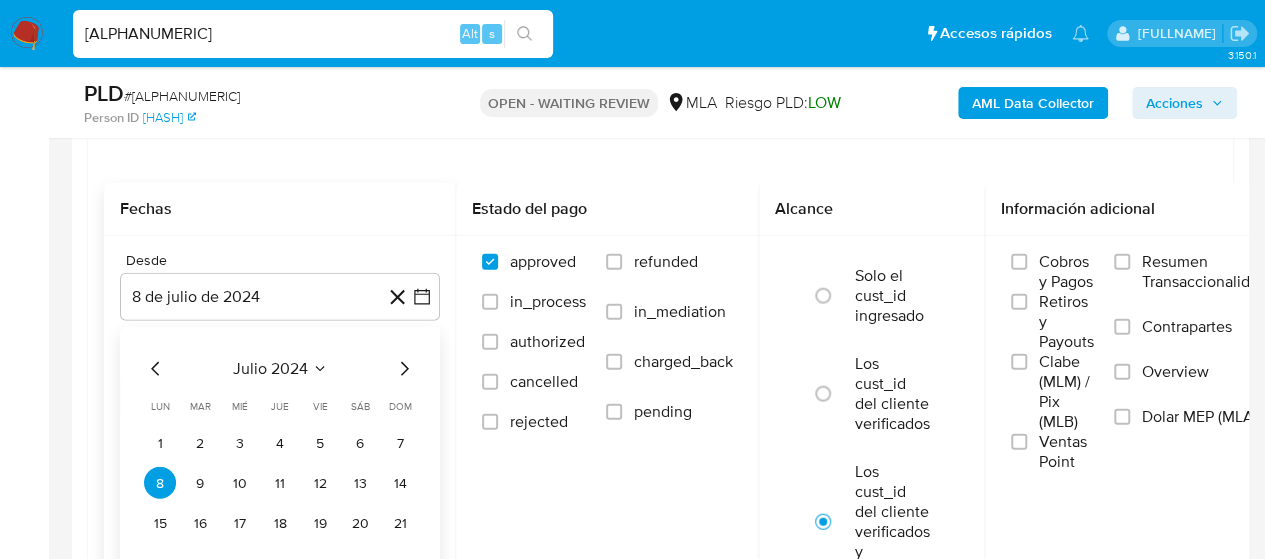 click 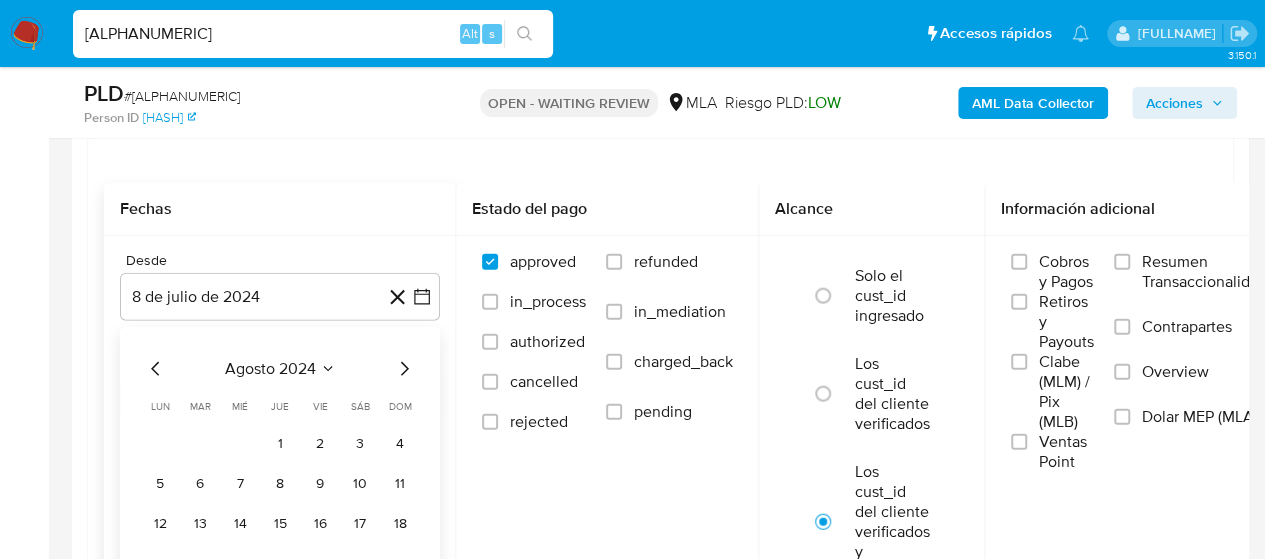 click 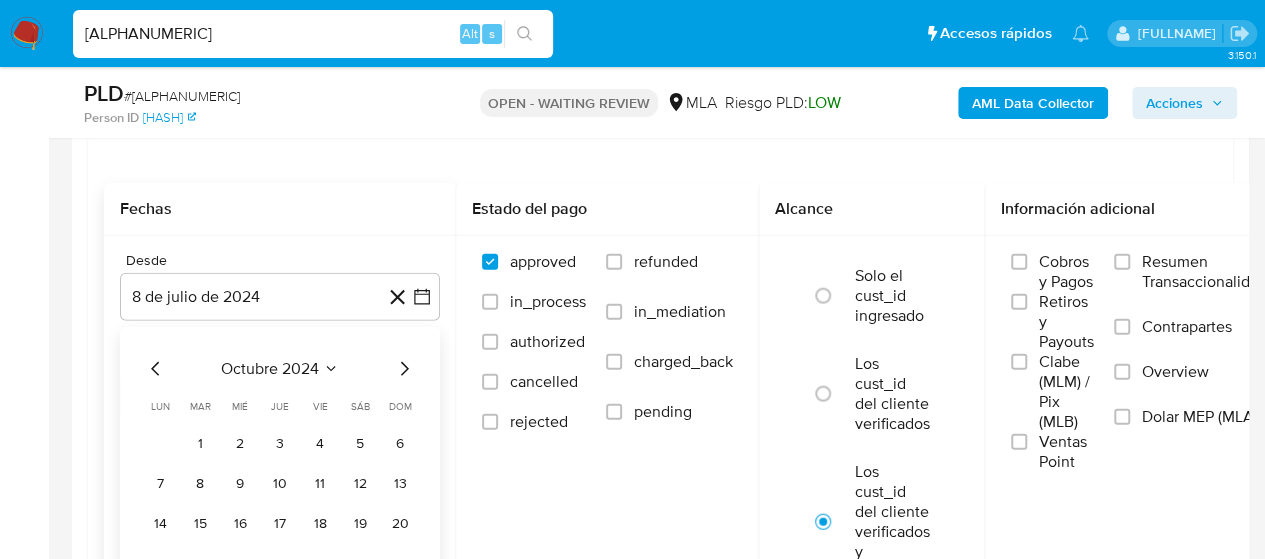 click 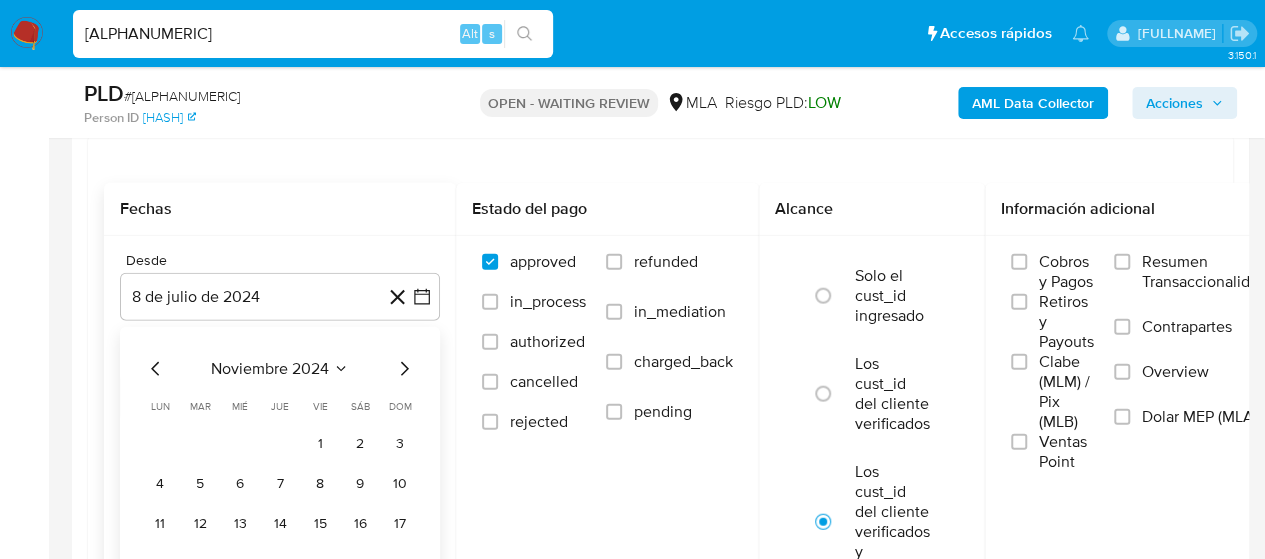 click 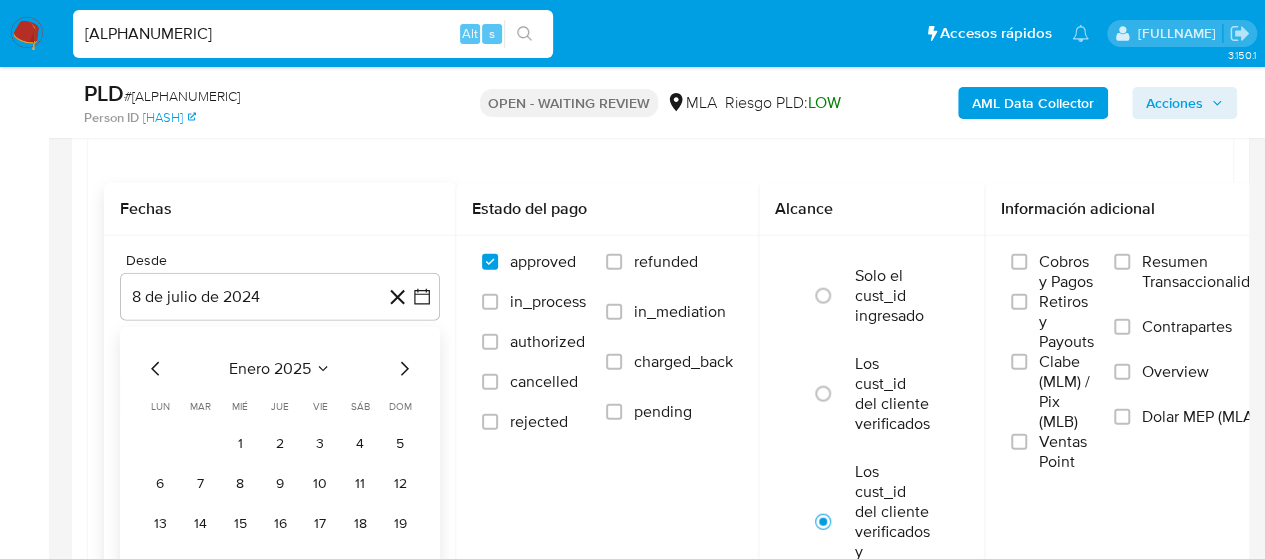 click 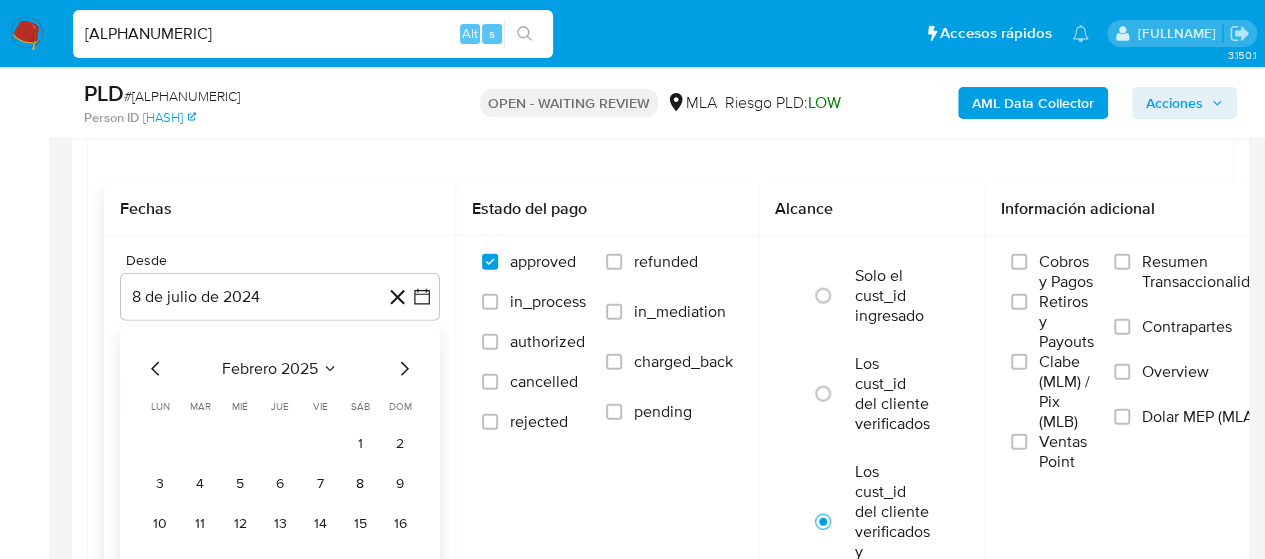 click 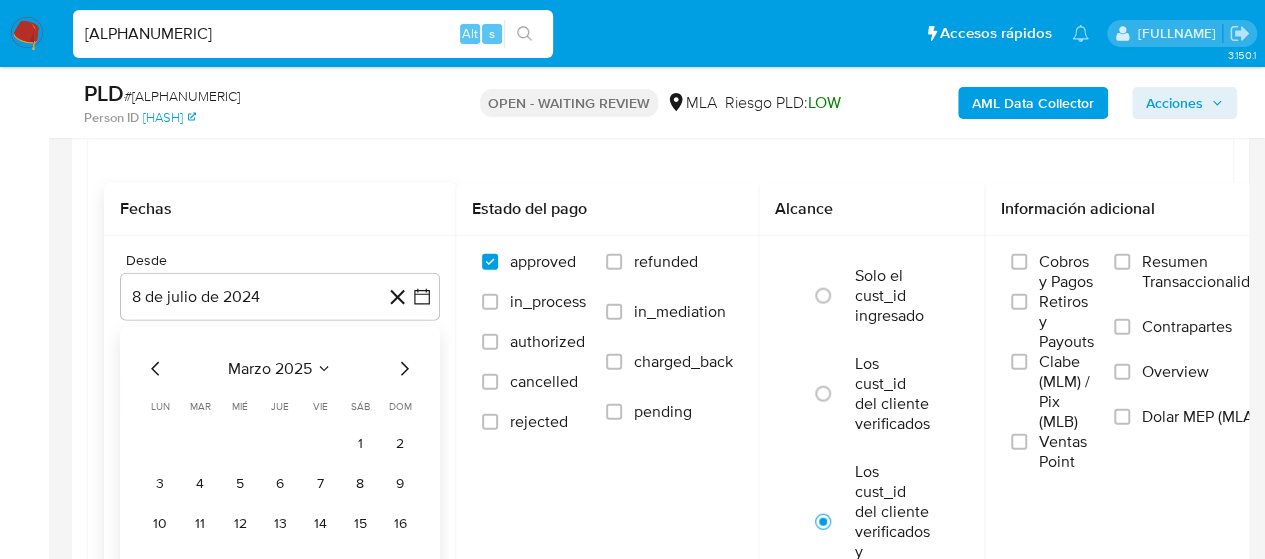 click 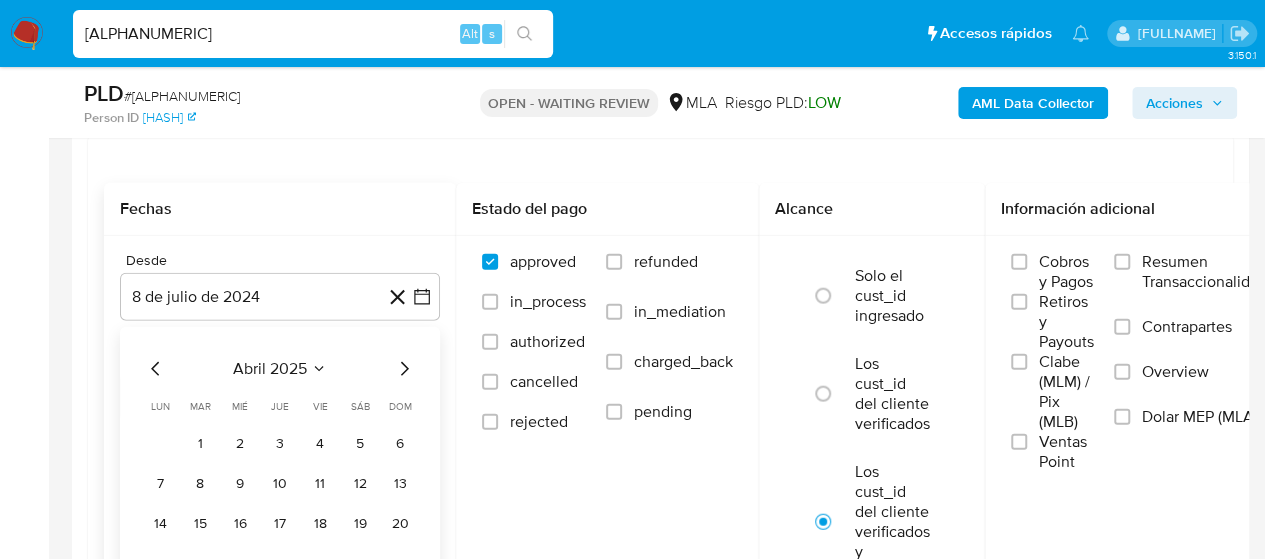 click 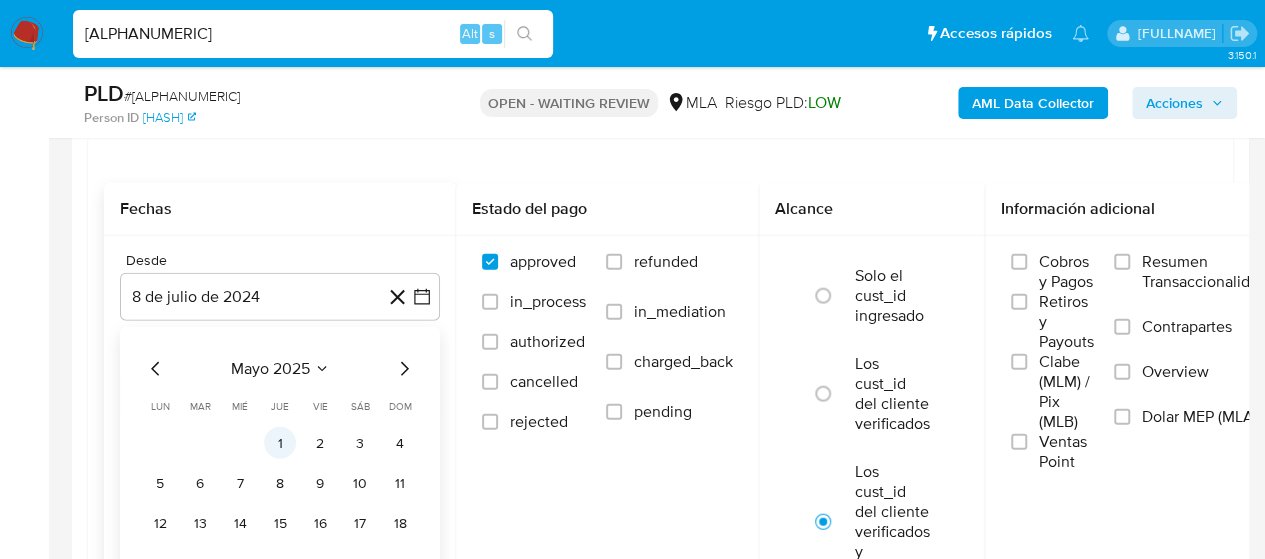 click on "1" at bounding box center [280, 443] 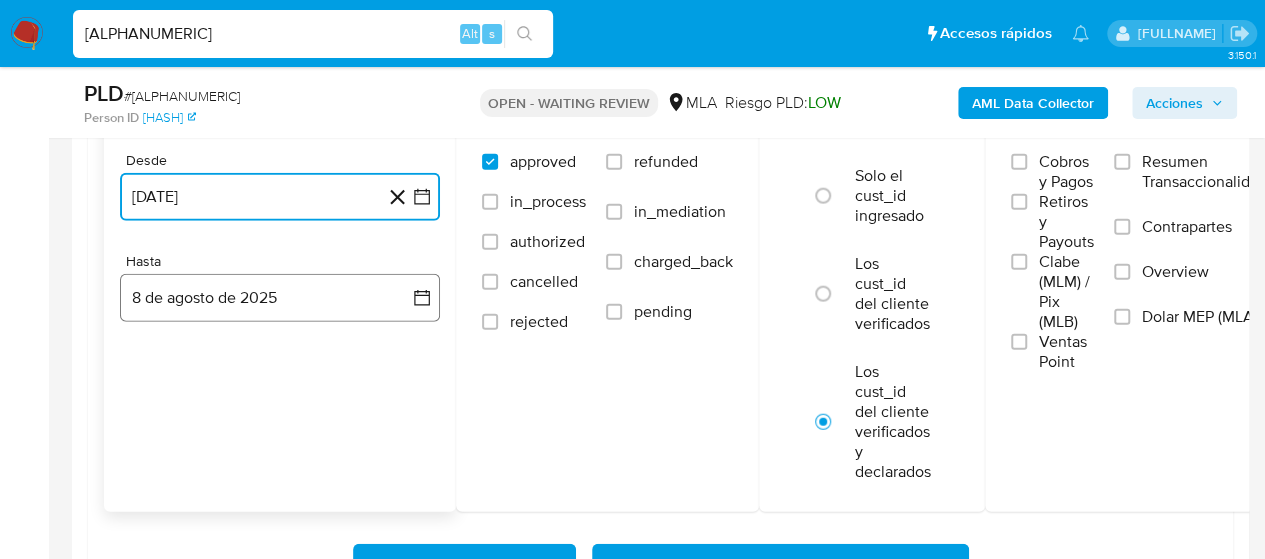 click on "8 de agosto de 2025" at bounding box center [280, 298] 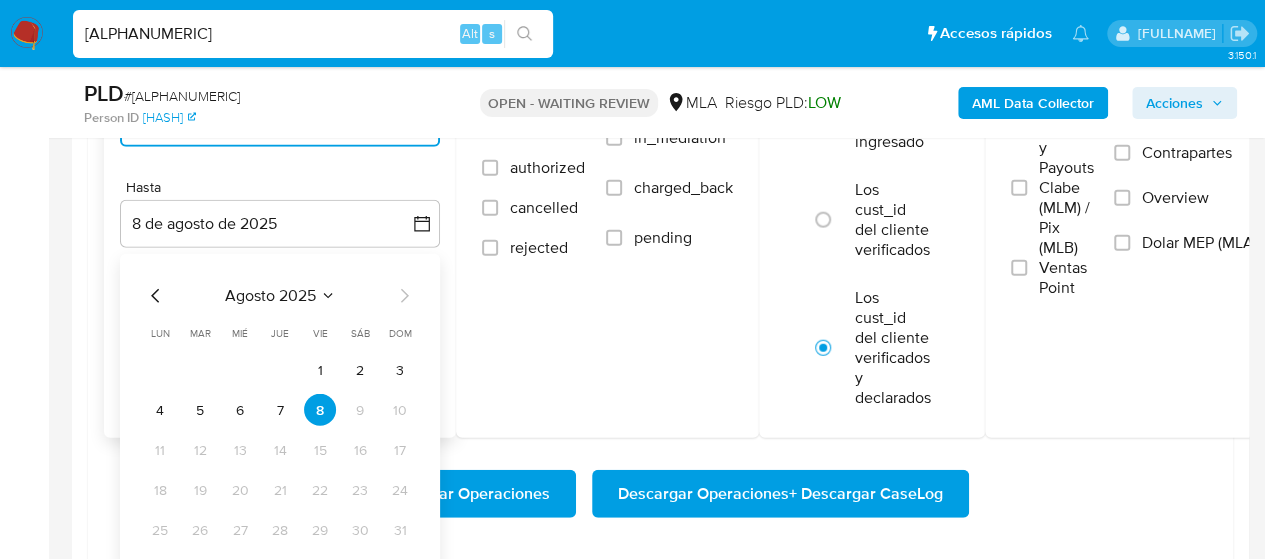 scroll, scrollTop: 2400, scrollLeft: 0, axis: vertical 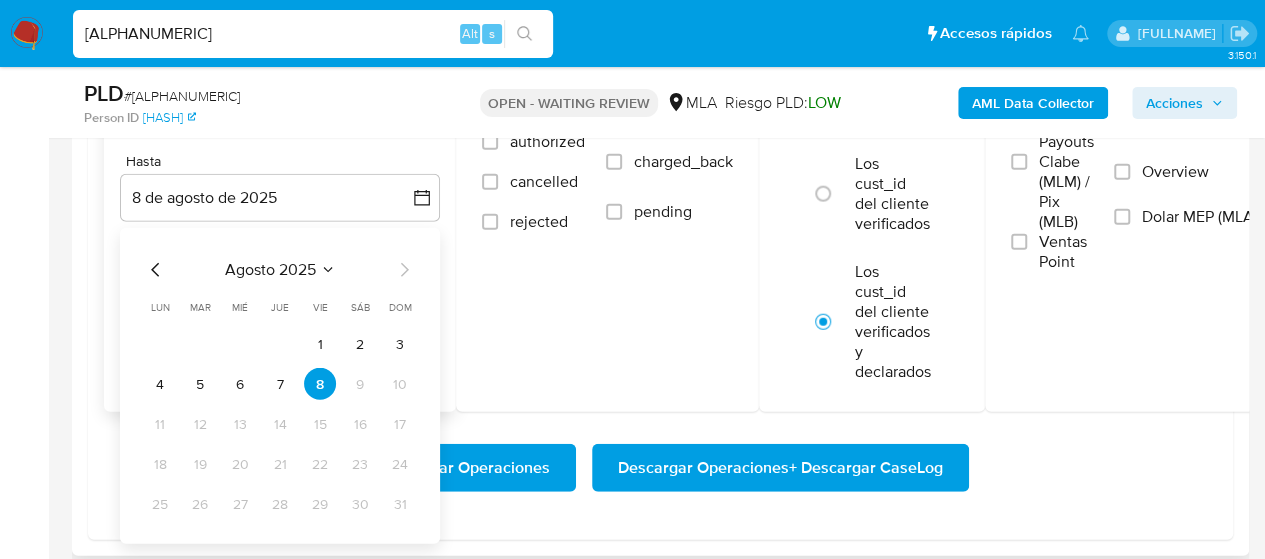 click 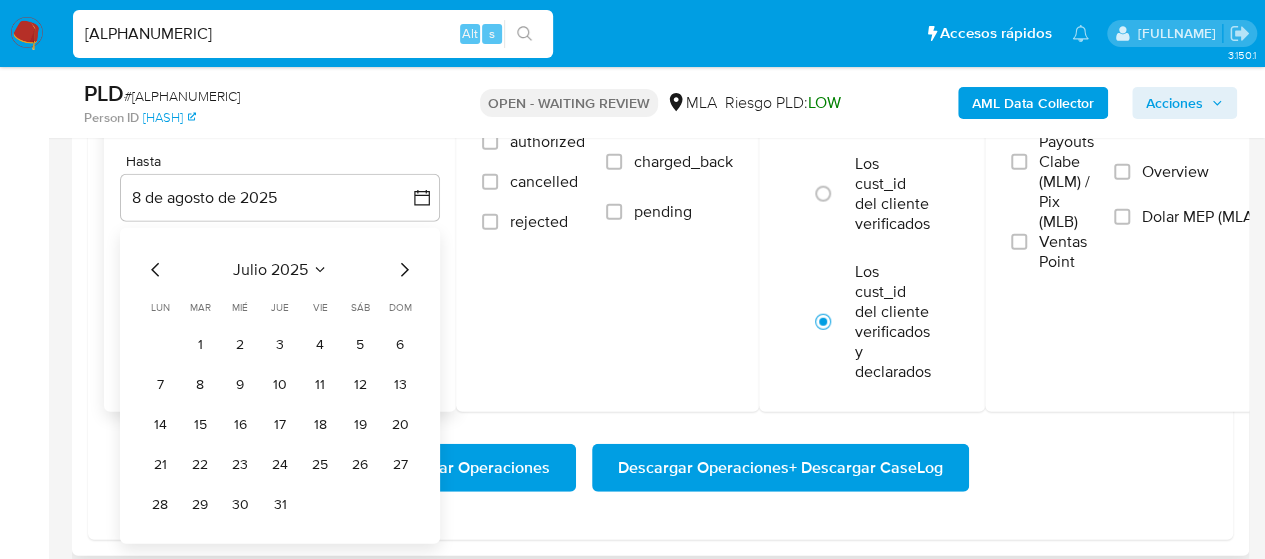 click 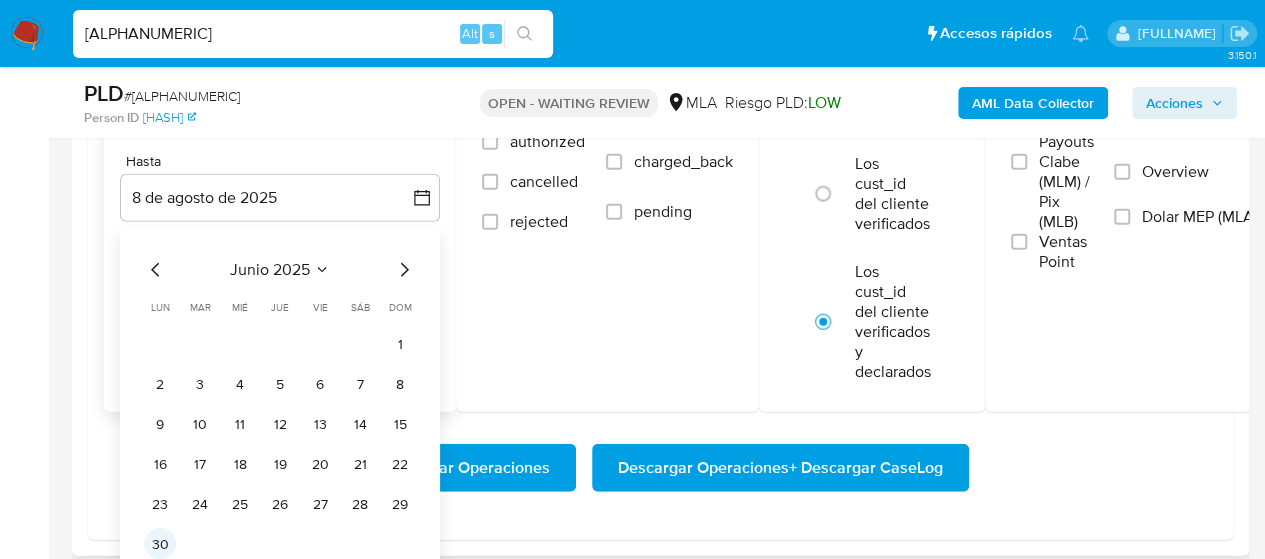 click on "30" at bounding box center (160, 544) 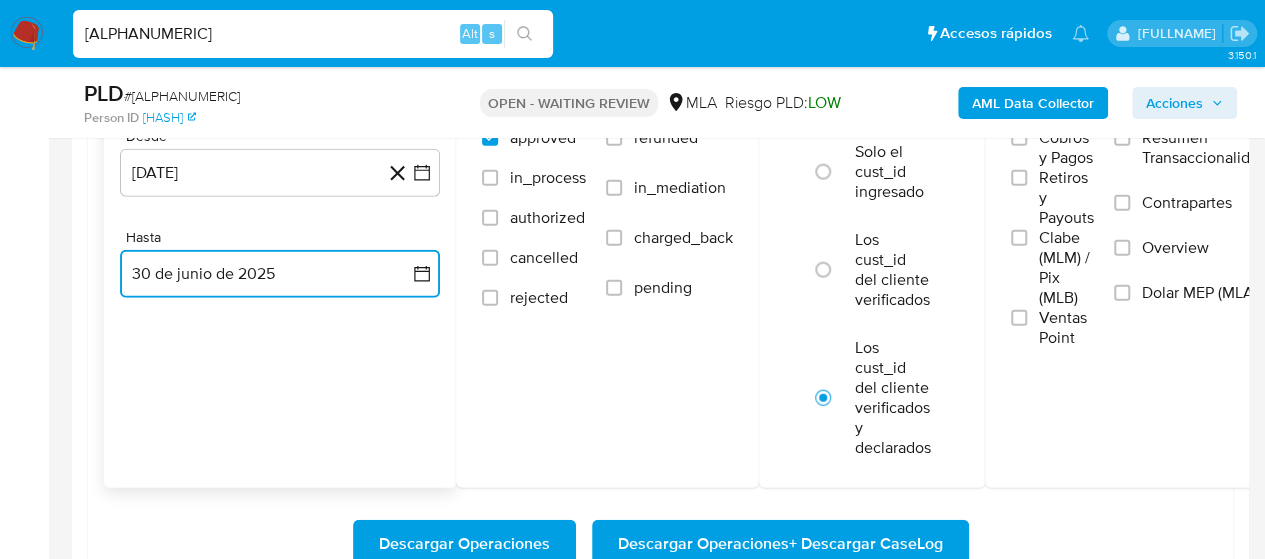 scroll, scrollTop: 2300, scrollLeft: 0, axis: vertical 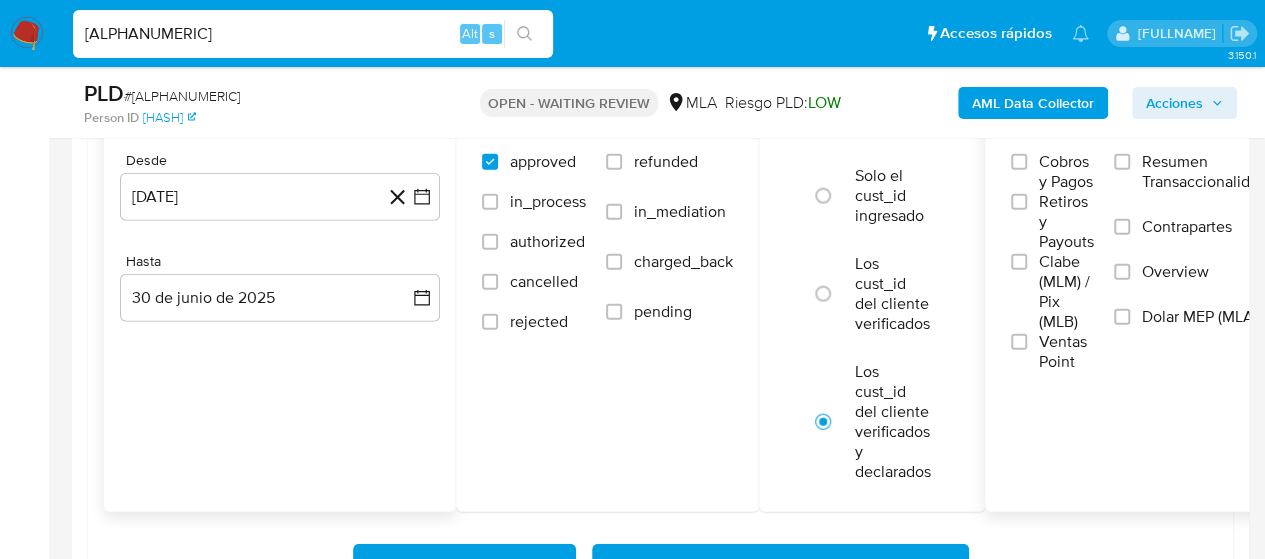 click on "Dolar MEP (MLA)" at bounding box center [1200, 317] 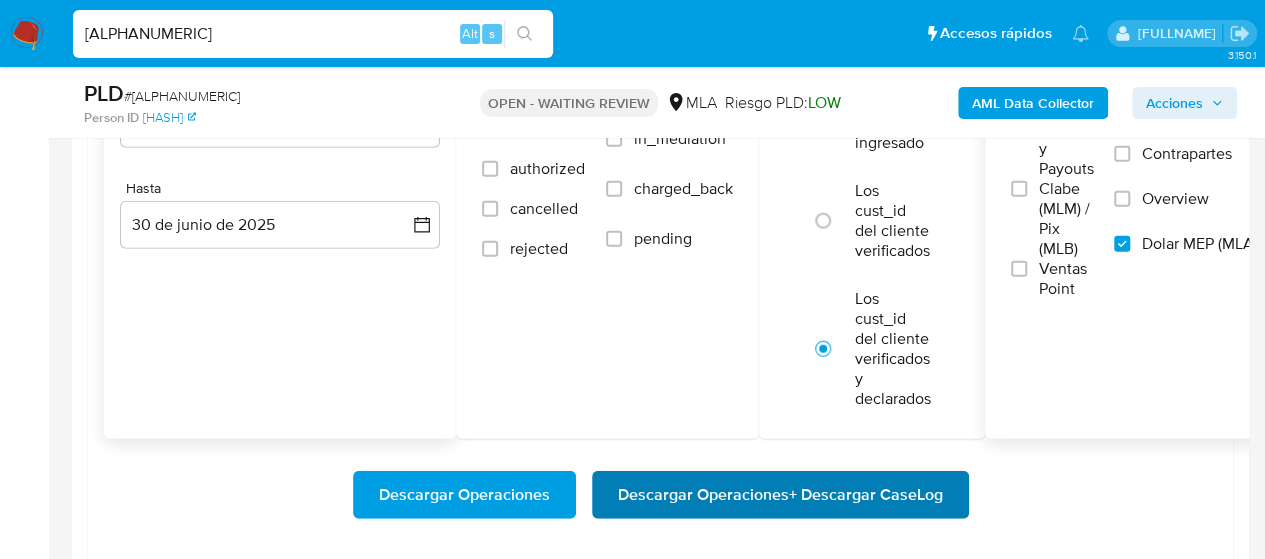 scroll, scrollTop: 2400, scrollLeft: 0, axis: vertical 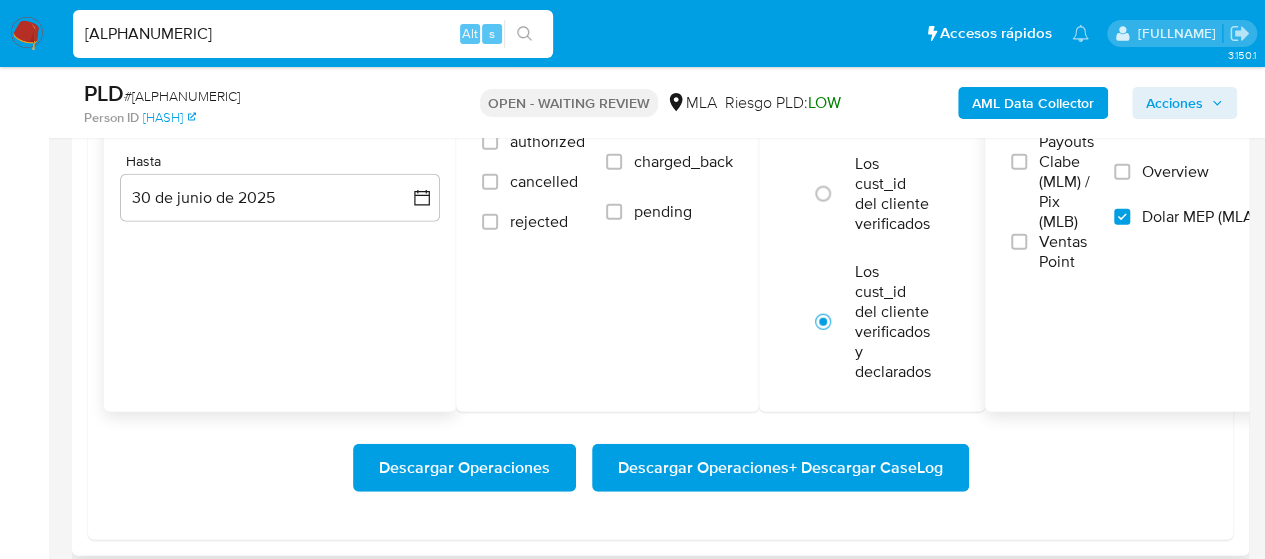 click on "Descargar Operaciones  +   Descargar CaseLog" at bounding box center [780, 468] 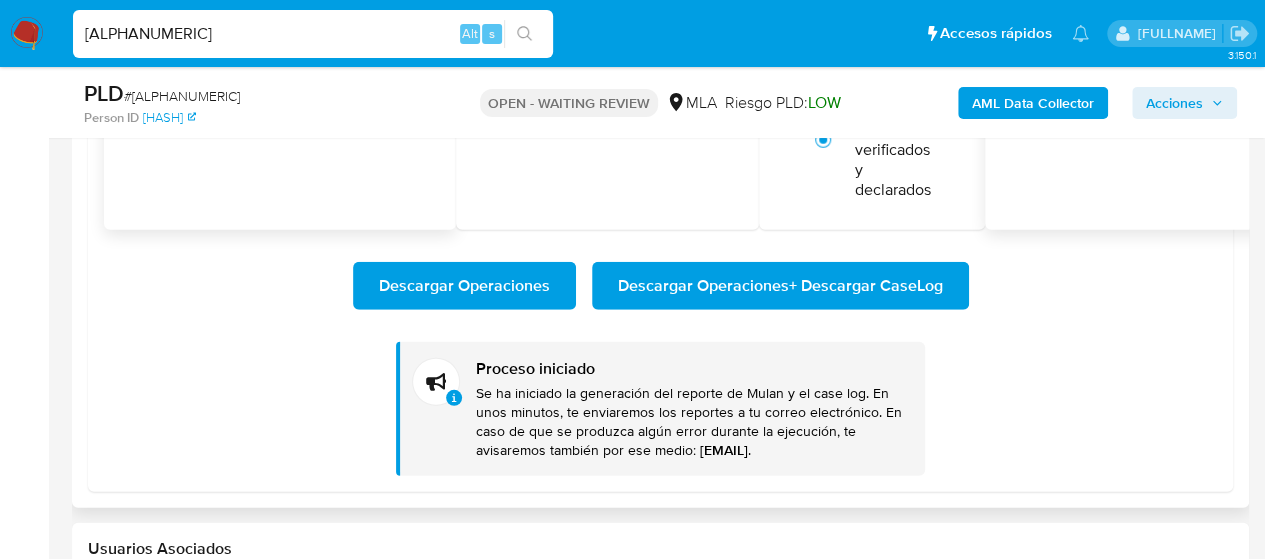 scroll, scrollTop: 2600, scrollLeft: 0, axis: vertical 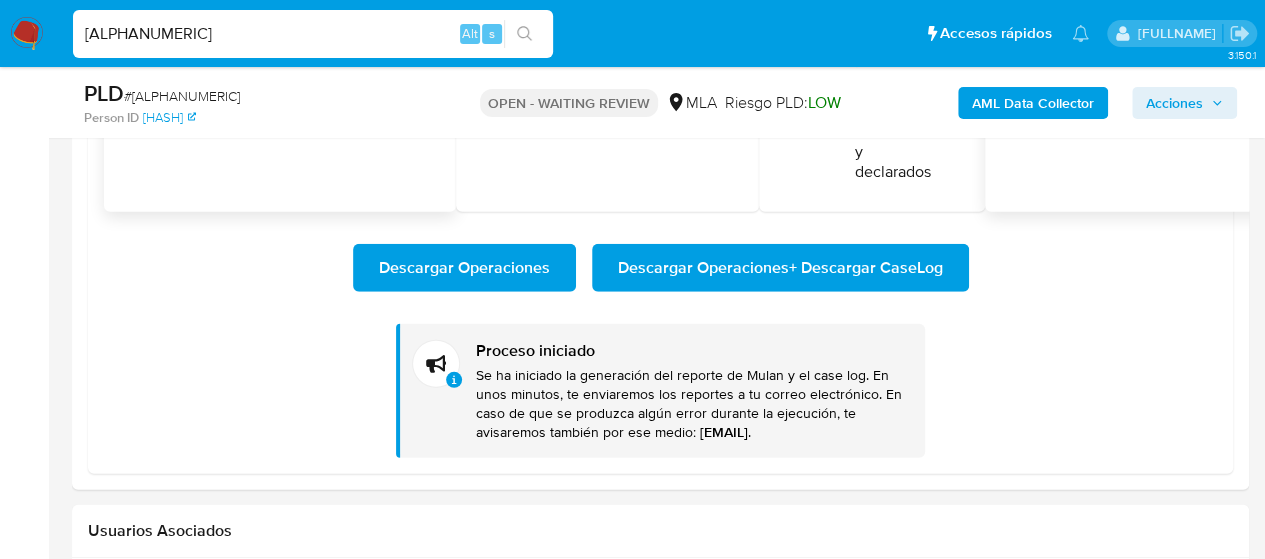 click on "m4lfcCz4ZEaDX59oAKLN4OXh" at bounding box center (313, 34) 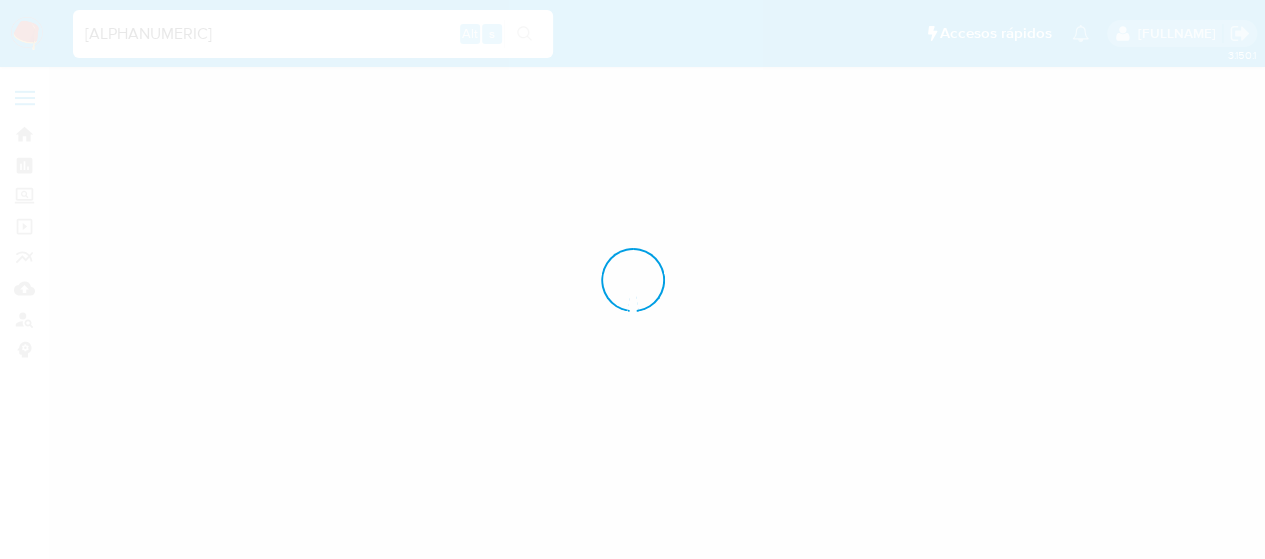 scroll, scrollTop: 0, scrollLeft: 0, axis: both 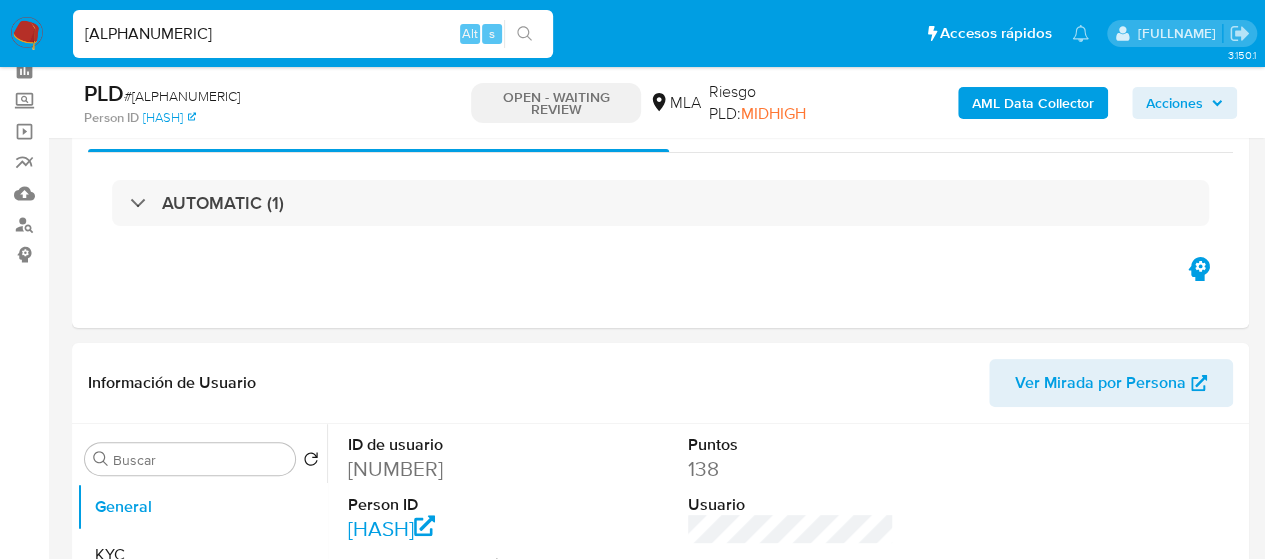 select on "10" 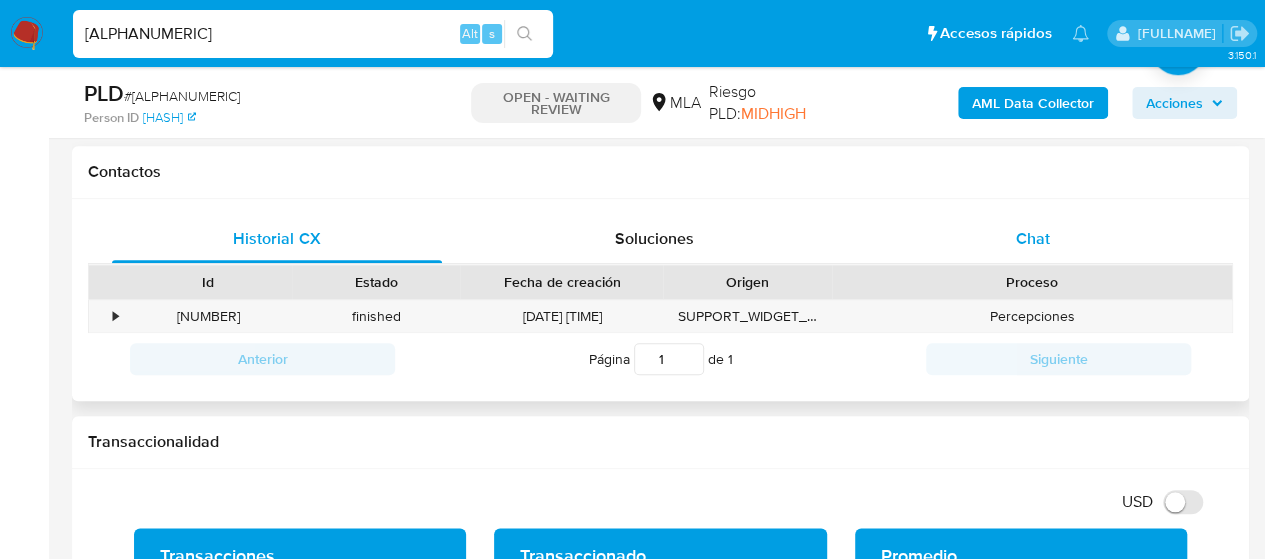 click on "Chat" at bounding box center (1033, 239) 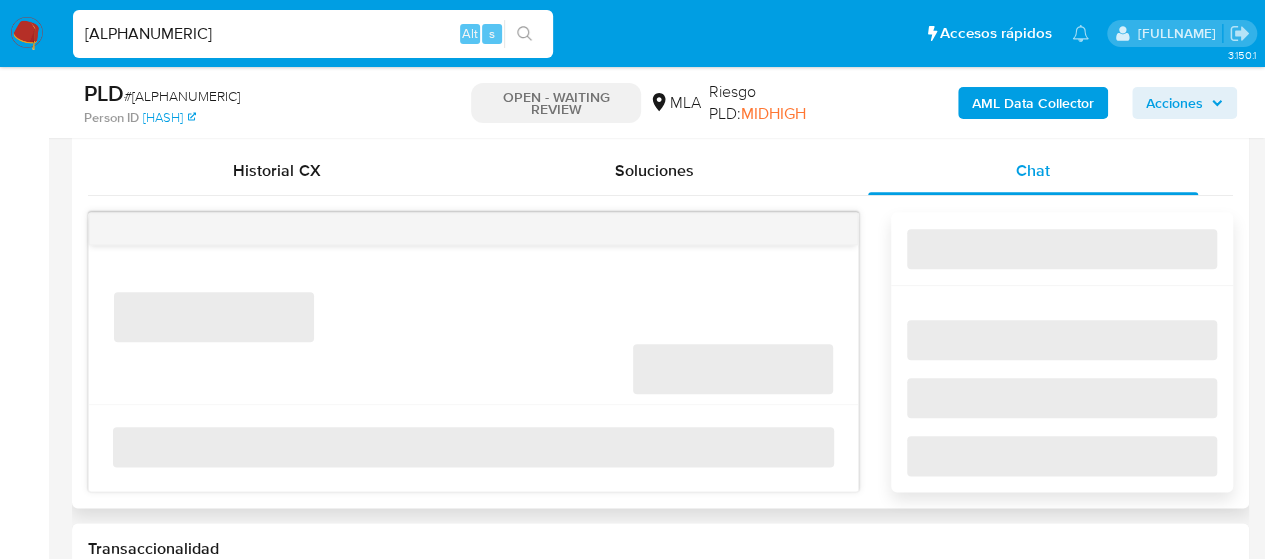 scroll, scrollTop: 1000, scrollLeft: 0, axis: vertical 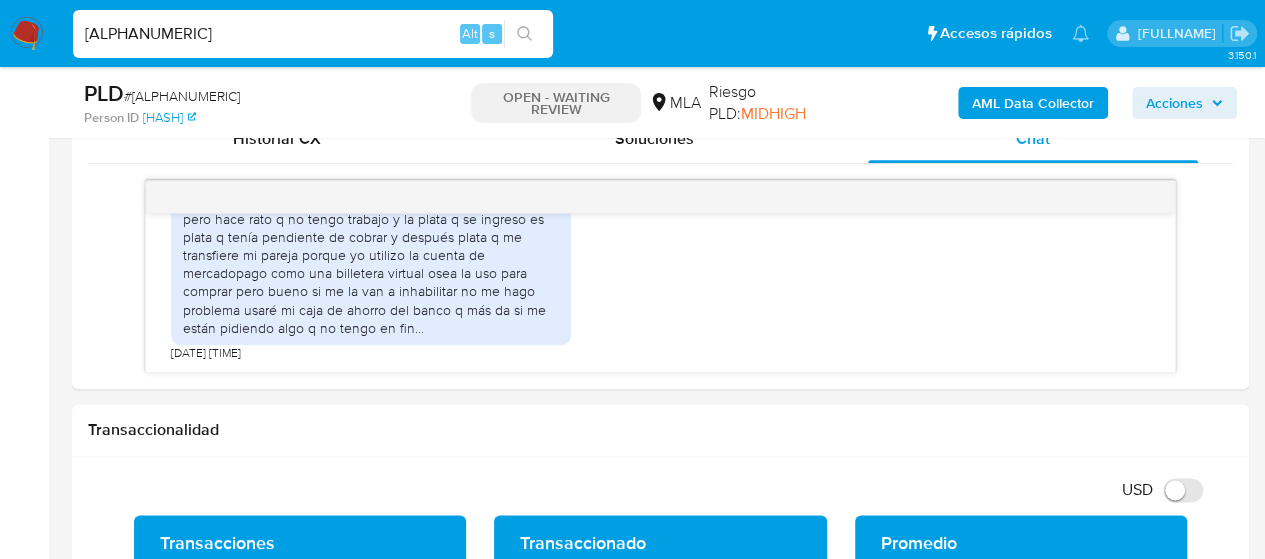 click on "LHOvUo7Mtl1I6FSyAcPBYxjc" at bounding box center [313, 34] 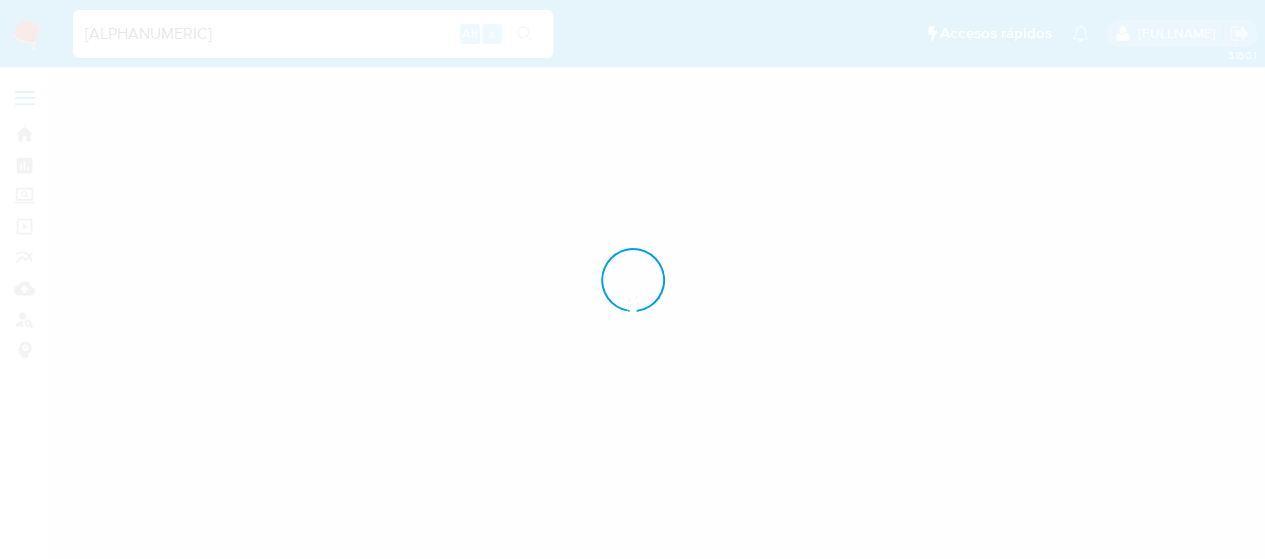 scroll, scrollTop: 0, scrollLeft: 0, axis: both 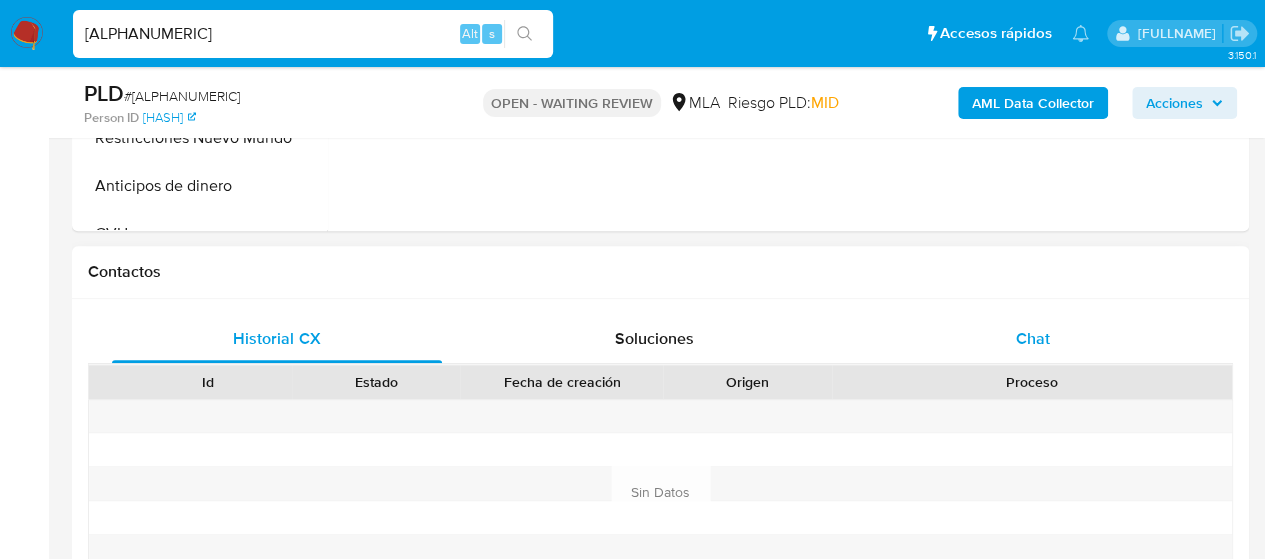 click on "Chat" at bounding box center (1033, 338) 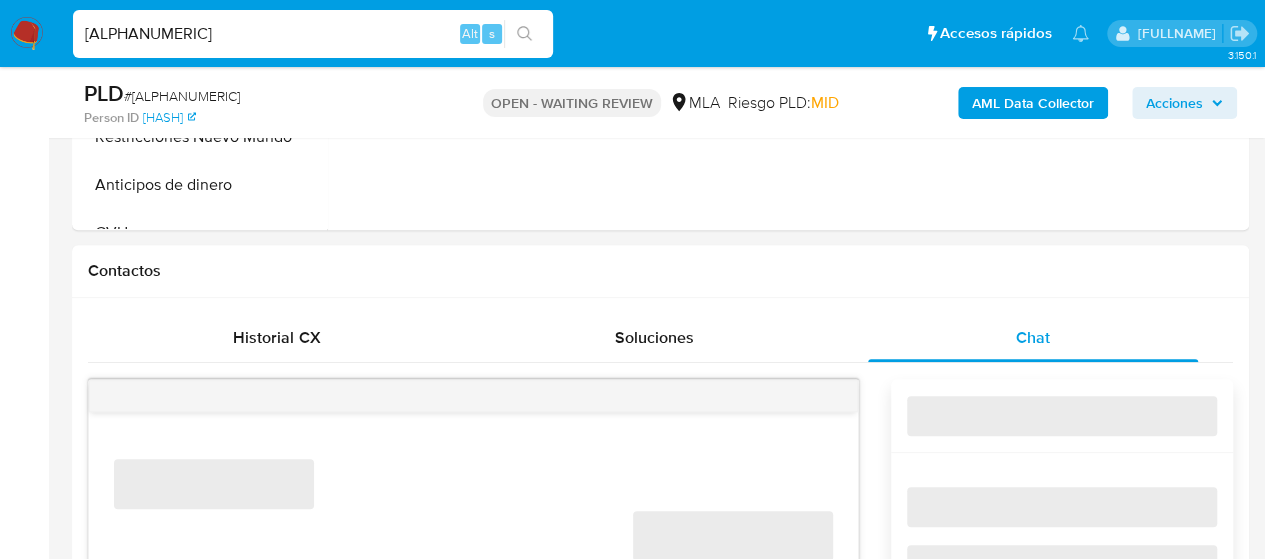 select on "10" 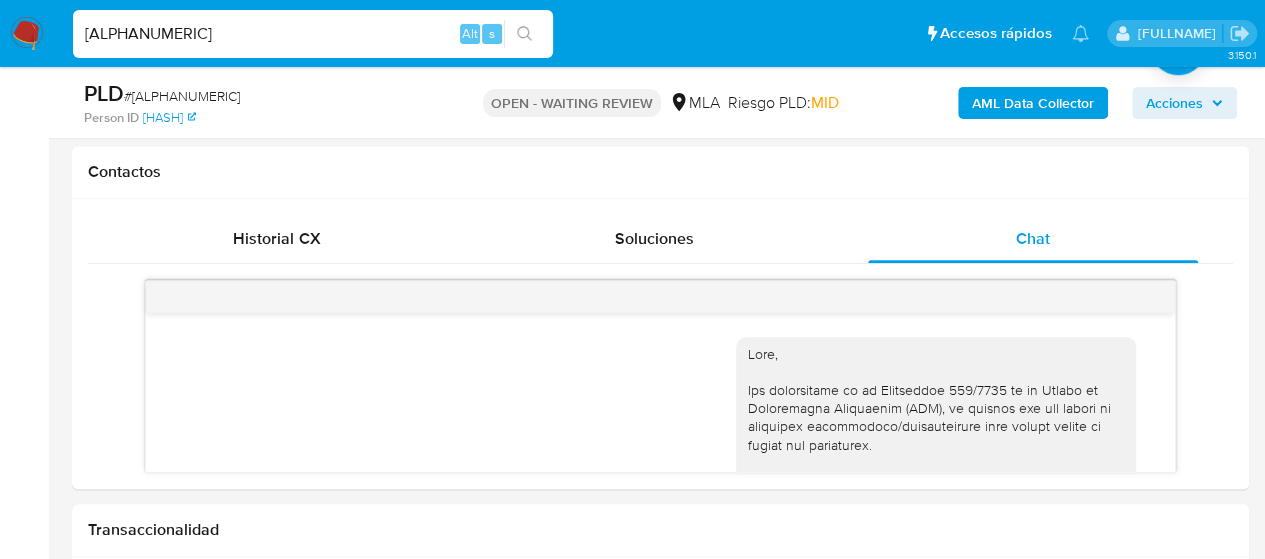 scroll, scrollTop: 1000, scrollLeft: 0, axis: vertical 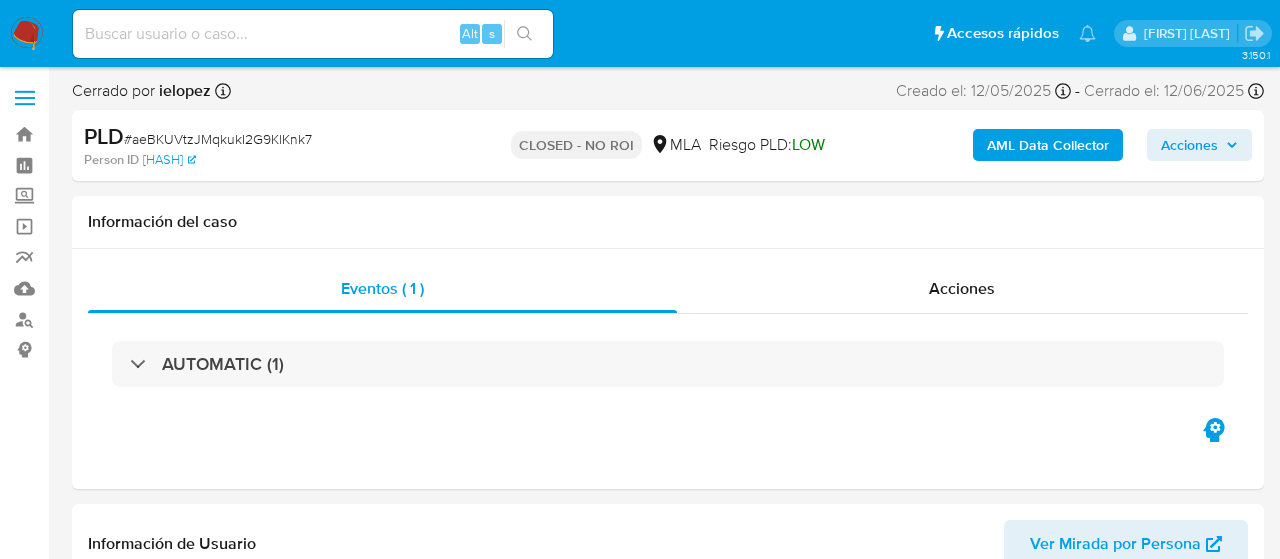 select on "10" 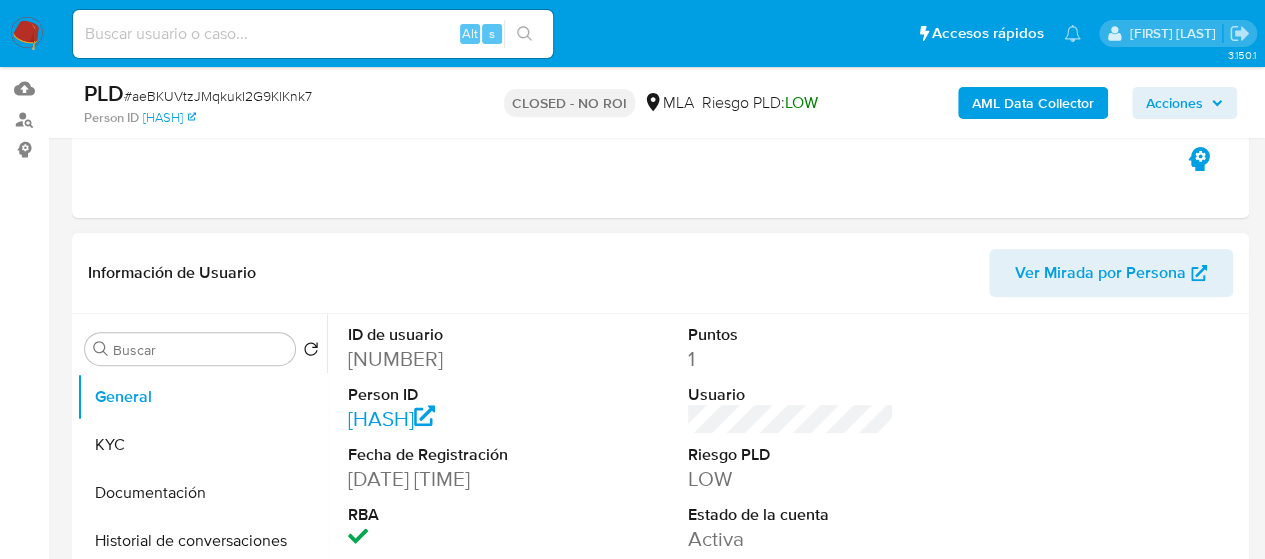 scroll, scrollTop: 300, scrollLeft: 0, axis: vertical 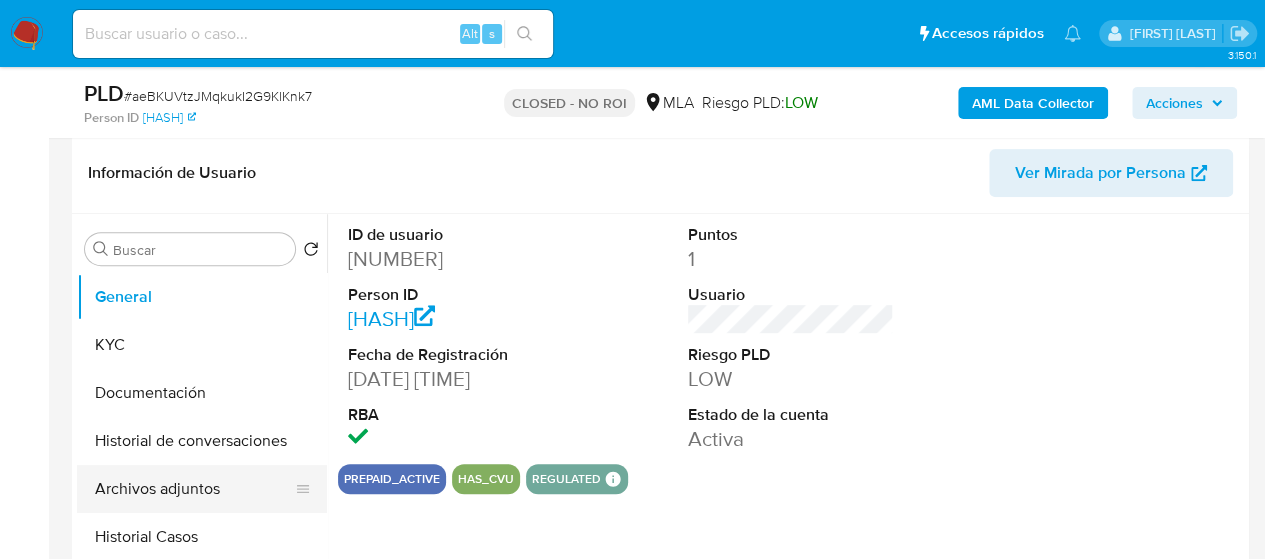 click on "Archivos adjuntos" at bounding box center (194, 489) 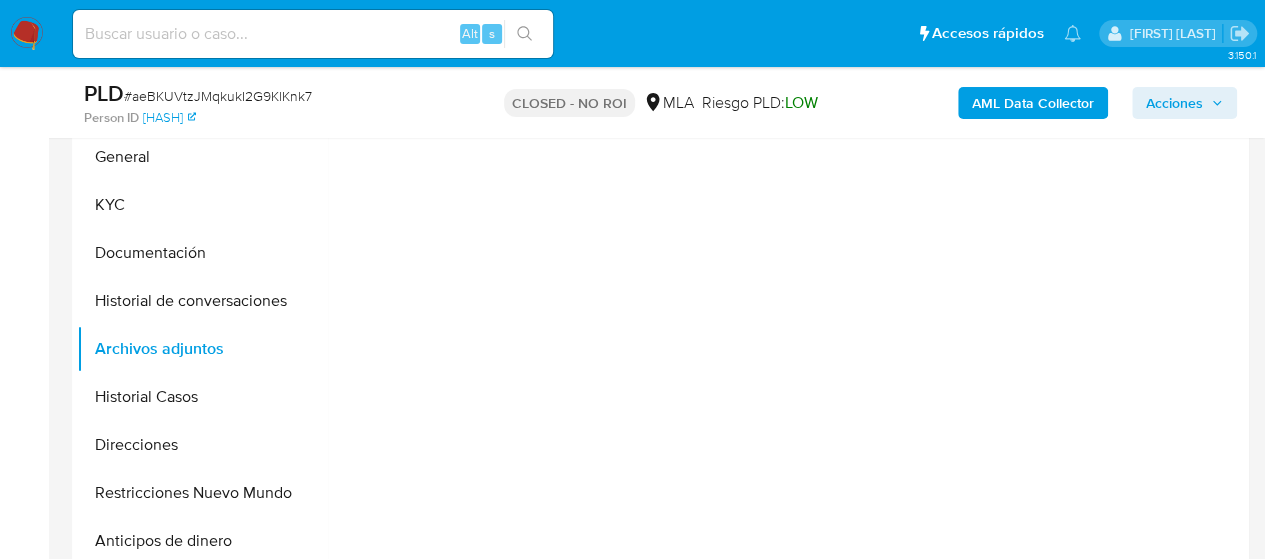 scroll, scrollTop: 400, scrollLeft: 0, axis: vertical 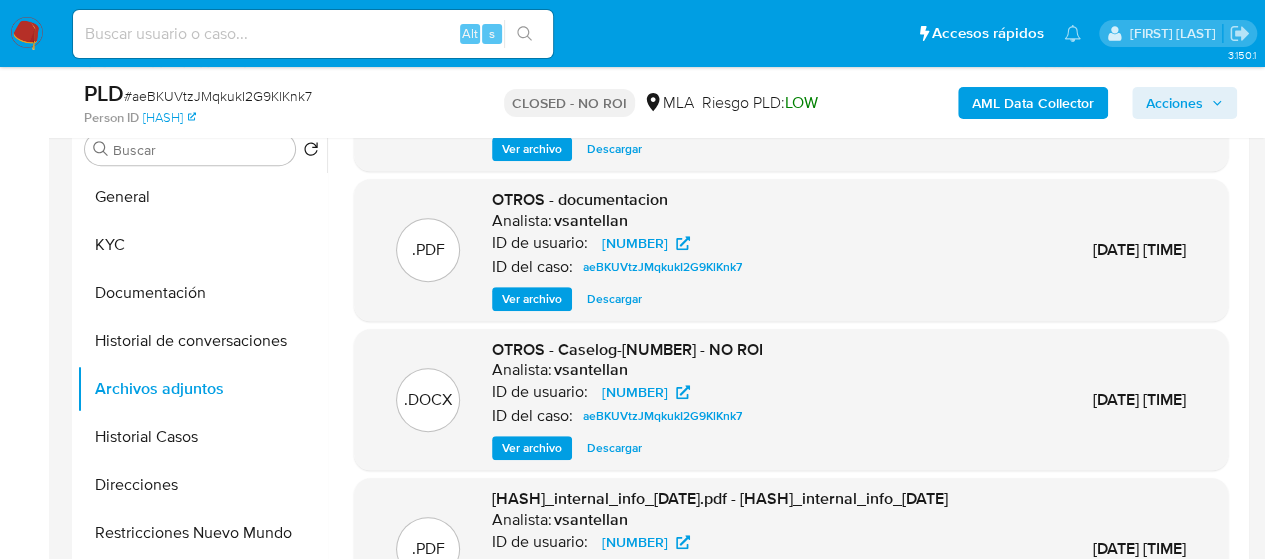 click on "Ver archivo" at bounding box center [532, 448] 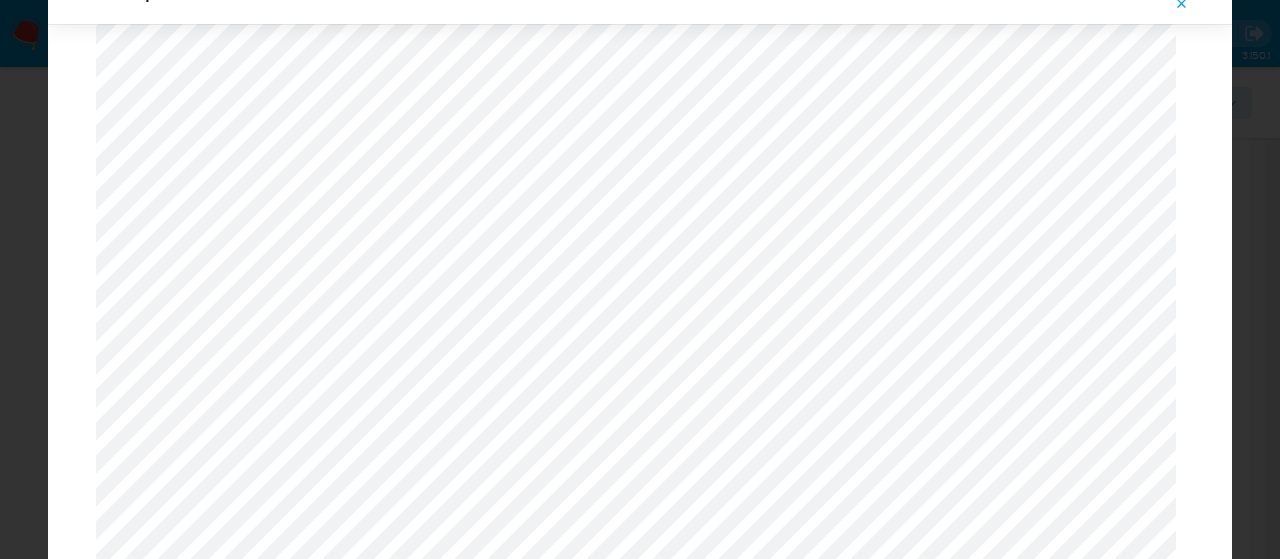 scroll, scrollTop: 660, scrollLeft: 0, axis: vertical 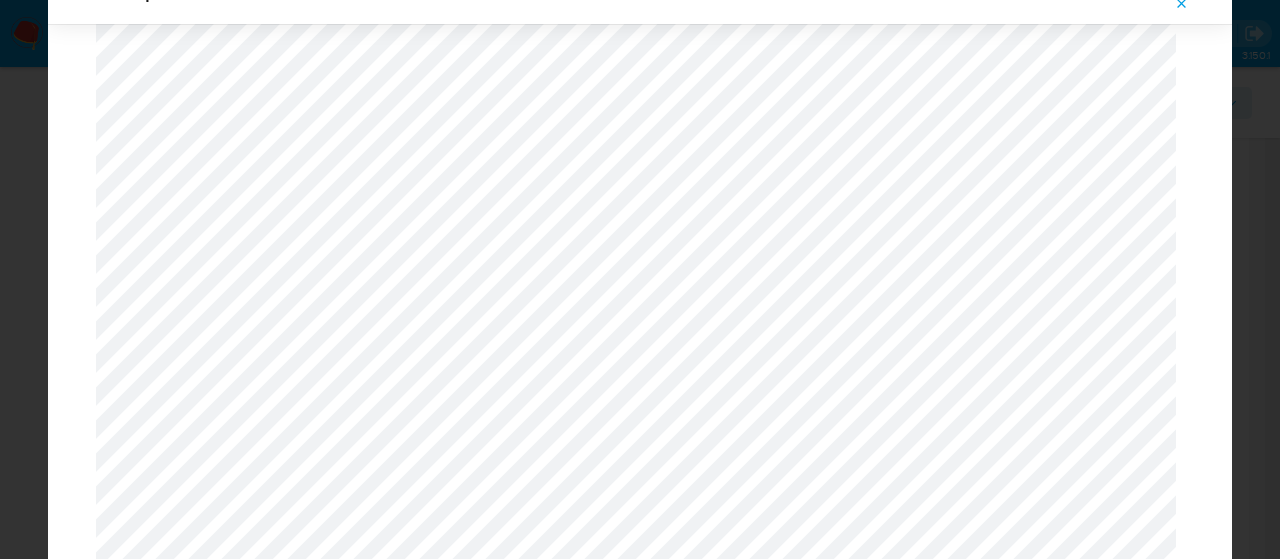 click 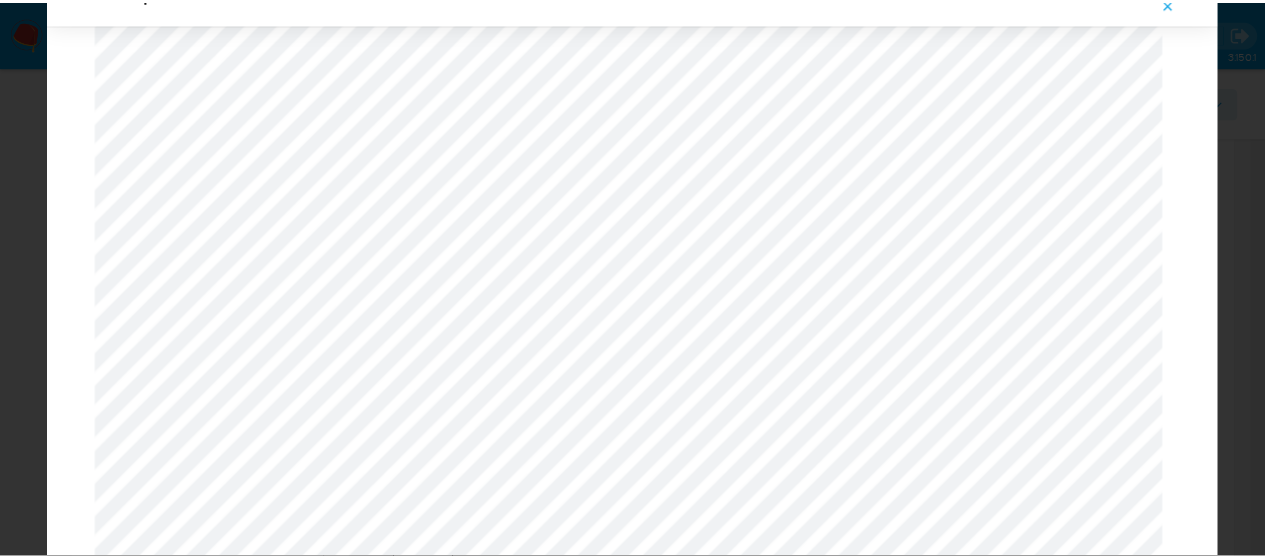scroll, scrollTop: 64, scrollLeft: 0, axis: vertical 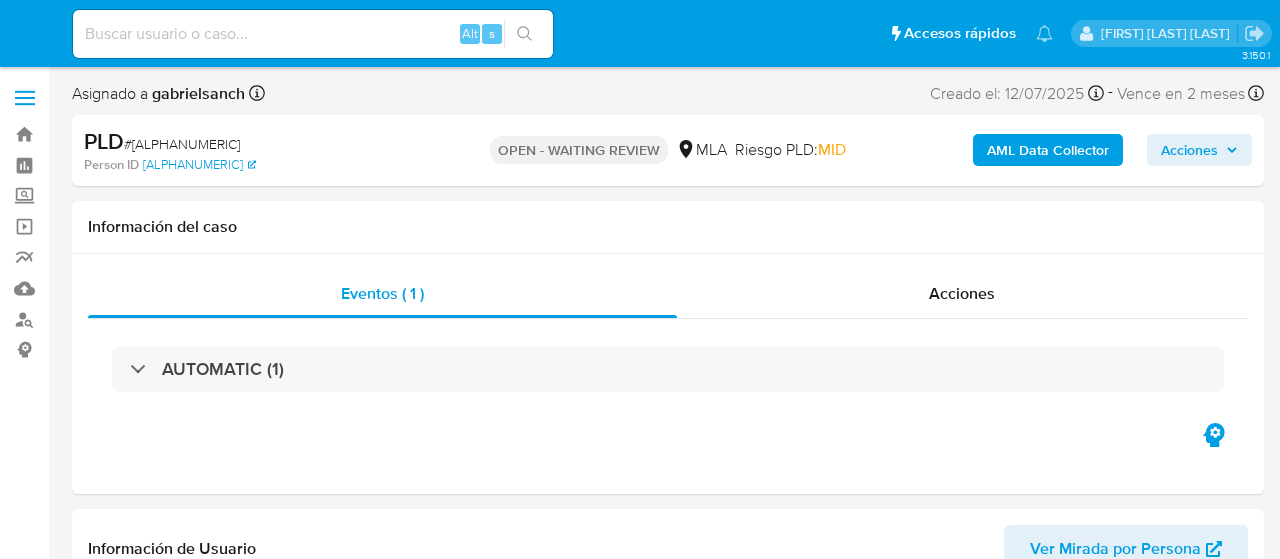 select on "10" 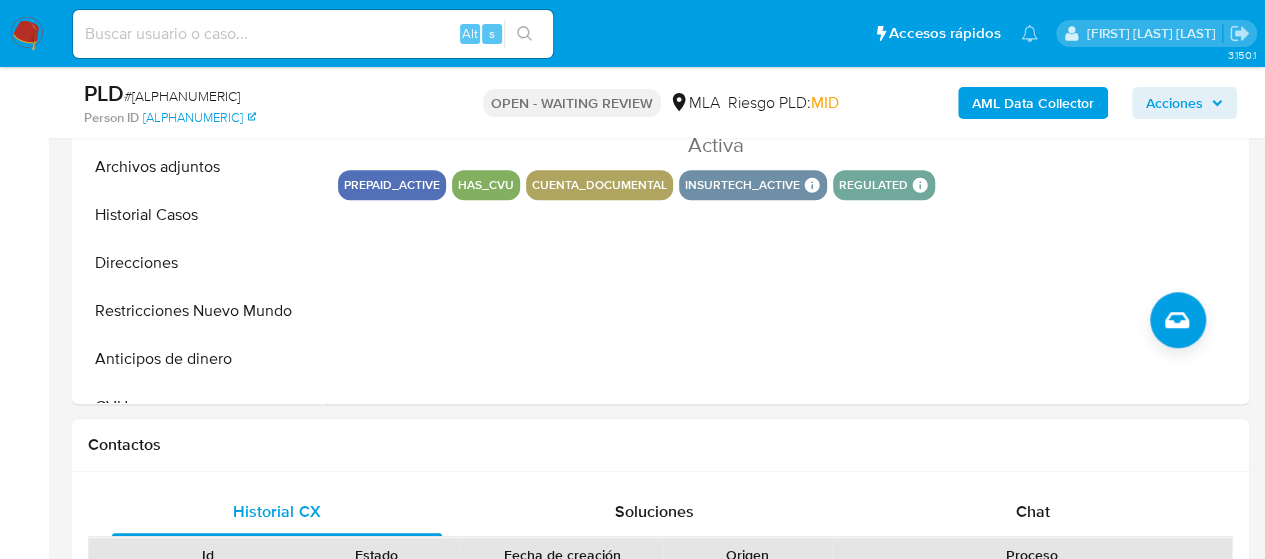 scroll, scrollTop: 900, scrollLeft: 0, axis: vertical 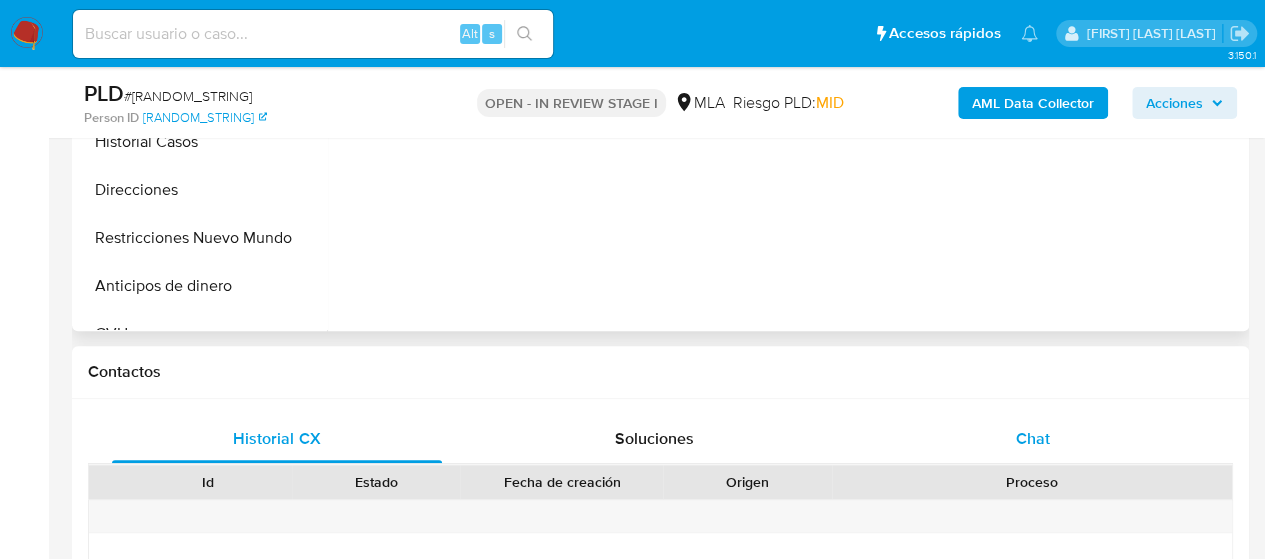 click on "Chat" at bounding box center (1033, 438) 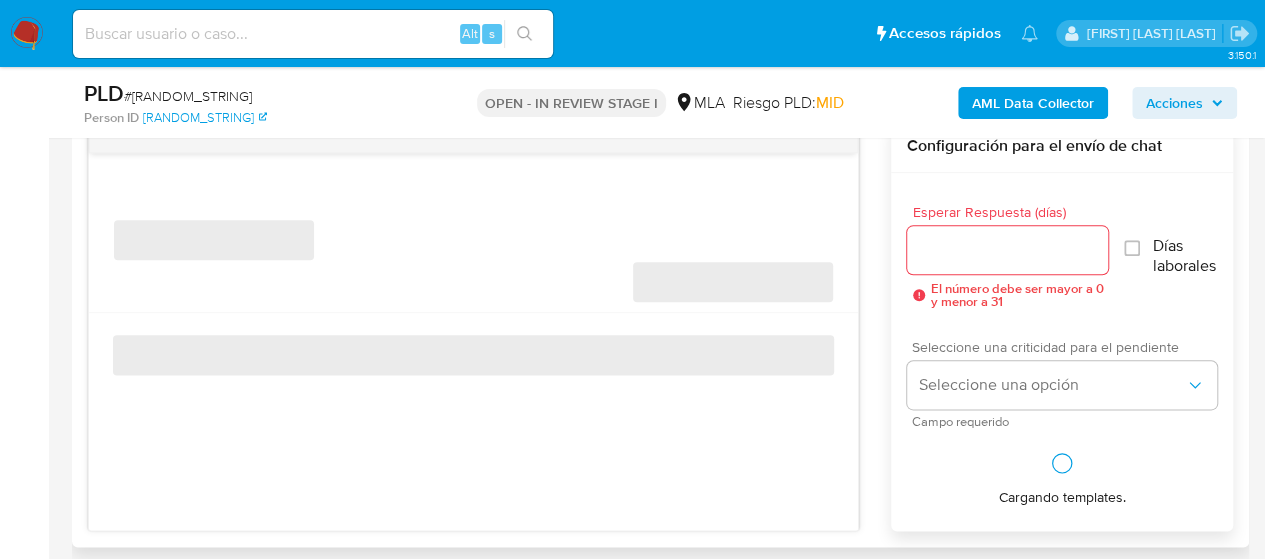 select on "10" 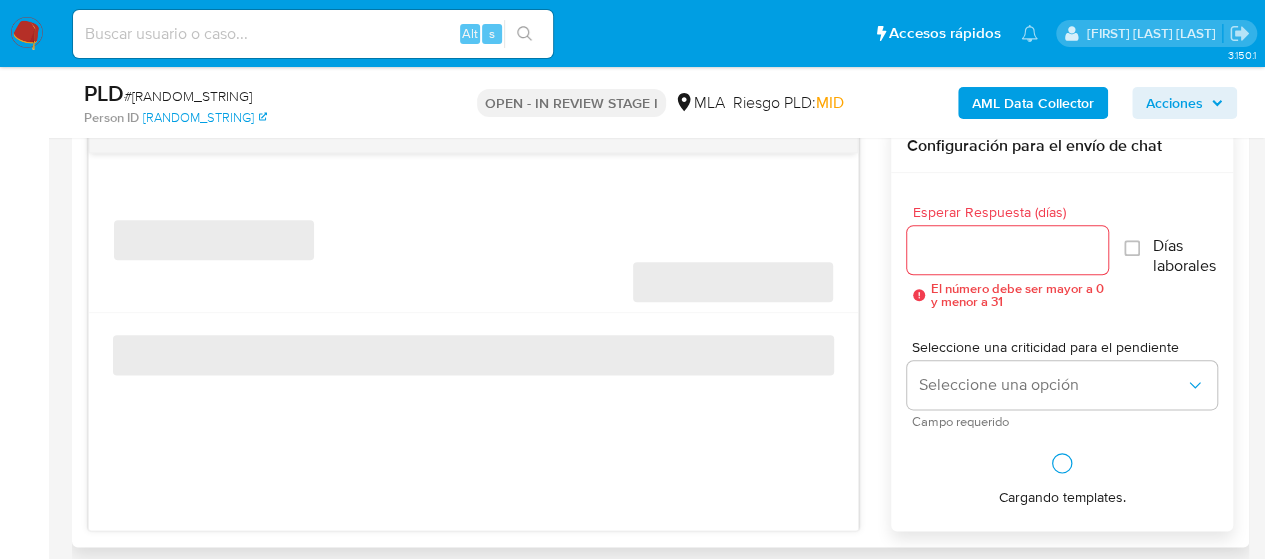 scroll, scrollTop: 1000, scrollLeft: 0, axis: vertical 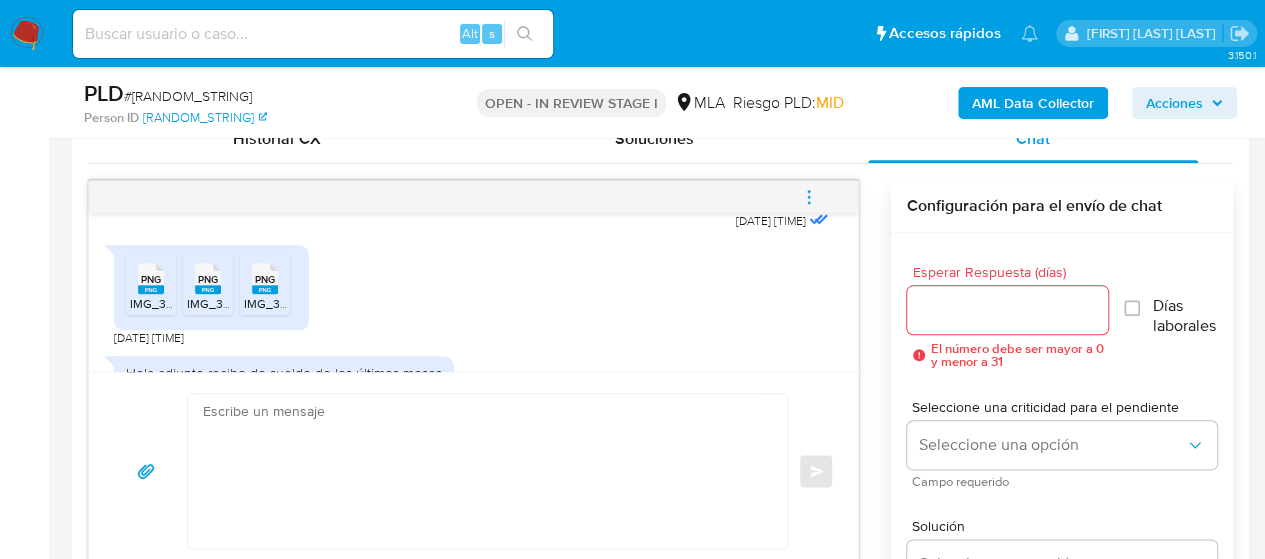 click on "PNG PNG" at bounding box center [151, 276] 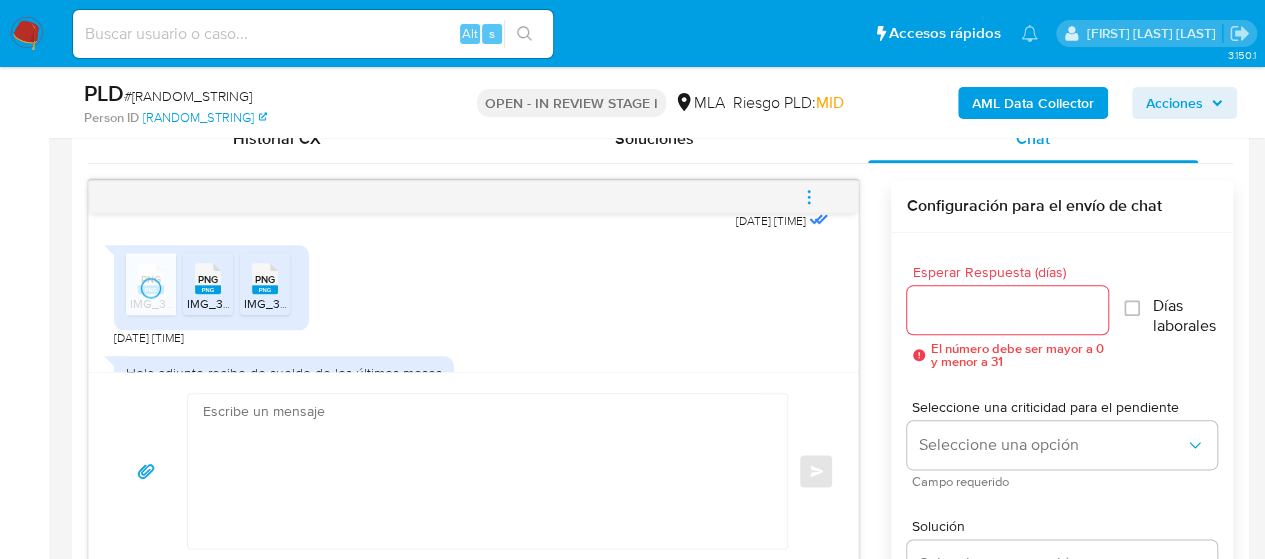 click on "PNG" at bounding box center (208, 279) 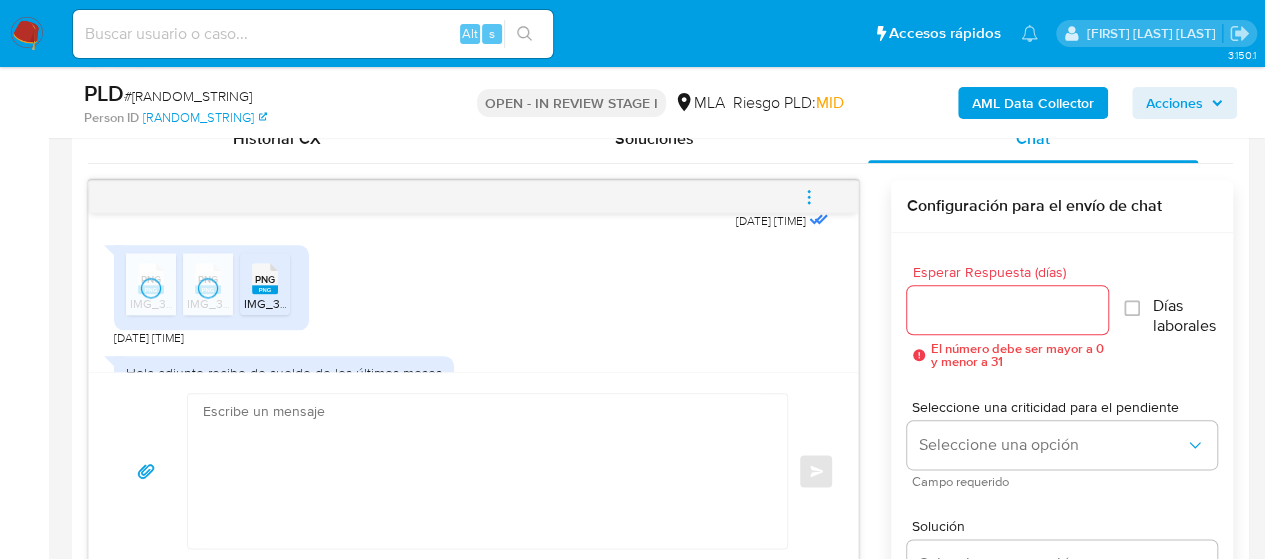 click on "PNG PNG" at bounding box center [265, 276] 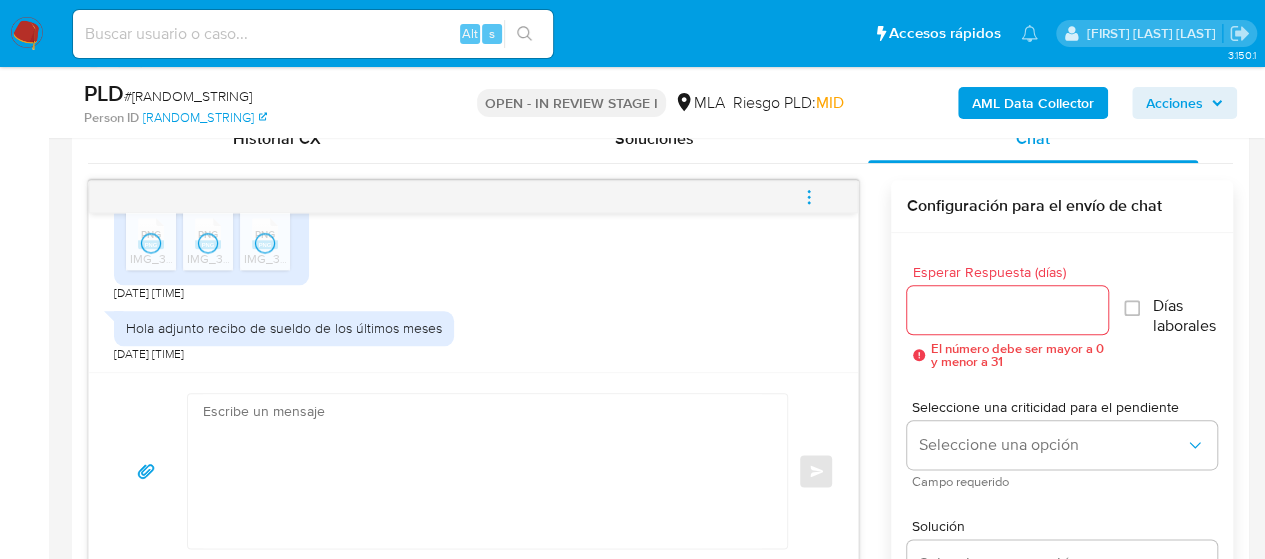 scroll, scrollTop: 1586, scrollLeft: 0, axis: vertical 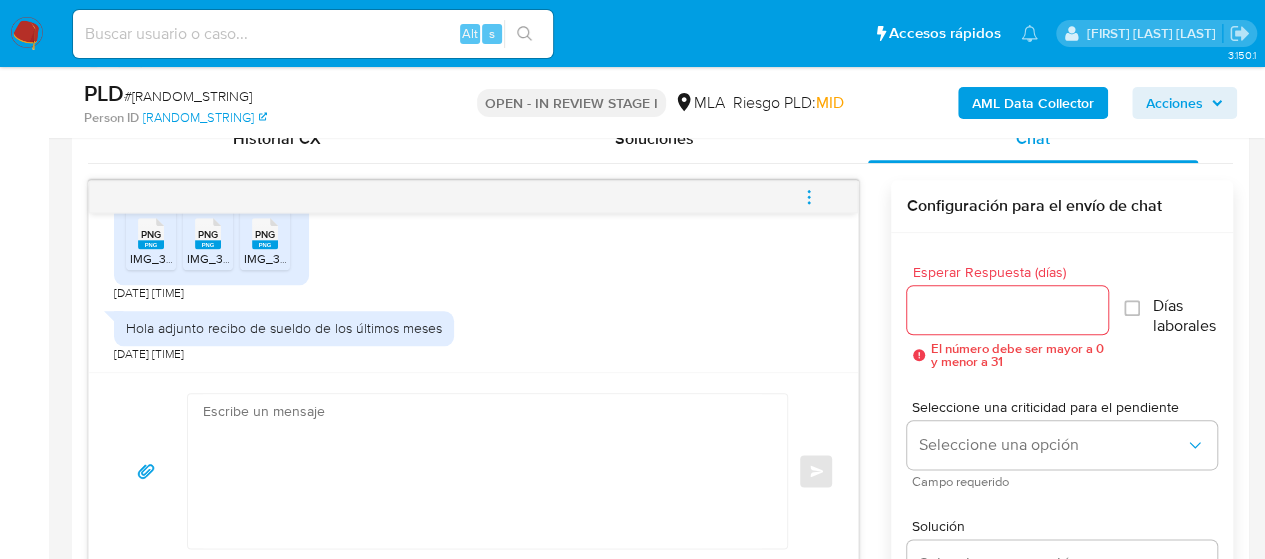 click at bounding box center (482, 471) 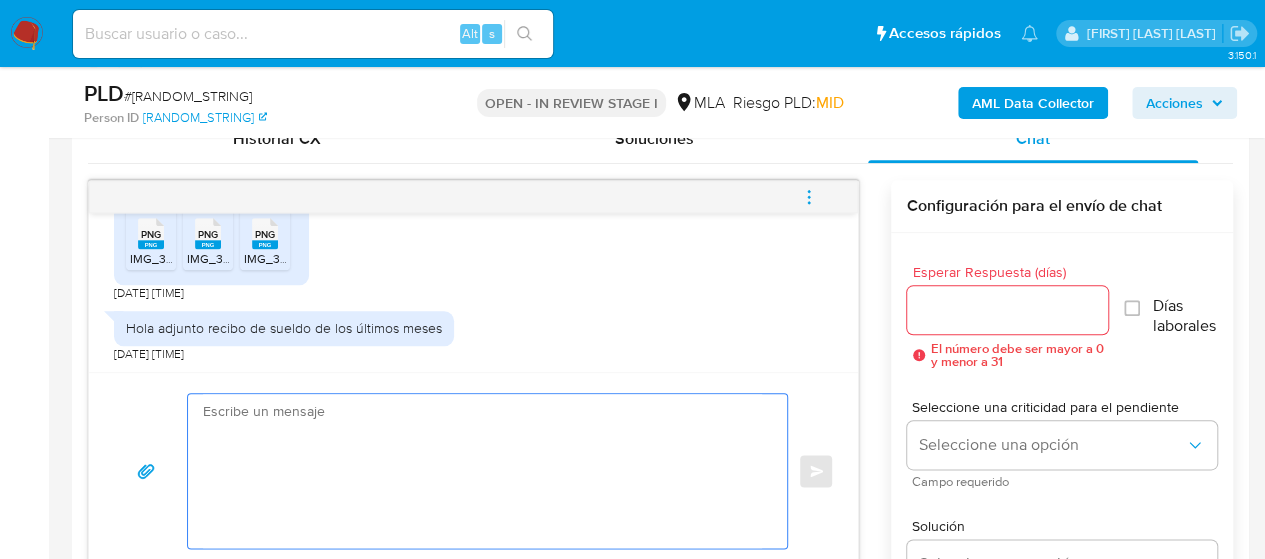 paste on "Hola, muchas gracias por tu respuesta.
En este caso, necesitamos que nos proporciones el vínculo con la siguiente contraparte con la que operaste, el motivo de las transacciones y documentación de respaldo:
- Zully Cristina Menendez Moreira - CUIT 27925789424
Formatos admitidos: PDF, JPG, JPEG, TXT, DOC, DOCX, XLS, PNG, XLSX, con un tamaño máximo de 25MB por archivo.
Quedamos aguardando por la información solicitada dentro de los próximos 2 días.
Muchas gracias.
Saludos,
Equipo de Mercado Pago." 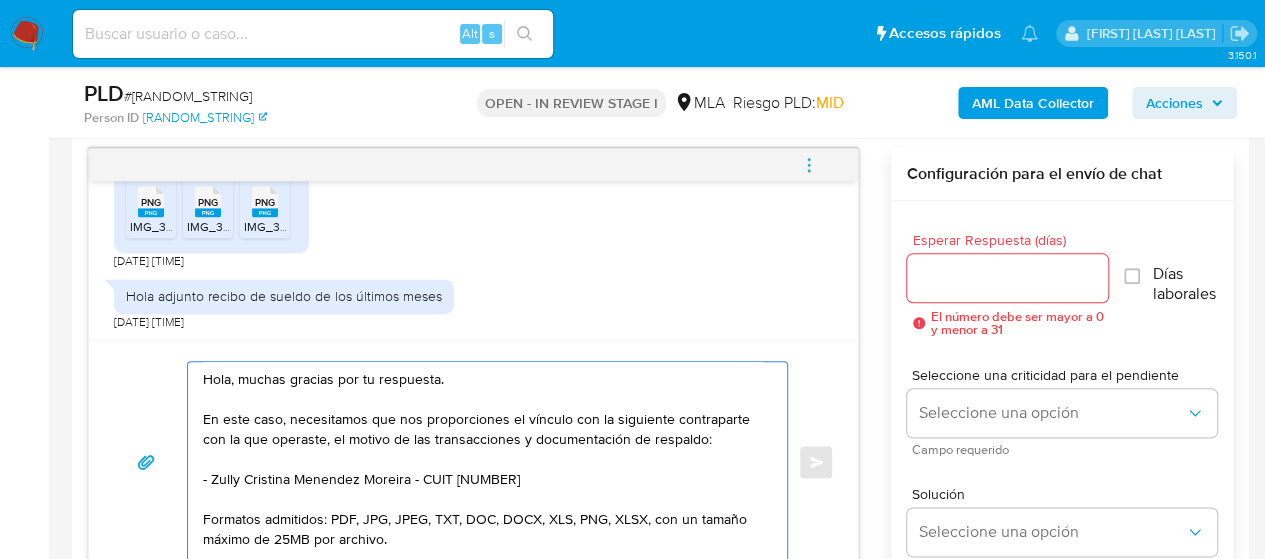 scroll, scrollTop: 147, scrollLeft: 0, axis: vertical 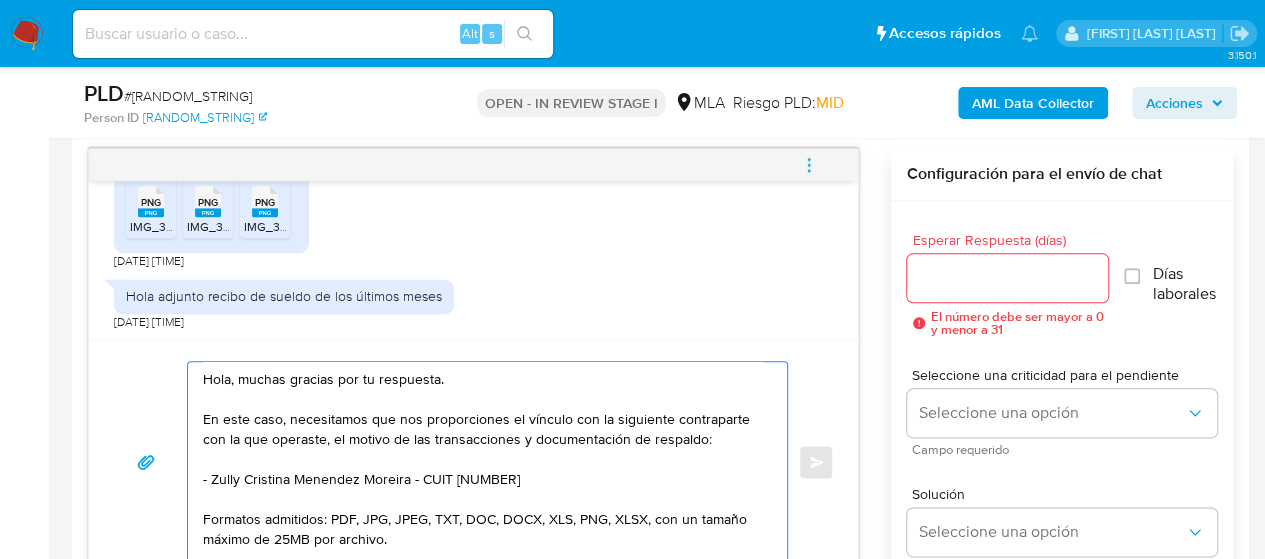 type on "Hola, muchas gracias por tu respuesta.
En este caso, necesitamos que nos proporciones el vínculo con la siguiente contraparte con la que operaste, el motivo de las transacciones y documentación de respaldo:
- Zully Cristina Menendez Moreira - CUIT 27925789424
Formatos admitidos: PDF, JPG, JPEG, TXT, DOC, DOCX, XLS, PNG, XLSX, con un tamaño máximo de 25MB por archivo.
Quedamos aguardando por la información solicitada dentro de los próximos 2 días.
Muchas gracias.
Saludos,
Equipo de Mercado Pago." 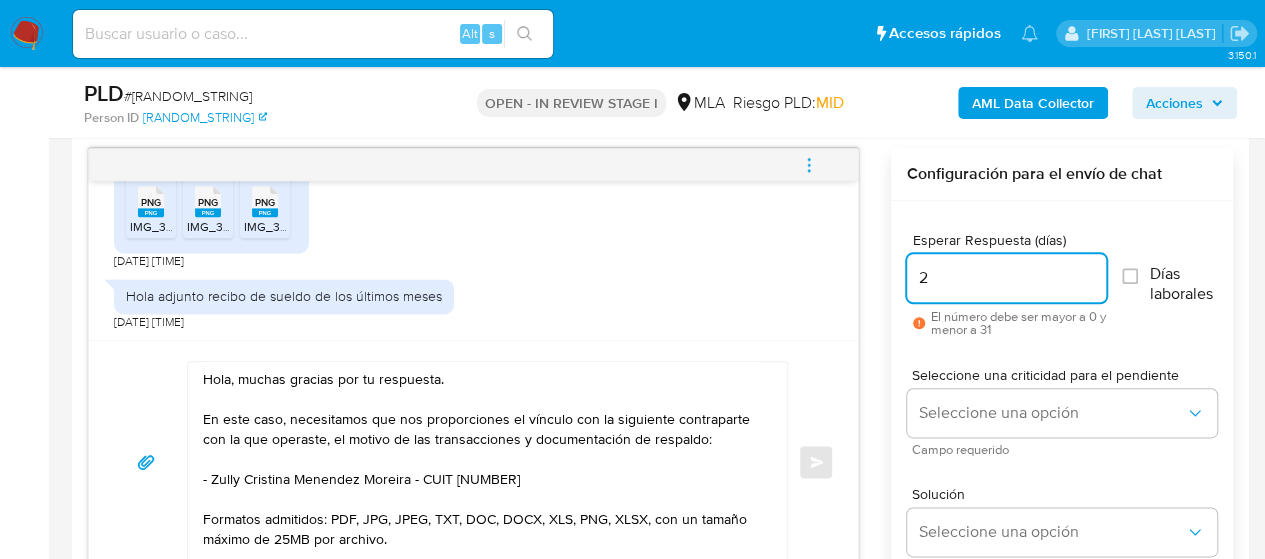 type on "2" 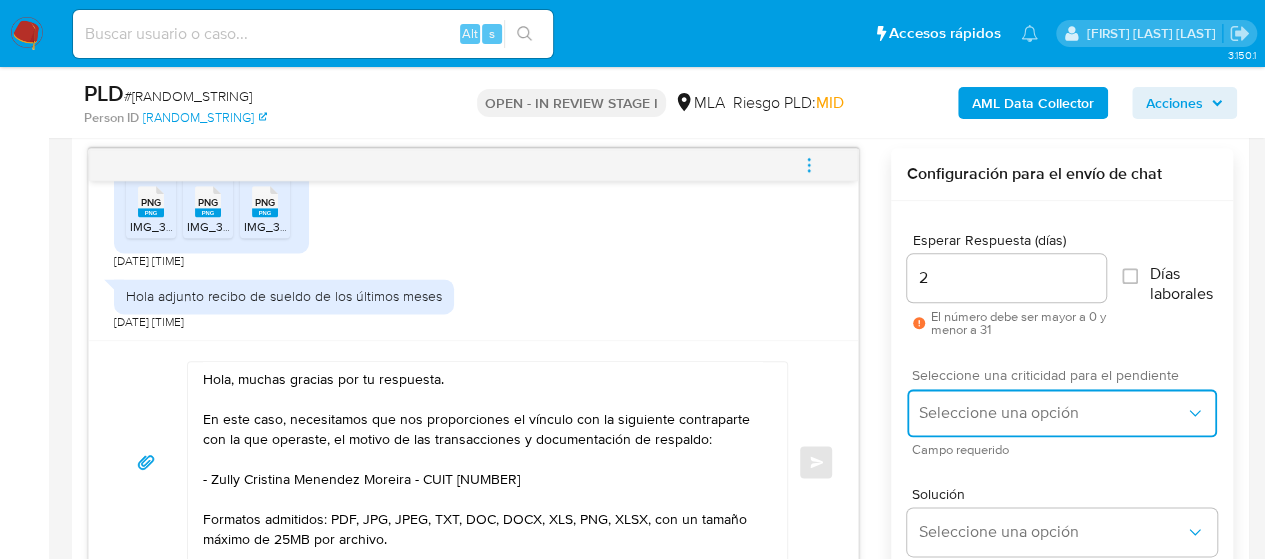 click on "Seleccione una opción" at bounding box center [1062, 413] 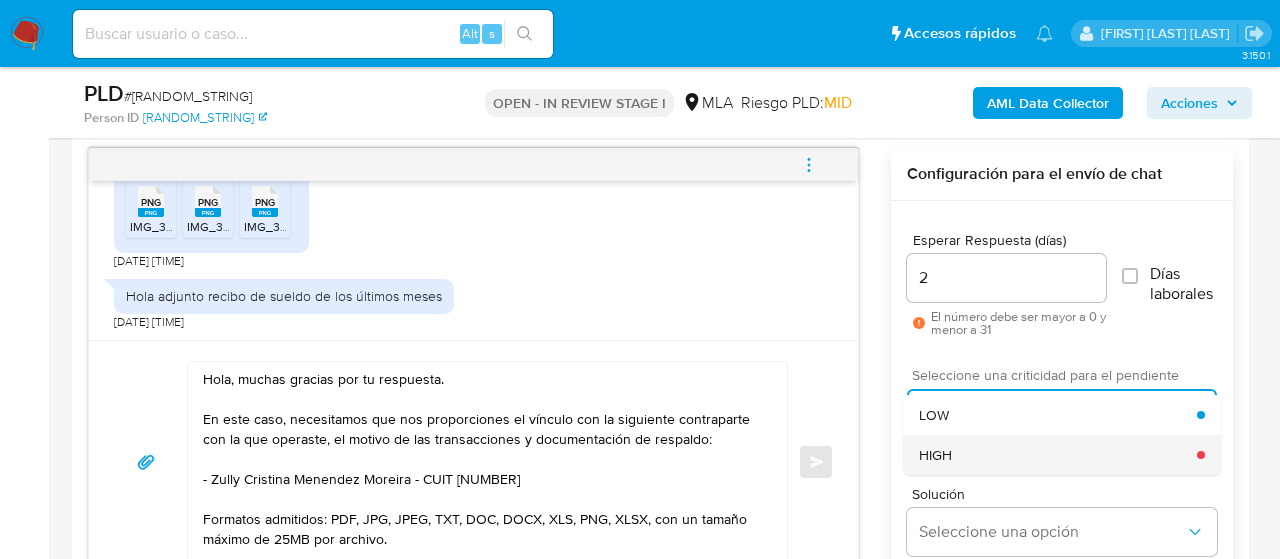 click on "HIGH" at bounding box center (1058, 455) 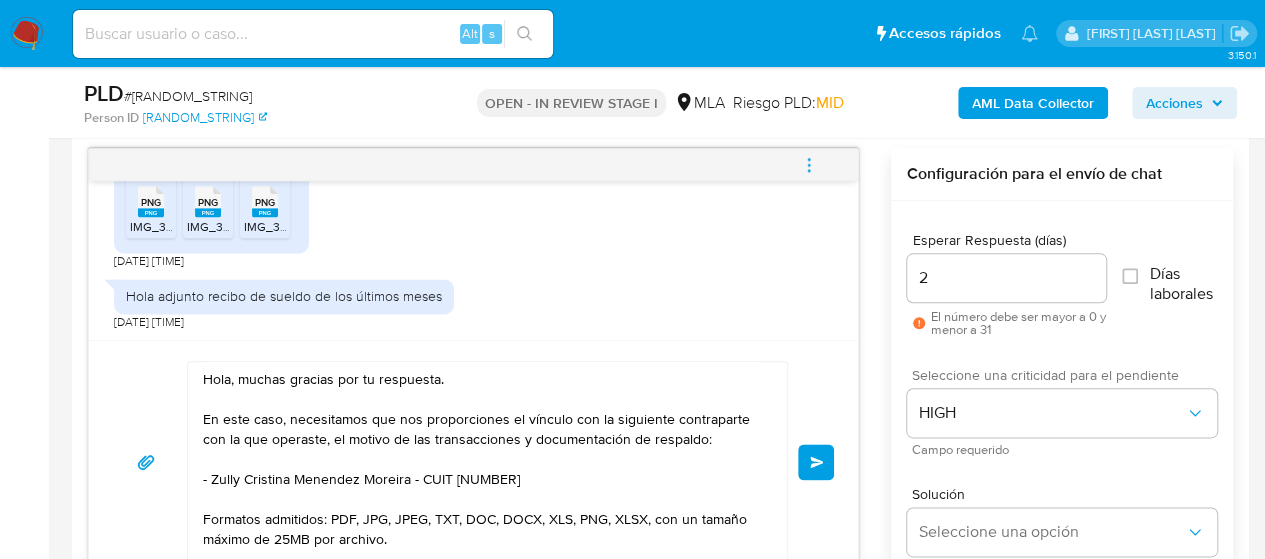 click on "Enviar" at bounding box center [817, 462] 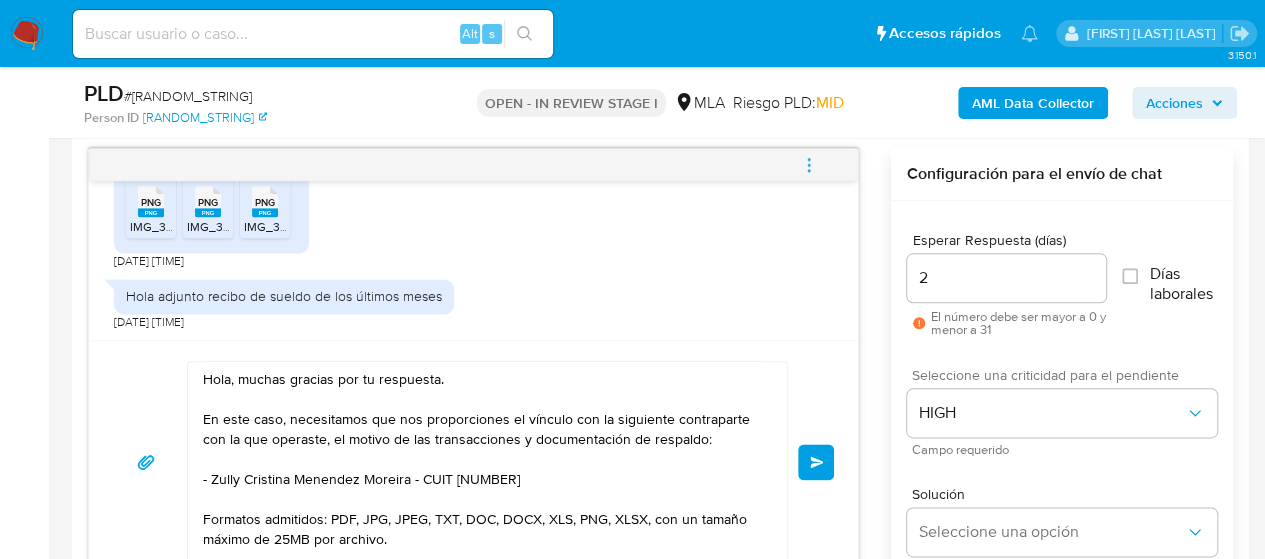 type 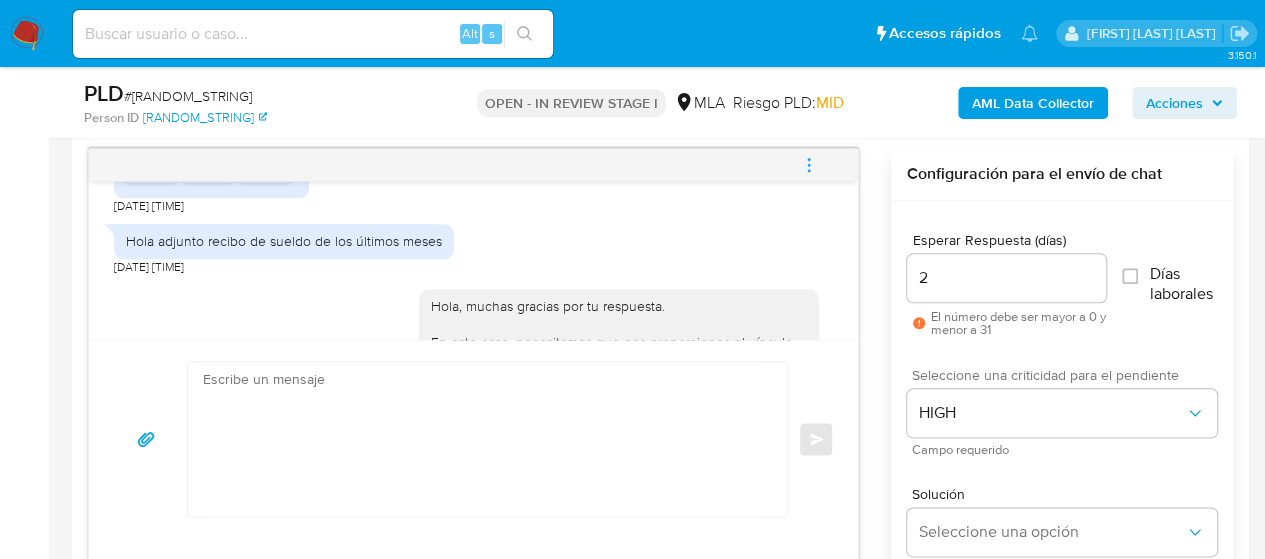 scroll, scrollTop: 1972, scrollLeft: 0, axis: vertical 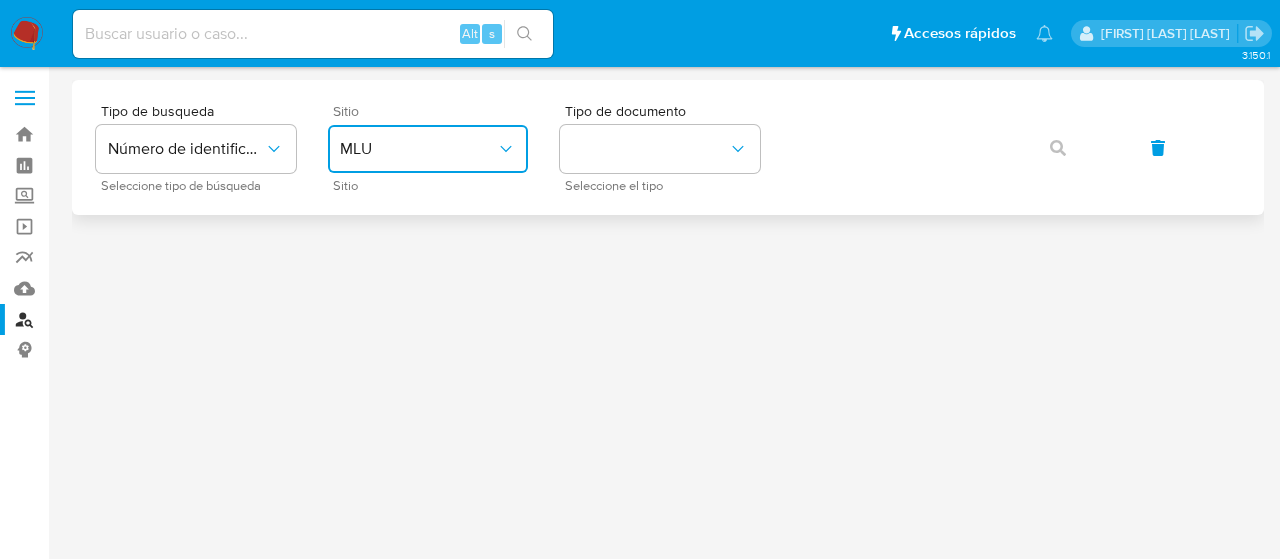 click on "MLU" at bounding box center [418, 149] 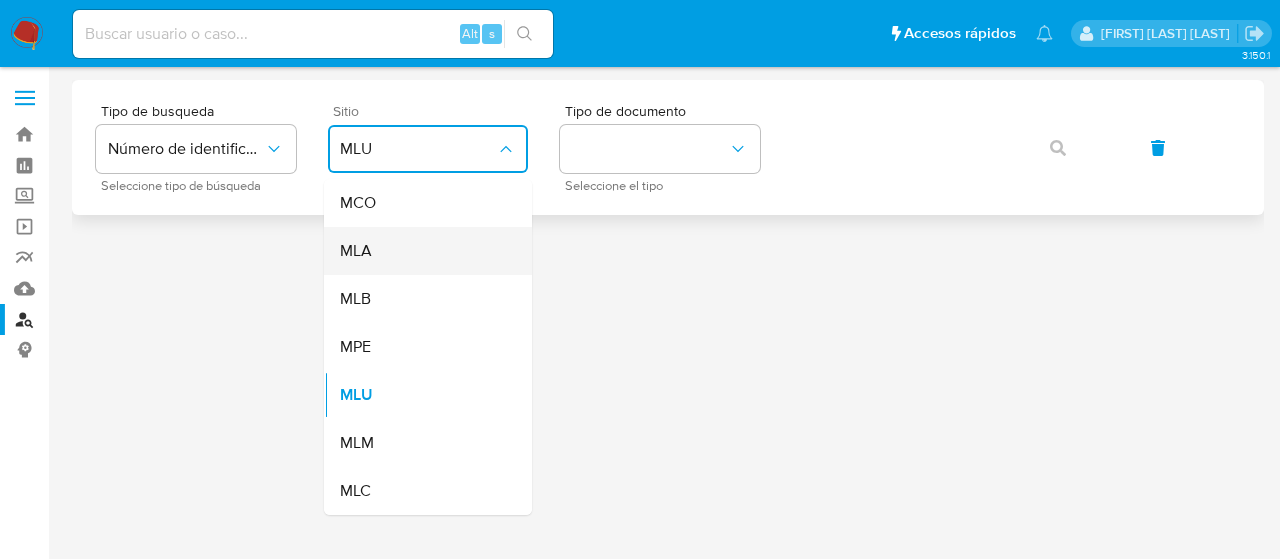 click on "MLA" at bounding box center [422, 251] 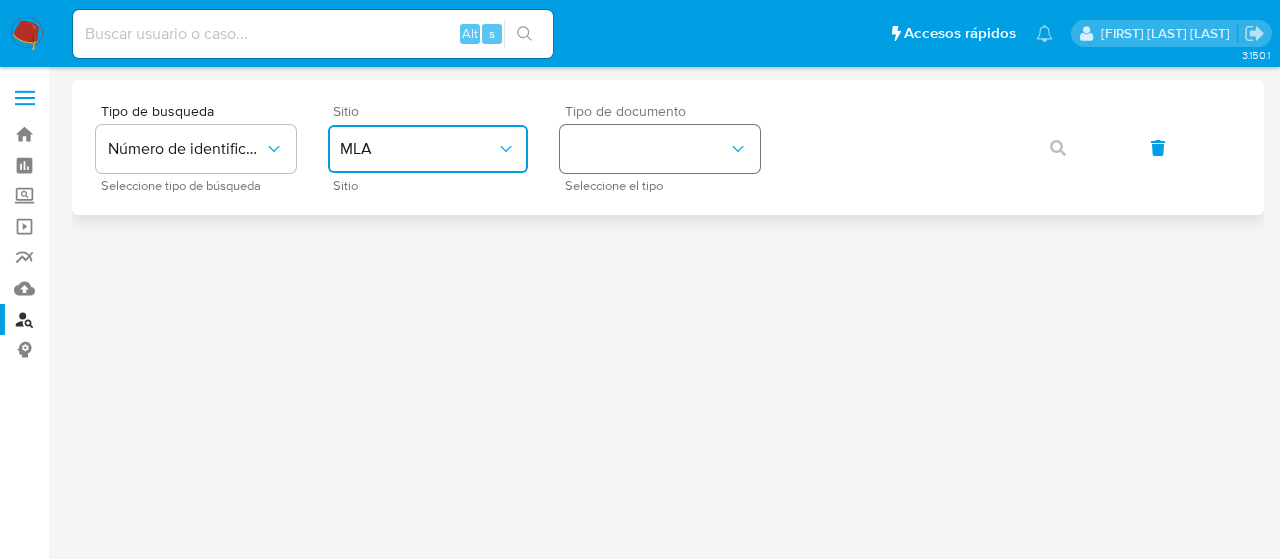 click at bounding box center [660, 149] 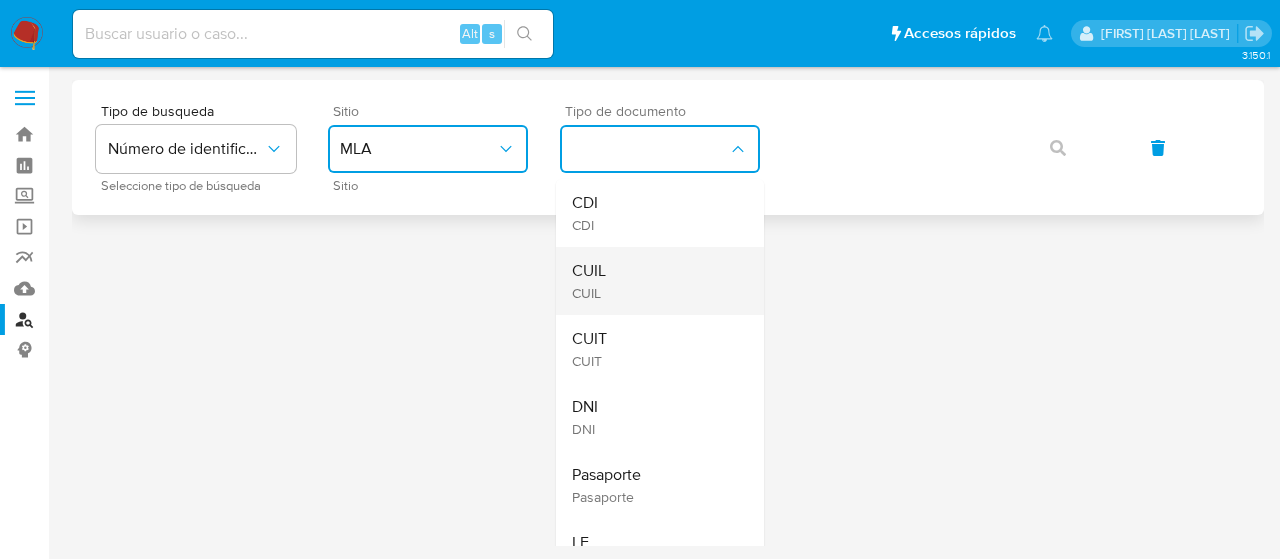 click on "CUIL CUIL" at bounding box center (654, 281) 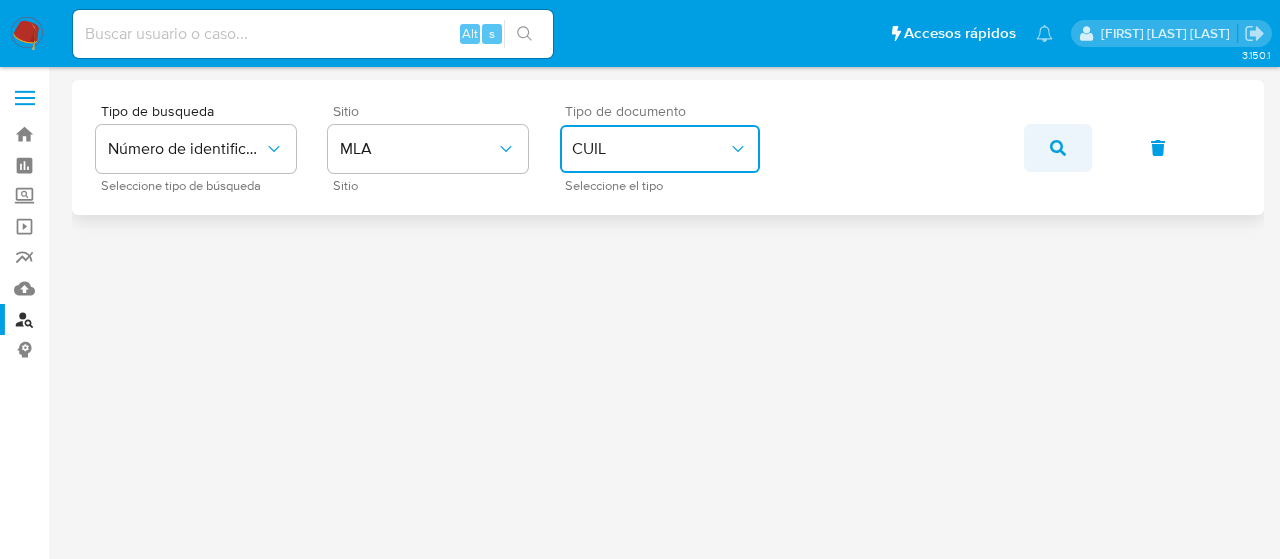 click 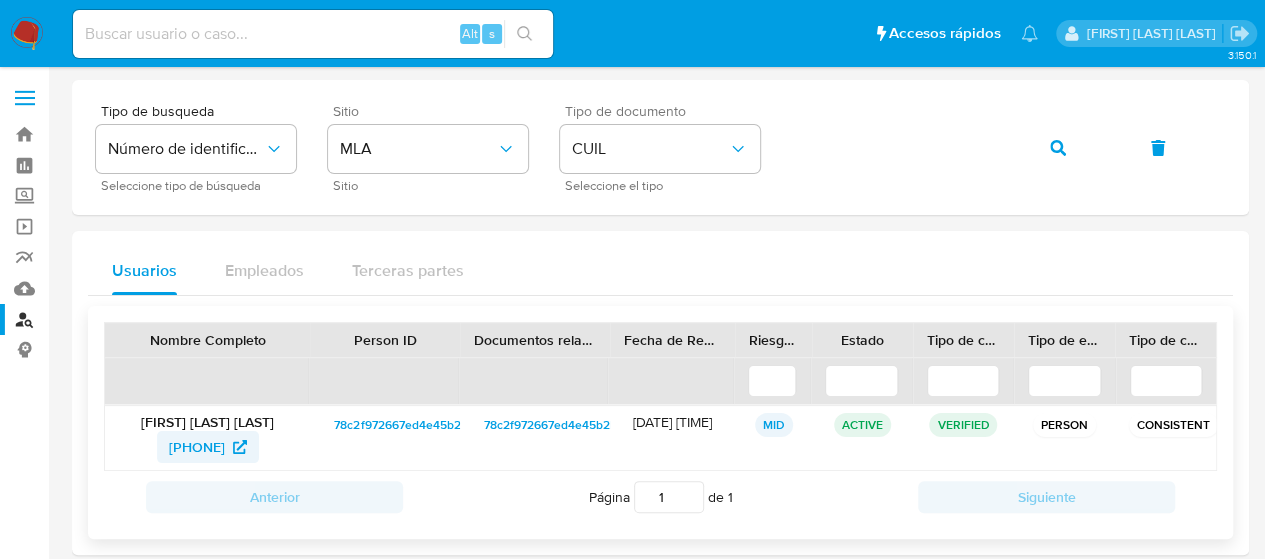 click on "[PHONE]" at bounding box center (197, 447) 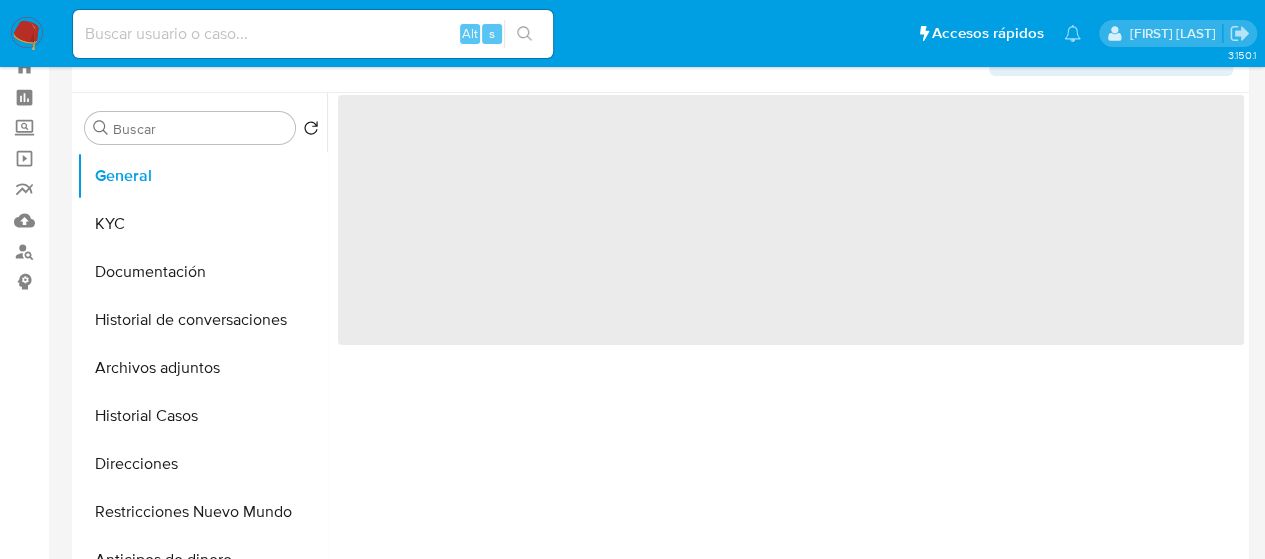 scroll, scrollTop: 100, scrollLeft: 0, axis: vertical 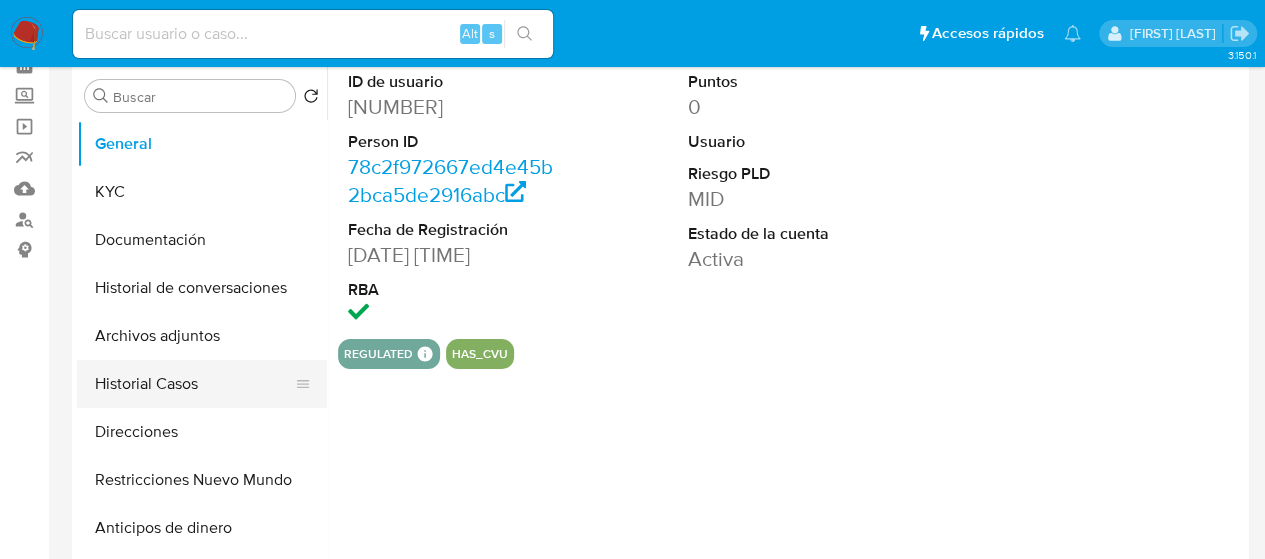 click on "Historial Casos" at bounding box center [194, 384] 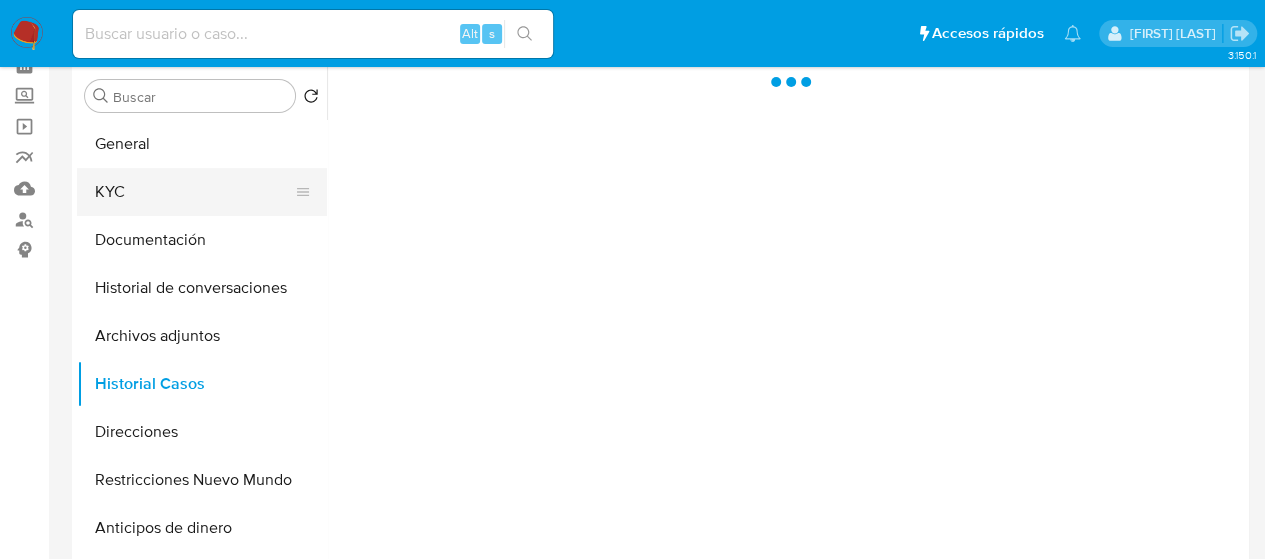 select on "10" 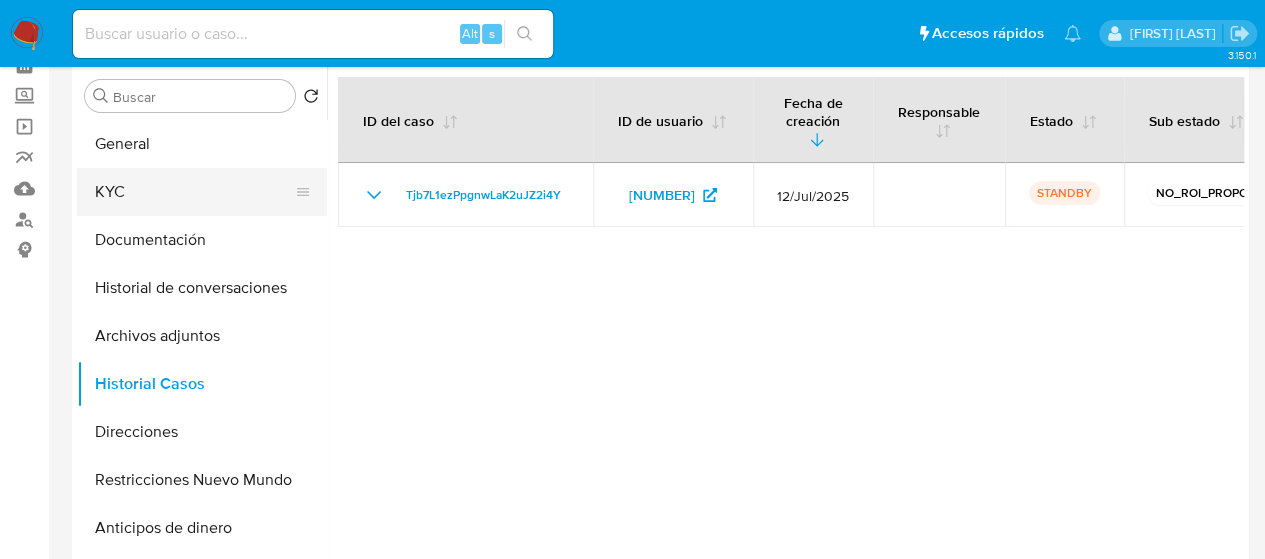 click on "KYC" at bounding box center (194, 192) 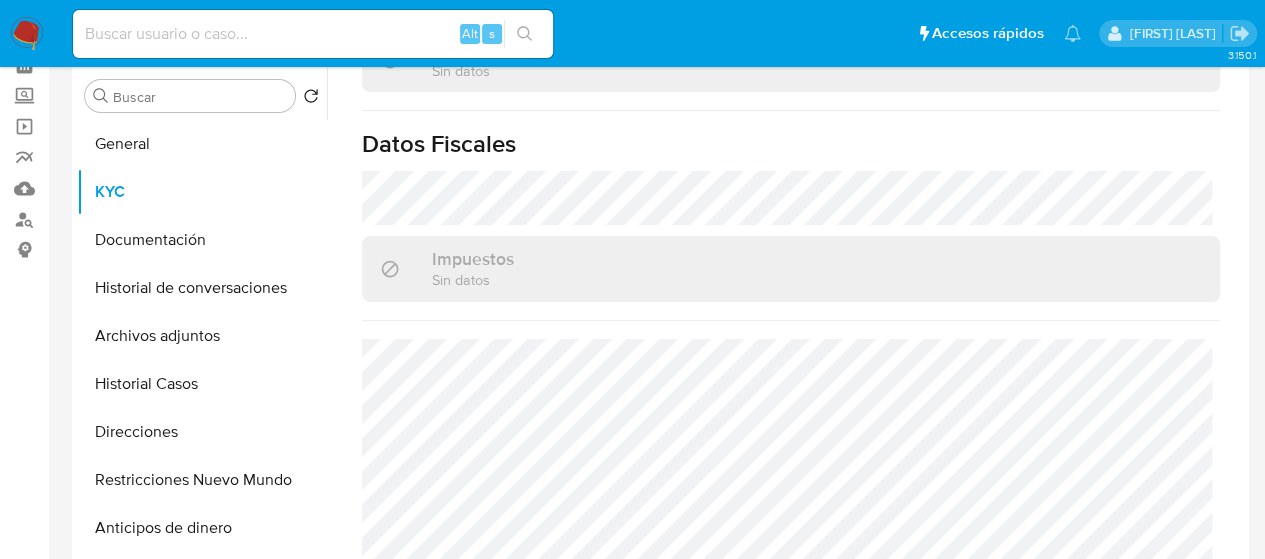 scroll, scrollTop: 650, scrollLeft: 0, axis: vertical 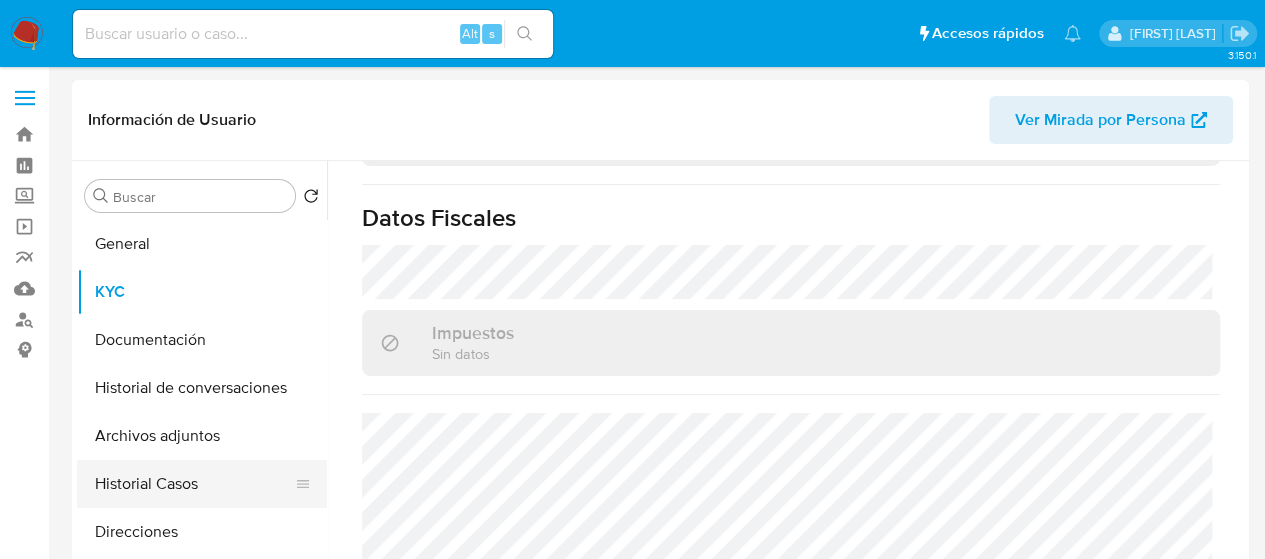 click on "Historial Casos" at bounding box center [194, 484] 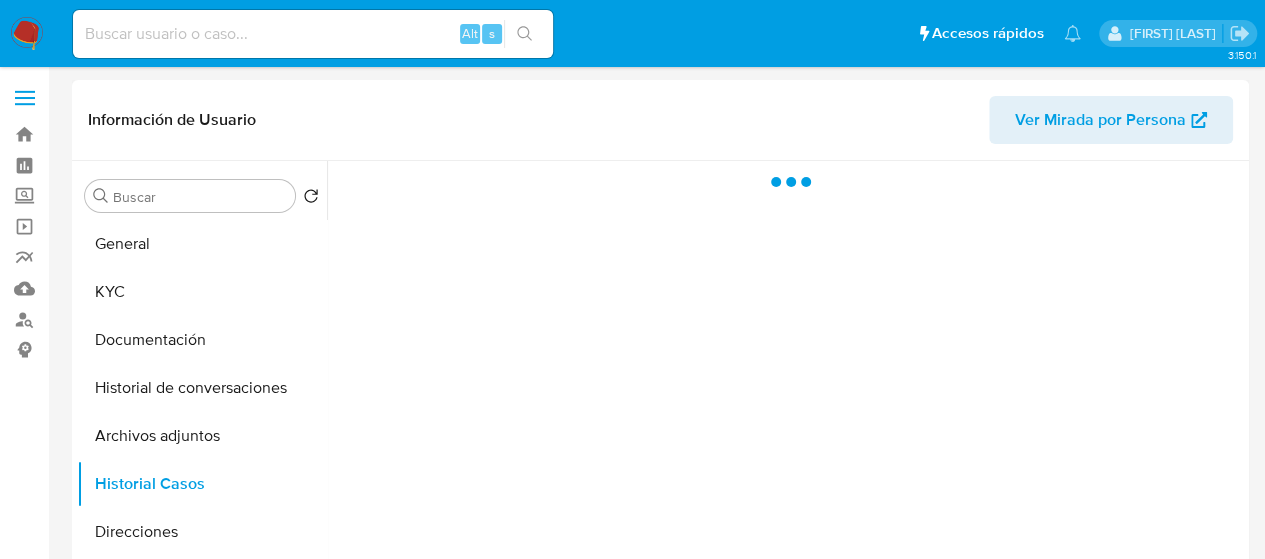 scroll, scrollTop: 0, scrollLeft: 0, axis: both 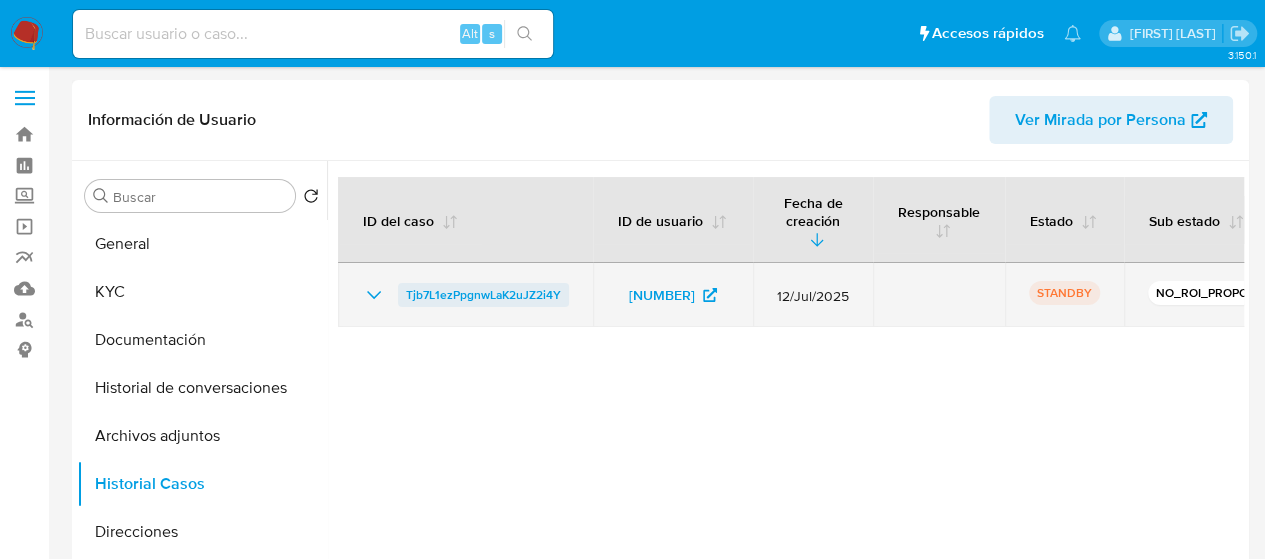 click on "Tjb7L1ezPpgnwLaK2uJZ2i4Y" at bounding box center [483, 295] 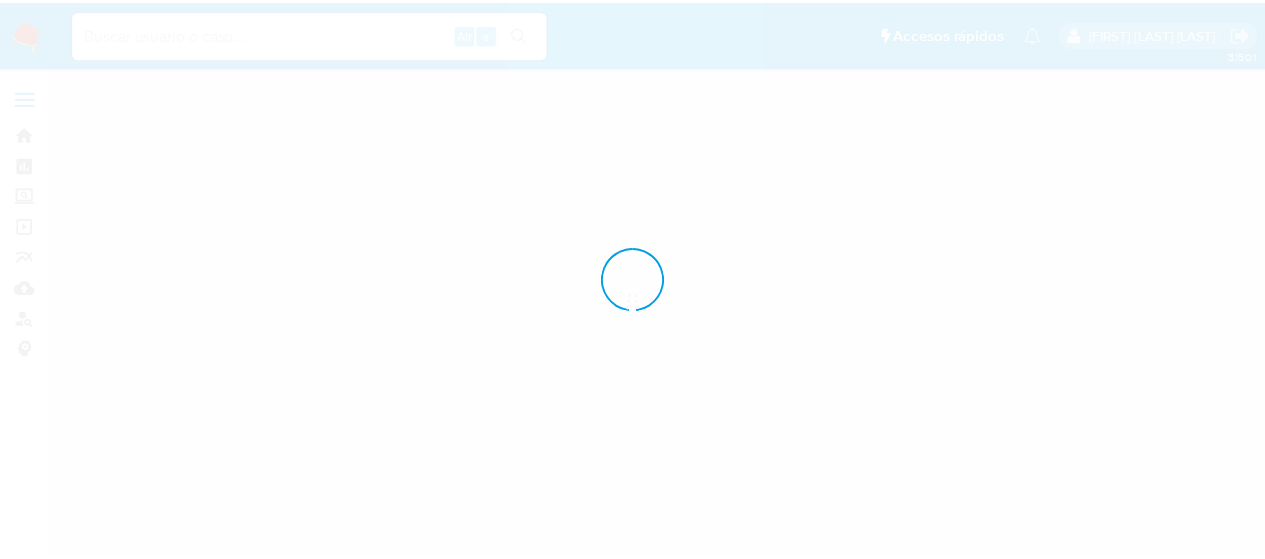 scroll, scrollTop: 0, scrollLeft: 0, axis: both 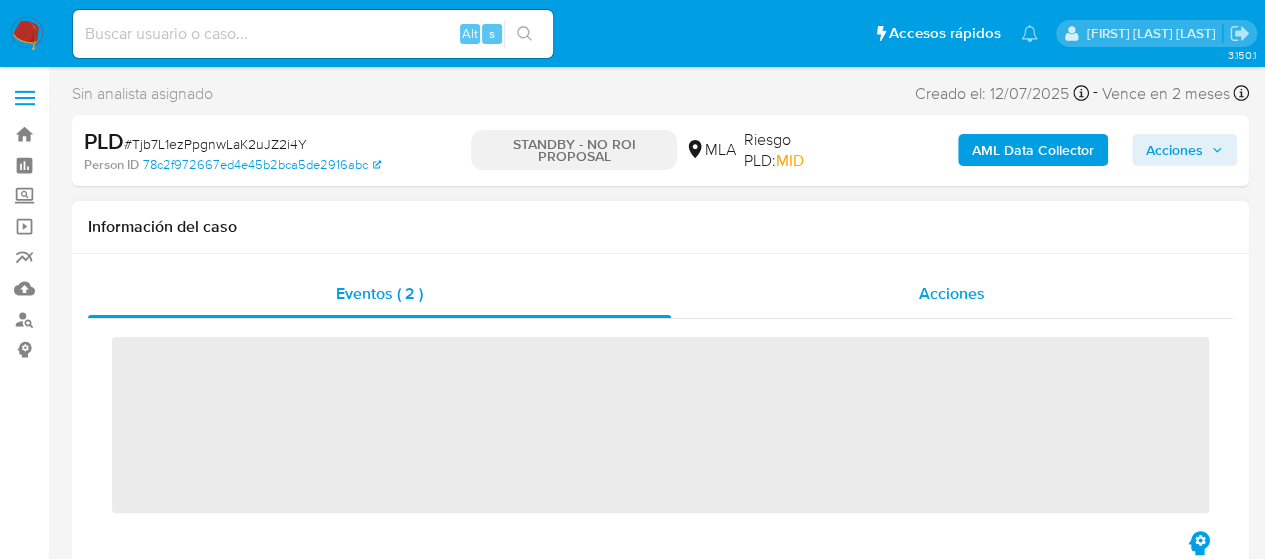 click on "Acciones" at bounding box center [952, 293] 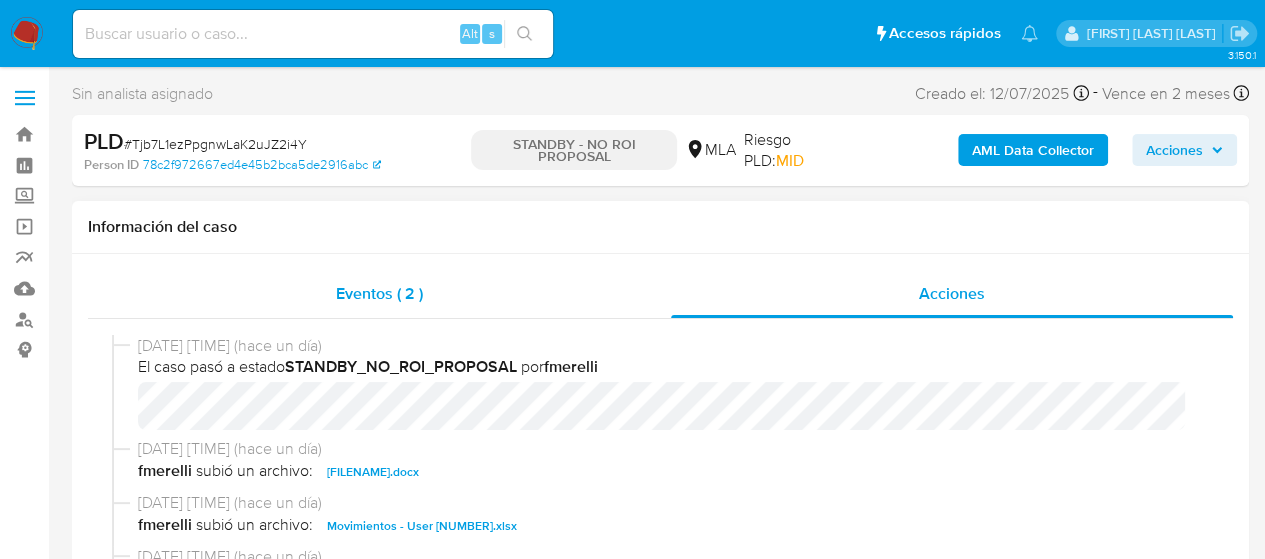 select on "10" 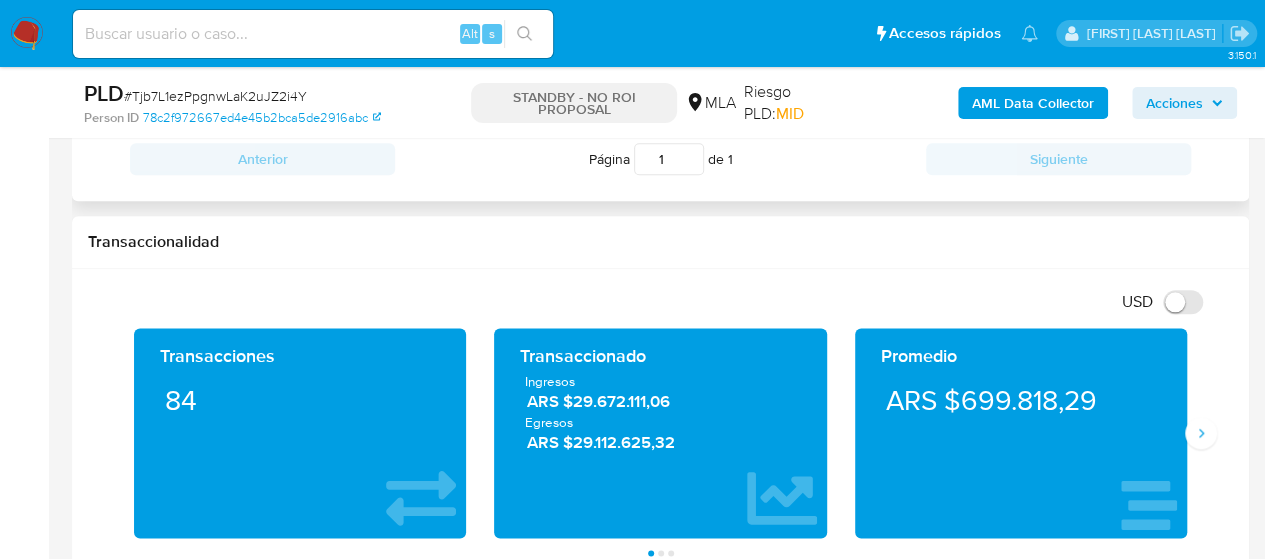 scroll, scrollTop: 1000, scrollLeft: 0, axis: vertical 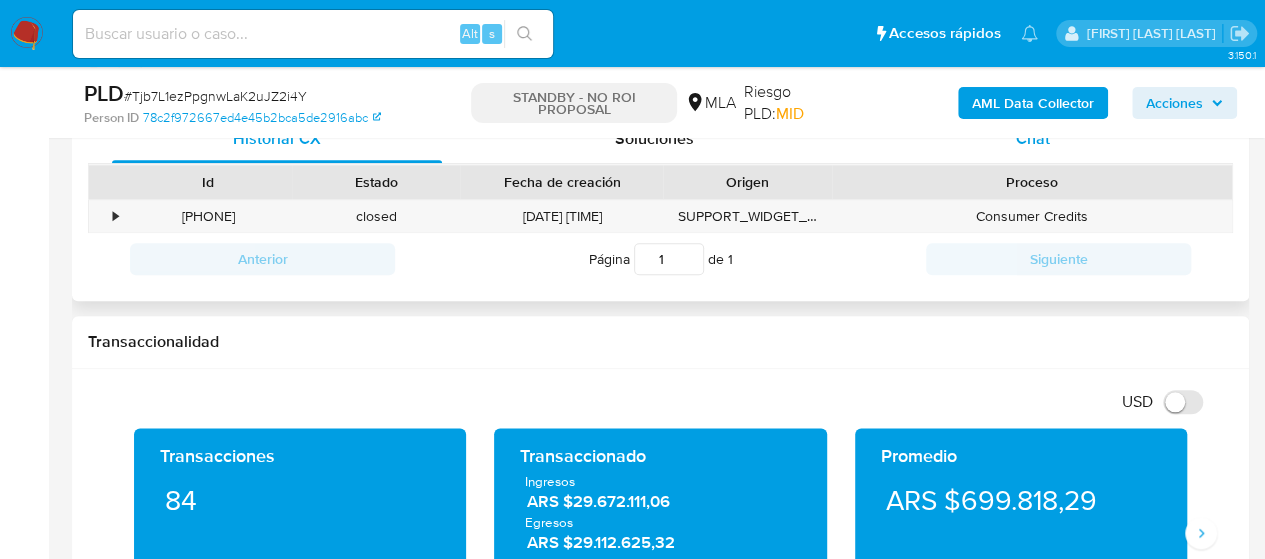 click on "Chat" at bounding box center [1033, 139] 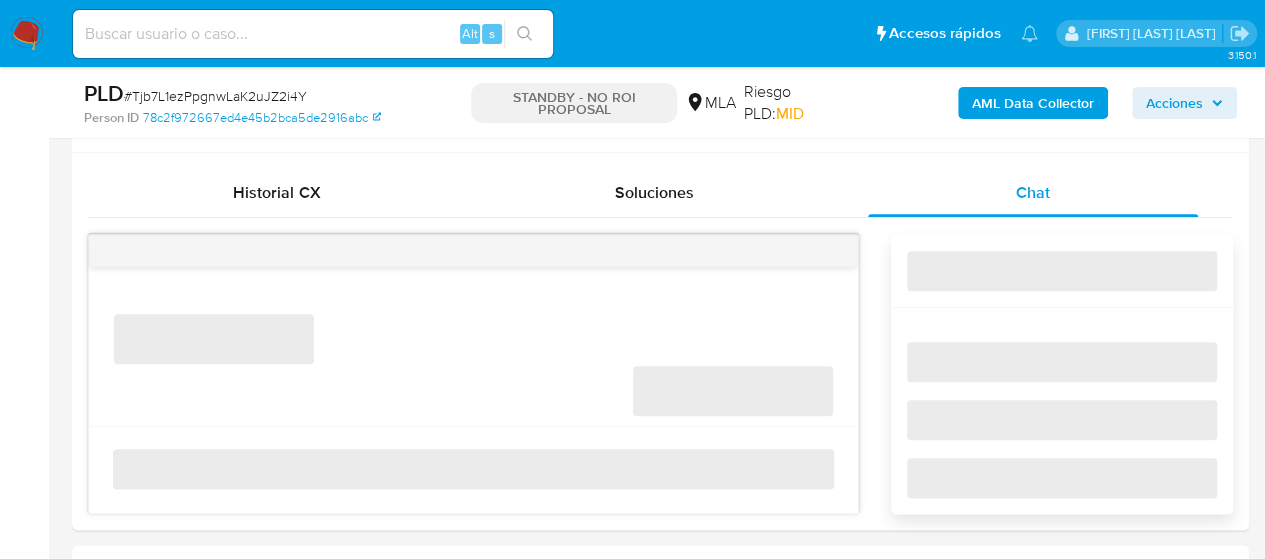 scroll, scrollTop: 900, scrollLeft: 0, axis: vertical 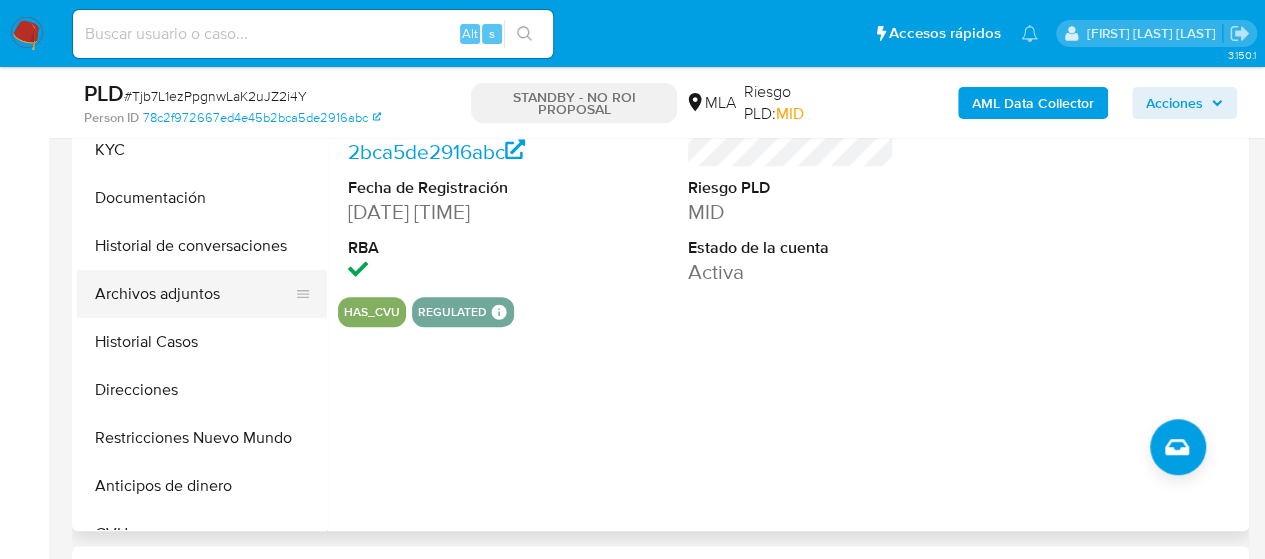 click on "Archivos adjuntos" at bounding box center [194, 294] 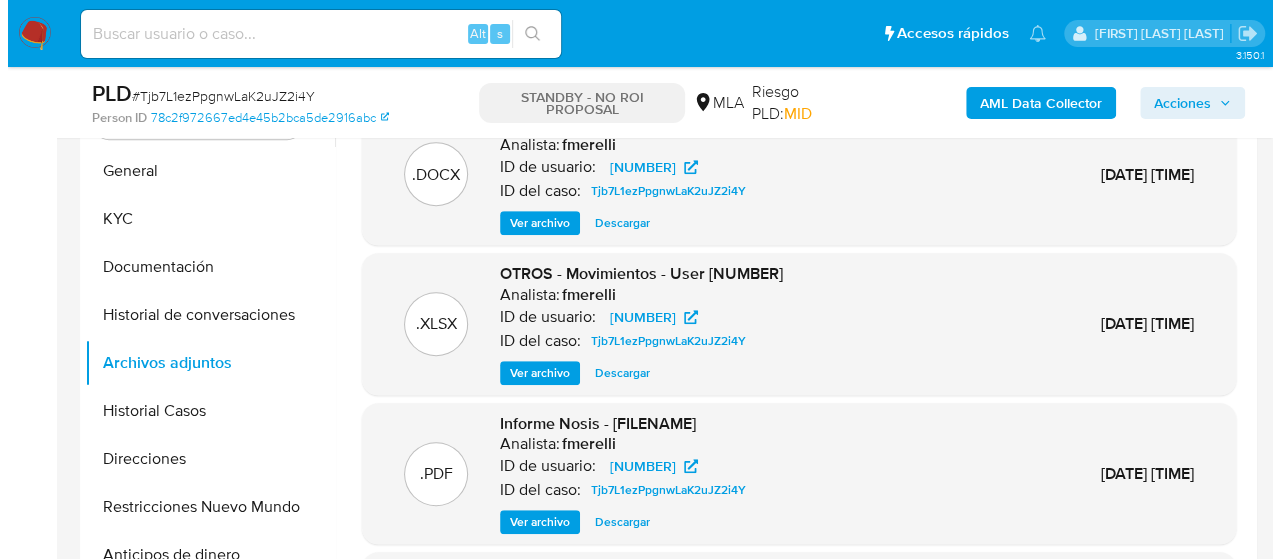 scroll, scrollTop: 400, scrollLeft: 0, axis: vertical 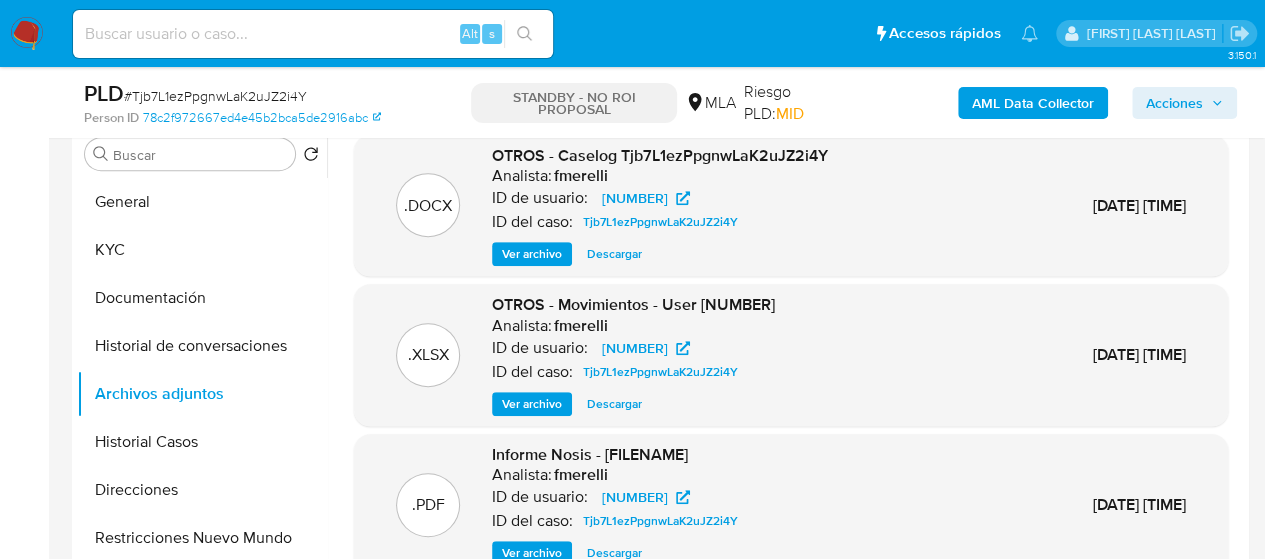 click on "Ver archivo" at bounding box center [532, 254] 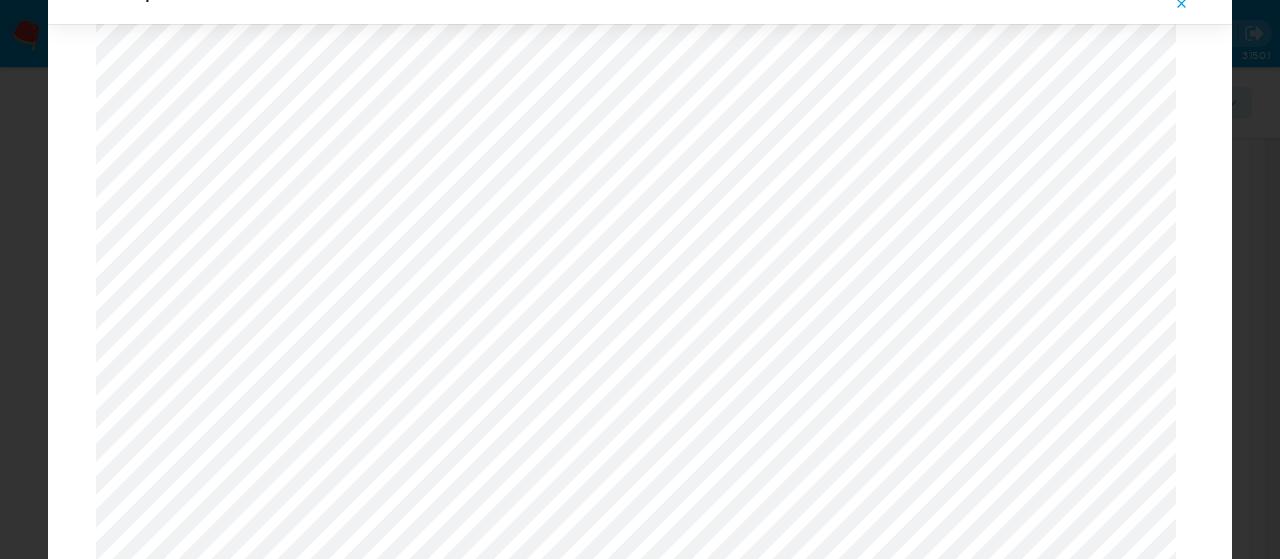 scroll, scrollTop: 1560, scrollLeft: 0, axis: vertical 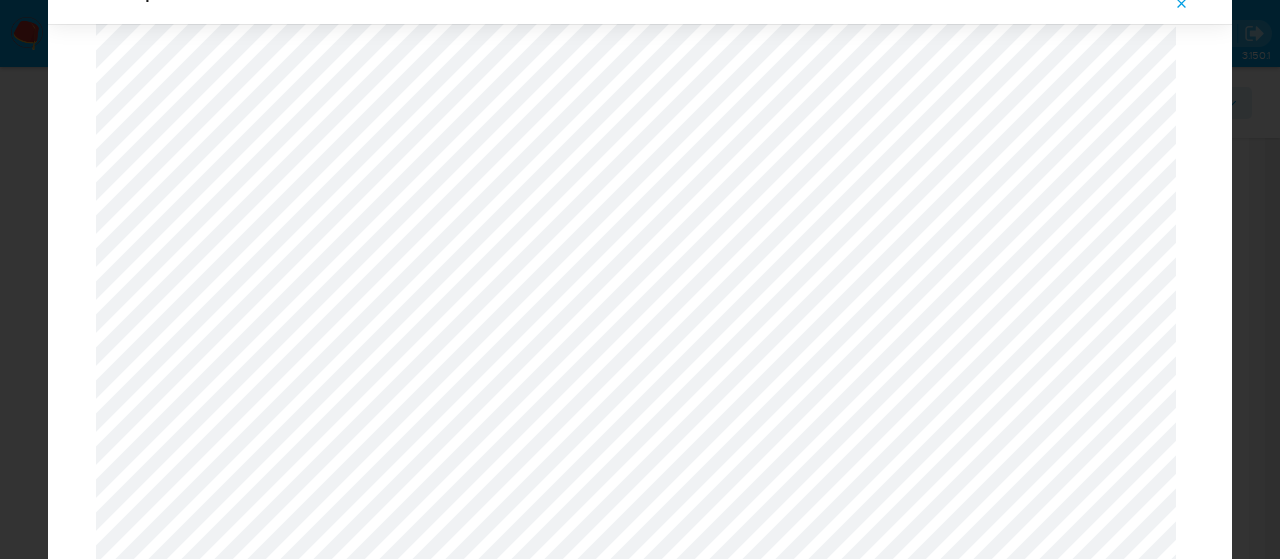 click 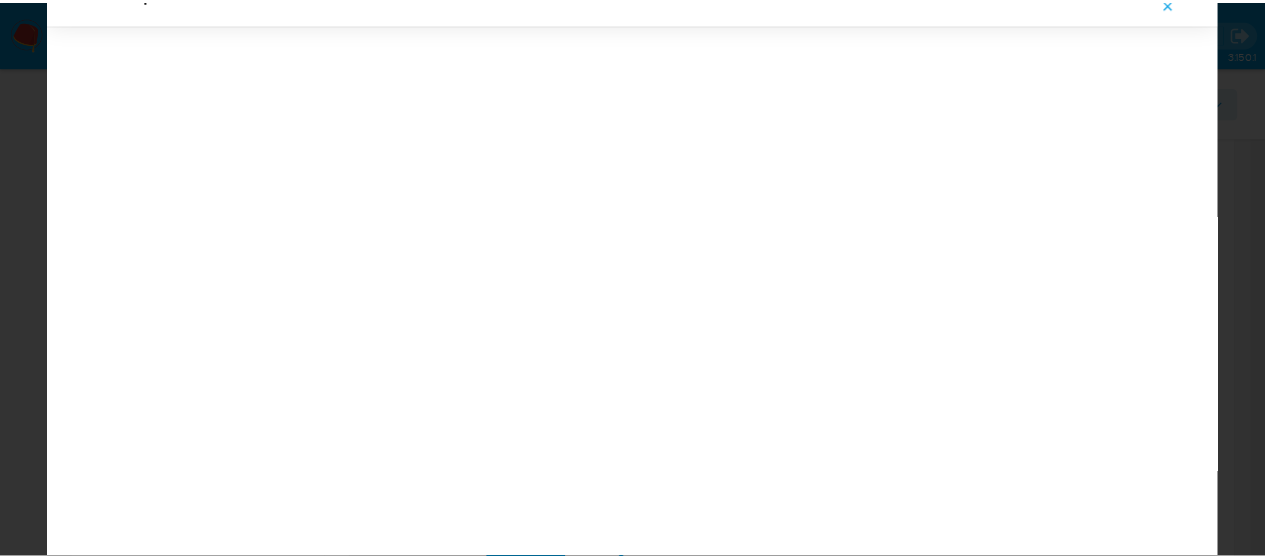 scroll, scrollTop: 64, scrollLeft: 0, axis: vertical 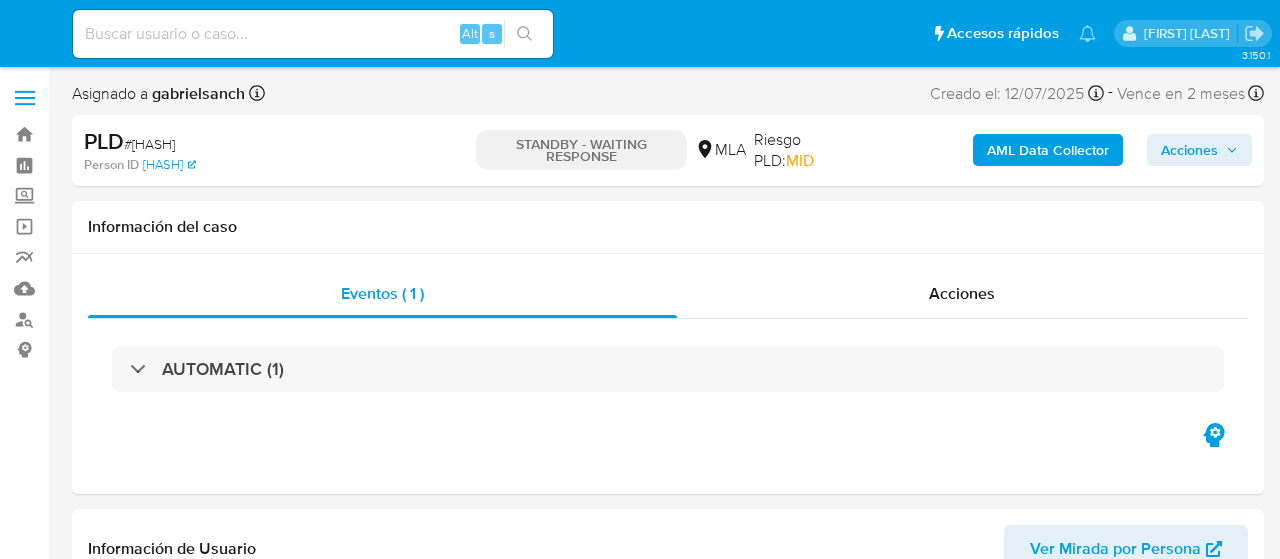 select on "10" 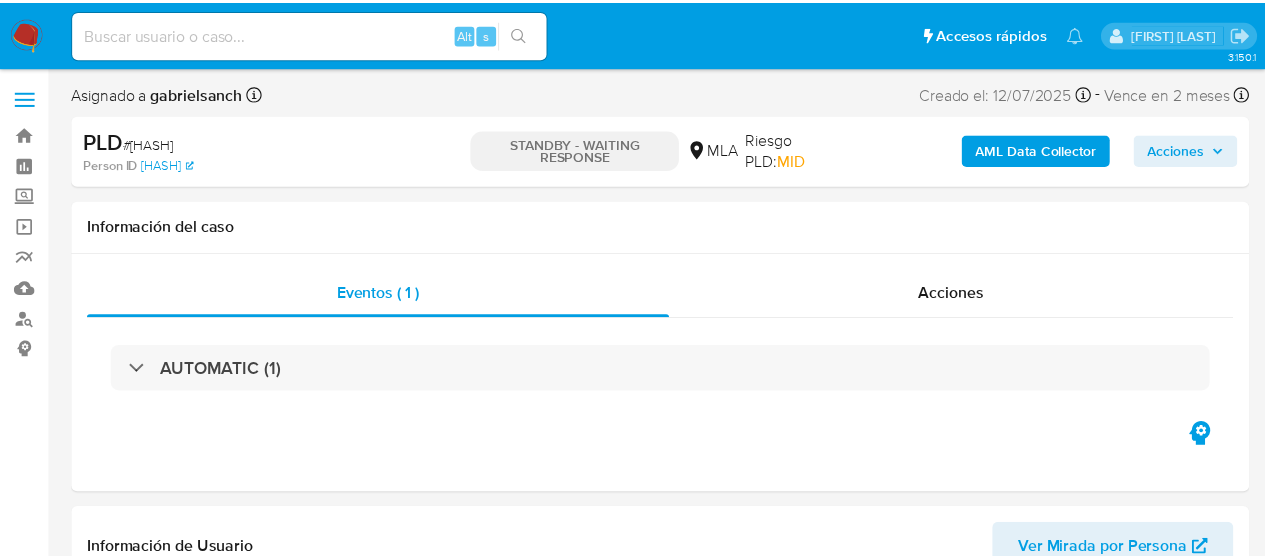 scroll, scrollTop: 0, scrollLeft: 0, axis: both 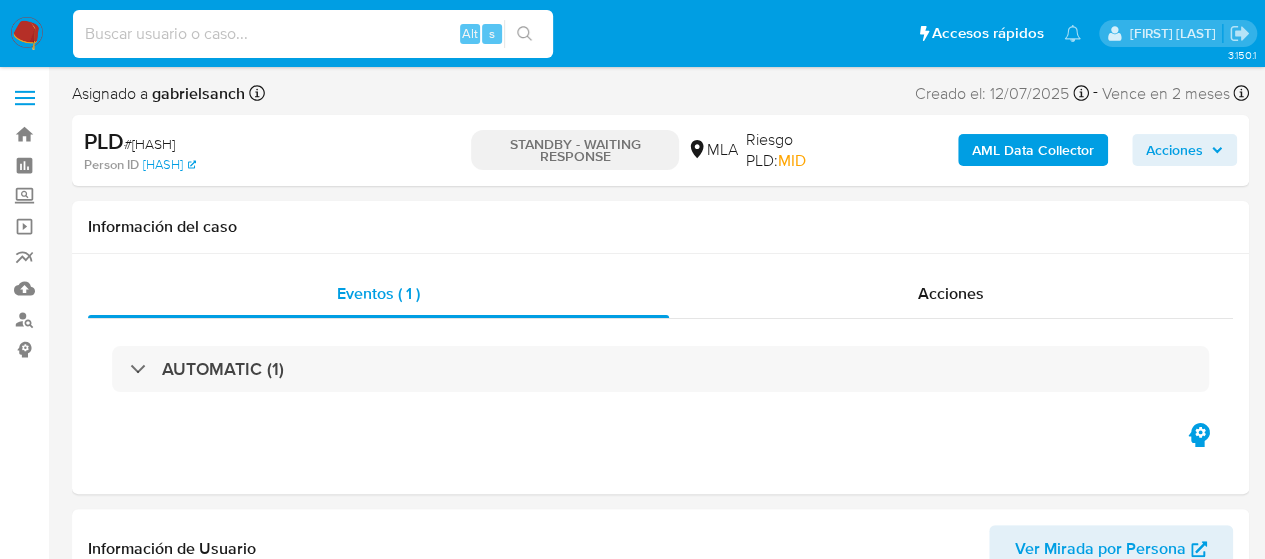 click at bounding box center [313, 34] 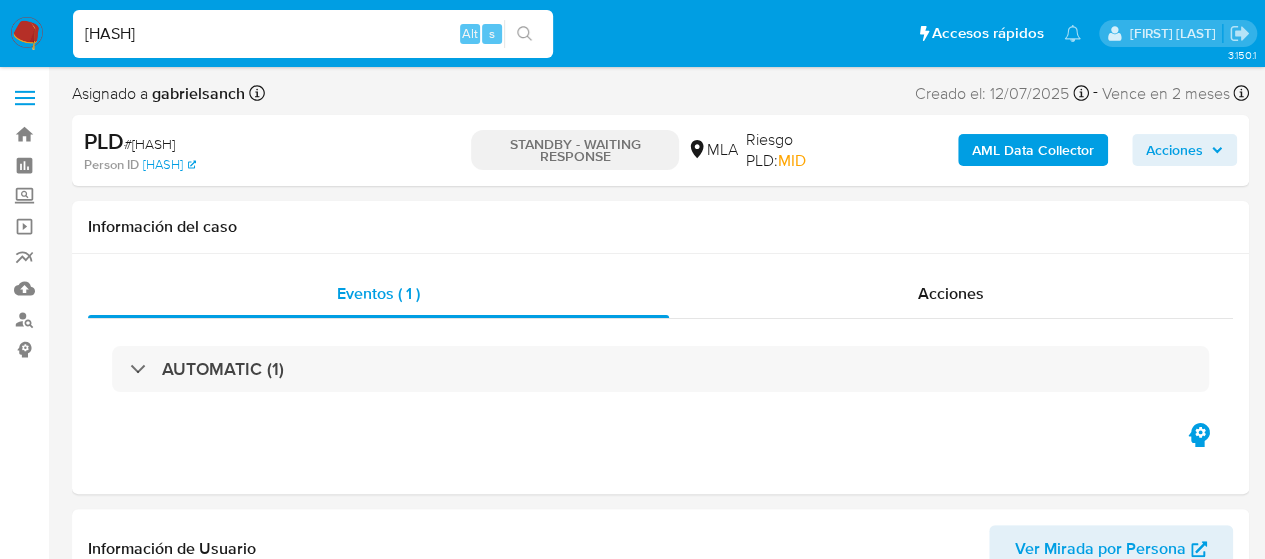 type on "[HASH]" 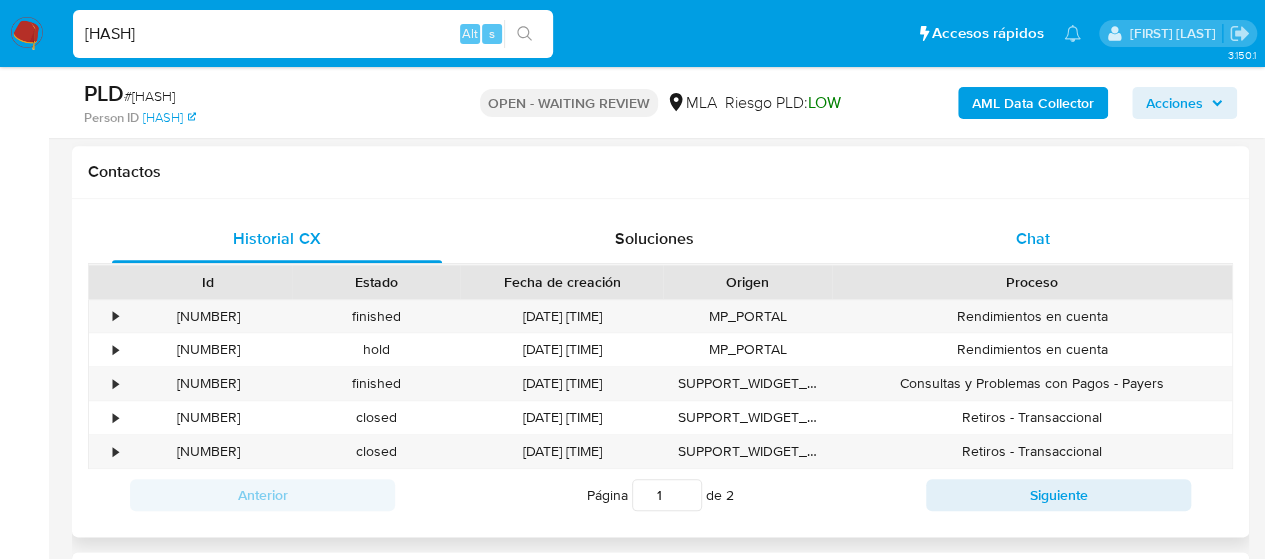 click on "Chat" at bounding box center [1033, 238] 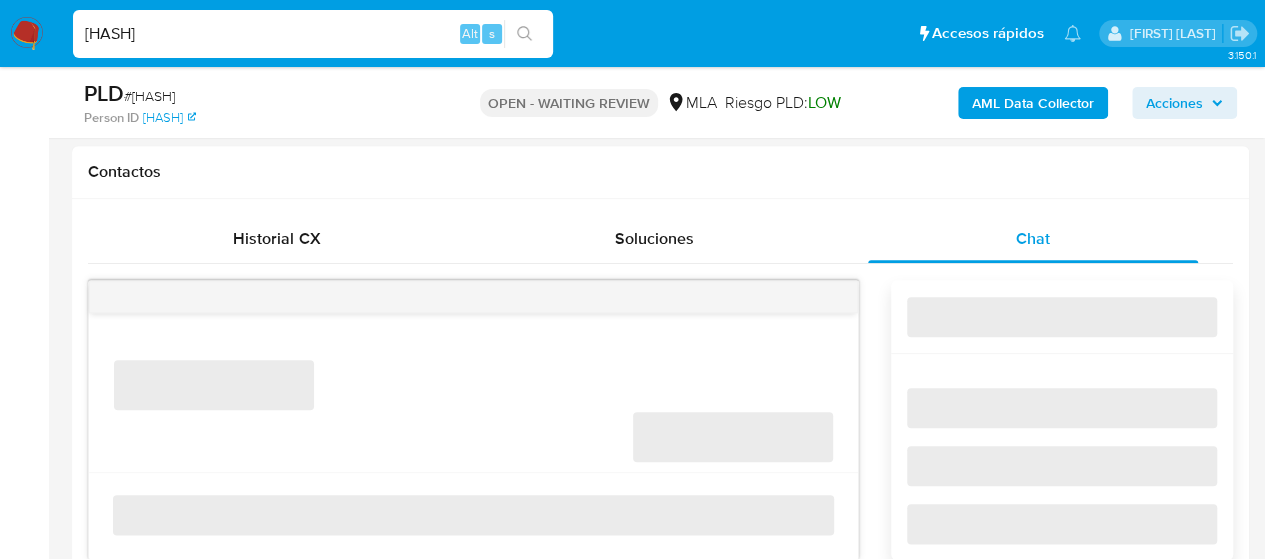 select on "10" 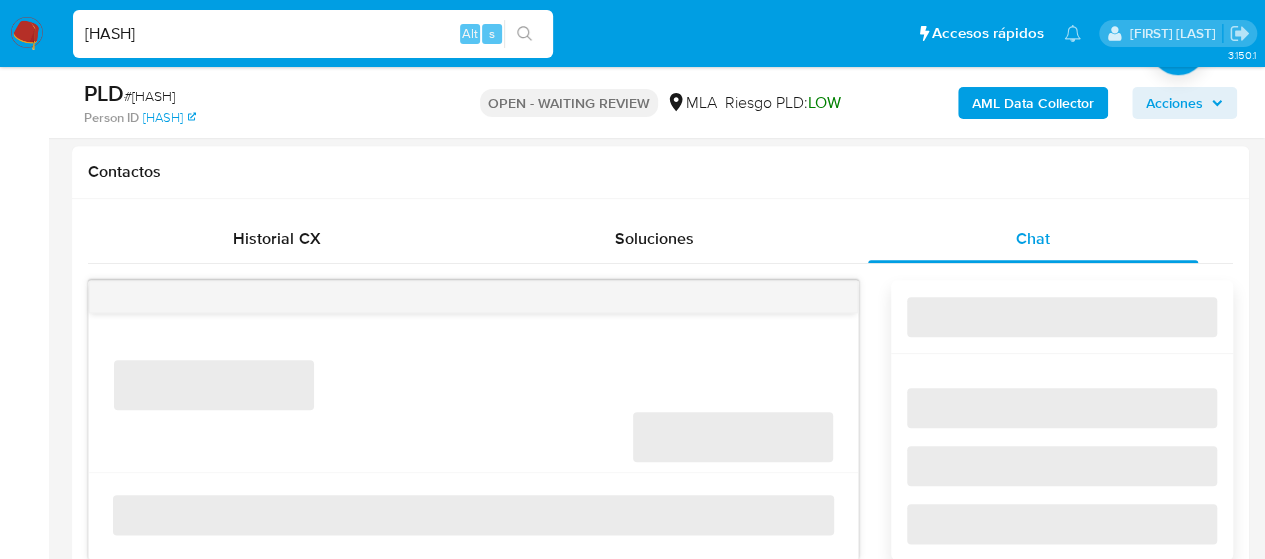 scroll, scrollTop: 1000, scrollLeft: 0, axis: vertical 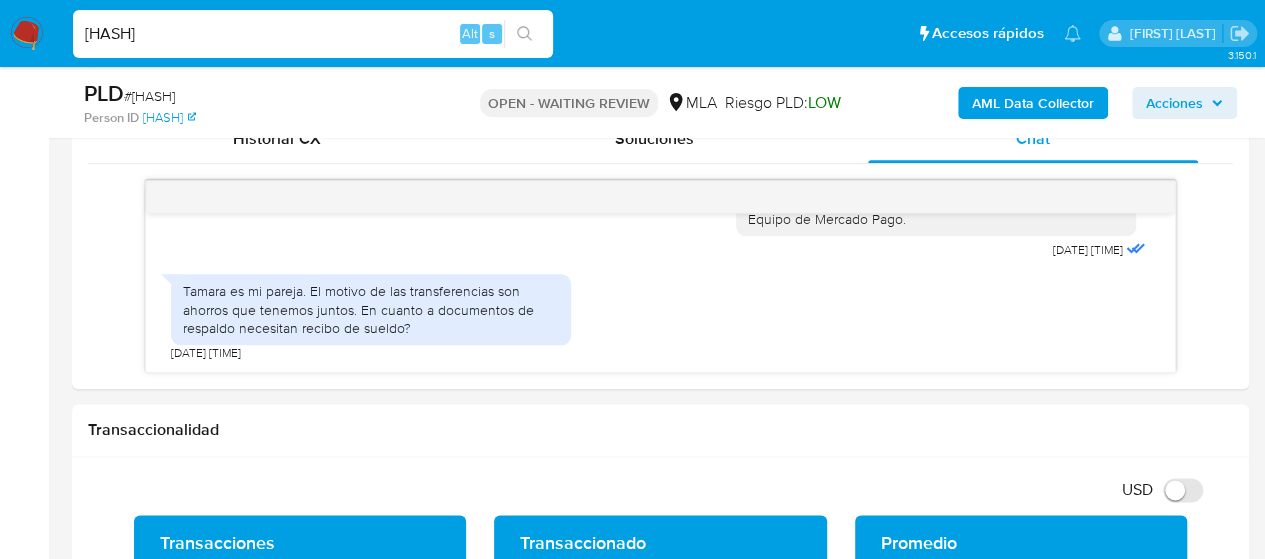 click on "[HASH]" at bounding box center [313, 34] 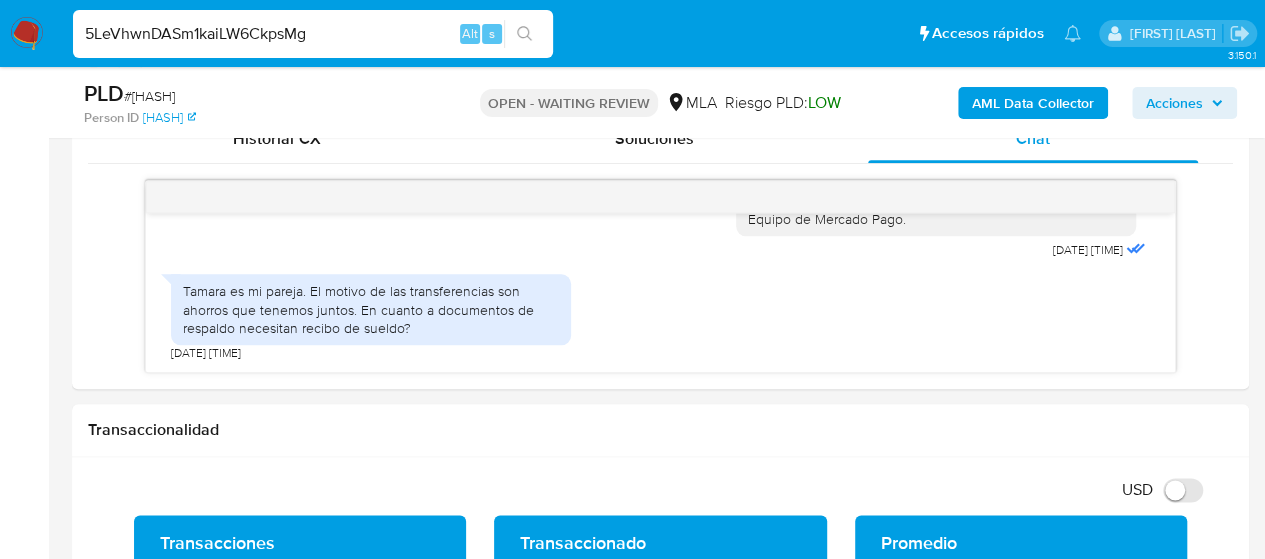 type on "5LeVhwnDASm1kaiLW6CkpsMg" 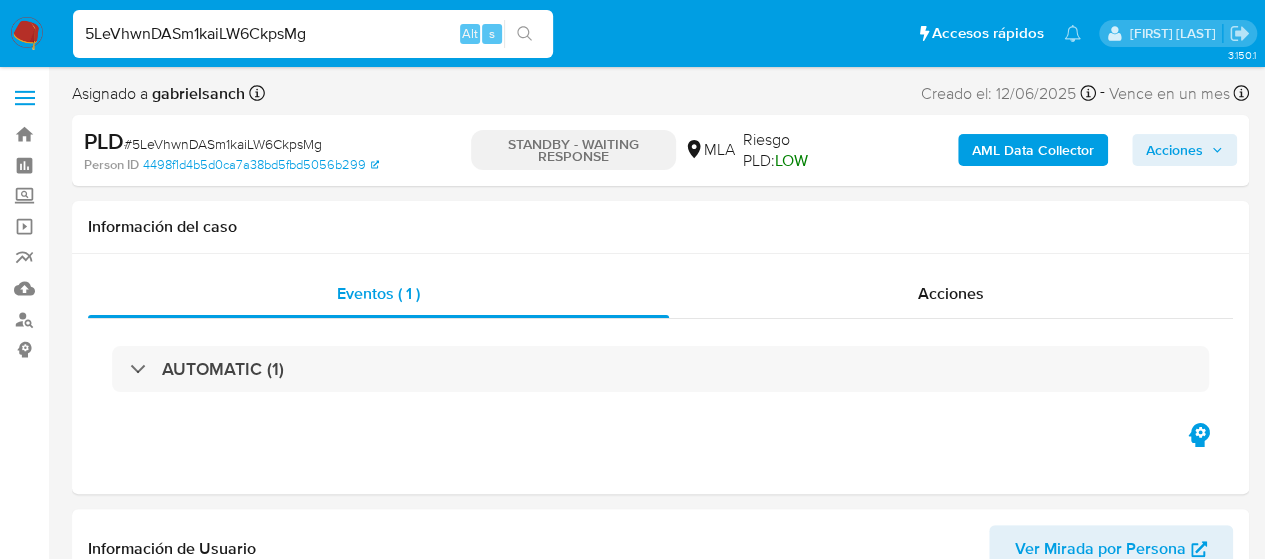 select on "10" 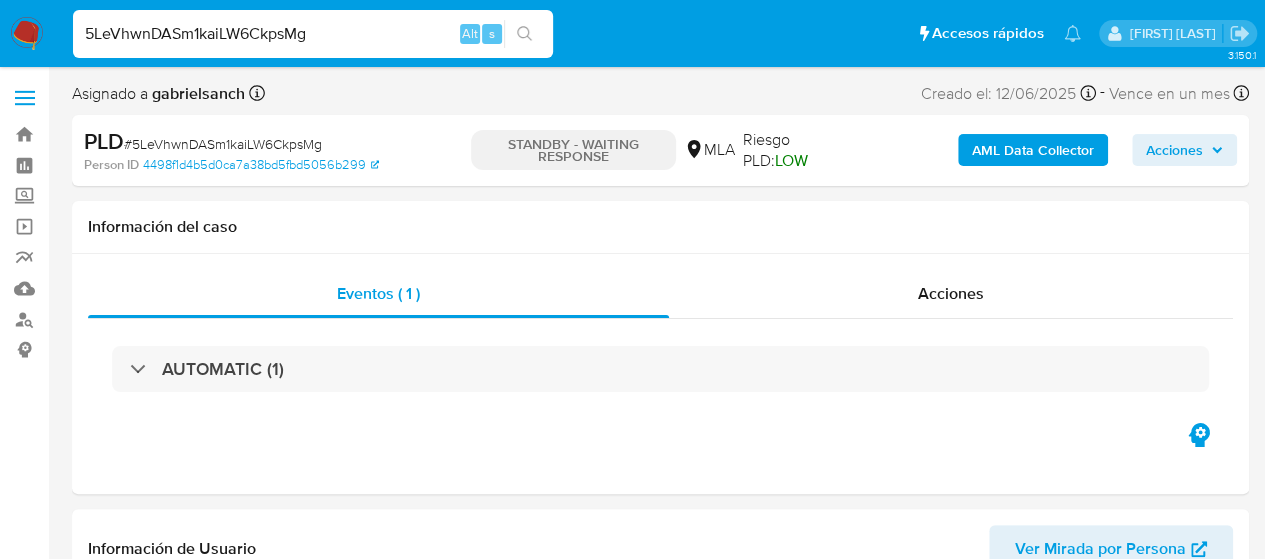 click on "5LeVhwnDASm1kaiLW6CkpsMg" at bounding box center (313, 34) 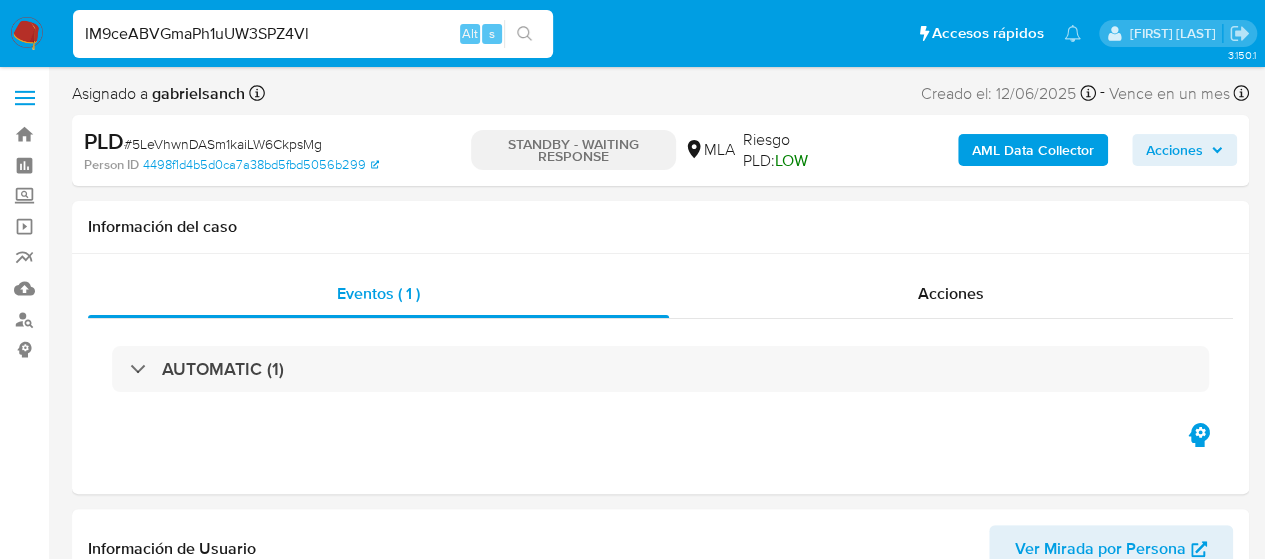 type on "IM9ceABVGmaPh1uUW3SPZ4Vl" 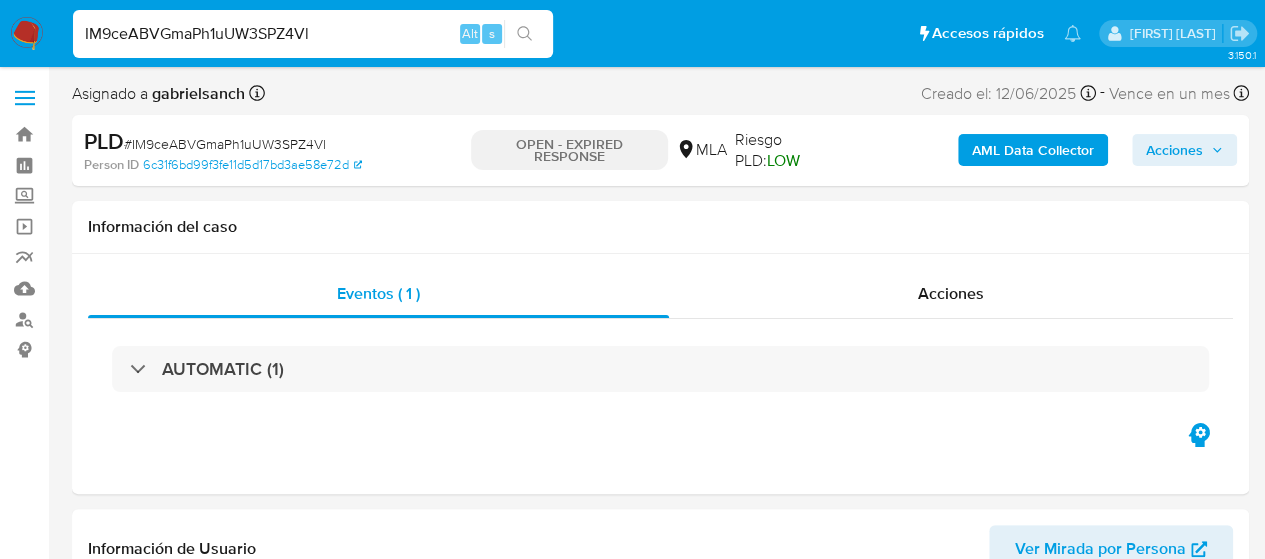 select on "10" 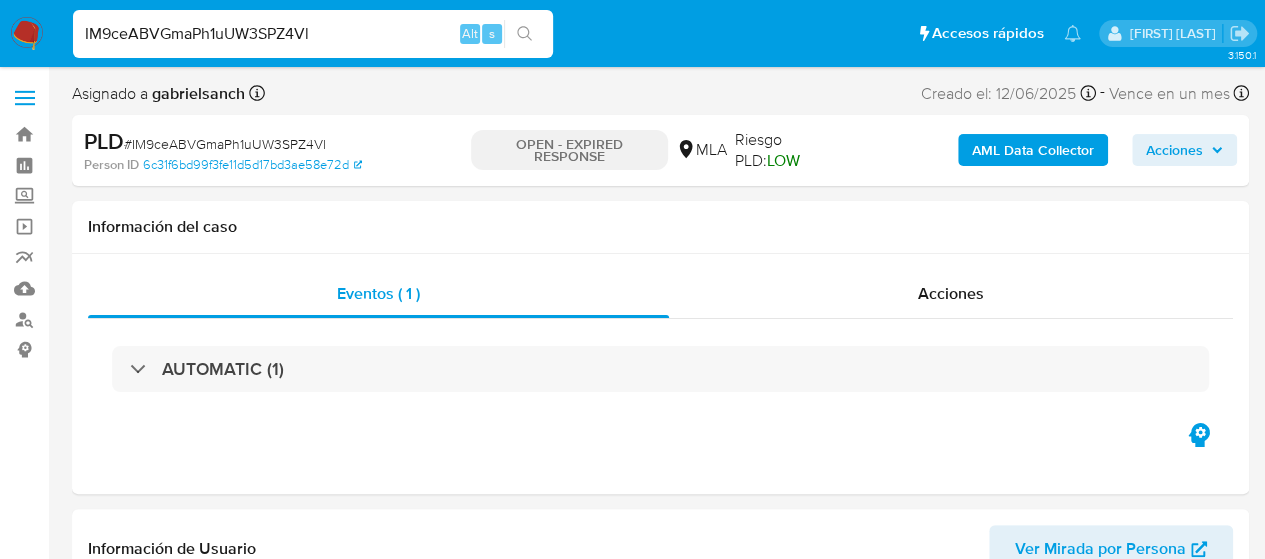 click on "IM9ceABVGmaPh1uUW3SPZ4Vl" at bounding box center (313, 34) 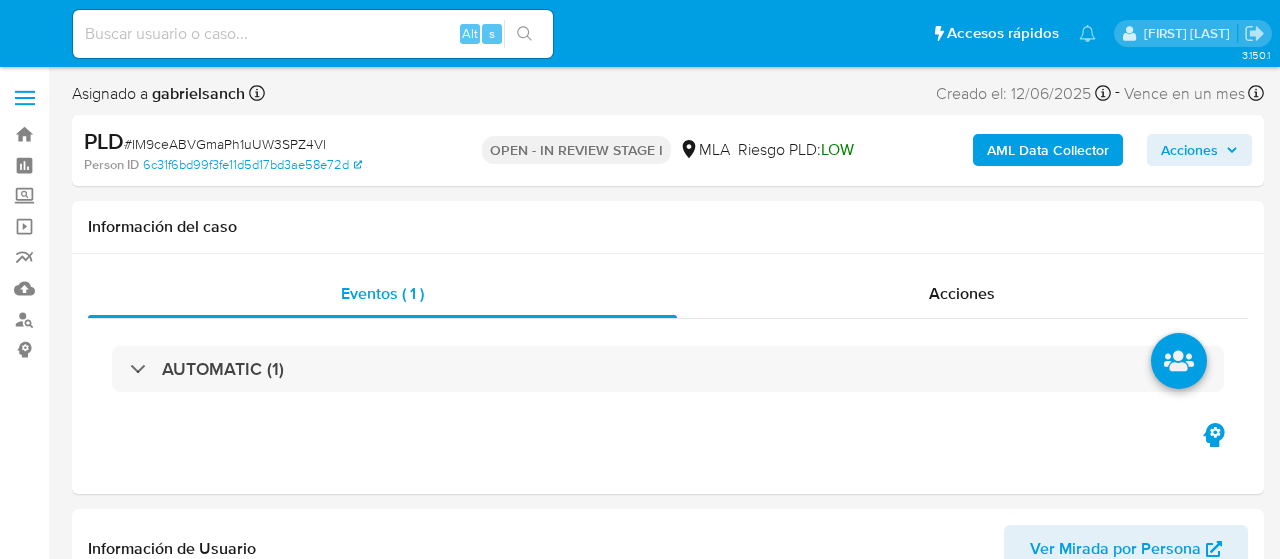 select on "10" 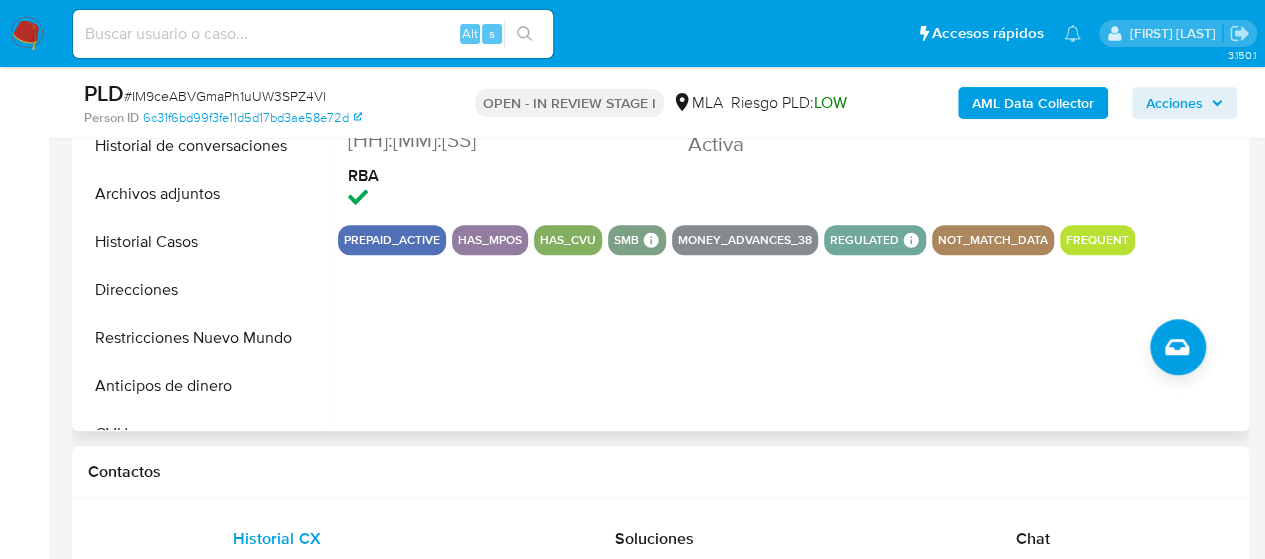 scroll, scrollTop: 500, scrollLeft: 0, axis: vertical 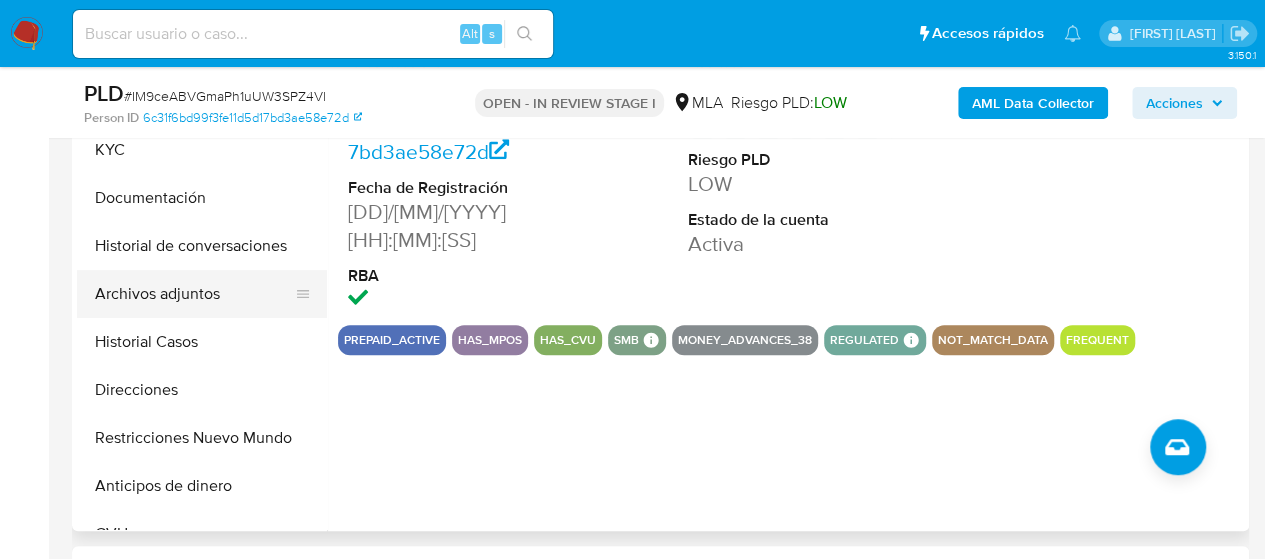 click on "Archivos adjuntos" at bounding box center [194, 294] 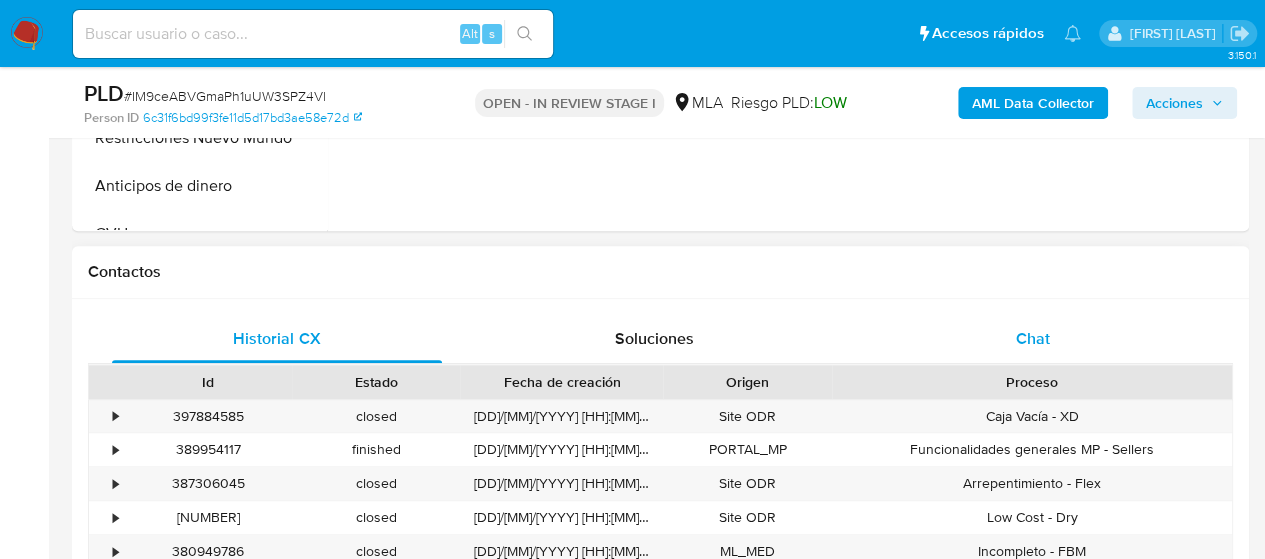 click on "Chat" at bounding box center [1033, 339] 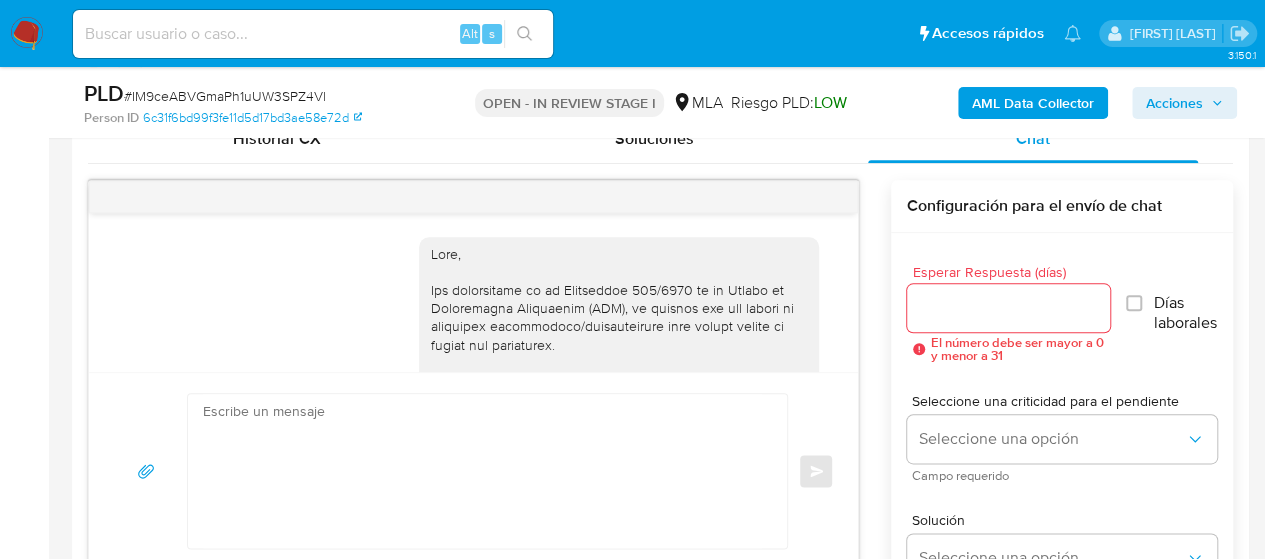 scroll, scrollTop: 1100, scrollLeft: 0, axis: vertical 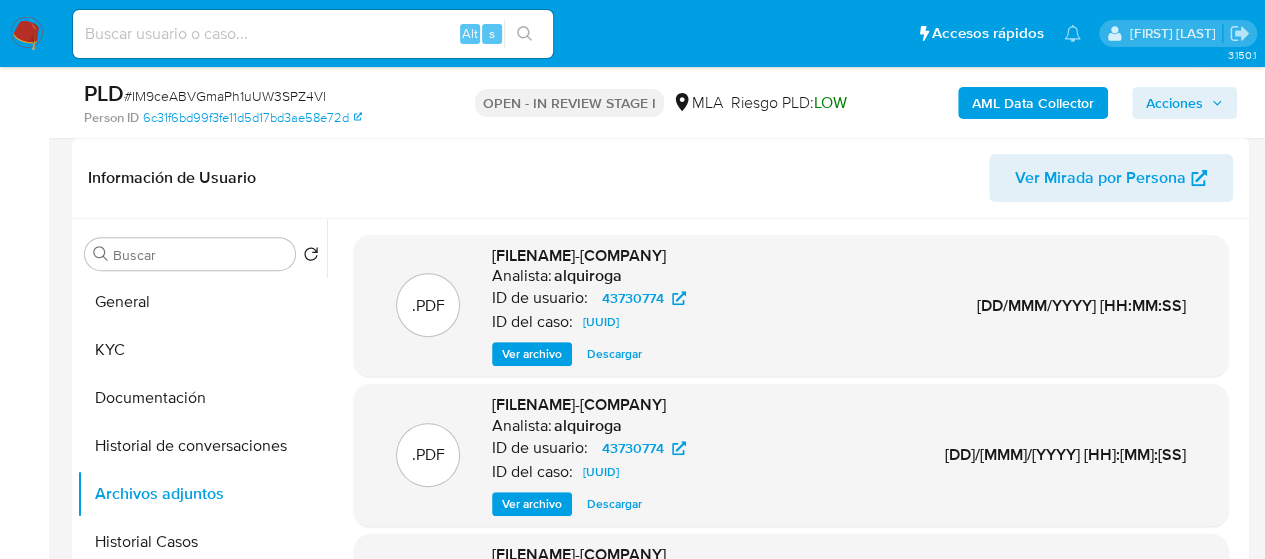 click on "AML Data Collector" at bounding box center [1033, 103] 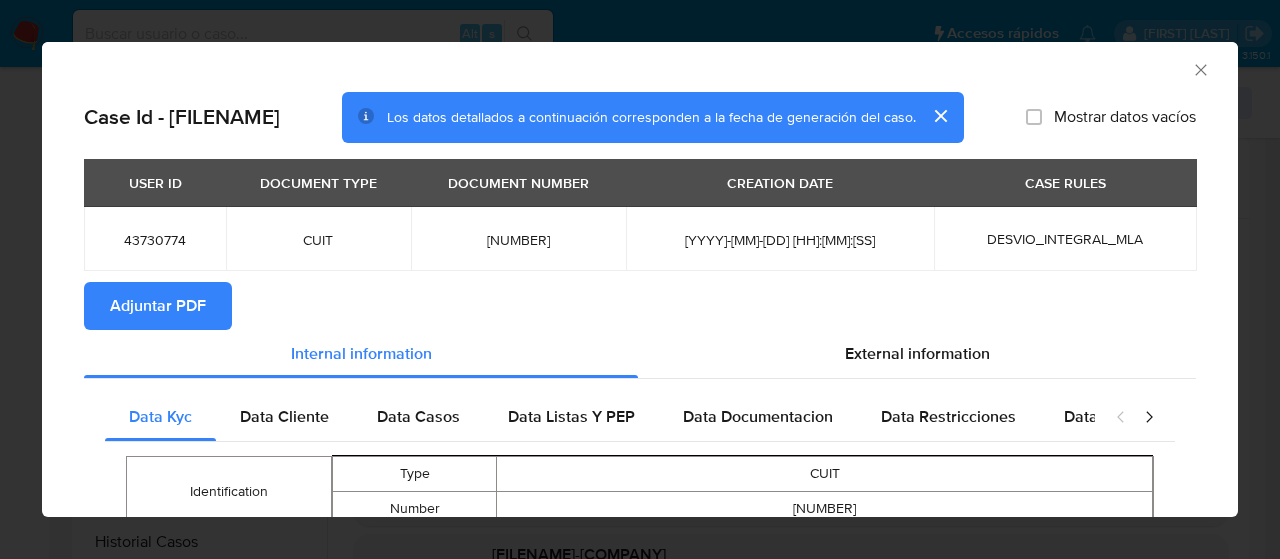 click on "Adjuntar PDF" at bounding box center (158, 306) 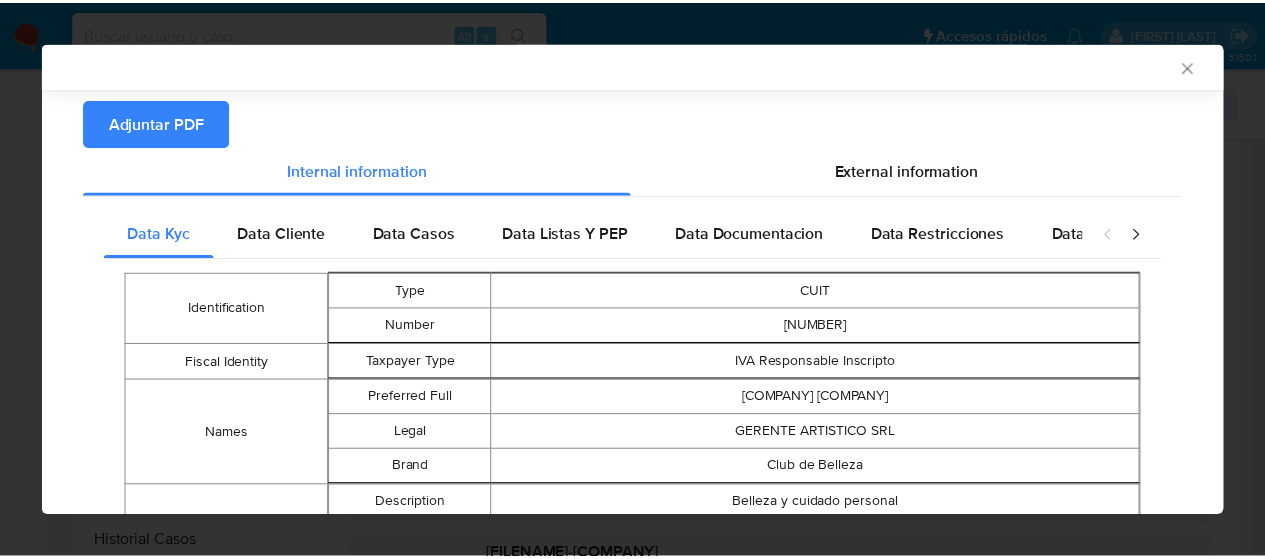 scroll, scrollTop: 196, scrollLeft: 0, axis: vertical 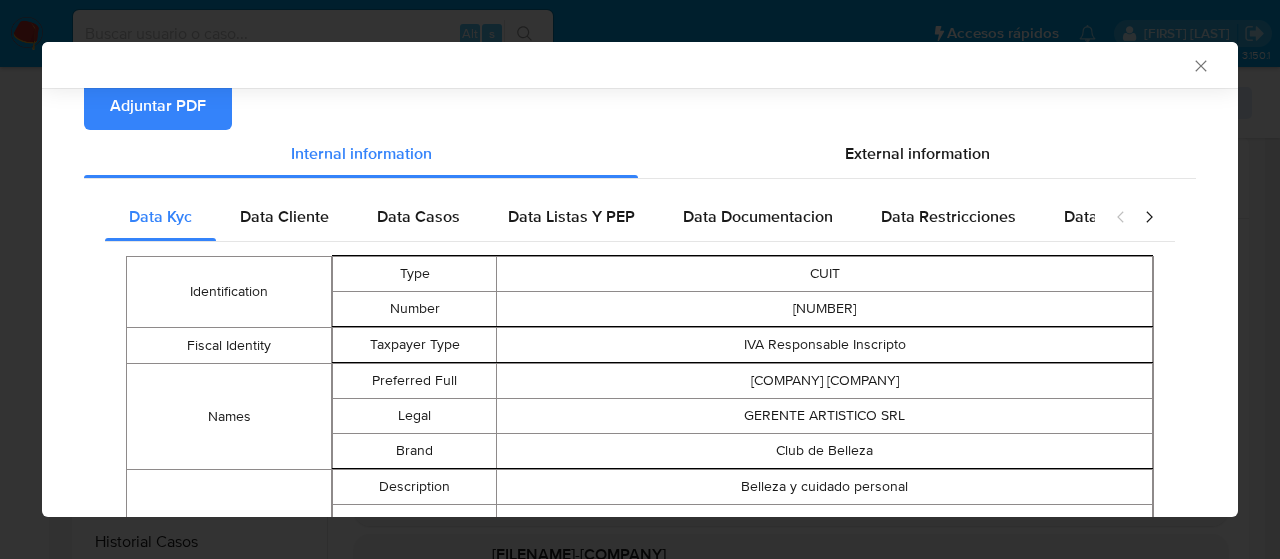 click 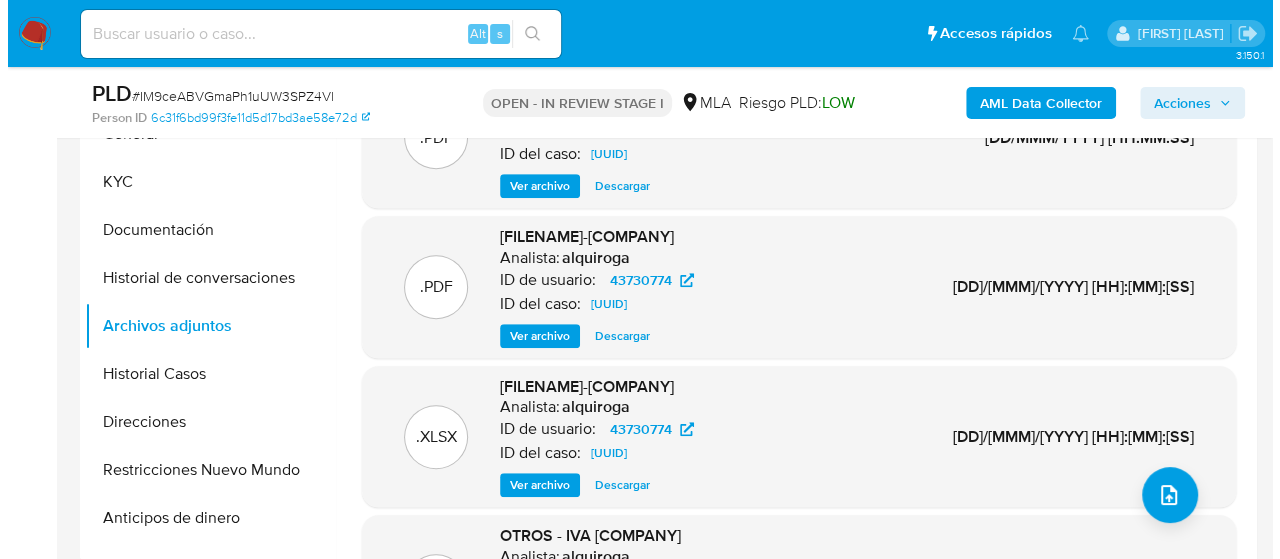 scroll, scrollTop: 500, scrollLeft: 0, axis: vertical 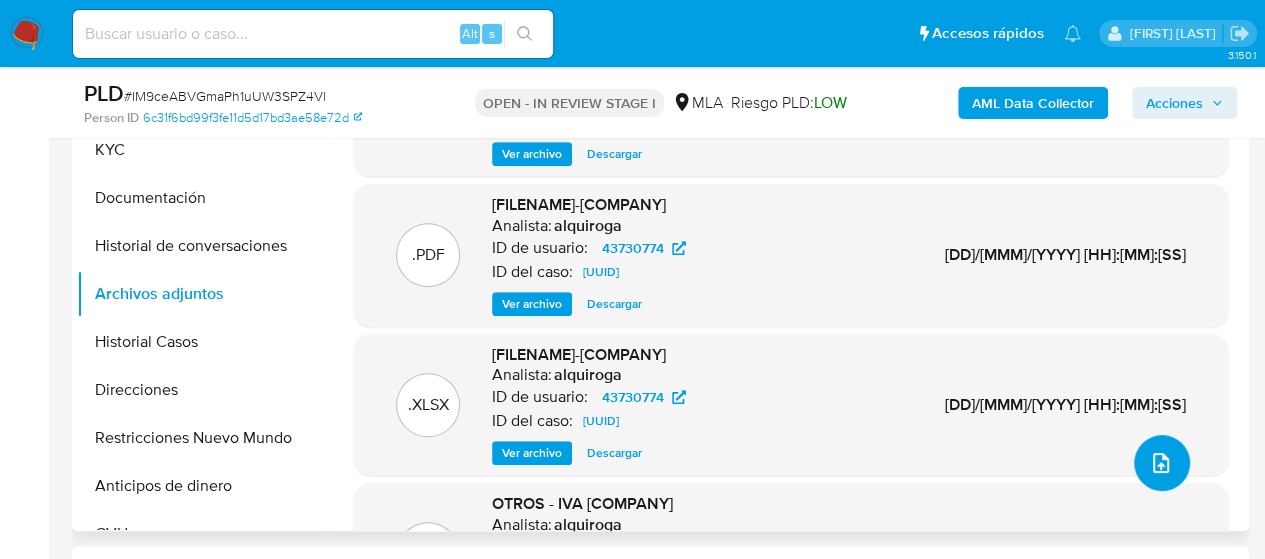 click 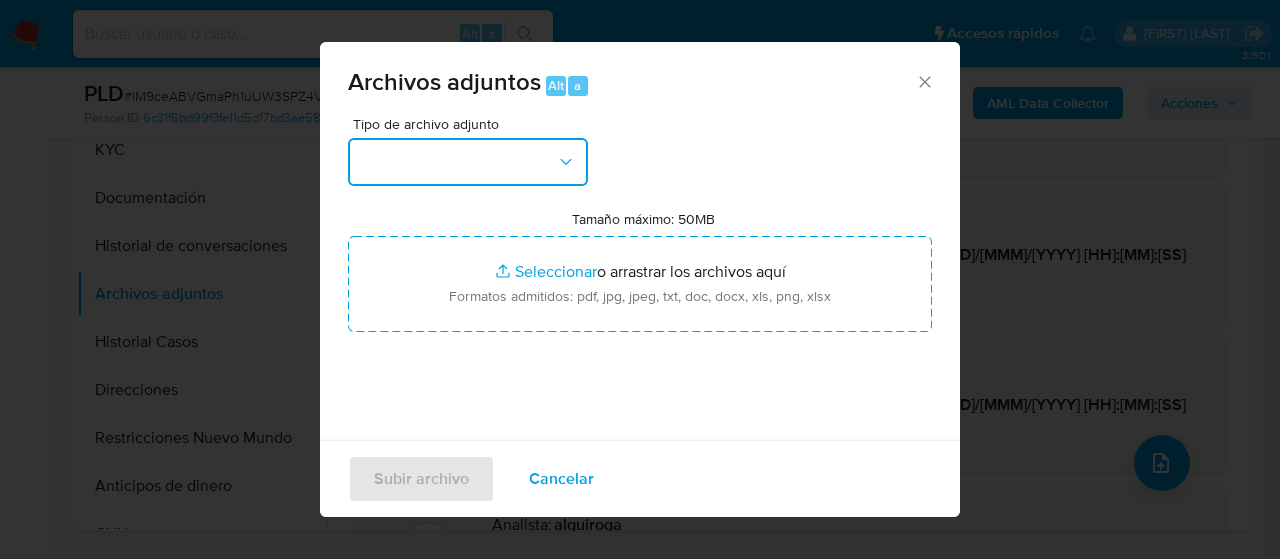 click at bounding box center (468, 162) 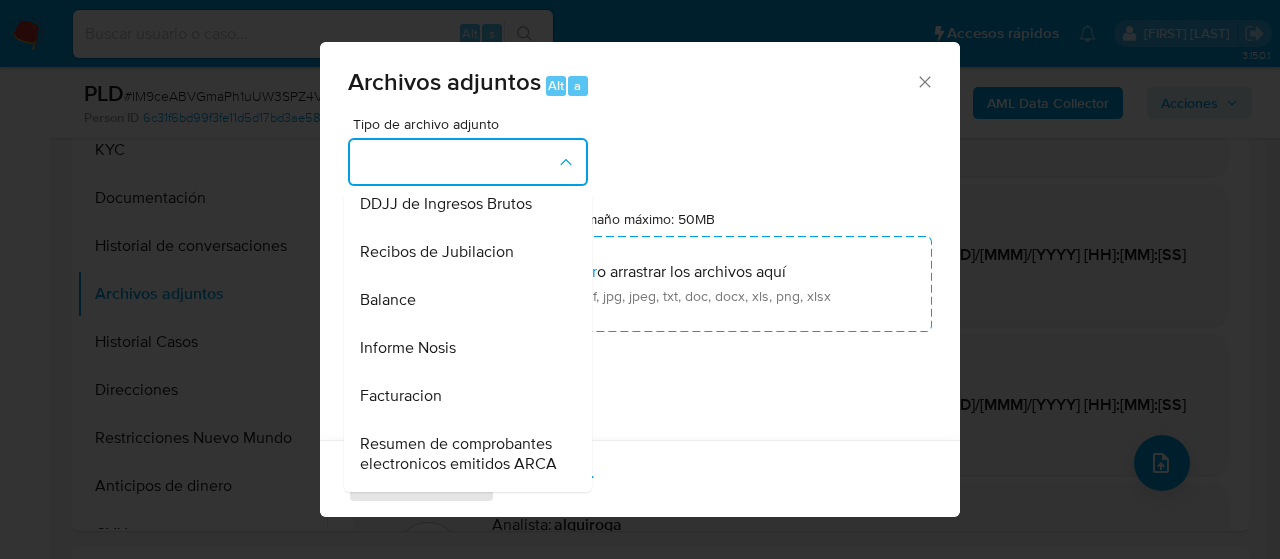 scroll, scrollTop: 700, scrollLeft: 0, axis: vertical 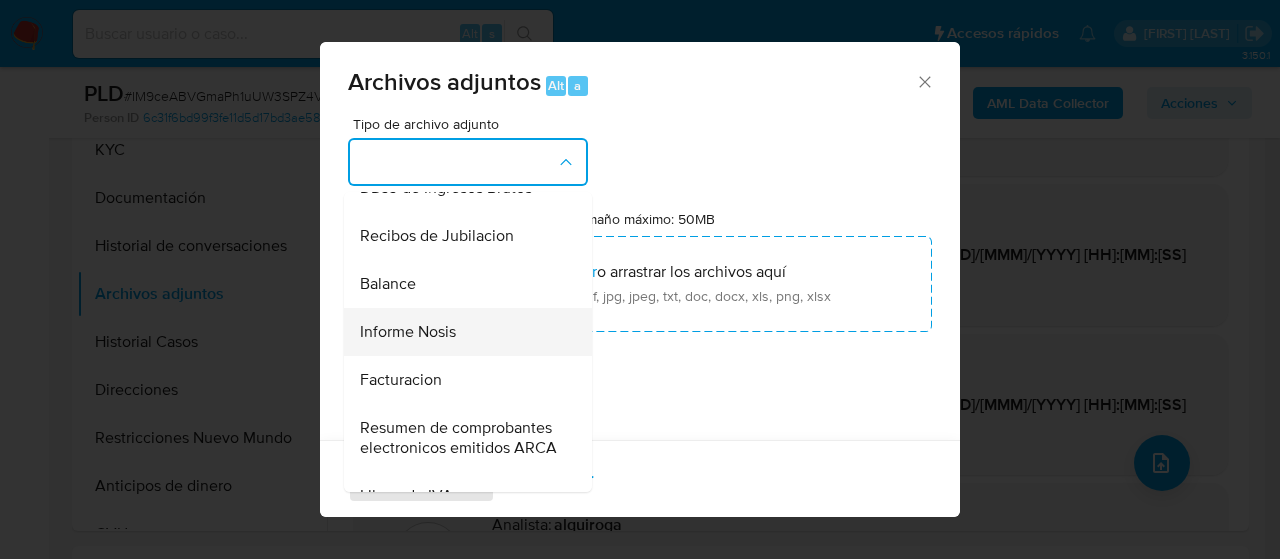click on "Informe Nosis" at bounding box center [408, 332] 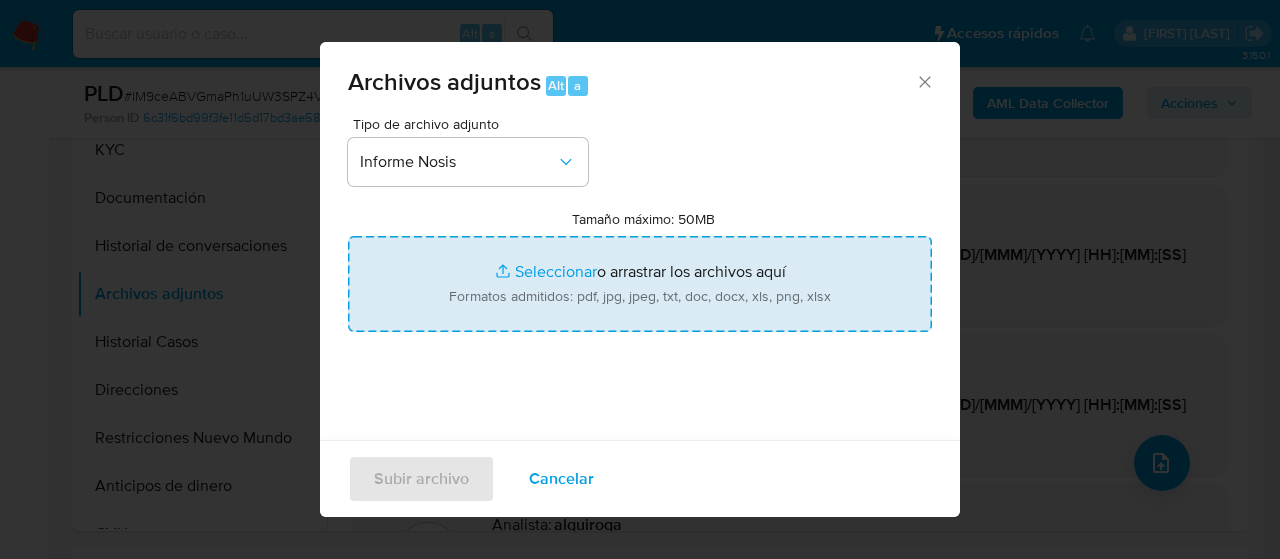 click on "Tamaño máximo: 50MB Seleccionar archivos" at bounding box center [640, 284] 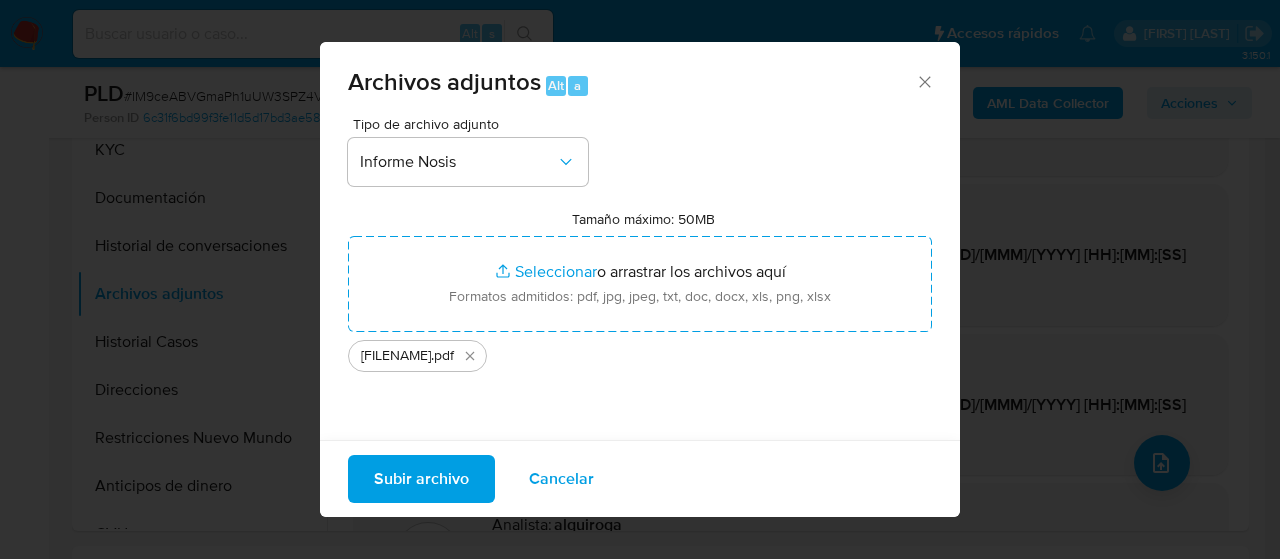 click on "Subir archivo" at bounding box center [421, 479] 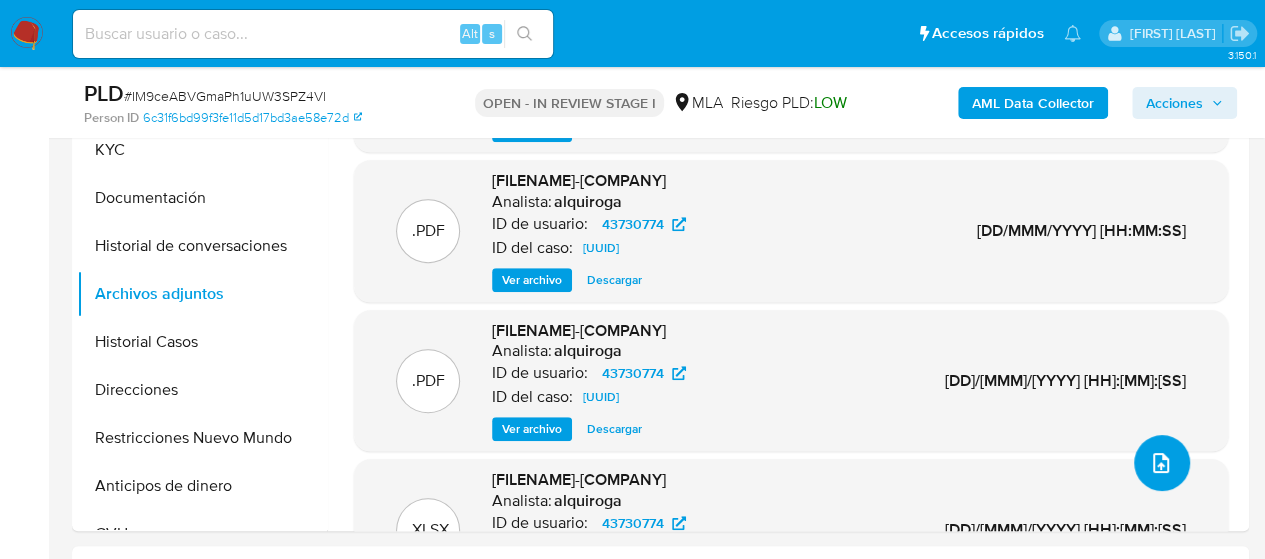 click at bounding box center (1162, 463) 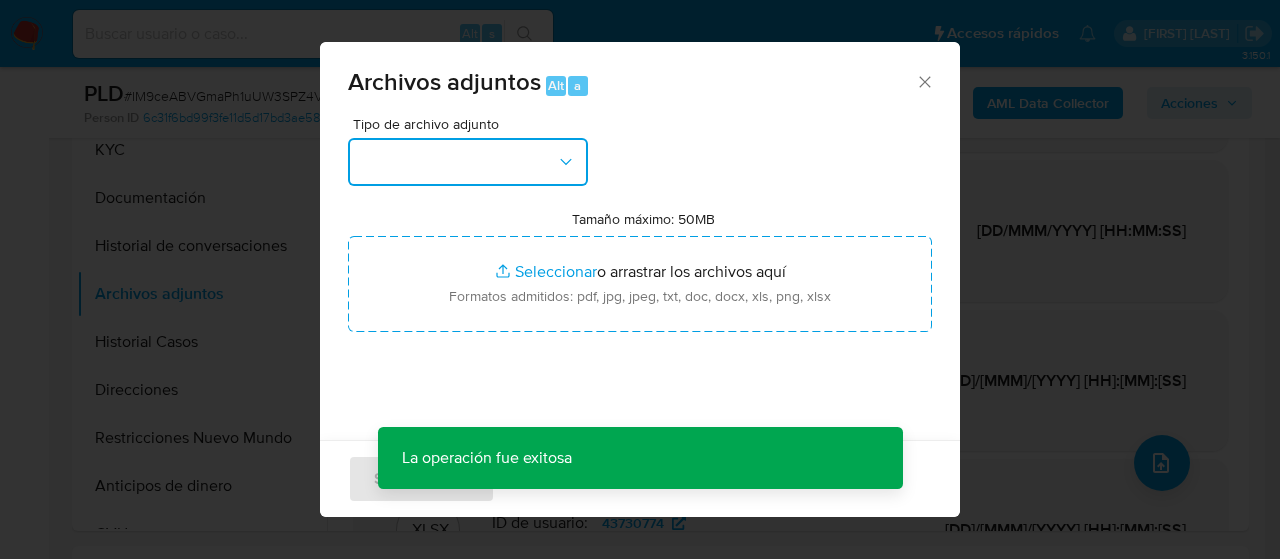 click at bounding box center [468, 162] 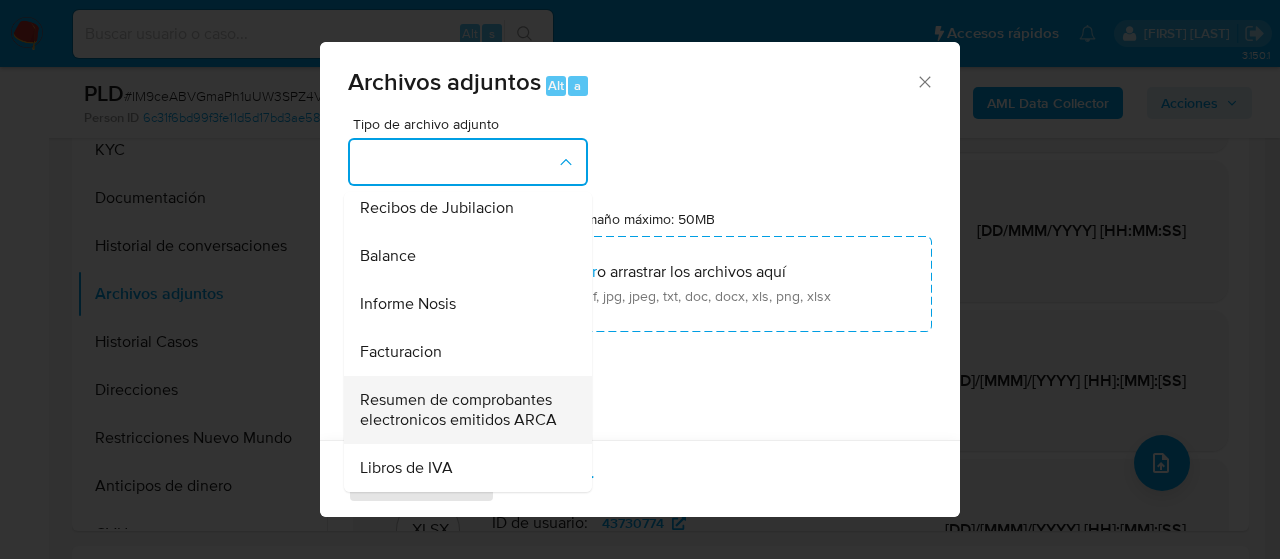 scroll, scrollTop: 808, scrollLeft: 0, axis: vertical 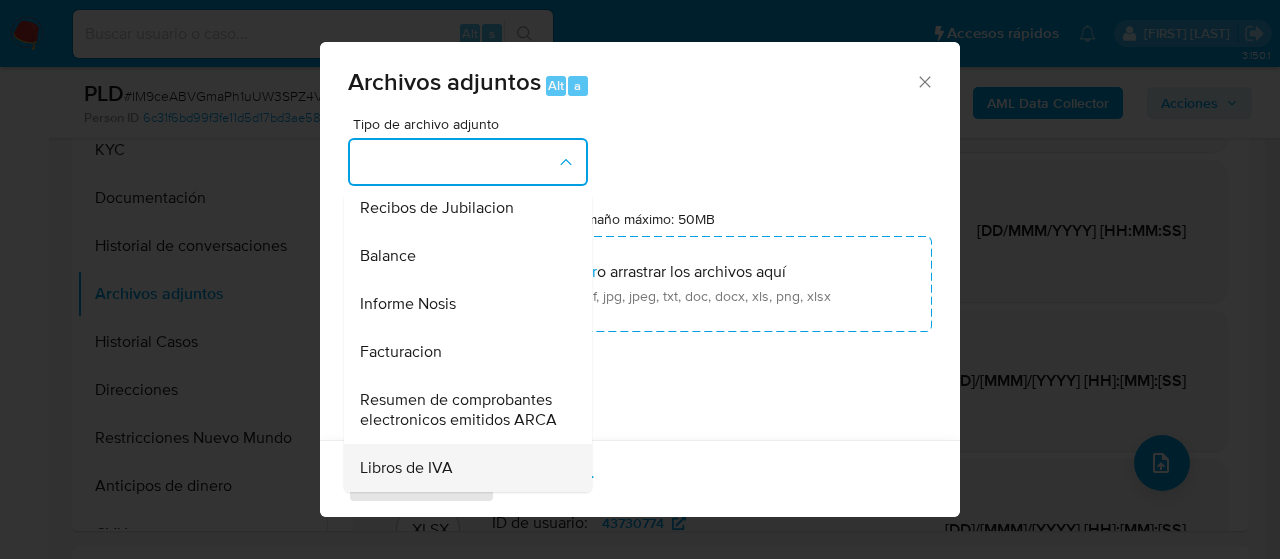 click on "Libros de IVA" at bounding box center (406, 468) 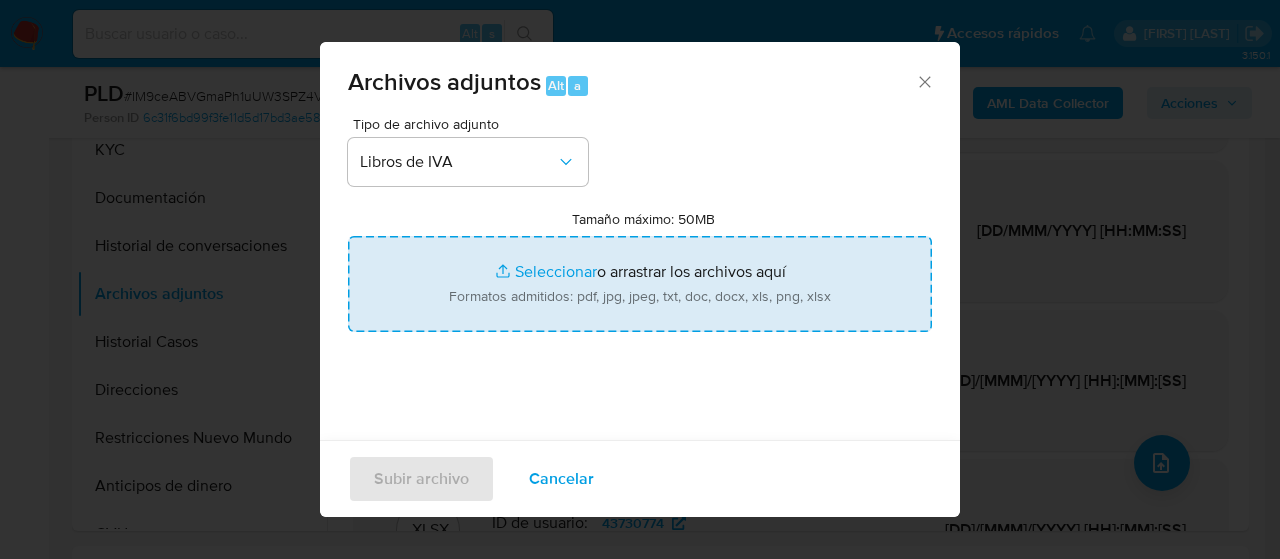 click on "Tamaño máximo: 50MB Seleccionar archivos" at bounding box center [640, 284] 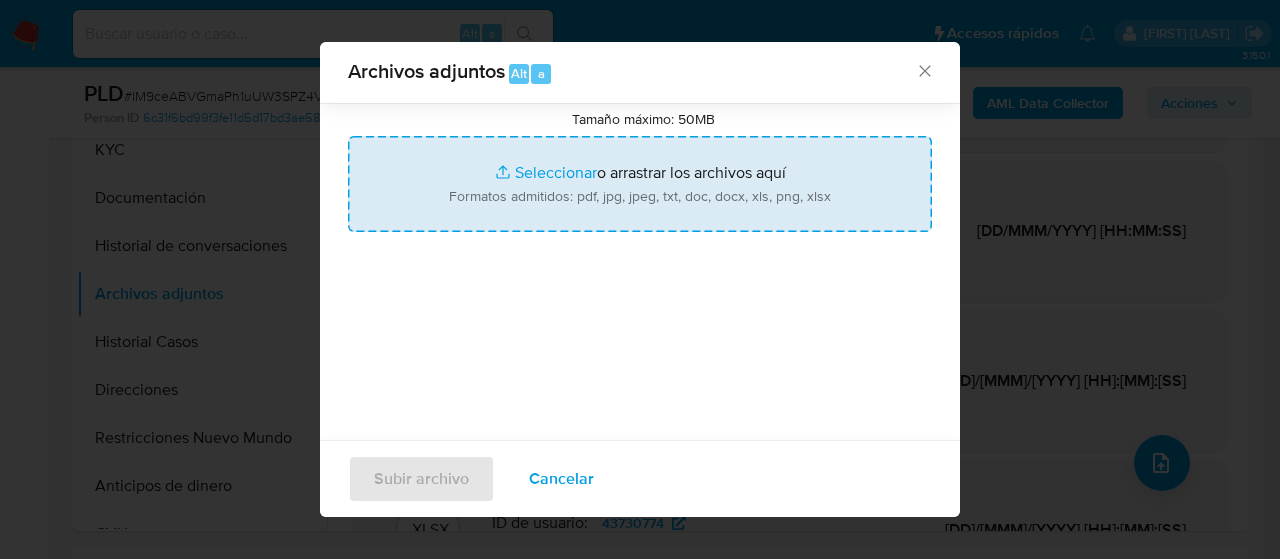 type on "C:\fakepath\Libro de IVA - IM9ceABVGmaPh1uUW3SPZ4Vl.pdf" 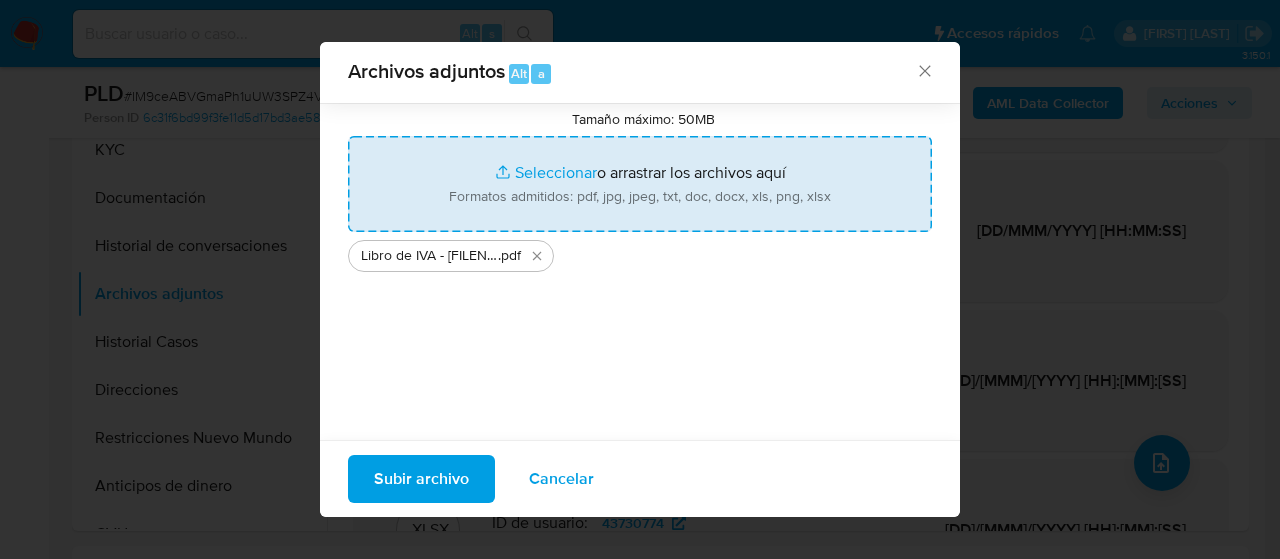 click on "Subir archivo" at bounding box center (421, 479) 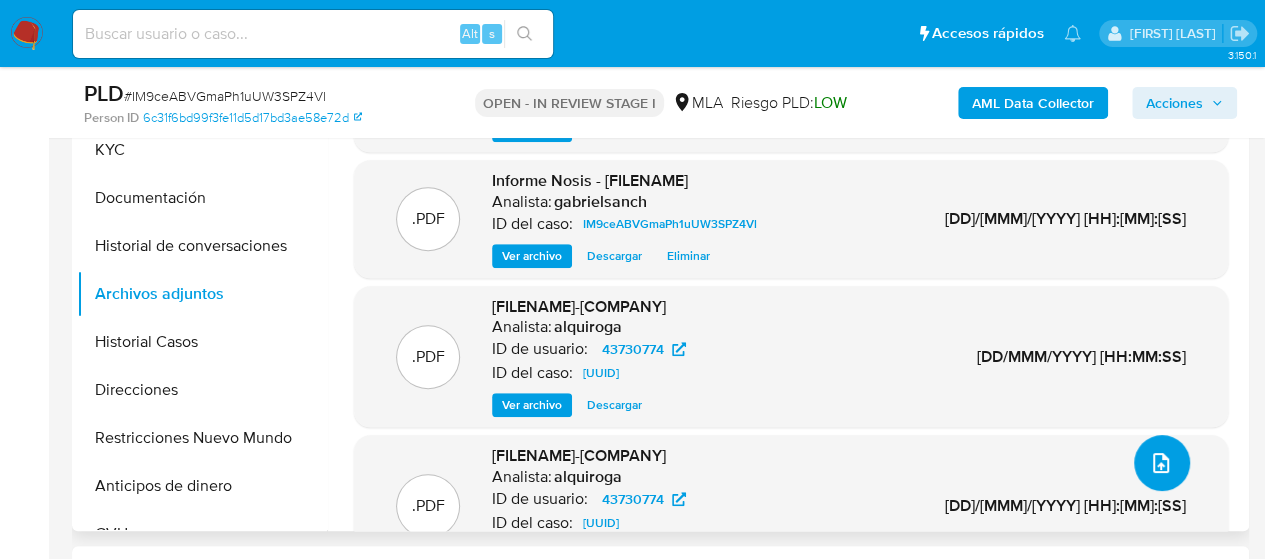 click 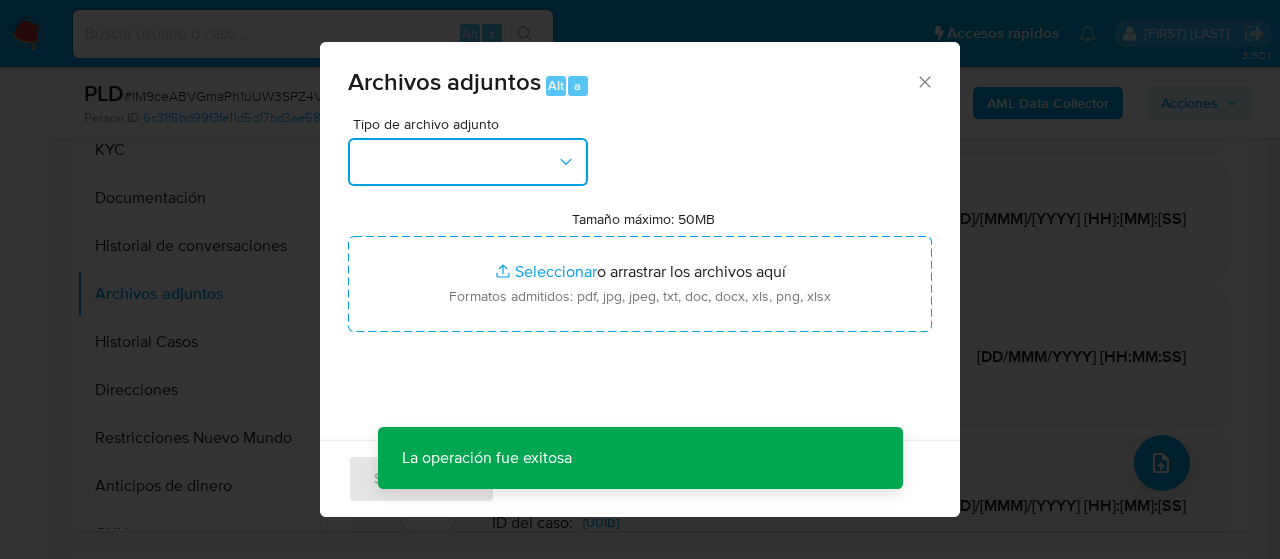 click at bounding box center [468, 162] 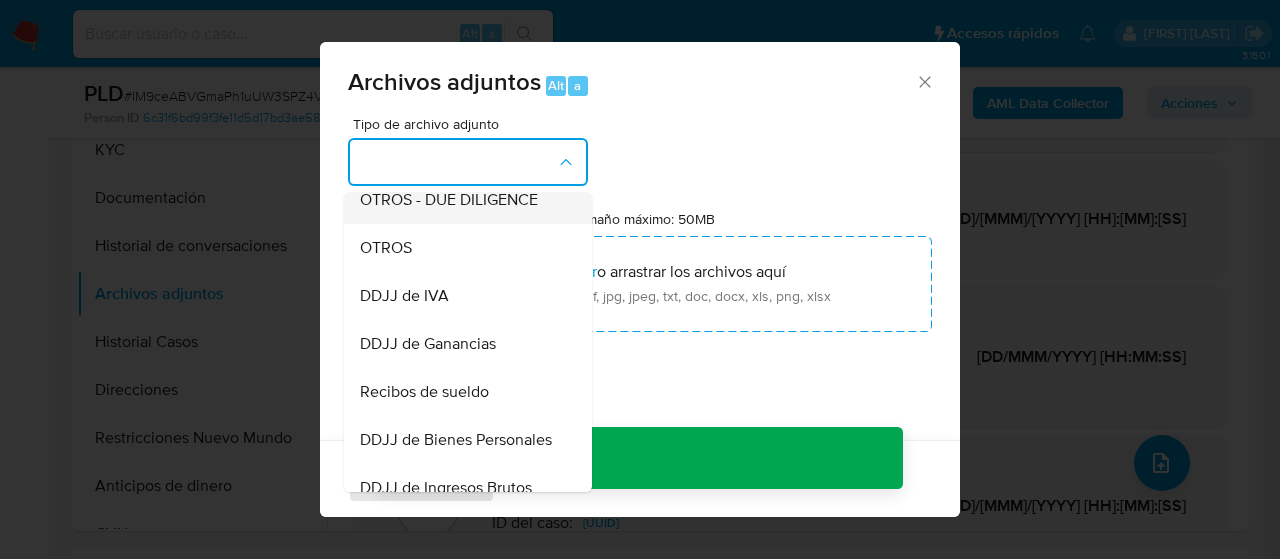 scroll, scrollTop: 500, scrollLeft: 0, axis: vertical 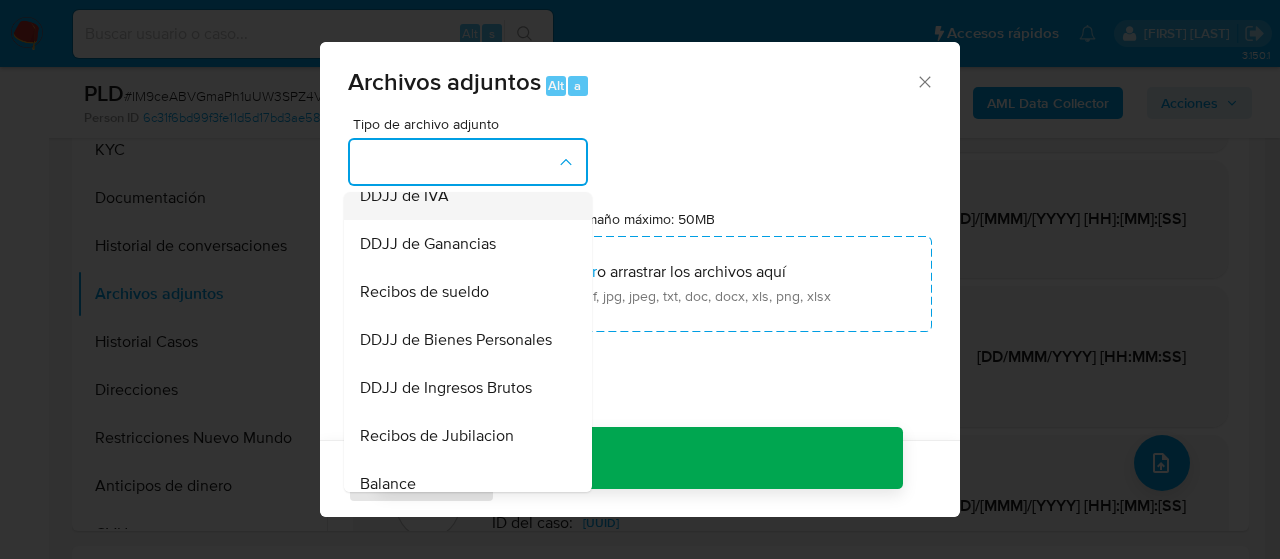 click on "DDJJ de IVA" at bounding box center [404, 196] 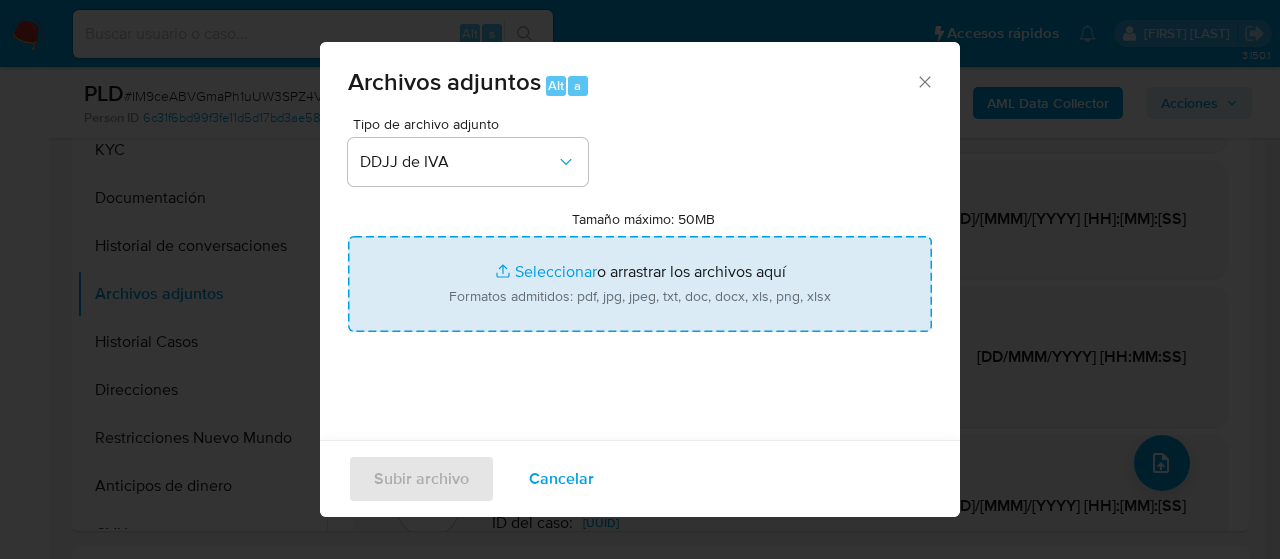 click on "Tamaño máximo: 50MB Seleccionar archivos" at bounding box center (640, 284) 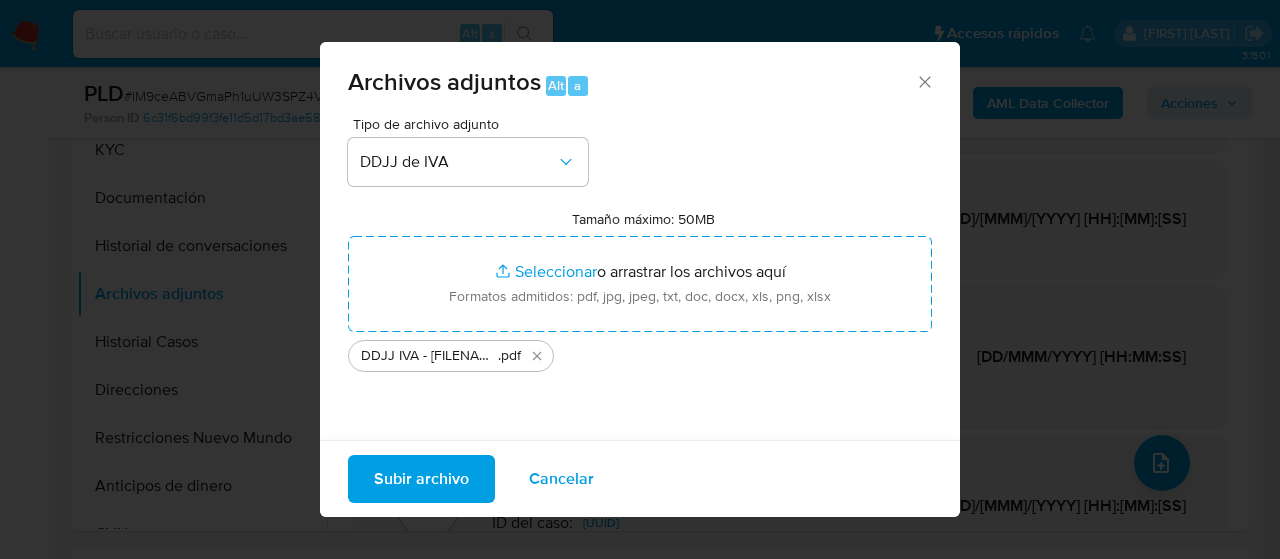 drag, startPoint x: 491, startPoint y: 247, endPoint x: 438, endPoint y: 475, distance: 234.07904 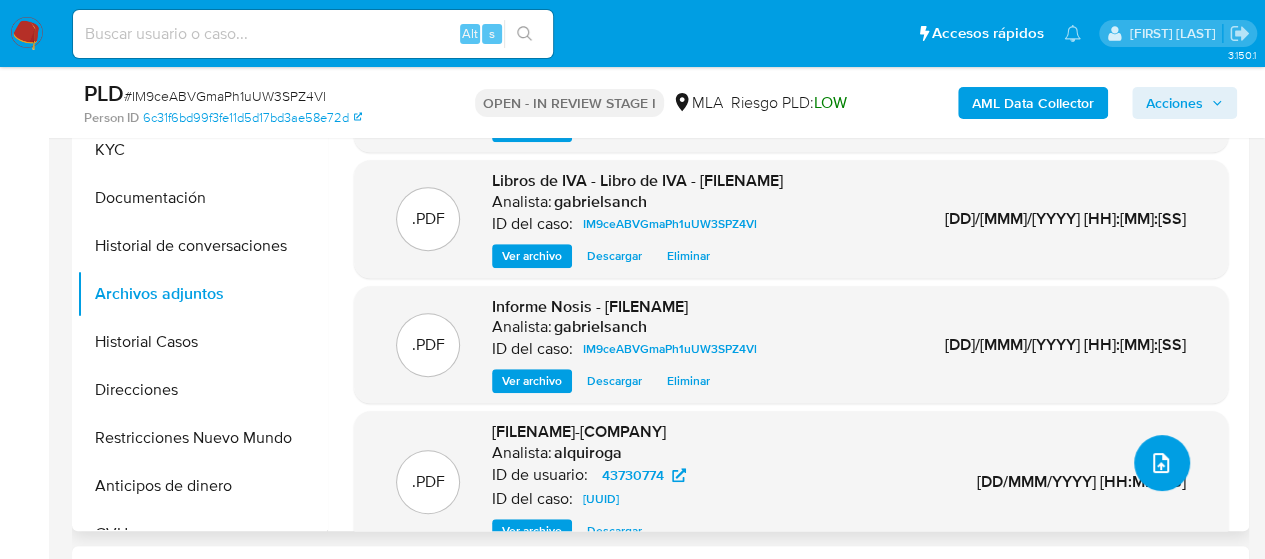 click 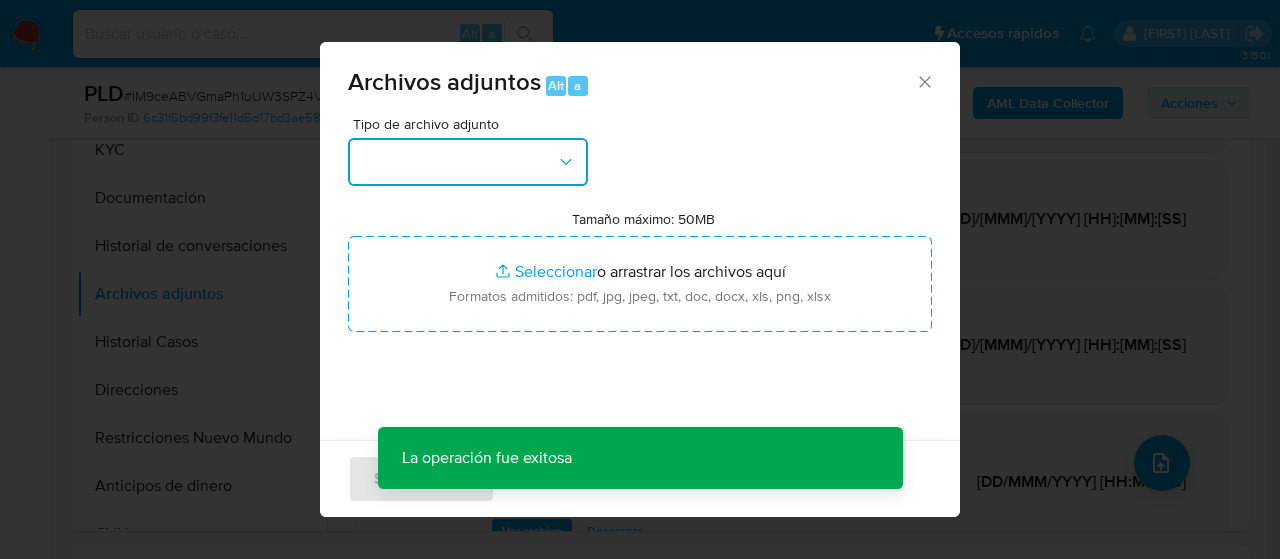 click at bounding box center (468, 162) 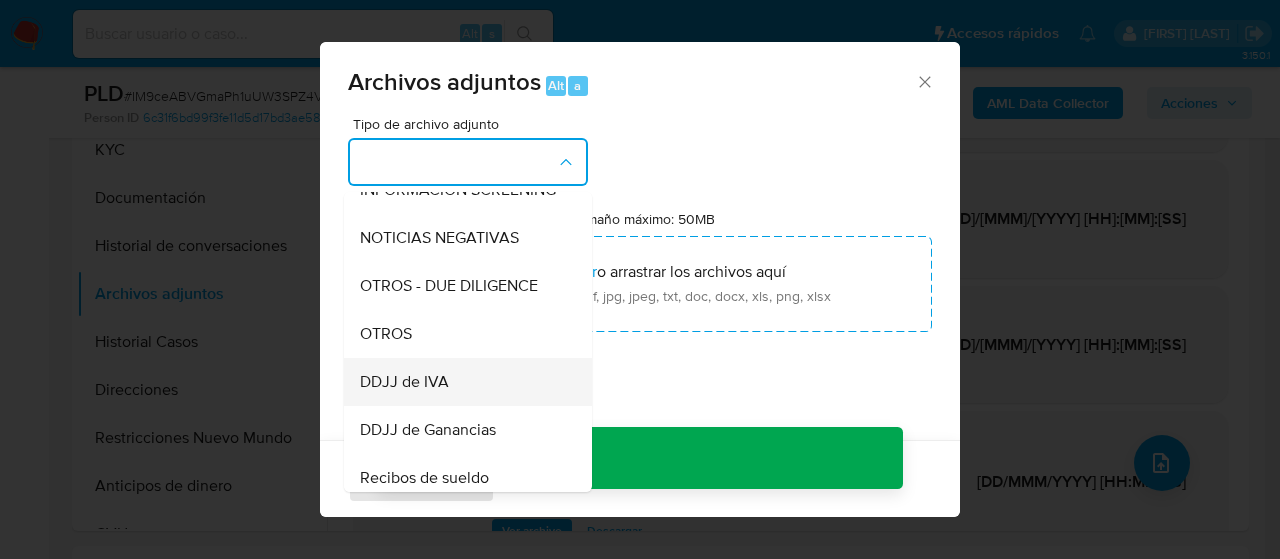 scroll, scrollTop: 400, scrollLeft: 0, axis: vertical 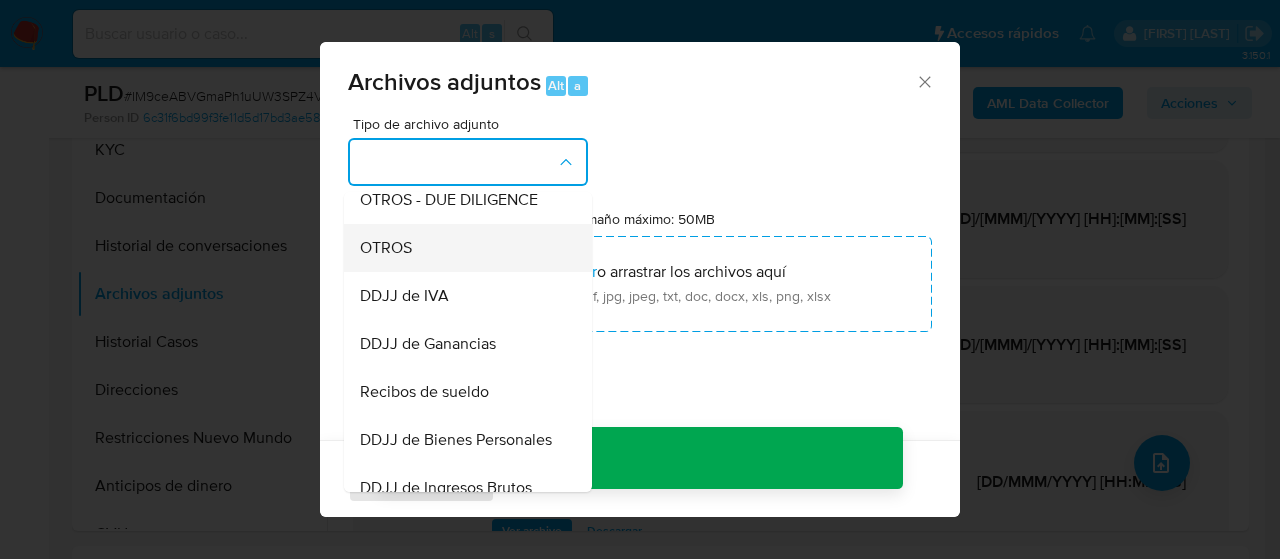 click on "OTROS" at bounding box center (386, 248) 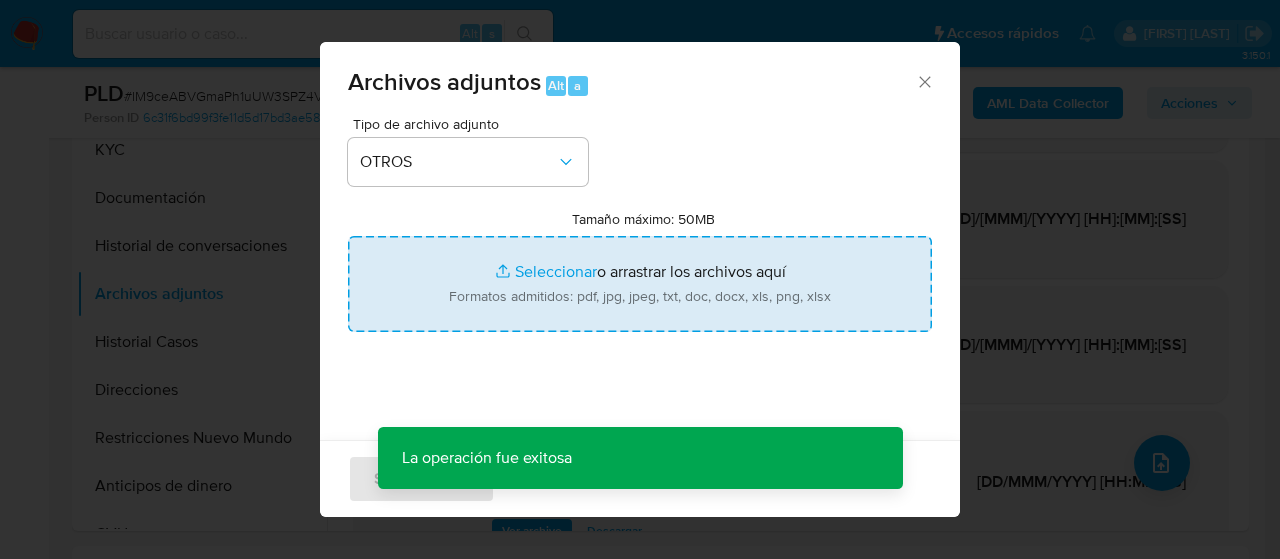 click on "Tamaño máximo: 50MB Seleccionar archivos" at bounding box center [640, 284] 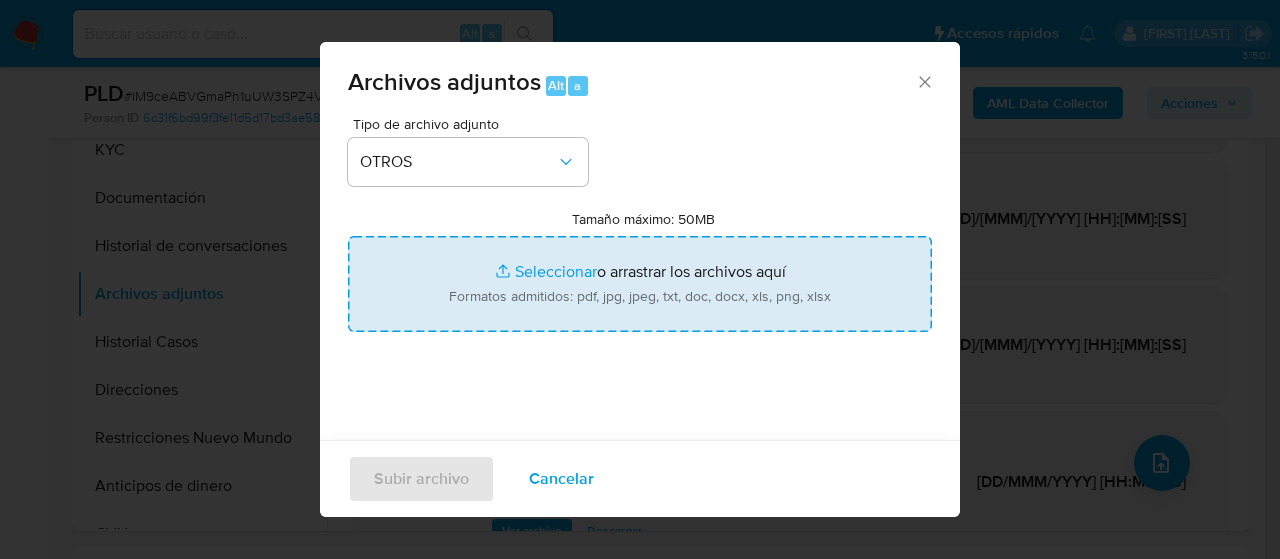 type on "C:\fakepath\Calculador-IM9ceABVGmaPh1uUW3SPZ4Vl.xlsx" 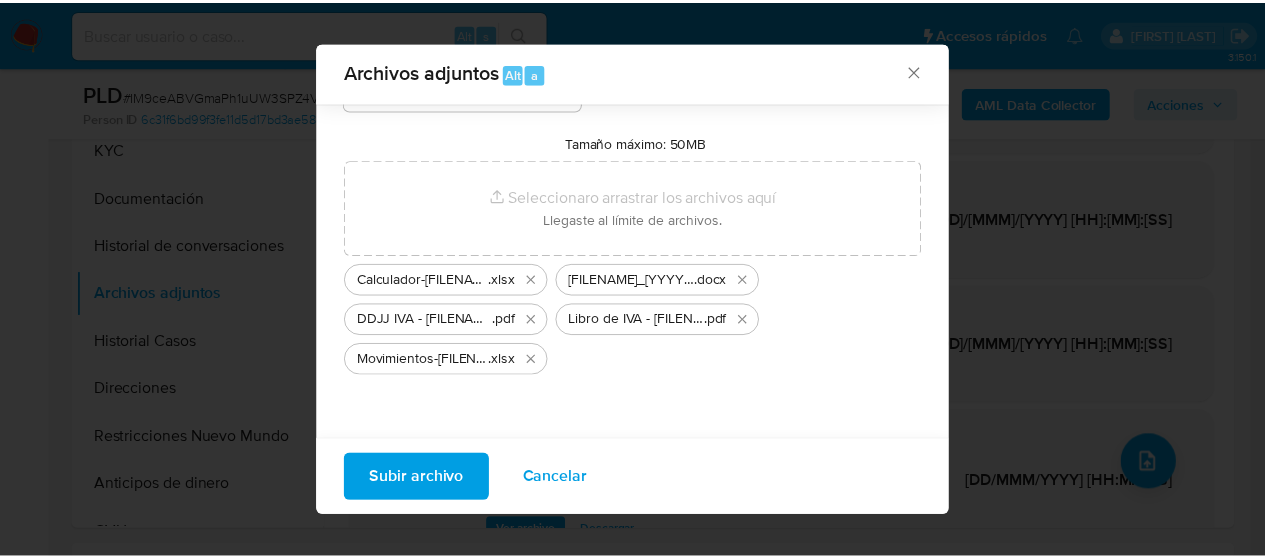scroll, scrollTop: 86, scrollLeft: 0, axis: vertical 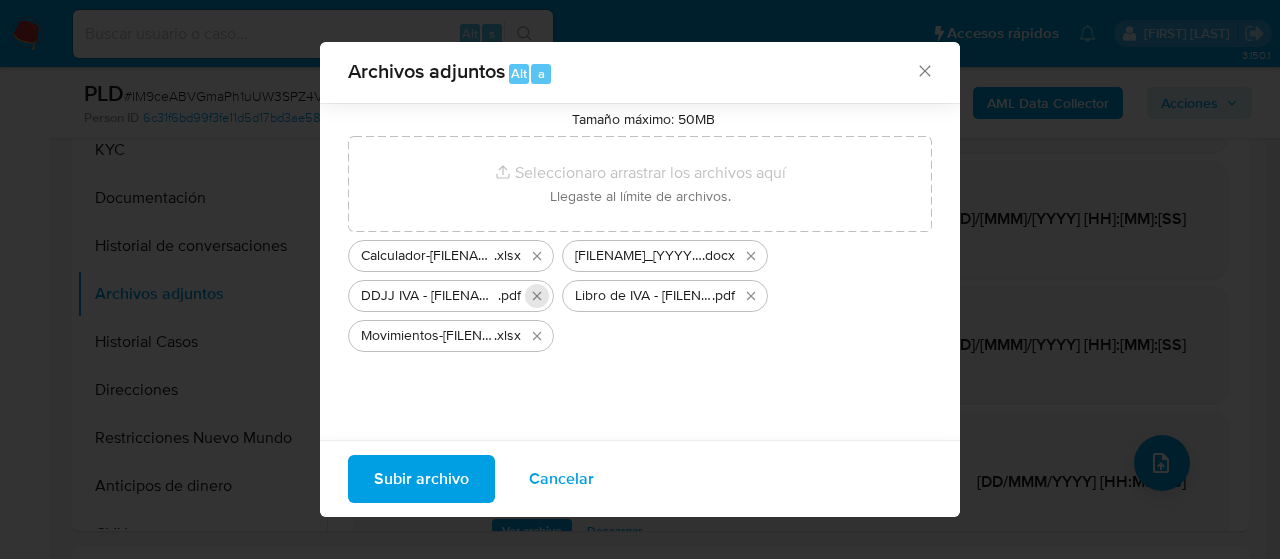 click 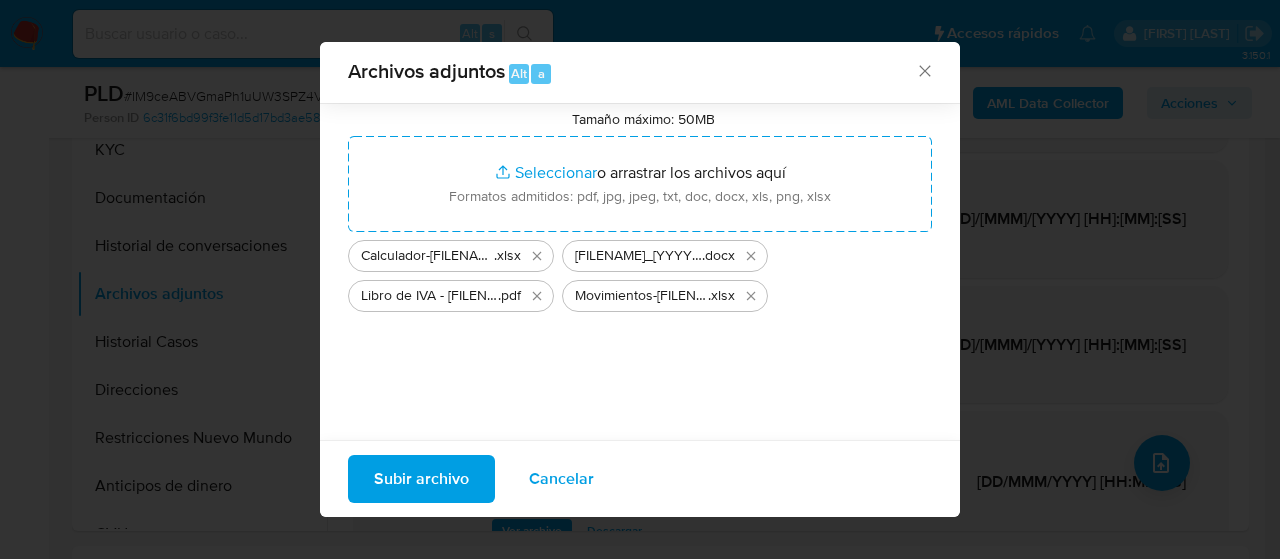 click 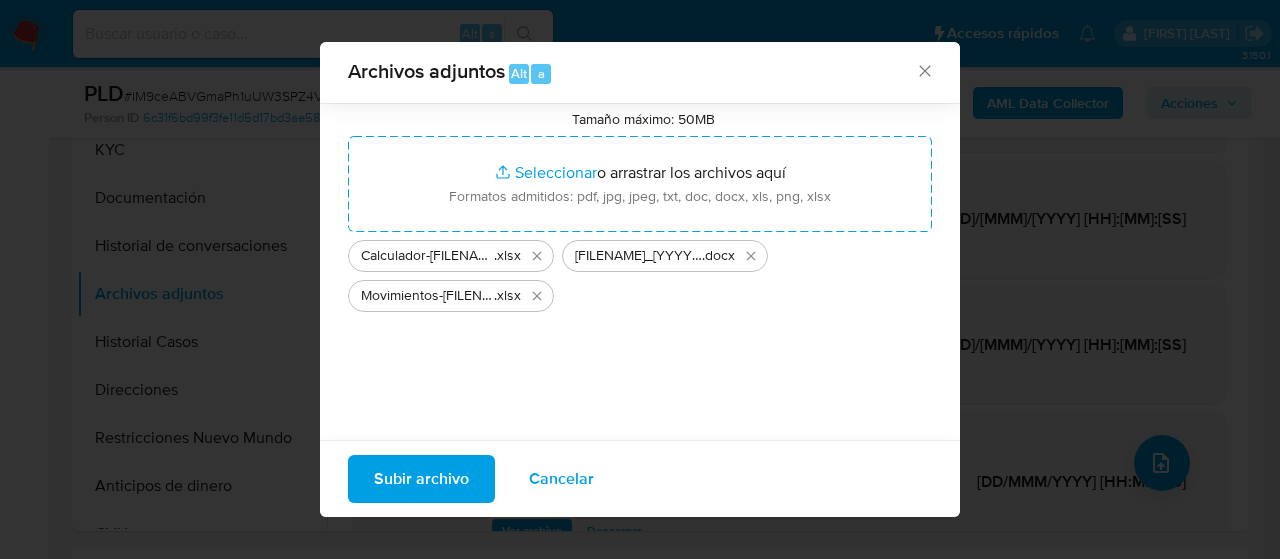 click on "Subir archivo" at bounding box center (421, 479) 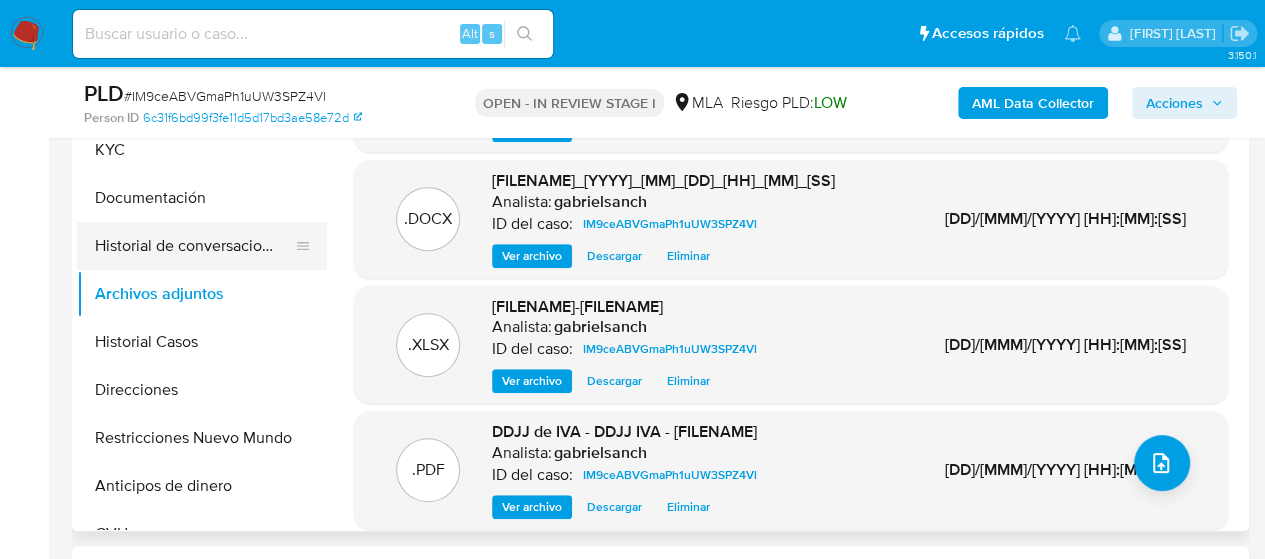 click on "Historial de conversaciones" at bounding box center (194, 246) 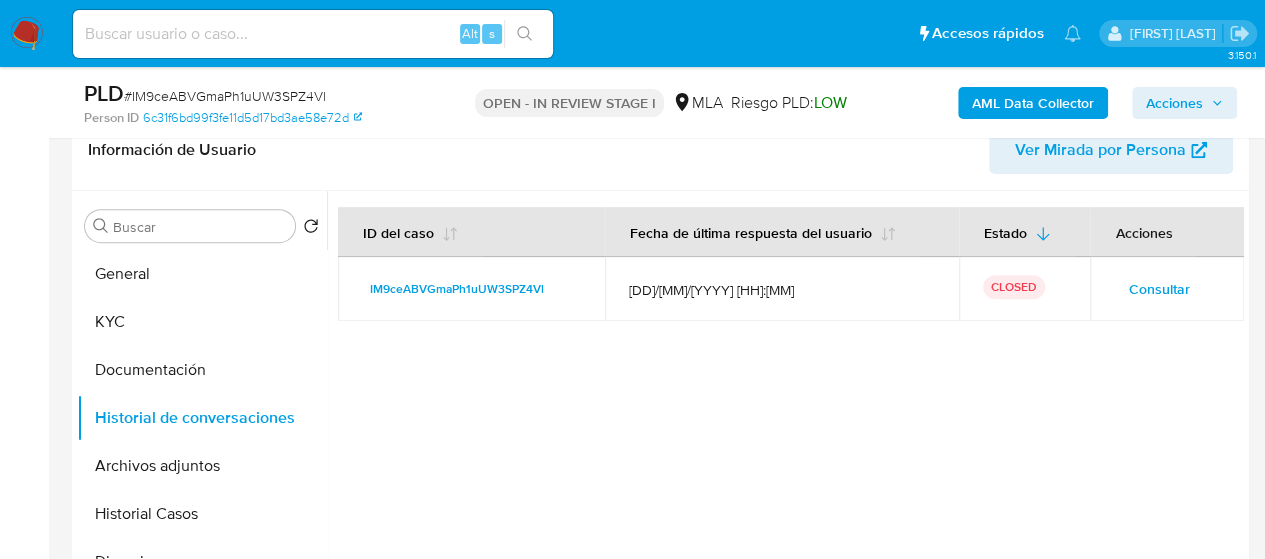 scroll, scrollTop: 400, scrollLeft: 0, axis: vertical 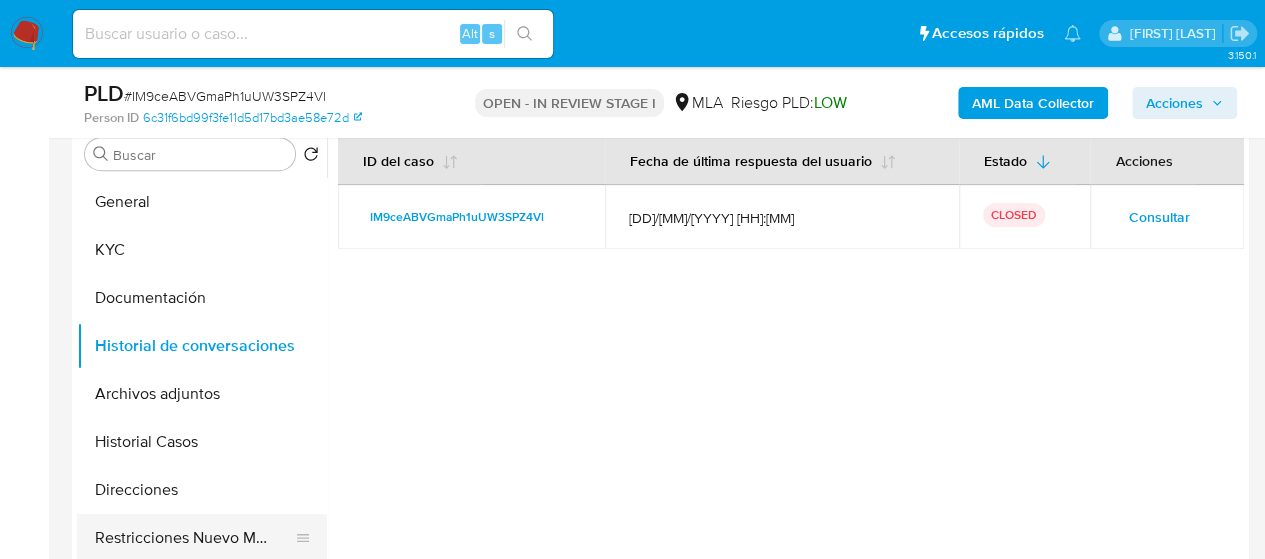 click on "Restricciones Nuevo Mundo" at bounding box center (194, 538) 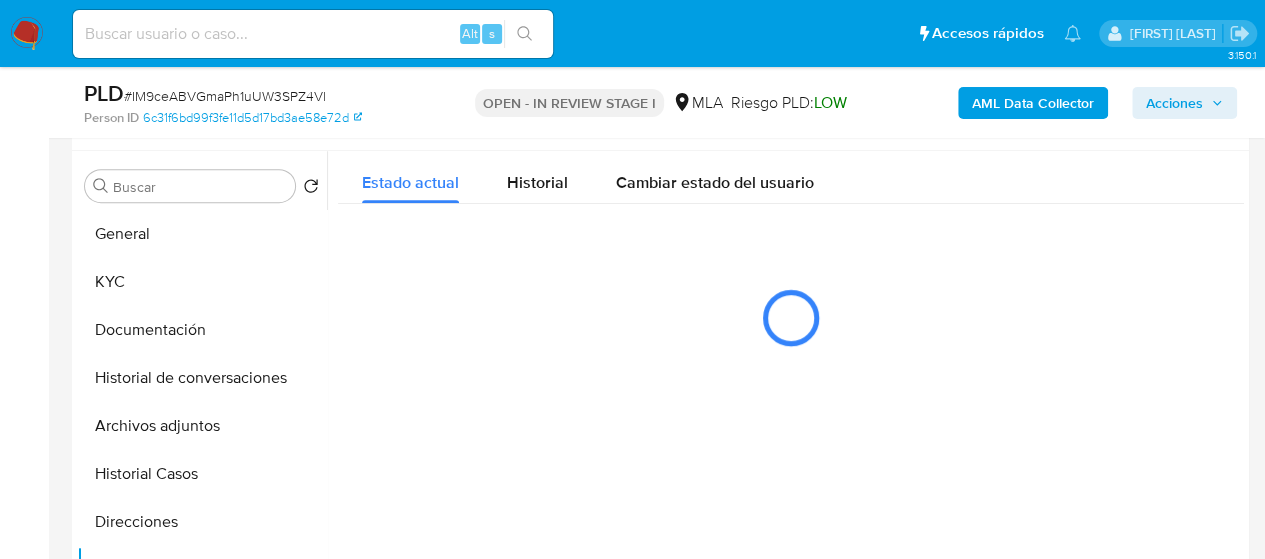 scroll, scrollTop: 400, scrollLeft: 0, axis: vertical 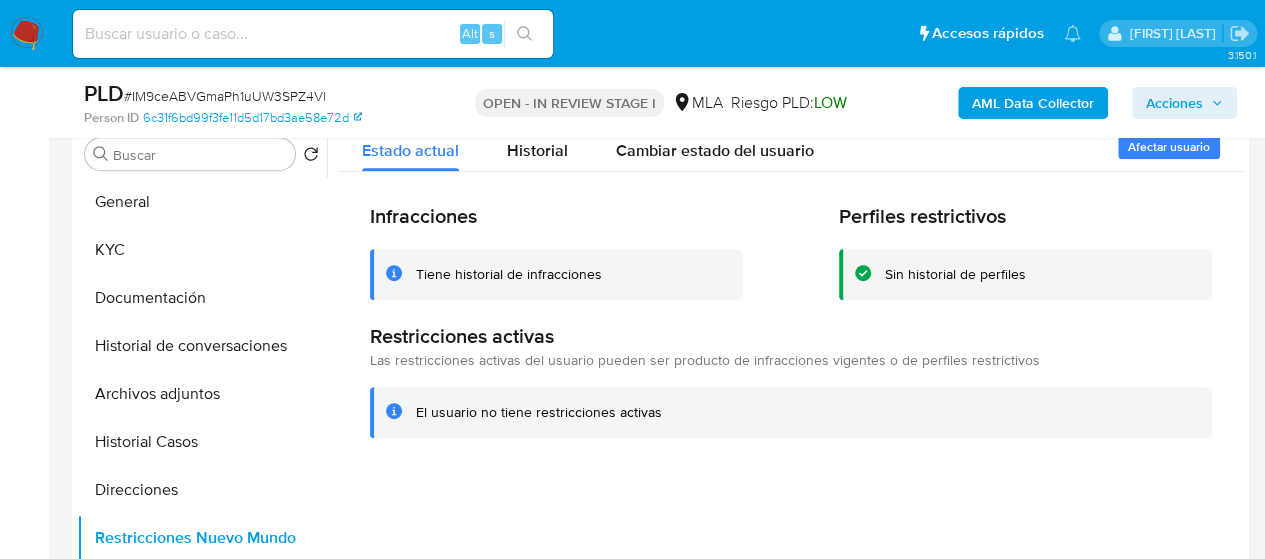 click on "Acciones" at bounding box center (1174, 103) 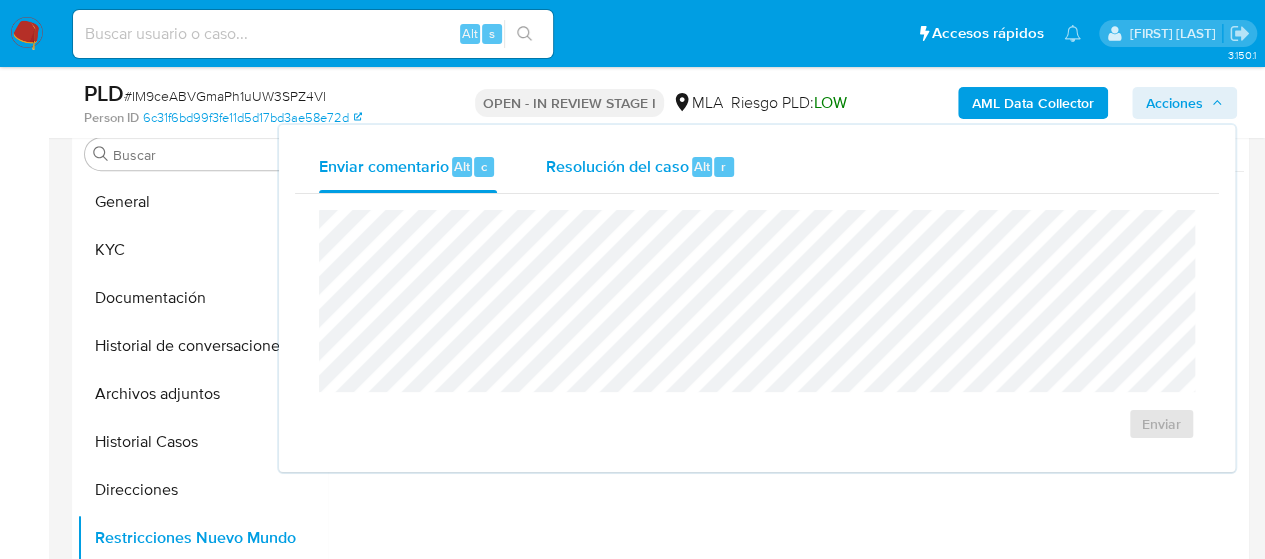 click on "Alt" at bounding box center (702, 166) 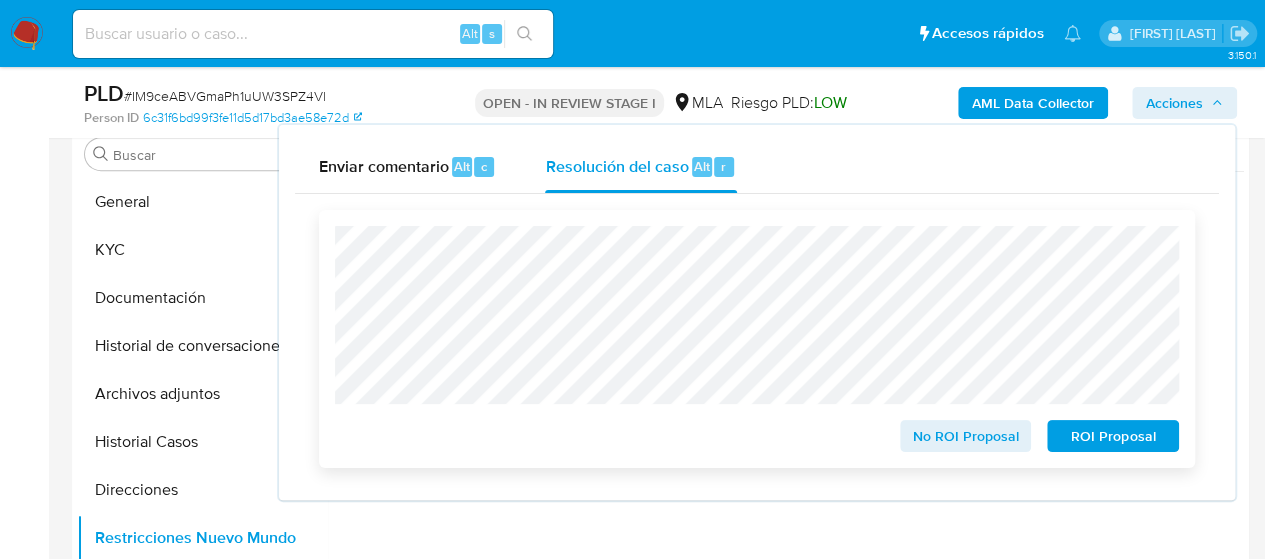 click on "No ROI Proposal" at bounding box center [966, 436] 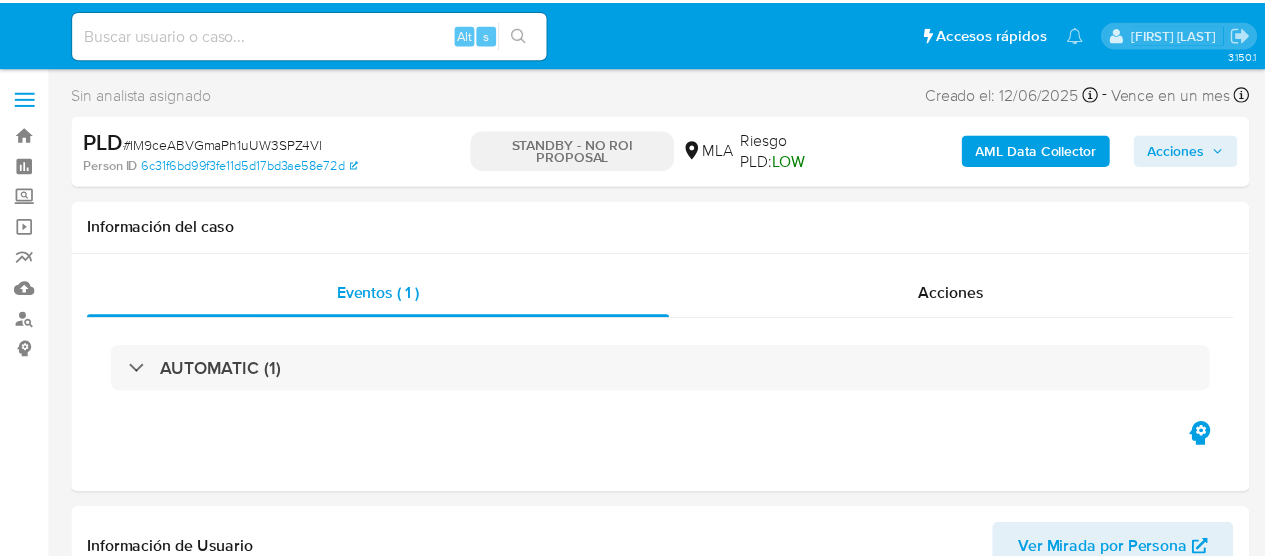 scroll, scrollTop: 0, scrollLeft: 0, axis: both 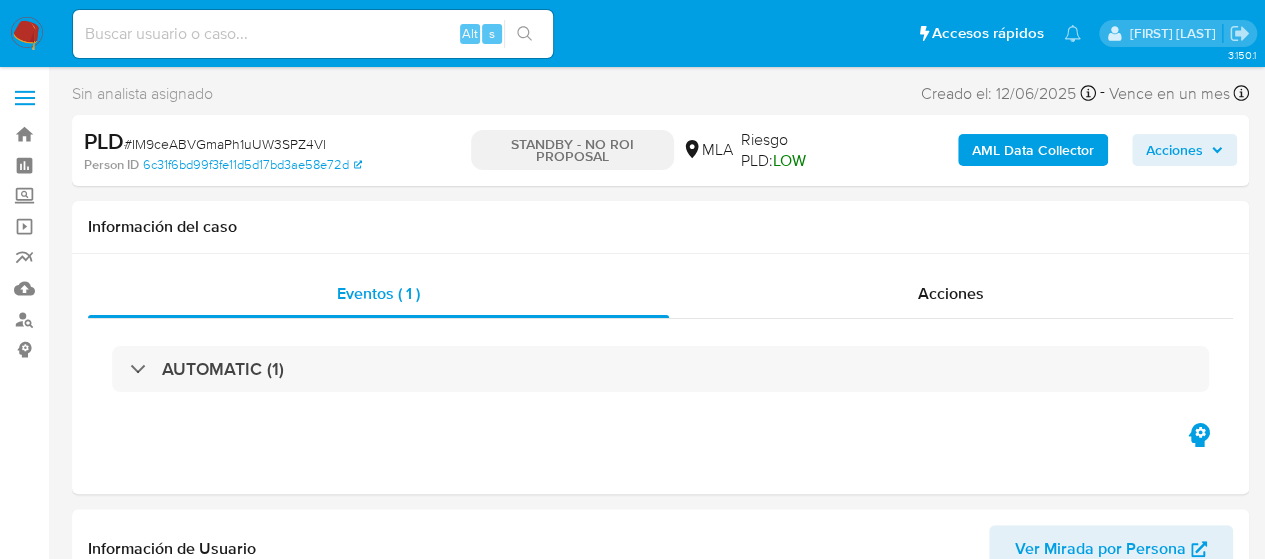 click at bounding box center [313, 34] 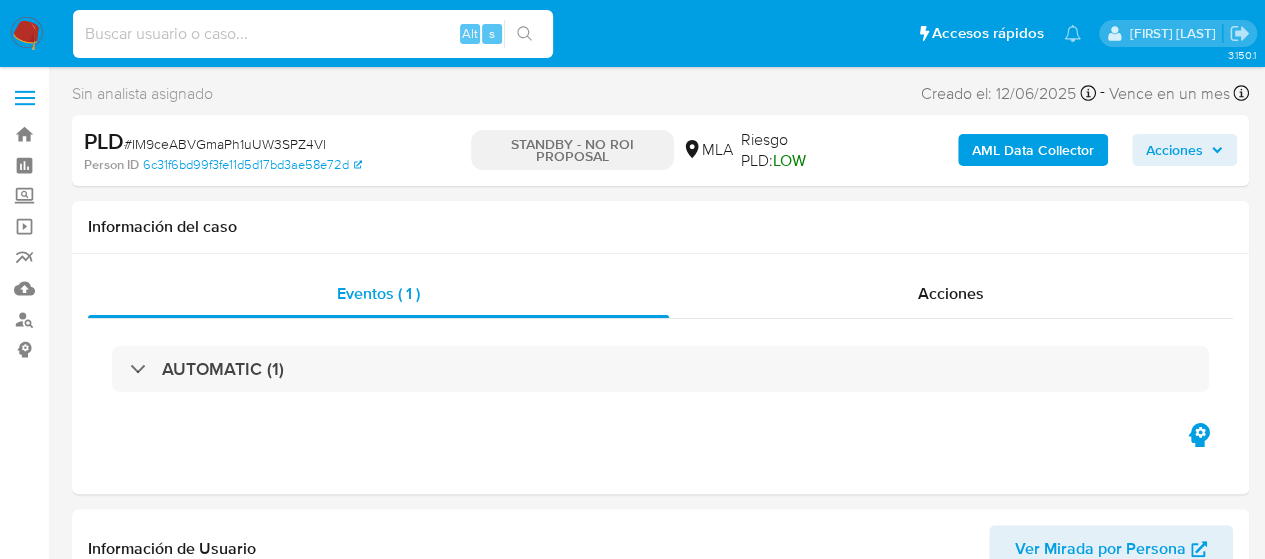 paste on "[CASE_ID]" 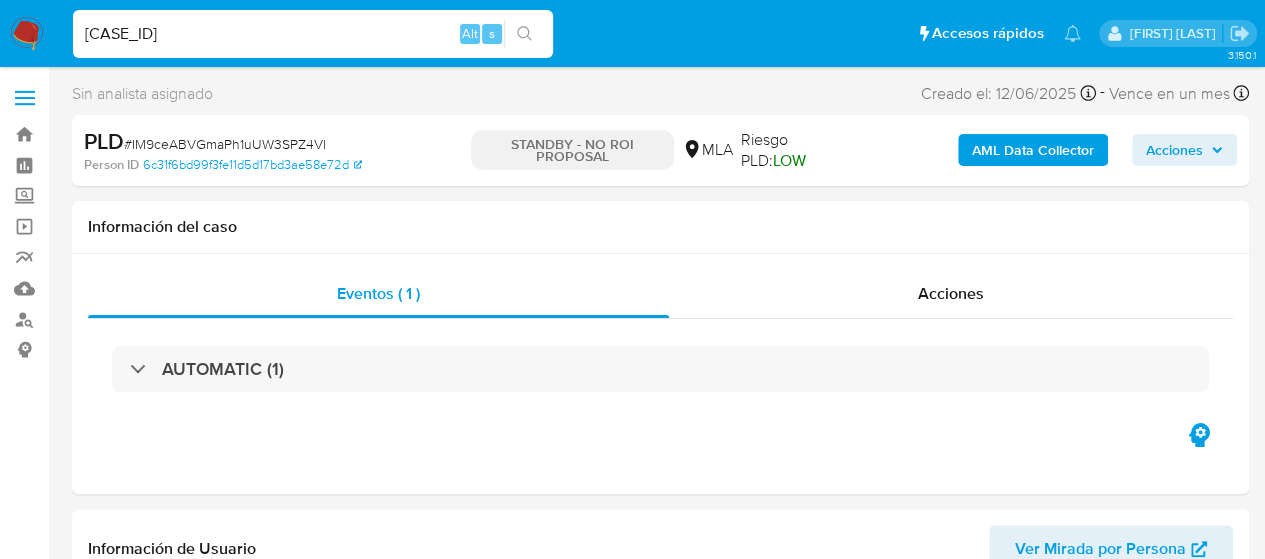 type on "[CASE_ID]" 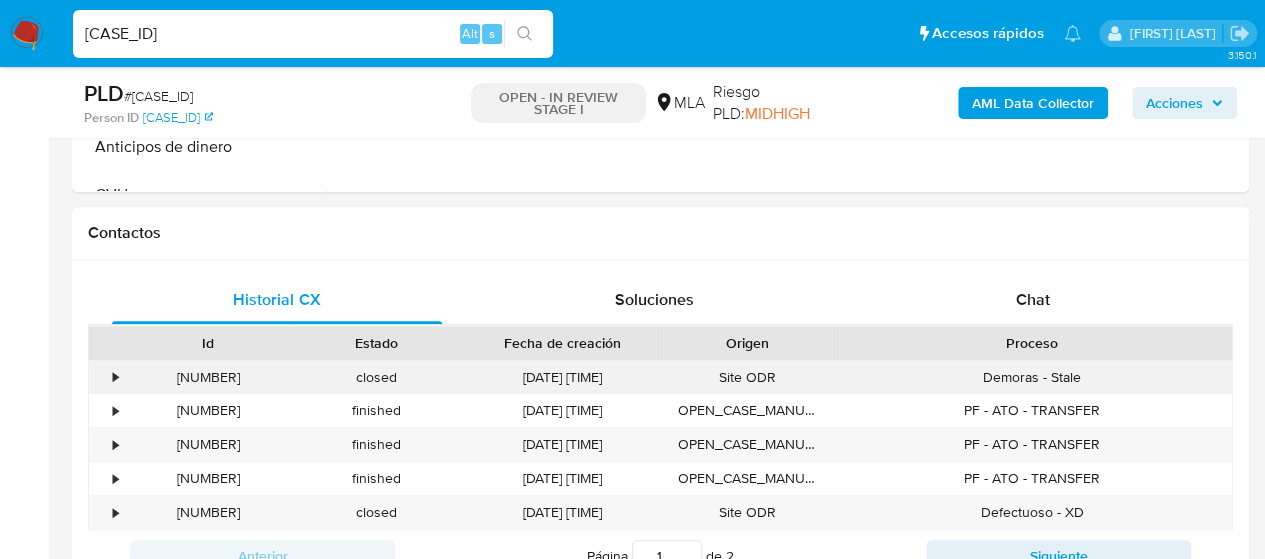 scroll, scrollTop: 900, scrollLeft: 0, axis: vertical 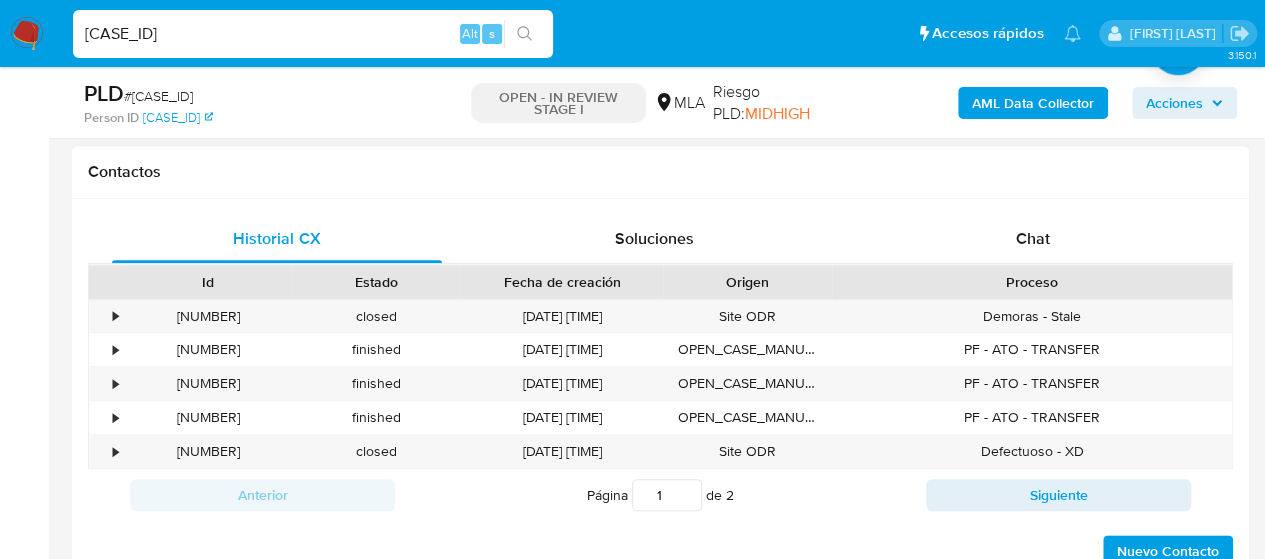 click on "Proceso" at bounding box center [1032, 282] 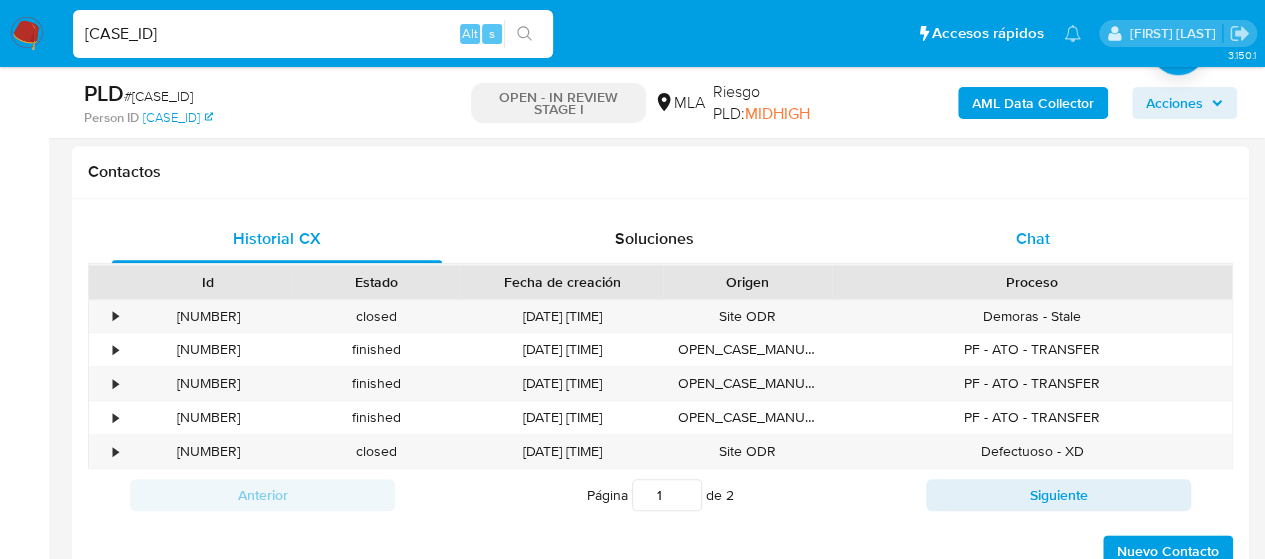 click on "Chat" at bounding box center [1033, 239] 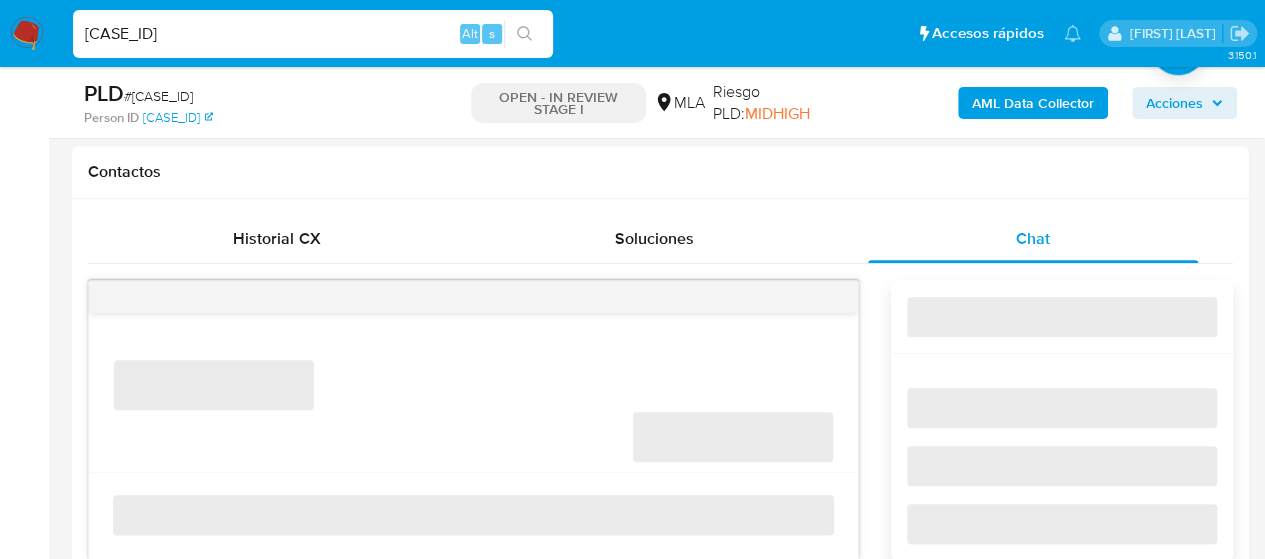 select on "10" 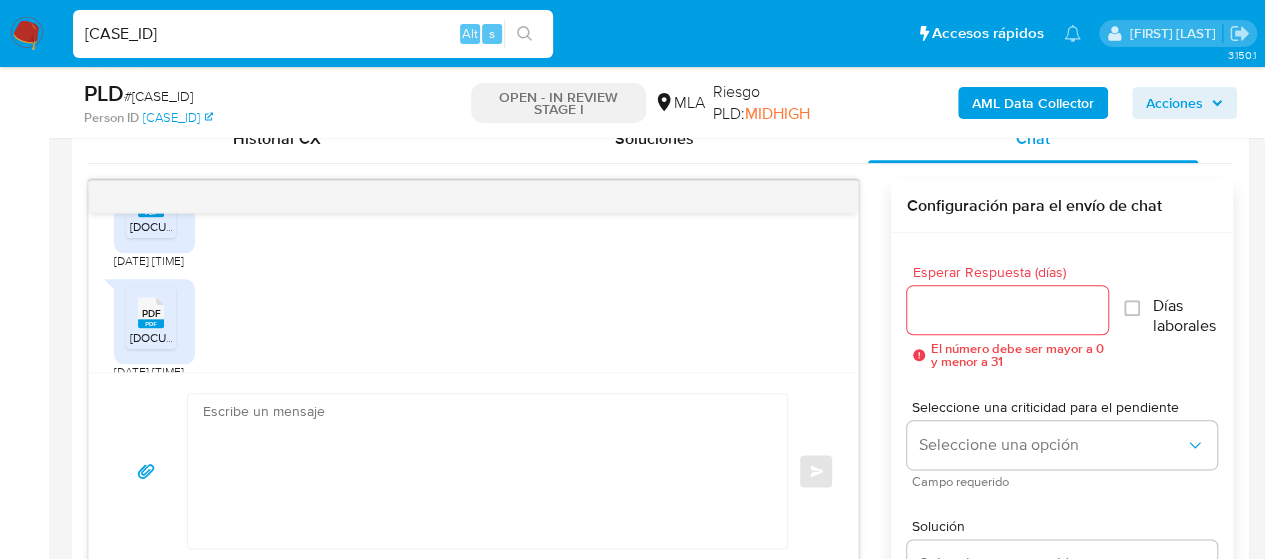 scroll, scrollTop: 1362, scrollLeft: 0, axis: vertical 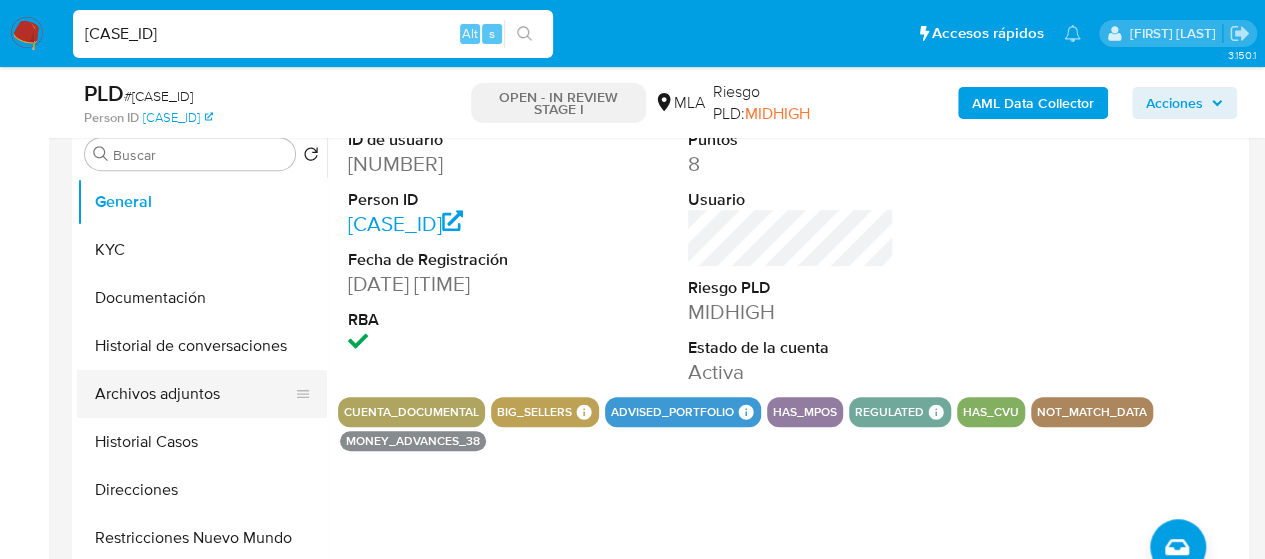 click on "Archivos adjuntos" at bounding box center (194, 394) 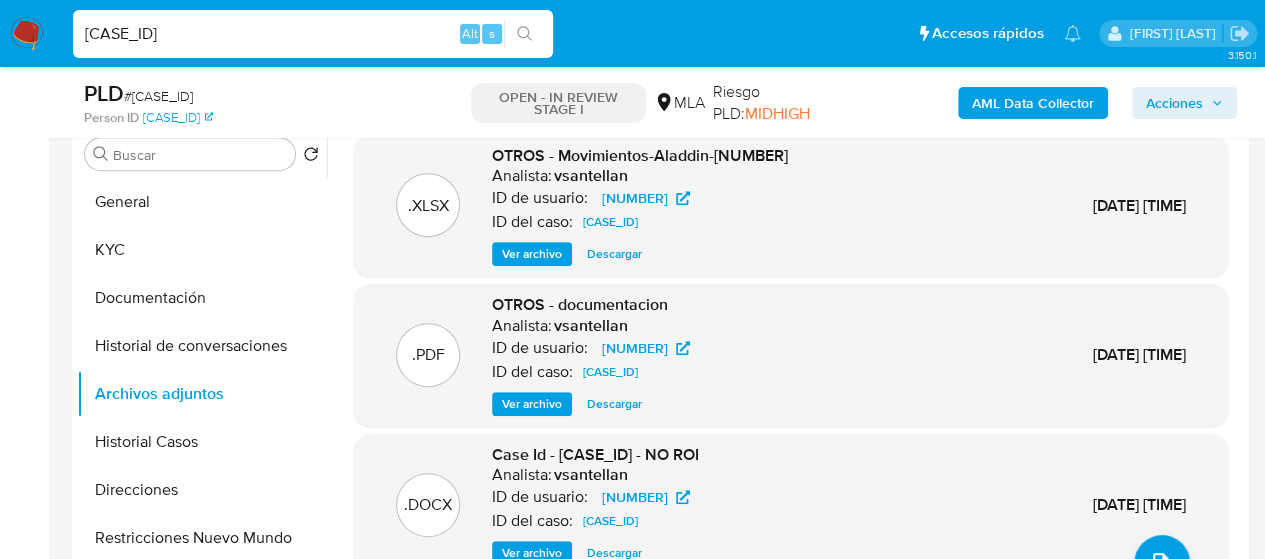 click on "AML Data Collector" at bounding box center (1033, 103) 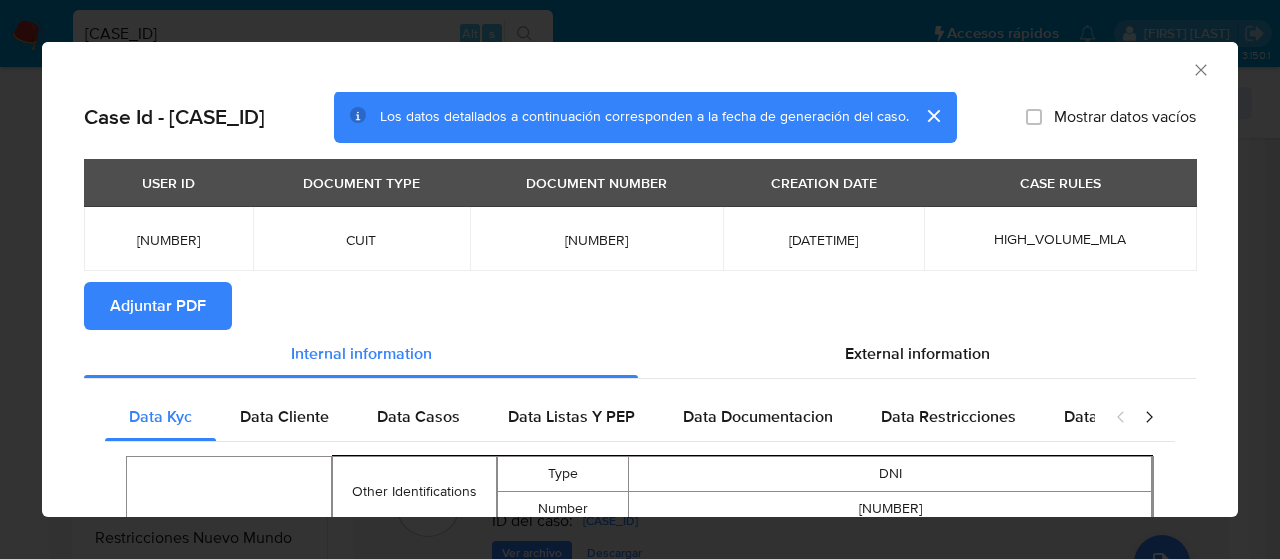 click on "Adjuntar PDF" at bounding box center [158, 306] 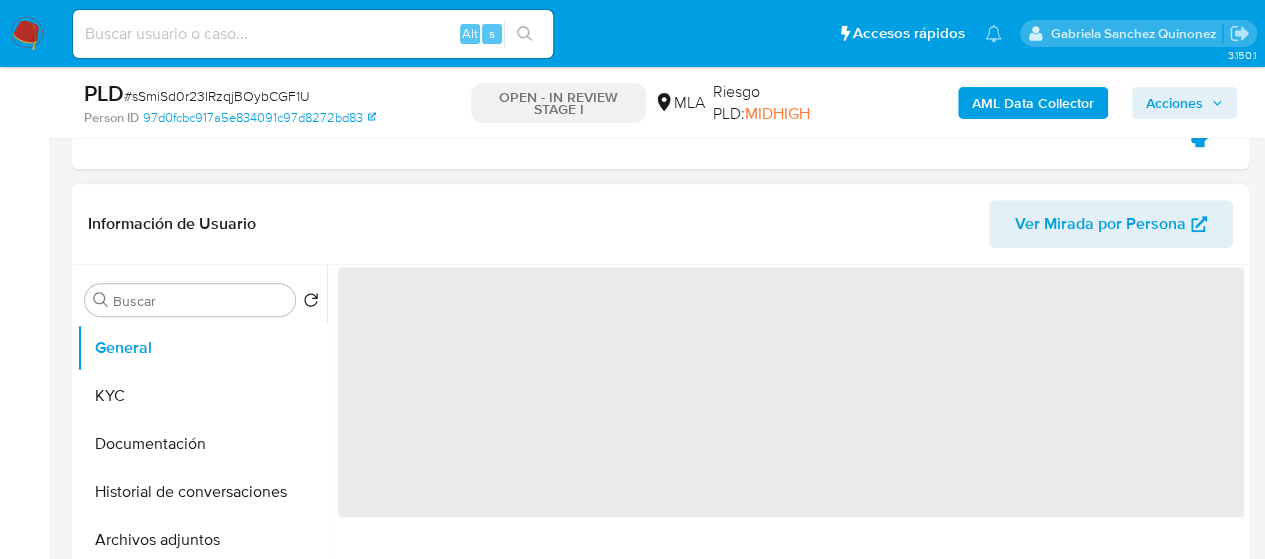 scroll, scrollTop: 400, scrollLeft: 0, axis: vertical 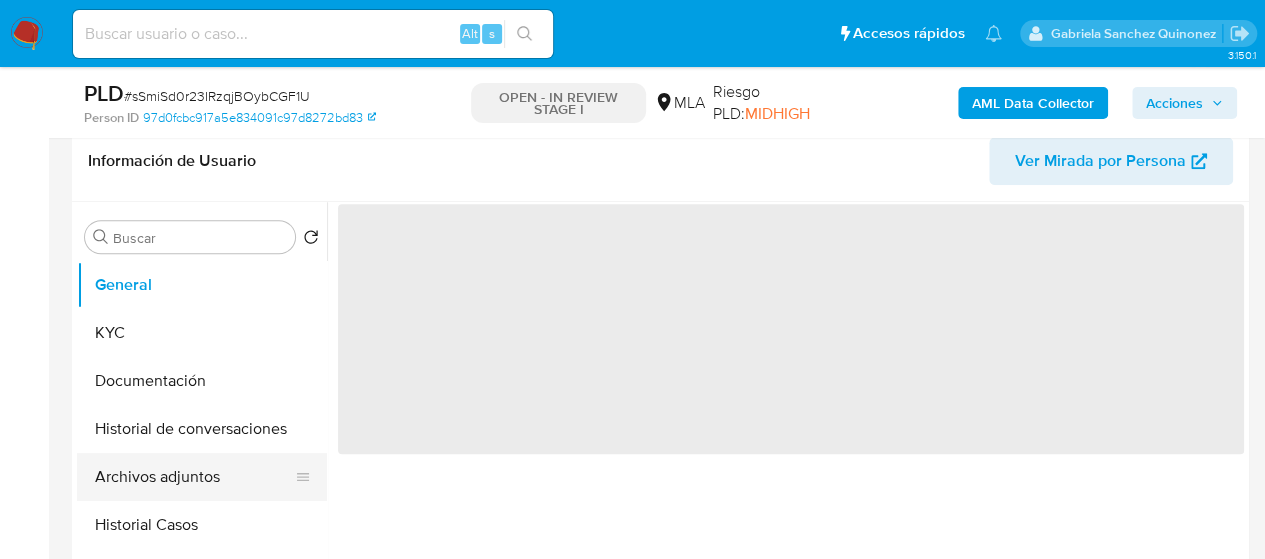 click on "Archivos adjuntos" at bounding box center [194, 477] 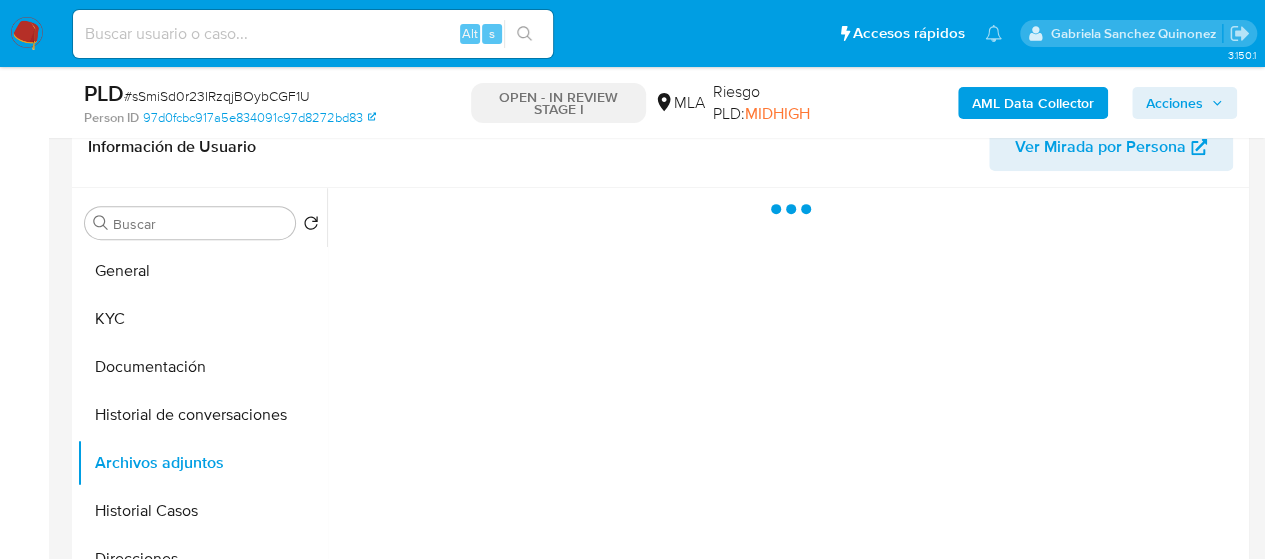 scroll, scrollTop: 300, scrollLeft: 0, axis: vertical 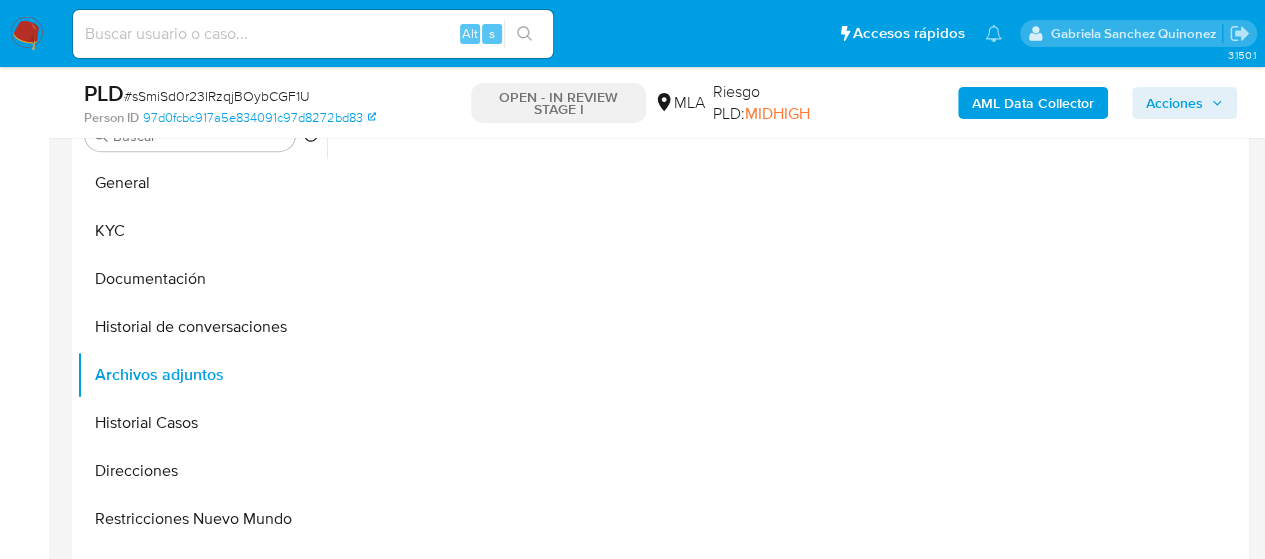 select on "10" 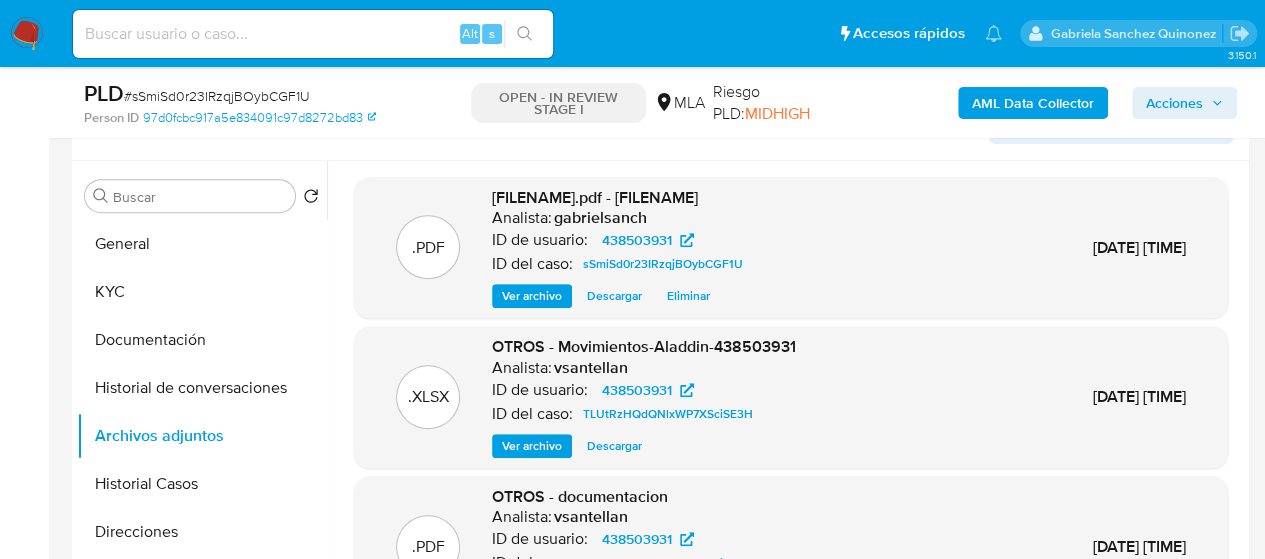 scroll, scrollTop: 400, scrollLeft: 0, axis: vertical 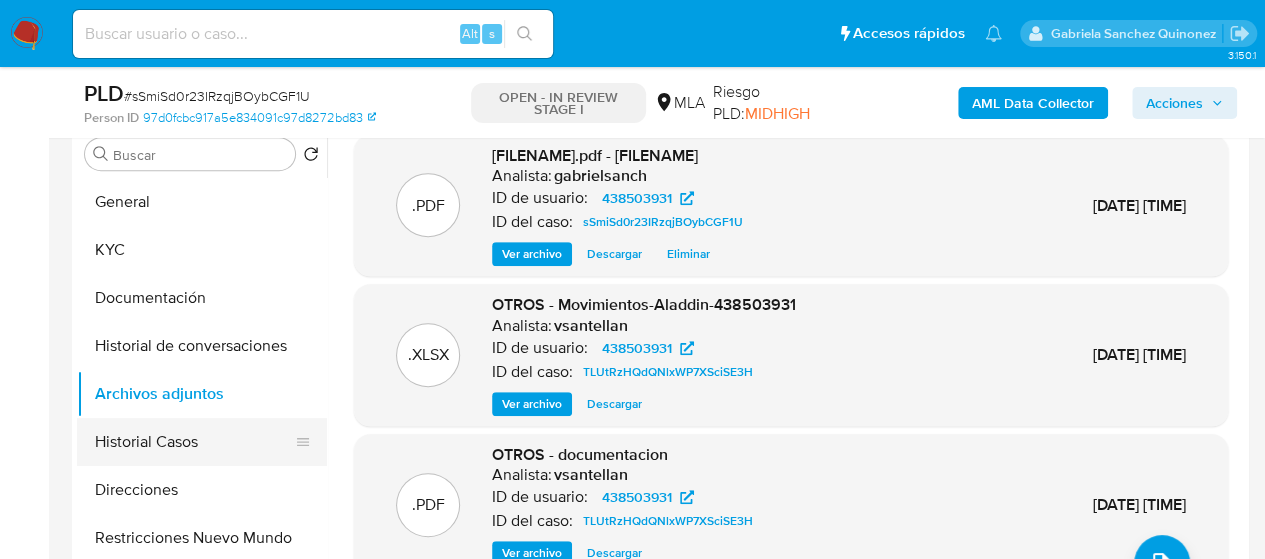 click on "Historial Casos" at bounding box center (194, 442) 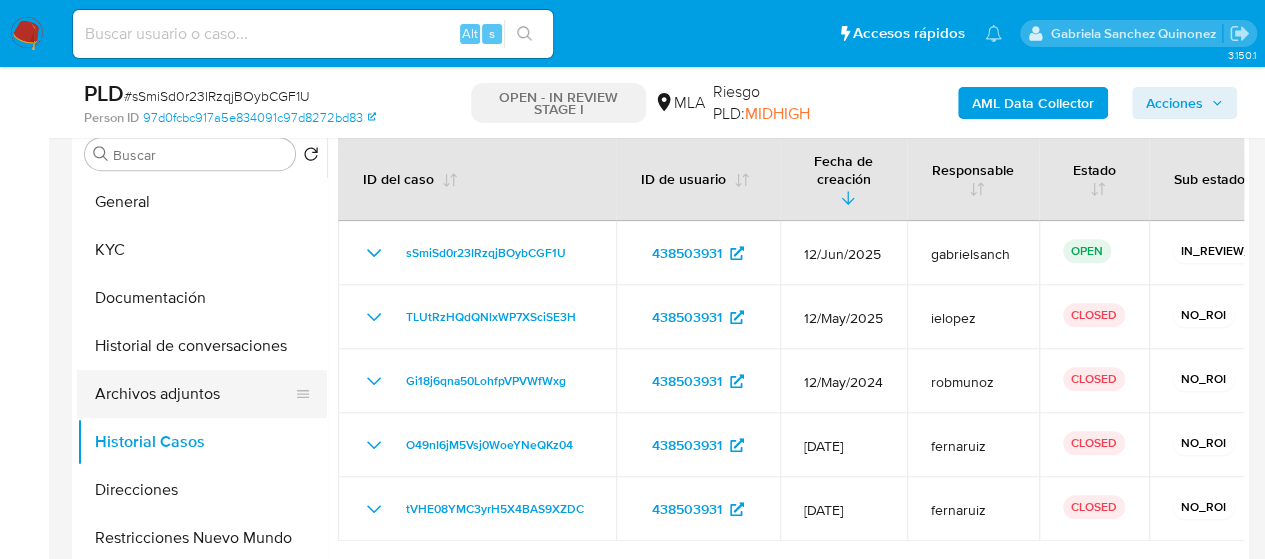 click on "Archivos adjuntos" at bounding box center [194, 394] 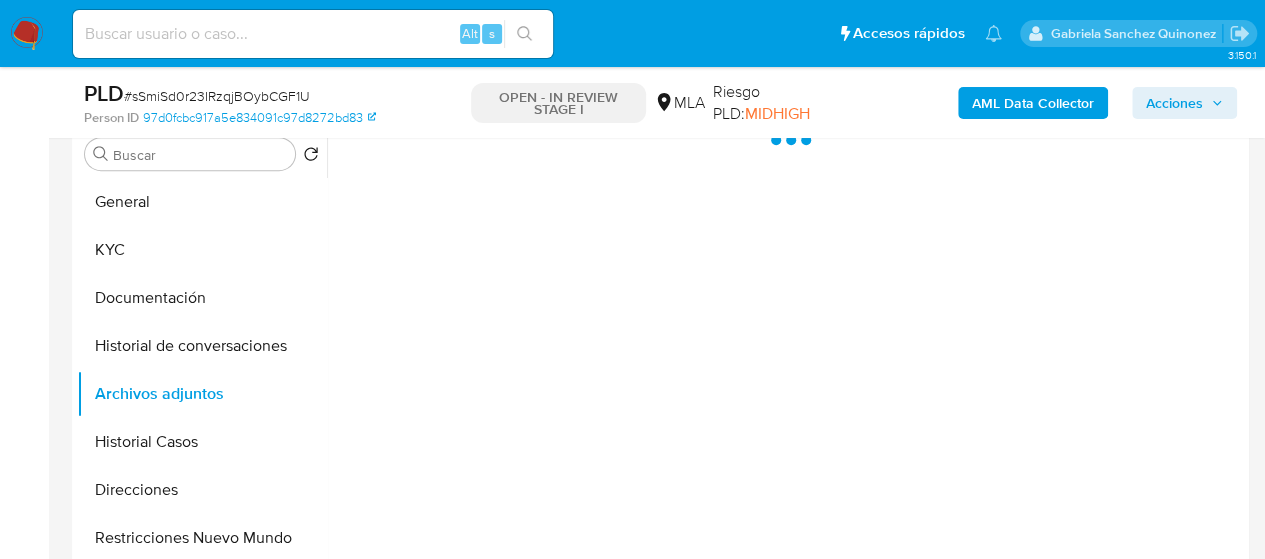 click on "AML Data Collector" at bounding box center [1033, 103] 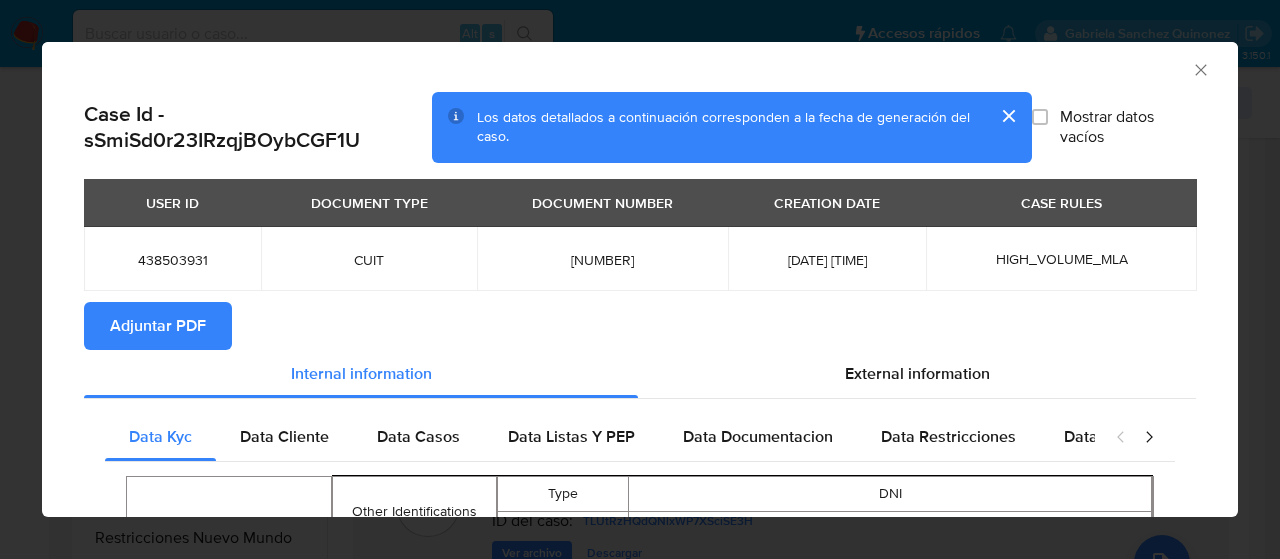 click on "Adjuntar PDF" at bounding box center (158, 326) 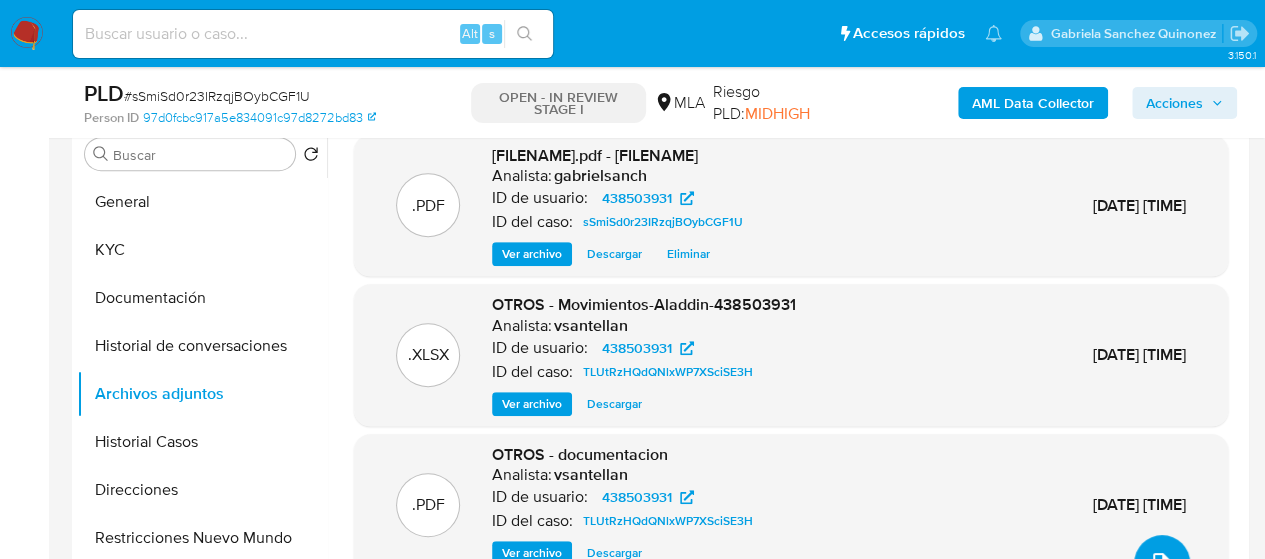 click at bounding box center (1162, 563) 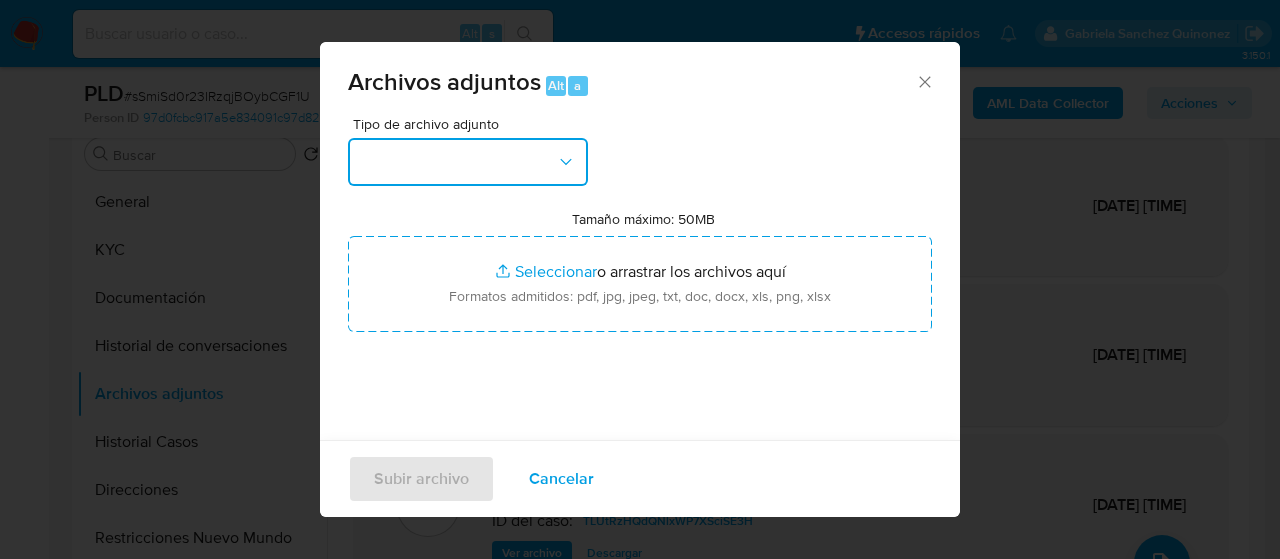 click 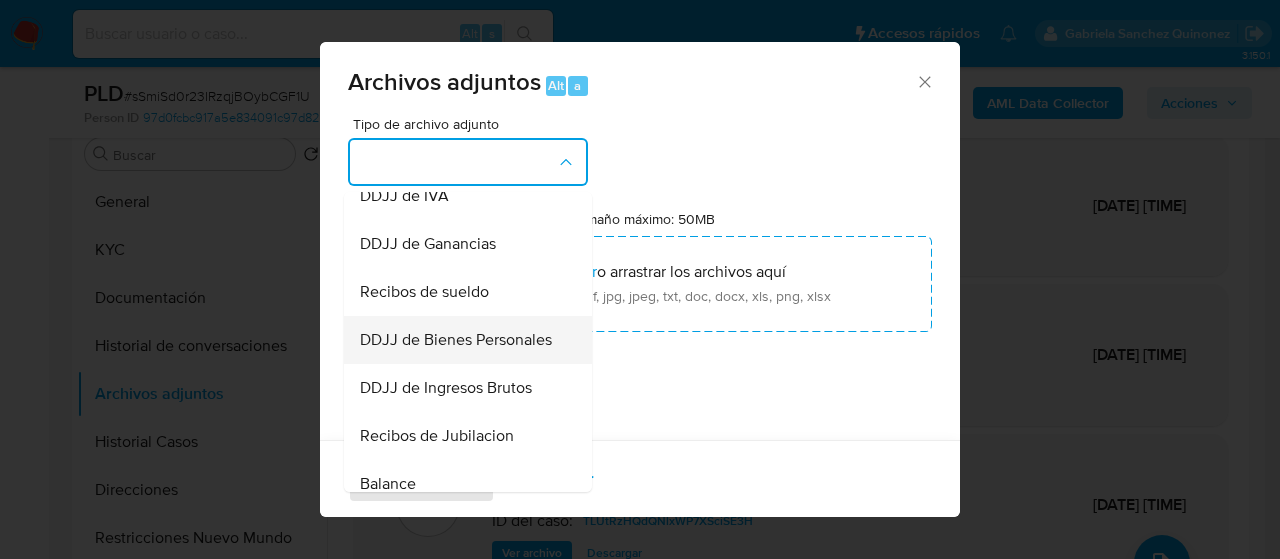 scroll, scrollTop: 600, scrollLeft: 0, axis: vertical 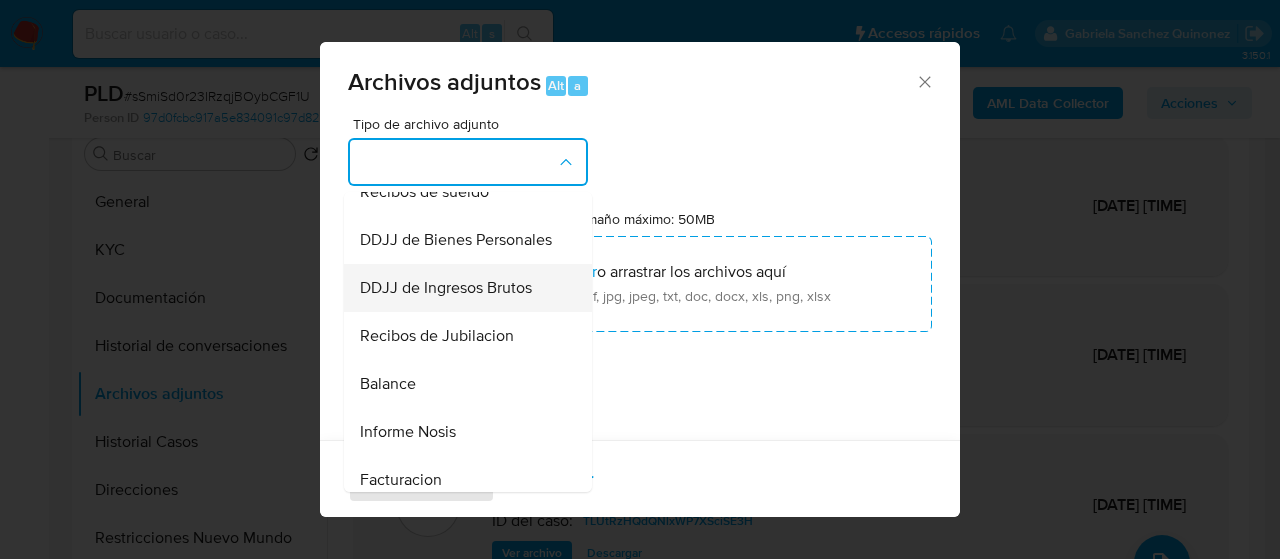 click on "DDJJ de Ingresos Brutos" at bounding box center (446, 288) 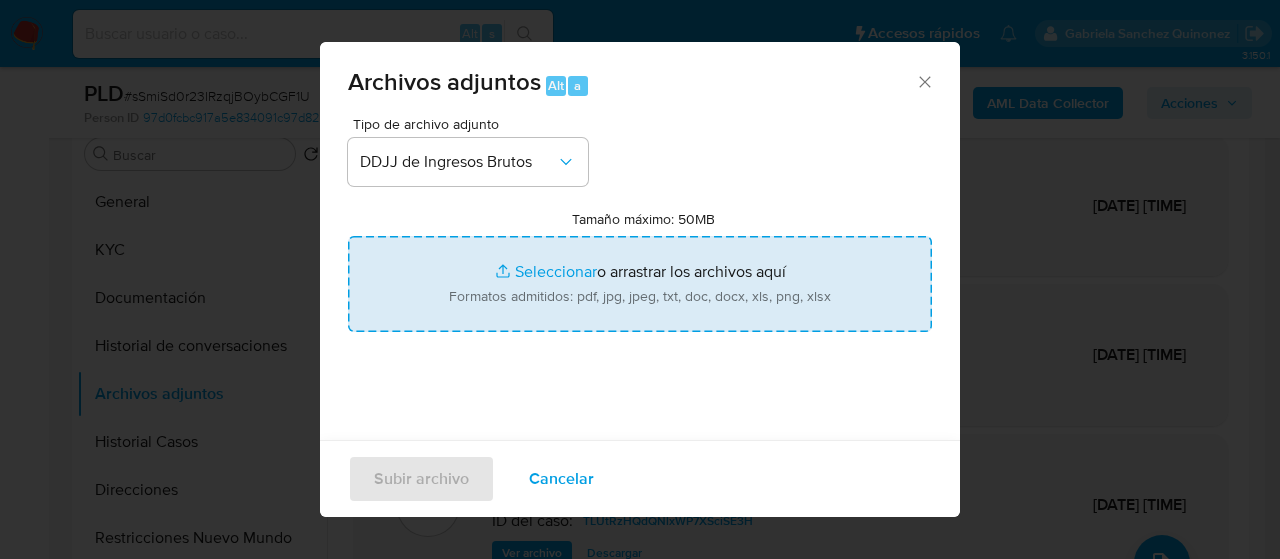 click on "Tamaño máximo: 50MB Seleccionar archivos" at bounding box center [640, 284] 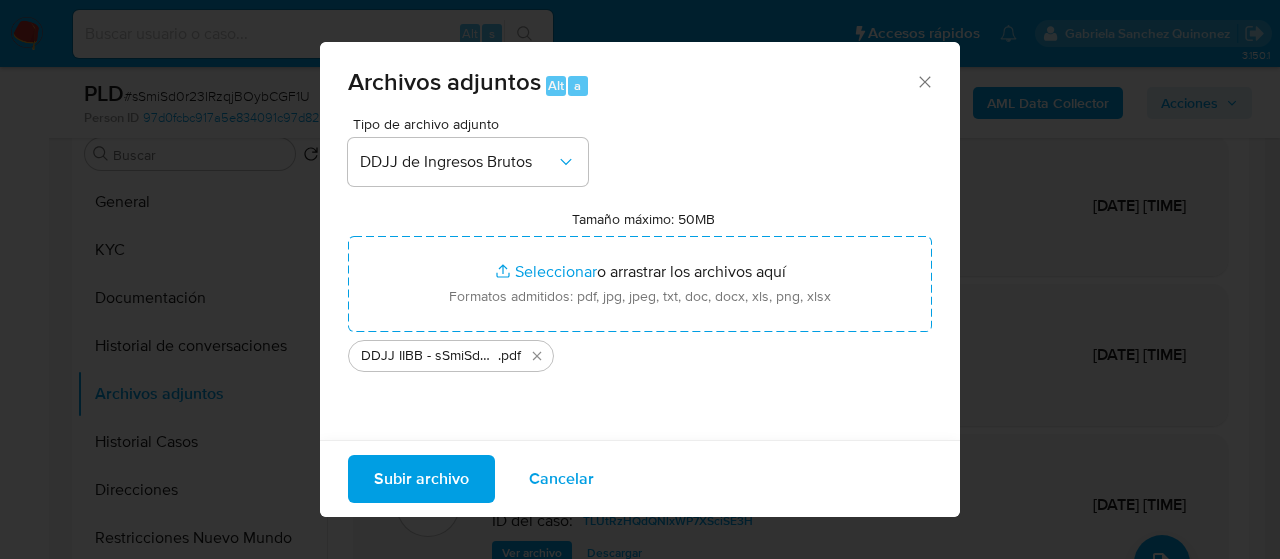 click on "Subir archivo" at bounding box center [421, 479] 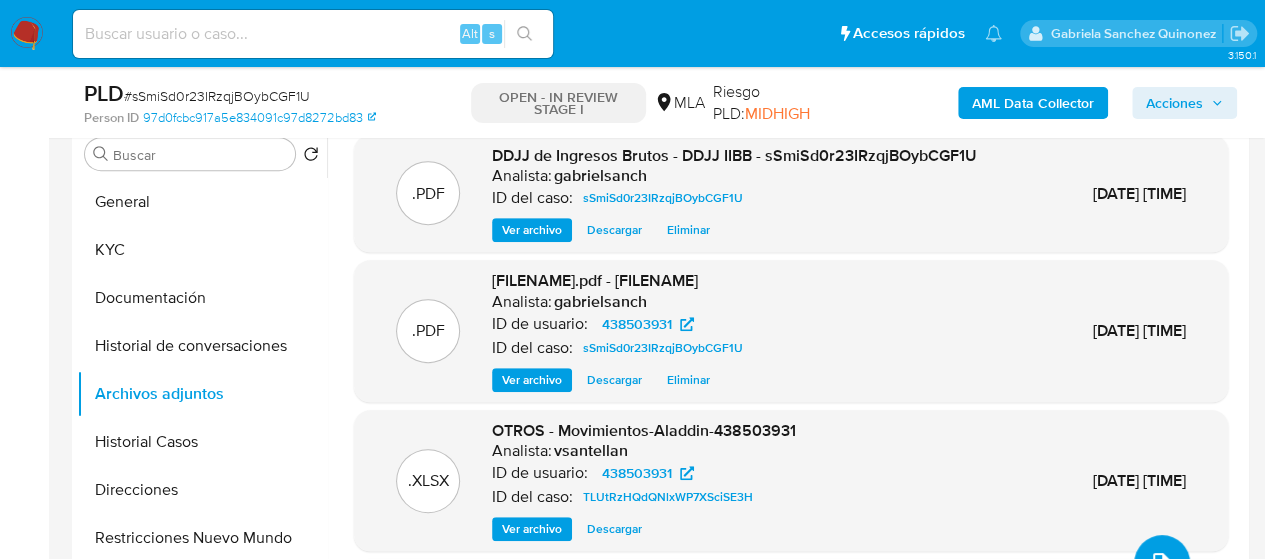 click at bounding box center [1162, 563] 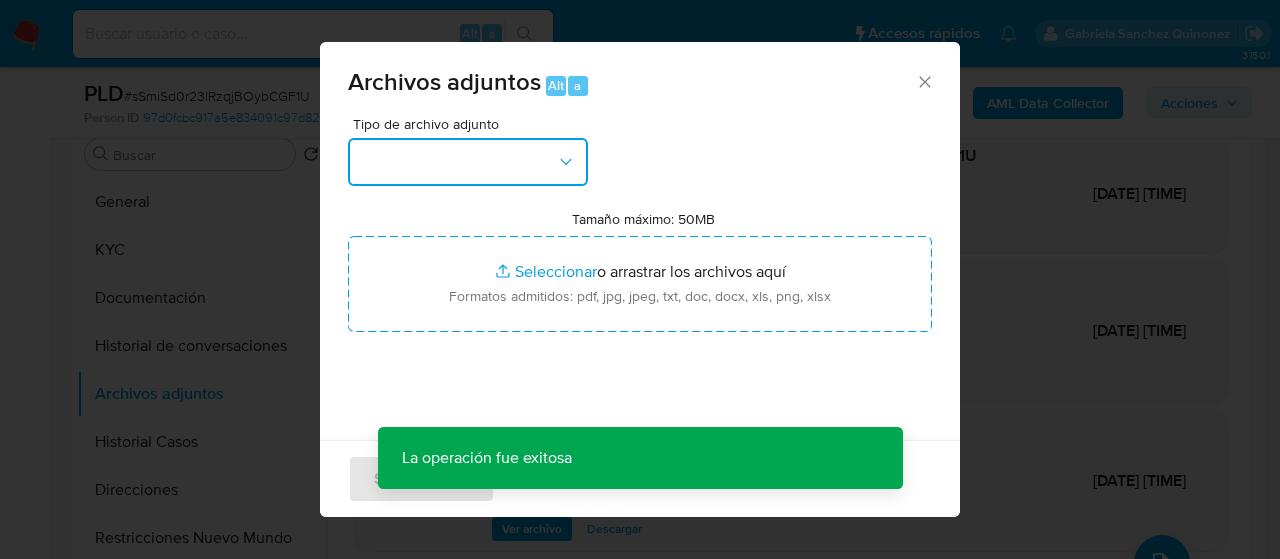 click at bounding box center (468, 162) 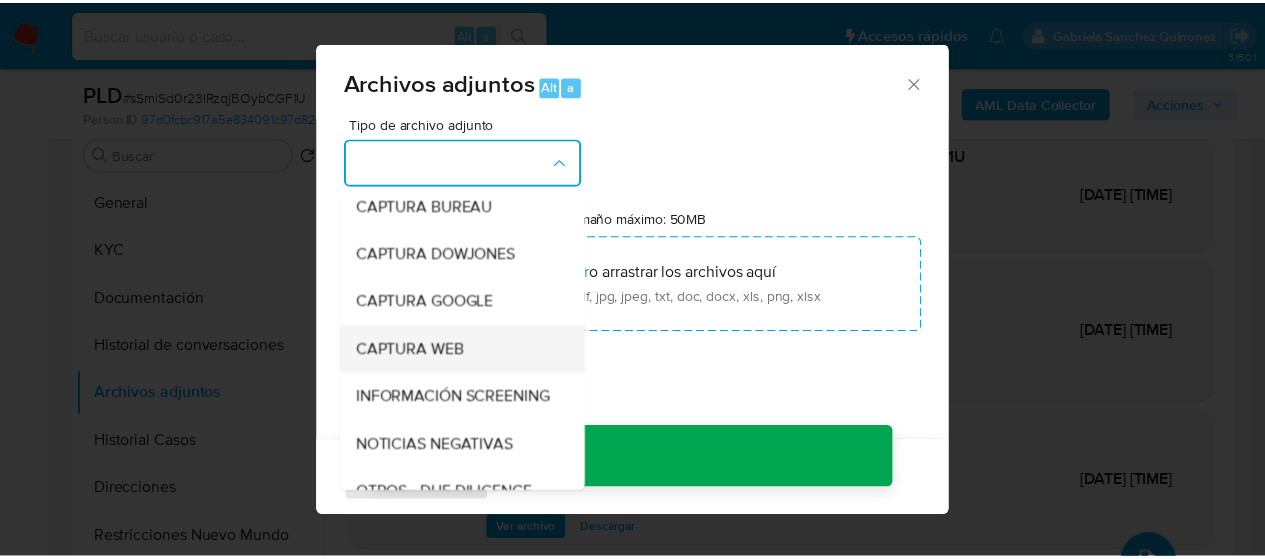 scroll, scrollTop: 200, scrollLeft: 0, axis: vertical 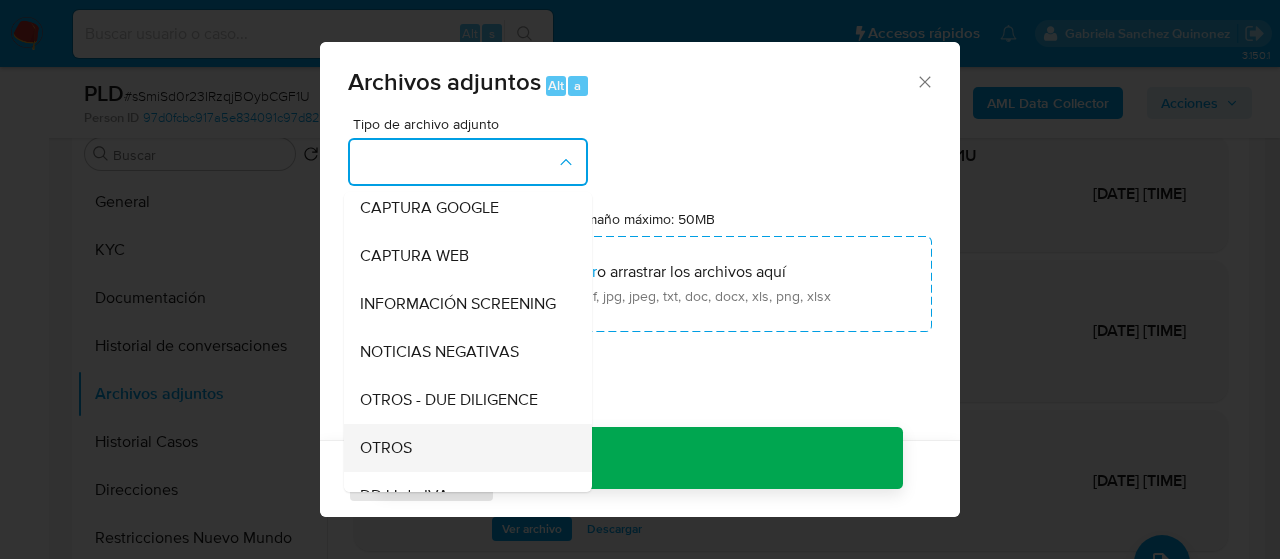 click on "OTROS" at bounding box center [462, 448] 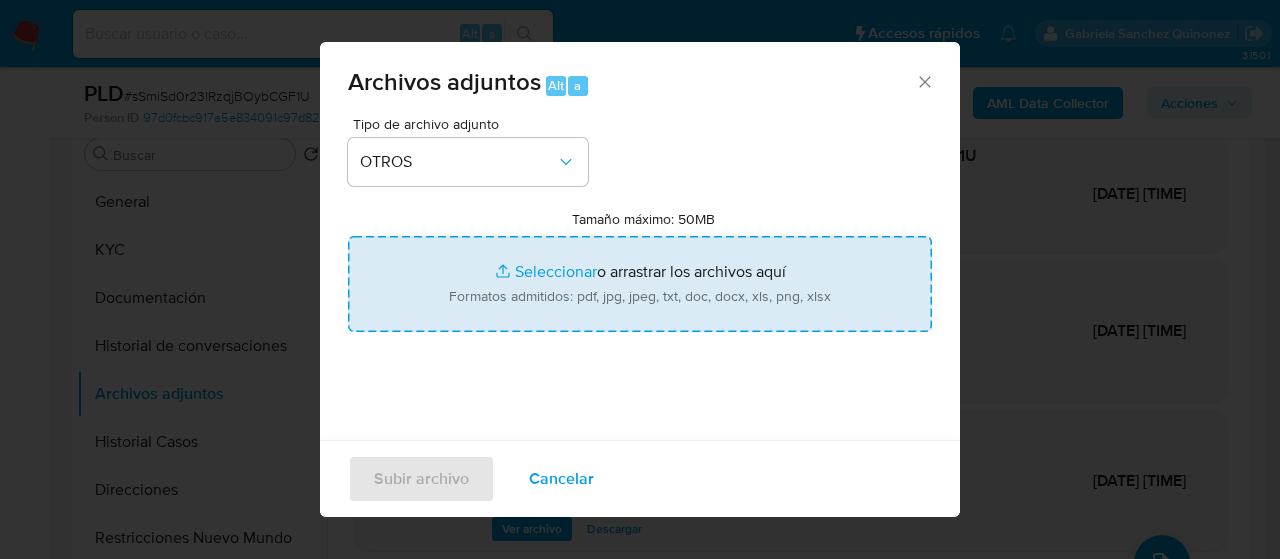click on "Tamaño máximo: 50MB Seleccionar archivos" at bounding box center [640, 284] 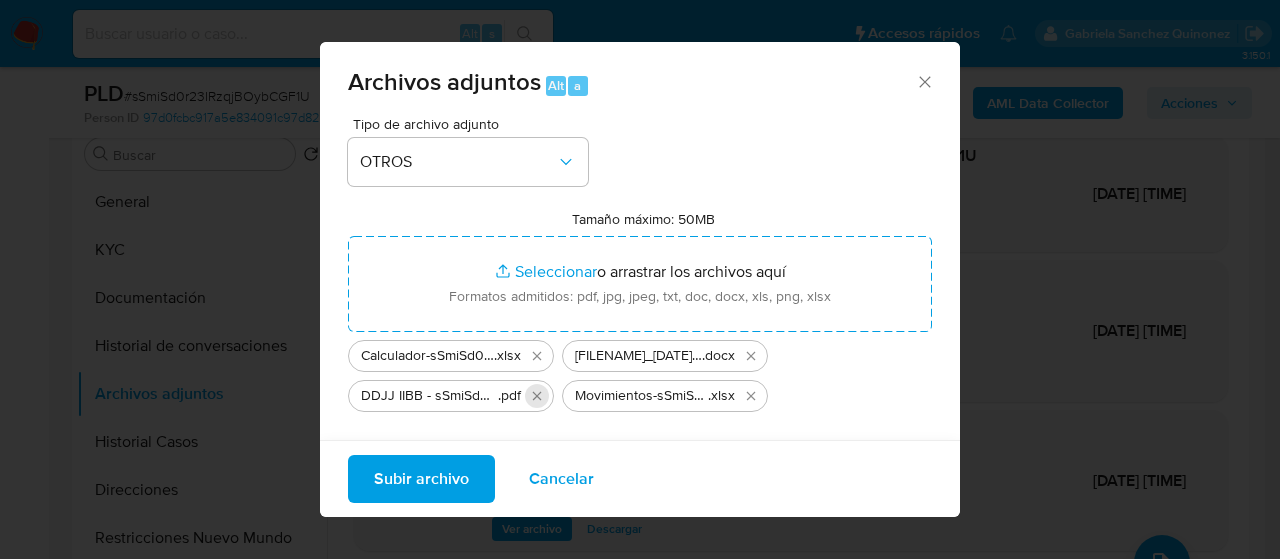 click 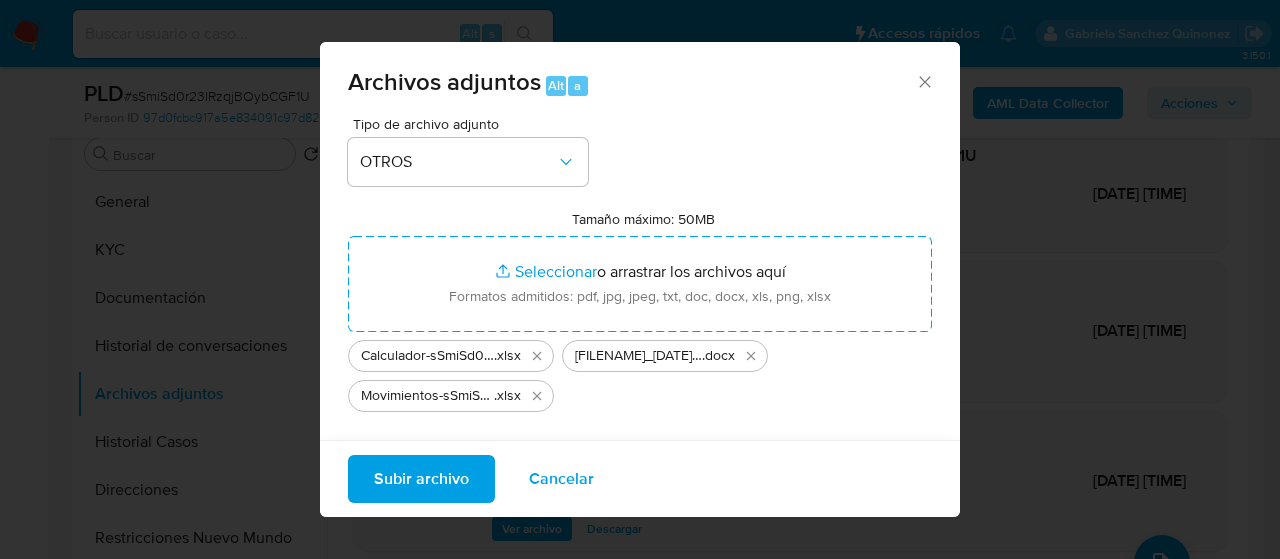 click on "Subir archivo" at bounding box center [421, 479] 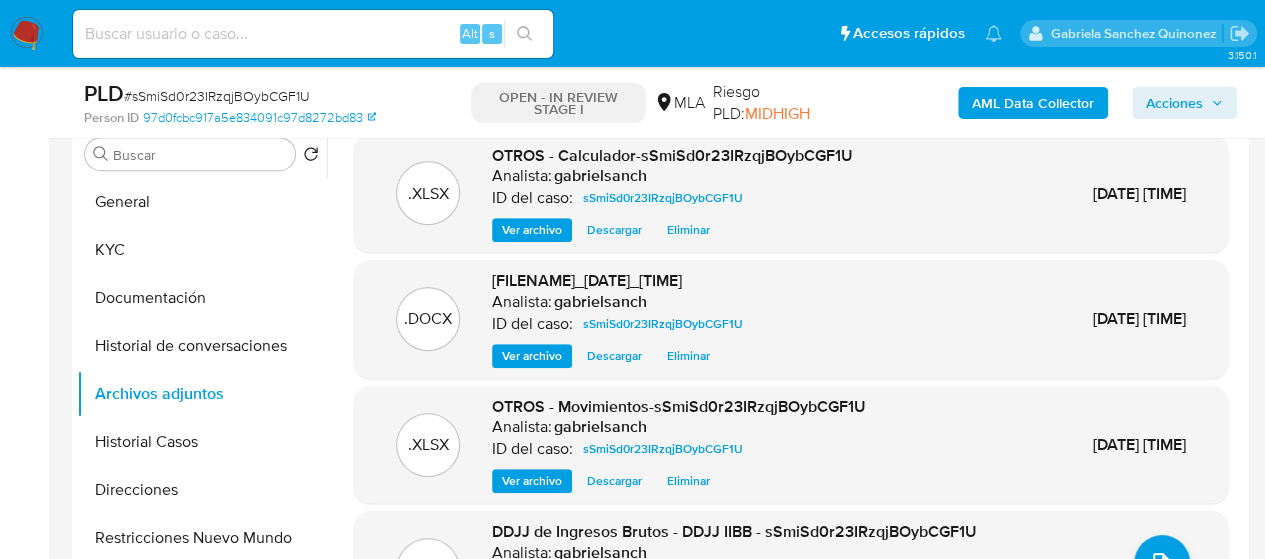 click on "Acciones" at bounding box center [1174, 103] 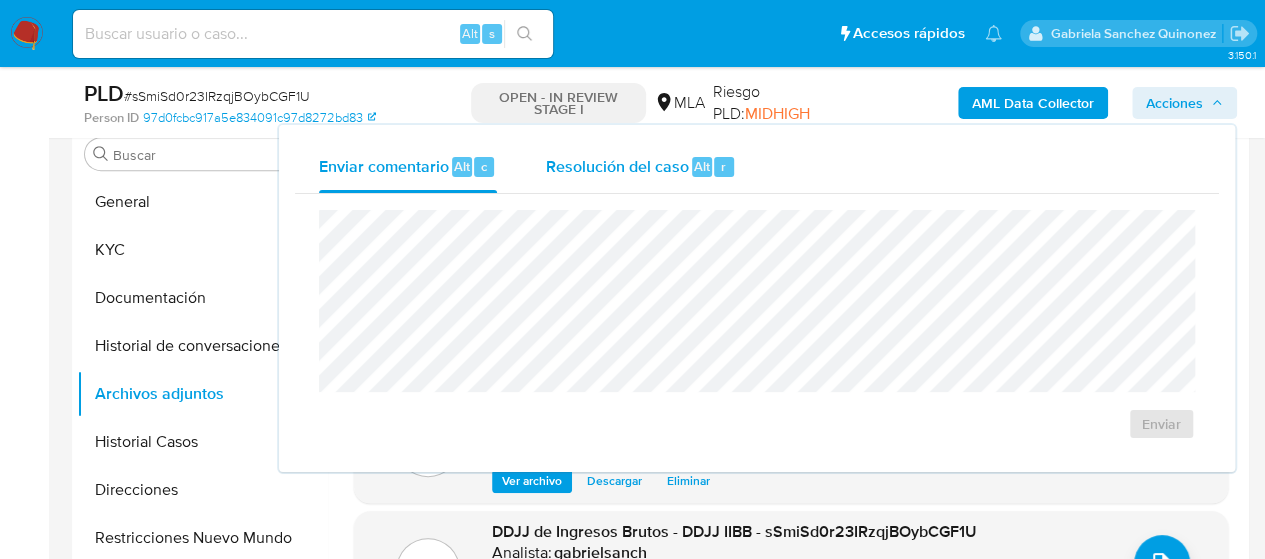 click on "Resolución del caso" at bounding box center (616, 165) 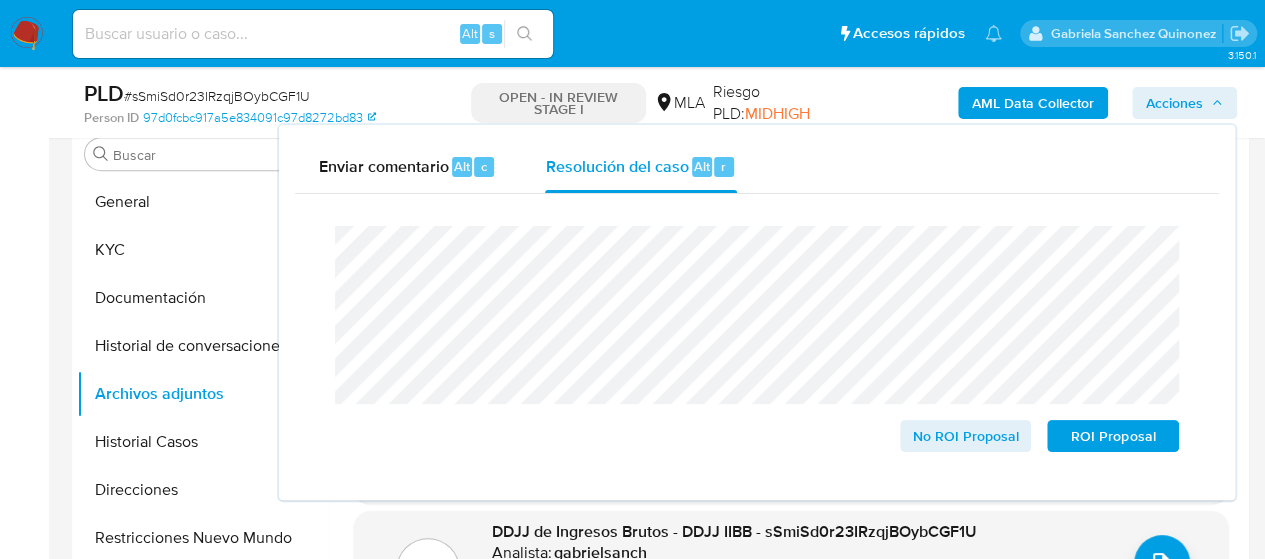 click on "Acciones" at bounding box center [1174, 103] 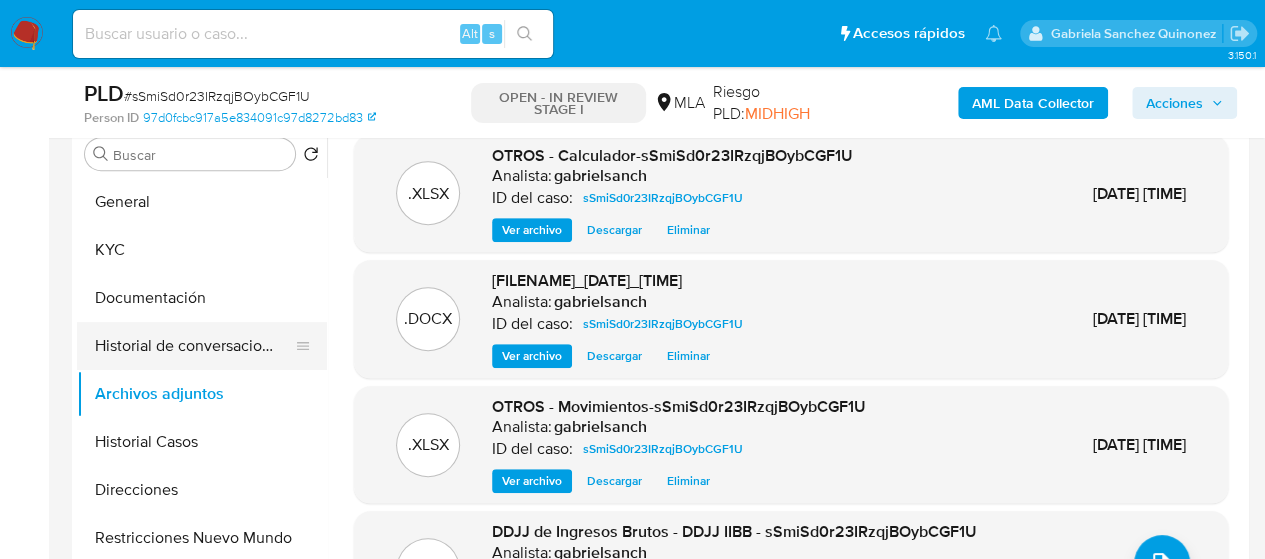 click on "Historial de conversaciones" at bounding box center [194, 346] 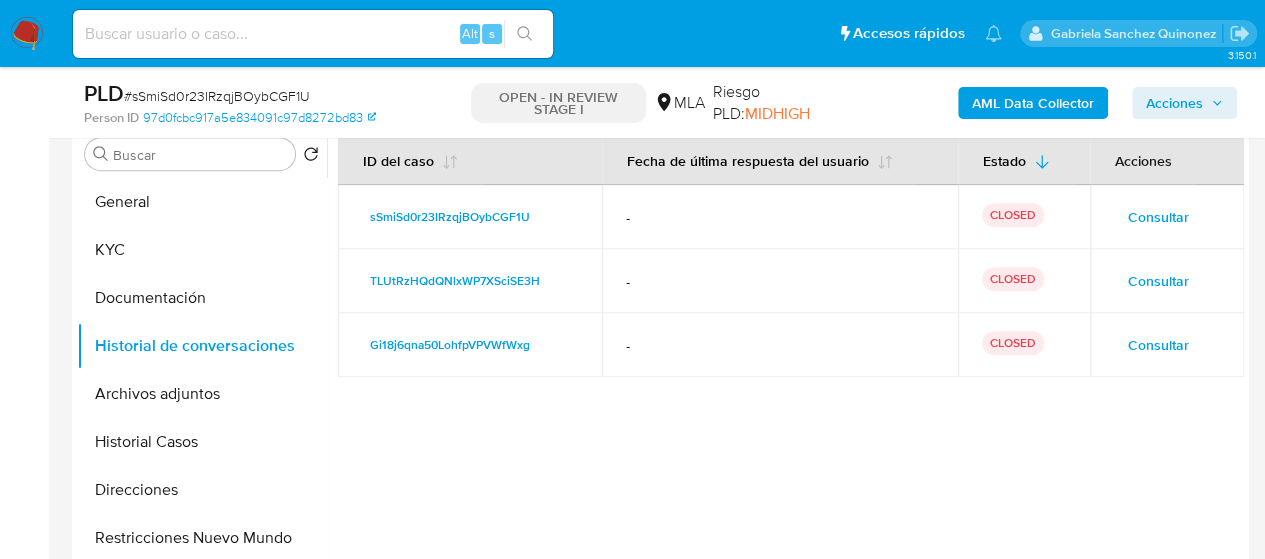 click on "Acciones" at bounding box center (1174, 103) 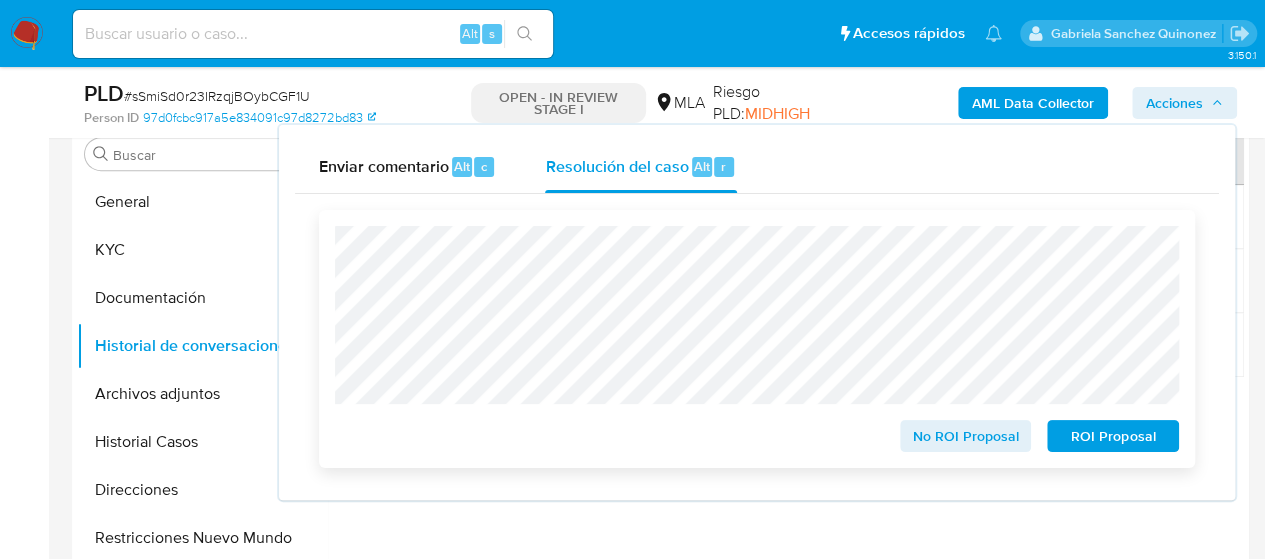 click on "No ROI Proposal" at bounding box center (966, 436) 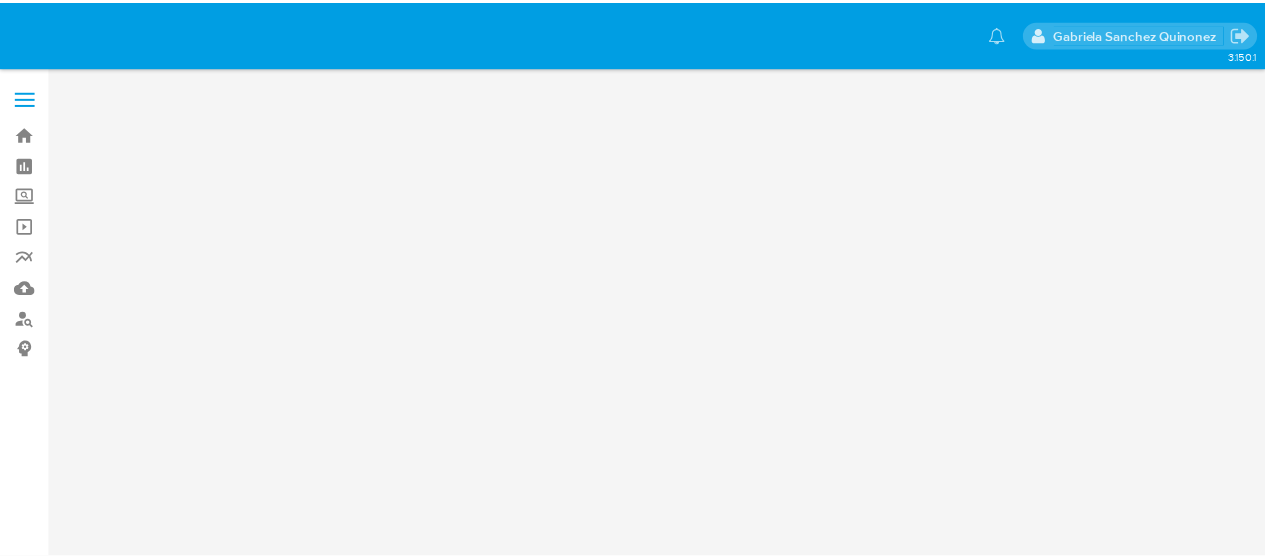 scroll, scrollTop: 0, scrollLeft: 0, axis: both 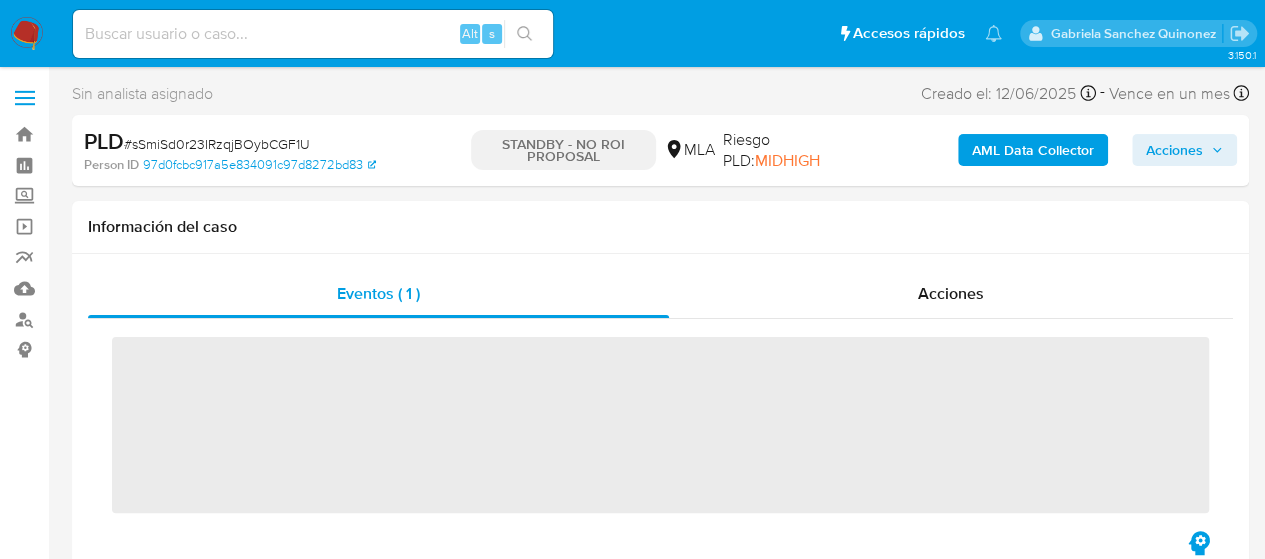 click at bounding box center [313, 34] 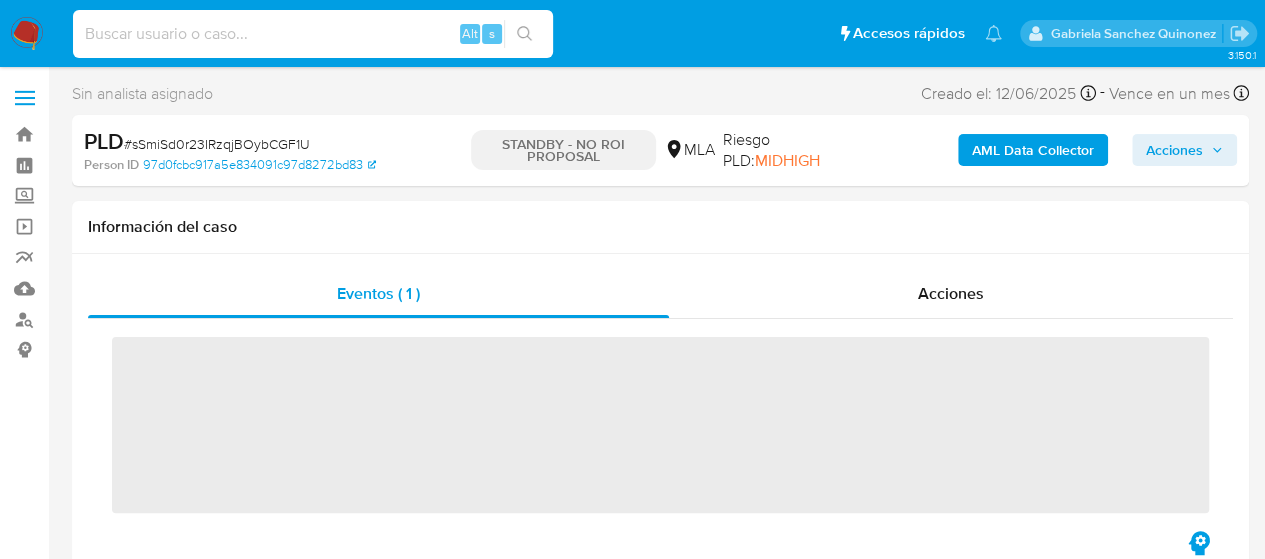 paste on "[HASH]" 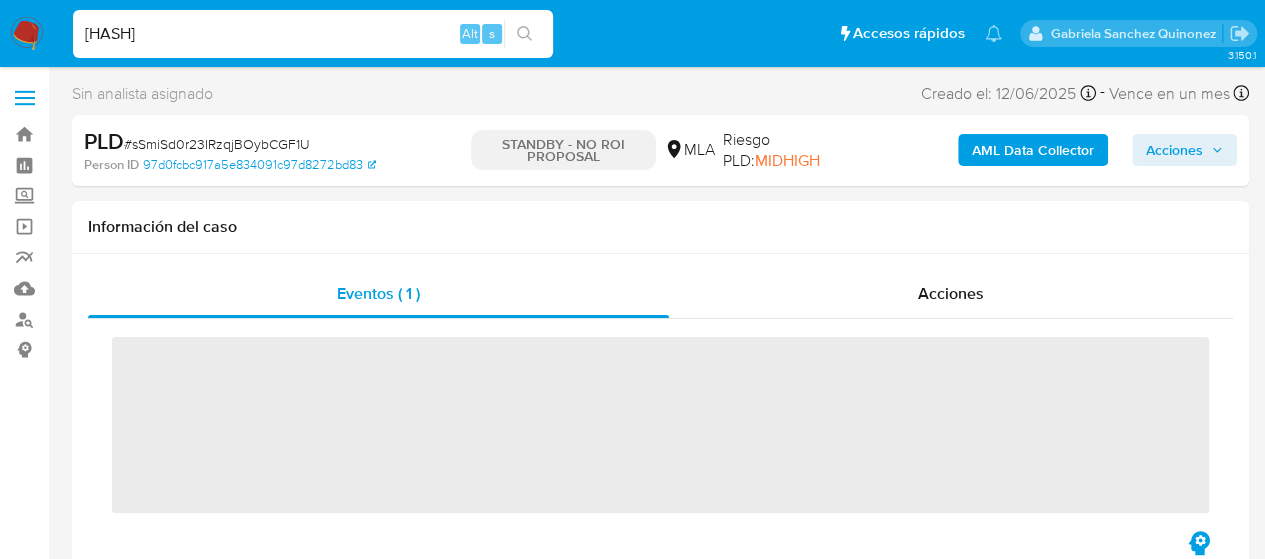type on "[HASH]" 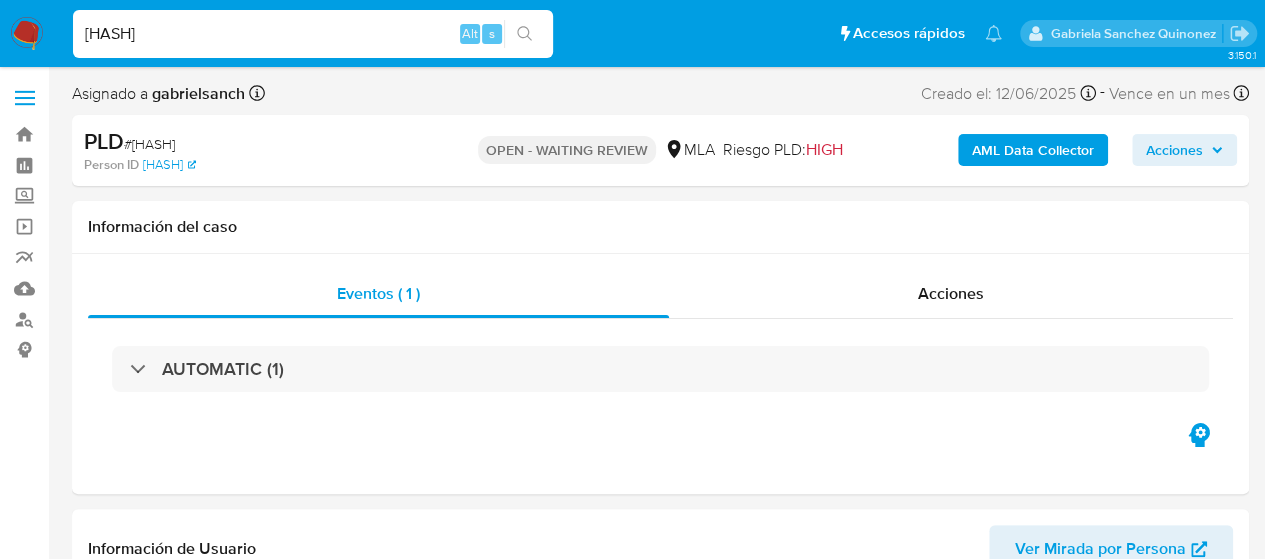 select on "10" 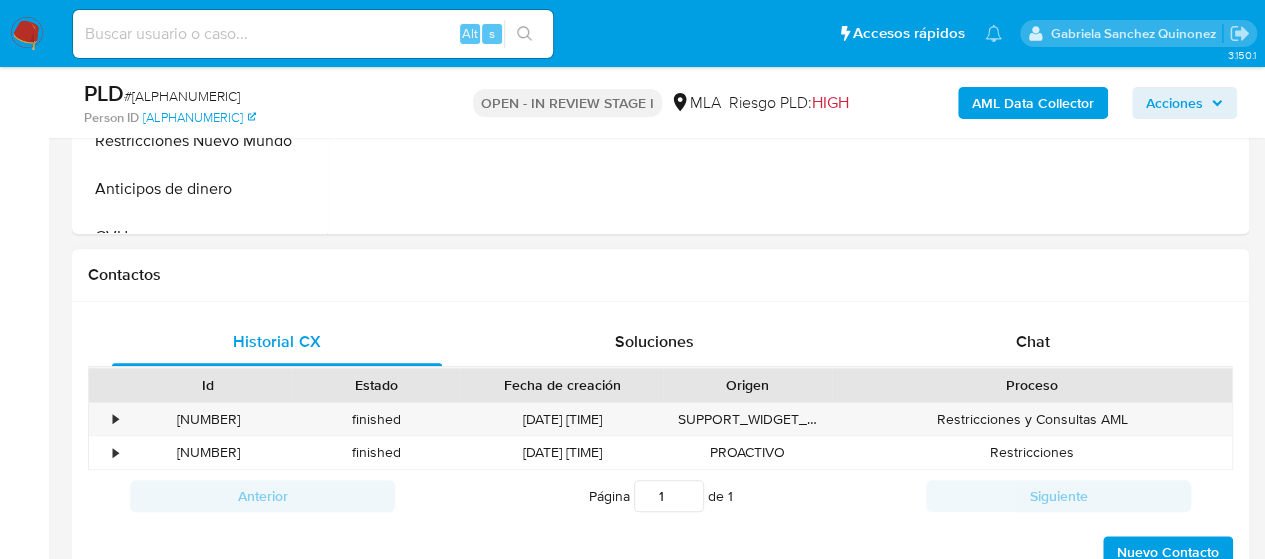 scroll, scrollTop: 800, scrollLeft: 0, axis: vertical 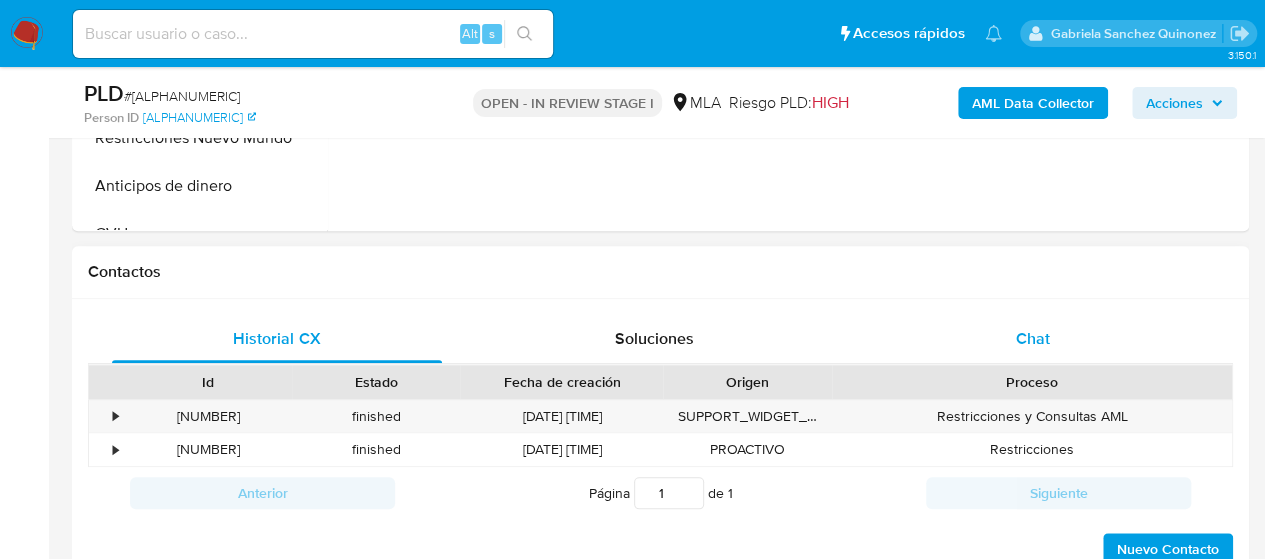 select on "10" 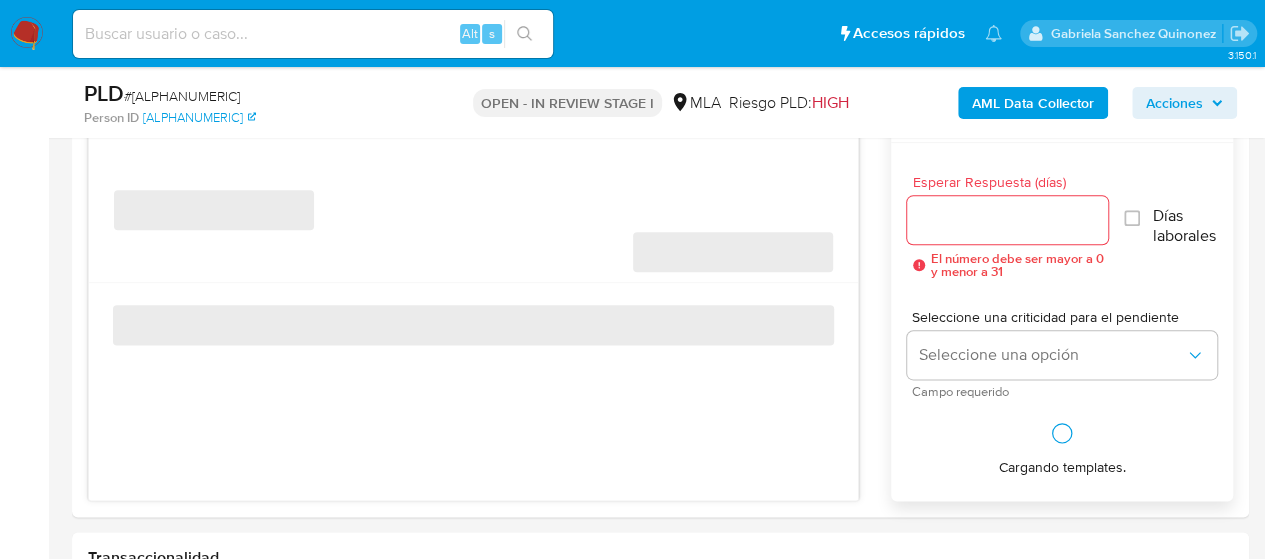 scroll, scrollTop: 1100, scrollLeft: 0, axis: vertical 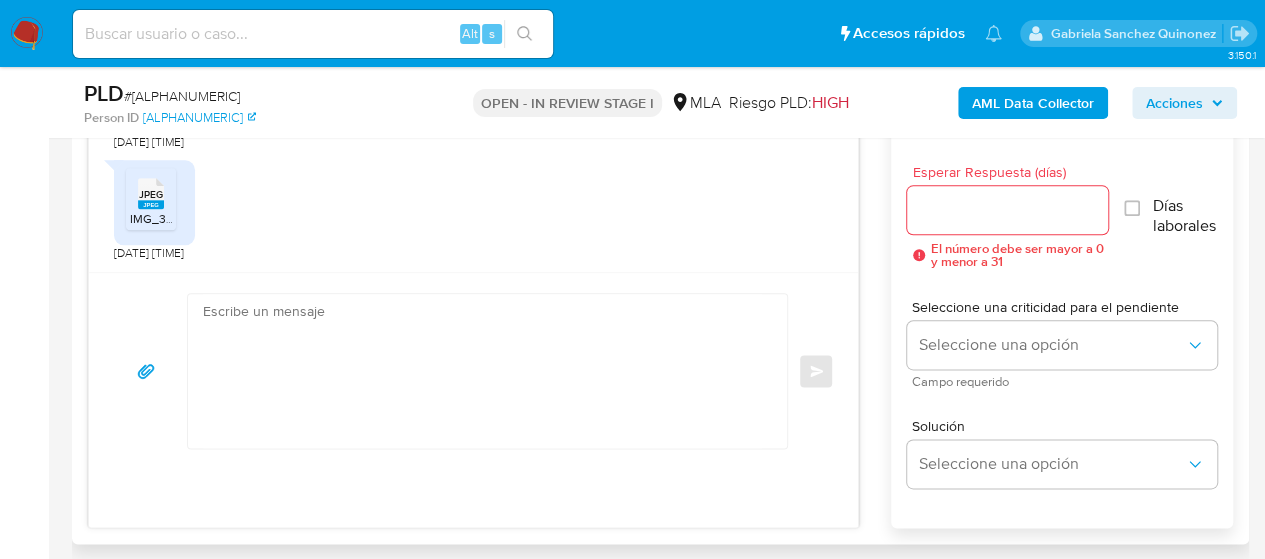 click at bounding box center (482, 371) 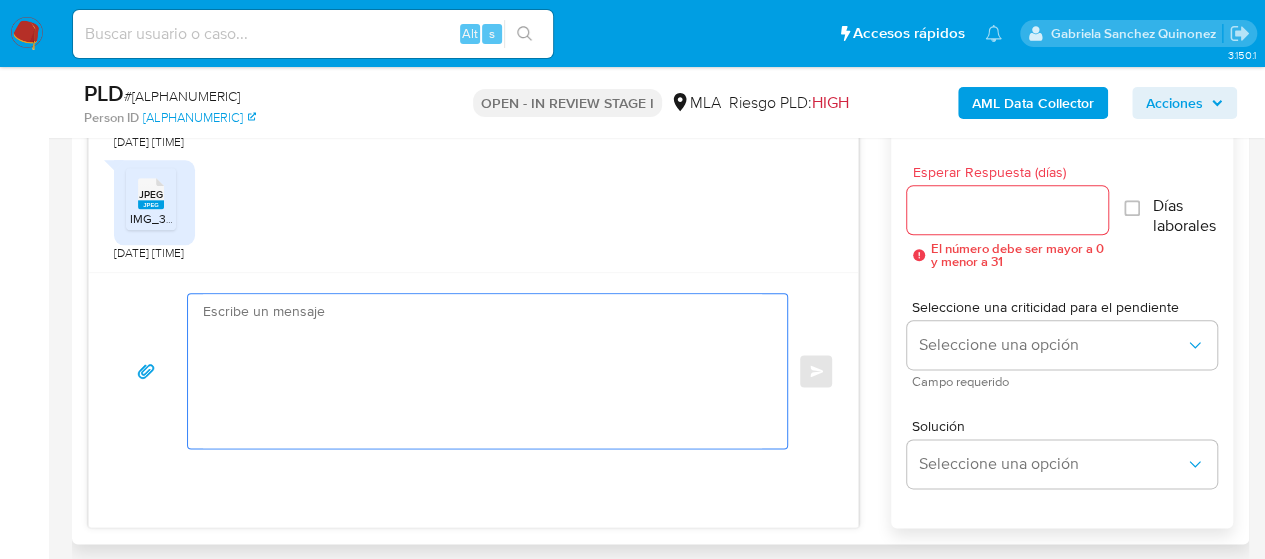 paste on "Hola,
¡Muchas gracias por tu respuesta! Confirmamos la recepción de la documentación.
Te informamos que estaremos analizando la misma y en caso de necesitar información adicional nos pondremos en contacto con vos nuevamente.
Saludos, Equipo de Mercado Pago." 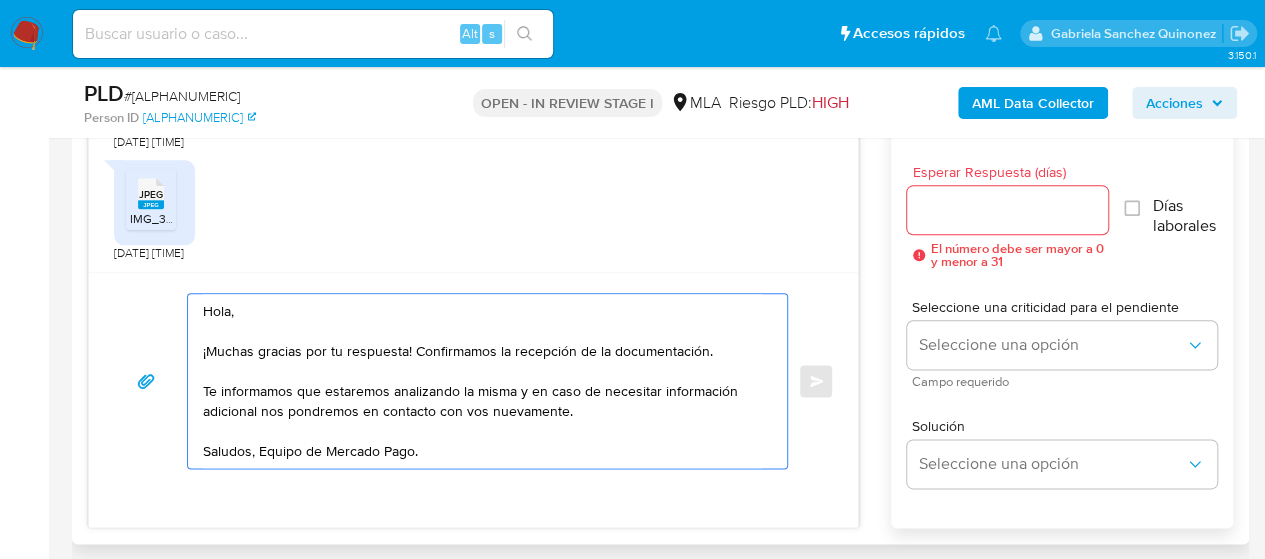 type on "Hola,
¡Muchas gracias por tu respuesta! Confirmamos la recepción de la documentación.
Te informamos que estaremos analizando la misma y en caso de necesitar información adicional nos pondremos en contacto con vos nuevamente.
Saludos, Equipo de Mercado Pago." 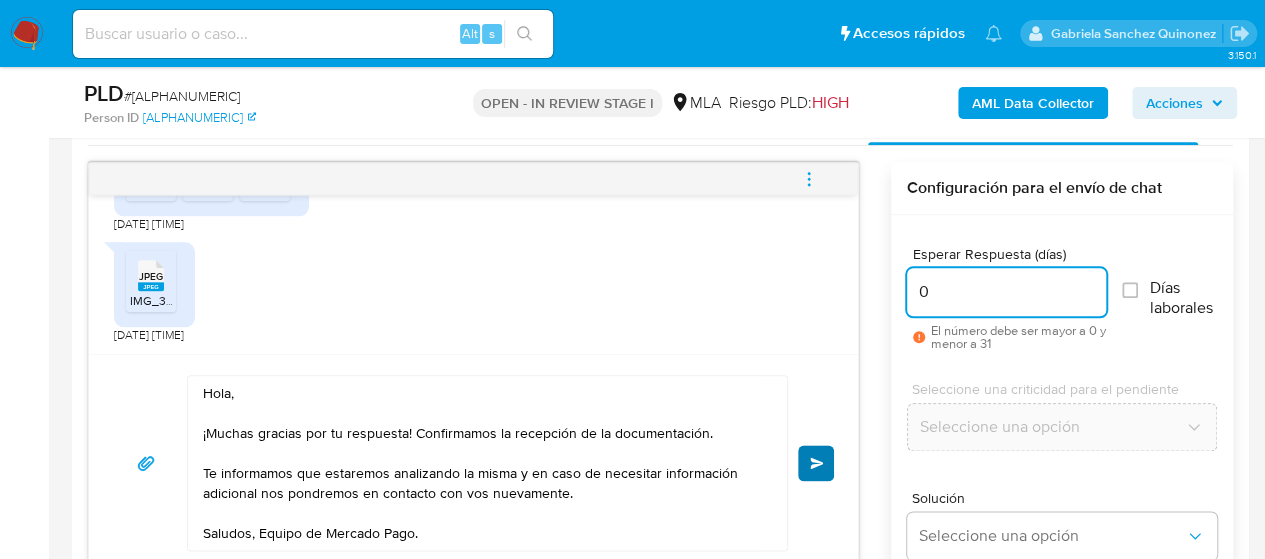 scroll, scrollTop: 1000, scrollLeft: 0, axis: vertical 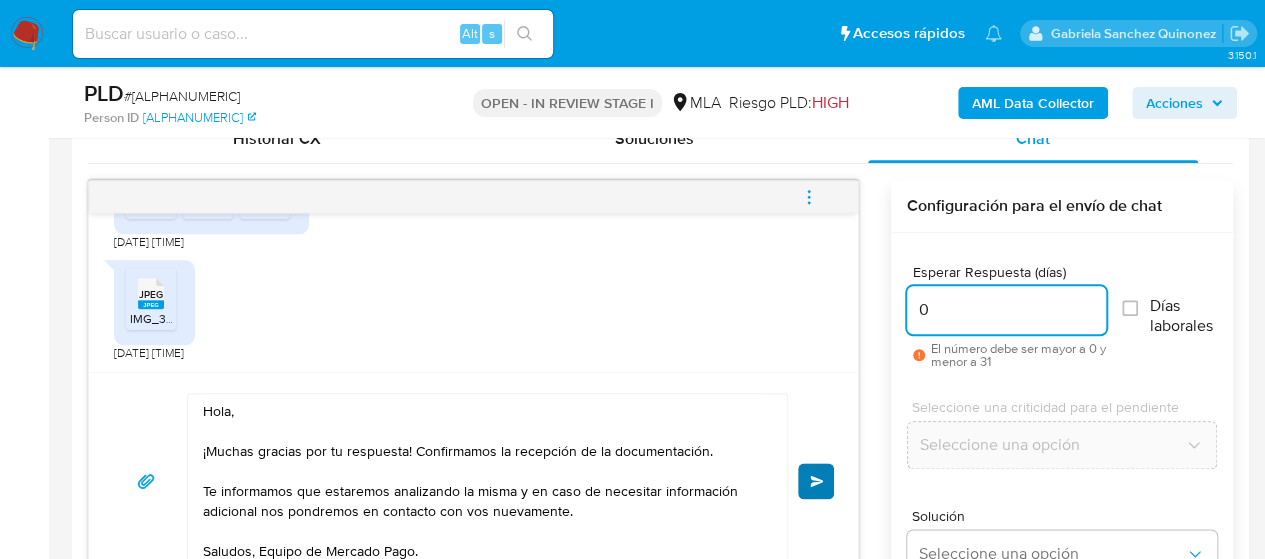 type on "0" 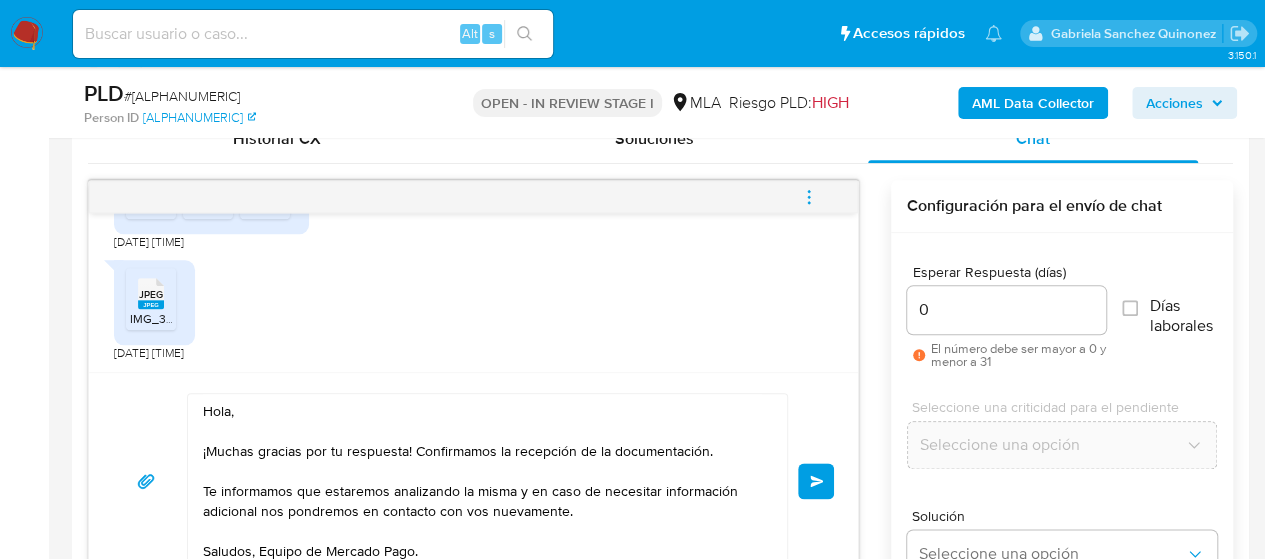 click on "Enviar" at bounding box center [816, 481] 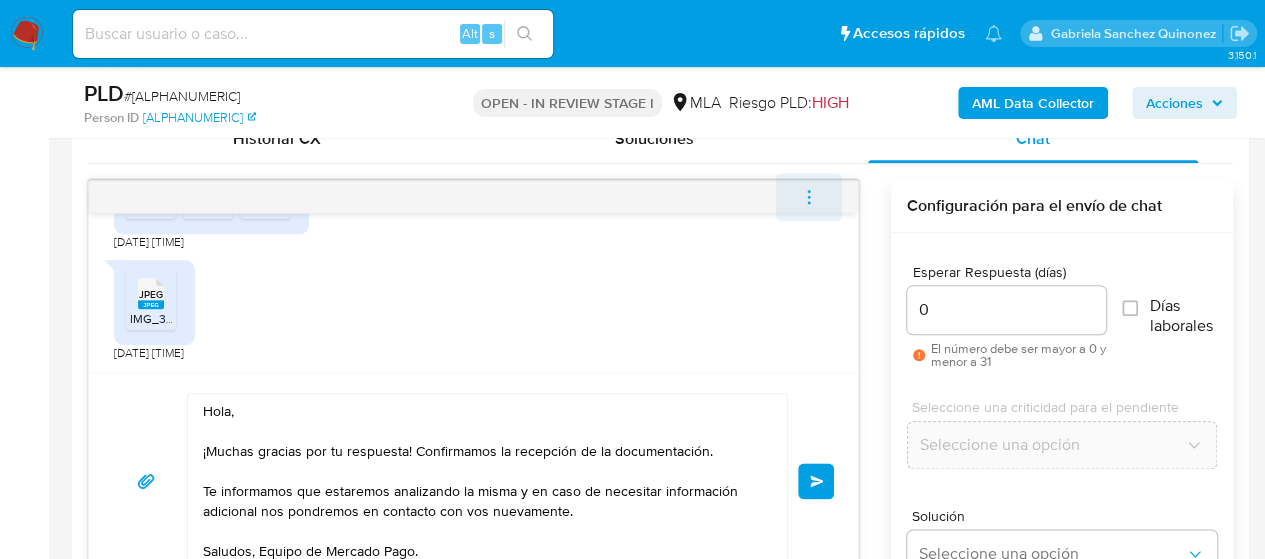type 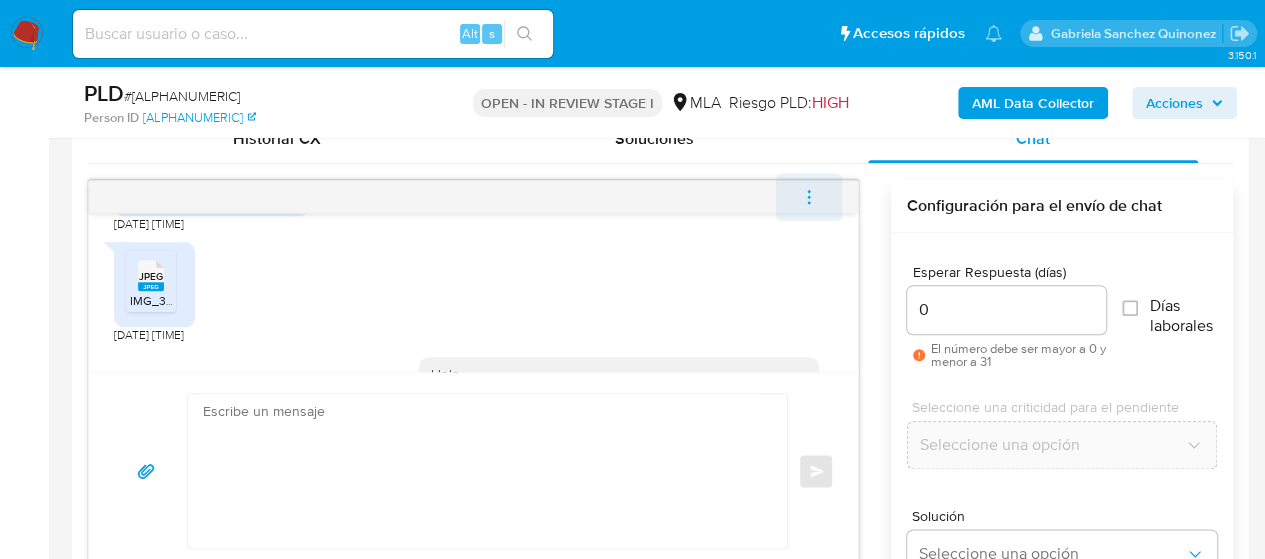 scroll, scrollTop: 1542, scrollLeft: 0, axis: vertical 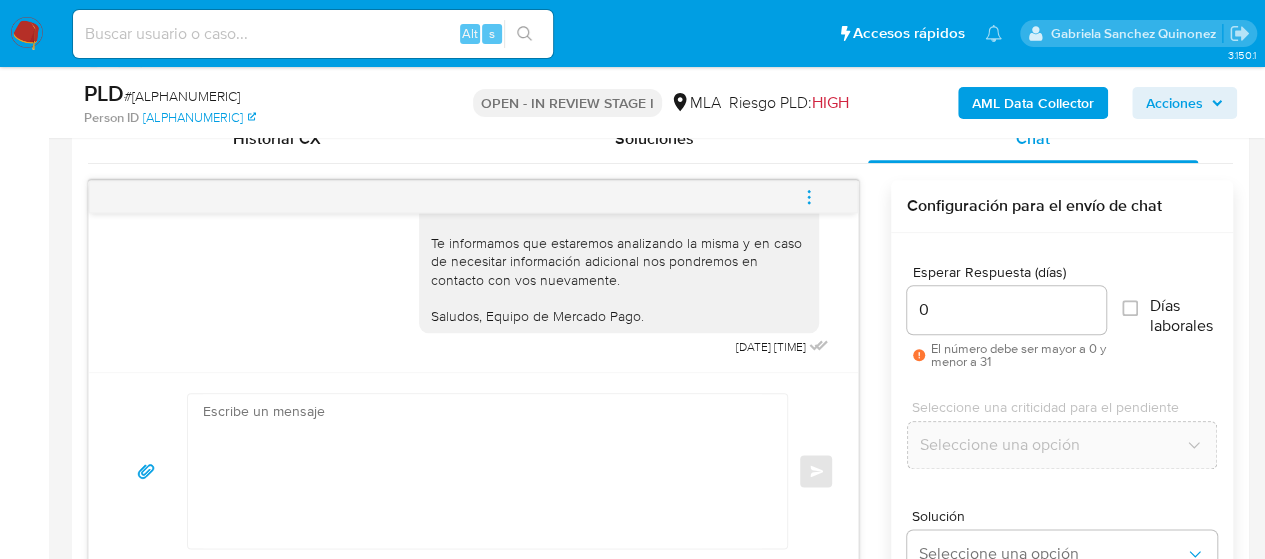 click 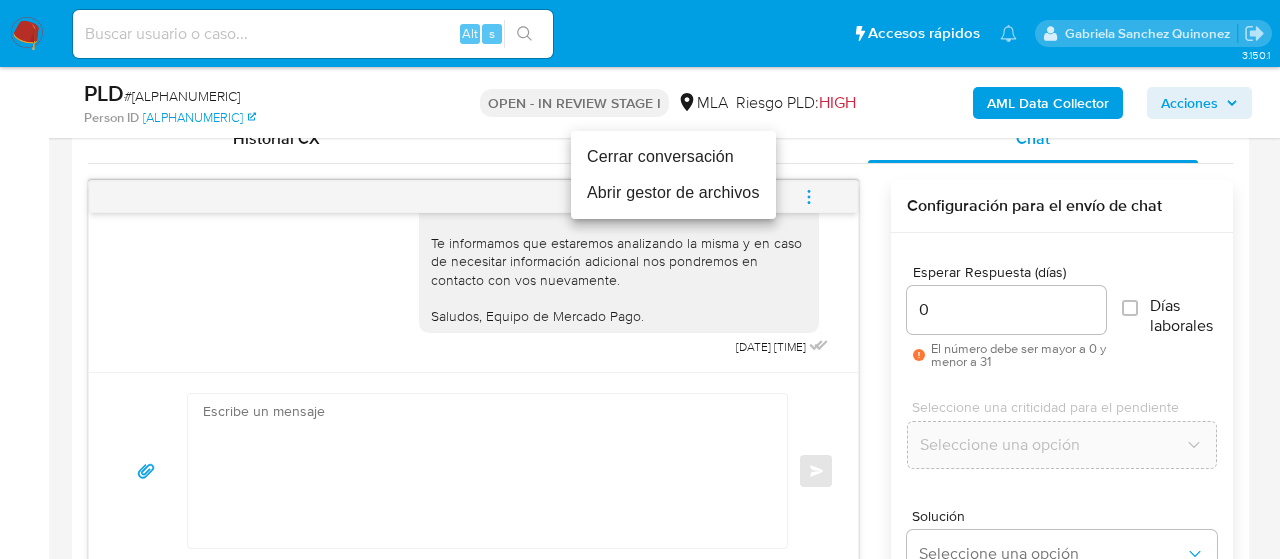 click on "Cerrar conversación" at bounding box center [673, 157] 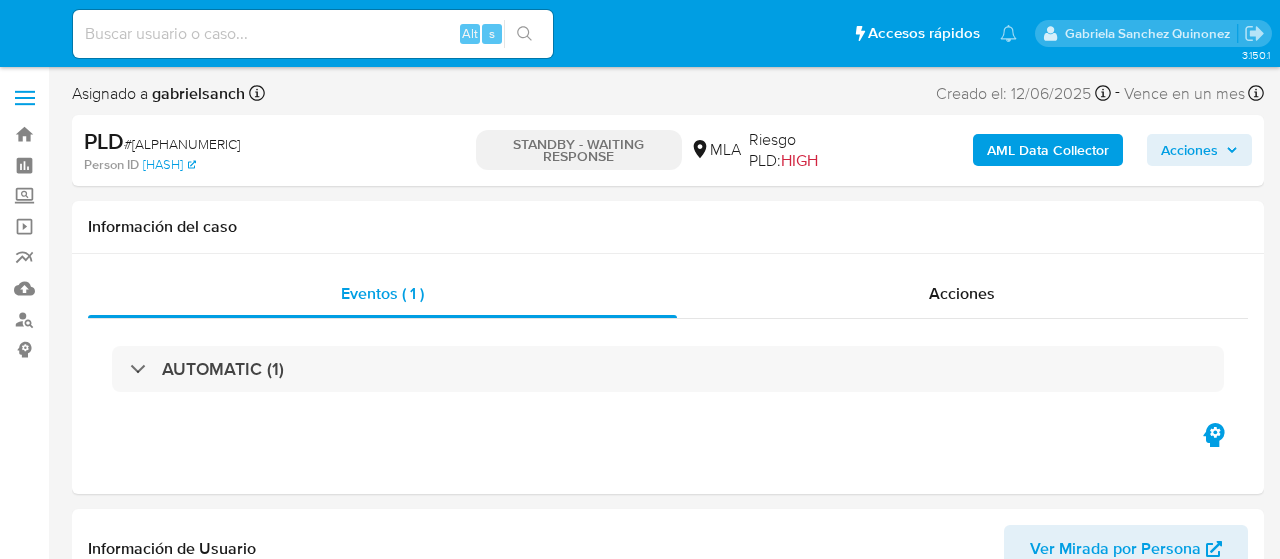 select on "10" 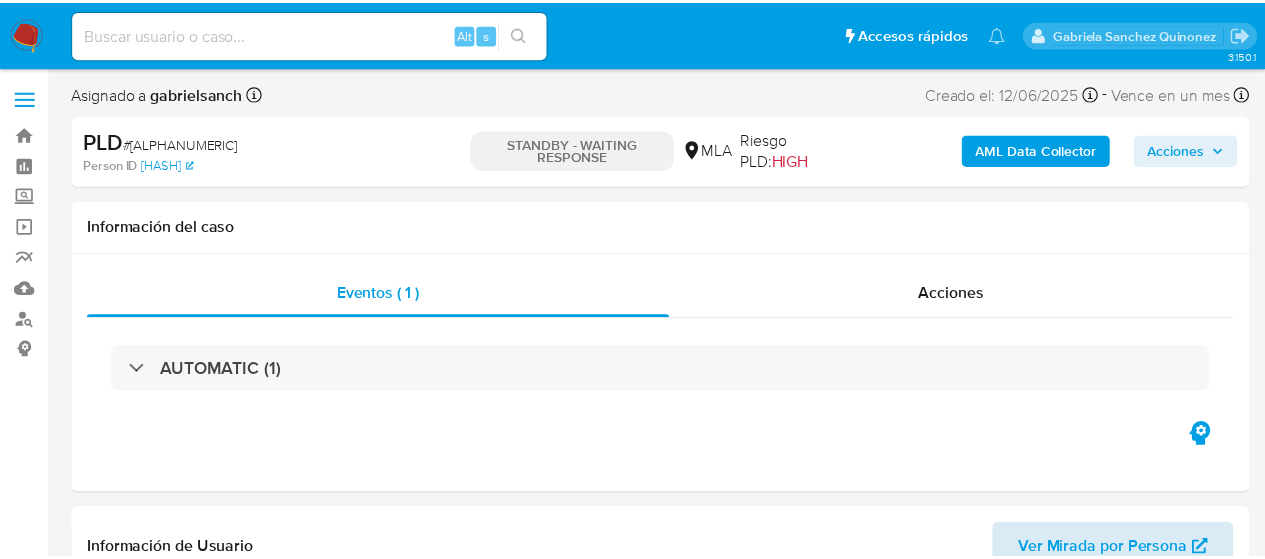 scroll, scrollTop: 0, scrollLeft: 0, axis: both 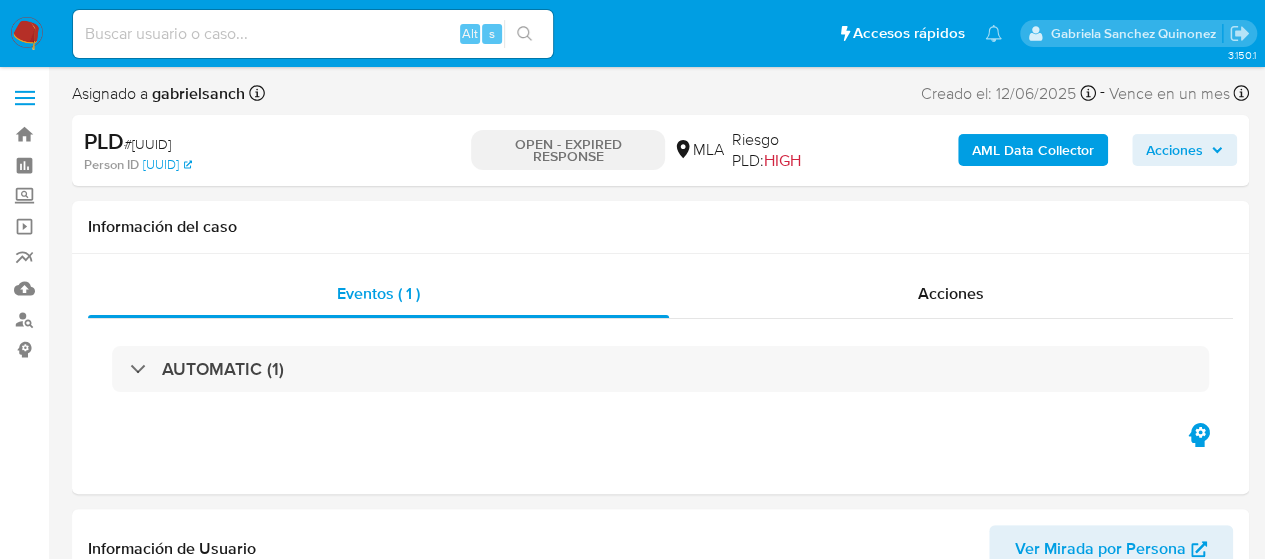 select on "10" 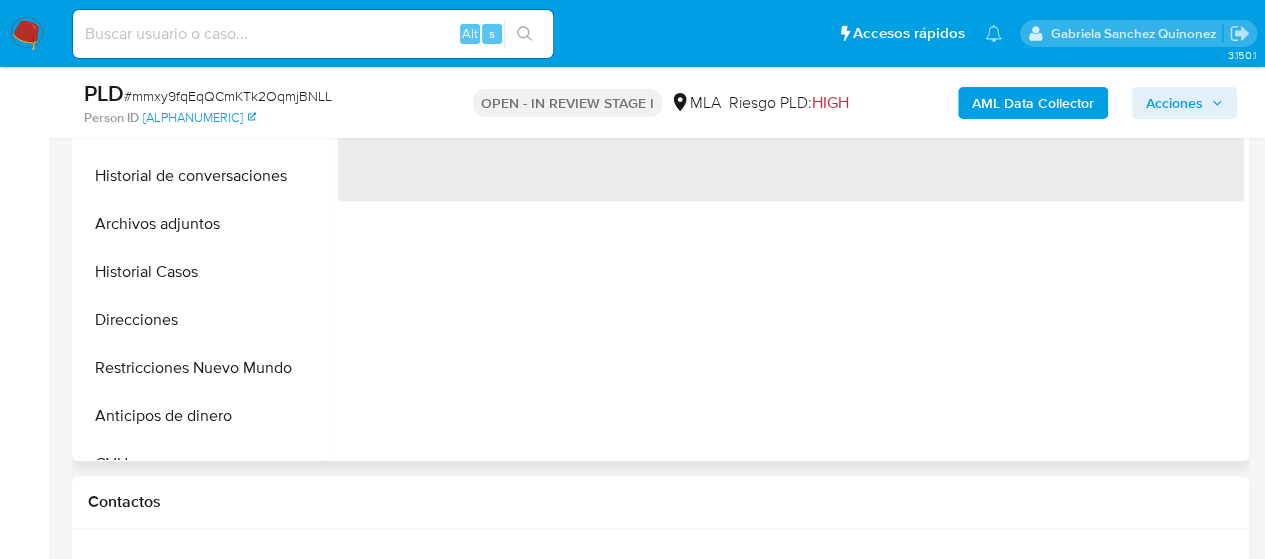 scroll, scrollTop: 900, scrollLeft: 0, axis: vertical 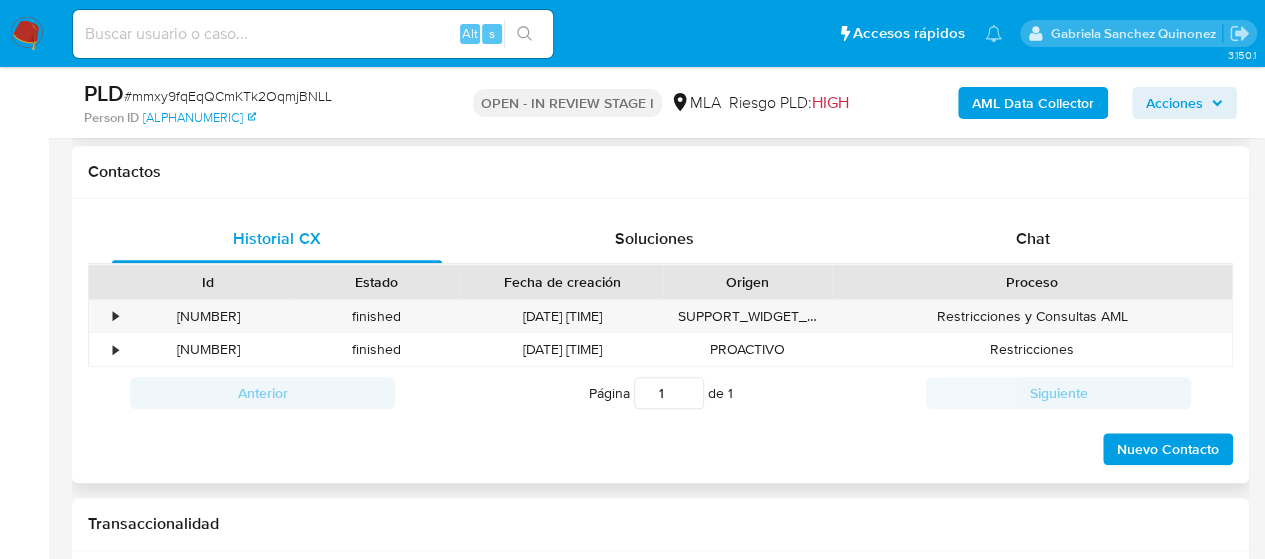 select on "10" 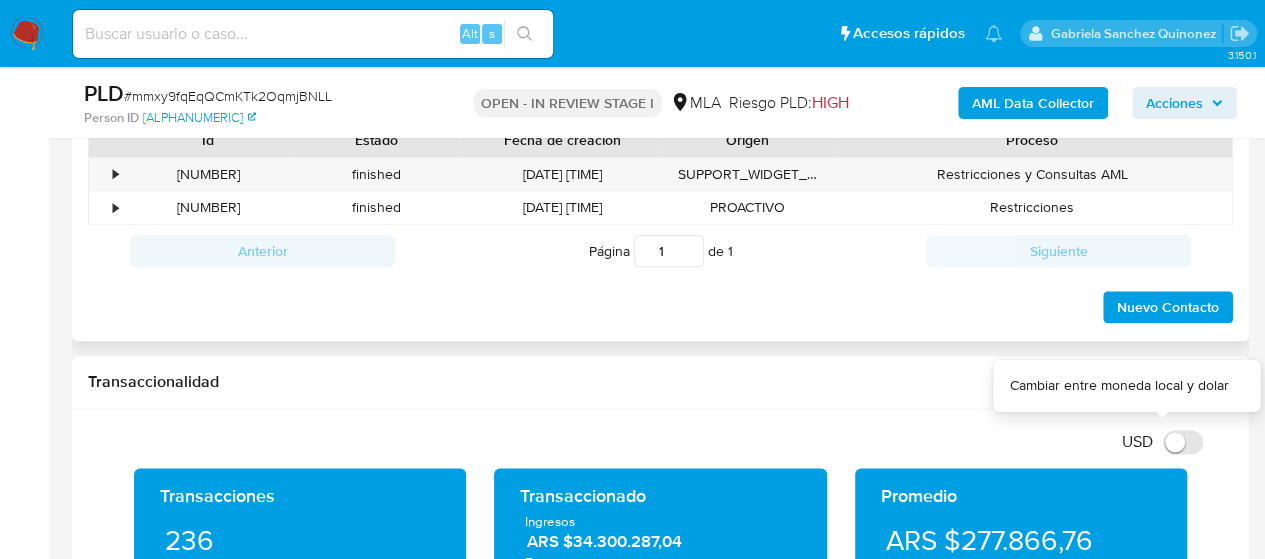 scroll, scrollTop: 900, scrollLeft: 0, axis: vertical 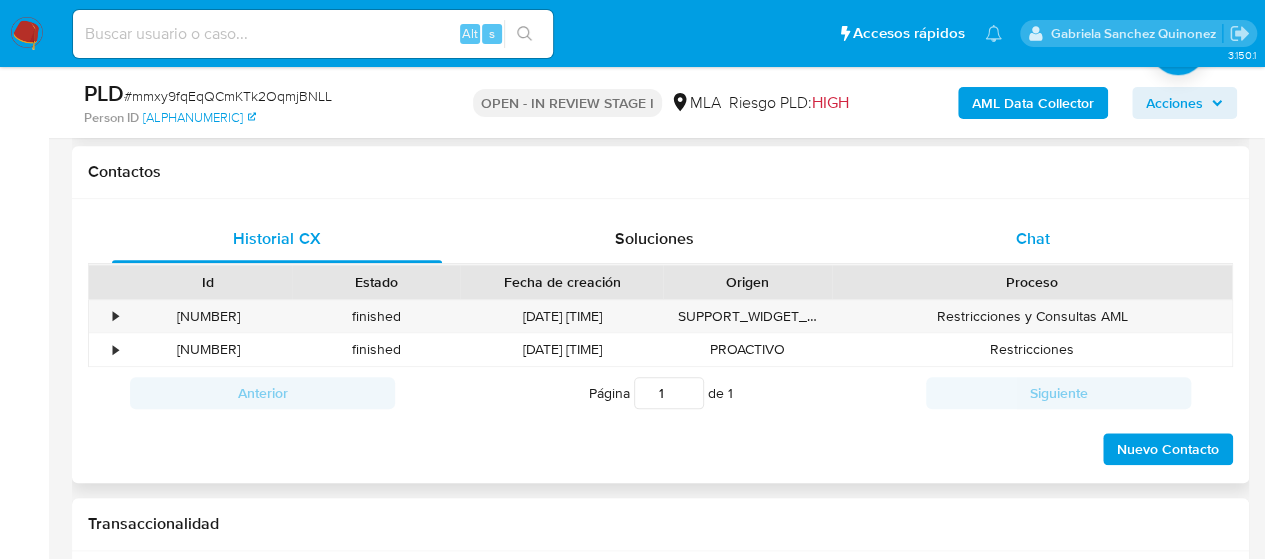 click on "Chat" at bounding box center (1033, 239) 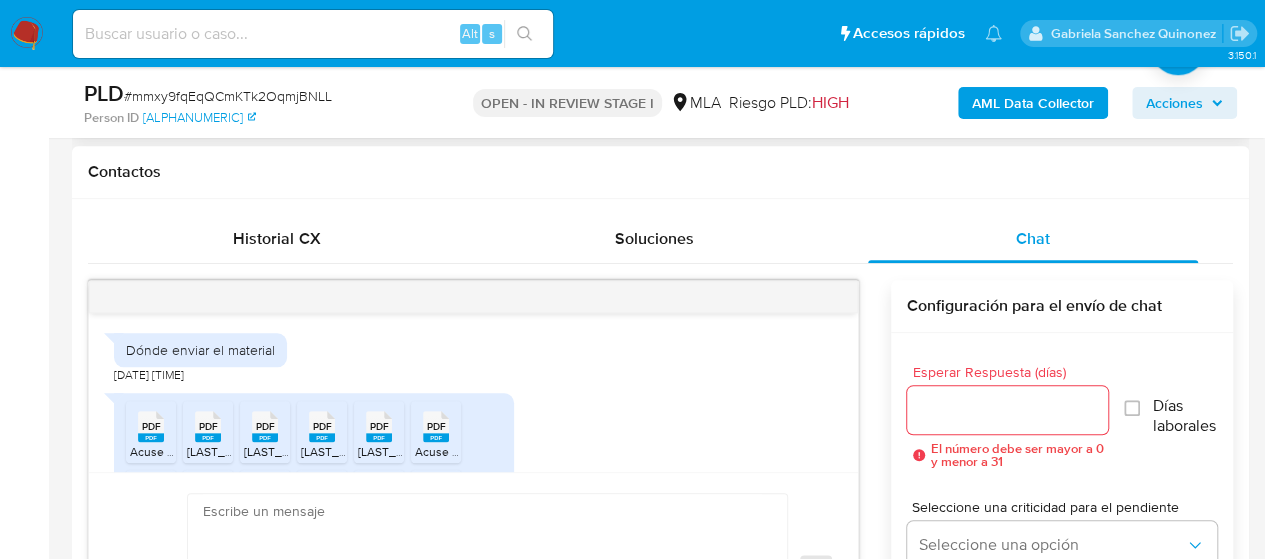 scroll, scrollTop: 1120, scrollLeft: 0, axis: vertical 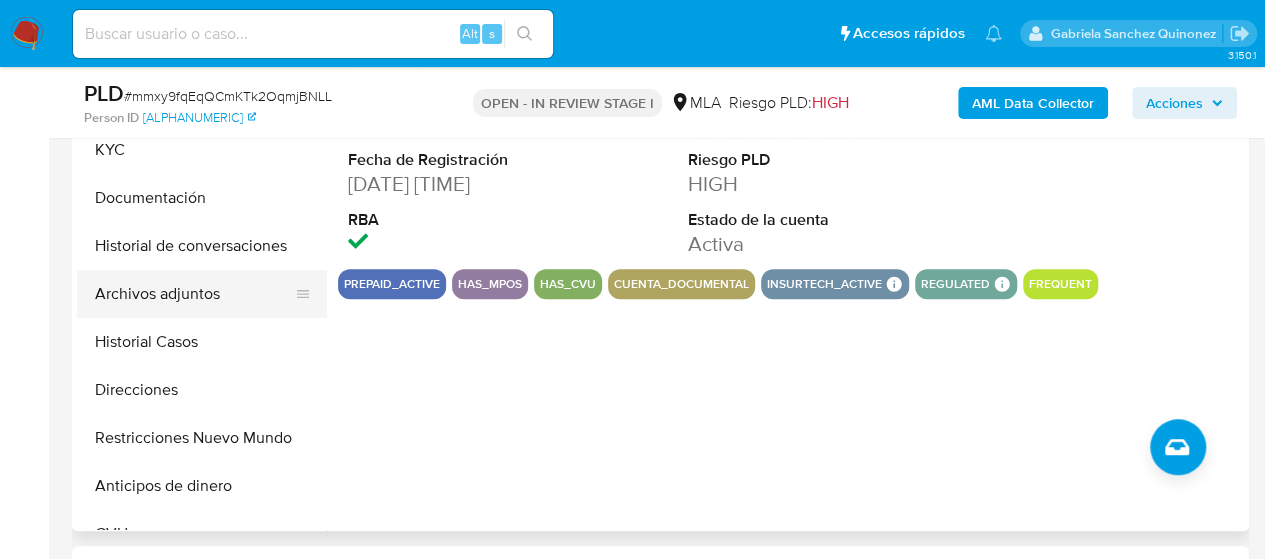 click on "Archivos adjuntos" at bounding box center (194, 294) 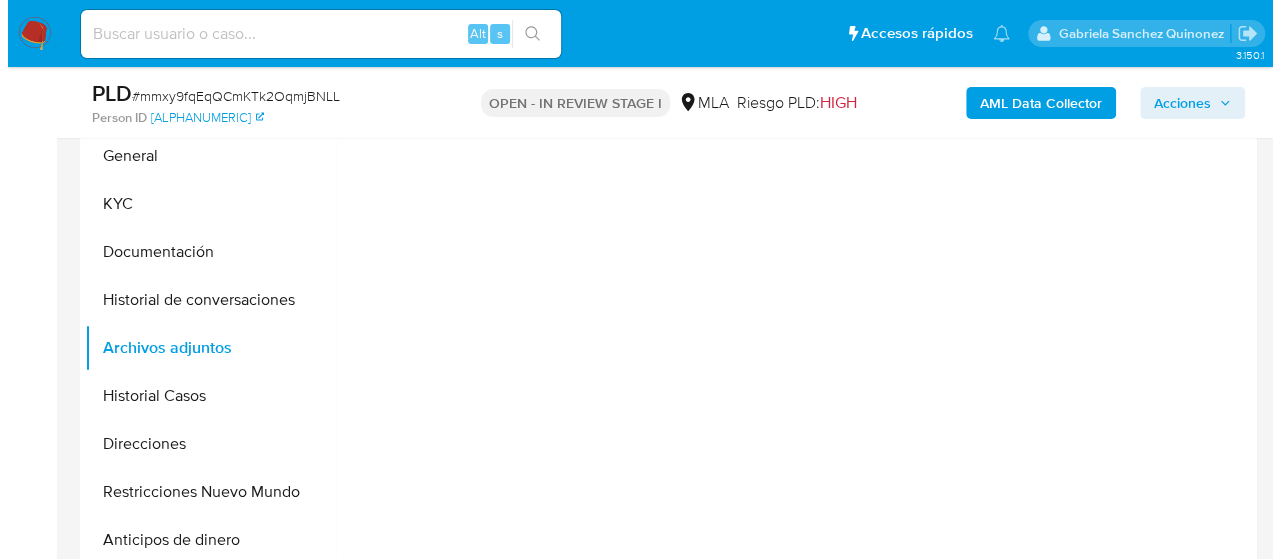scroll, scrollTop: 400, scrollLeft: 0, axis: vertical 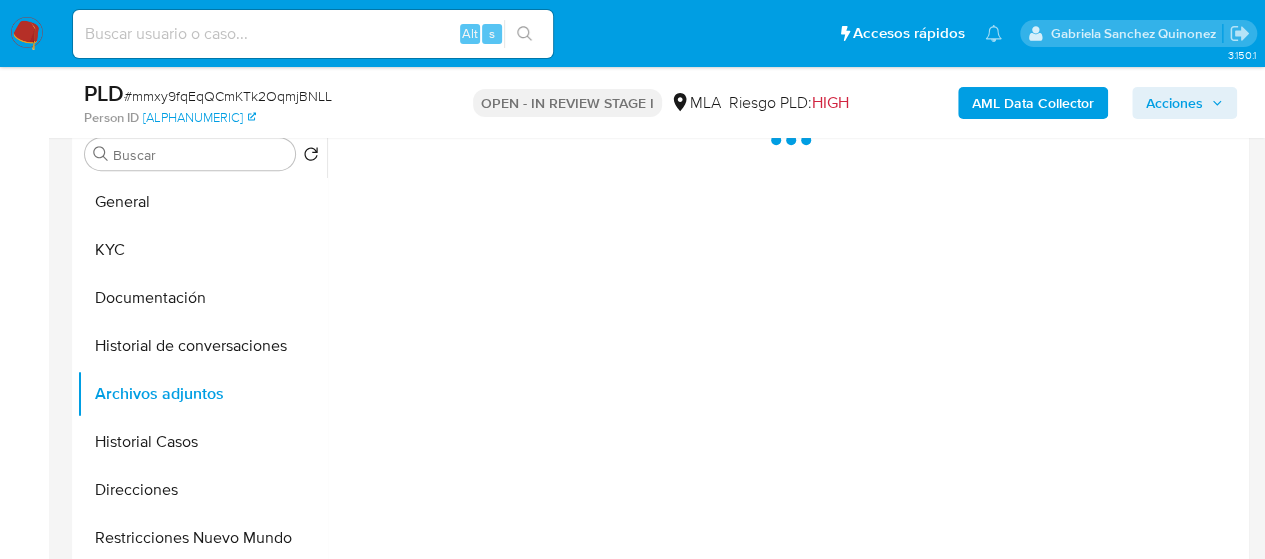 click on "AML Data Collector" at bounding box center [1033, 103] 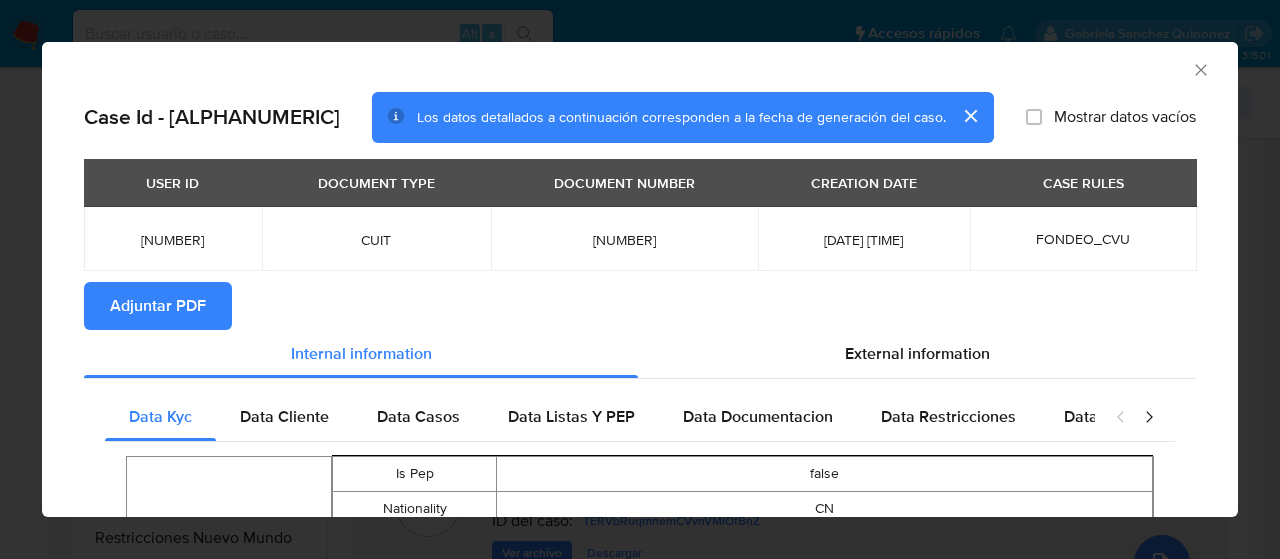 click on "Adjuntar PDF" at bounding box center [158, 306] 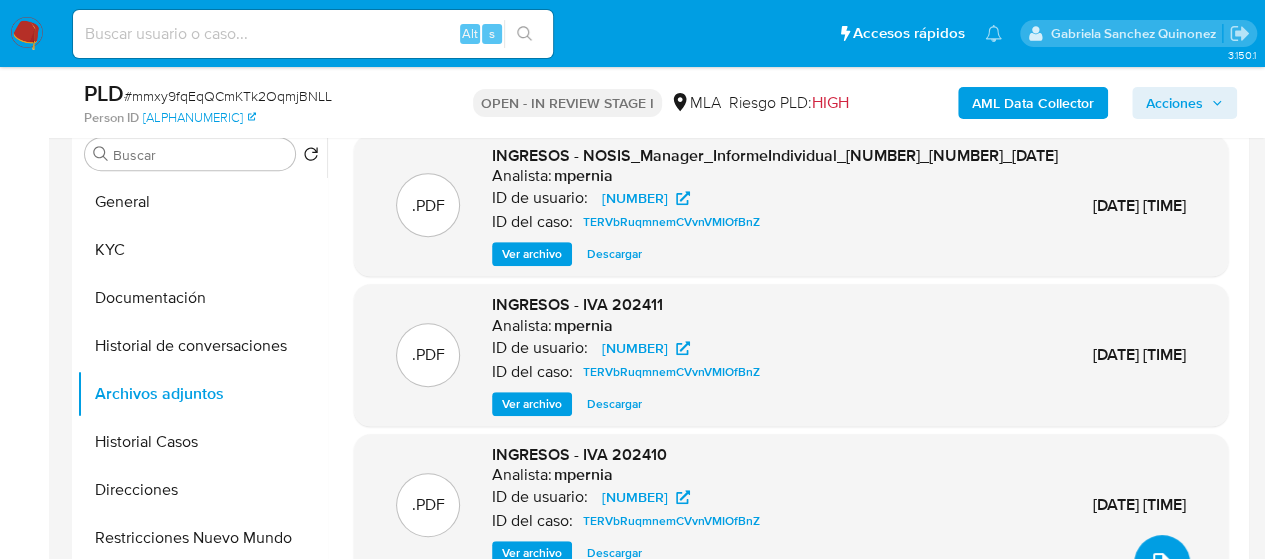 click at bounding box center (1162, 563) 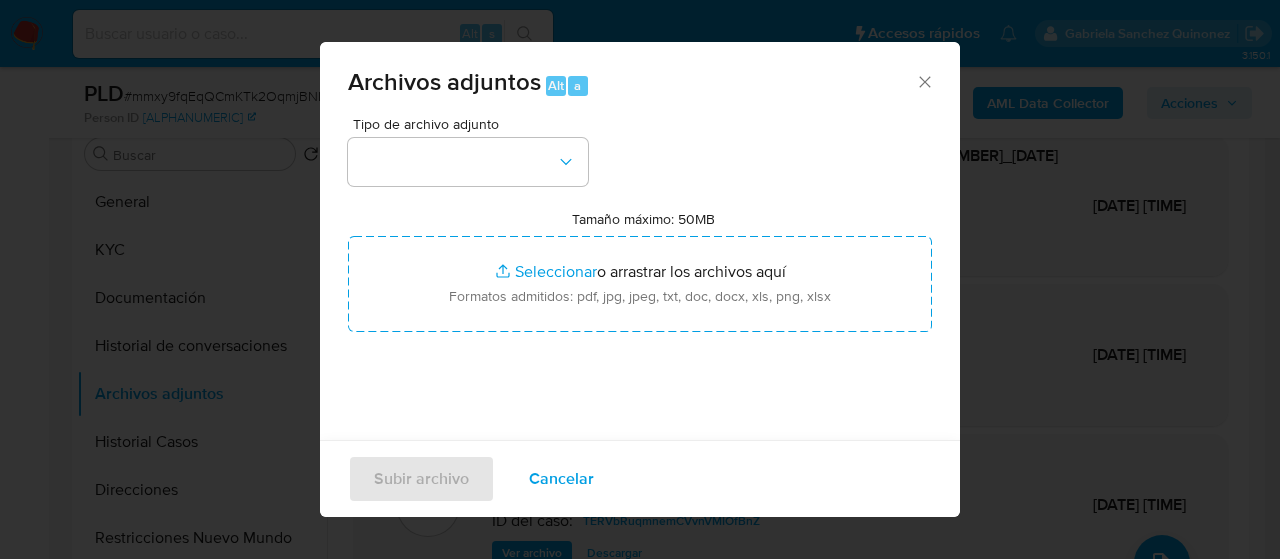 click on "Tipo de archivo adjunto" at bounding box center [473, 124] 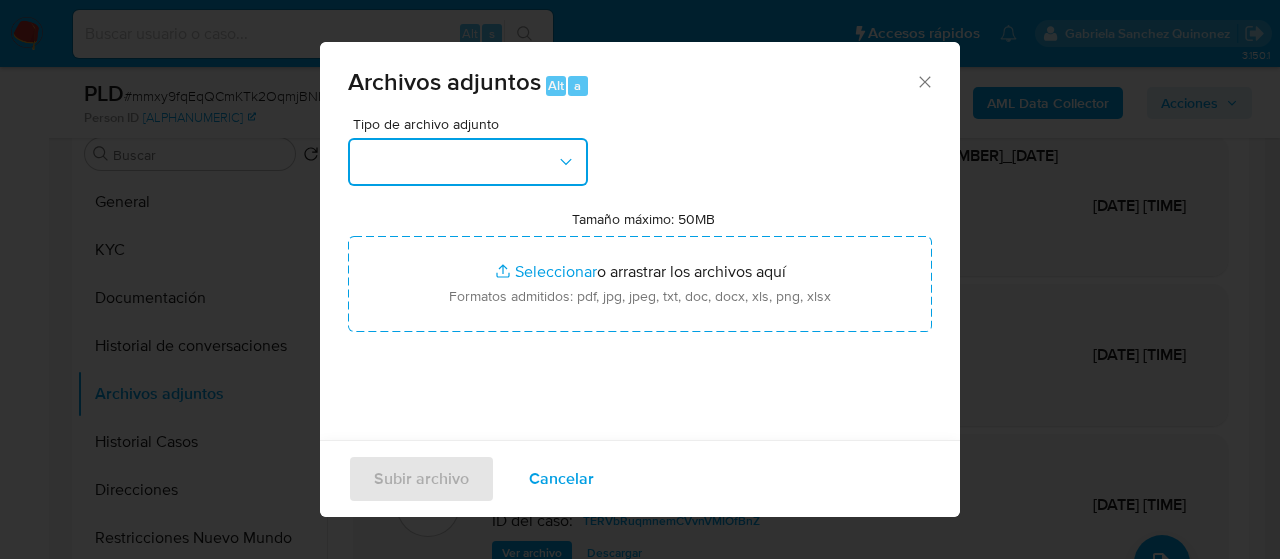 click at bounding box center (468, 162) 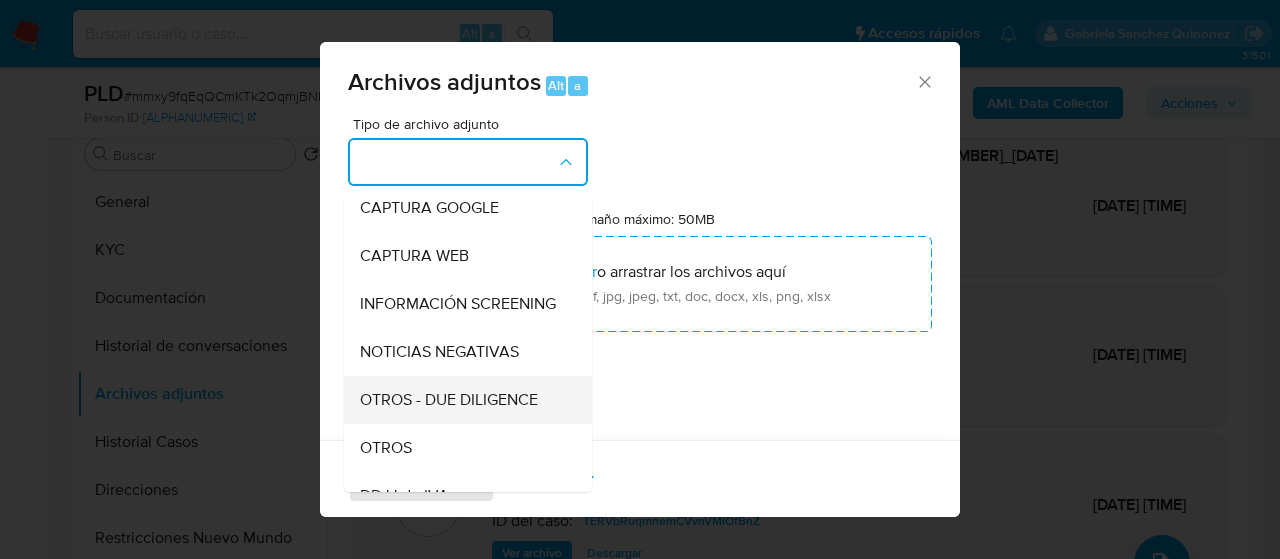 scroll, scrollTop: 300, scrollLeft: 0, axis: vertical 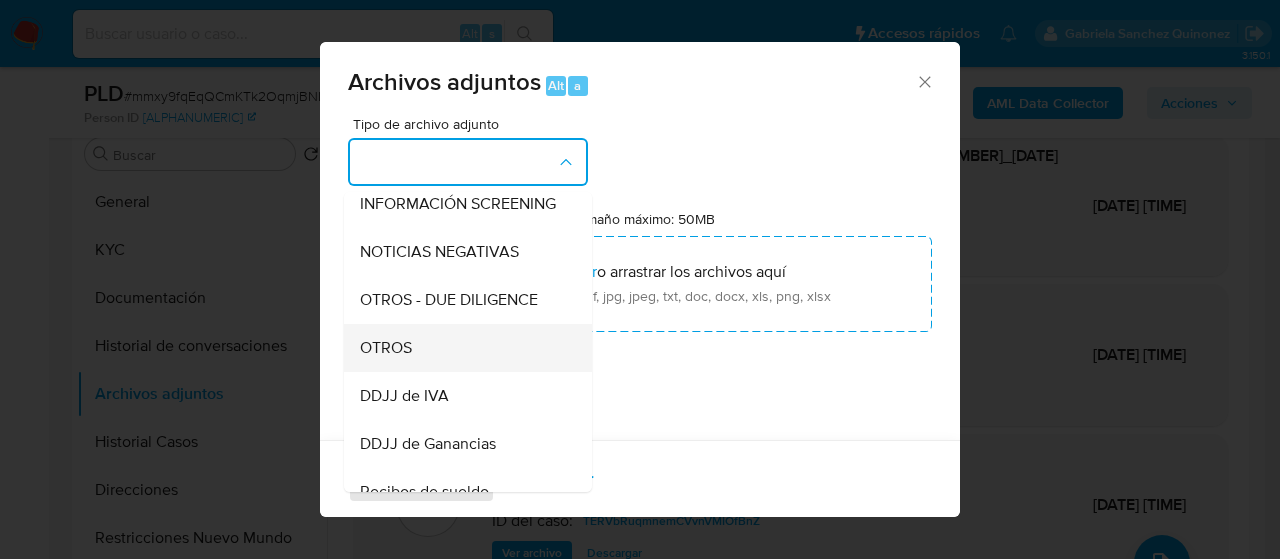 click on "OTROS" at bounding box center [386, 348] 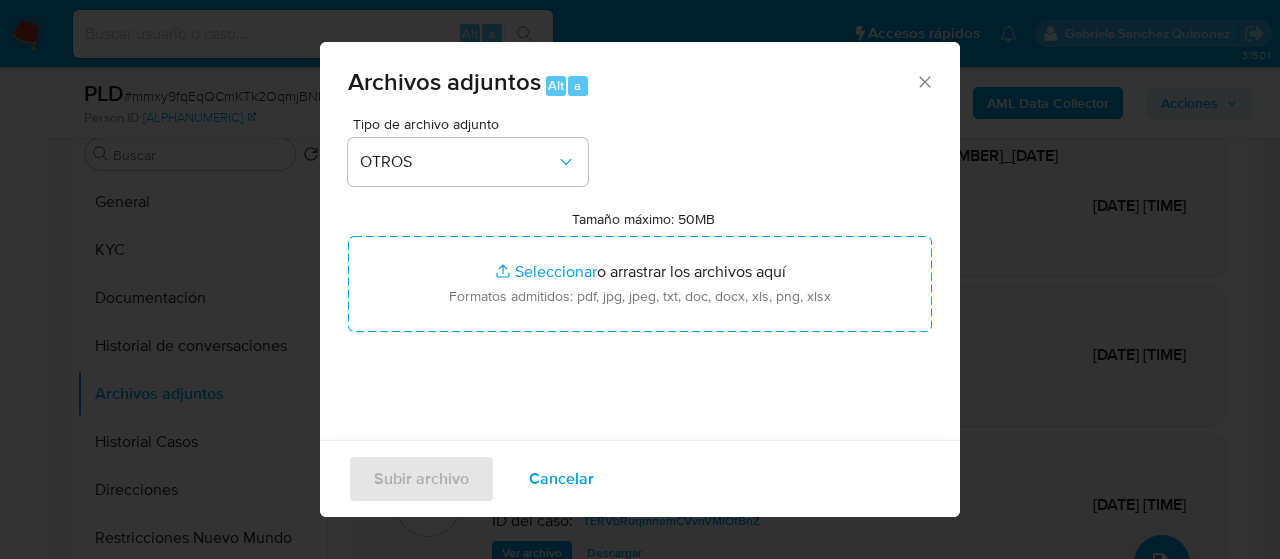 click on "Tipo de archivo adjunto" at bounding box center [473, 124] 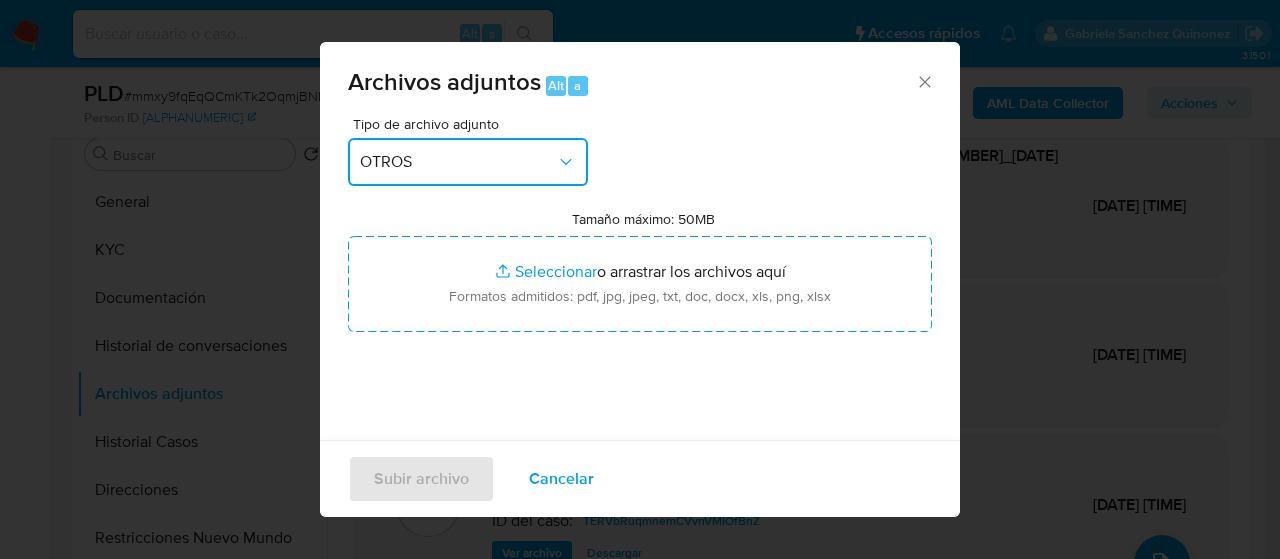 click on "OTROS" at bounding box center [458, 162] 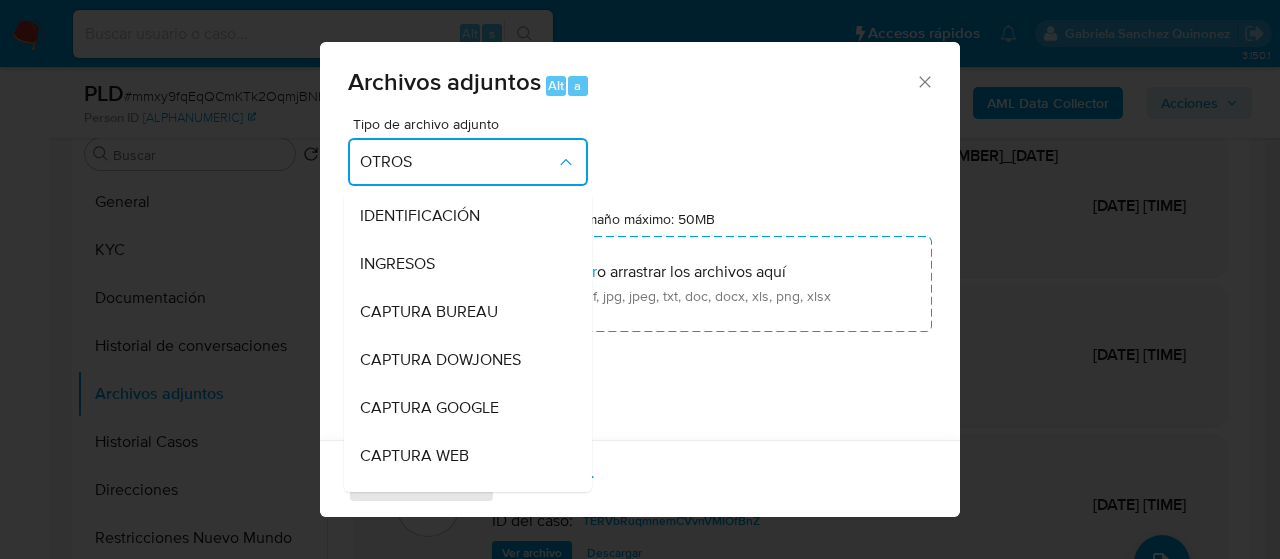 scroll, scrollTop: 326, scrollLeft: 0, axis: vertical 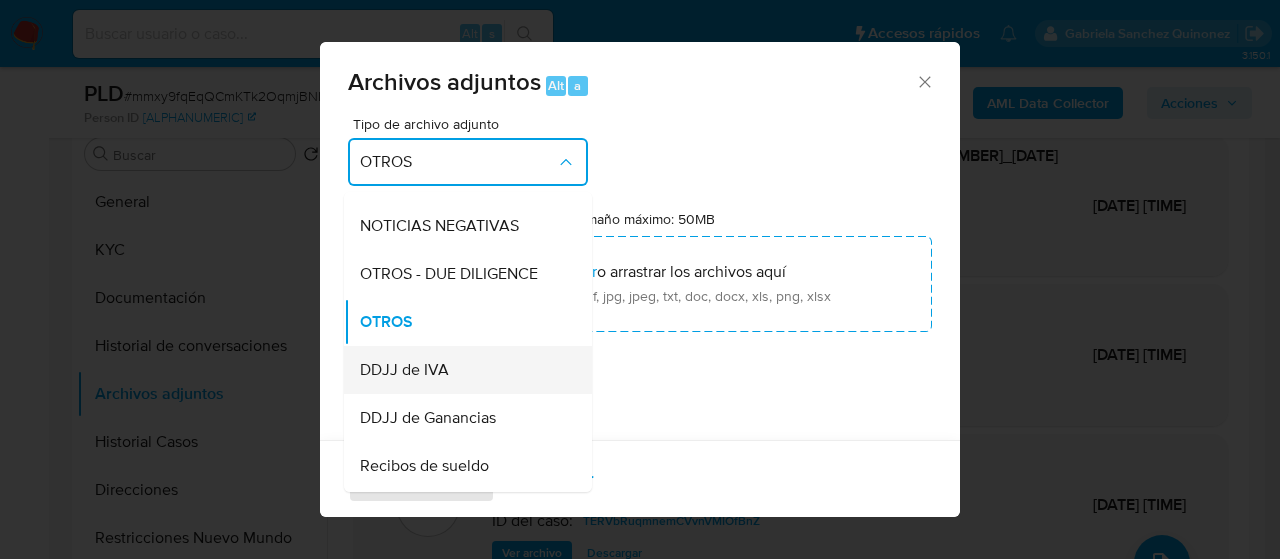 click on "DDJJ de IVA" at bounding box center (462, 370) 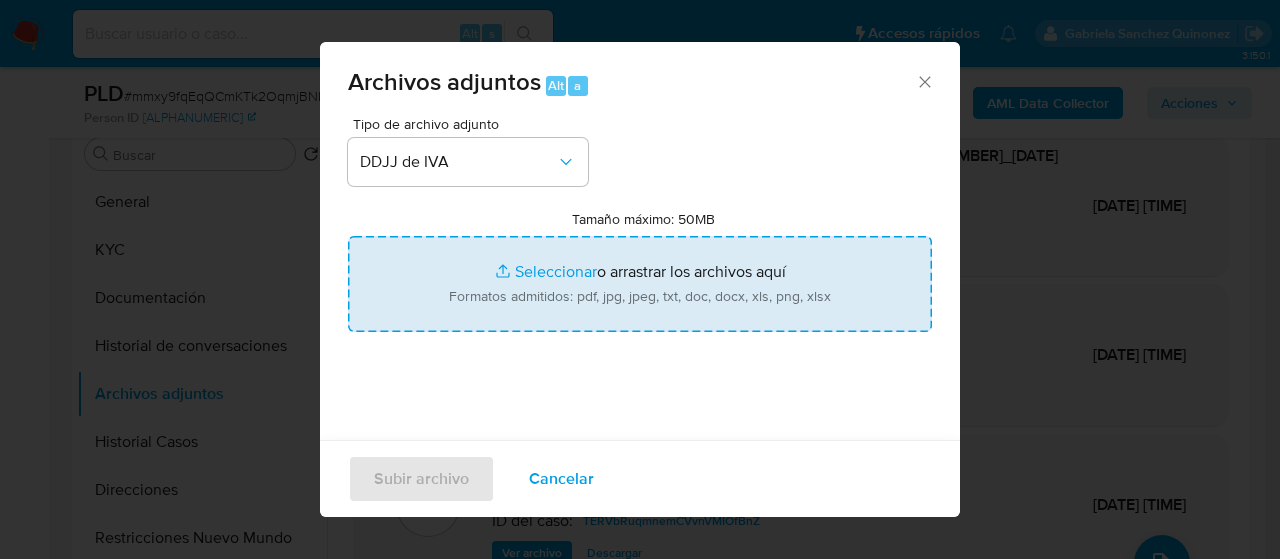 click on "Tamaño máximo: 50MB Seleccionar archivos" at bounding box center (640, 284) 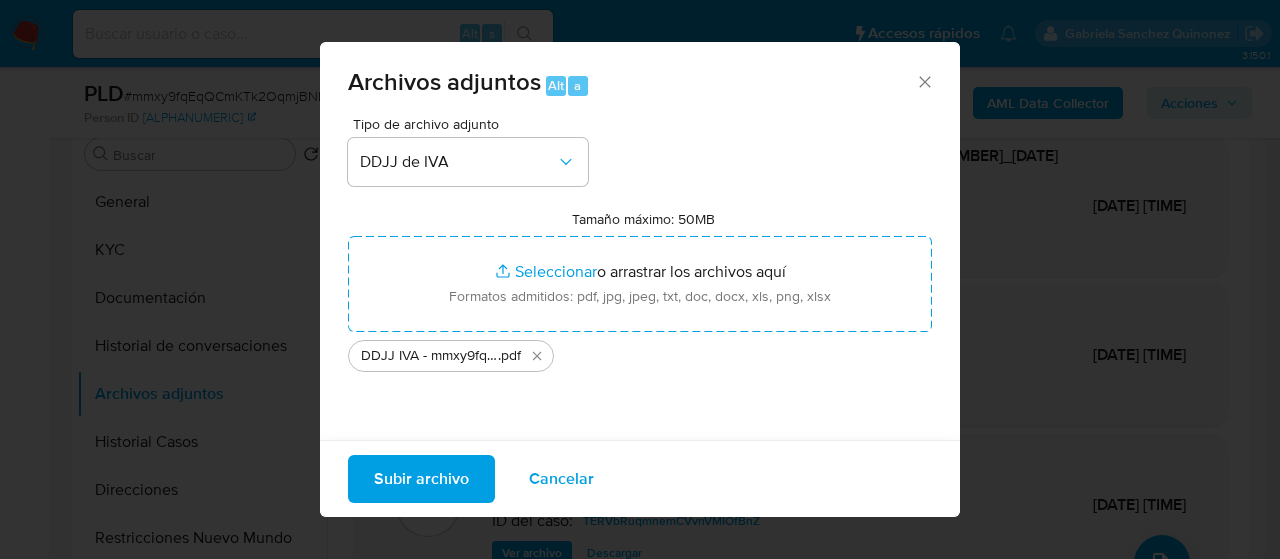 drag, startPoint x: 528, startPoint y: 288, endPoint x: 431, endPoint y: 483, distance: 217.79349 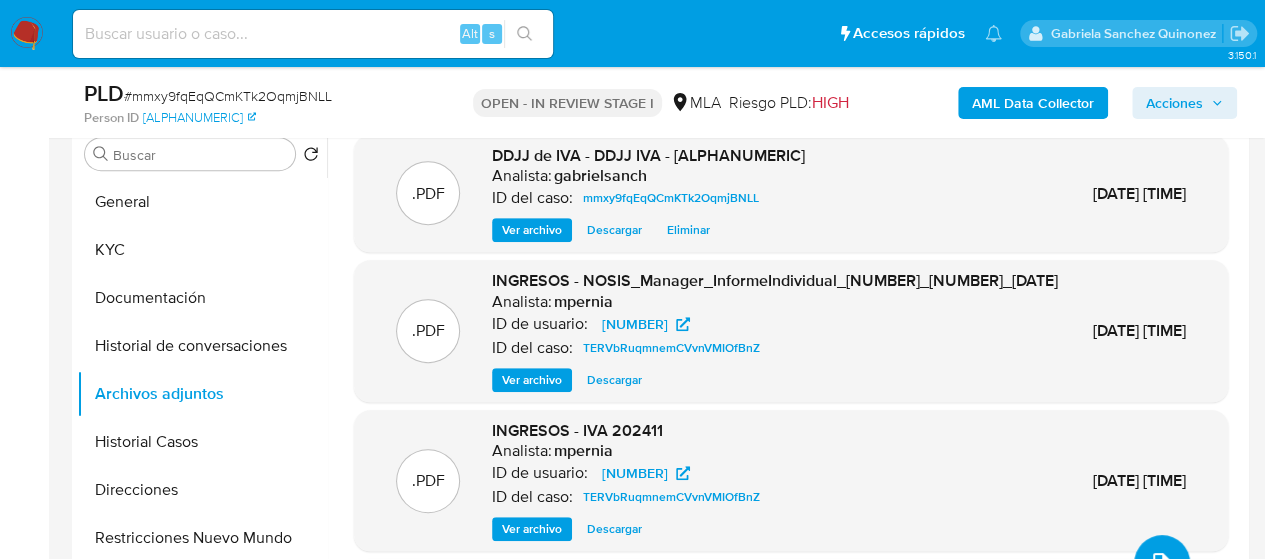 click at bounding box center (1162, 563) 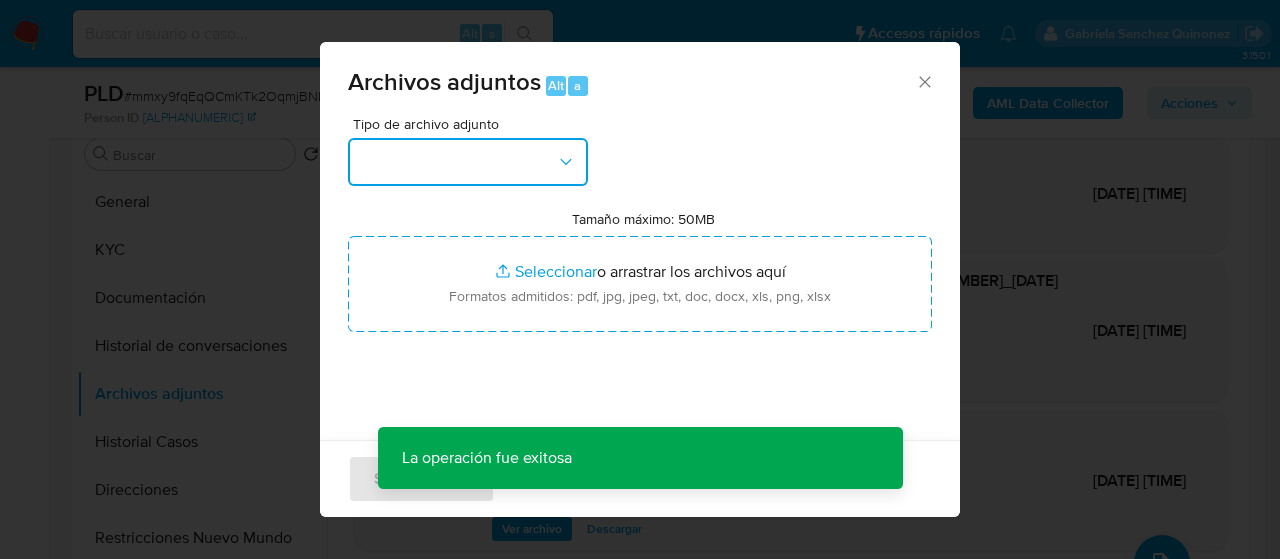 click at bounding box center [468, 162] 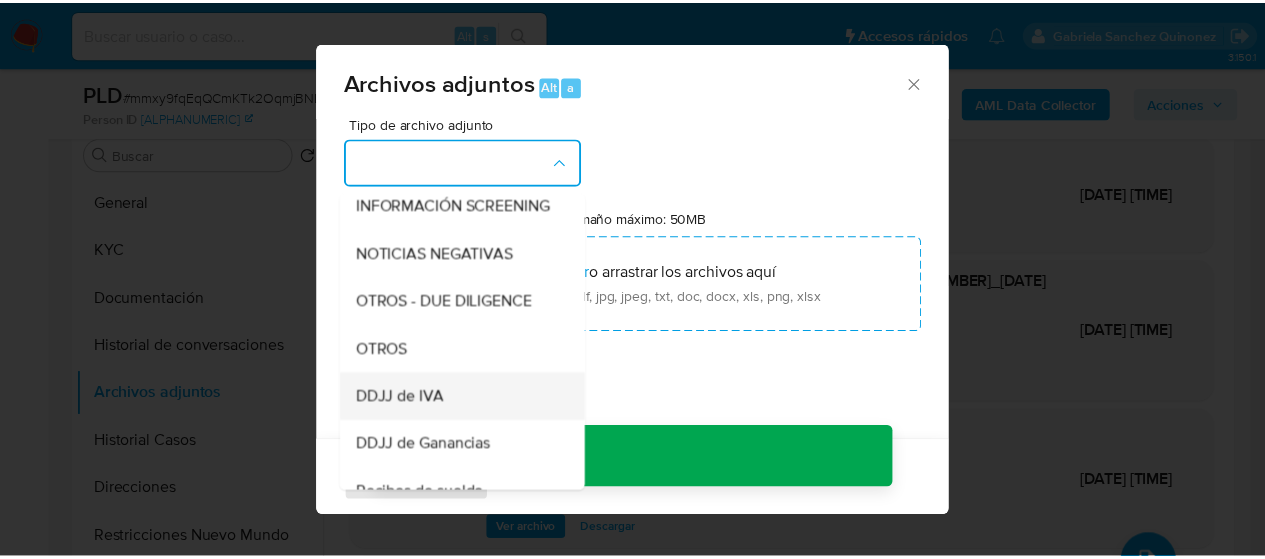 scroll, scrollTop: 300, scrollLeft: 0, axis: vertical 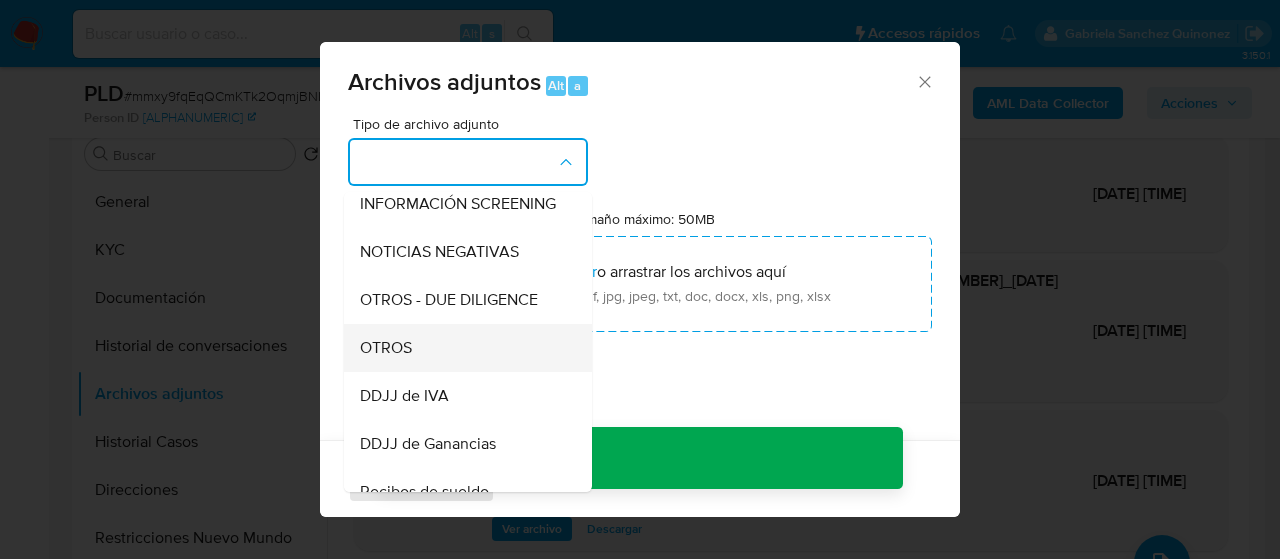 click on "OTROS" at bounding box center (462, 348) 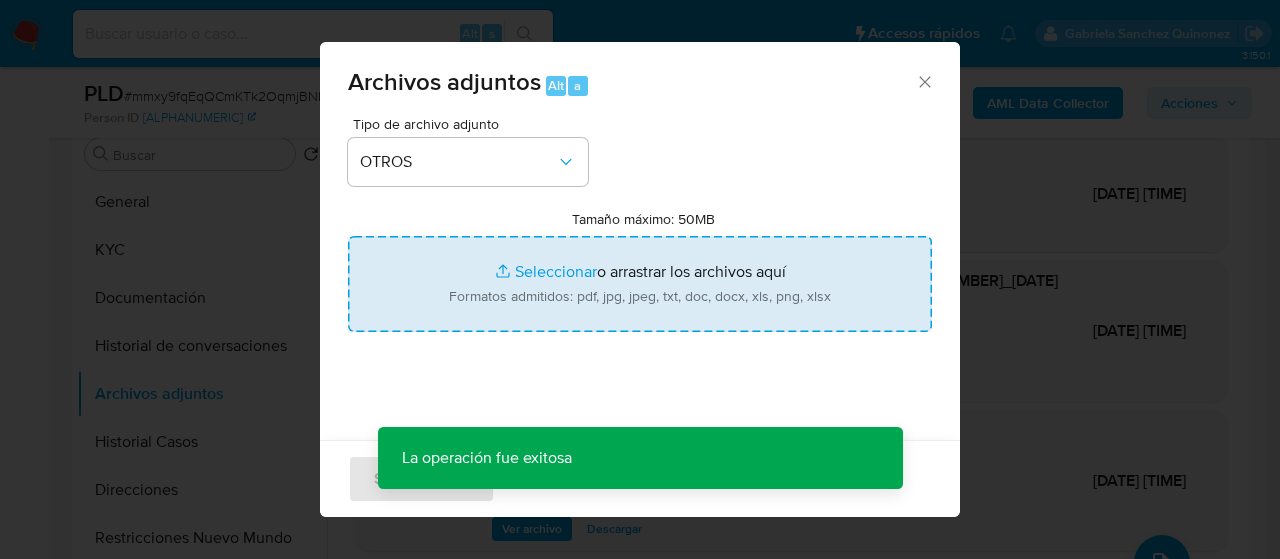click on "Tamaño máximo: 50MB Seleccionar archivos" at bounding box center [640, 284] 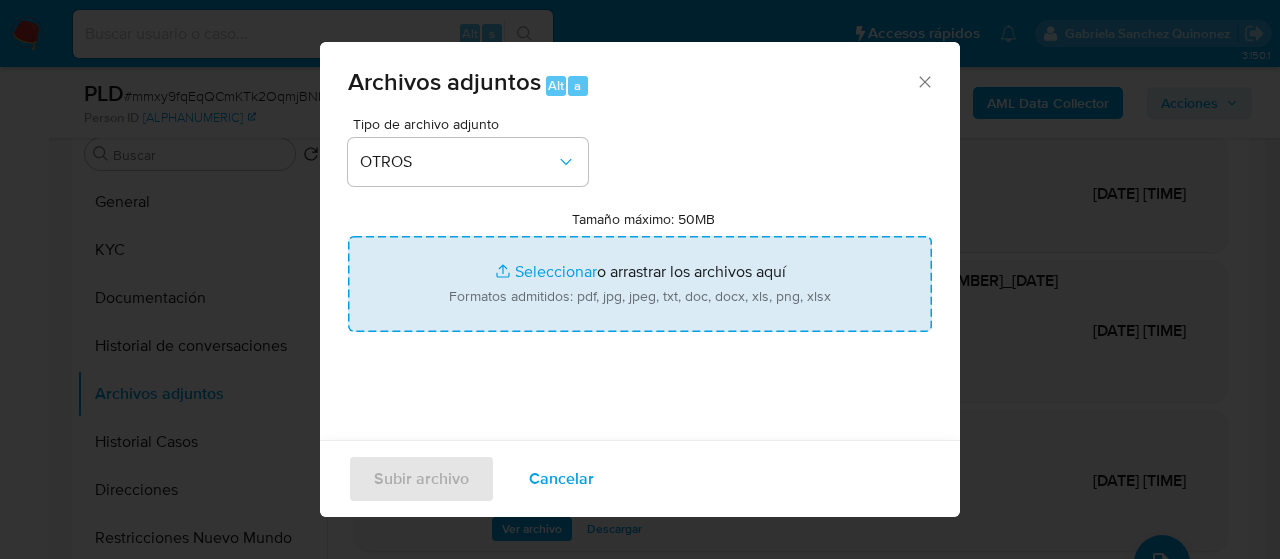 type on "C:\fakepath\Calculador-mmxy9fqEqQCmKTk2OqmjBNLL.xlsx" 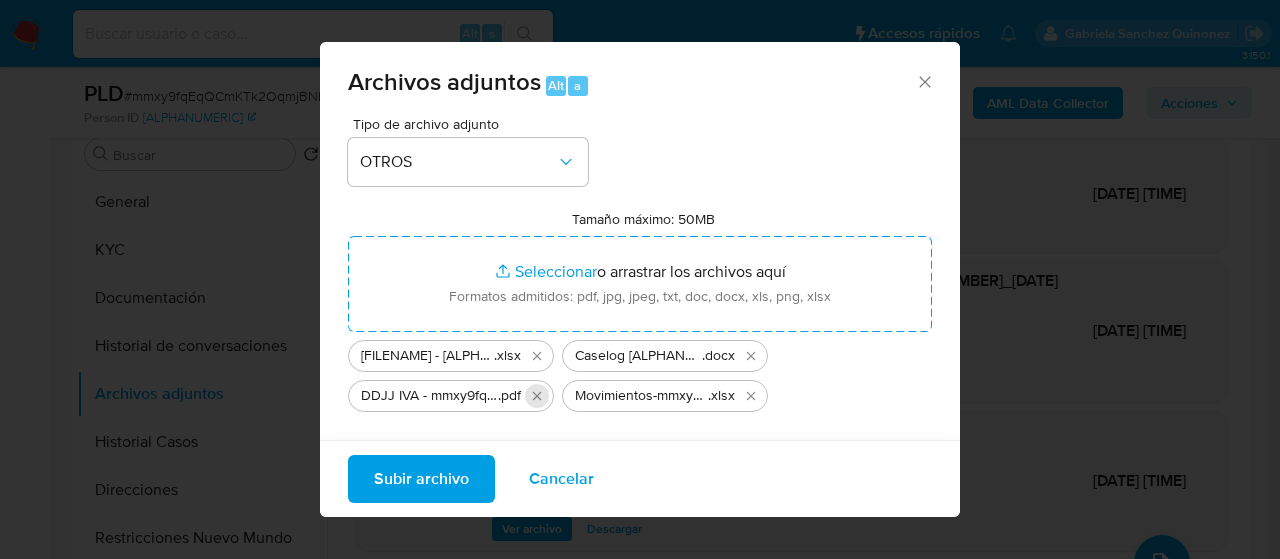 click 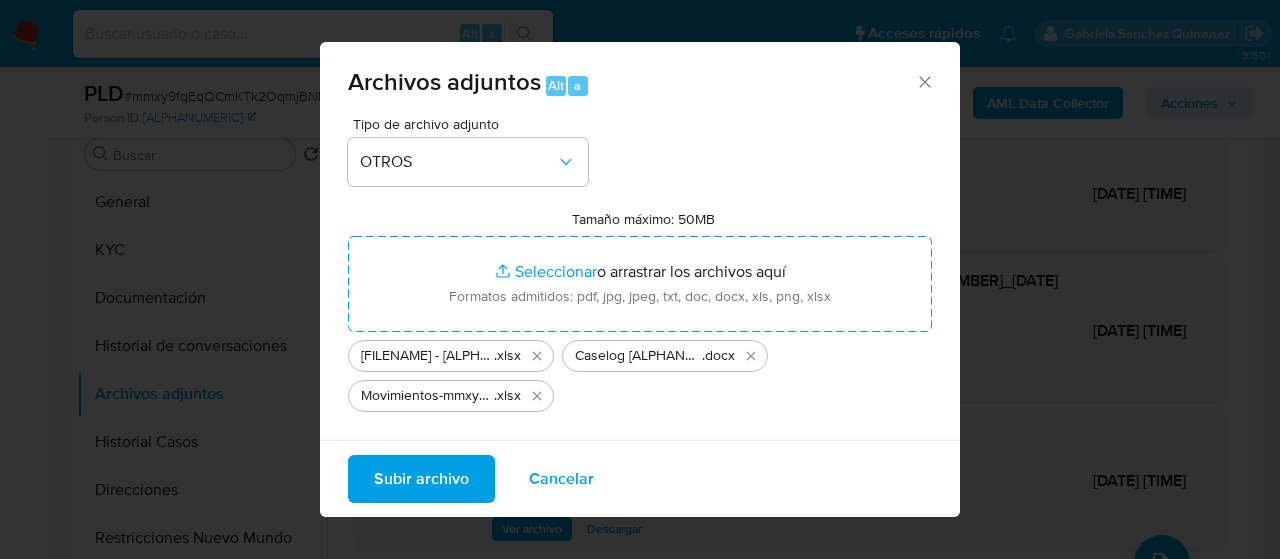 click on "Subir archivo" at bounding box center [421, 479] 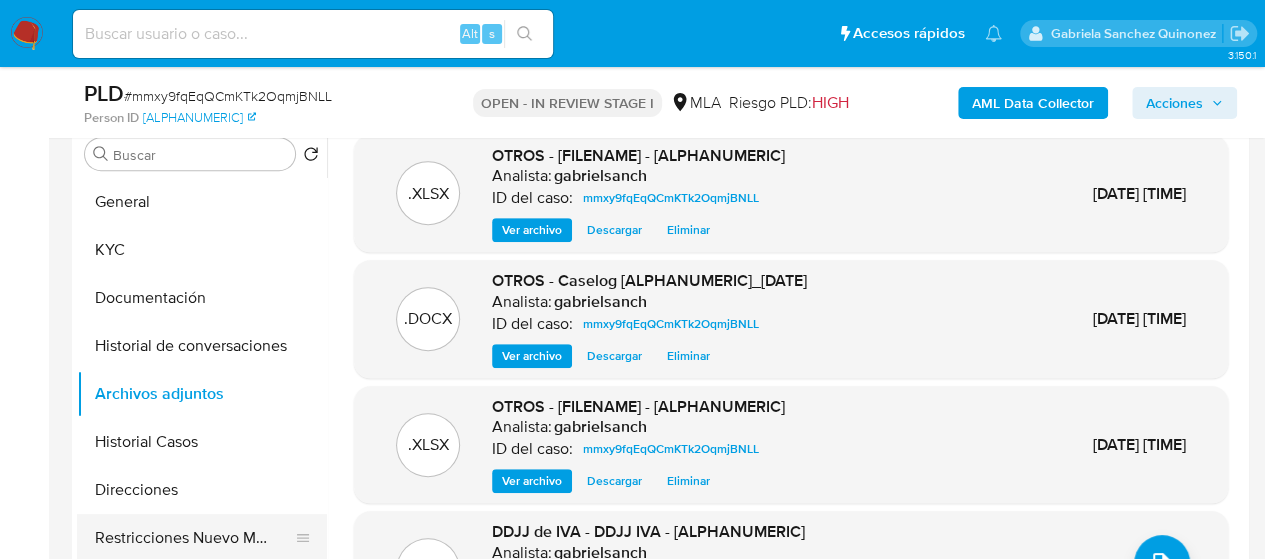 click on "Restricciones Nuevo Mundo" at bounding box center [194, 538] 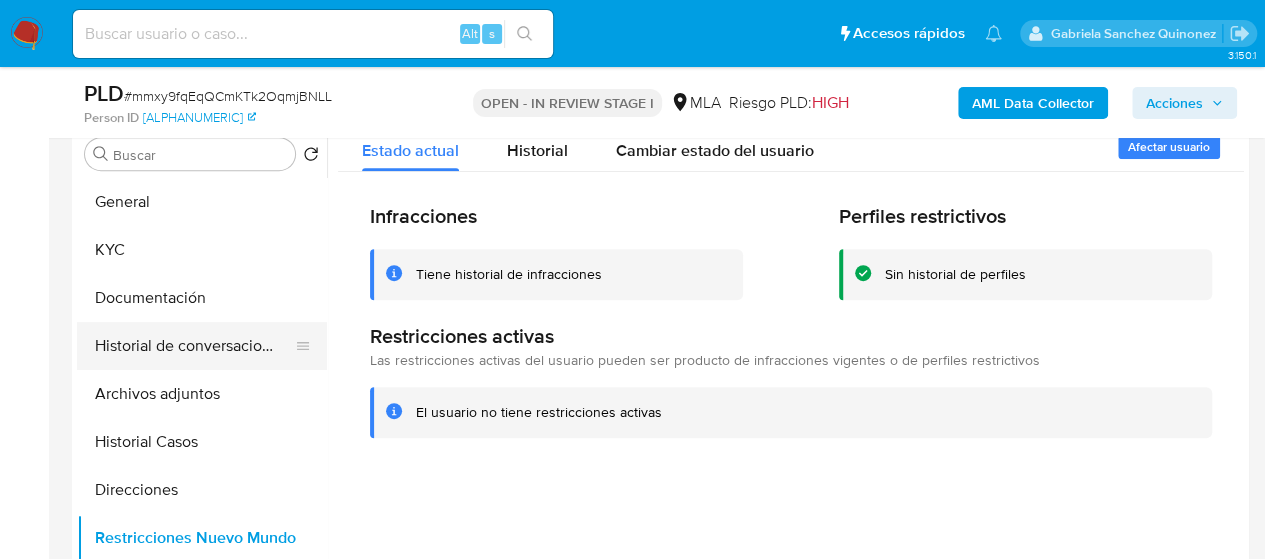 click on "Historial de conversaciones" at bounding box center [194, 346] 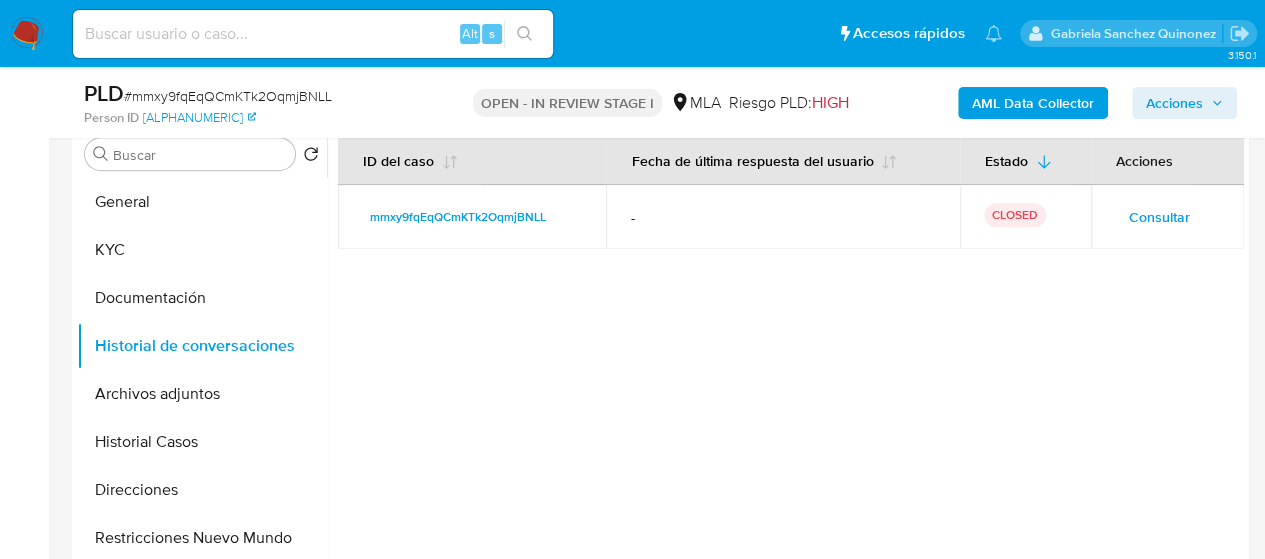 click on "Acciones" at bounding box center (1174, 103) 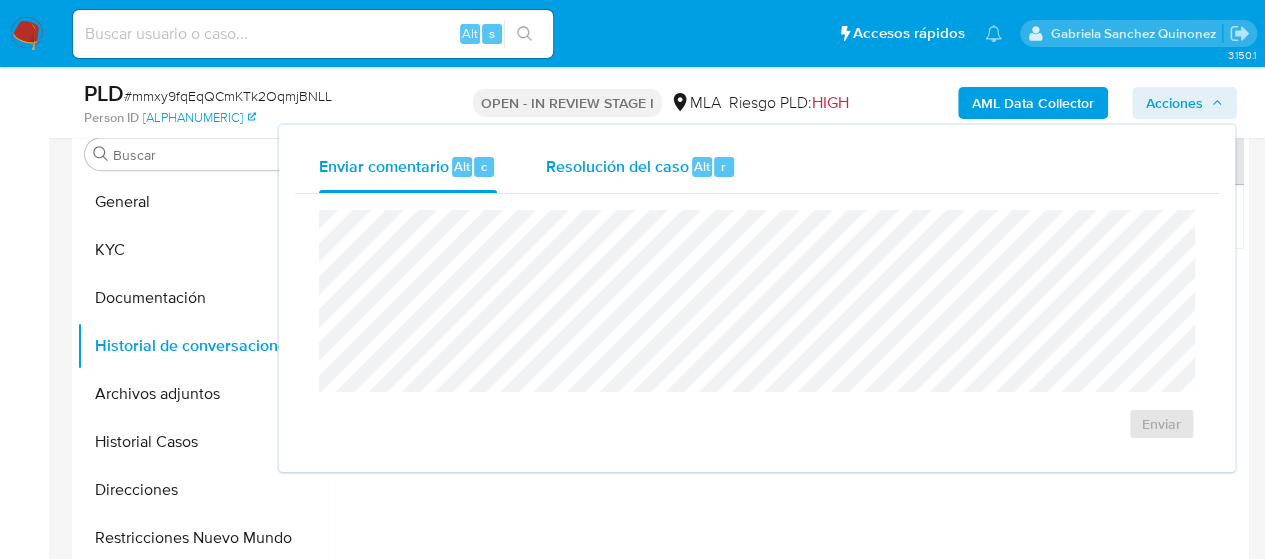 click on "r" at bounding box center (723, 166) 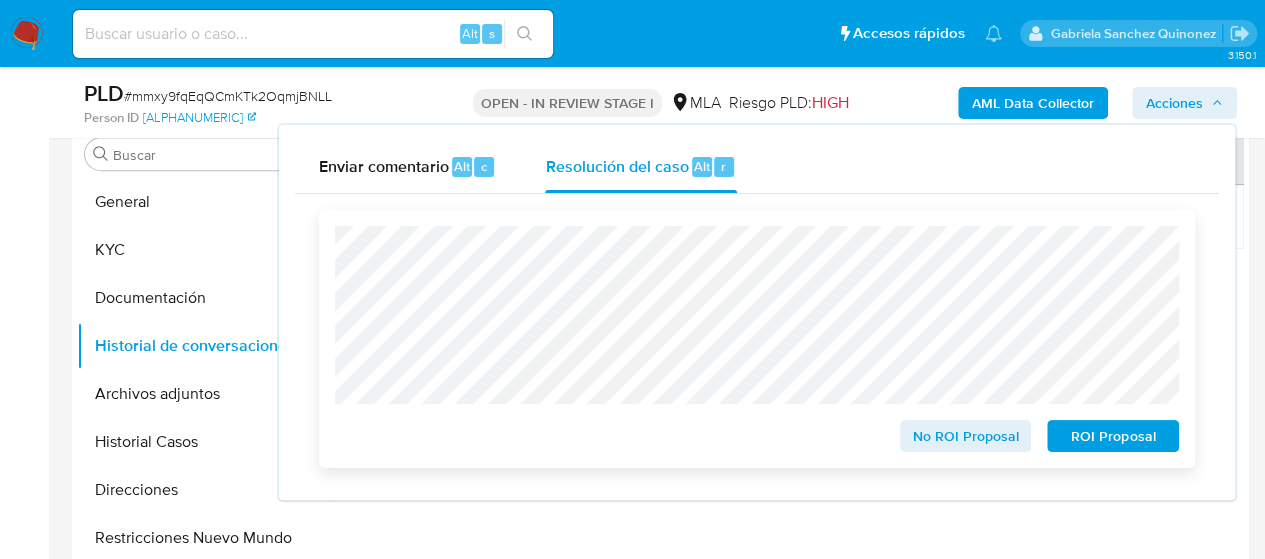 click on "No ROI Proposal" at bounding box center (966, 436) 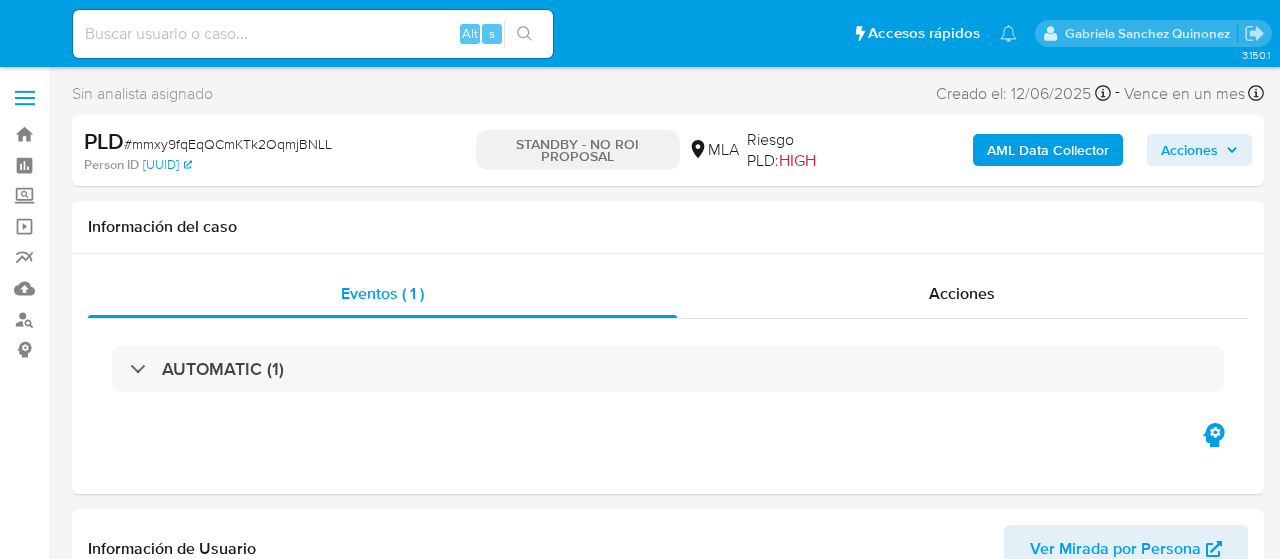select on "10" 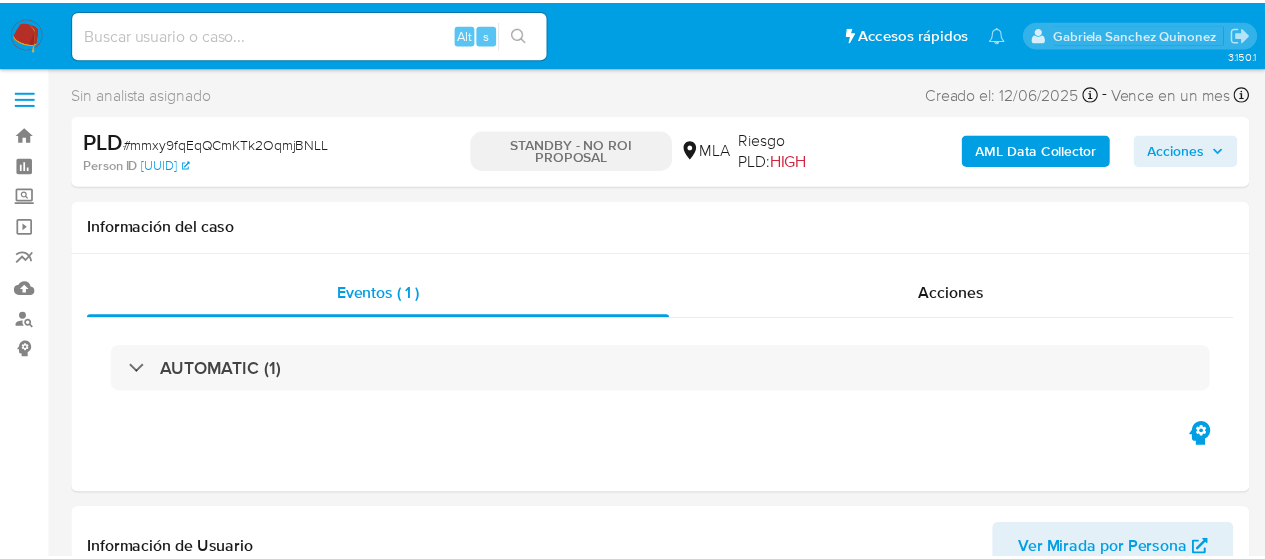 scroll, scrollTop: 0, scrollLeft: 0, axis: both 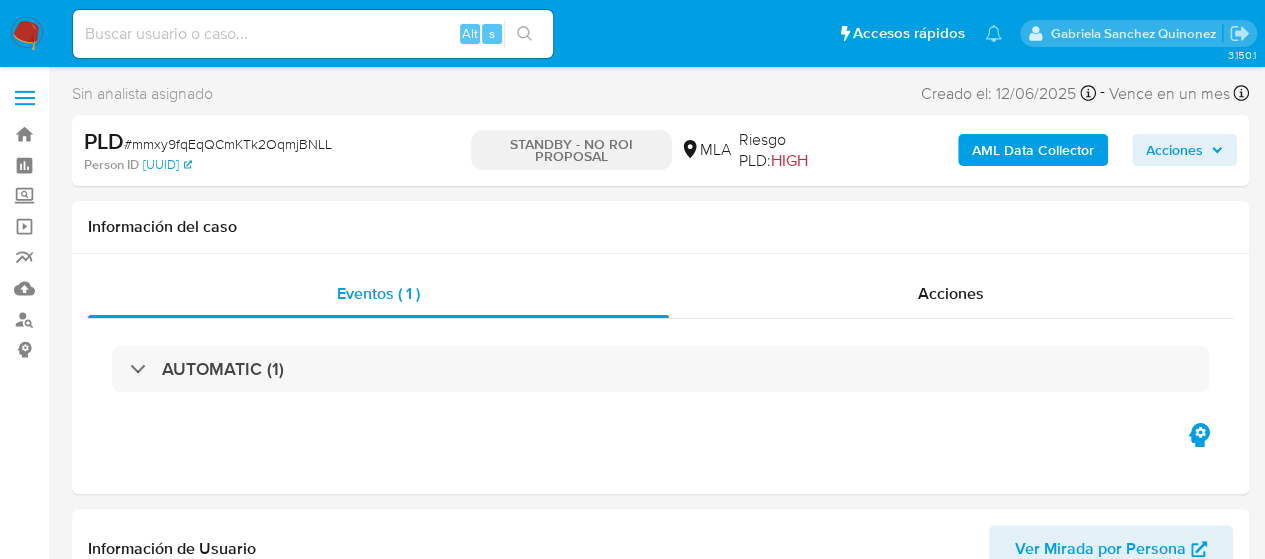 click at bounding box center (313, 34) 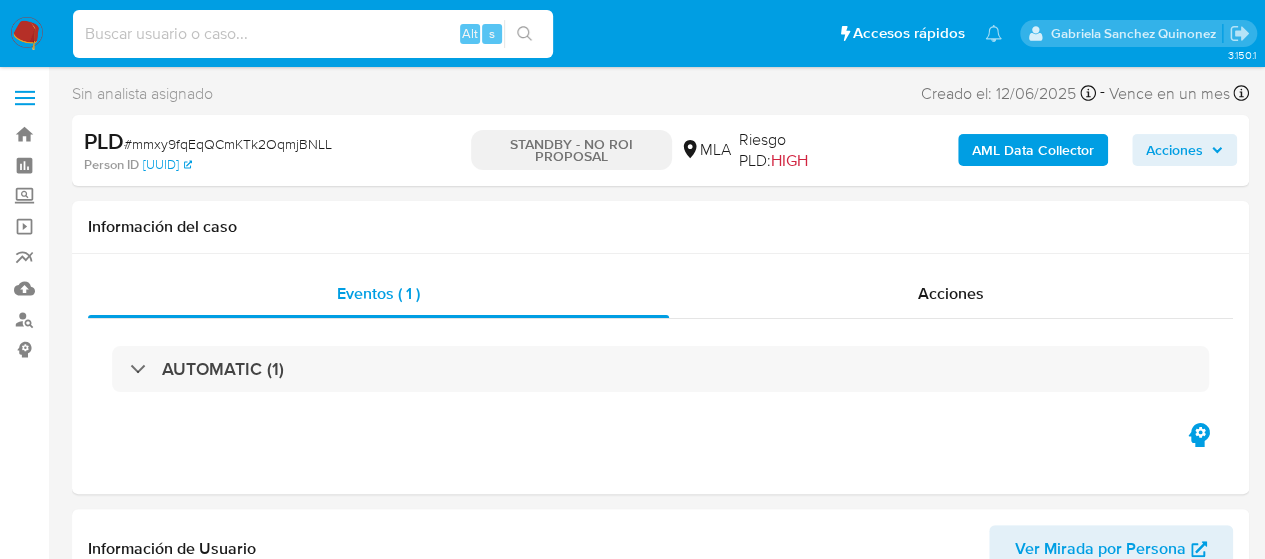 paste on "4dNjn6mk0YXzS4P6ToWlOU95" 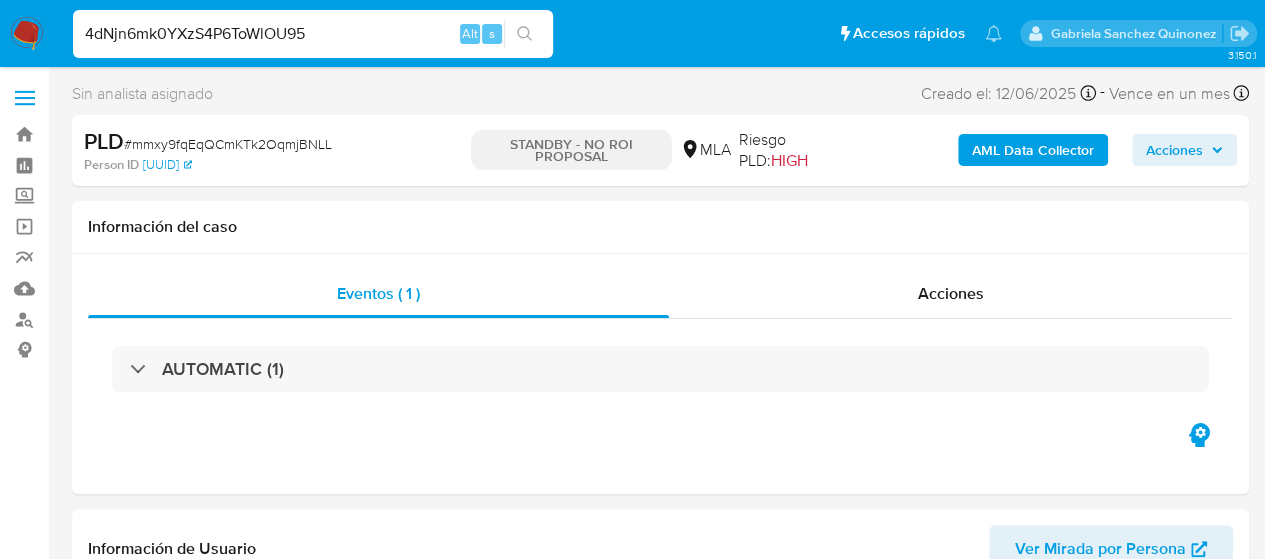 type on "4dNjn6mk0YXzS4P6ToWlOU95" 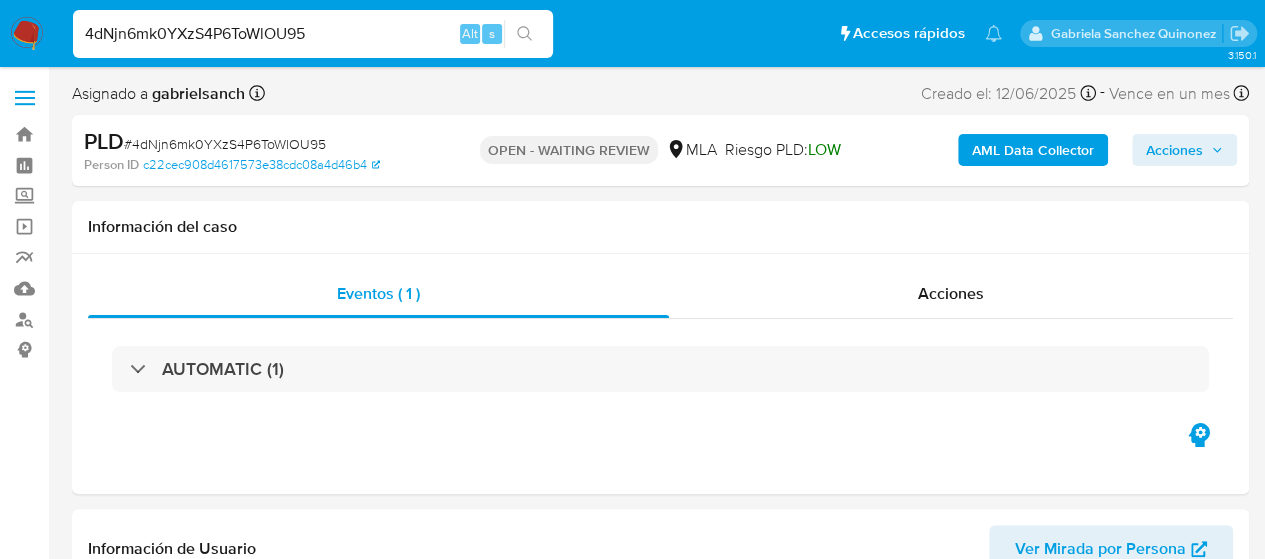 select on "10" 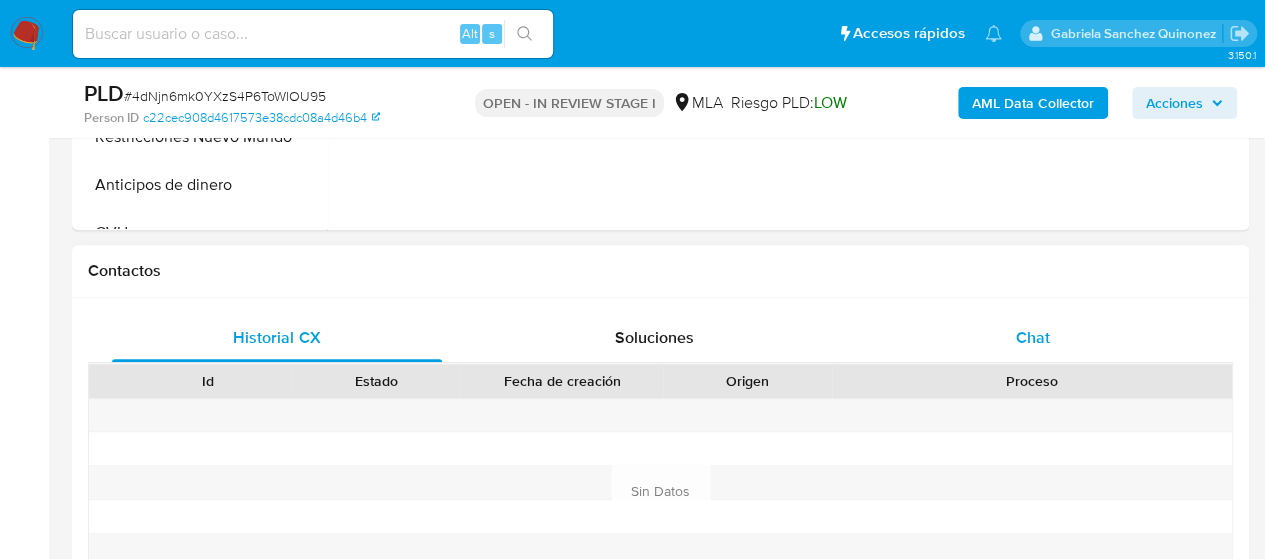scroll, scrollTop: 900, scrollLeft: 0, axis: vertical 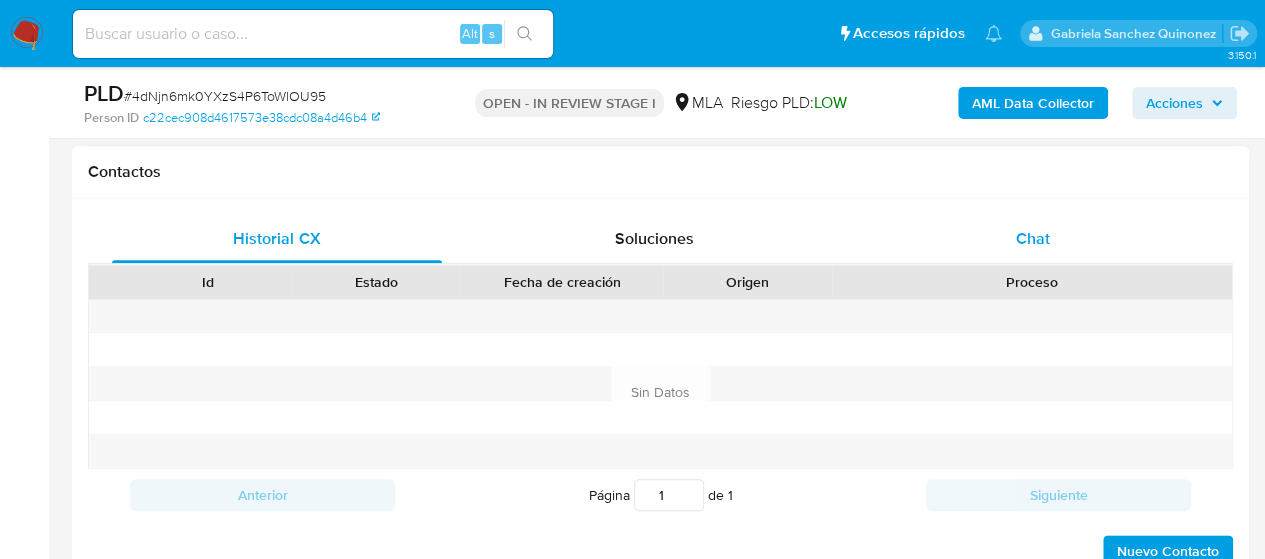 click on "Chat" at bounding box center (1033, 238) 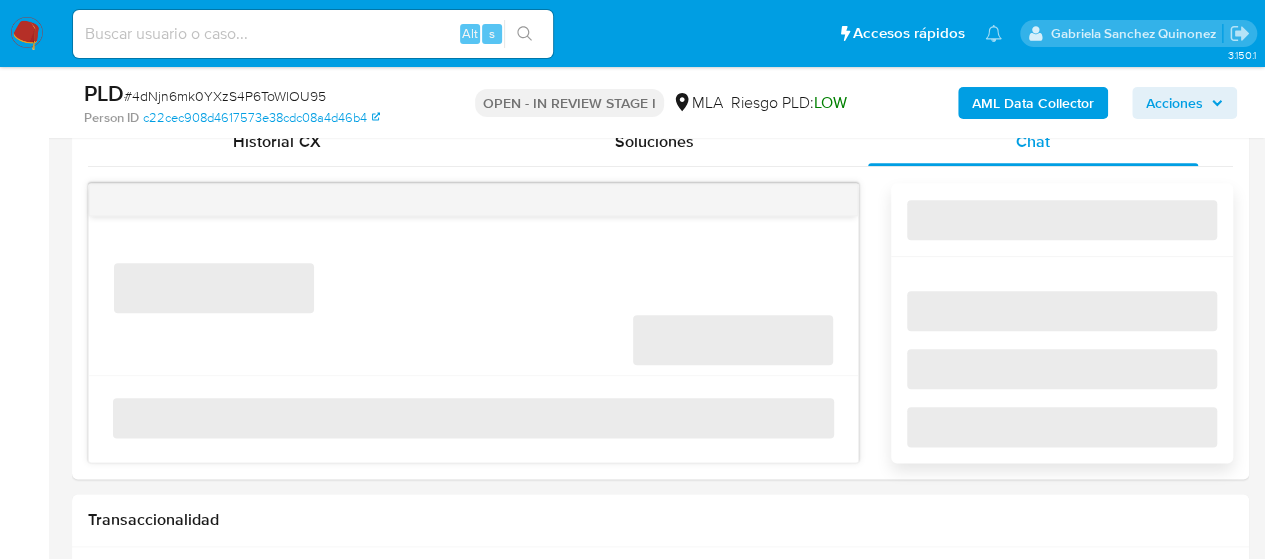 scroll, scrollTop: 1000, scrollLeft: 0, axis: vertical 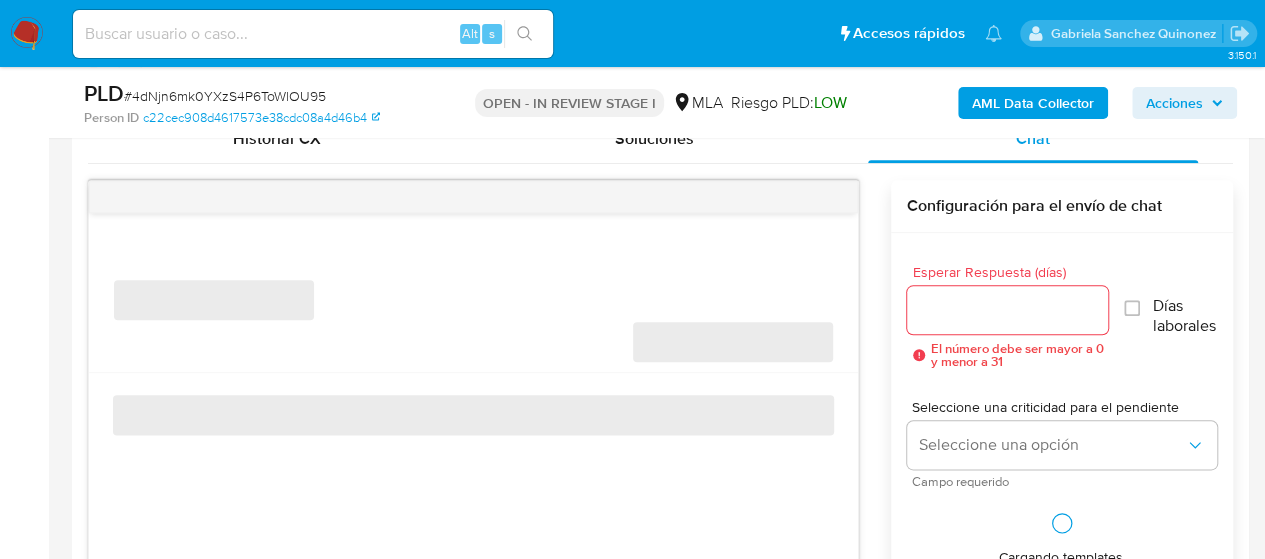 select on "10" 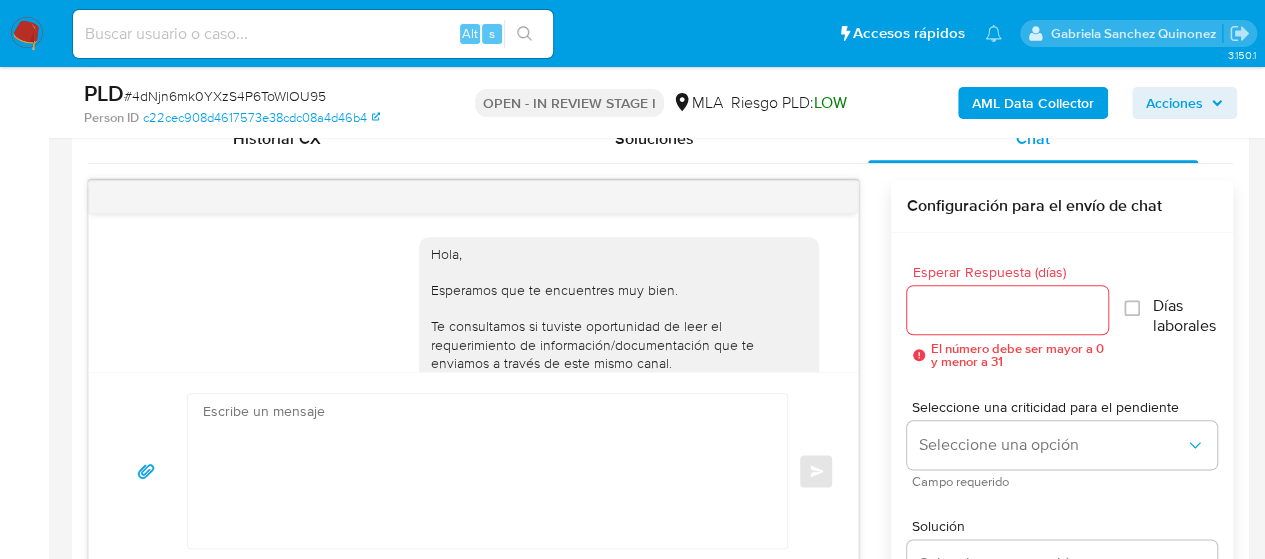 scroll, scrollTop: 3063, scrollLeft: 0, axis: vertical 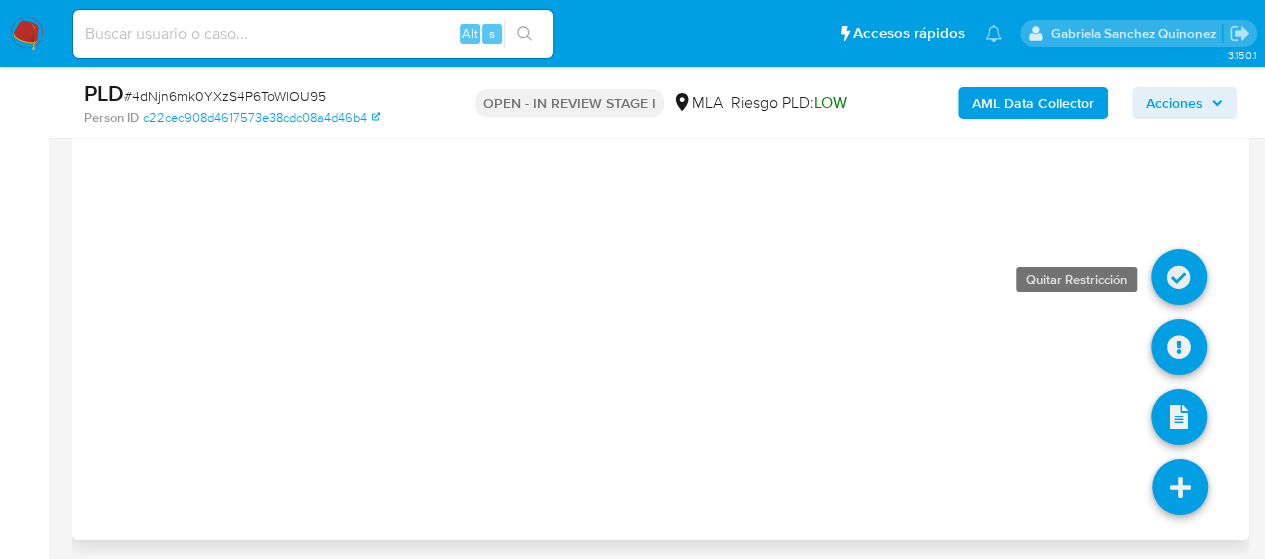click at bounding box center (1179, 277) 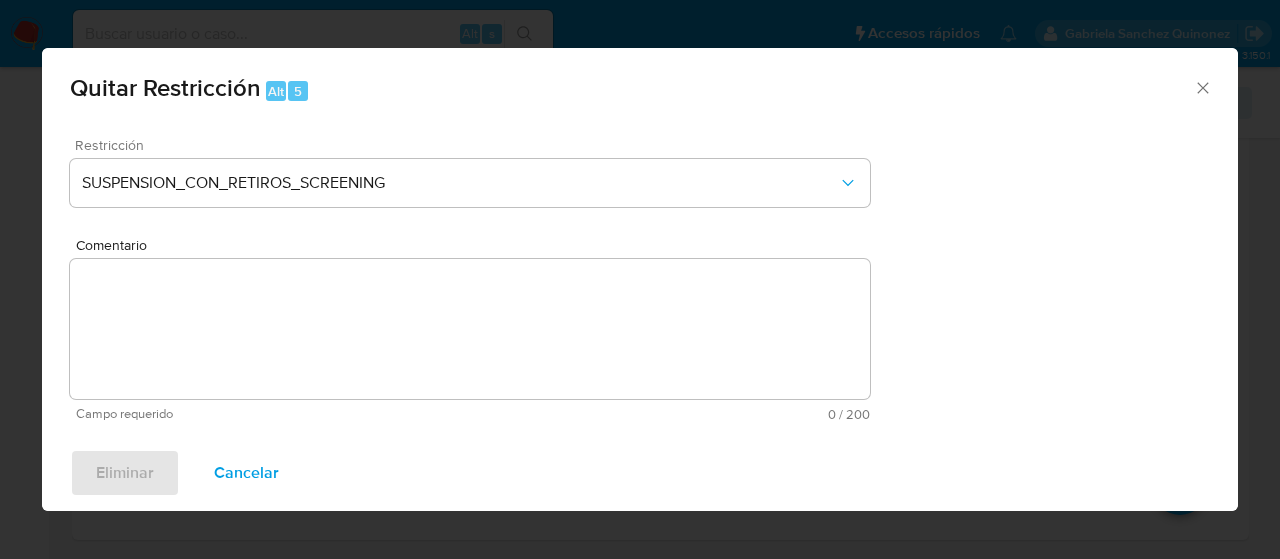 click on "Restricción SUSPENSION_CON_RETIROS_SCREENING" at bounding box center (470, 185) 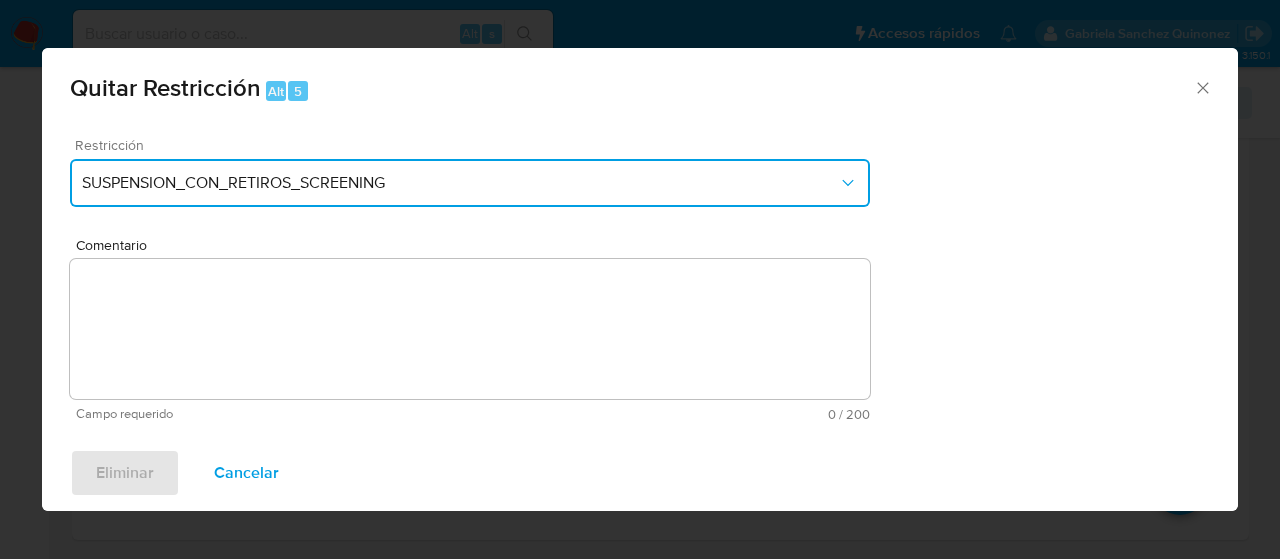 click on "SUSPENSION_CON_RETIROS_SCREENING" at bounding box center [460, 183] 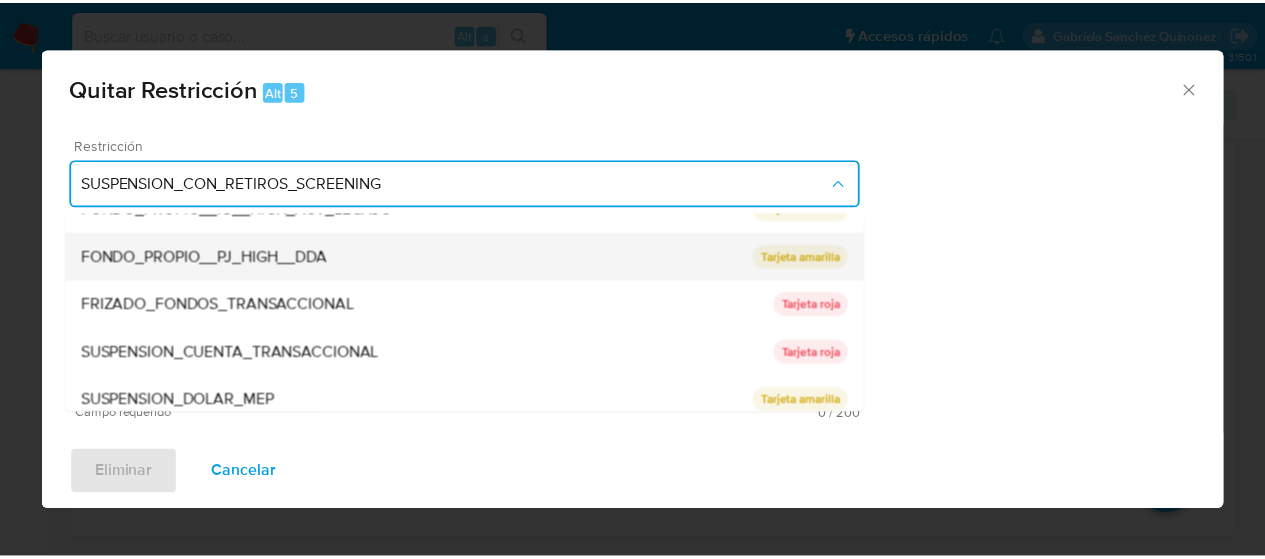 scroll, scrollTop: 328, scrollLeft: 0, axis: vertical 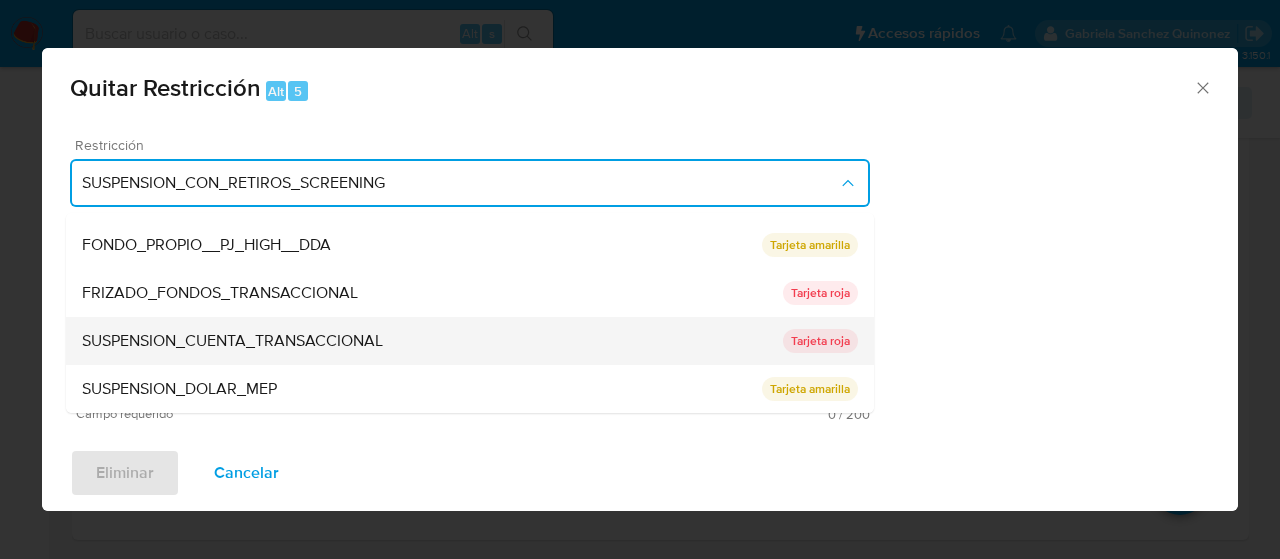 click on "SUSPENSION_CUENTA_TRANSACCIONAL" at bounding box center [232, 341] 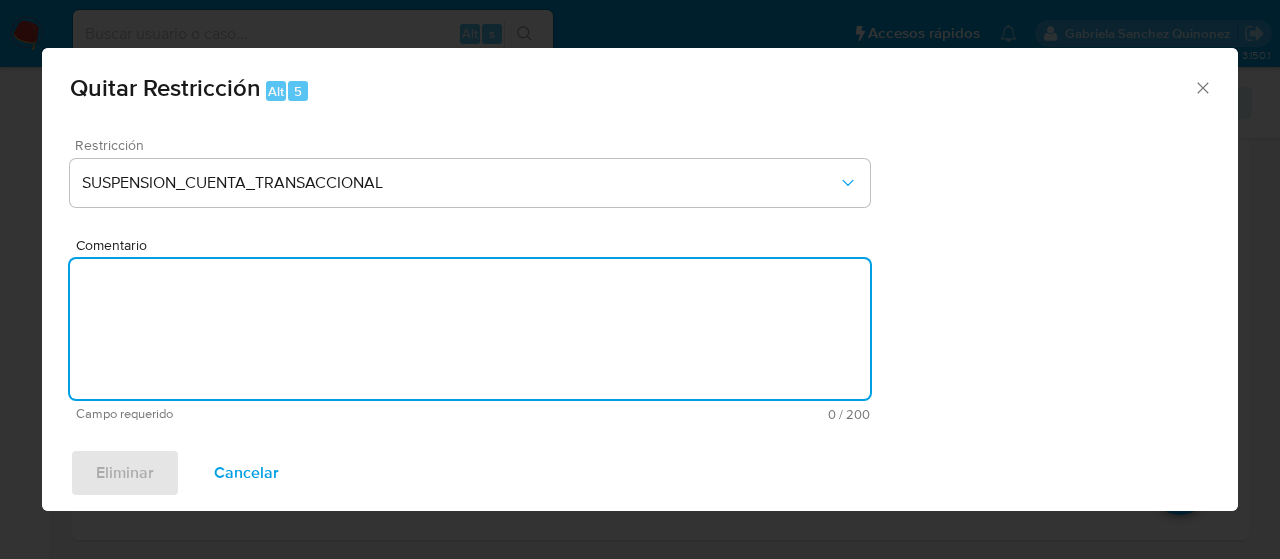 click on "Restricción SUSPENSION_CUENTA_TRANSACCIONAL Comentario Campo requerido 0 / 200 200 caracteres restantes" at bounding box center [470, 279] 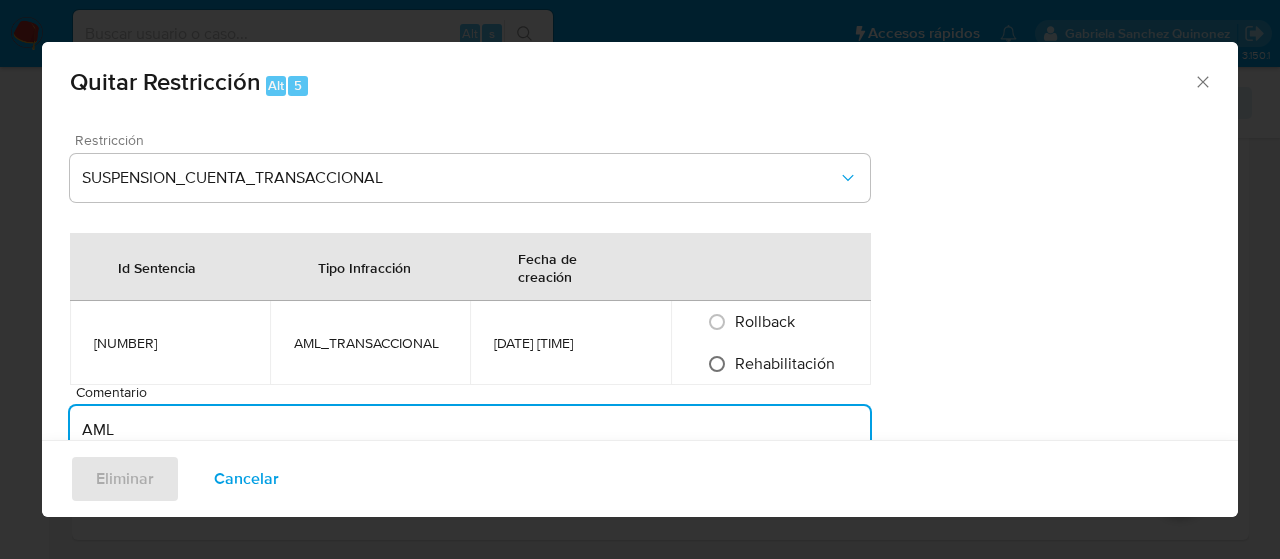 type on "AML" 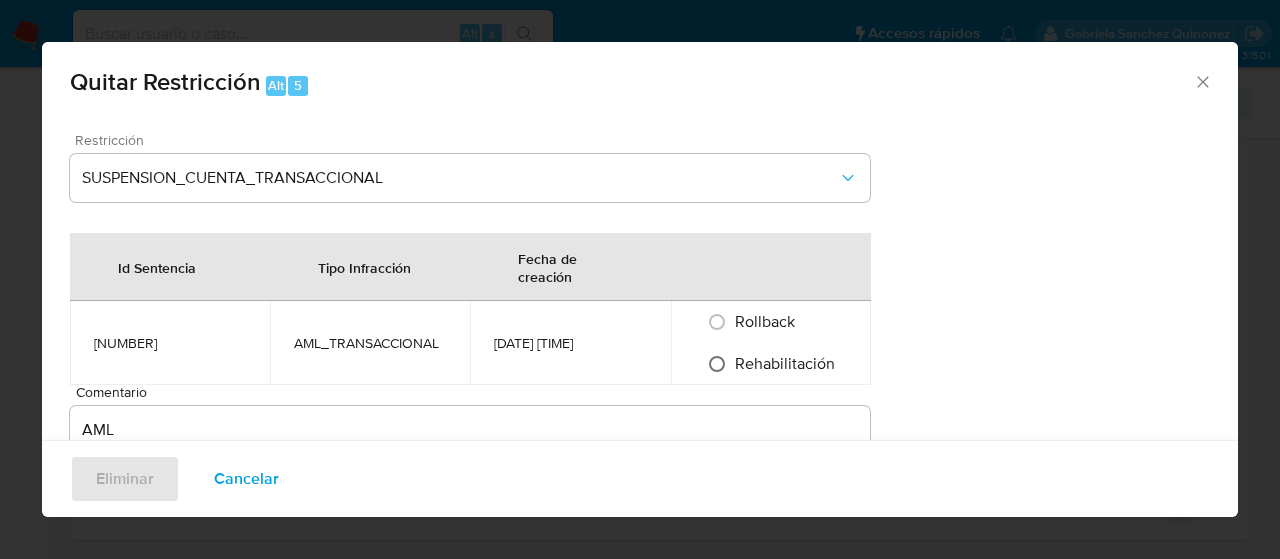 click on "Rehabilitación" at bounding box center (717, 364) 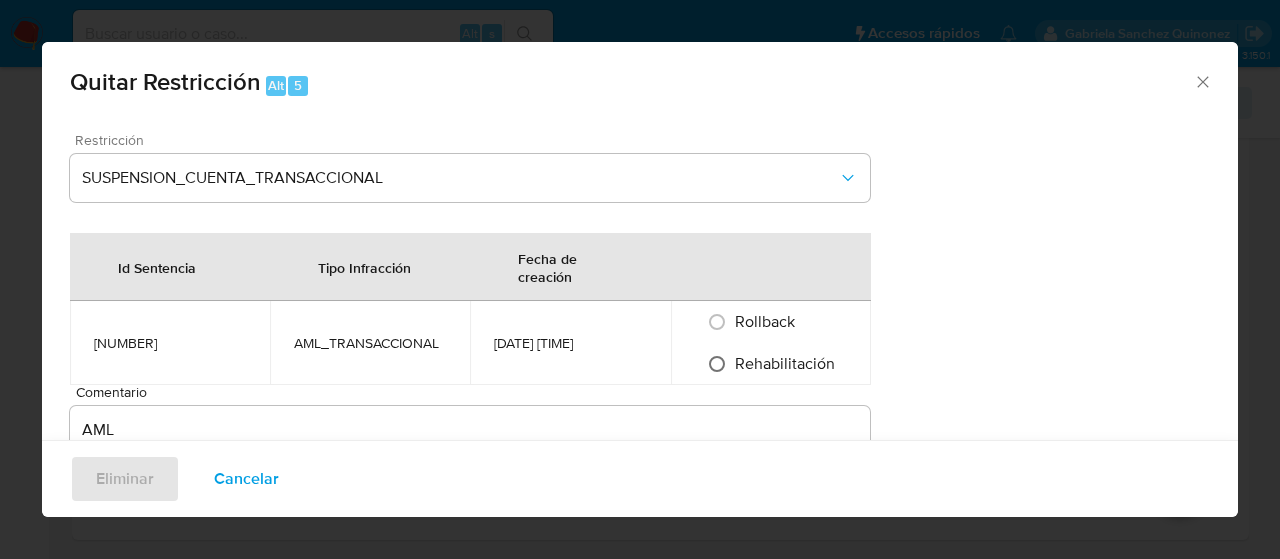 radio on "true" 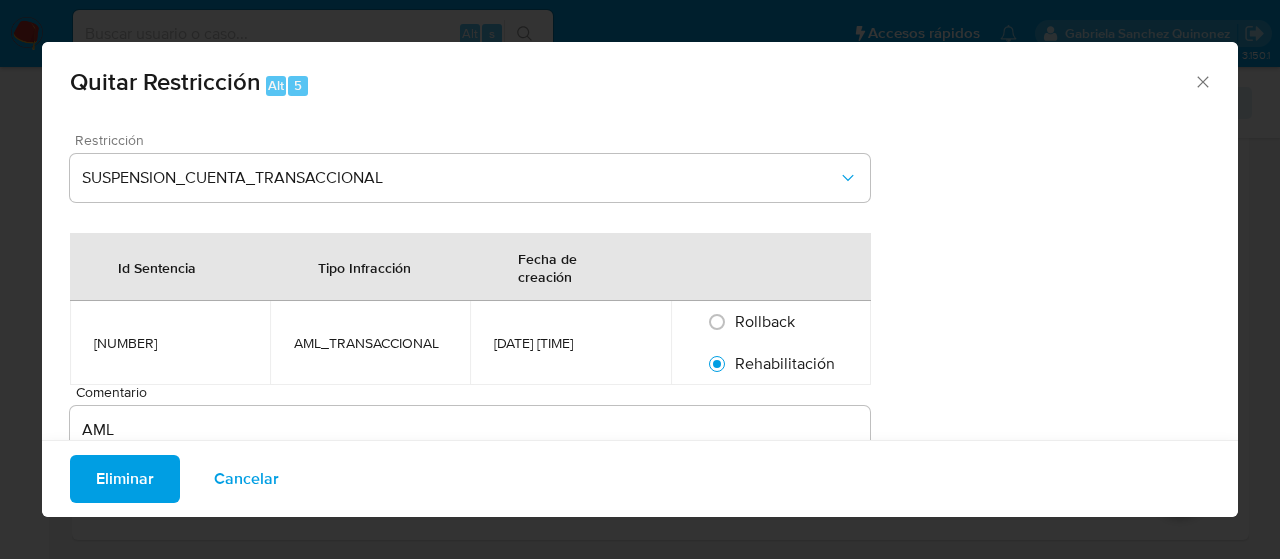 click on "Eliminar" at bounding box center [125, 479] 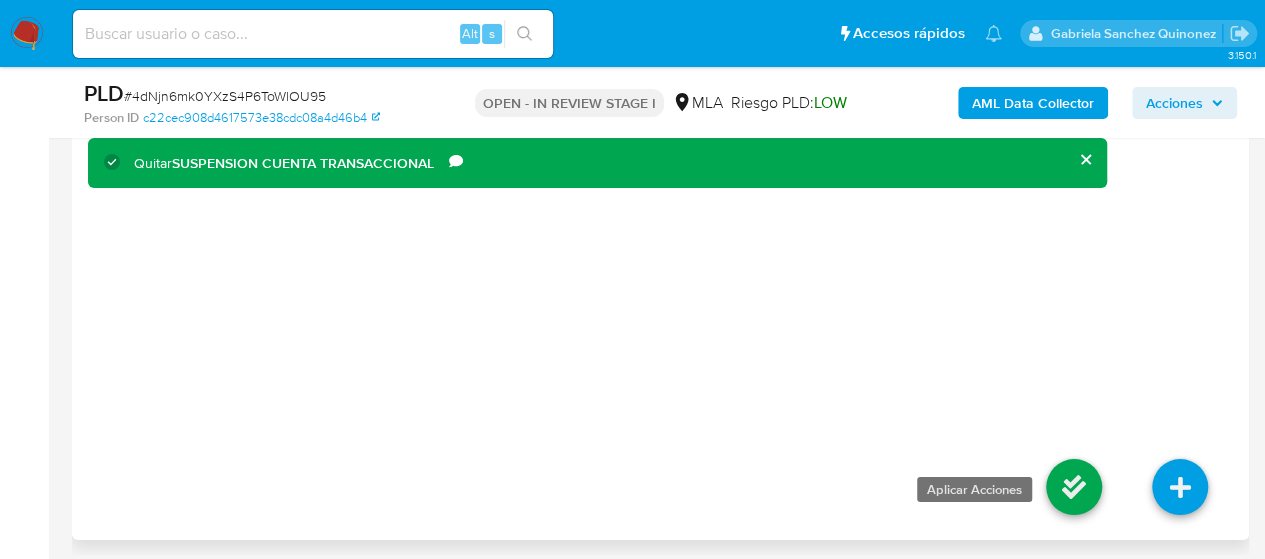 click at bounding box center [1074, 487] 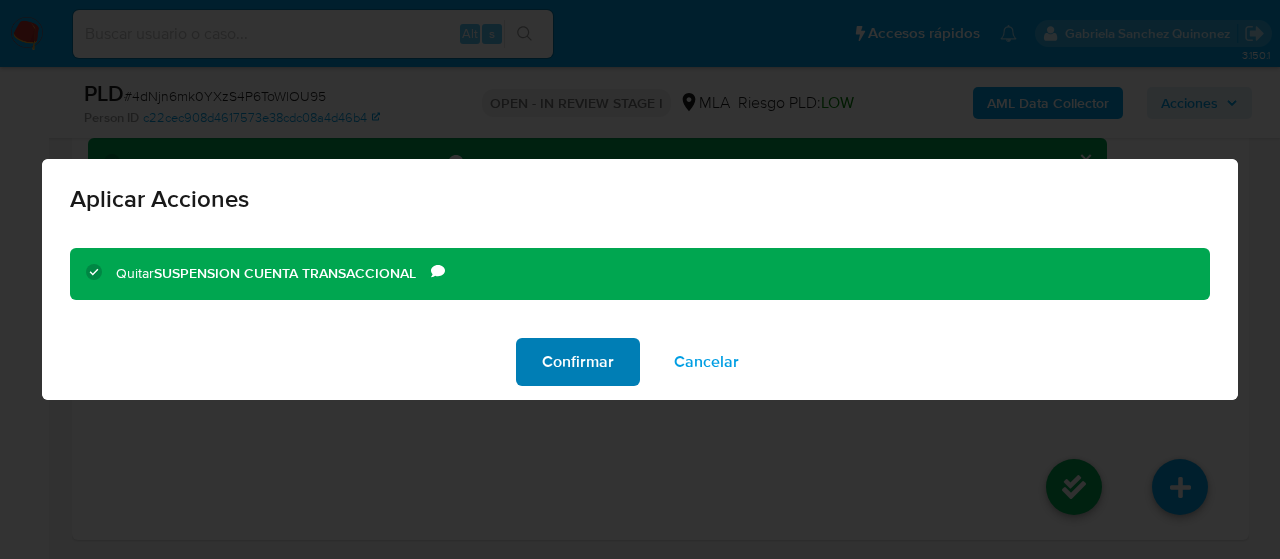 click on "Confirmar" at bounding box center (578, 362) 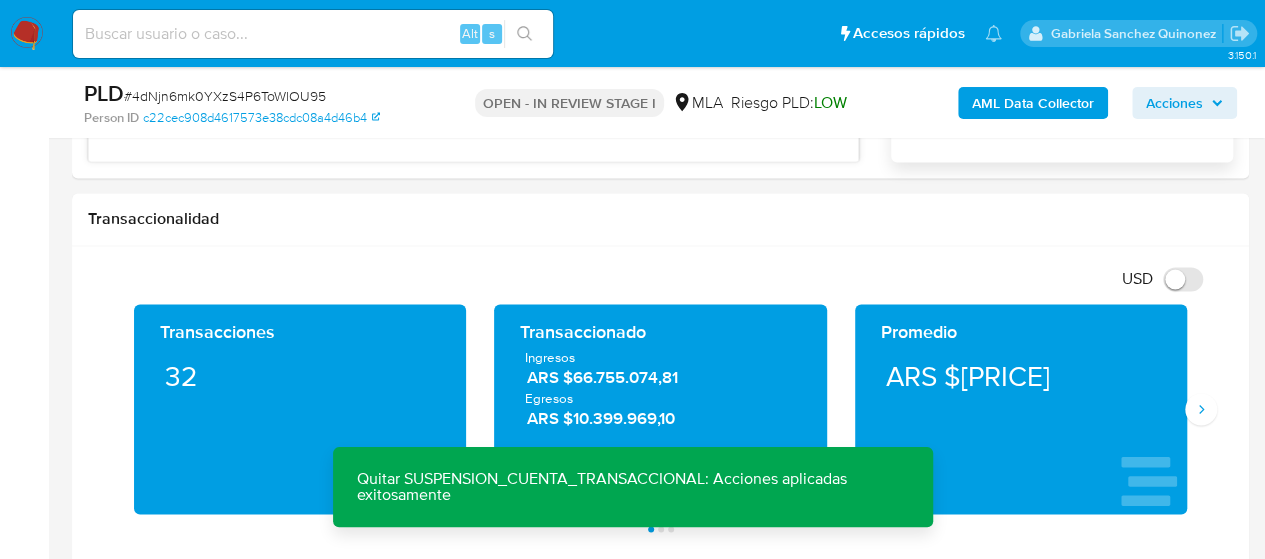scroll, scrollTop: 1066, scrollLeft: 0, axis: vertical 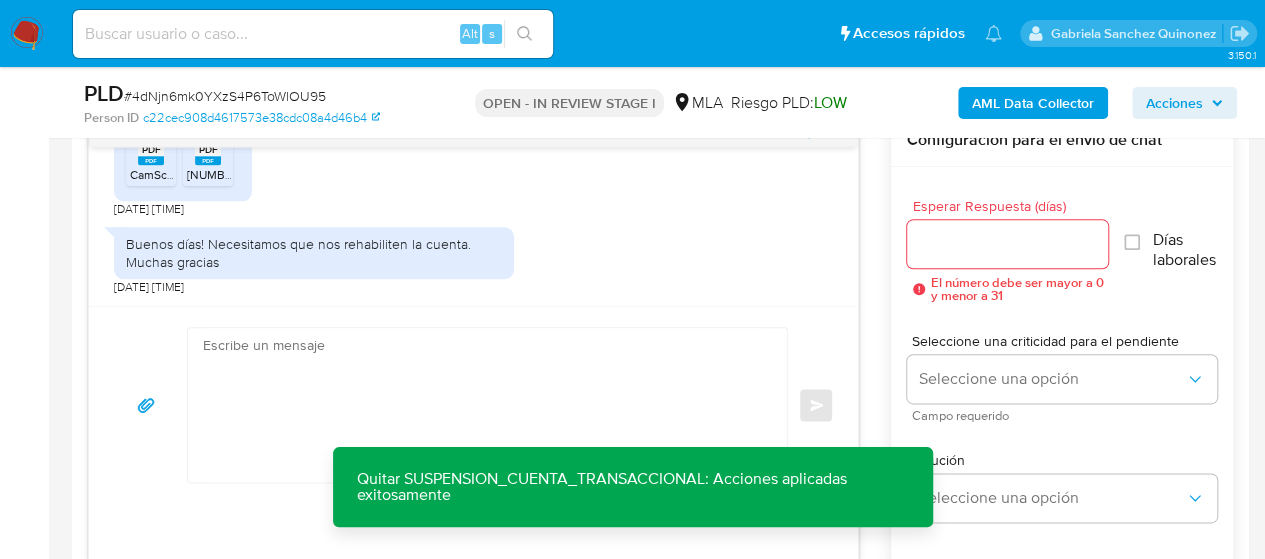 click at bounding box center (482, 405) 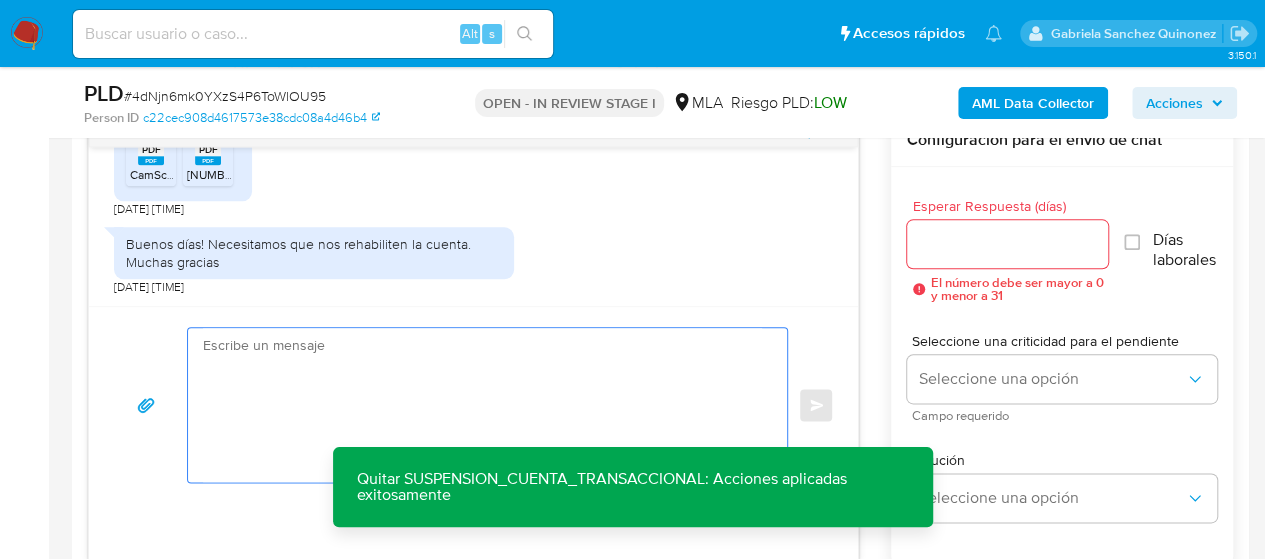 paste on "Hola,
¡Muchas gracias por tu respuesta! Confirmamos la recepción de la documentación.
Te informamos que estaremos analizando la misma y en caso de necesitar información adicional nos pondremos en contacto con vos nuevamente.
Saludos, Equipo de Mercado Pago." 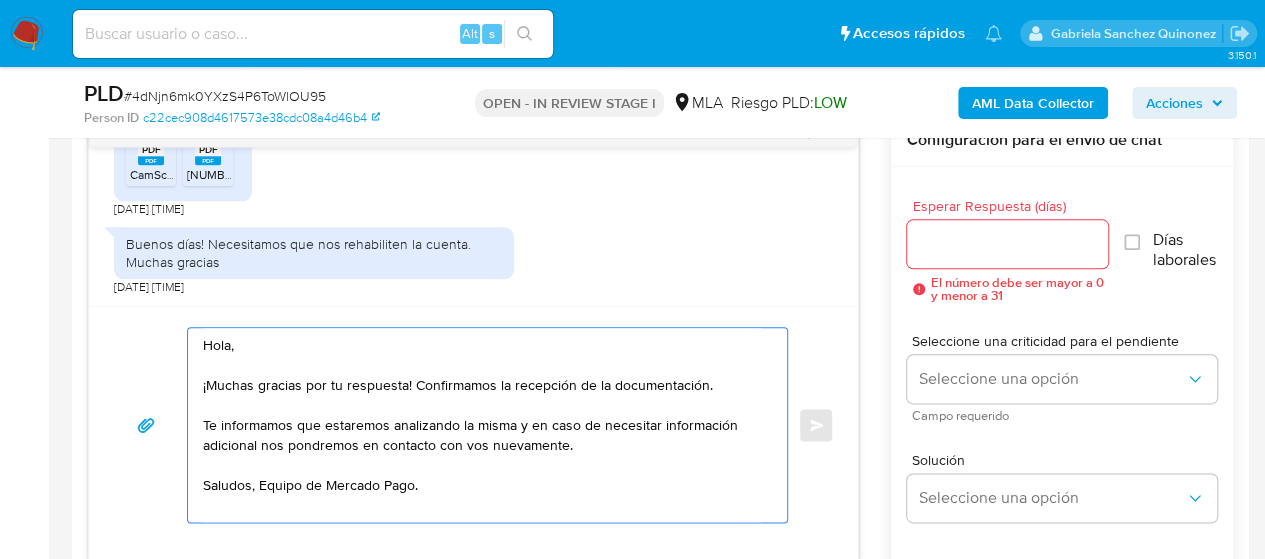 click on "Hola,
¡Muchas gracias por tu respuesta! Confirmamos la recepción de la documentación.
Te informamos que estaremos analizando la misma y en caso de necesitar información adicional nos pondremos en contacto con vos nuevamente.
Saludos, Equipo de Mercado Pago." at bounding box center [482, 425] 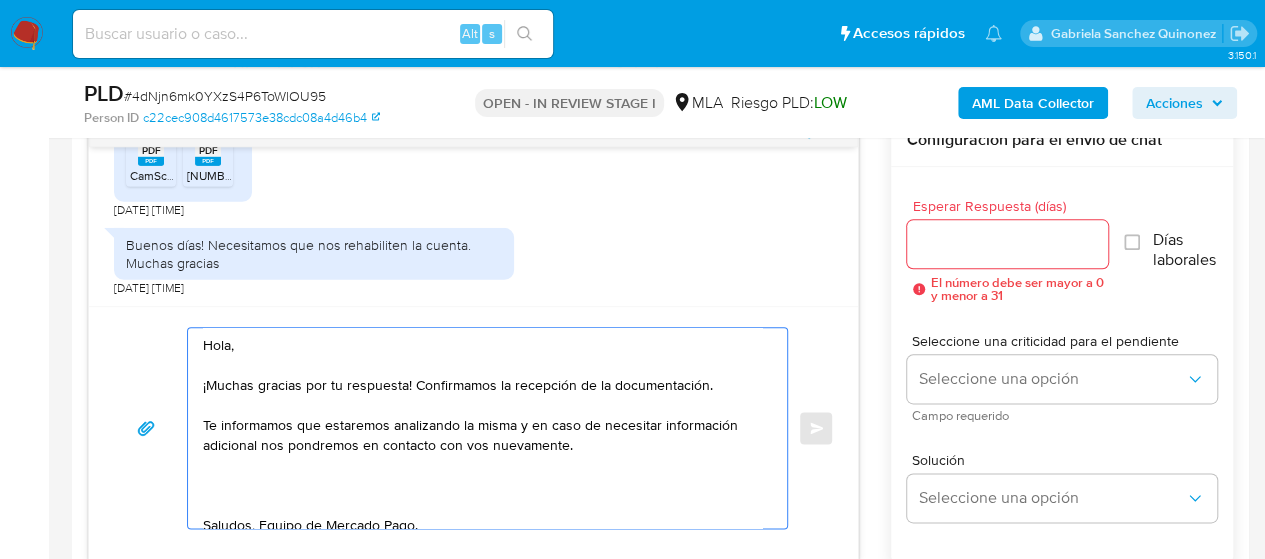 paste on "¡Te contamos que tu cuenta ya está activa nuevamente para que operes con normalidad!" 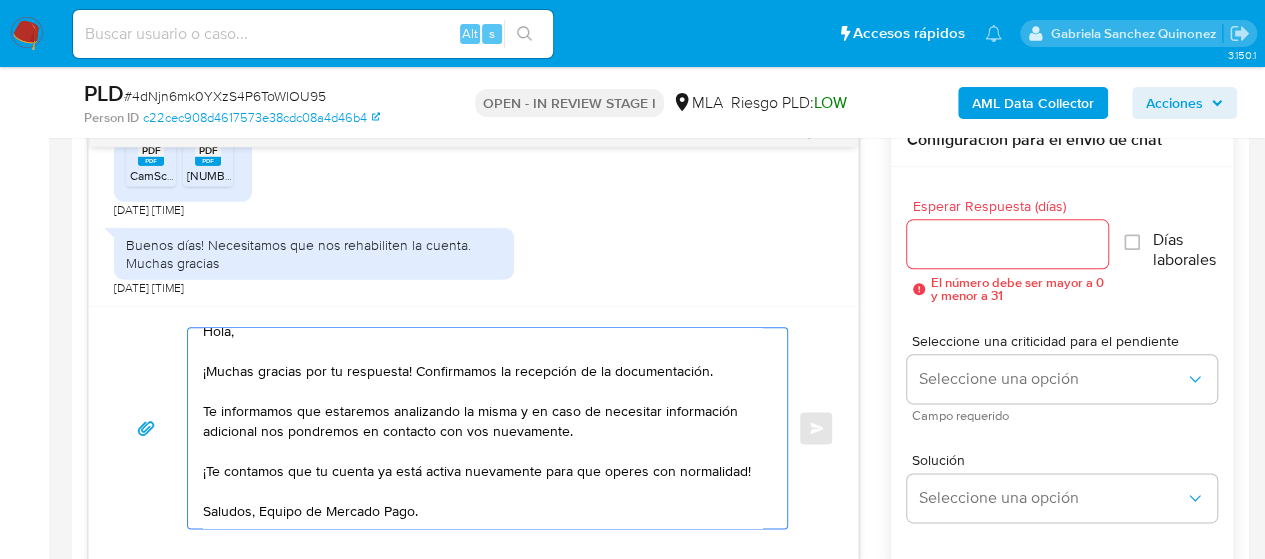 scroll, scrollTop: 34, scrollLeft: 0, axis: vertical 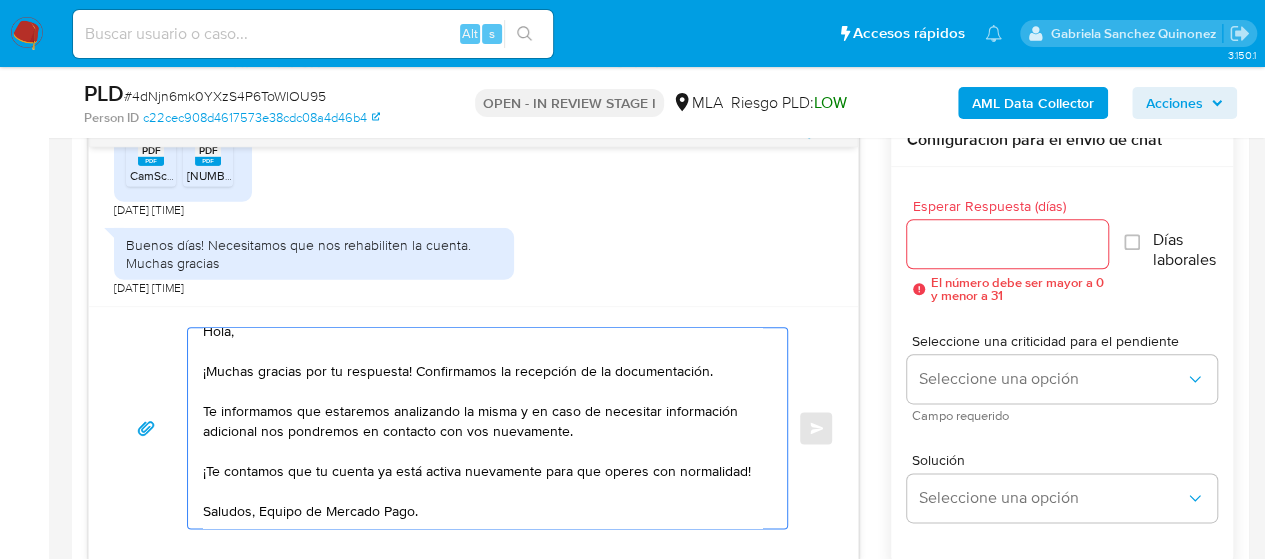 drag, startPoint x: 214, startPoint y: 448, endPoint x: 199, endPoint y: 449, distance: 15.033297 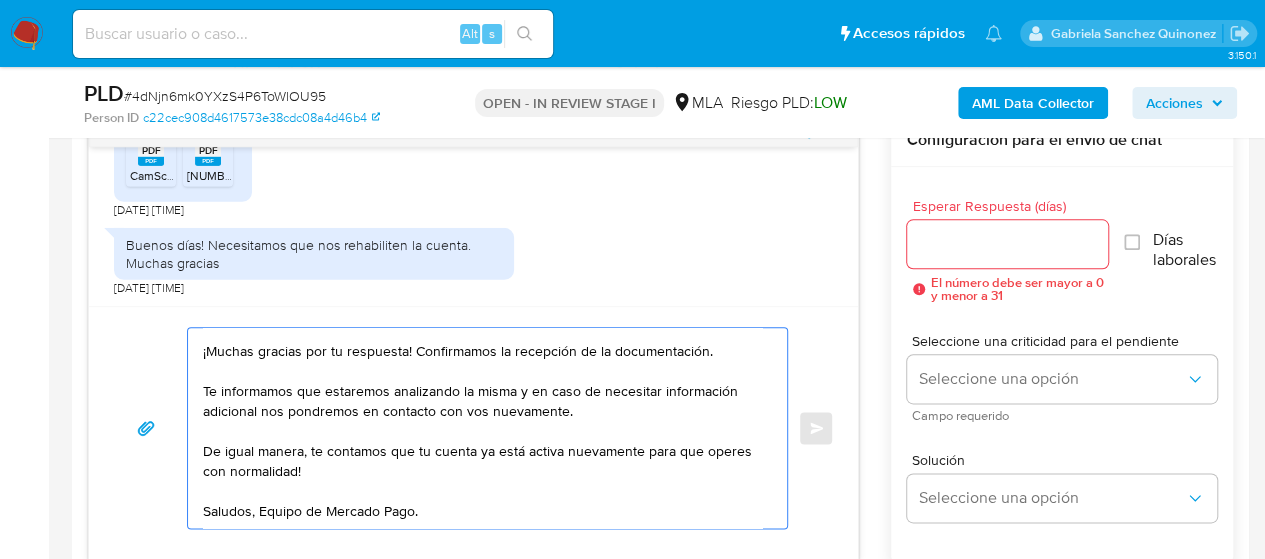 click on "Hola,
¡Muchas gracias por tu respuesta! Confirmamos la recepción de la documentación.
Te informamos que estaremos analizando la misma y en caso de necesitar información adicional nos pondremos en contacto con vos nuevamente.
De igual manera, te contamos que tu cuenta ya está activa nuevamente para que operes con normalidad!
Saludos, Equipo de Mercado Pago." at bounding box center [482, 428] 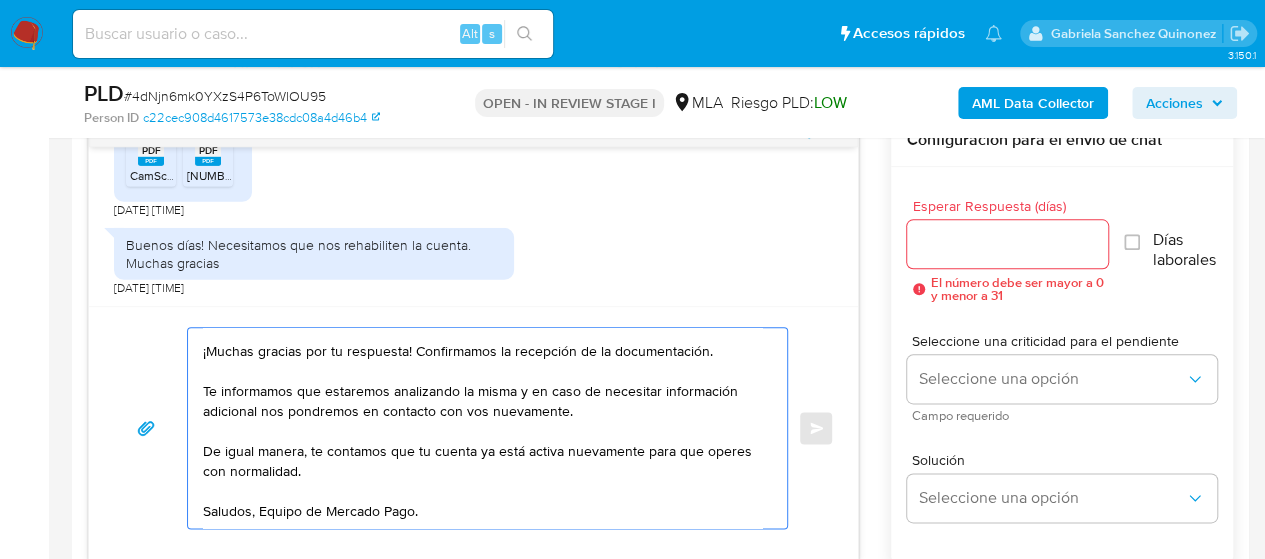 type on "Hola,
¡Muchas gracias por tu respuesta! Confirmamos la recepción de la documentación.
Te informamos que estaremos analizando la misma y en caso de necesitar información adicional nos pondremos en contacto con vos nuevamente.
De igual manera, te contamos que tu cuenta ya está activa nuevamente para que operes con normalidad.
Saludos, Equipo de Mercado Pago." 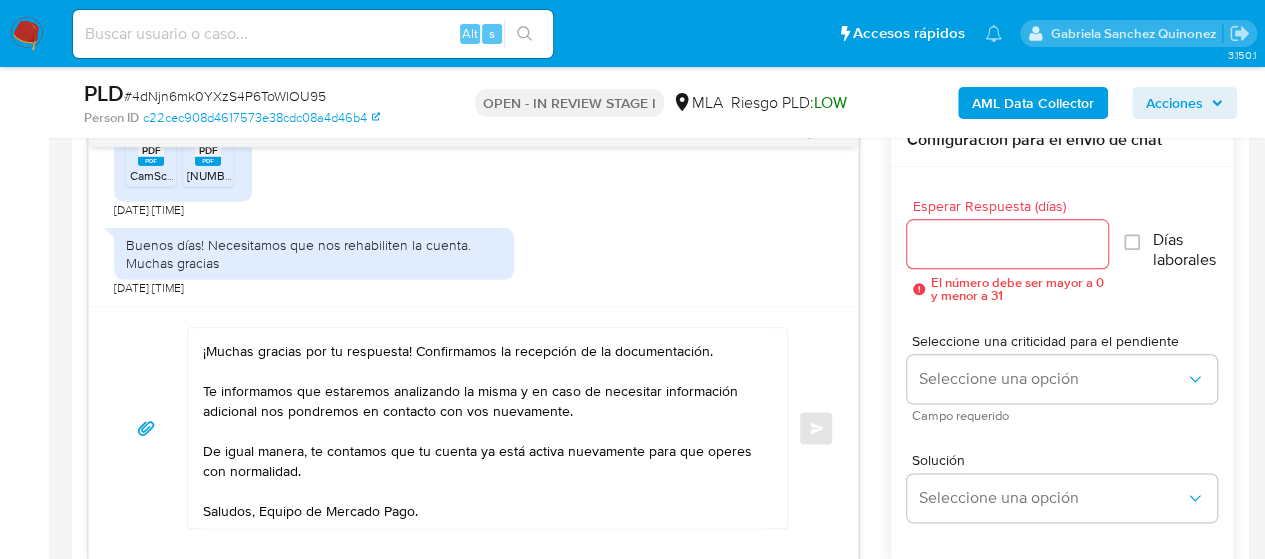 click at bounding box center [1008, 244] 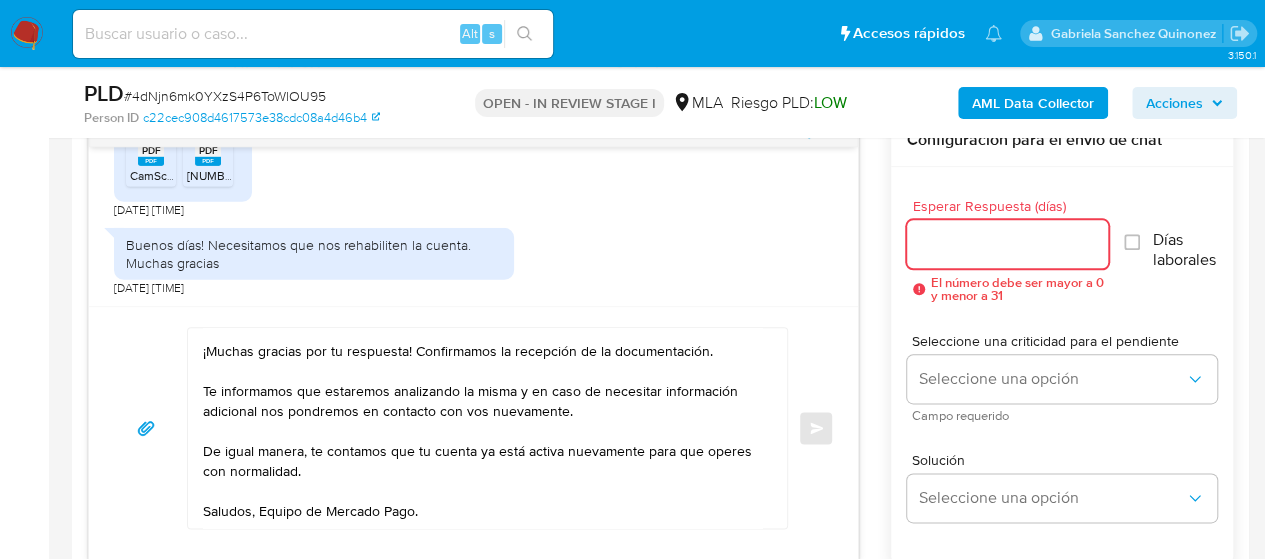 click on "Esperar Respuesta (días)" at bounding box center [1008, 244] 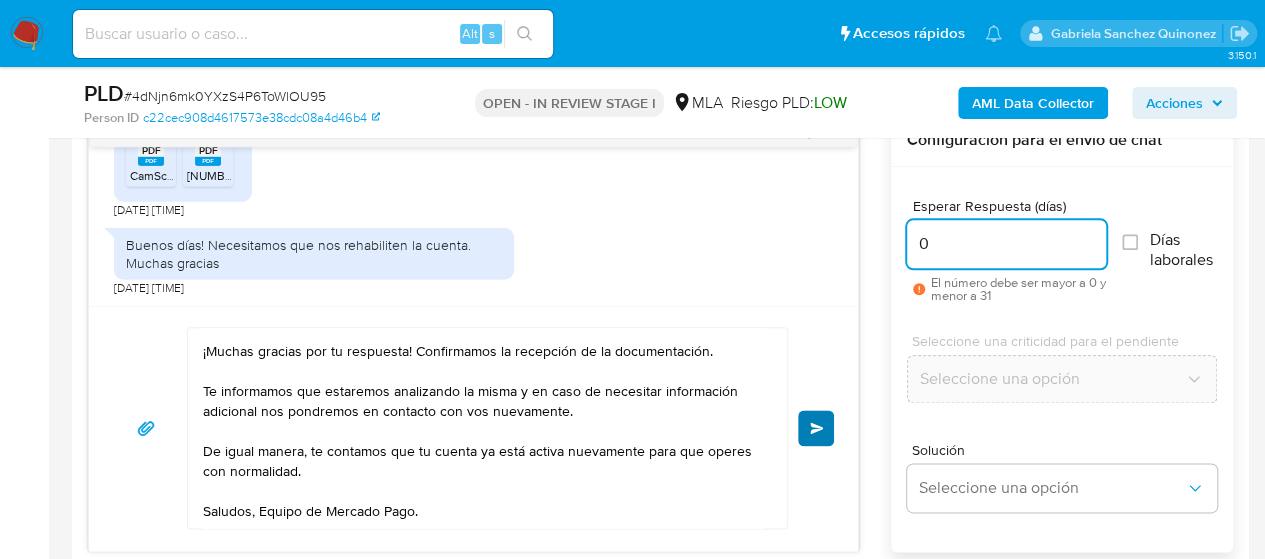 type on "0" 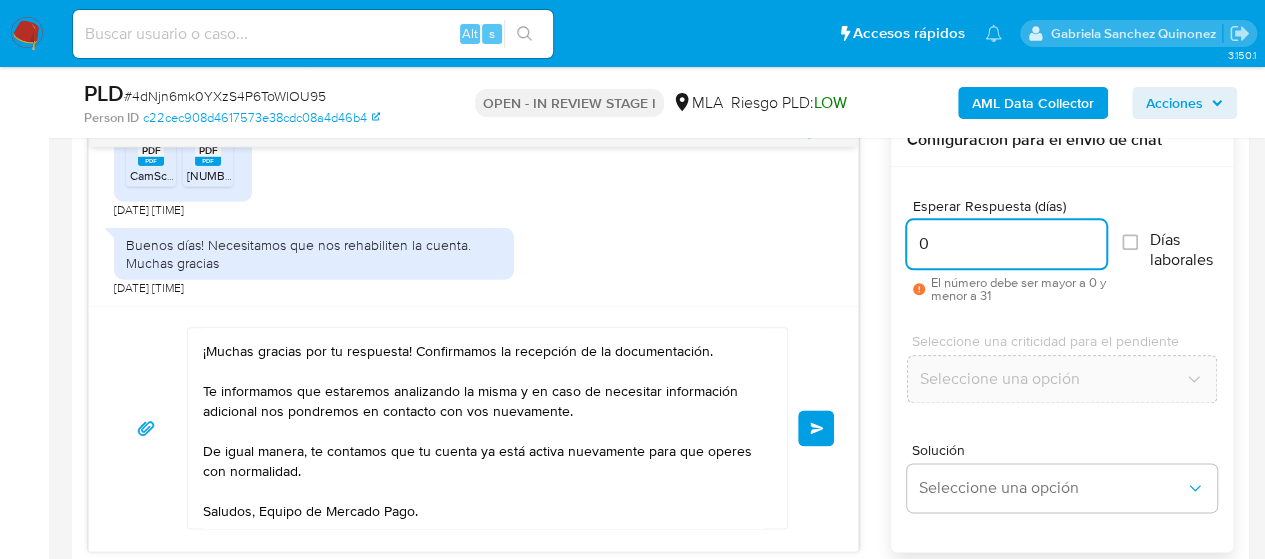 click on "Enviar" at bounding box center (816, 428) 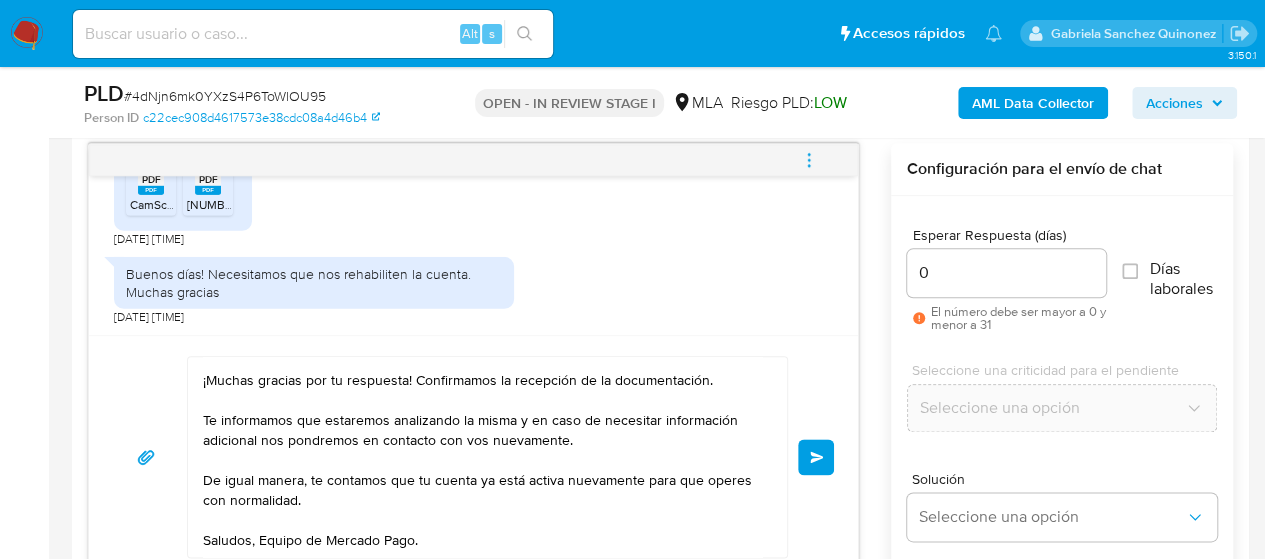 scroll, scrollTop: 966, scrollLeft: 0, axis: vertical 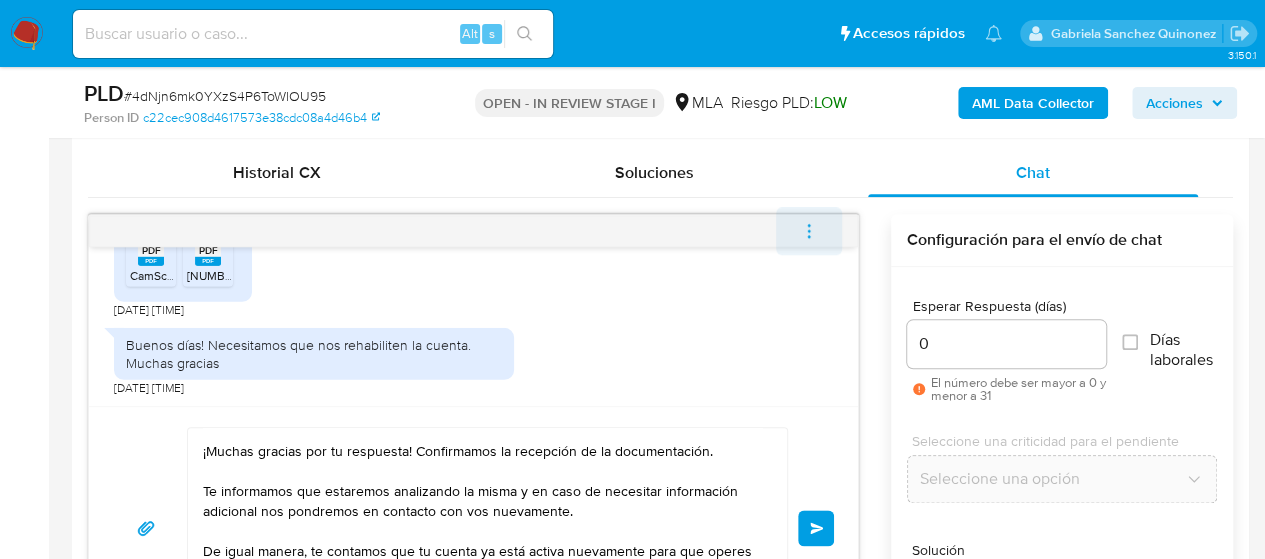 type 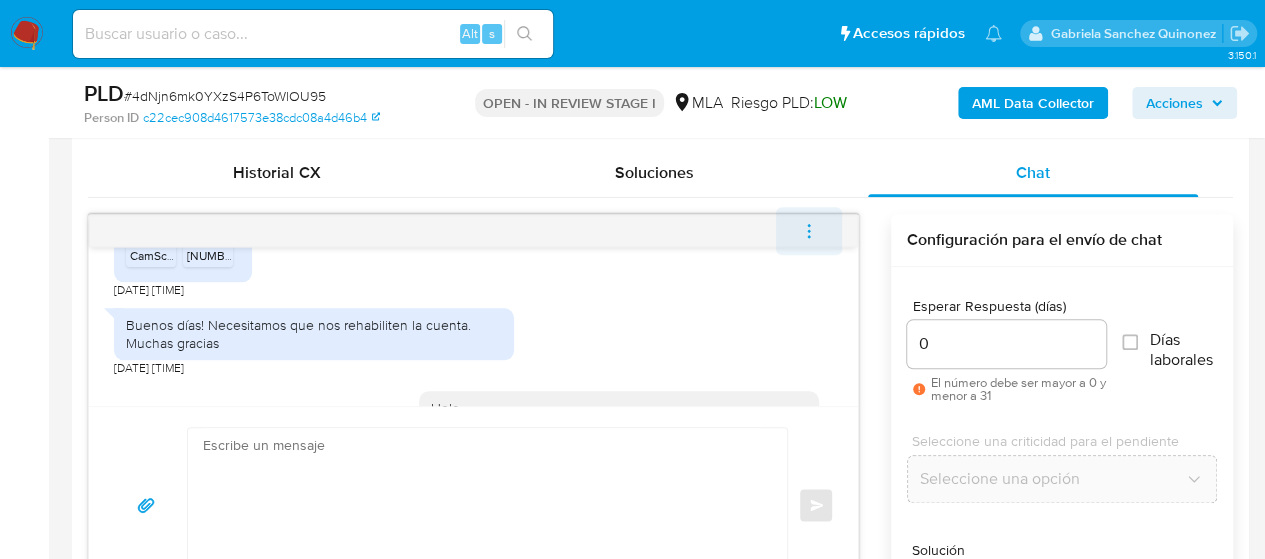 scroll, scrollTop: 0, scrollLeft: 0, axis: both 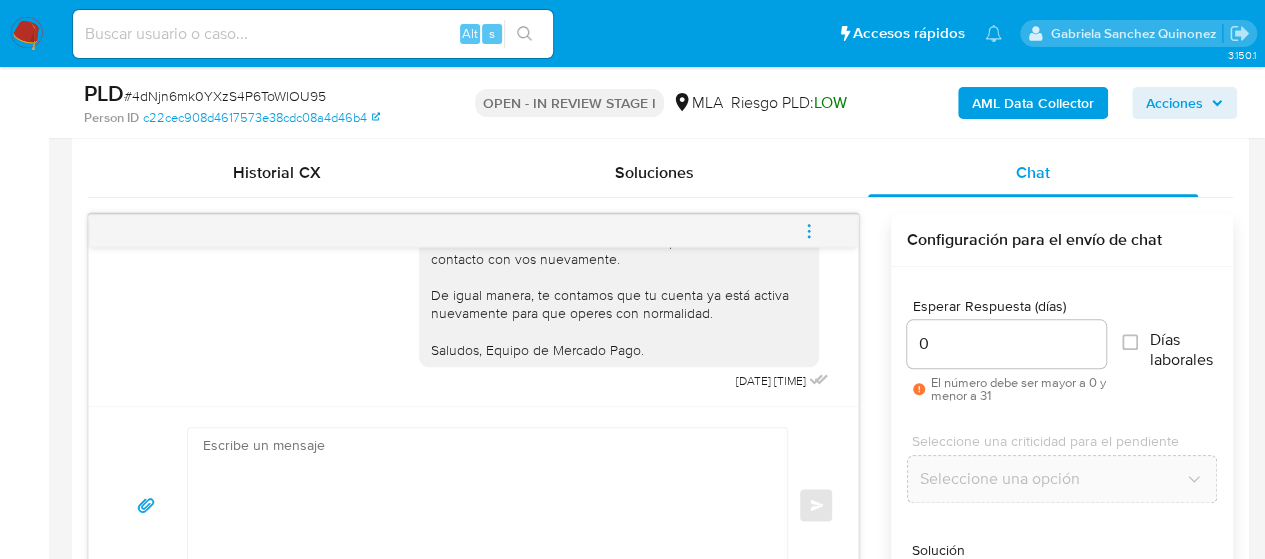 drag, startPoint x: 818, startPoint y: 225, endPoint x: 793, endPoint y: 210, distance: 29.15476 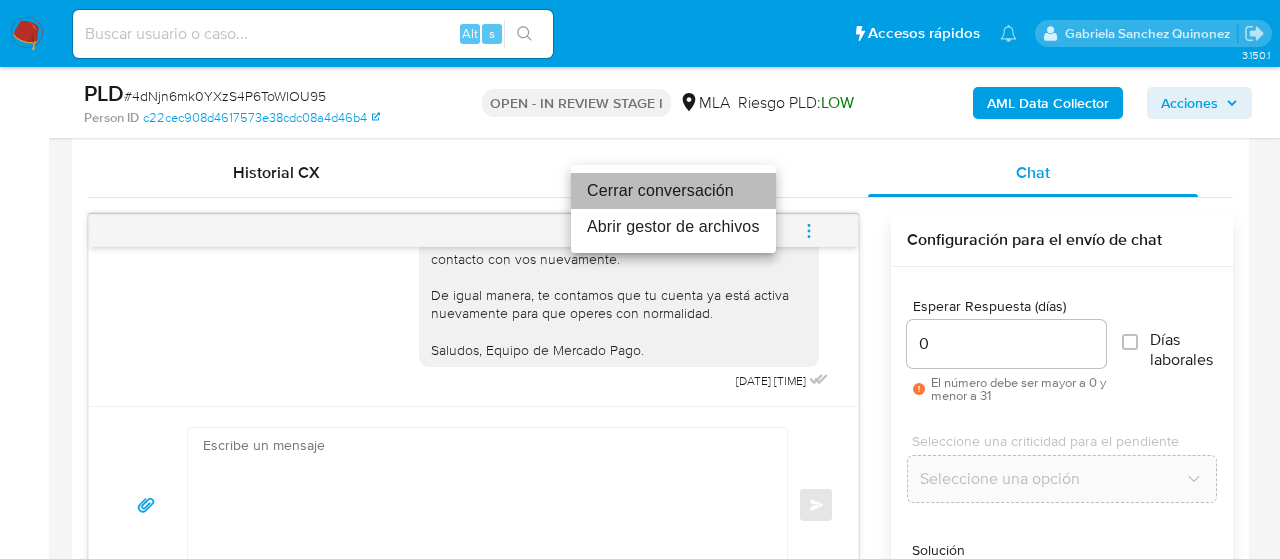 click on "Cerrar conversación" at bounding box center (673, 191) 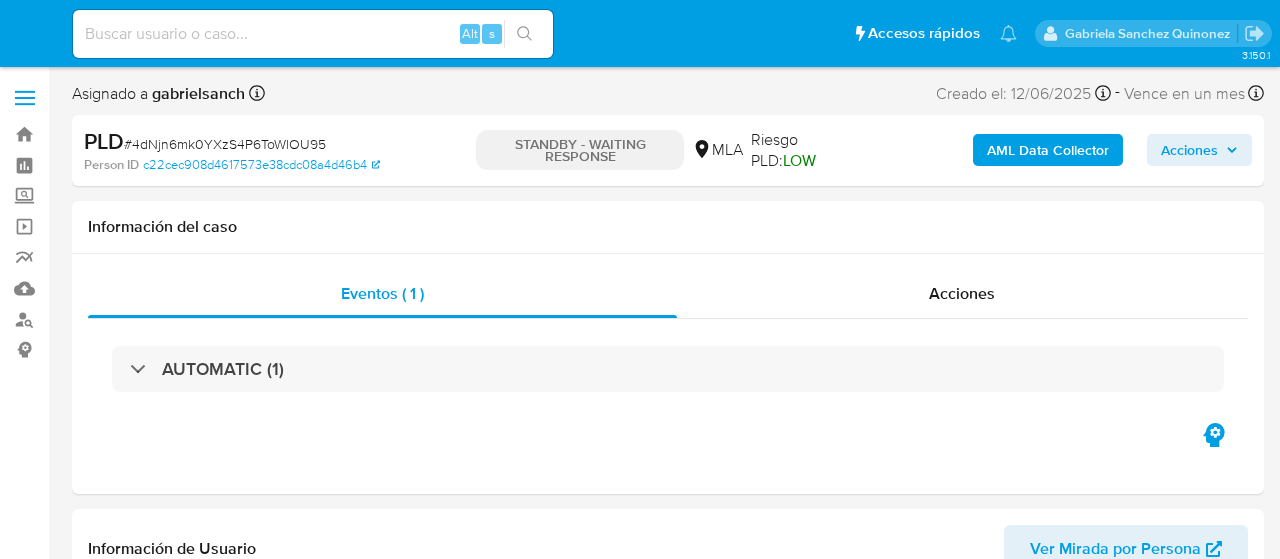 select on "10" 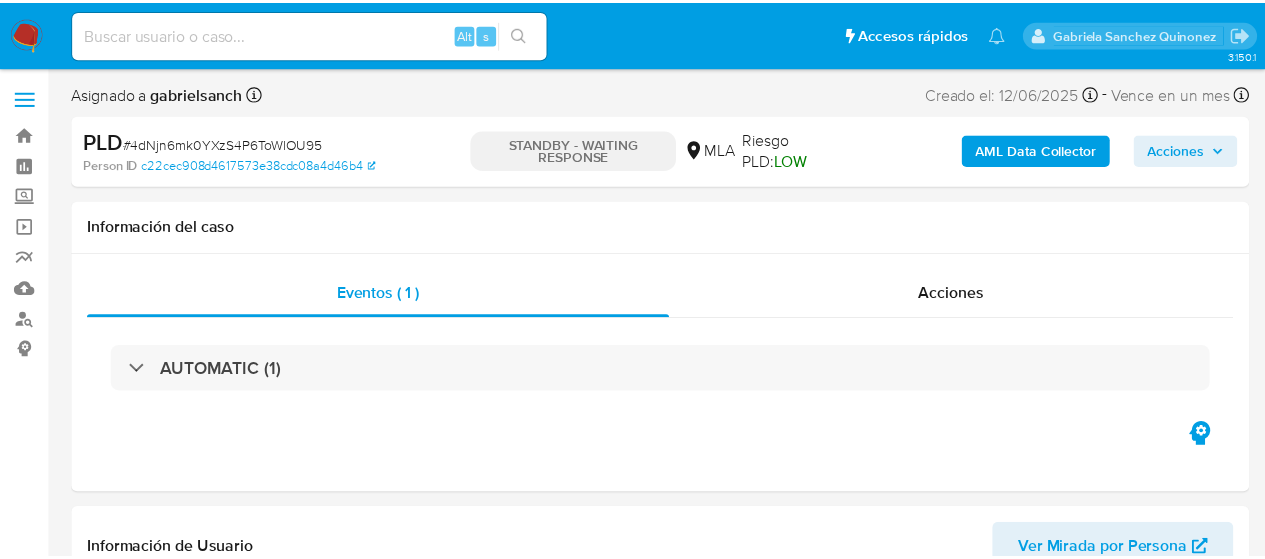 scroll, scrollTop: 0, scrollLeft: 0, axis: both 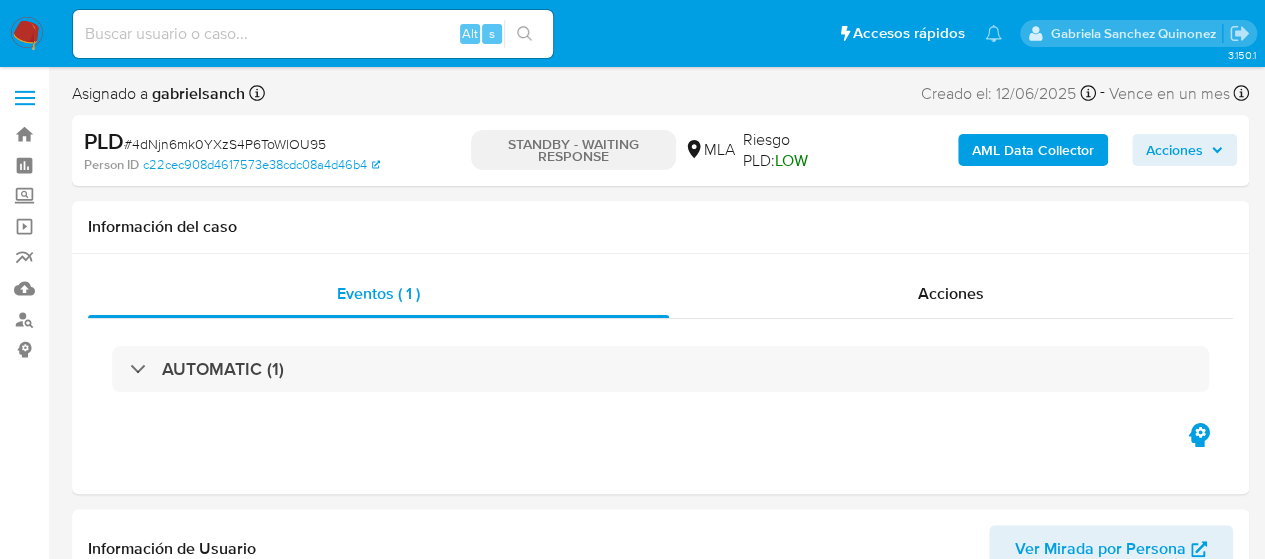 click at bounding box center (313, 34) 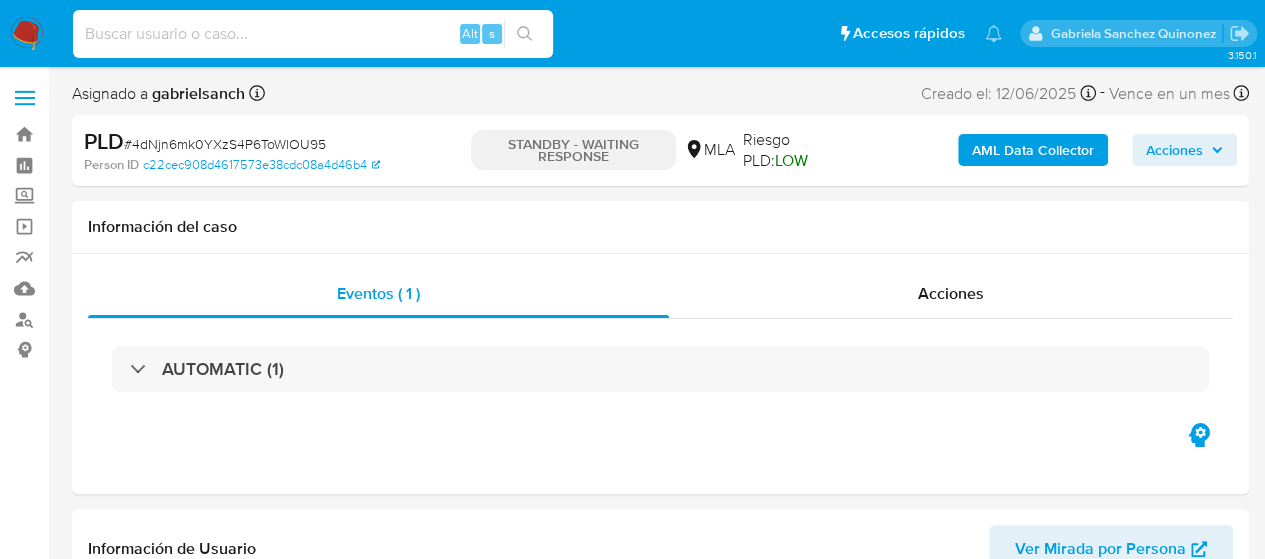 paste on "5moLNGgvNrdEdE8tTxm7HbpE" 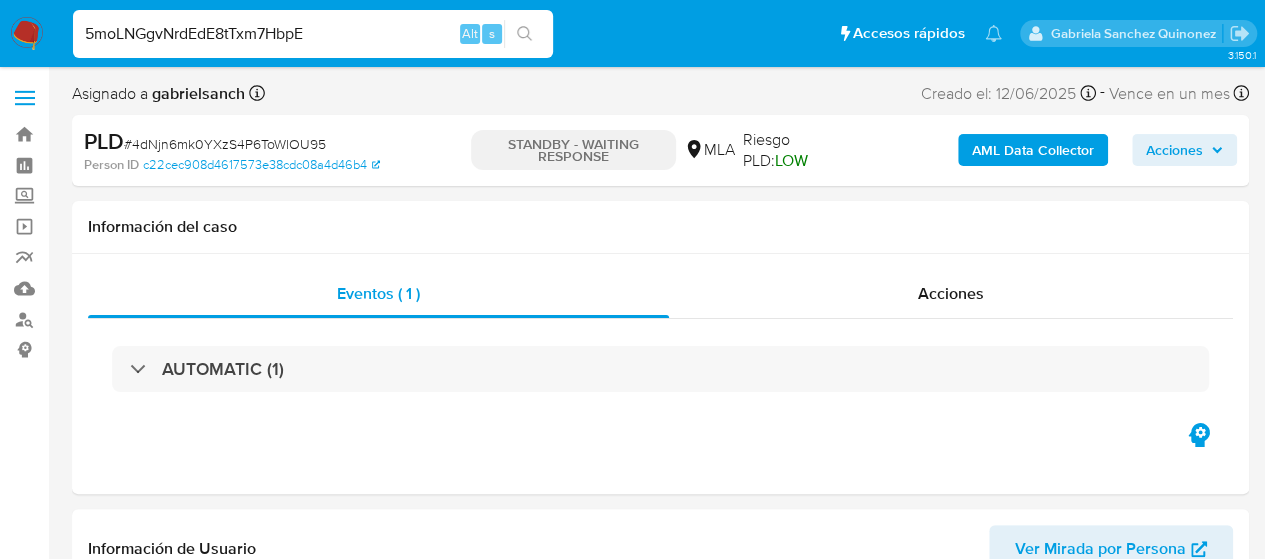type on "5moLNGgvNrdEdE8tTxm7HbpE" 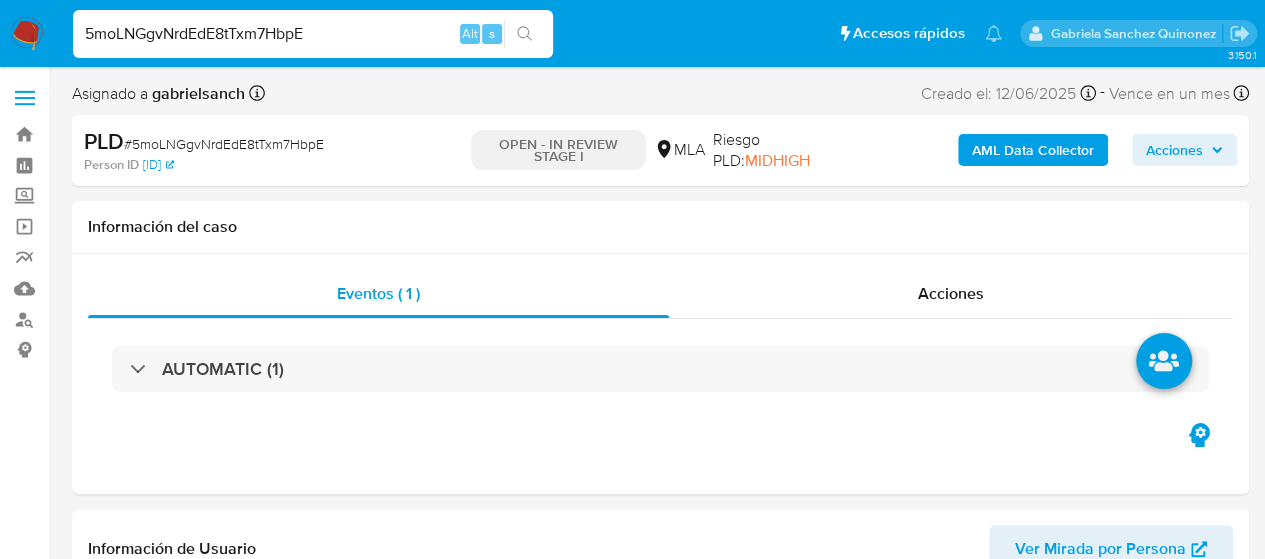 select on "10" 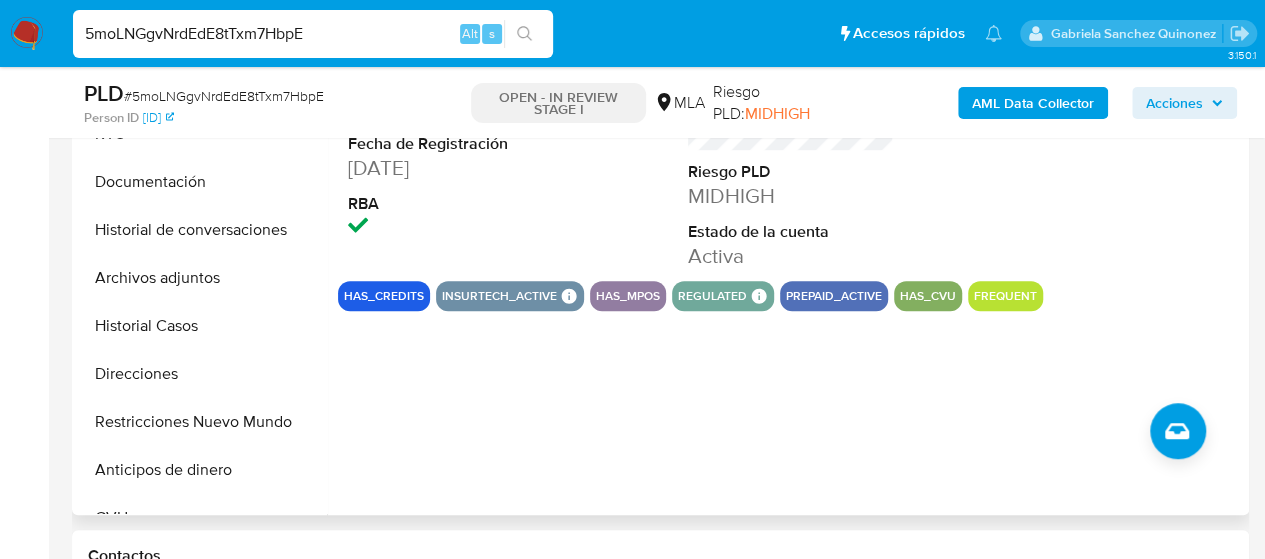 scroll, scrollTop: 800, scrollLeft: 0, axis: vertical 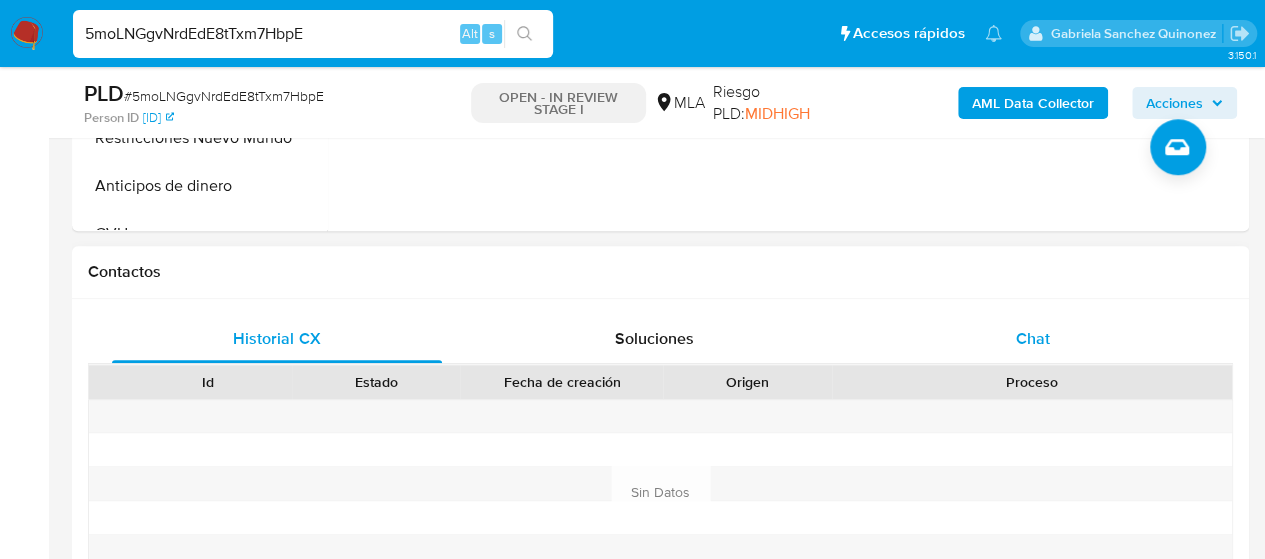click on "Chat" at bounding box center (1033, 339) 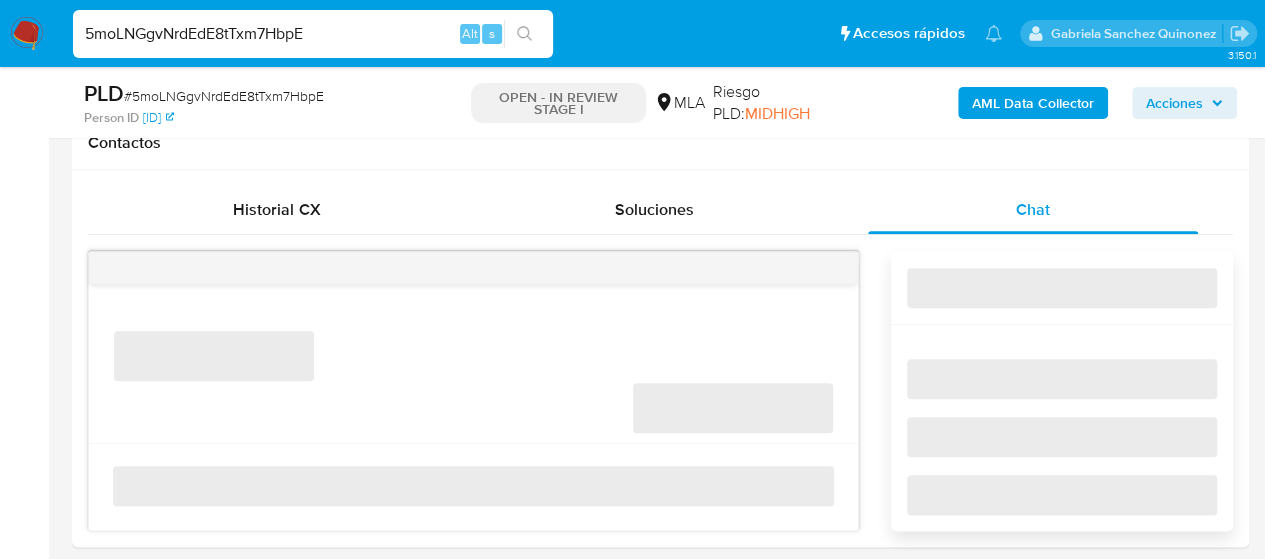 scroll, scrollTop: 1000, scrollLeft: 0, axis: vertical 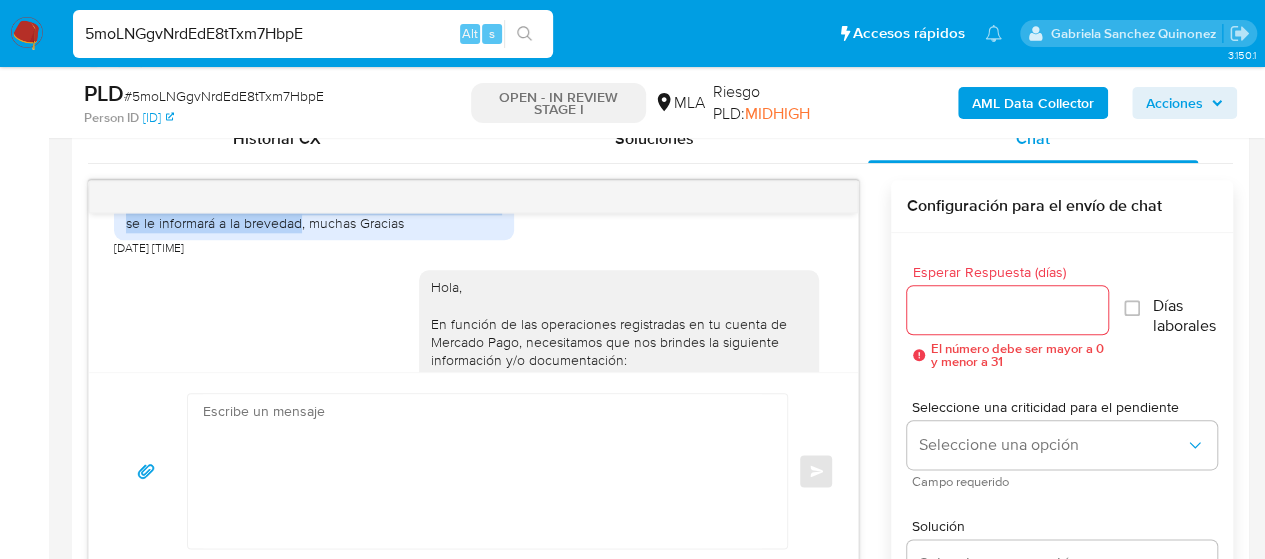 drag, startPoint x: 126, startPoint y: 238, endPoint x: 299, endPoint y: 261, distance: 174.5222 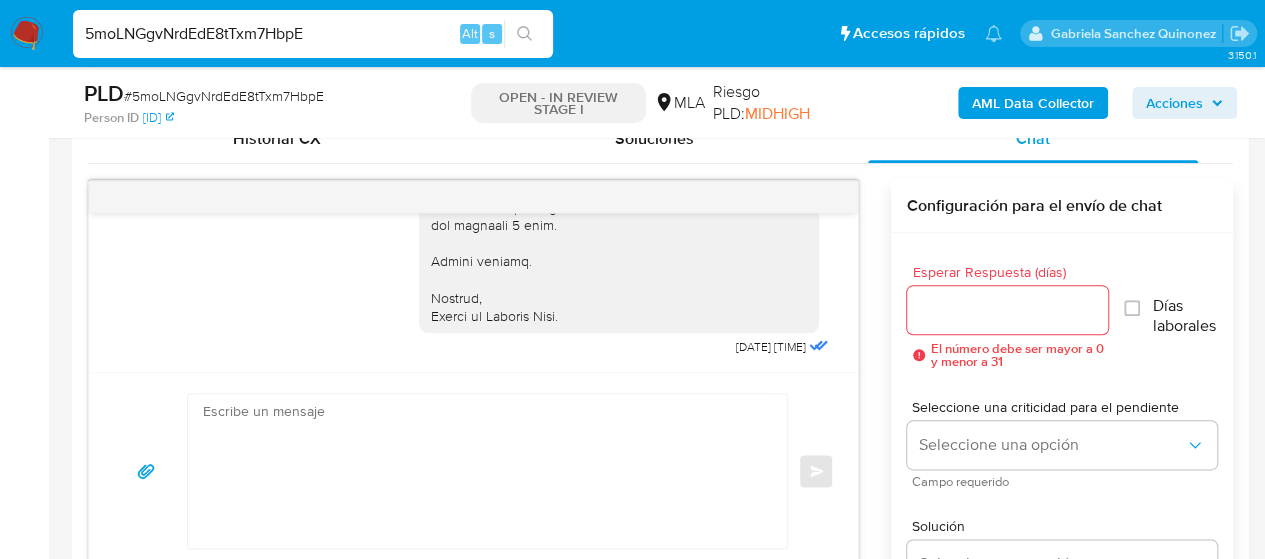 scroll, scrollTop: 2208, scrollLeft: 0, axis: vertical 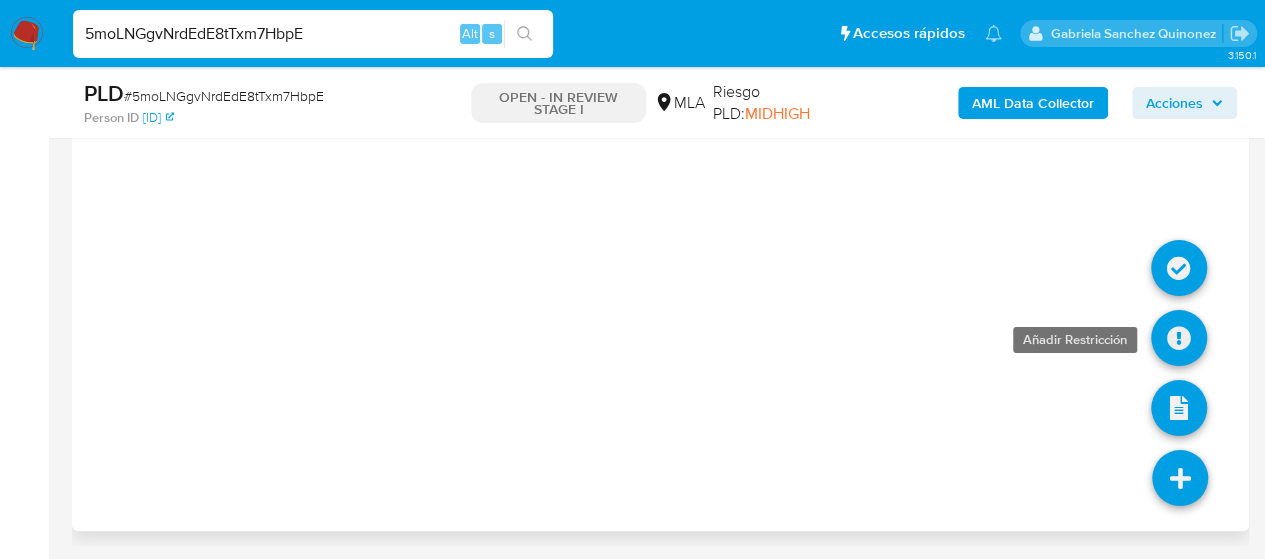 click at bounding box center (1179, 338) 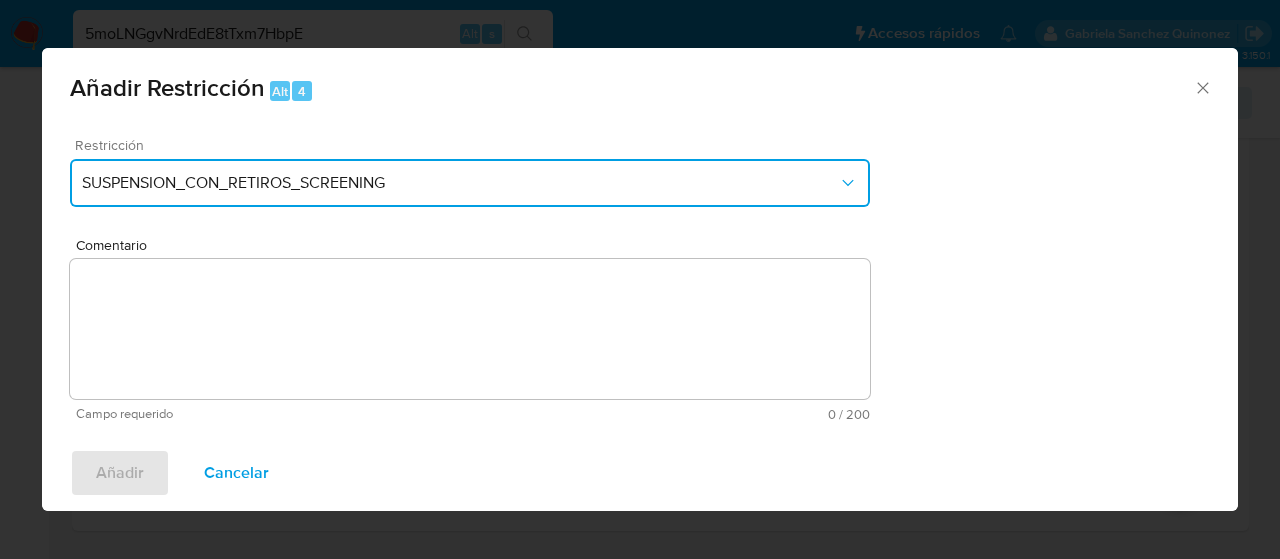click on "SUSPENSION_CON_RETIROS_SCREENING" at bounding box center (470, 183) 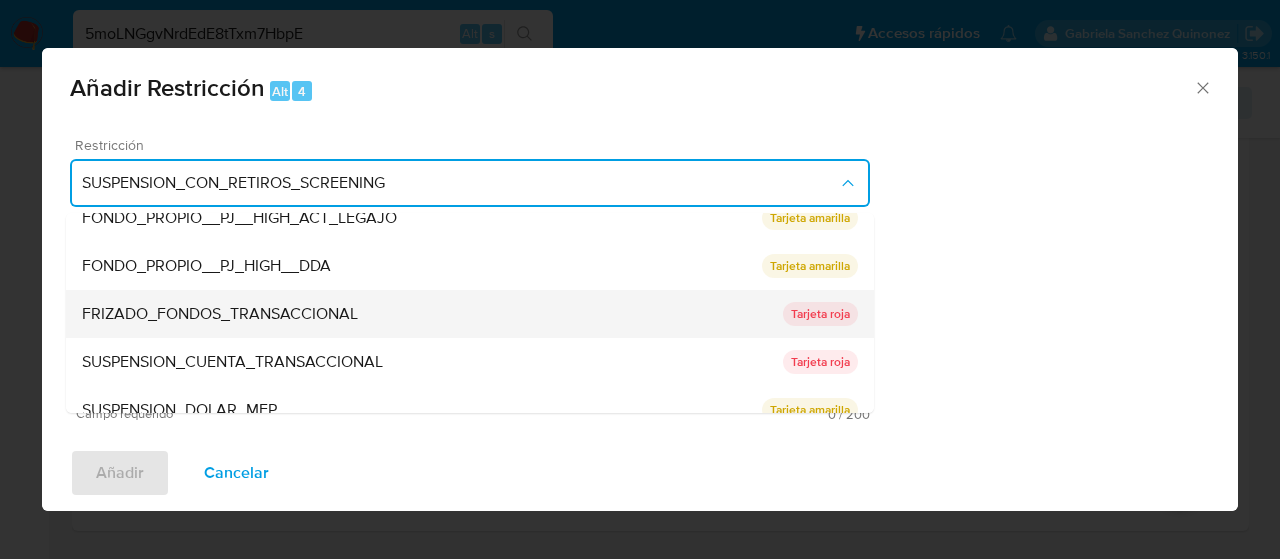 scroll, scrollTop: 328, scrollLeft: 0, axis: vertical 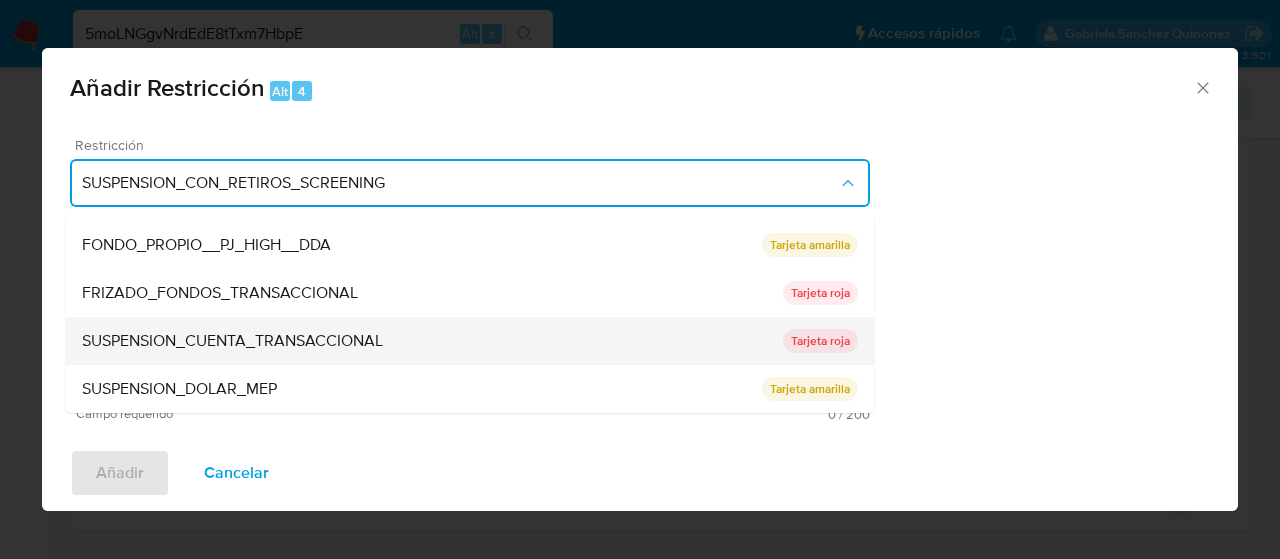 click on "SUSPENSION_CUENTA_TRANSACCIONAL" at bounding box center [432, 341] 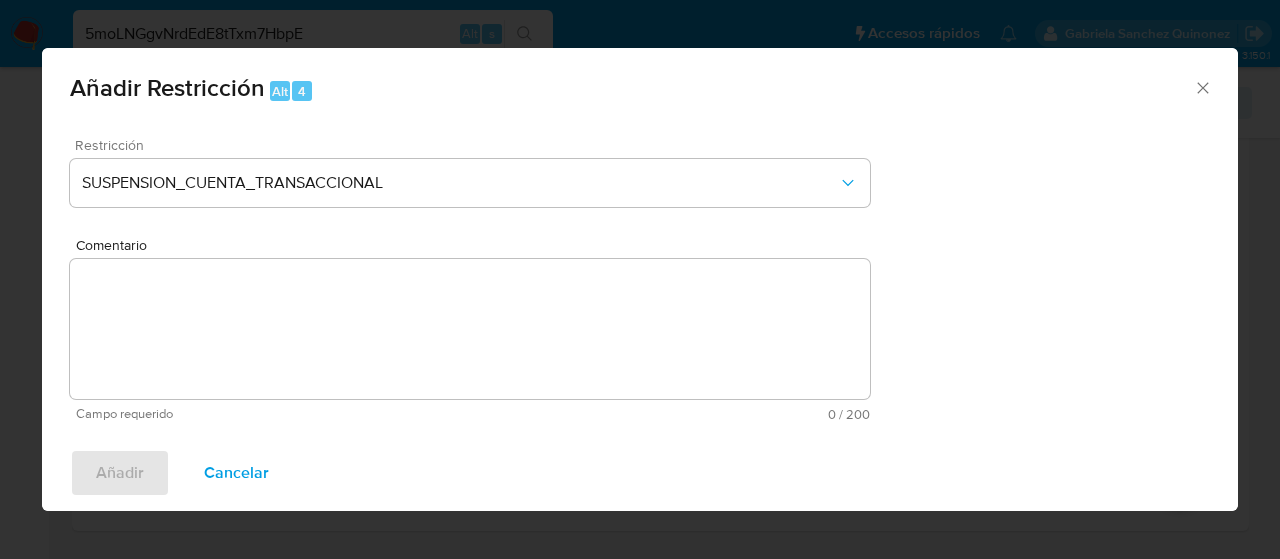 click on "Comentario" at bounding box center [470, 329] 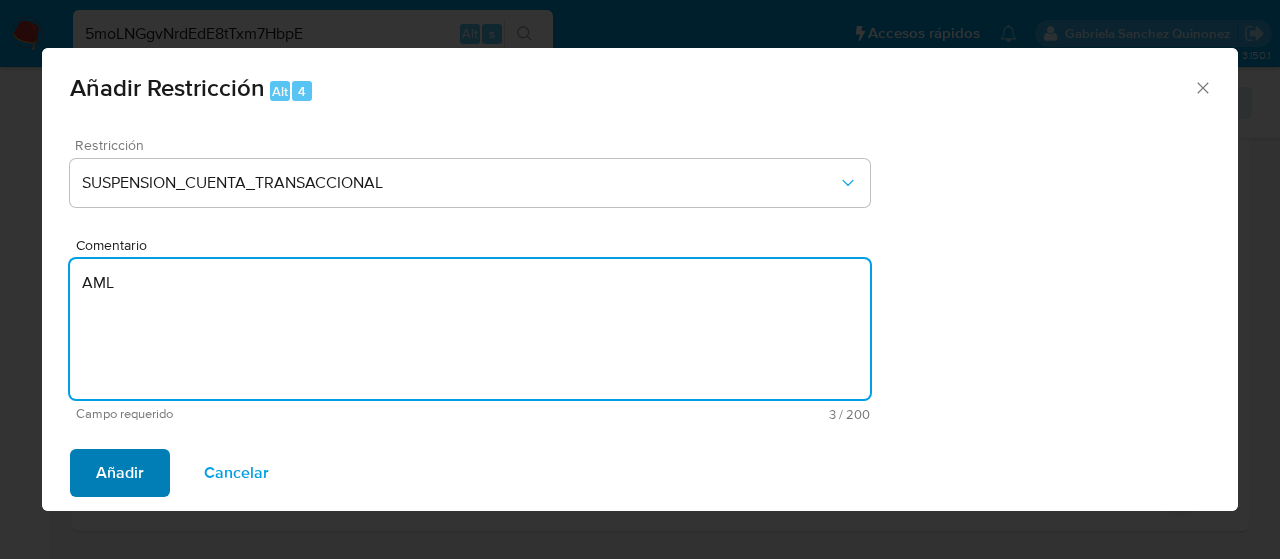type on "AML" 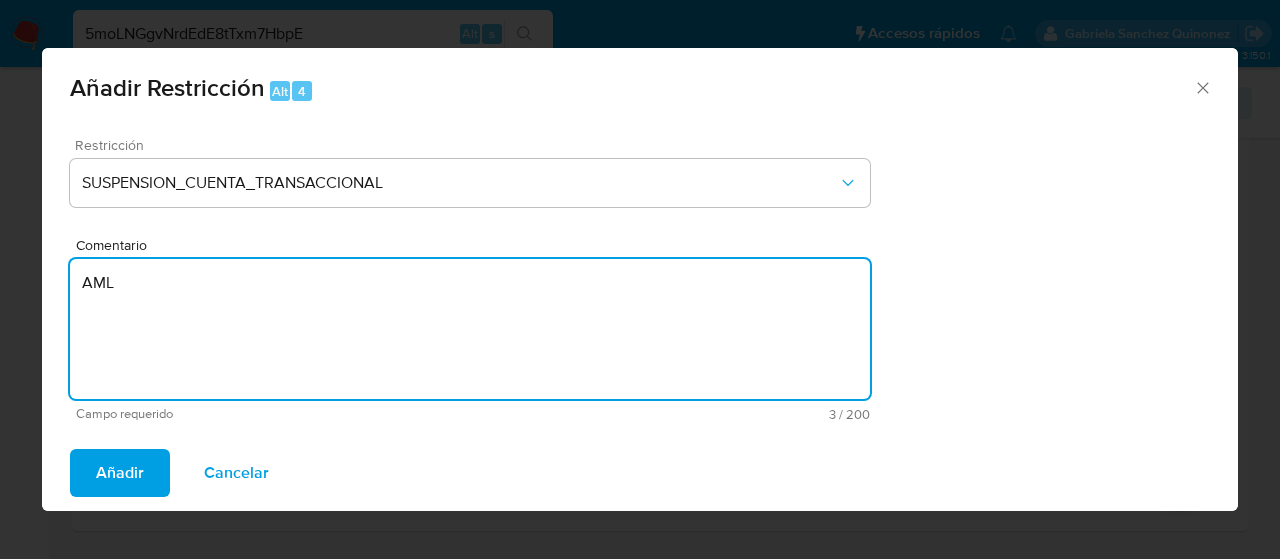 click on "Añadir" at bounding box center (120, 473) 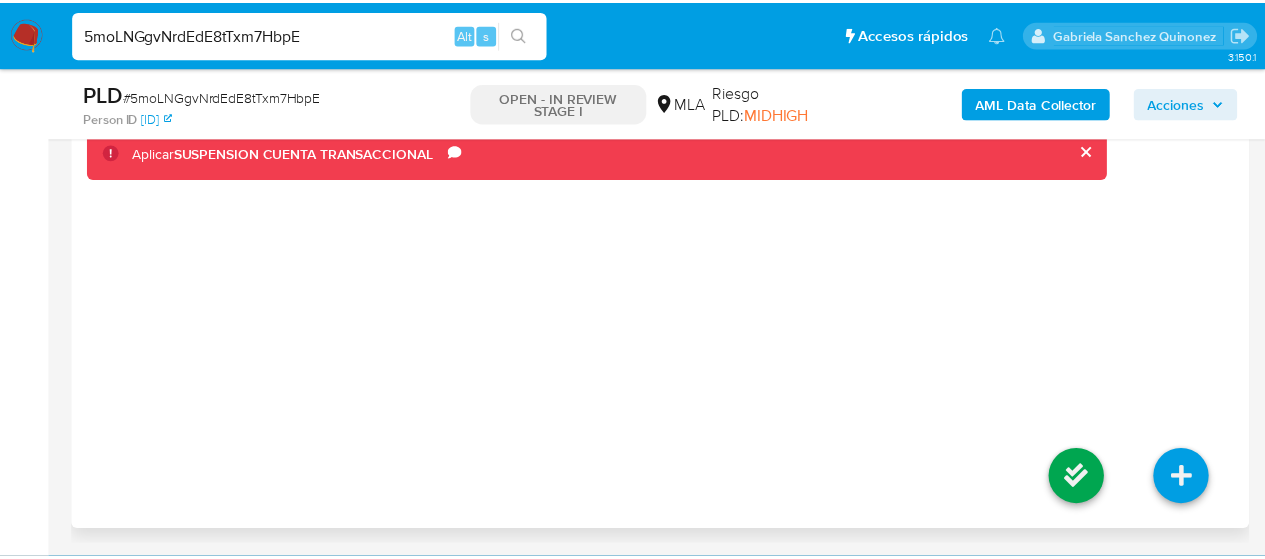 scroll, scrollTop: 3732, scrollLeft: 0, axis: vertical 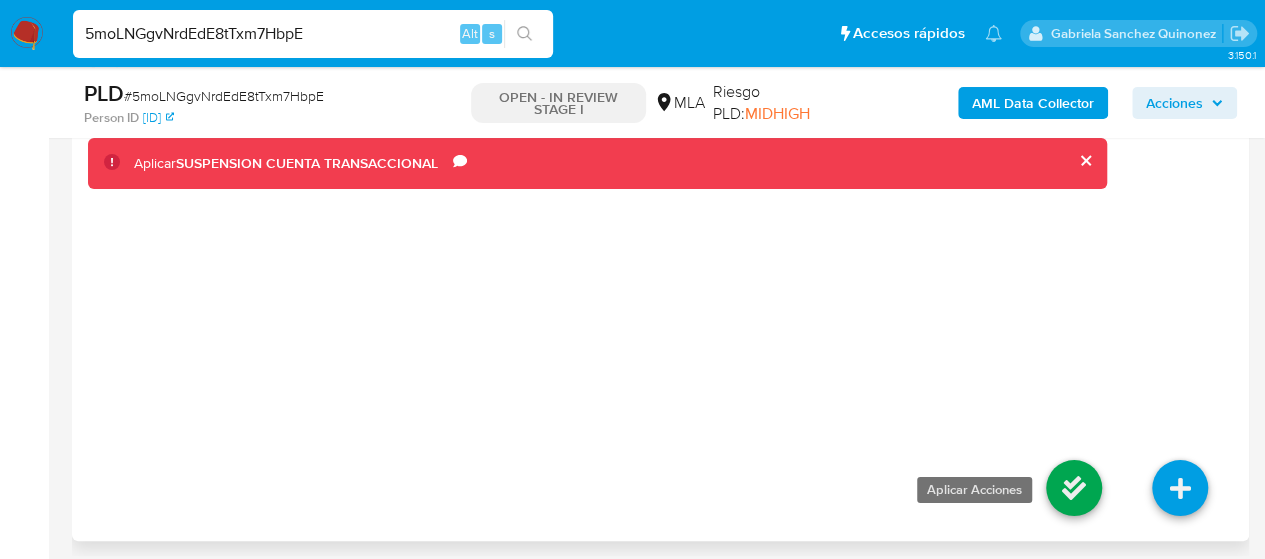 click at bounding box center (1074, 488) 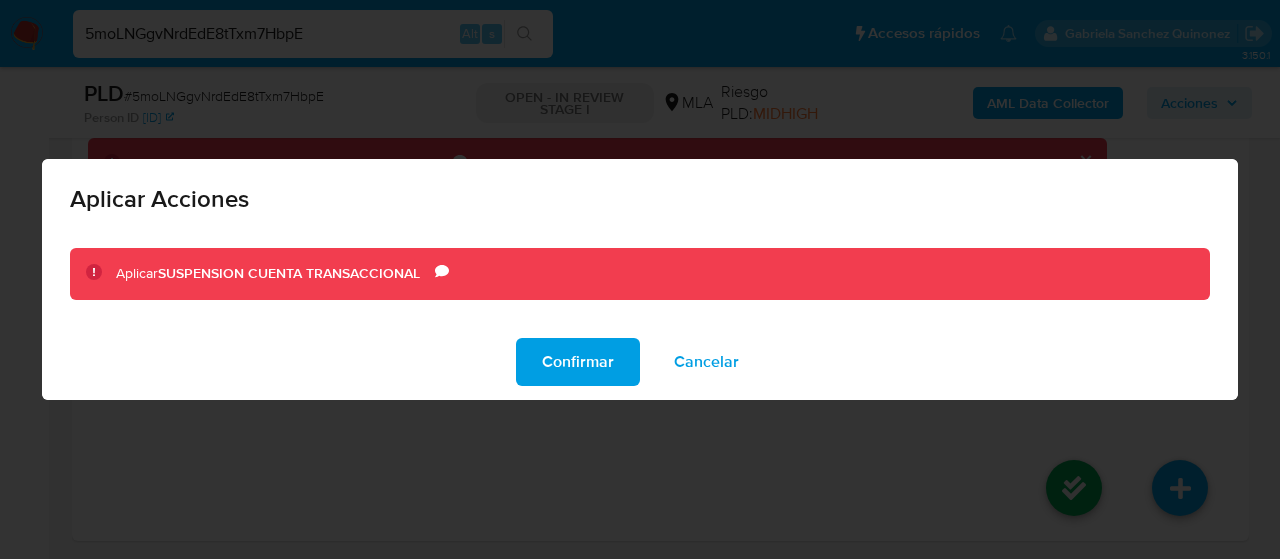 click on "Confirmar Cancelar" at bounding box center [640, 362] 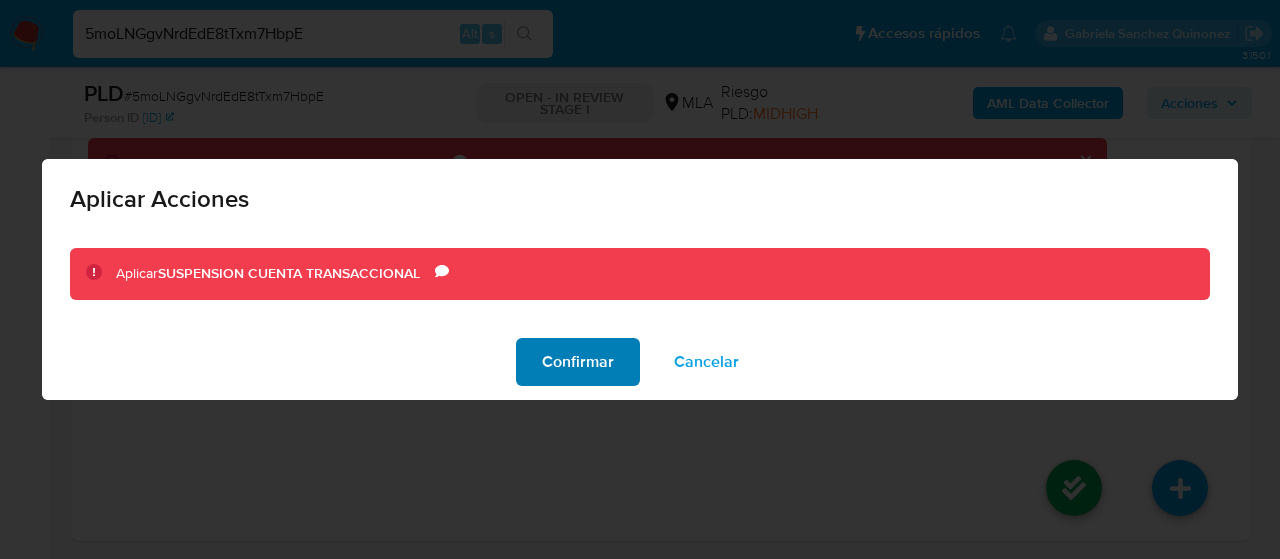 click on "Confirmar" at bounding box center (578, 362) 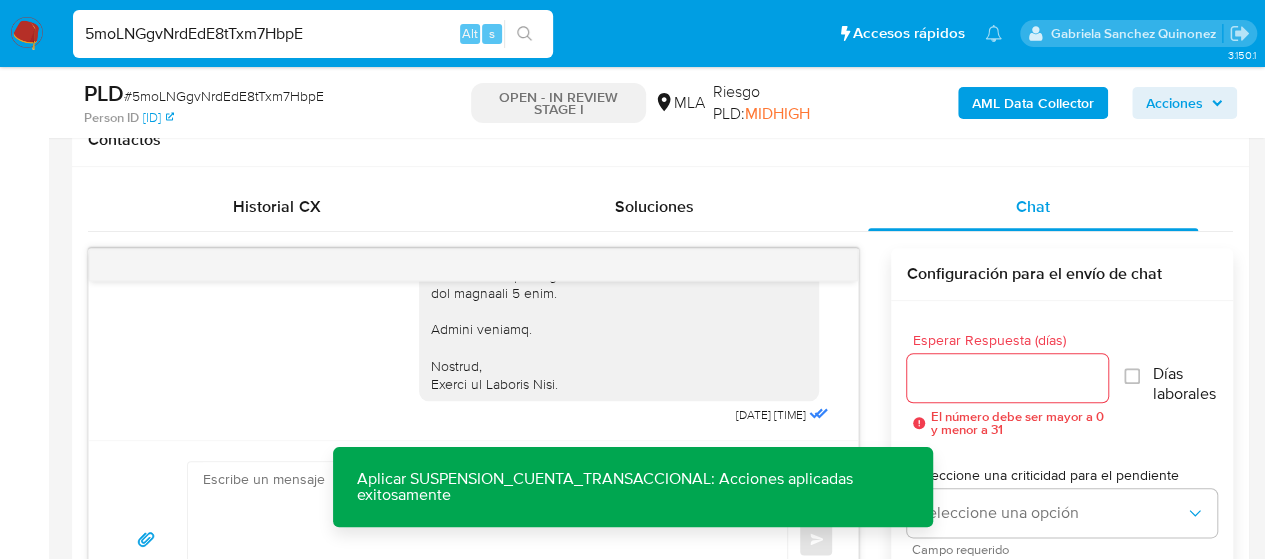 scroll, scrollTop: 632, scrollLeft: 0, axis: vertical 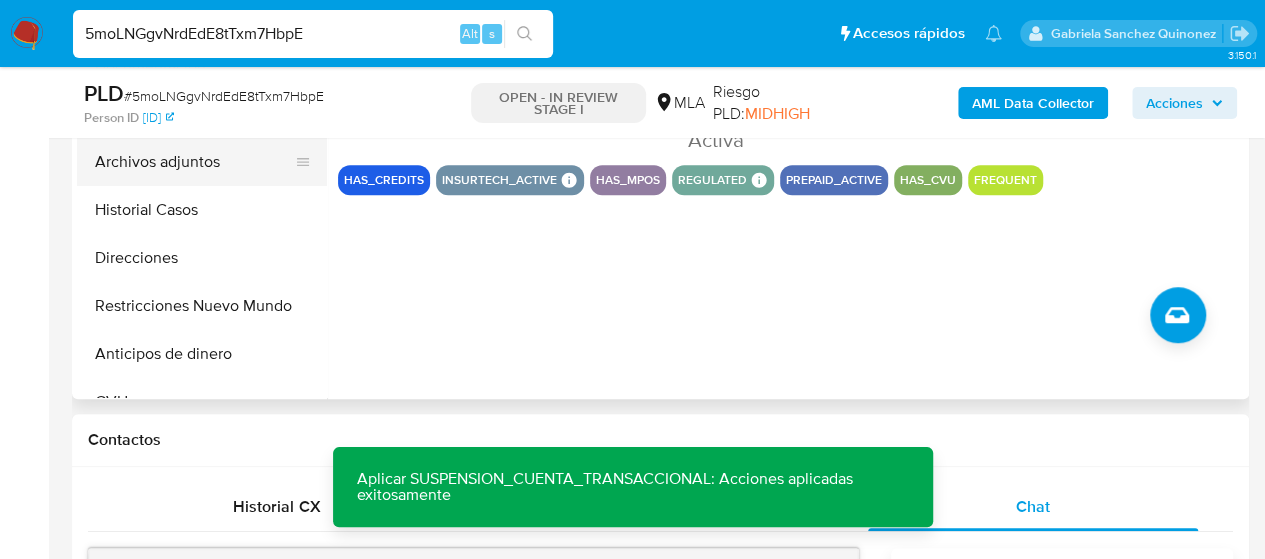 click on "Archivos adjuntos" at bounding box center (194, 162) 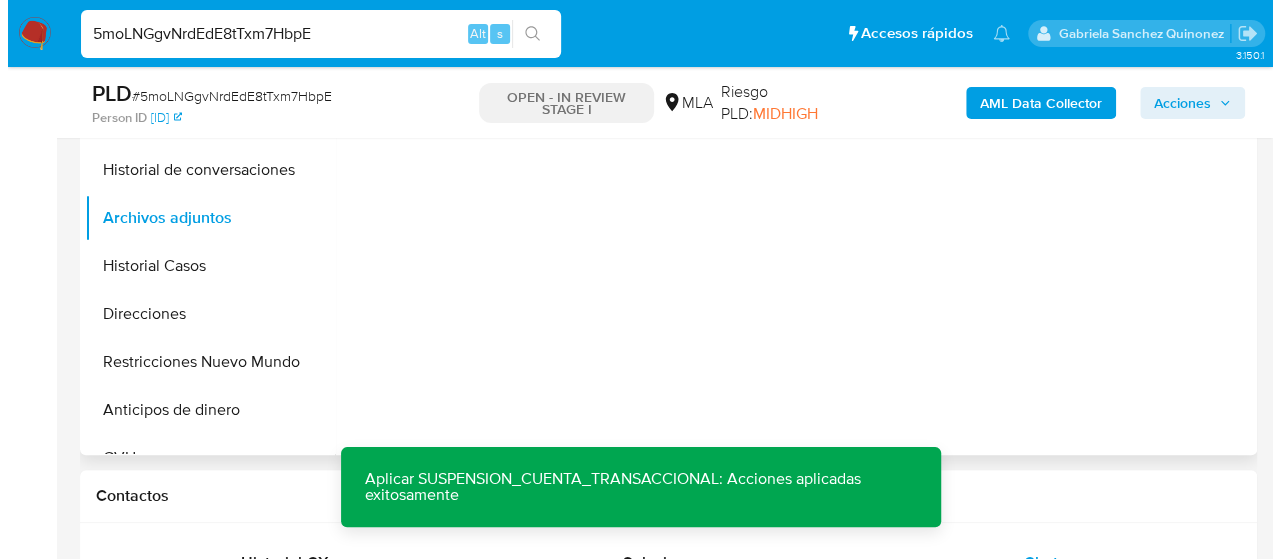 scroll, scrollTop: 432, scrollLeft: 0, axis: vertical 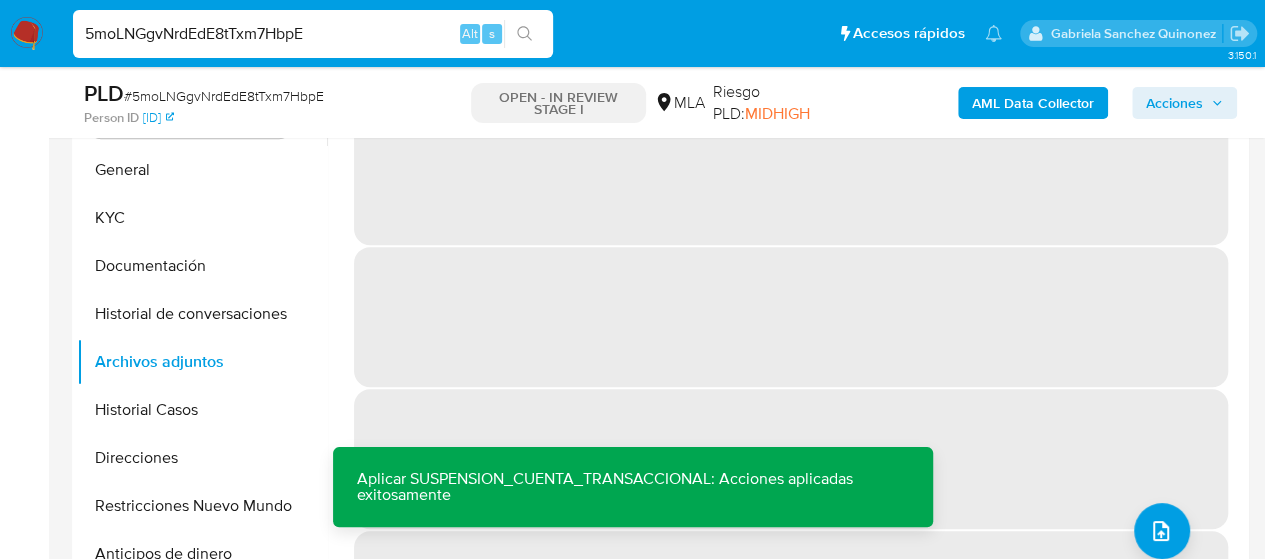 click on "Acciones" at bounding box center [1174, 103] 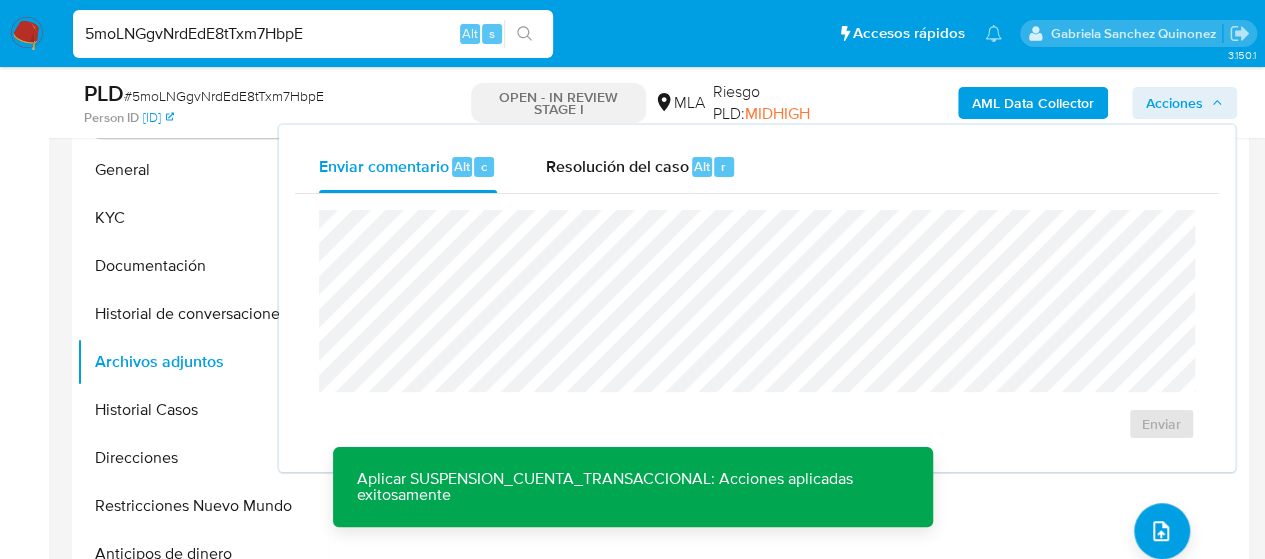 click on "Acciones" at bounding box center (1184, 103) 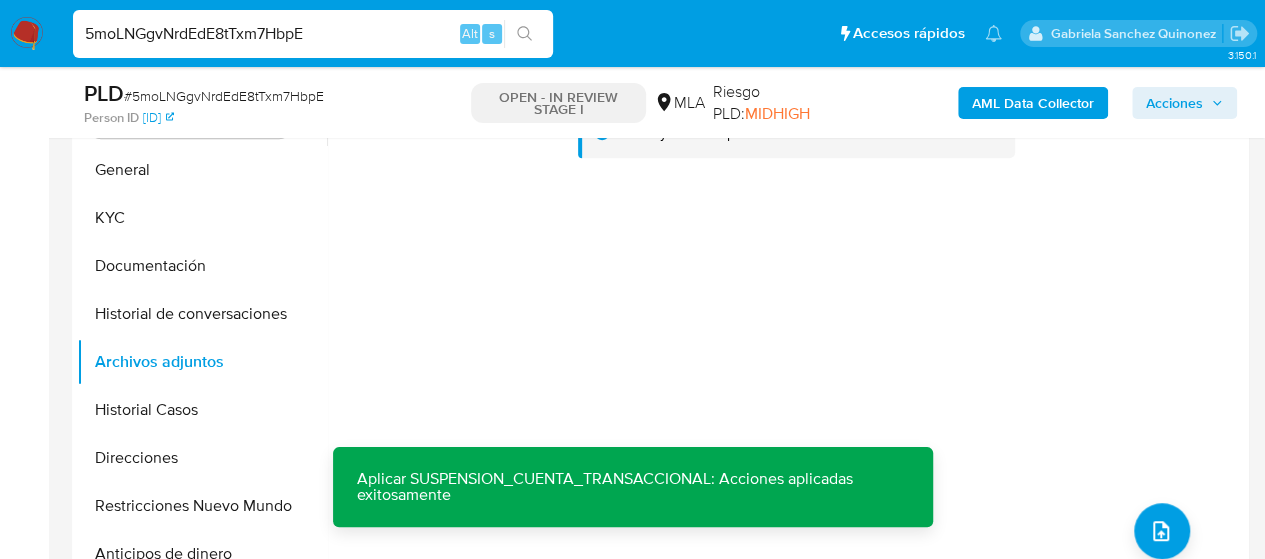 click on "AML Data Collector Acciones" at bounding box center (1047, 102) 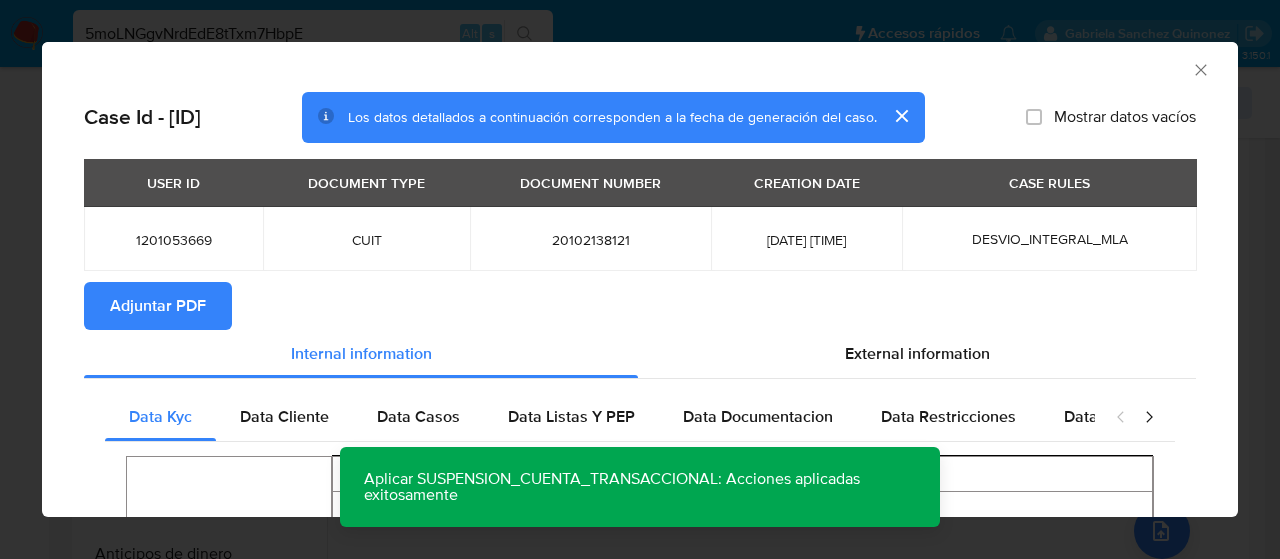 click on "Adjuntar PDF" at bounding box center (158, 306) 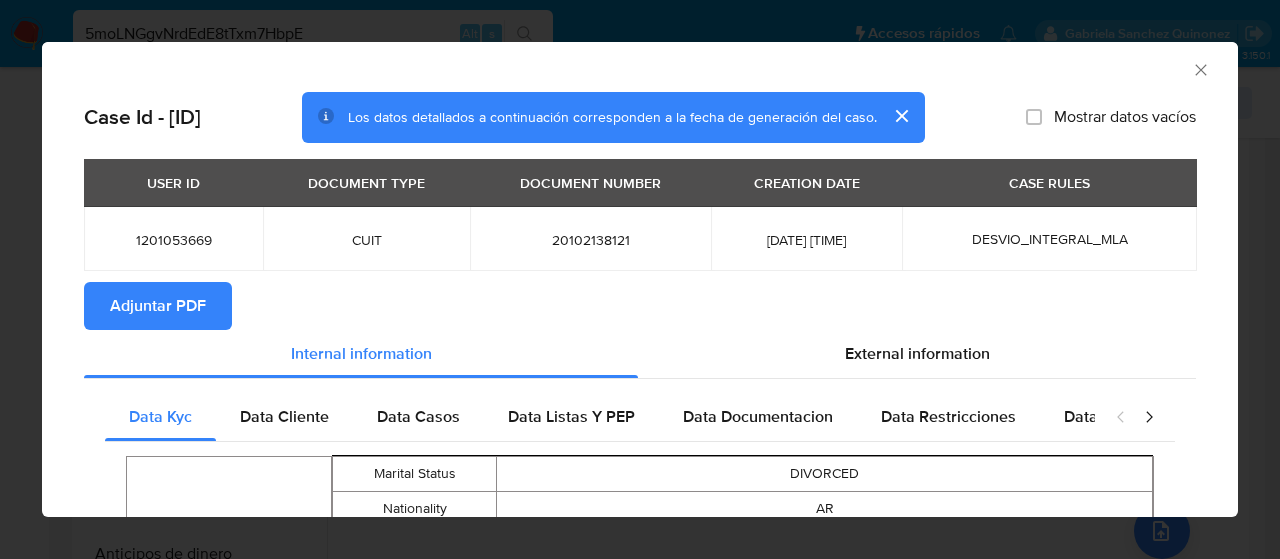 click 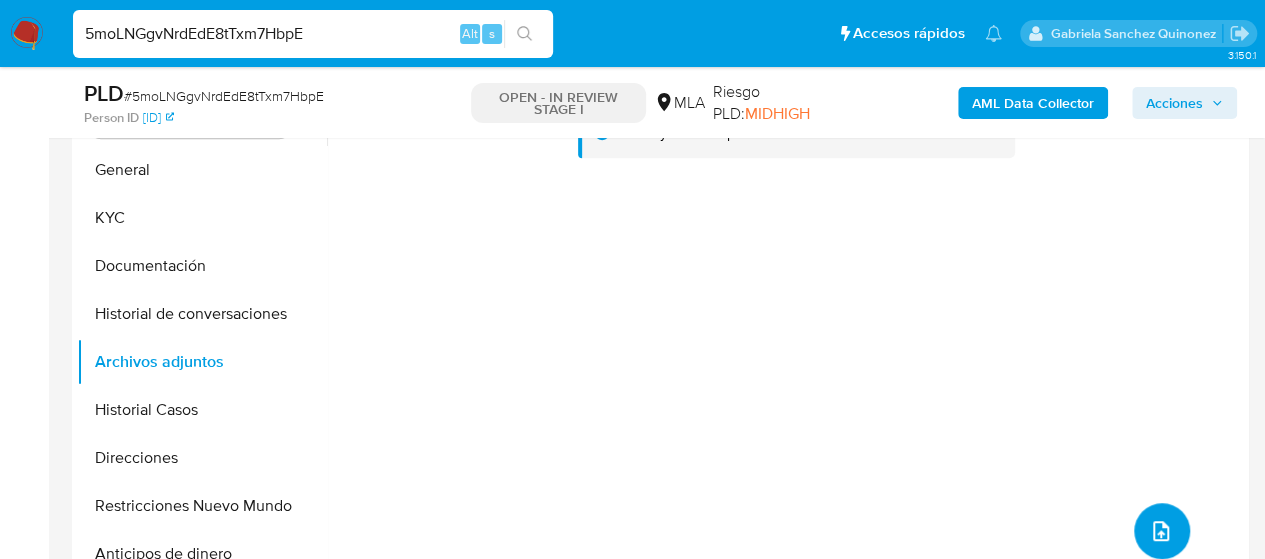 click at bounding box center (1162, 531) 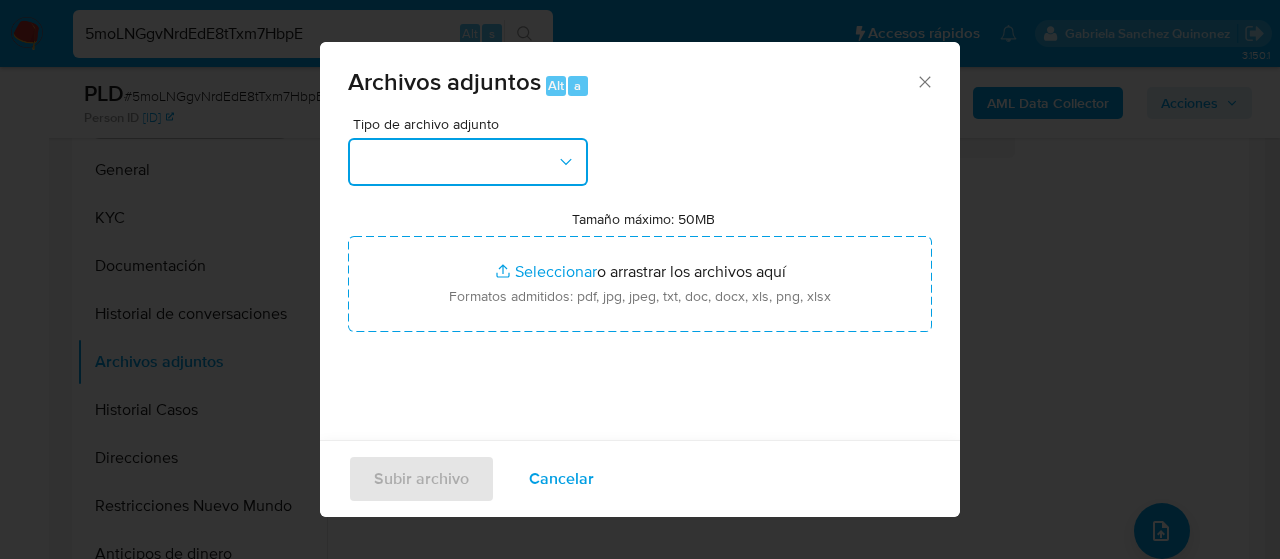 click at bounding box center [468, 162] 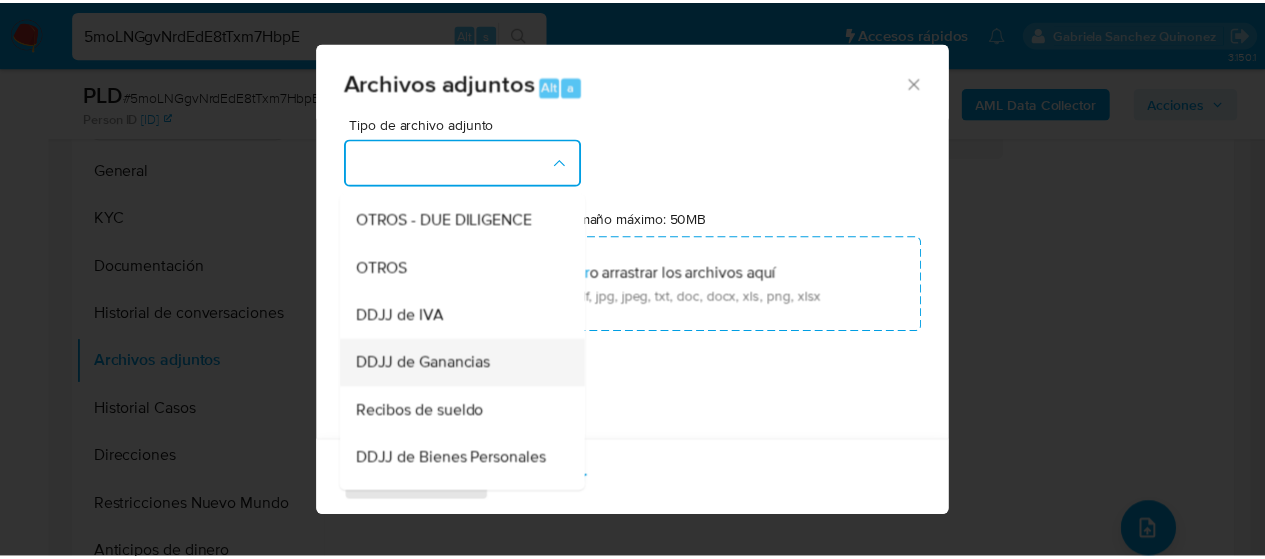 scroll, scrollTop: 400, scrollLeft: 0, axis: vertical 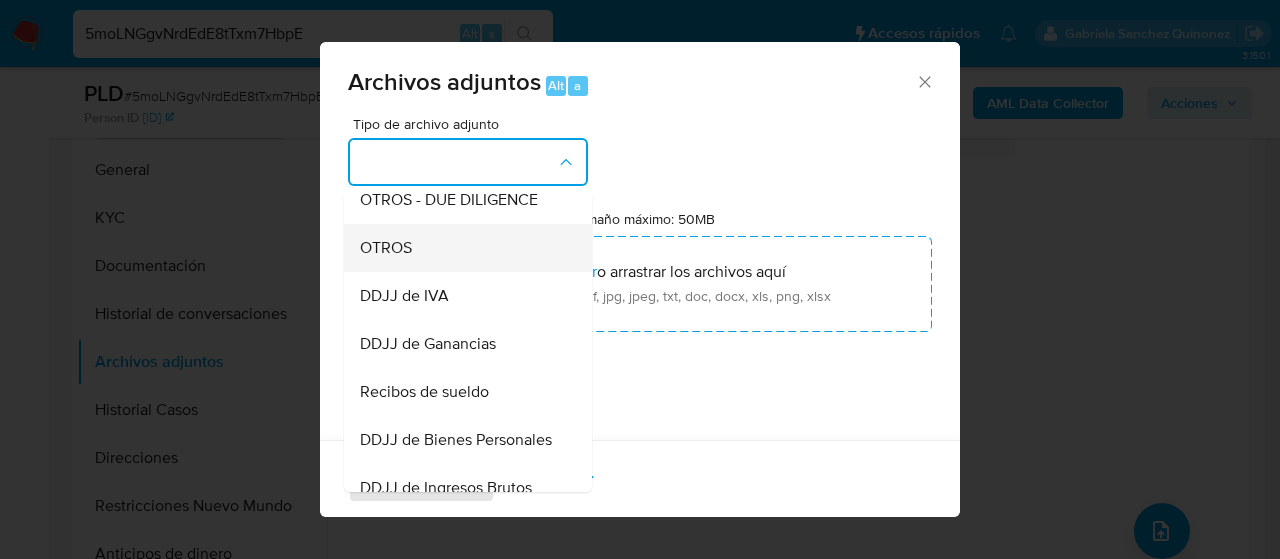 click on "OTROS" at bounding box center [386, 248] 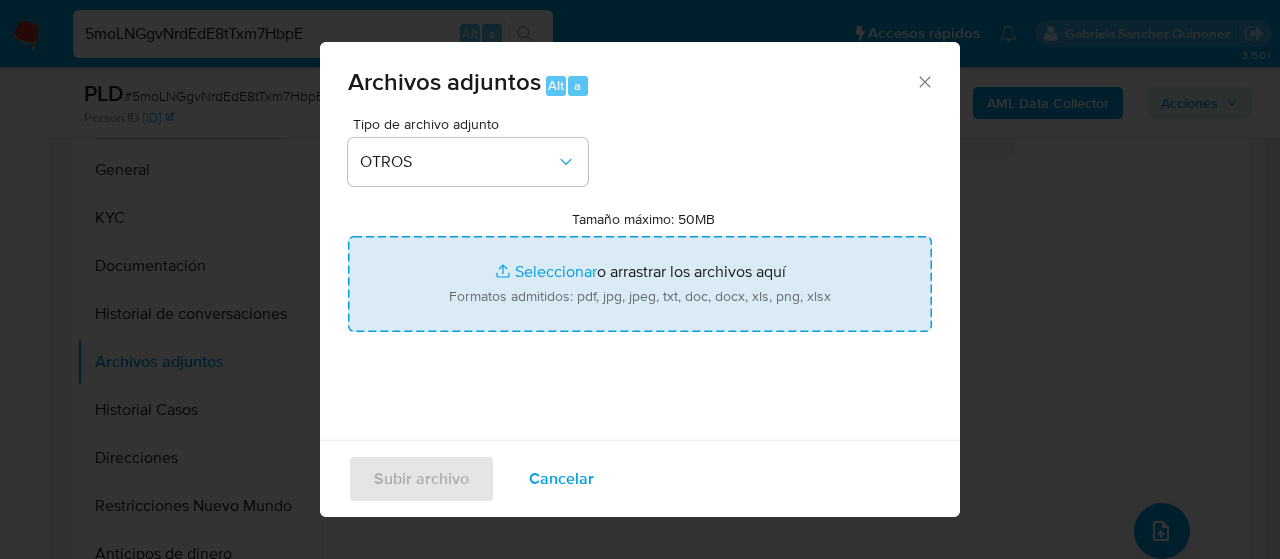 click on "Tamaño máximo: 50MB Seleccionar archivos" at bounding box center [640, 284] 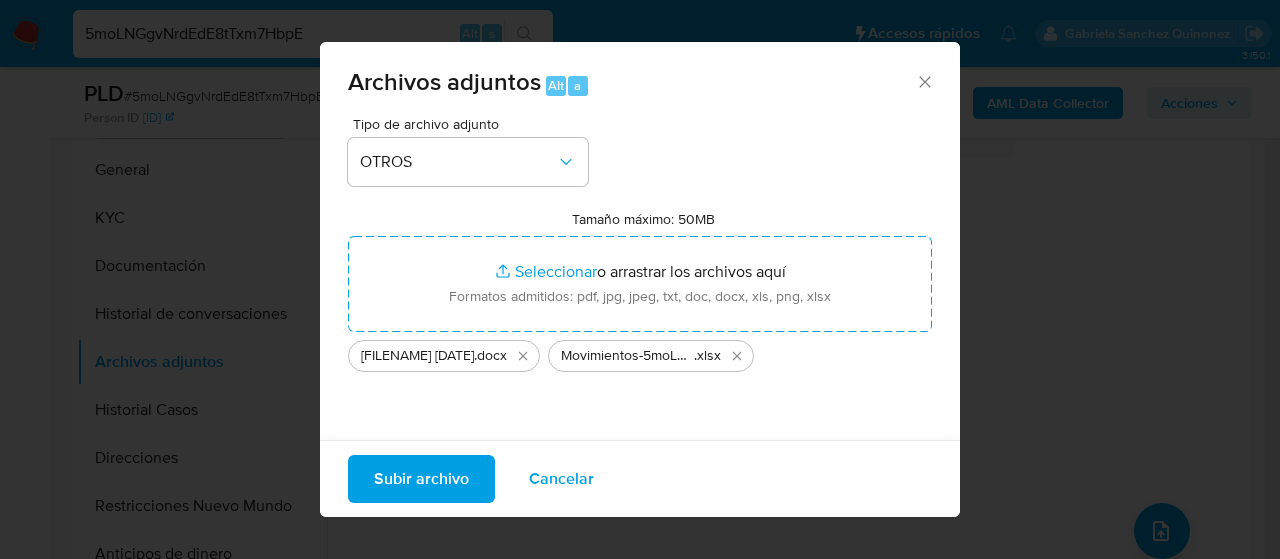 drag, startPoint x: 508, startPoint y: 294, endPoint x: 416, endPoint y: 483, distance: 210.20229 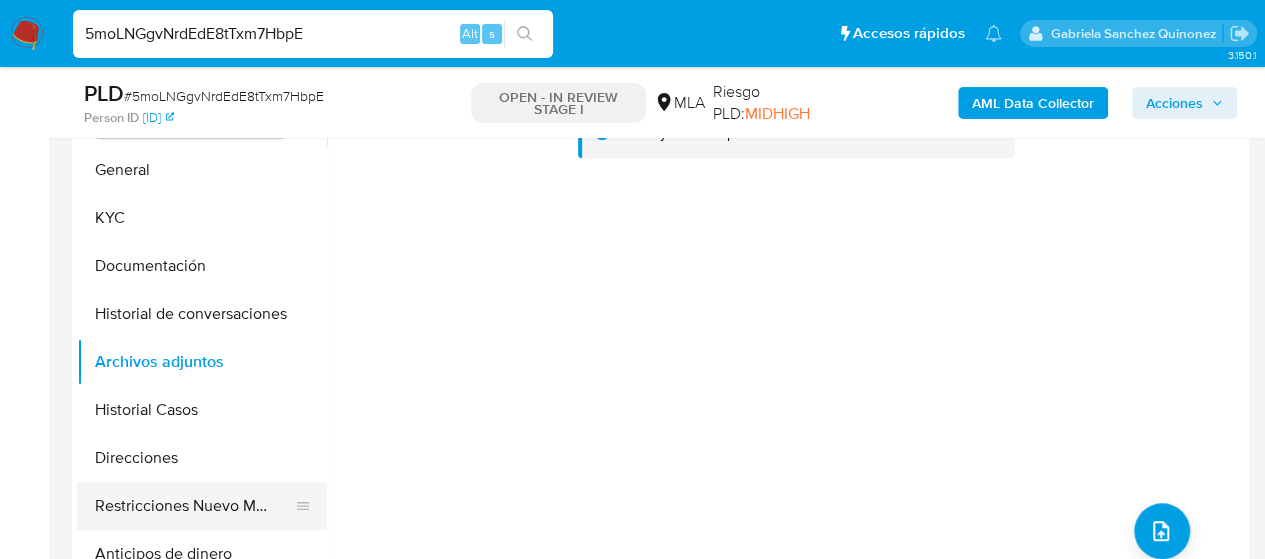 click on "Restricciones Nuevo Mundo" at bounding box center [194, 506] 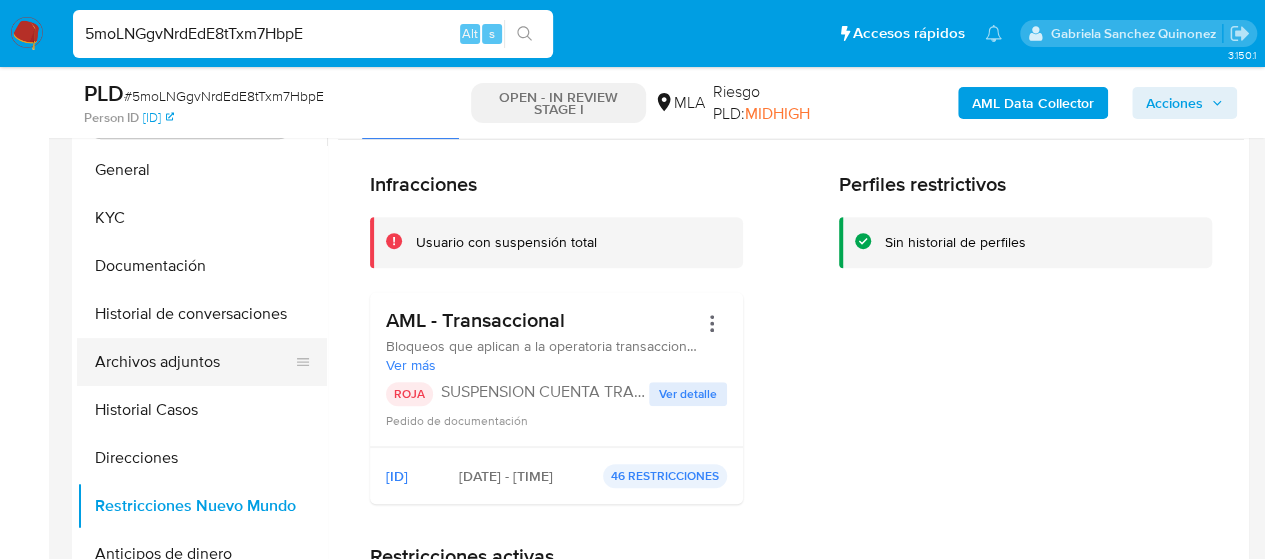 click on "Archivos adjuntos" at bounding box center (194, 362) 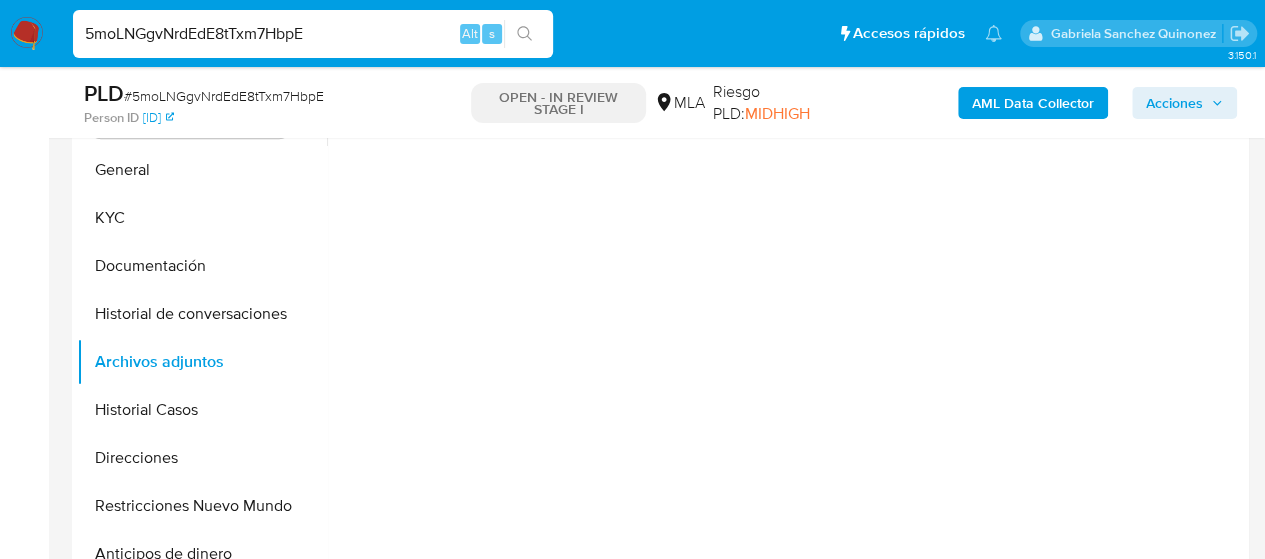 scroll, scrollTop: 332, scrollLeft: 0, axis: vertical 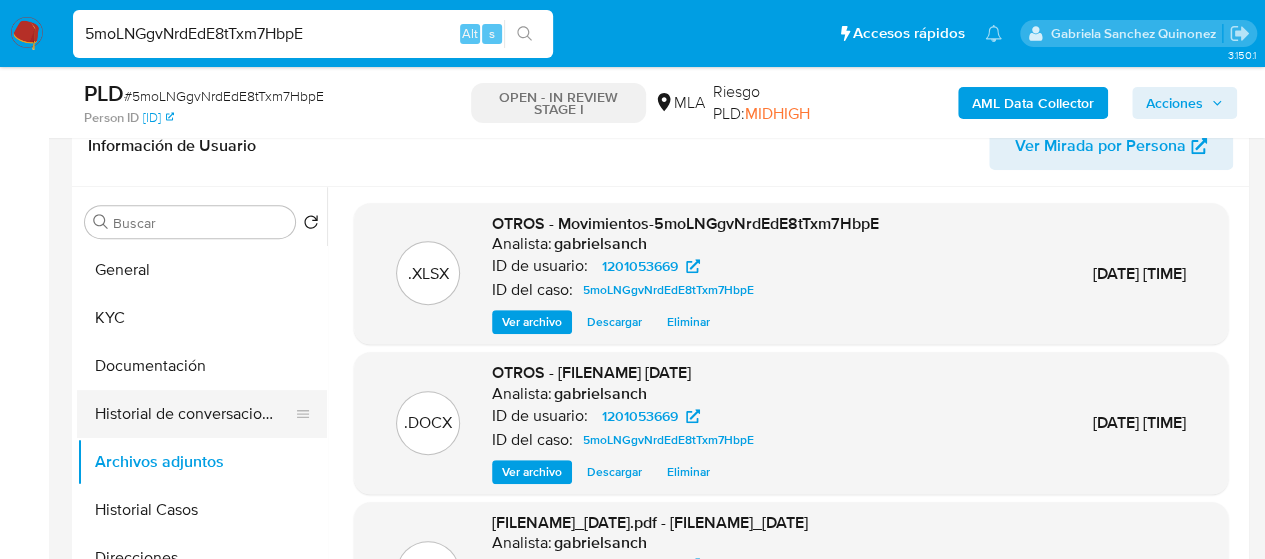 click on "Historial de conversaciones" at bounding box center [194, 414] 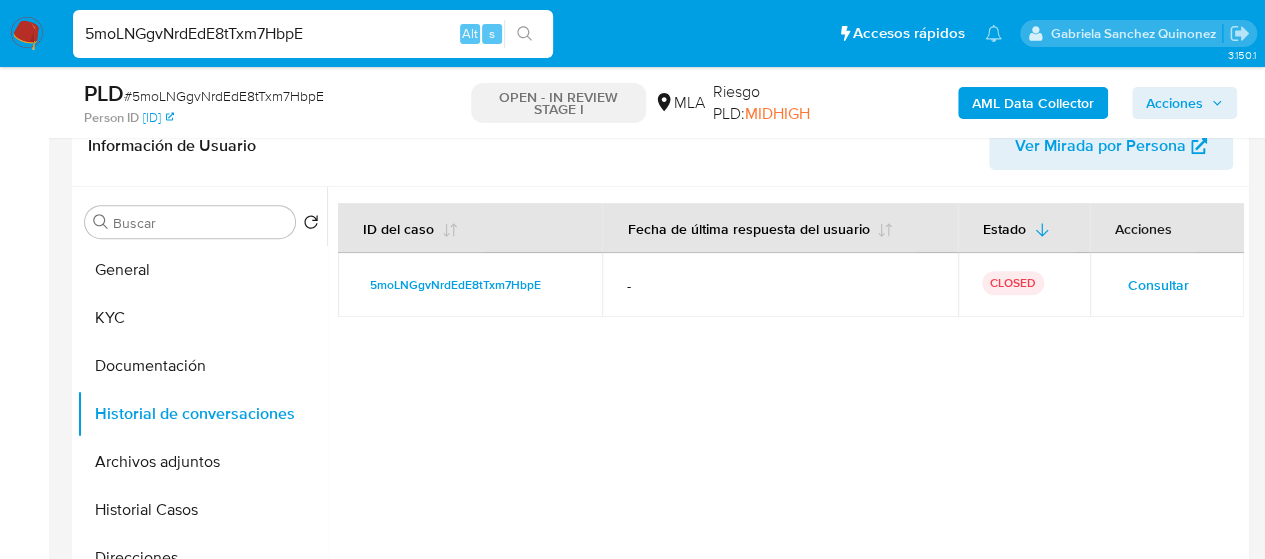 click on "Acciones" at bounding box center (1174, 103) 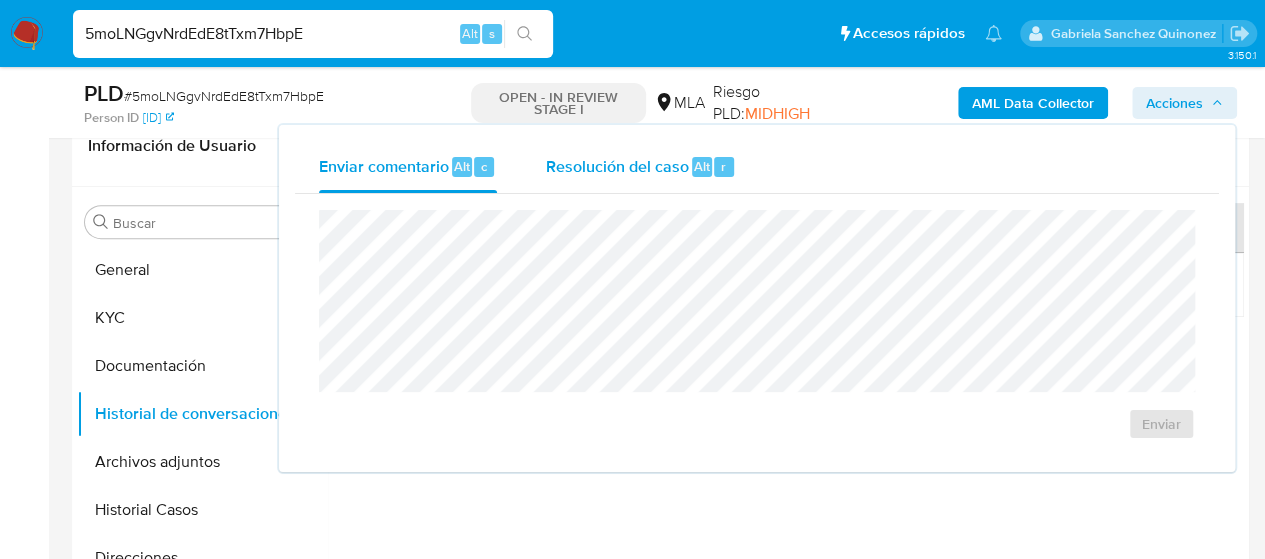 click on "Alt" at bounding box center (702, 166) 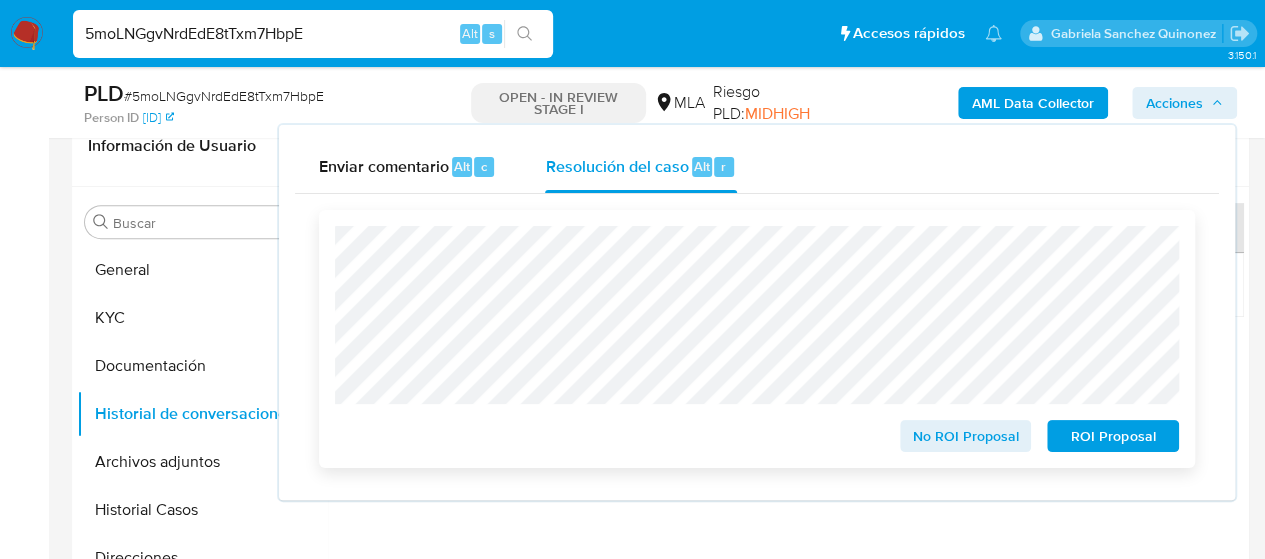 click on "ROI Proposal" at bounding box center [1113, 436] 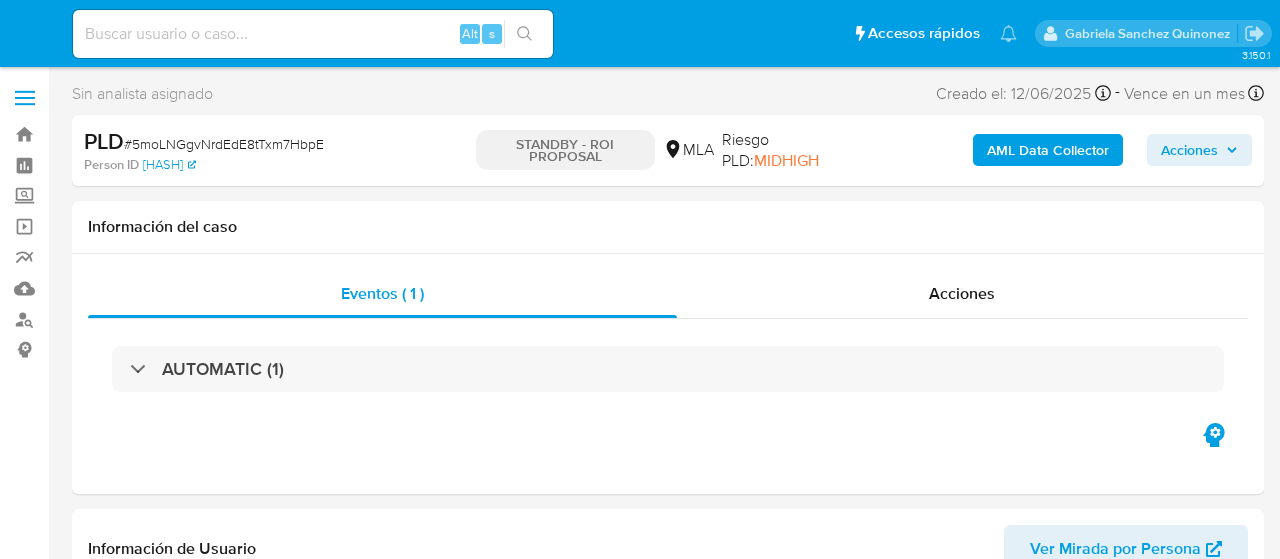 select on "10" 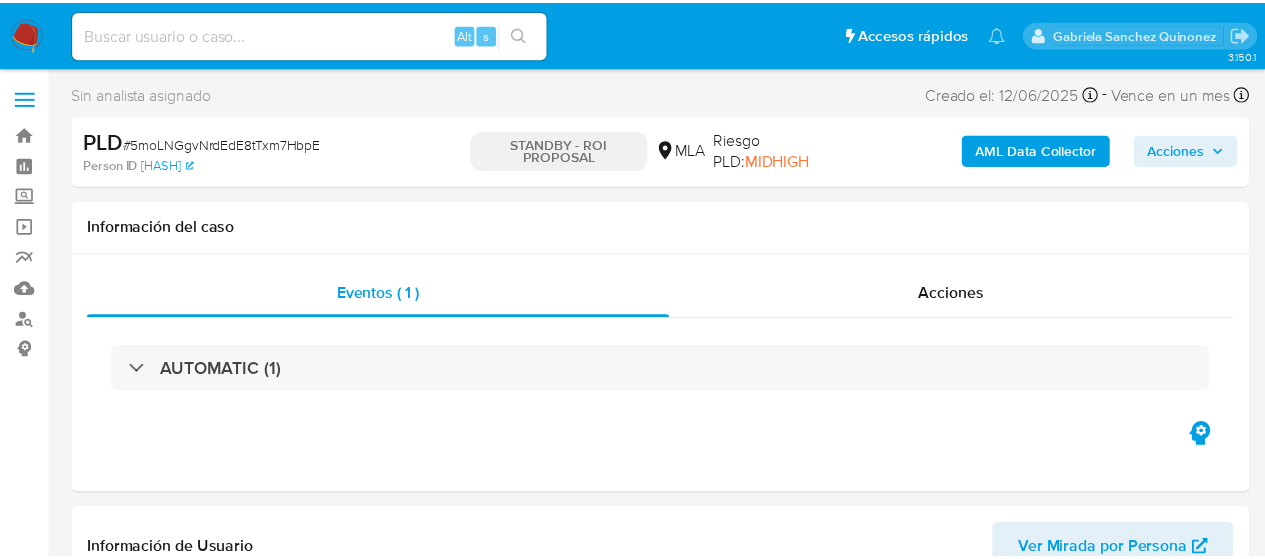 scroll, scrollTop: 0, scrollLeft: 0, axis: both 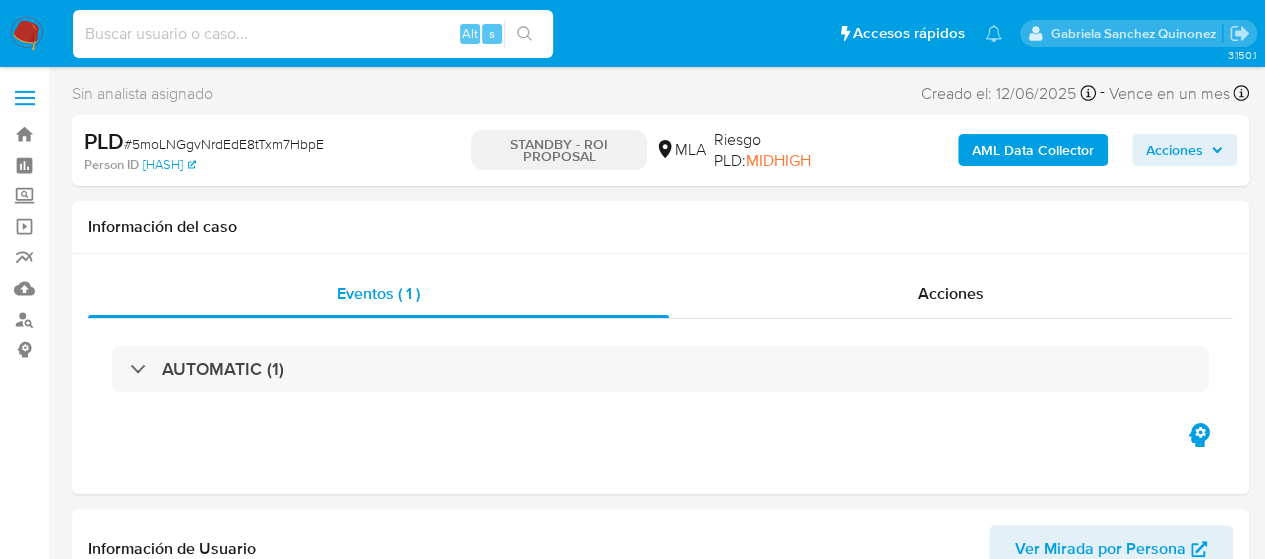 click at bounding box center [313, 34] 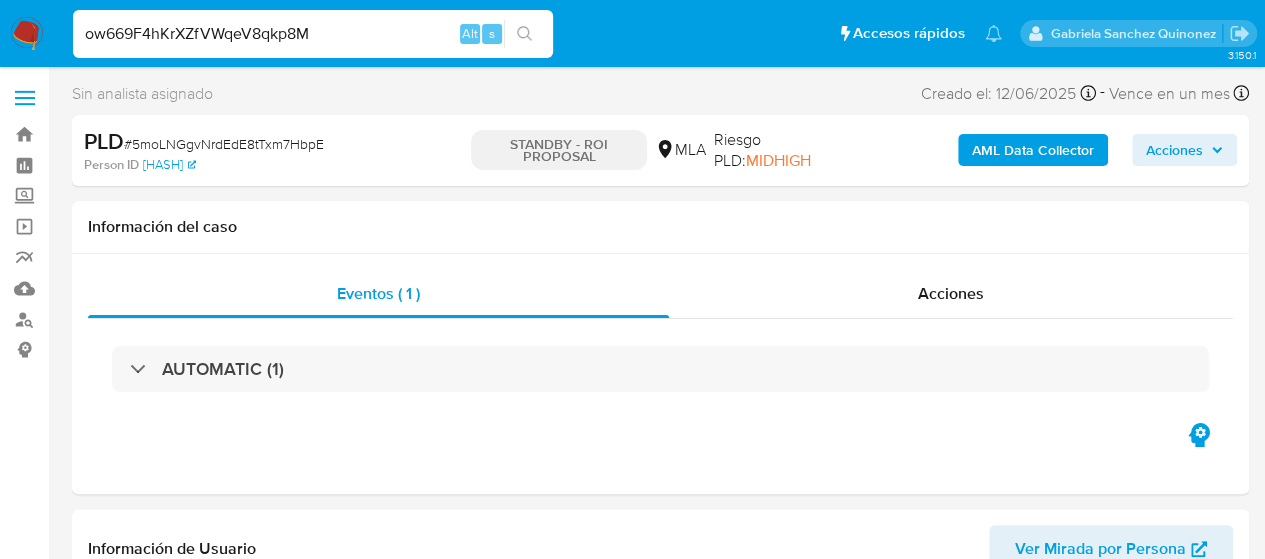 type on "ow669F4hKrXZfVWqeV8qkp8M" 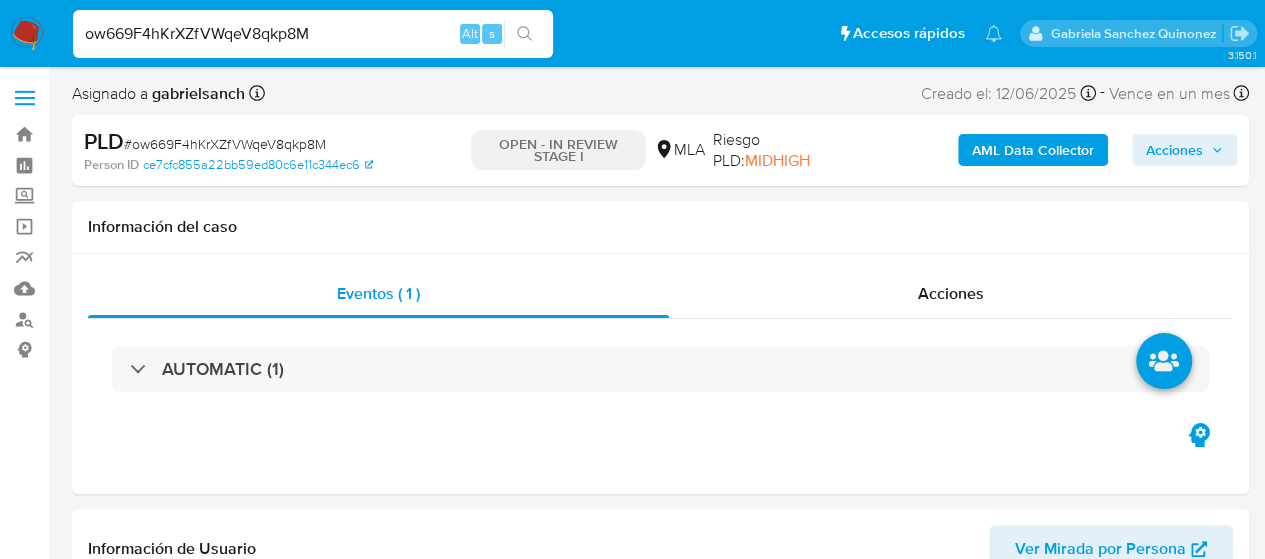 select on "10" 